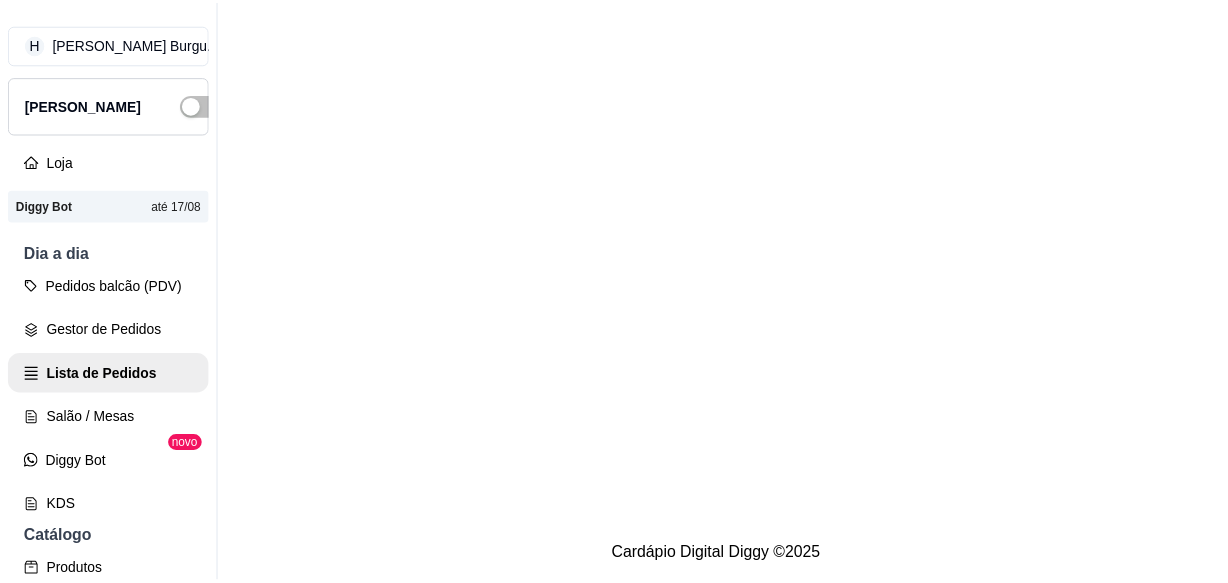 scroll, scrollTop: 0, scrollLeft: 0, axis: both 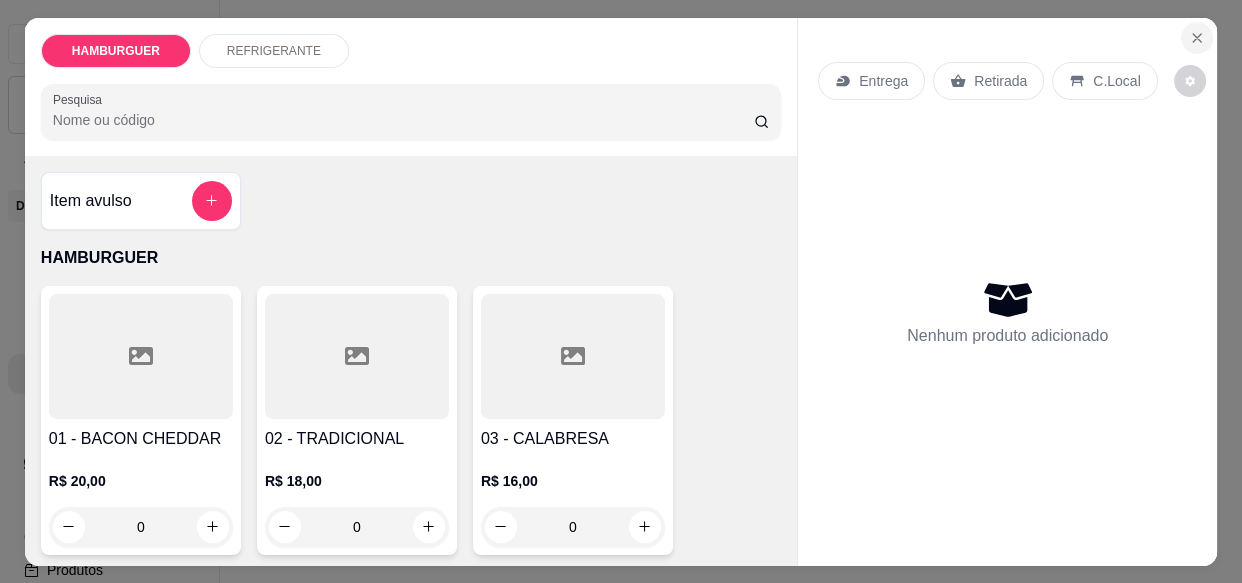 click at bounding box center [1197, 38] 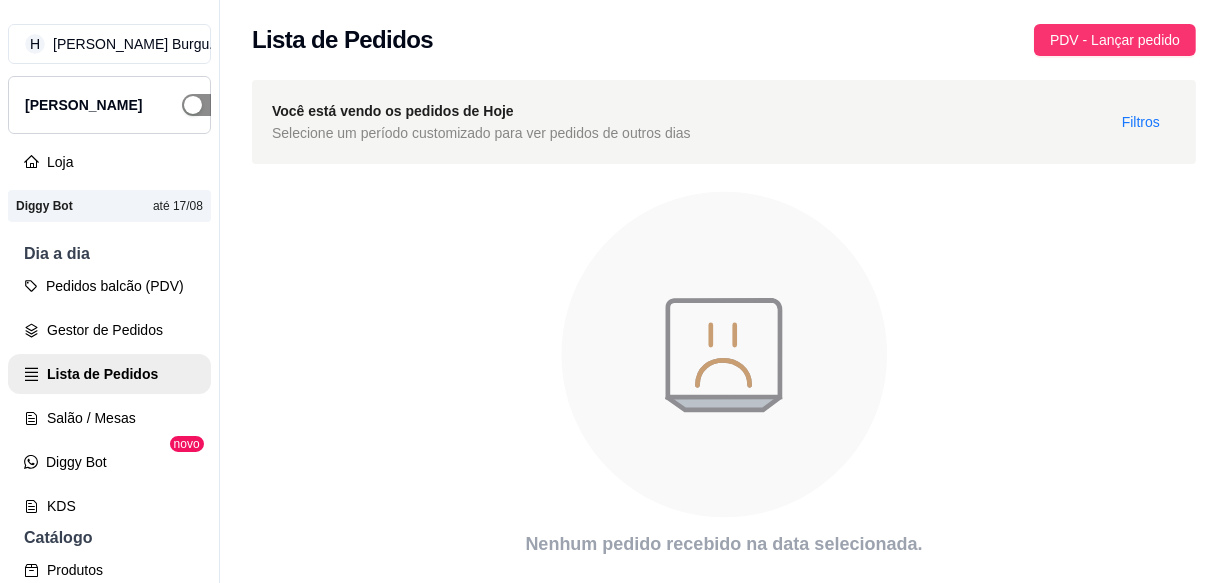 click at bounding box center [204, 105] 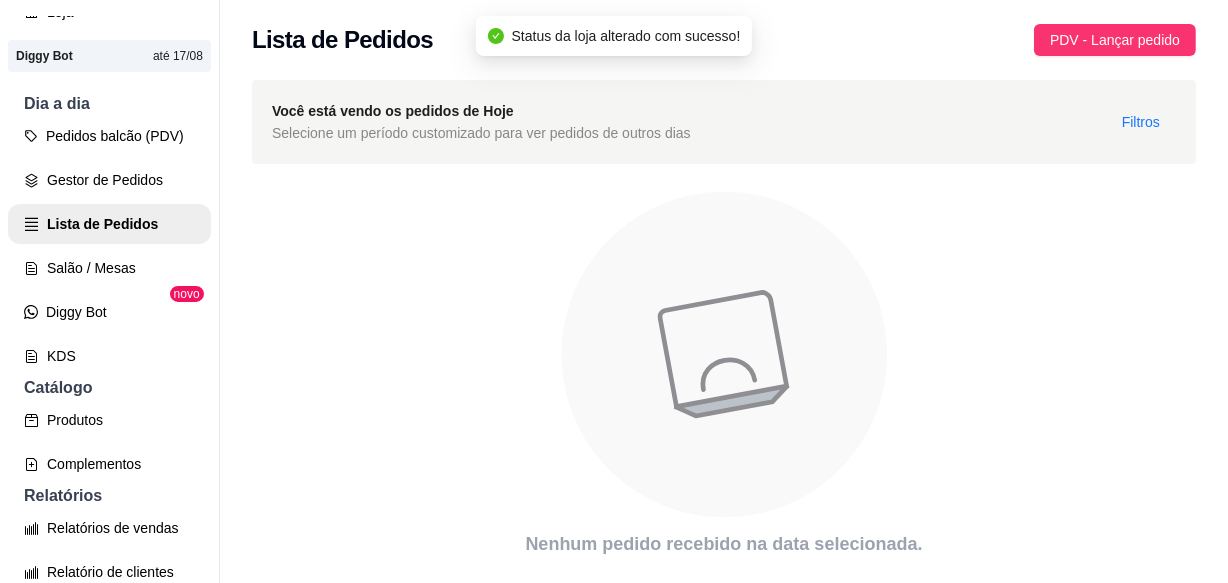 scroll, scrollTop: 181, scrollLeft: 0, axis: vertical 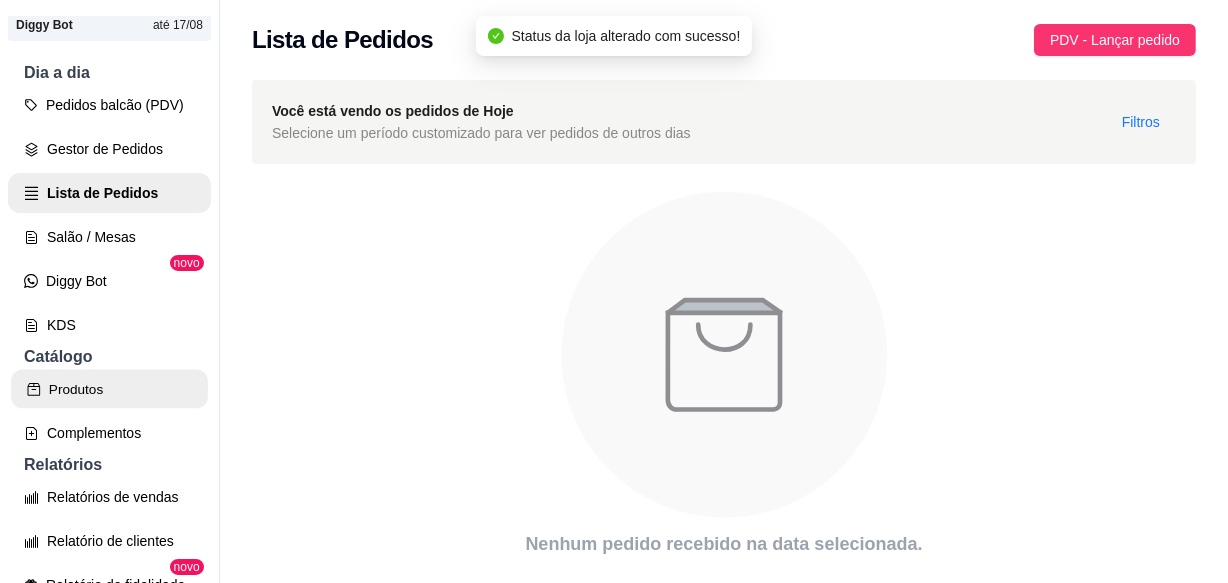 click on "Produtos" at bounding box center [109, 389] 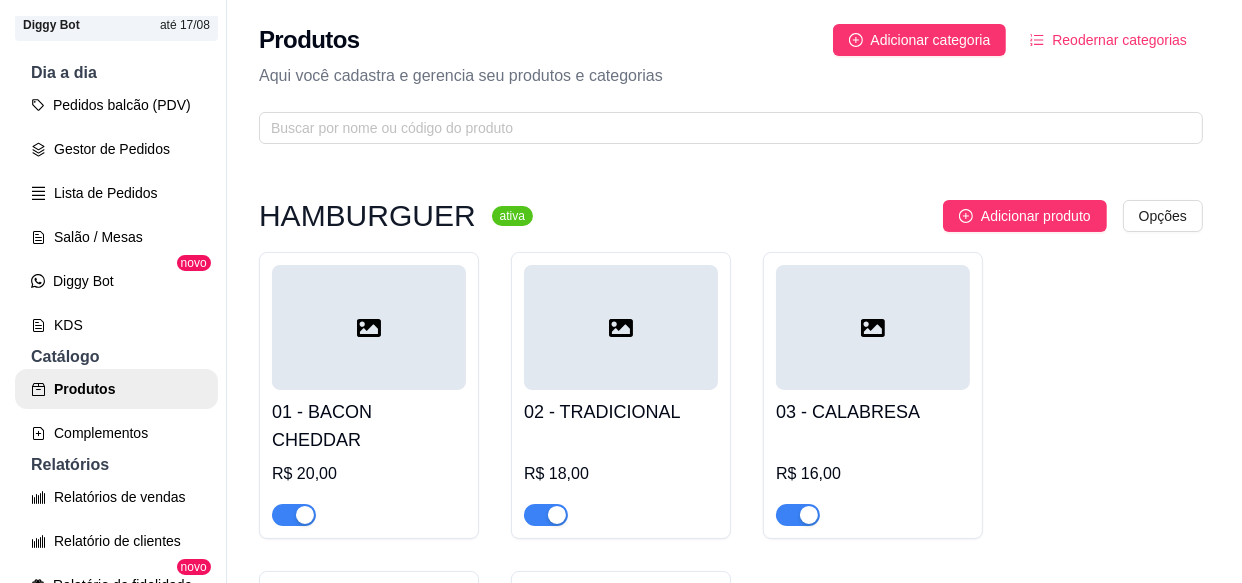 scroll, scrollTop: 0, scrollLeft: 0, axis: both 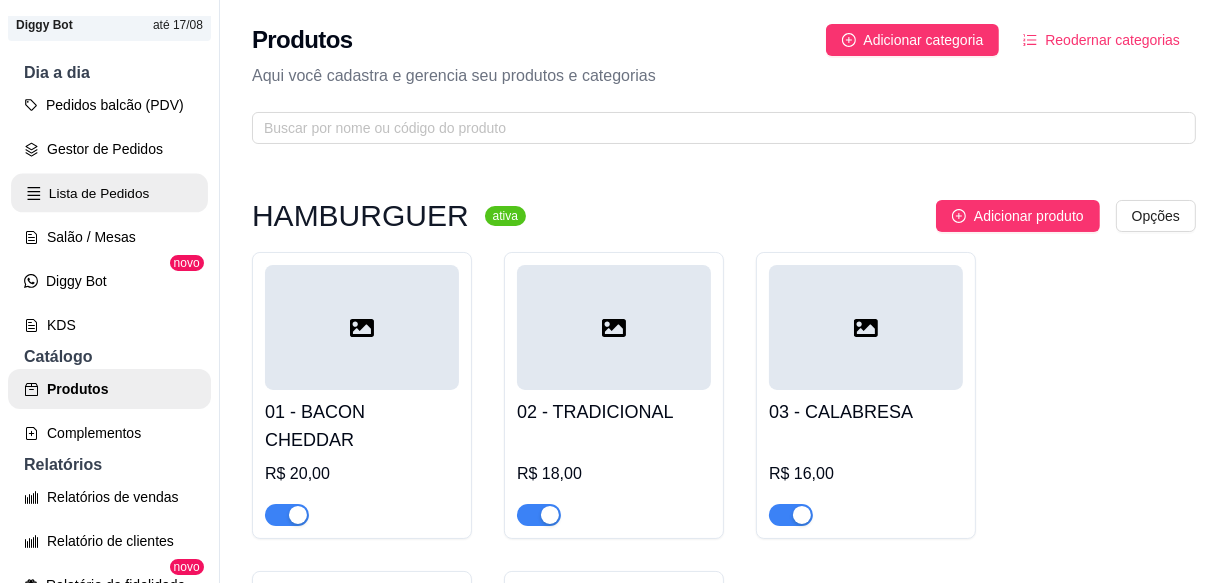 click on "Lista de Pedidos" at bounding box center [109, 193] 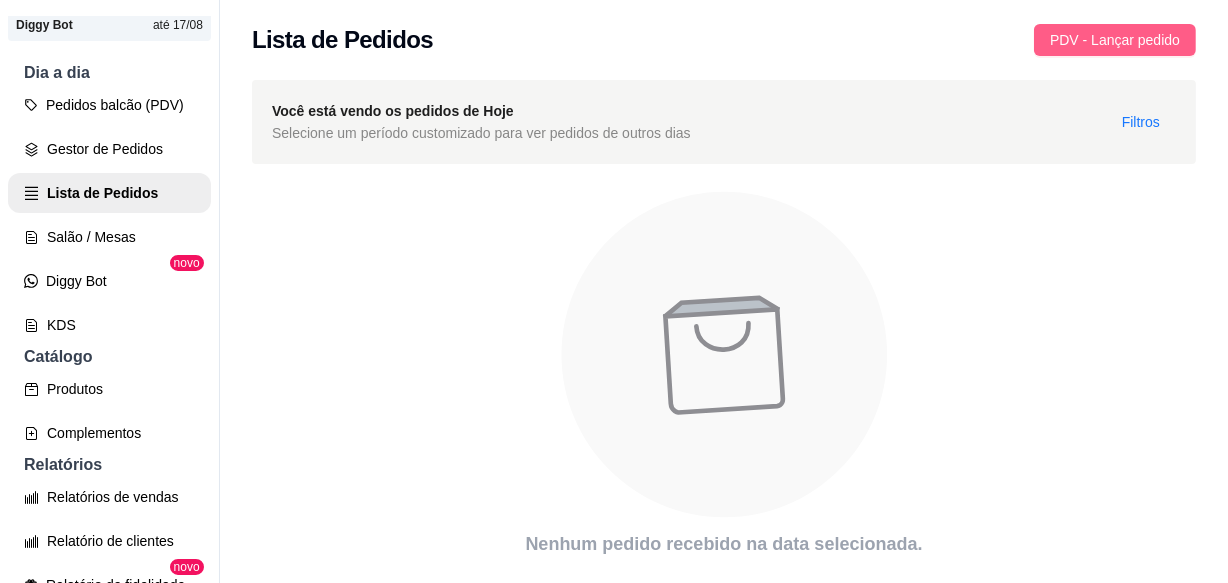 click on "PDV - Lançar pedido" at bounding box center (1115, 40) 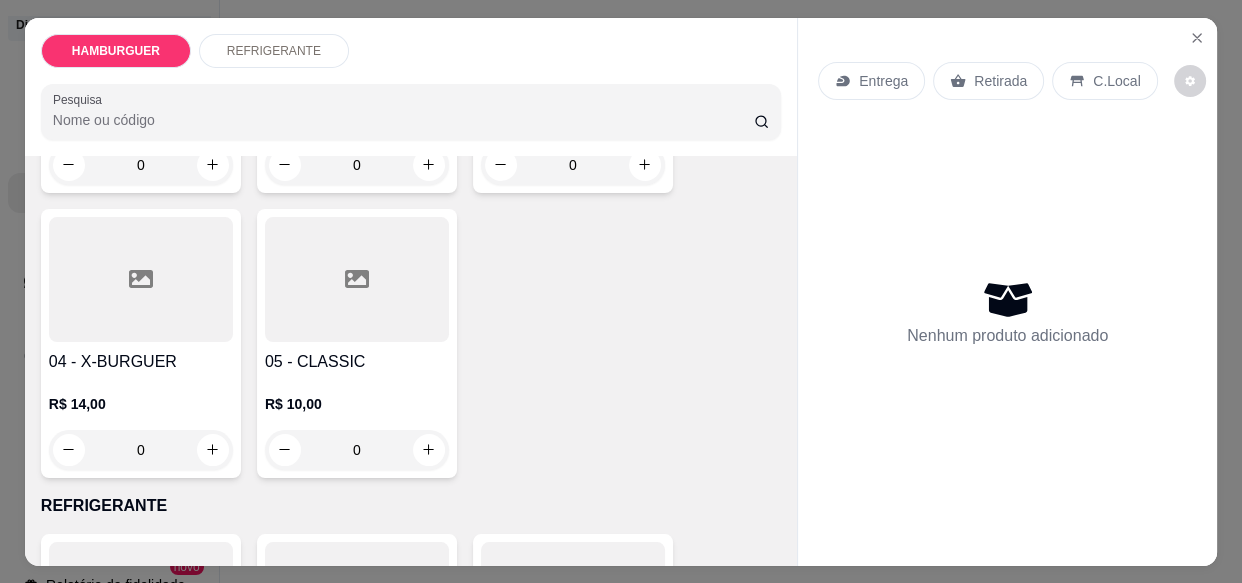 scroll, scrollTop: 363, scrollLeft: 0, axis: vertical 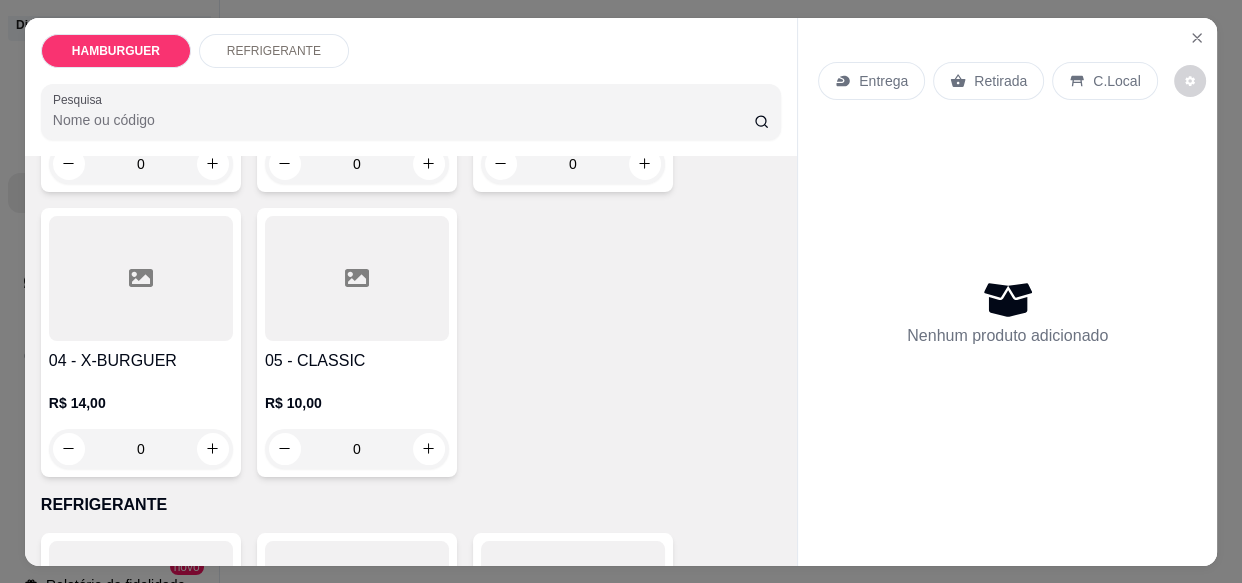 click on "0" at bounding box center (357, 449) 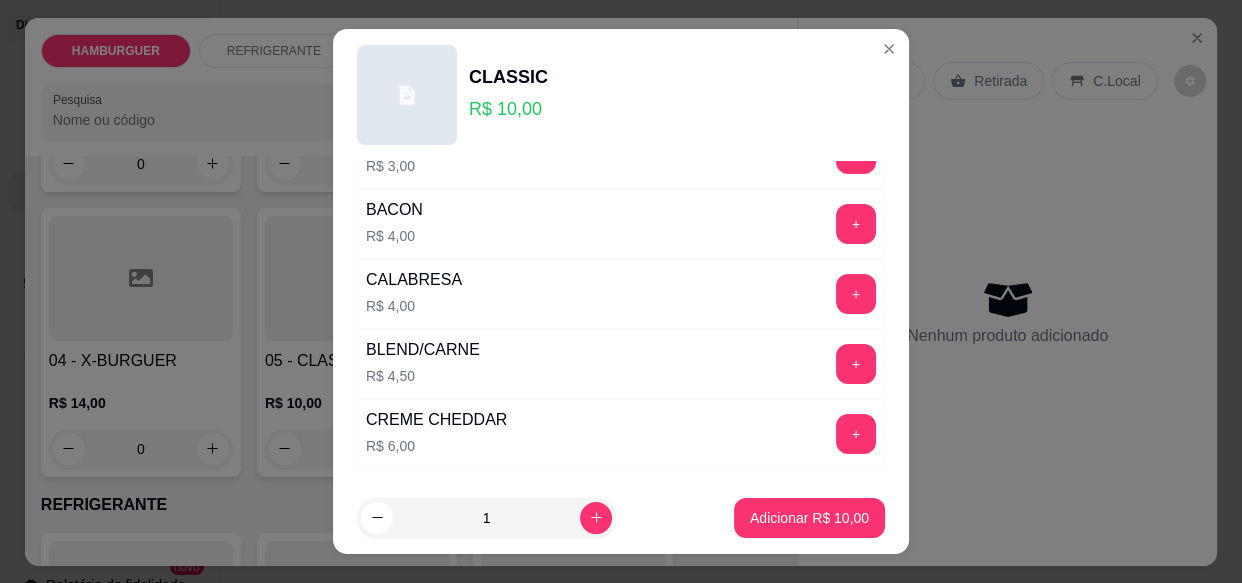 scroll, scrollTop: 530, scrollLeft: 0, axis: vertical 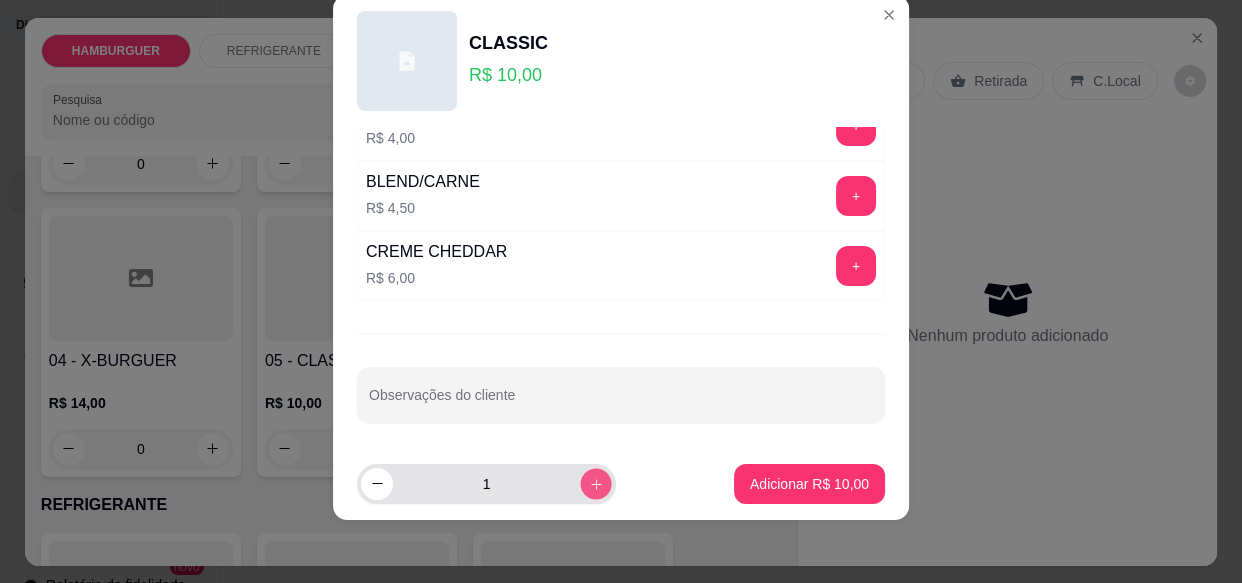 click 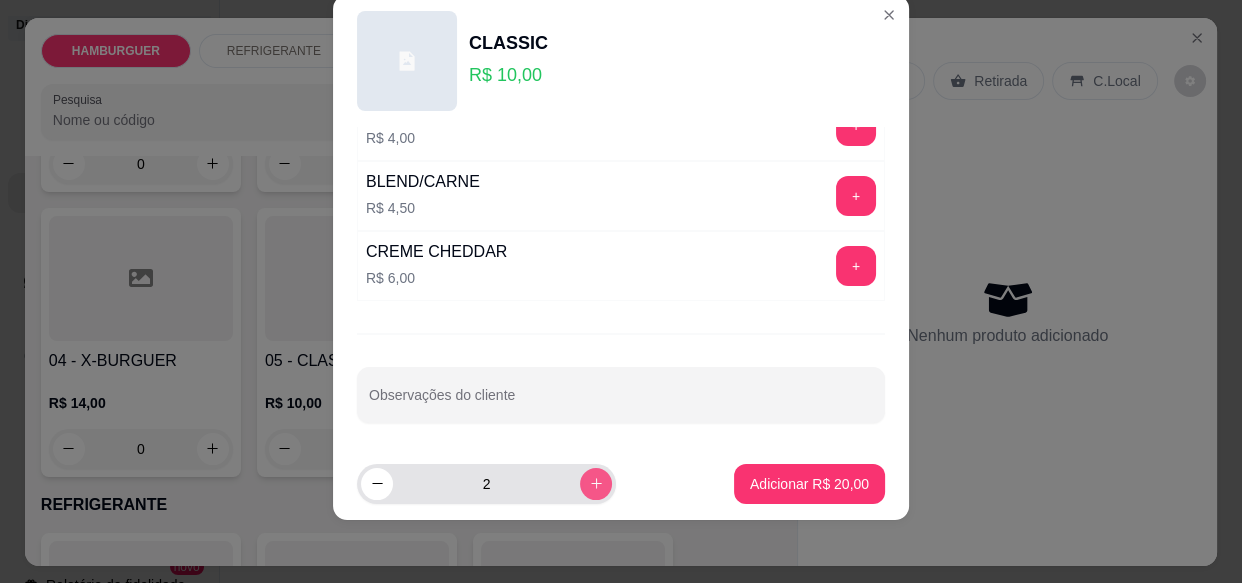 click 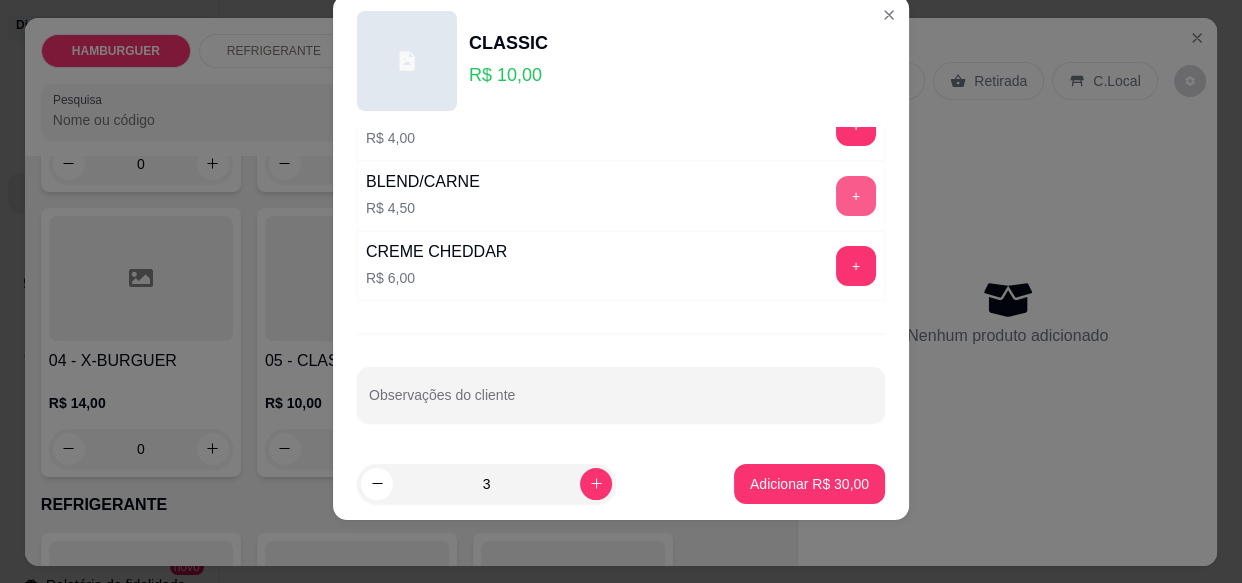 click on "+" at bounding box center [856, 196] 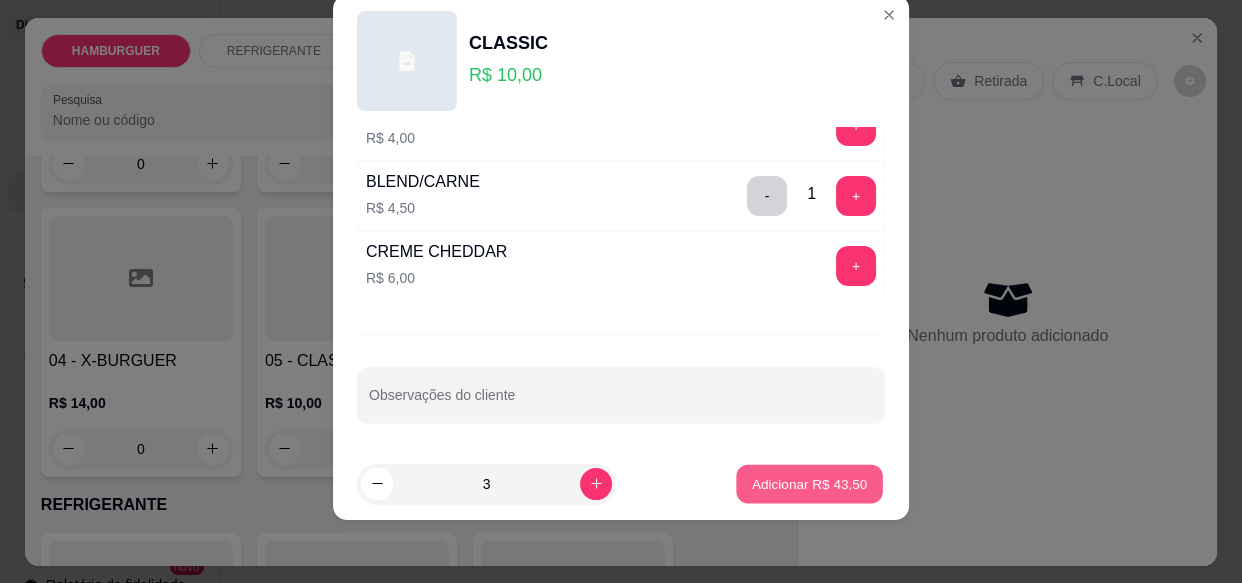 click on "Adicionar   R$ 43,50" at bounding box center [810, 483] 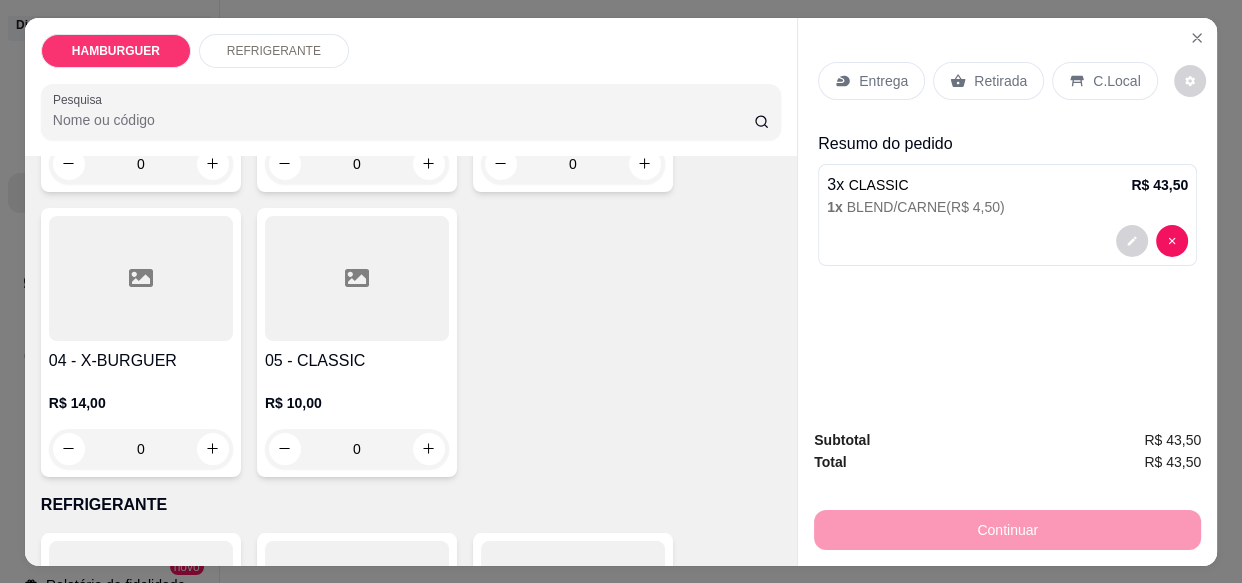 click on "0" at bounding box center (357, 449) 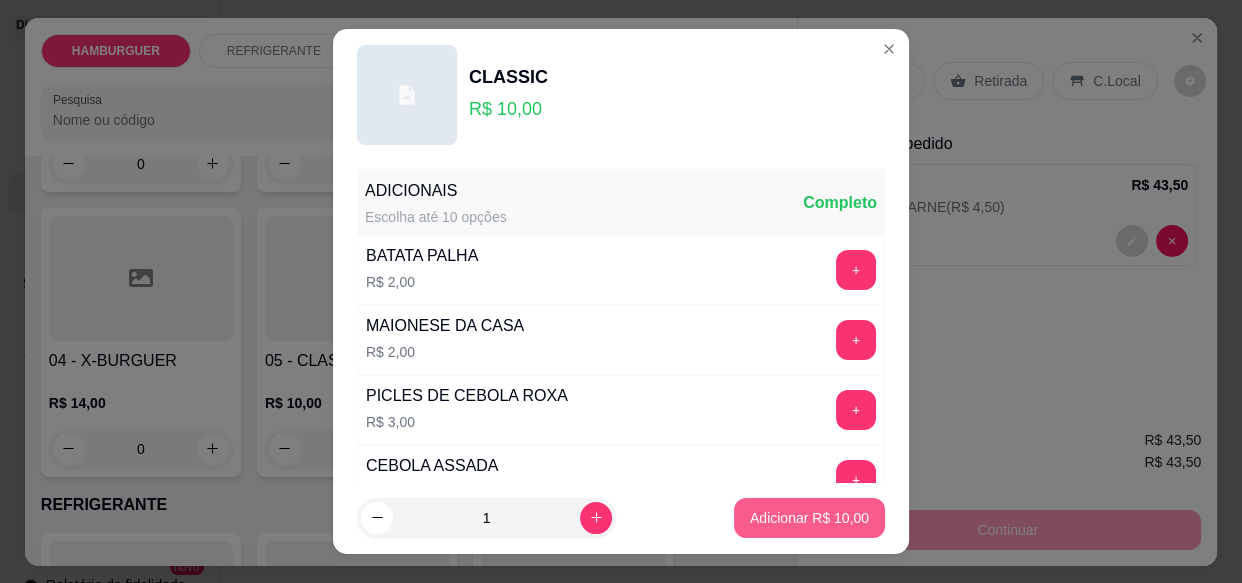 click on "Adicionar   R$ 10,00" at bounding box center [809, 518] 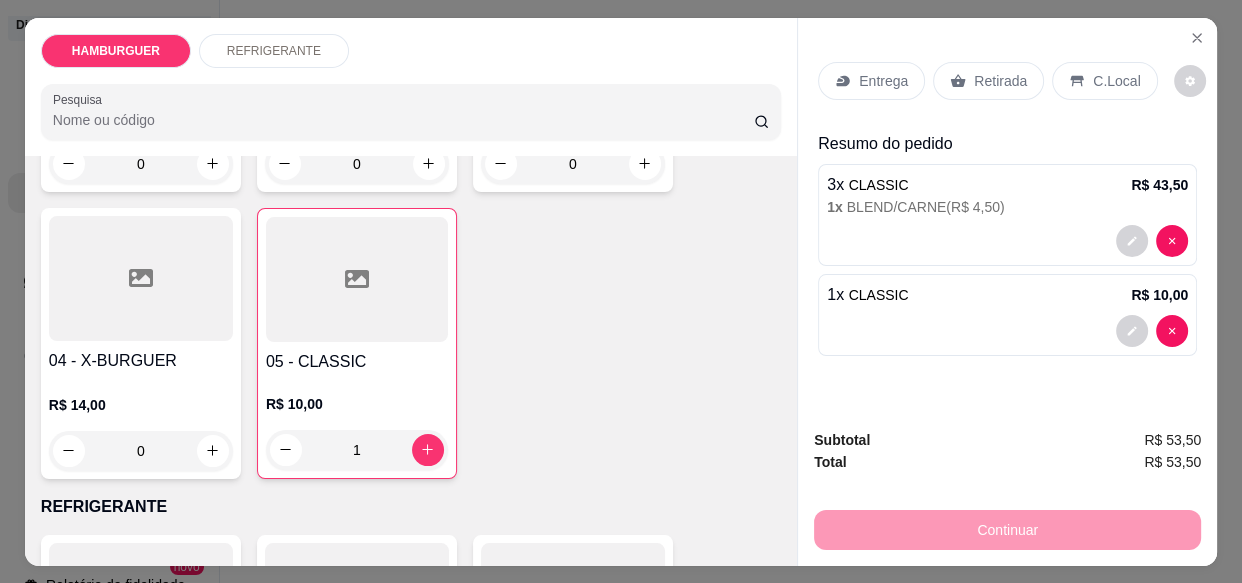 click on "C.Local" at bounding box center [1116, 81] 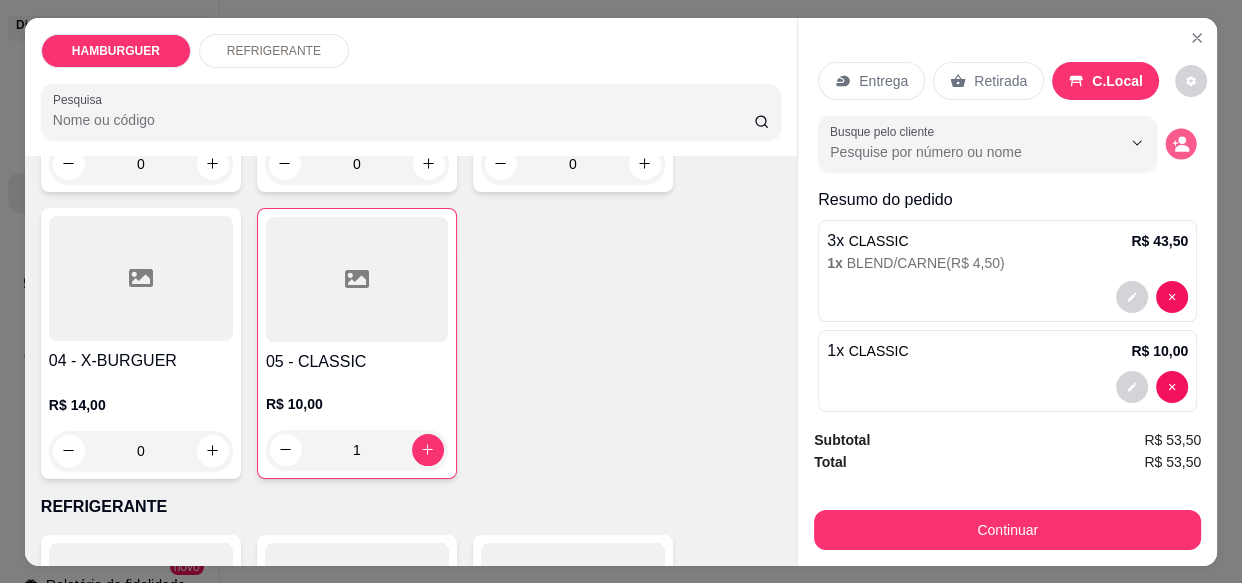 click 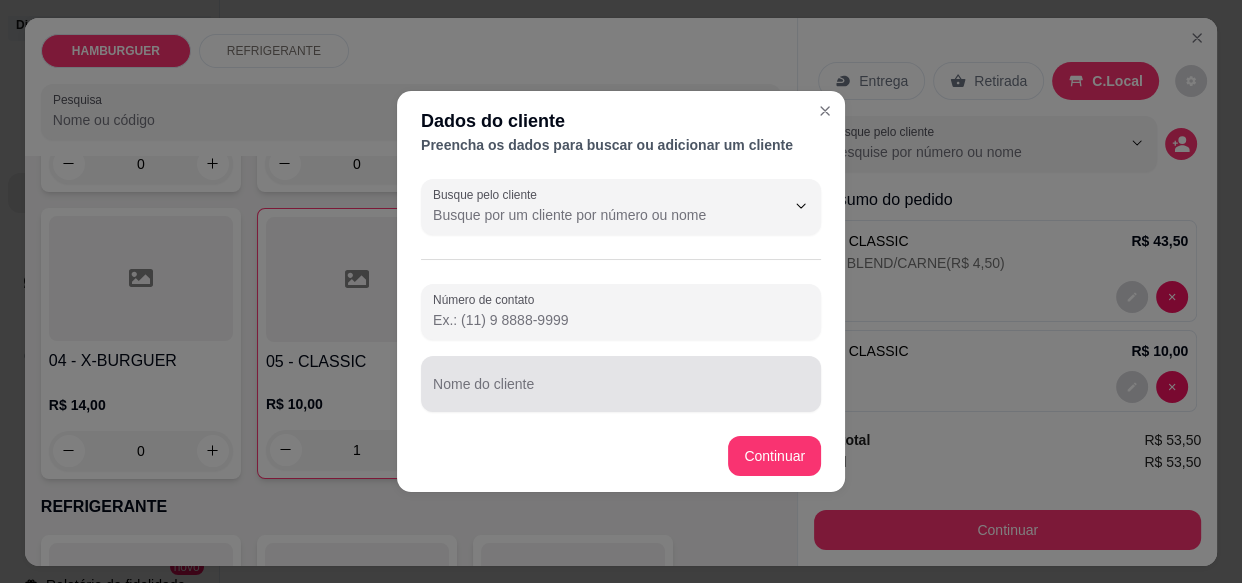 click at bounding box center [621, 384] 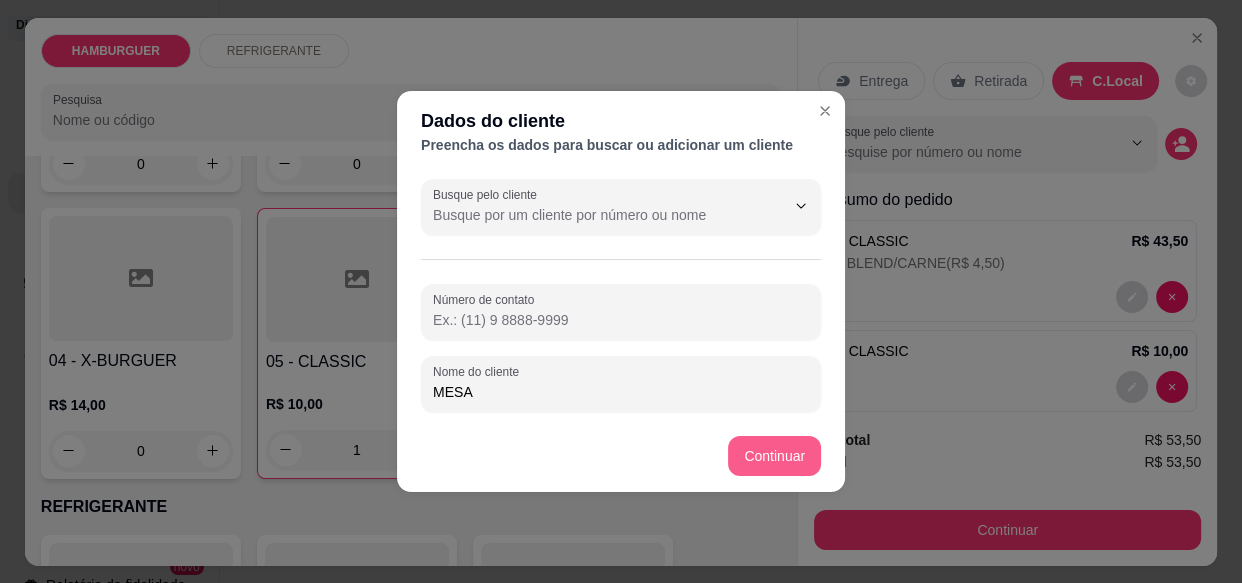 type on "MESA" 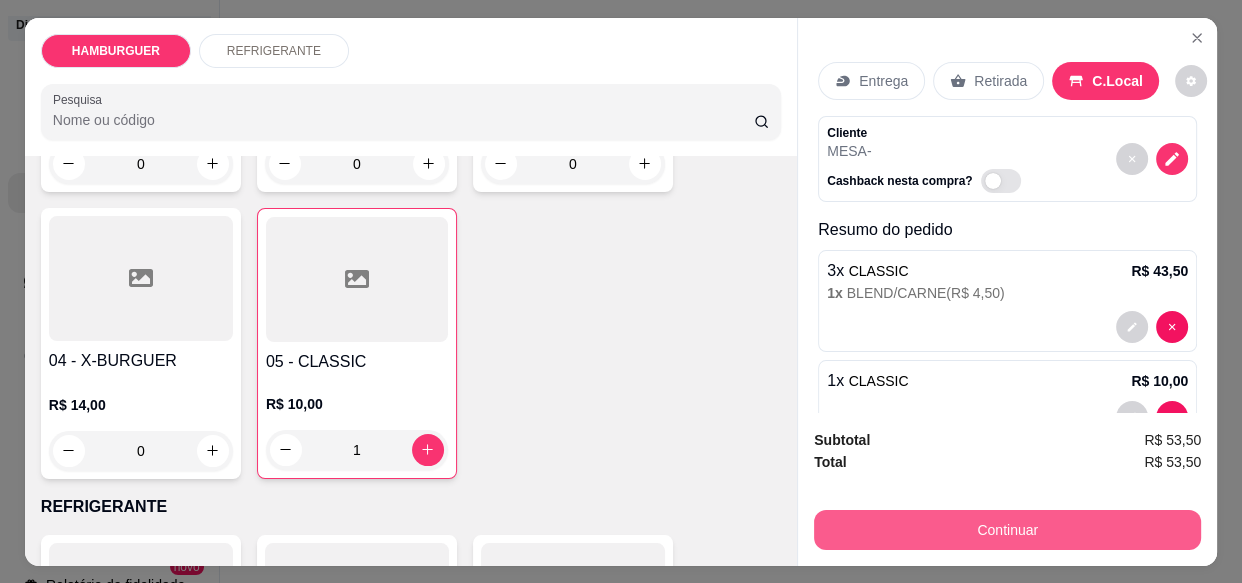 click on "Continuar" at bounding box center [1007, 530] 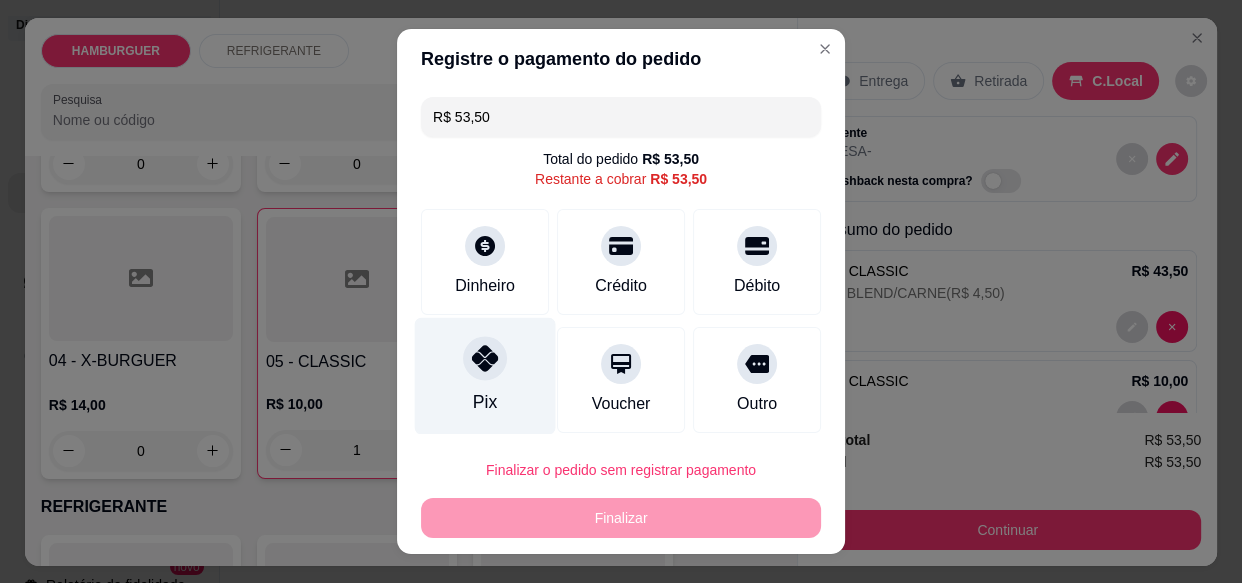 drag, startPoint x: 472, startPoint y: 352, endPoint x: 491, endPoint y: 420, distance: 70.60453 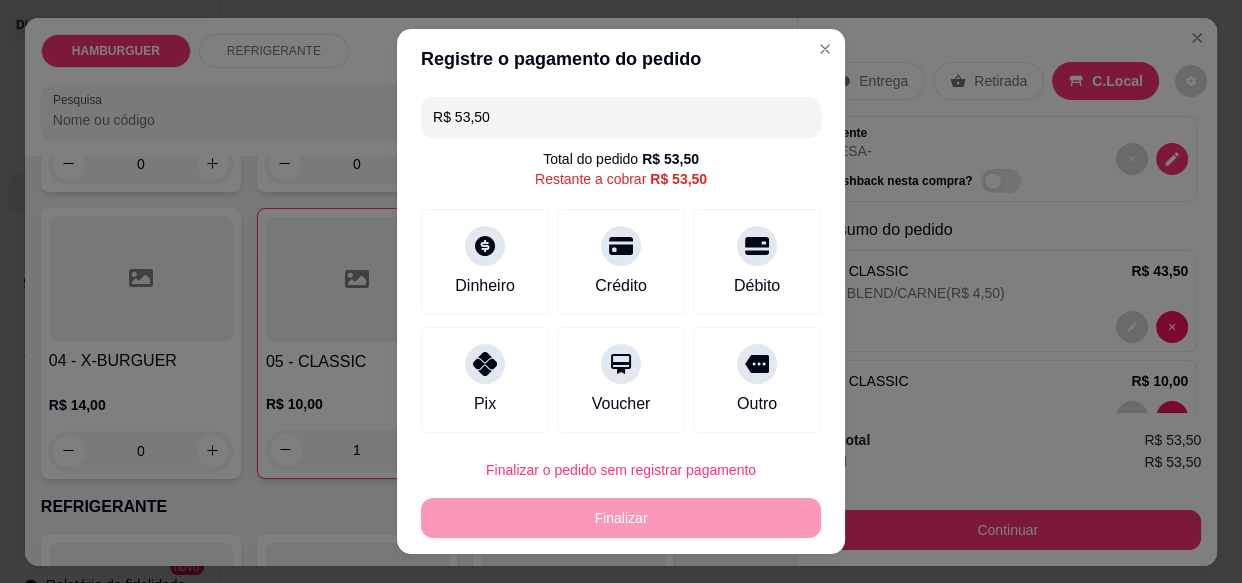 type on "R$ 0,00" 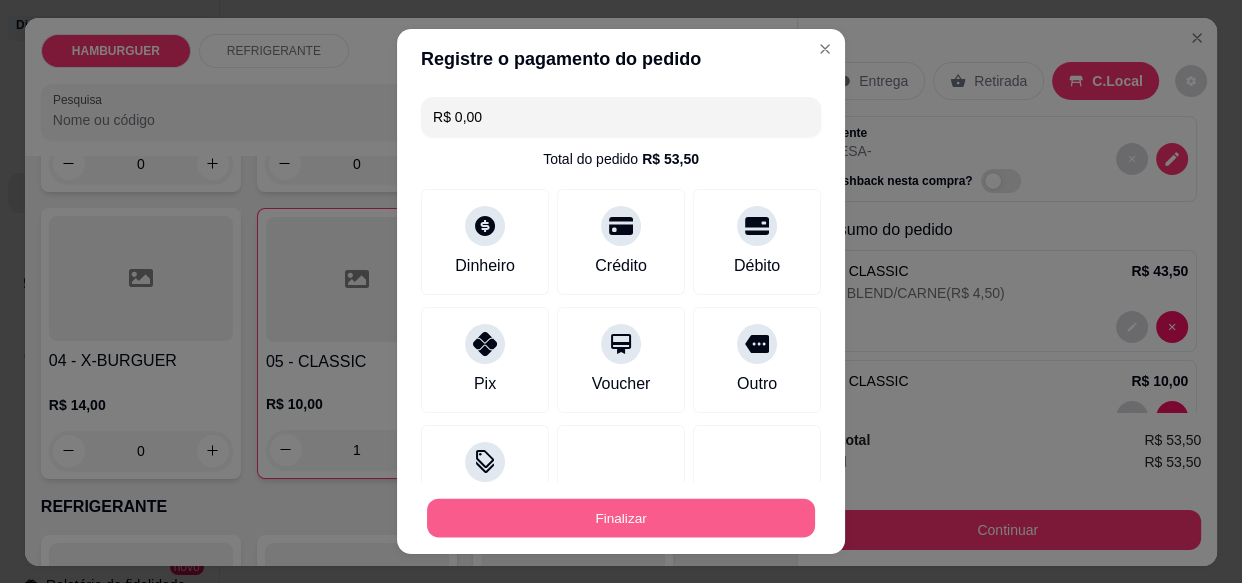 click on "Finalizar" at bounding box center (621, 517) 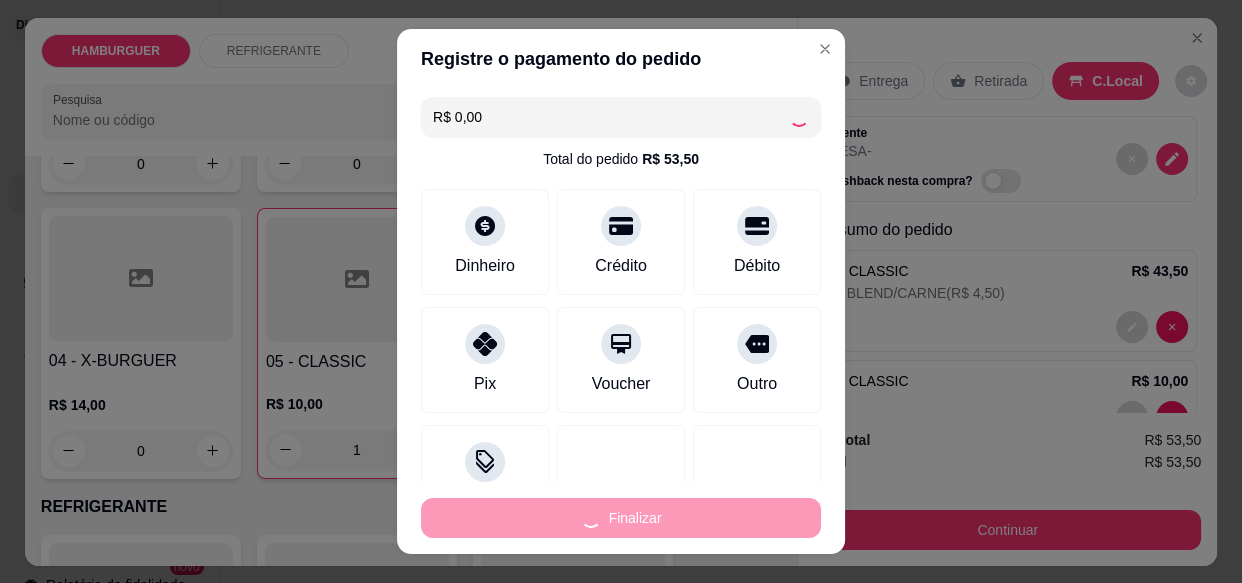 type on "0" 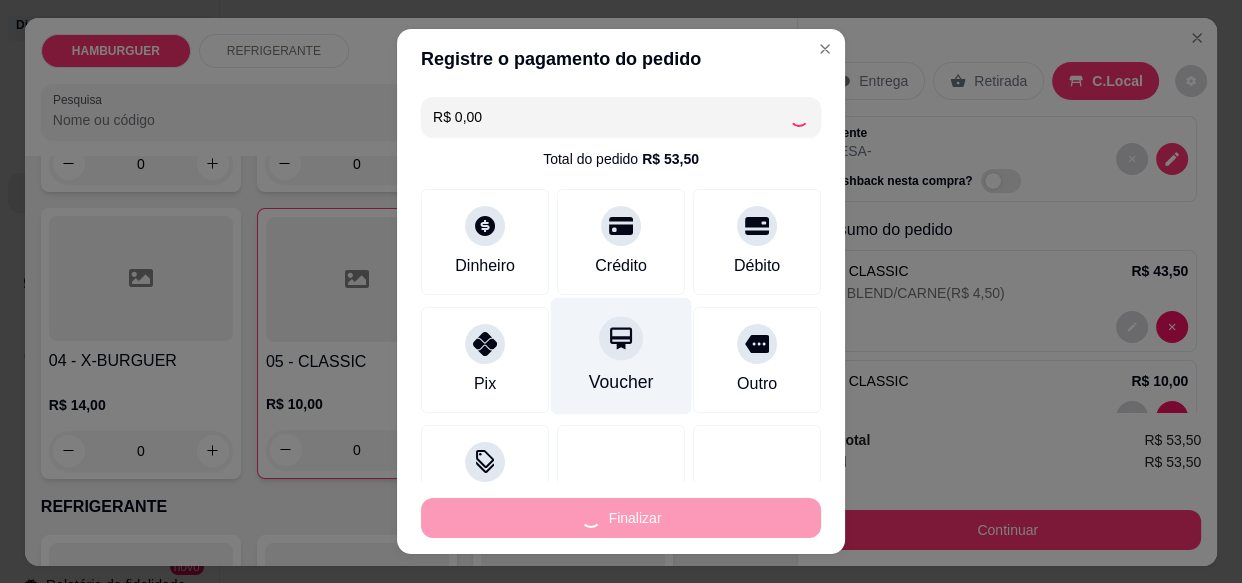 type on "-R$ 53,50" 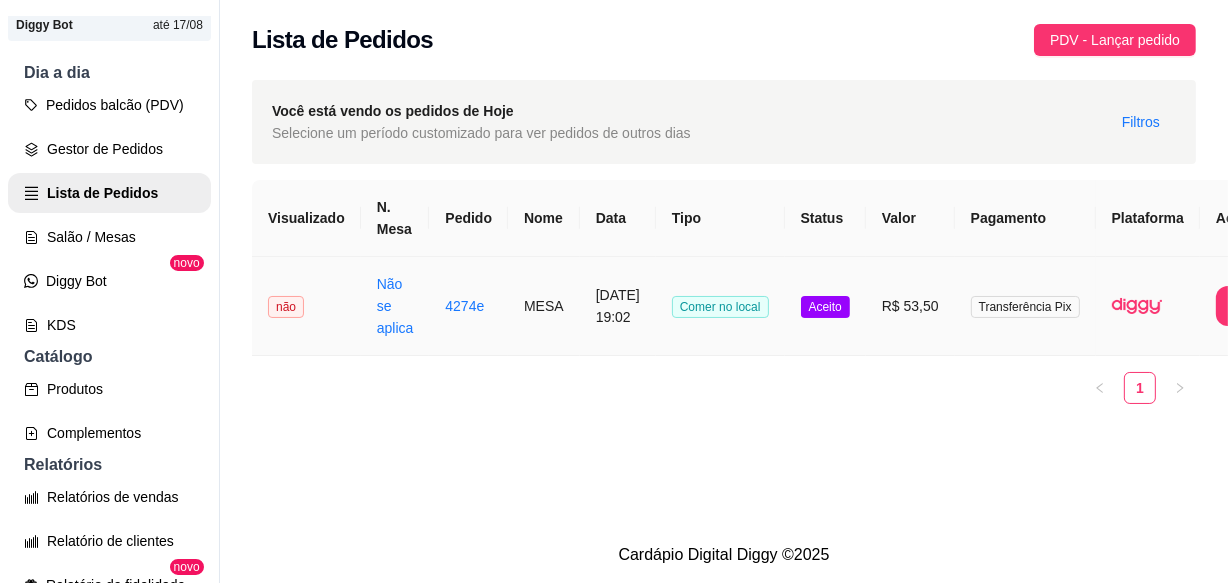 click on "Aceito" at bounding box center [825, 306] 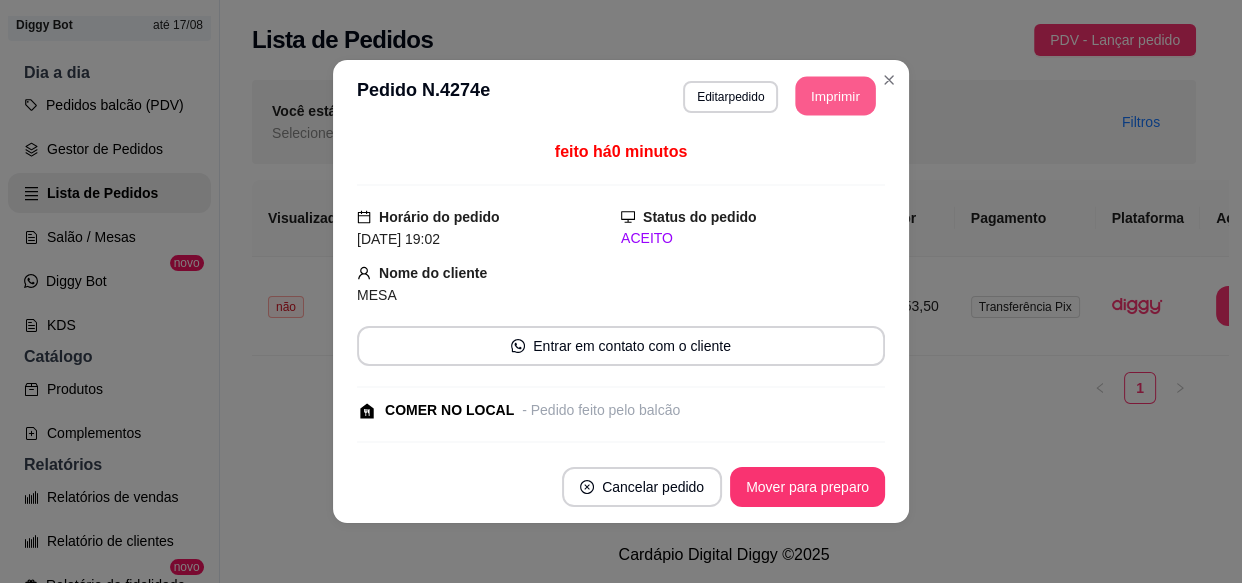 click on "Imprimir" at bounding box center [836, 96] 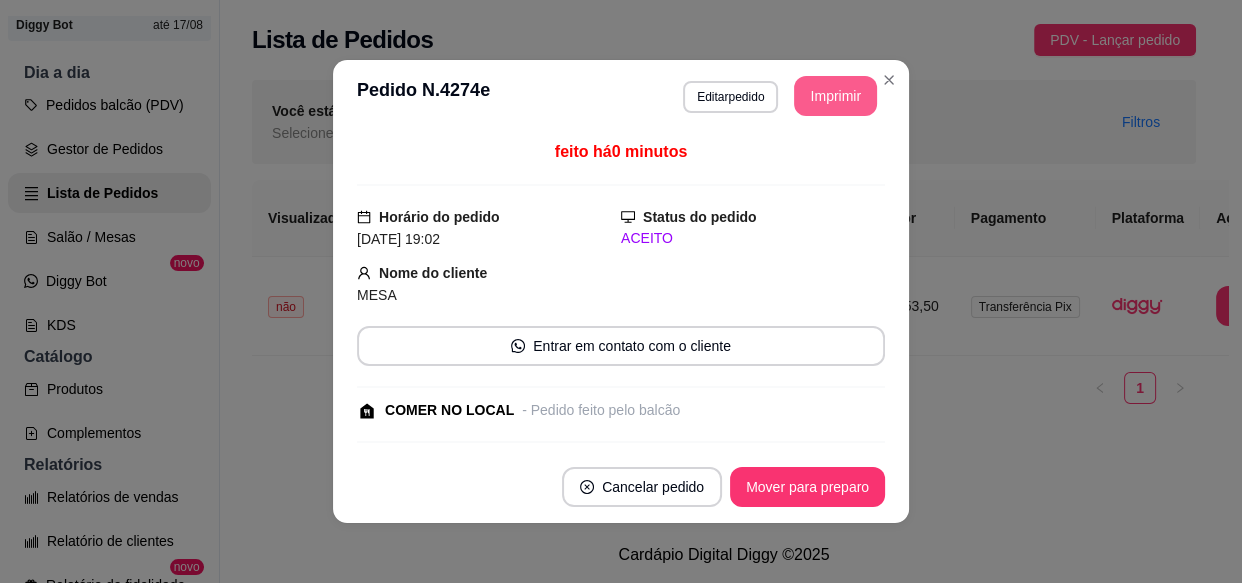 scroll, scrollTop: 0, scrollLeft: 0, axis: both 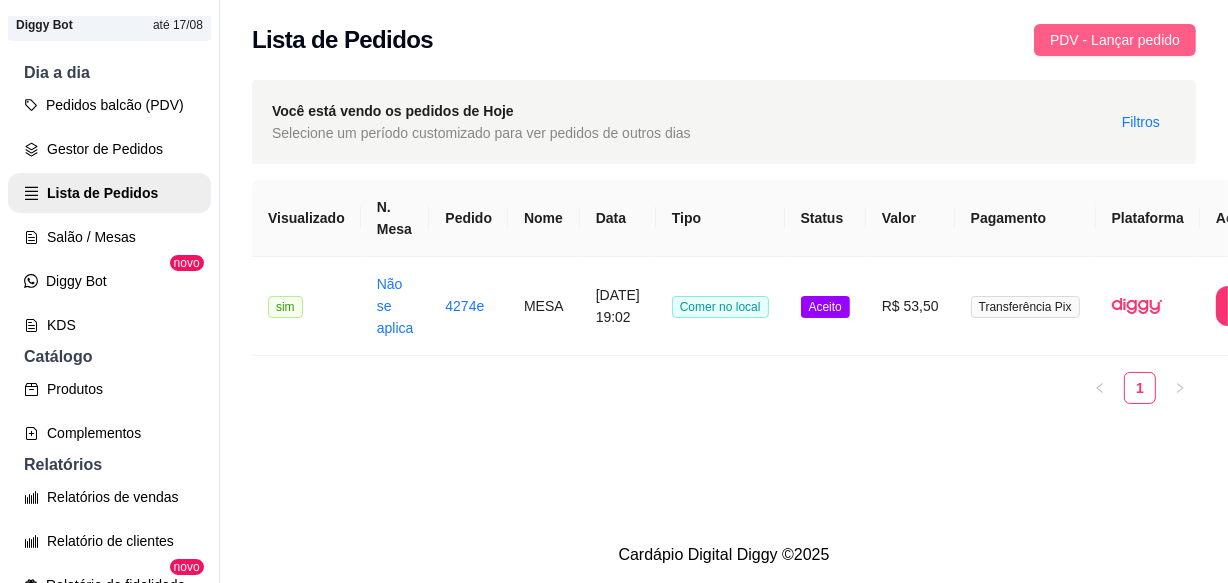 click on "PDV - Lançar pedido" at bounding box center (1115, 40) 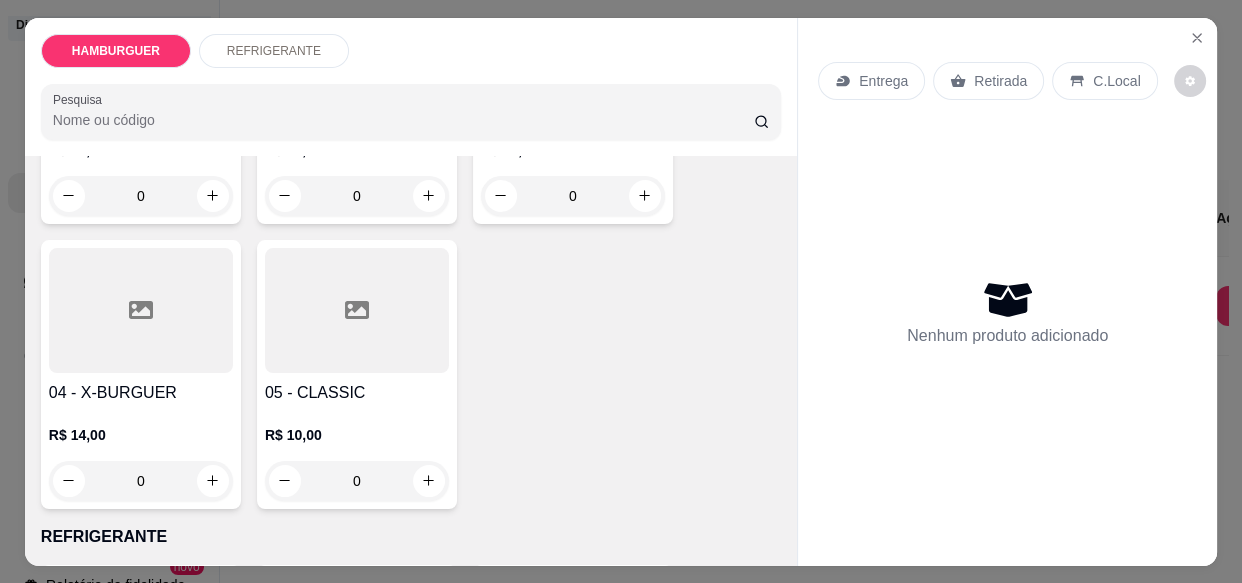 scroll, scrollTop: 363, scrollLeft: 0, axis: vertical 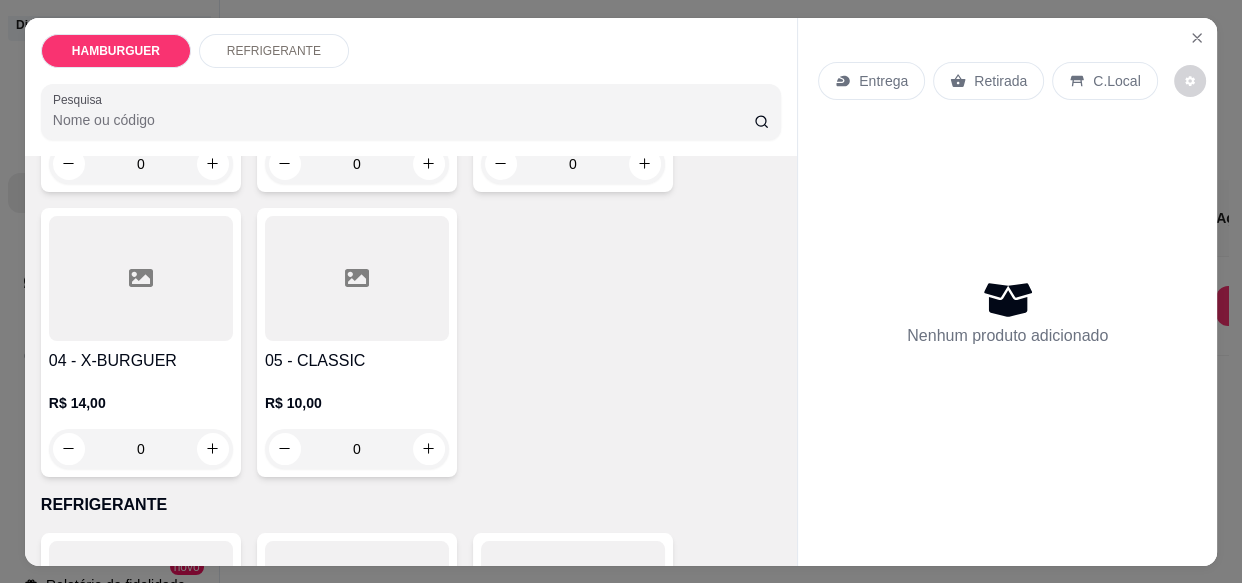 click on "0" at bounding box center [357, 449] 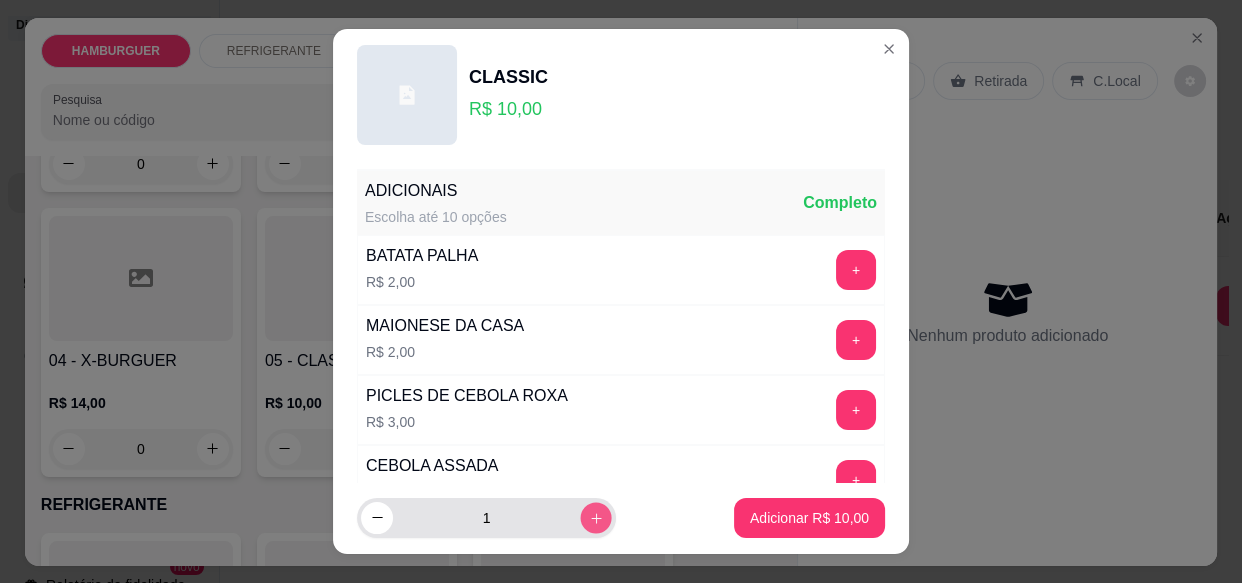 click 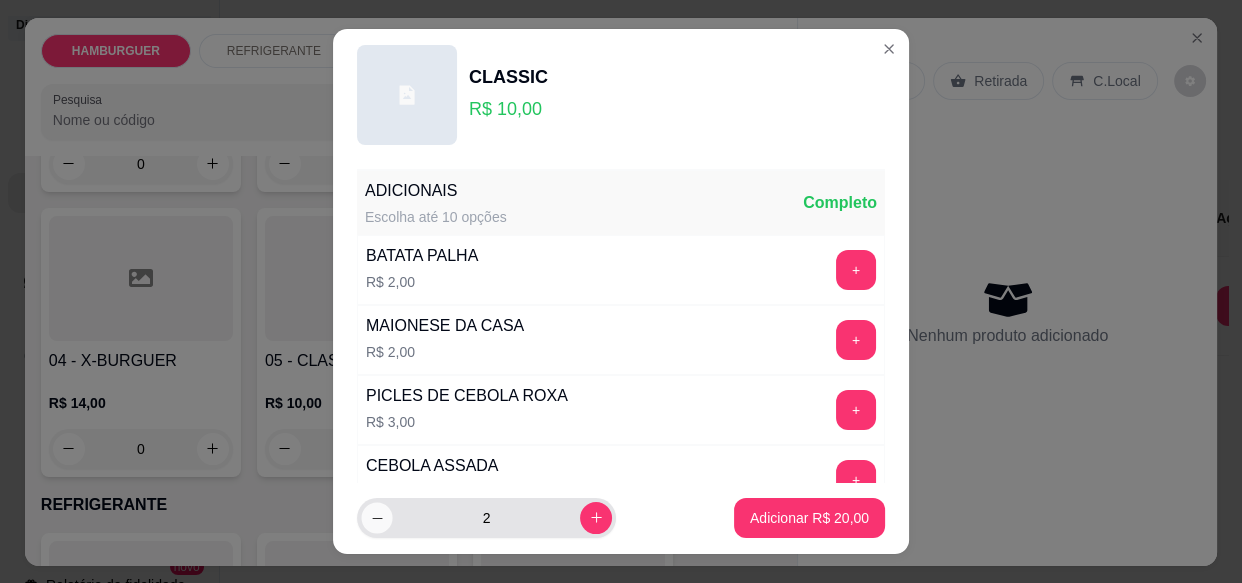 click 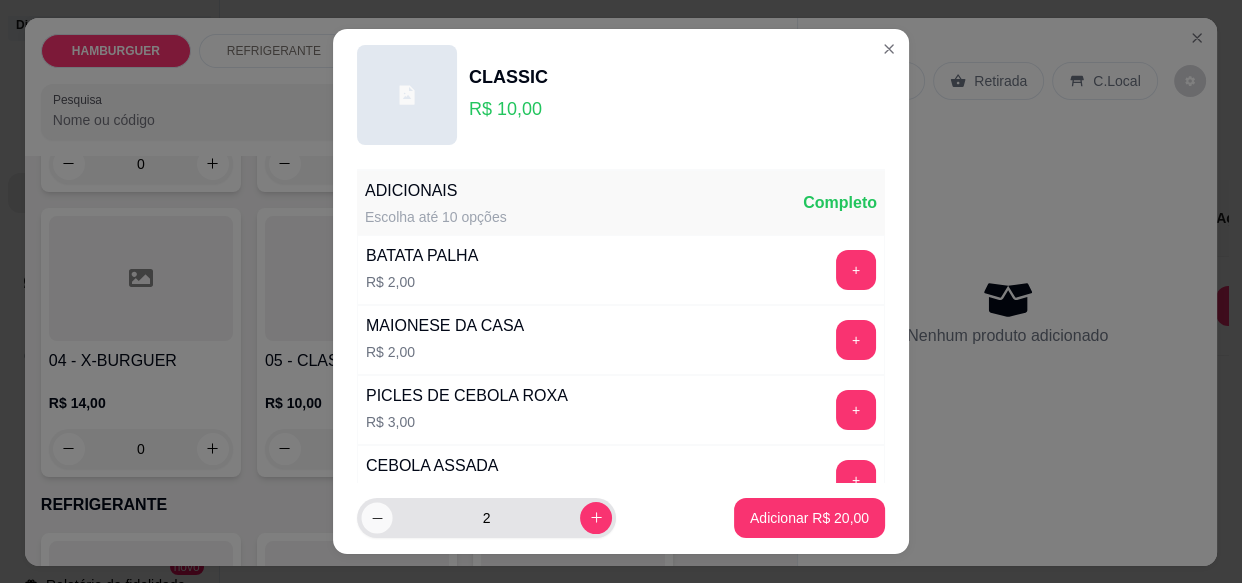 type on "1" 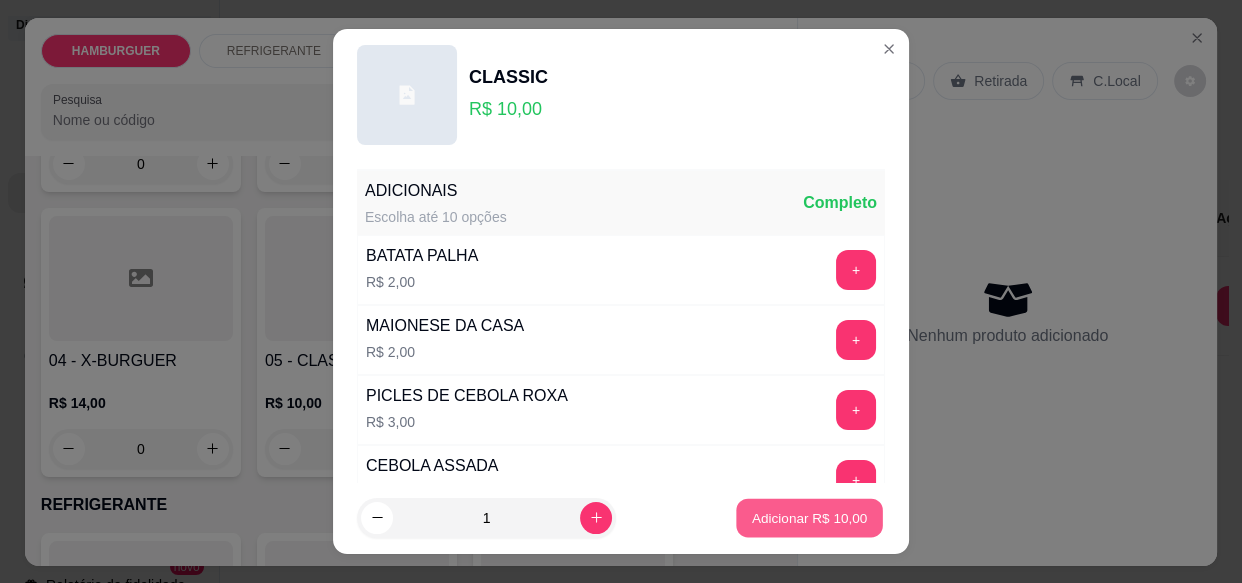 click on "Adicionar   R$ 10,00" at bounding box center [810, 517] 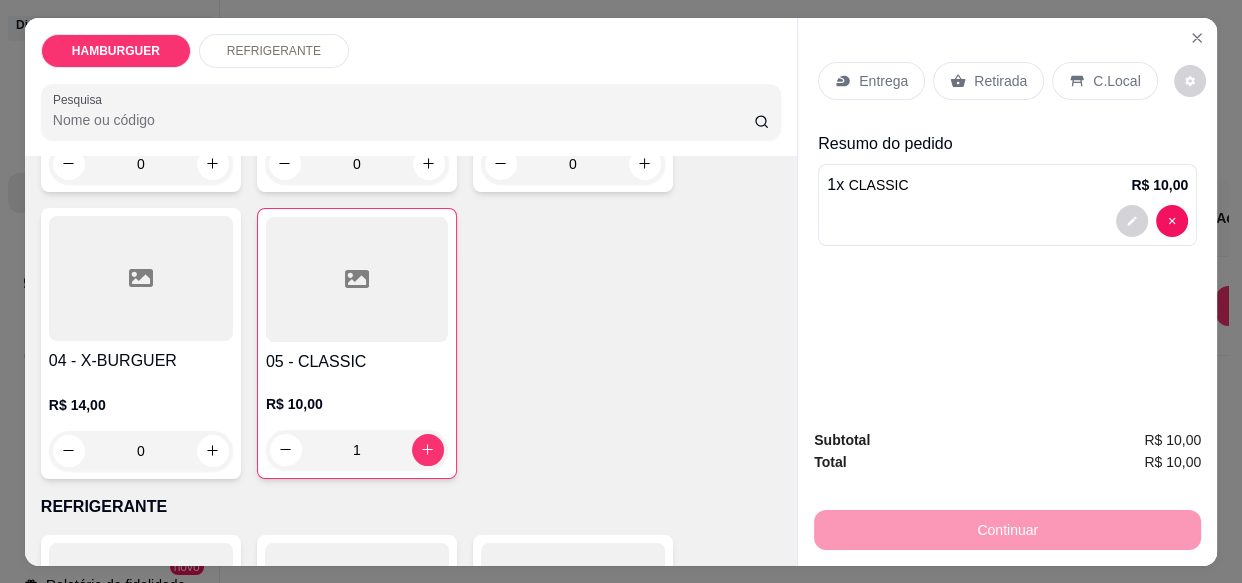 click on "C.Local" at bounding box center (1116, 81) 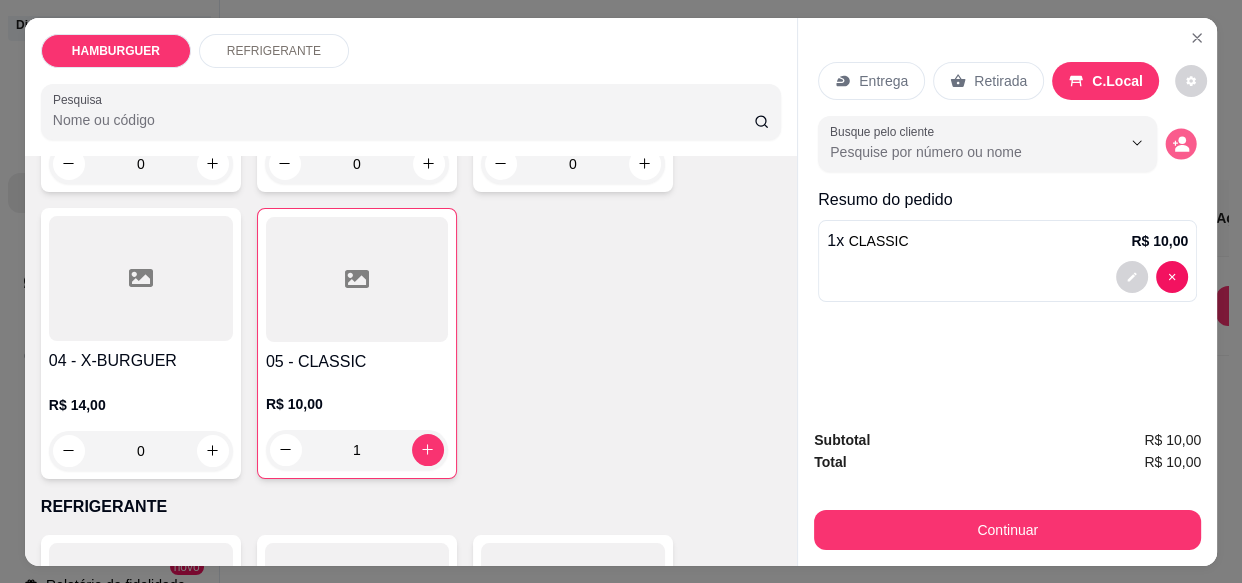 click 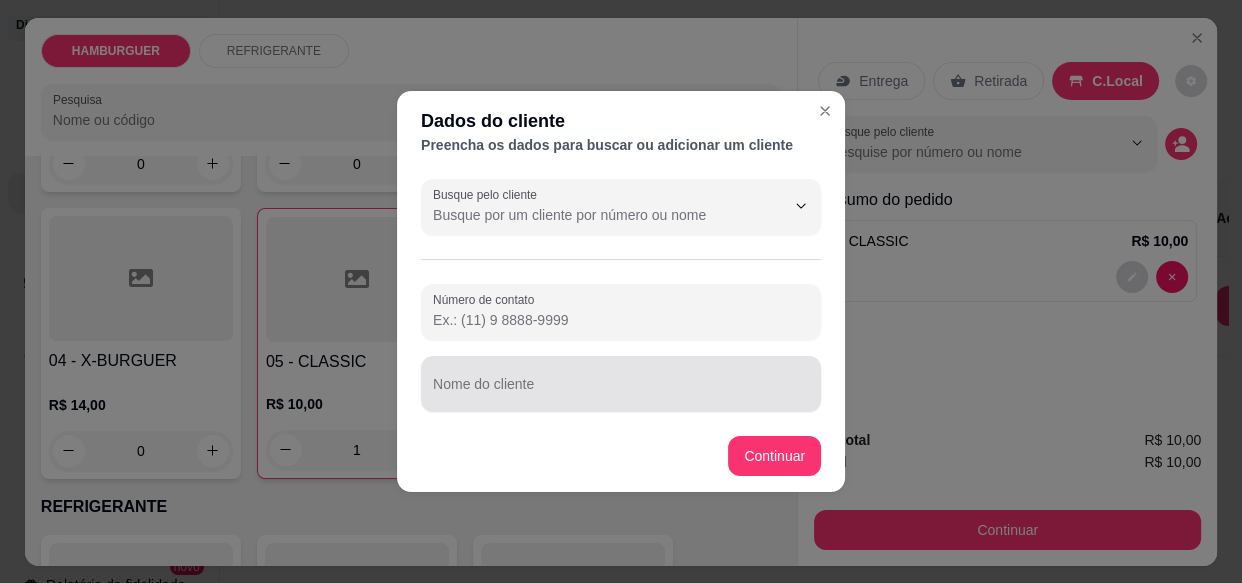 click on "Nome do cliente" at bounding box center (621, 392) 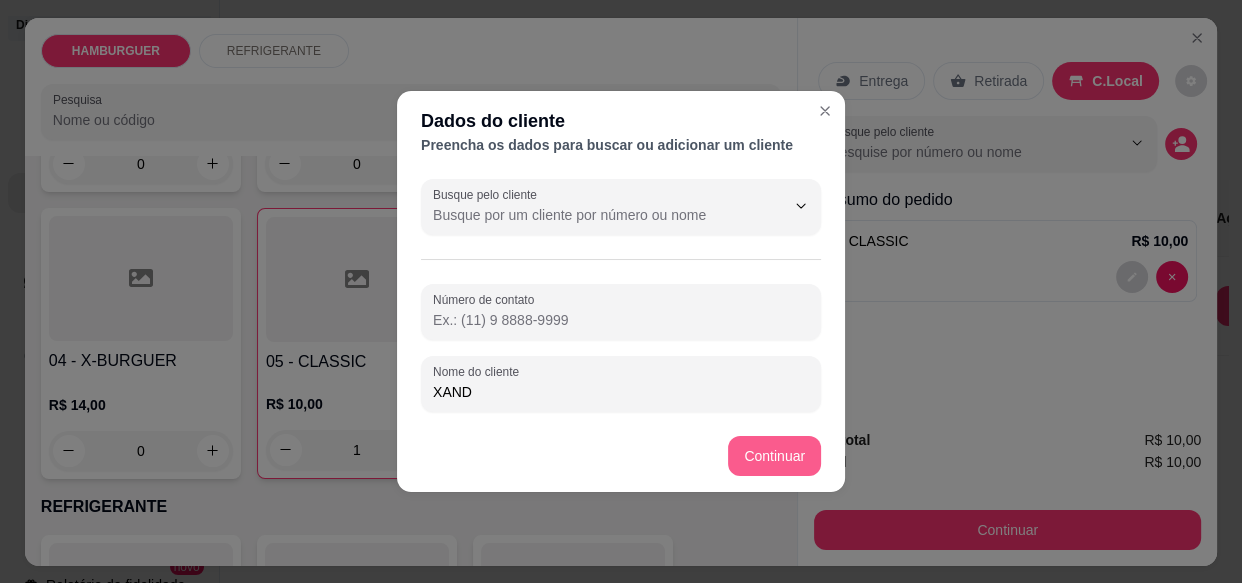 type on "XAND" 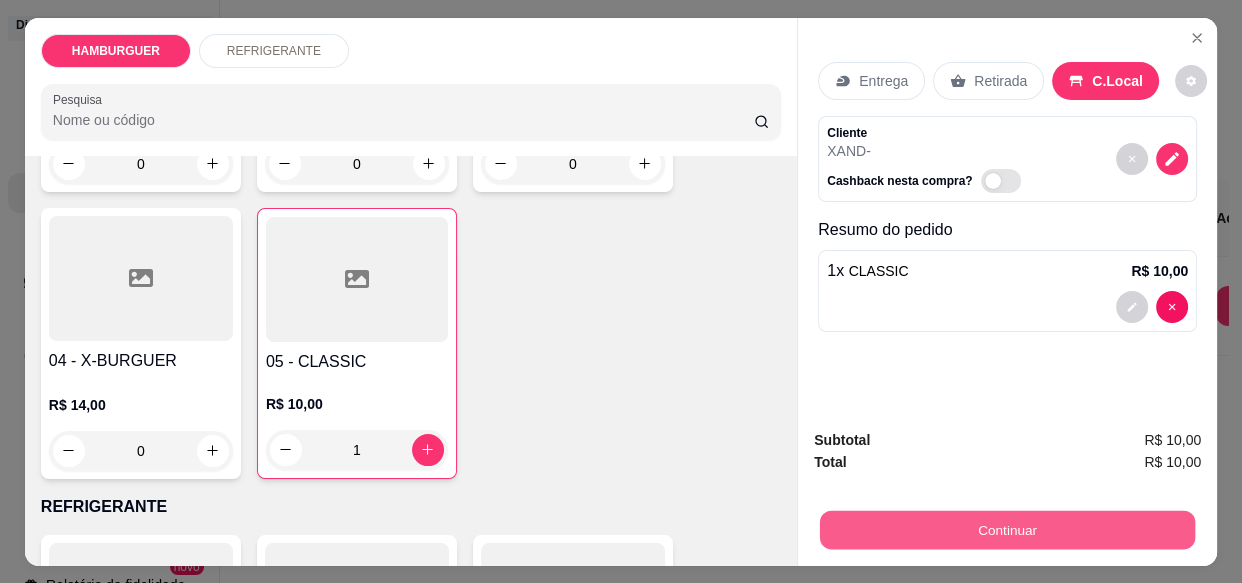 click on "Continuar" at bounding box center (1007, 529) 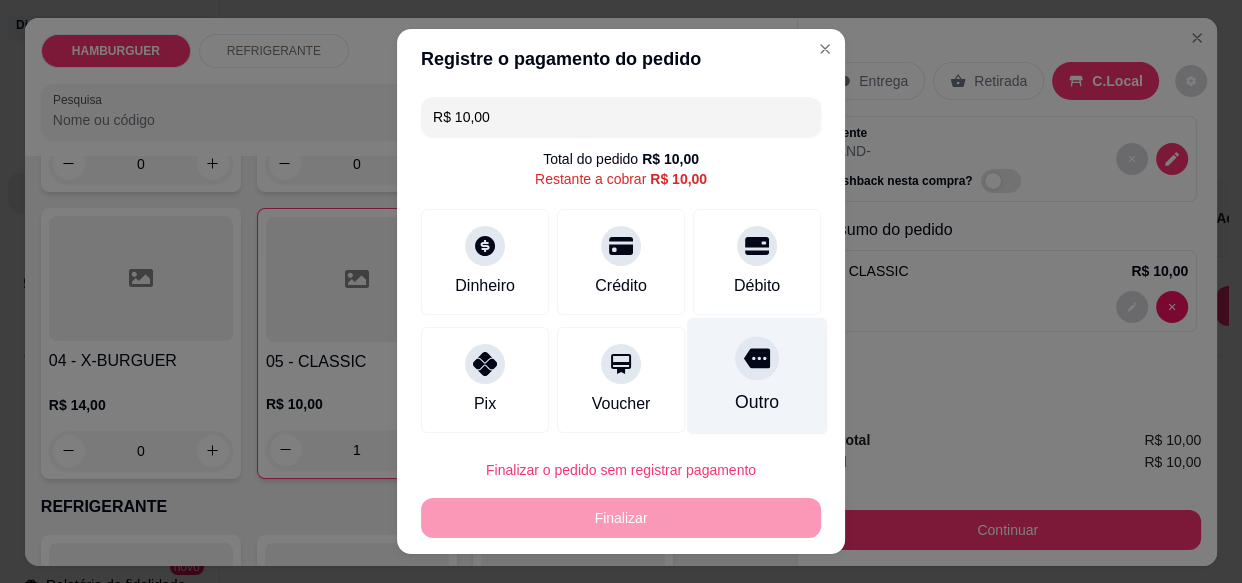 drag, startPoint x: 722, startPoint y: 364, endPoint x: 693, endPoint y: 391, distance: 39.623226 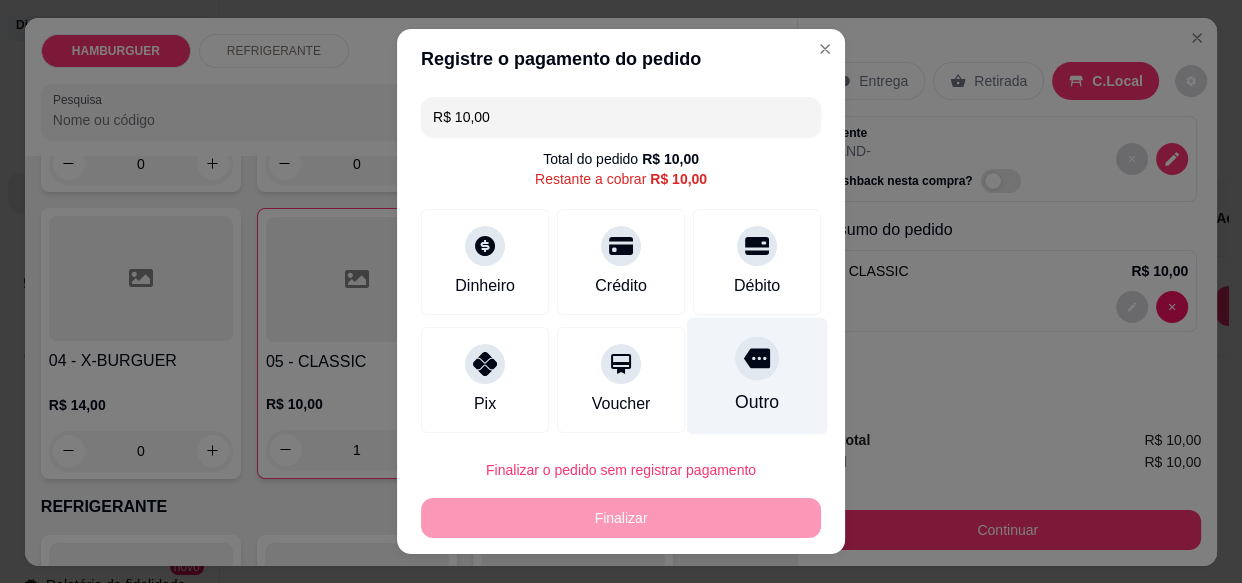 click at bounding box center (757, 359) 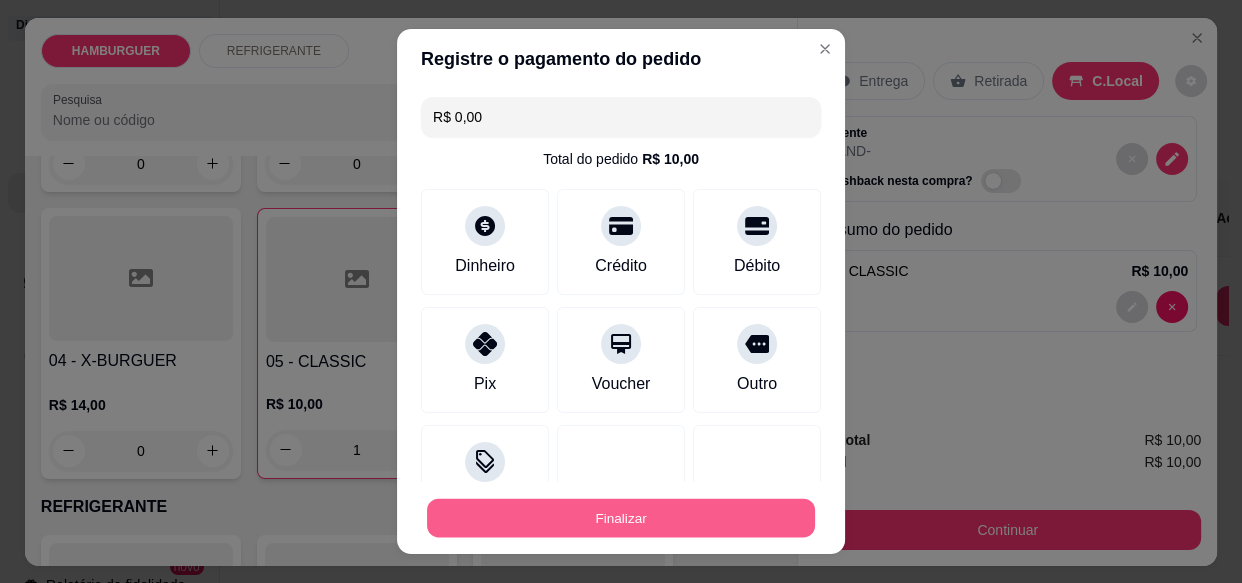click on "Finalizar" at bounding box center [621, 517] 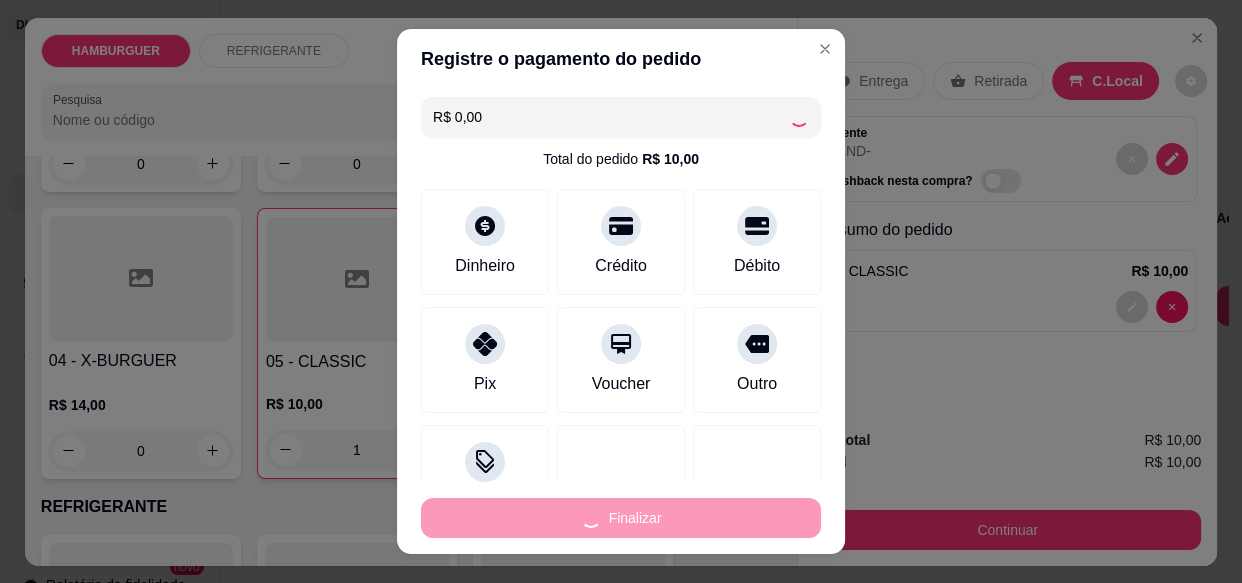 type on "0" 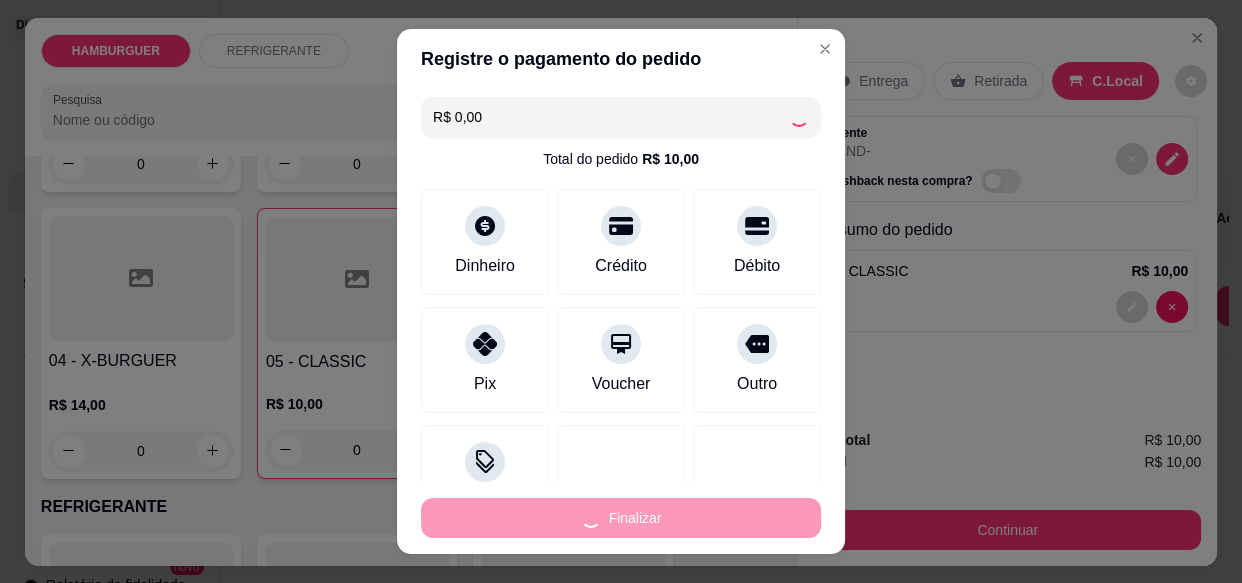 type on "-R$ 10,00" 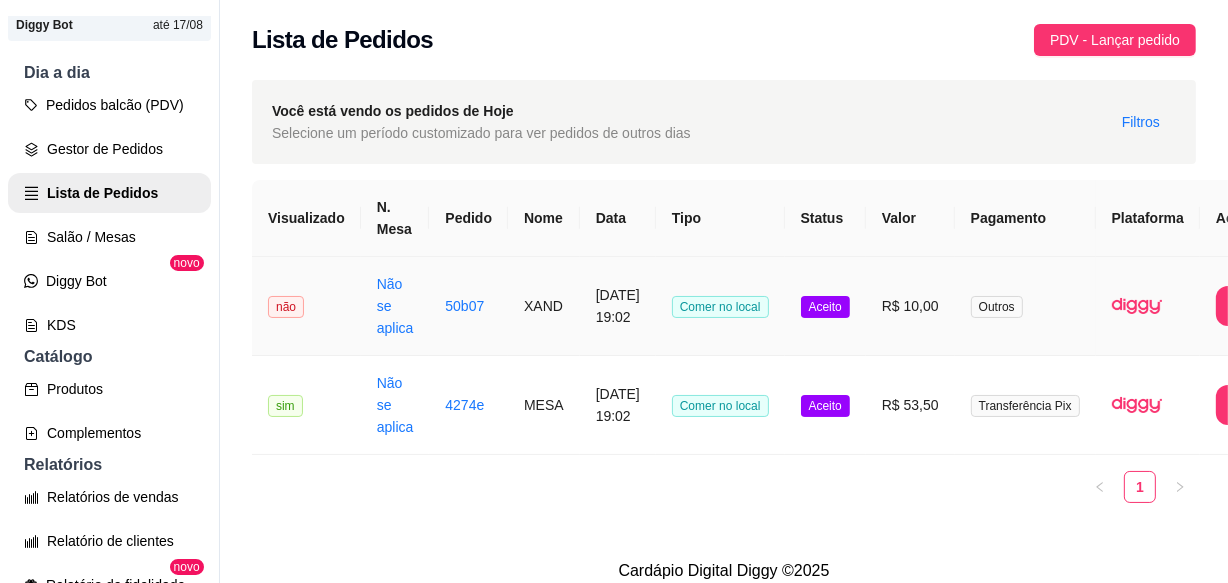 click on "Outros" at bounding box center [1025, 306] 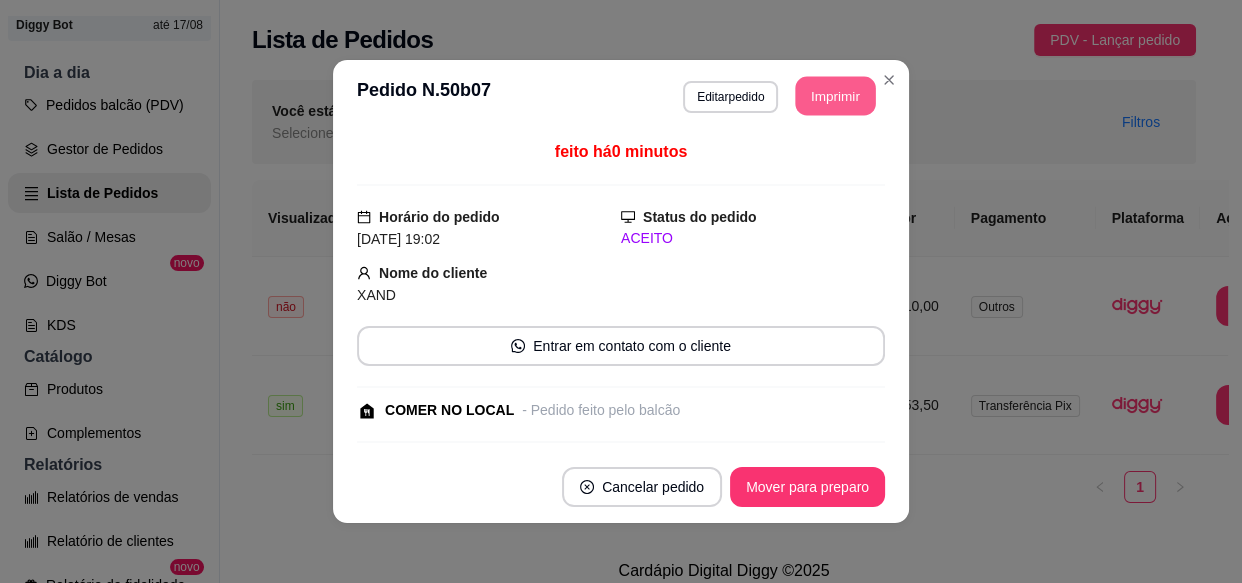 click on "Imprimir" at bounding box center (836, 96) 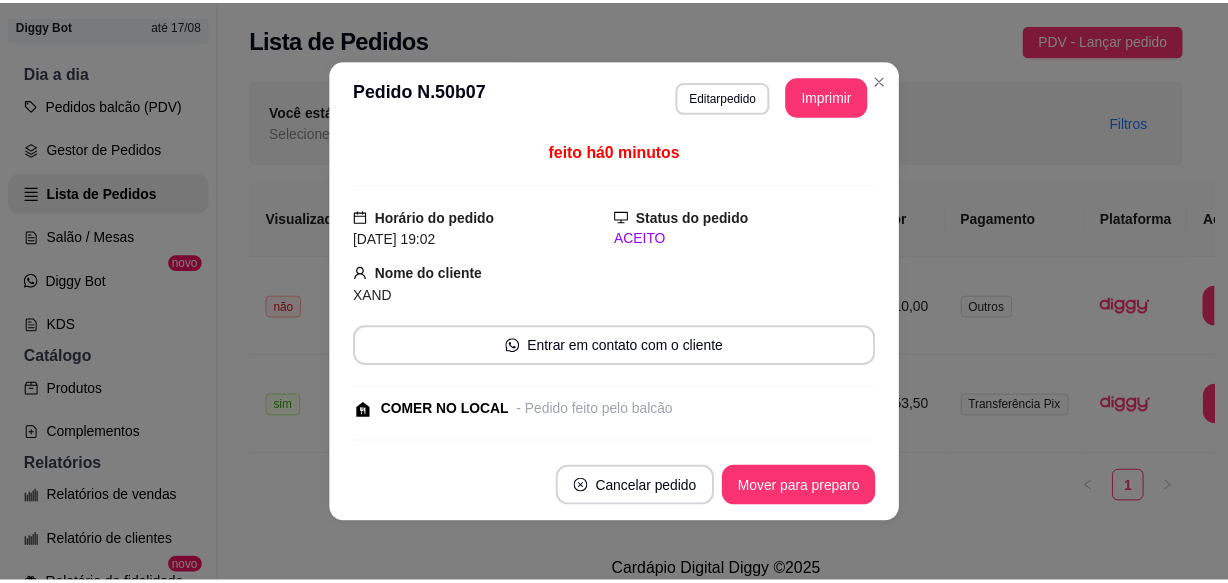scroll, scrollTop: 0, scrollLeft: 0, axis: both 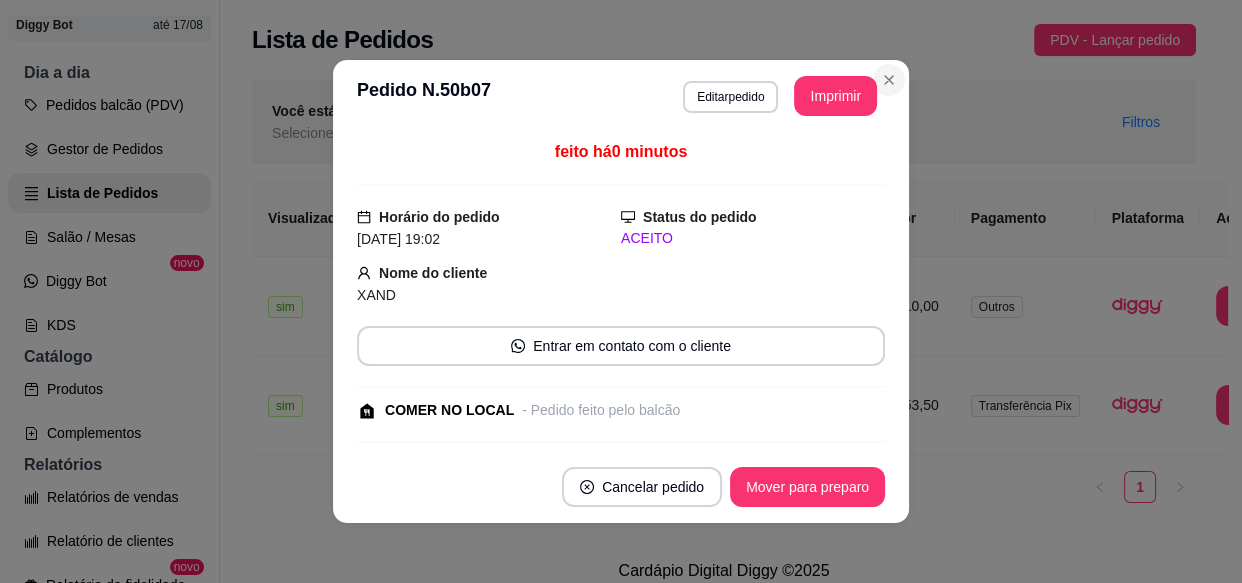 click on "**********" at bounding box center (621, 291) 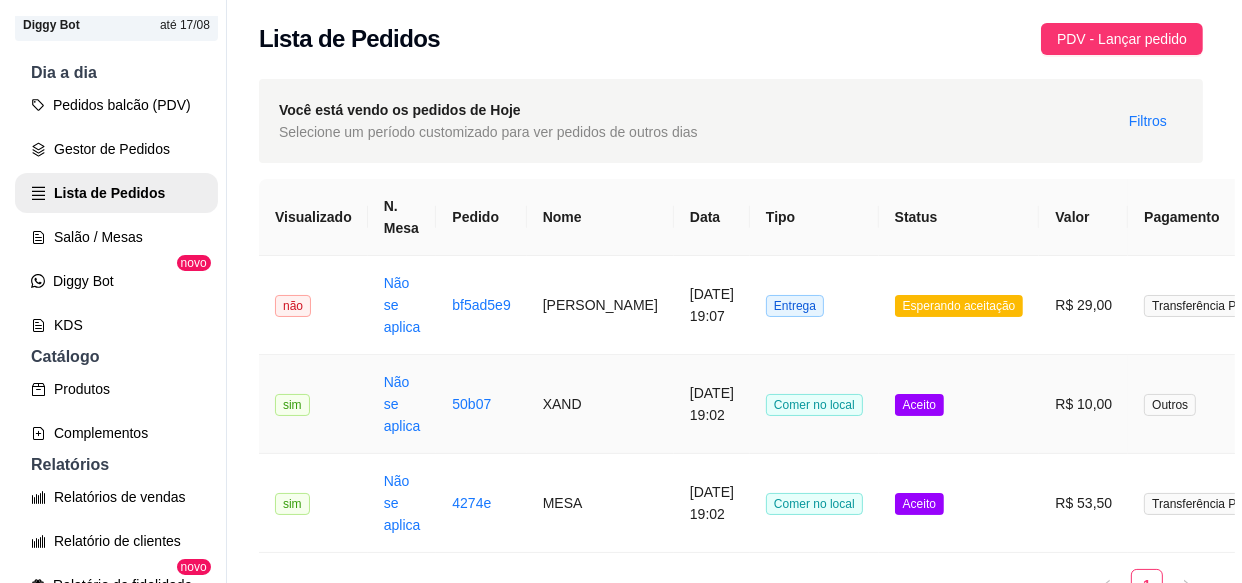 scroll, scrollTop: 0, scrollLeft: 0, axis: both 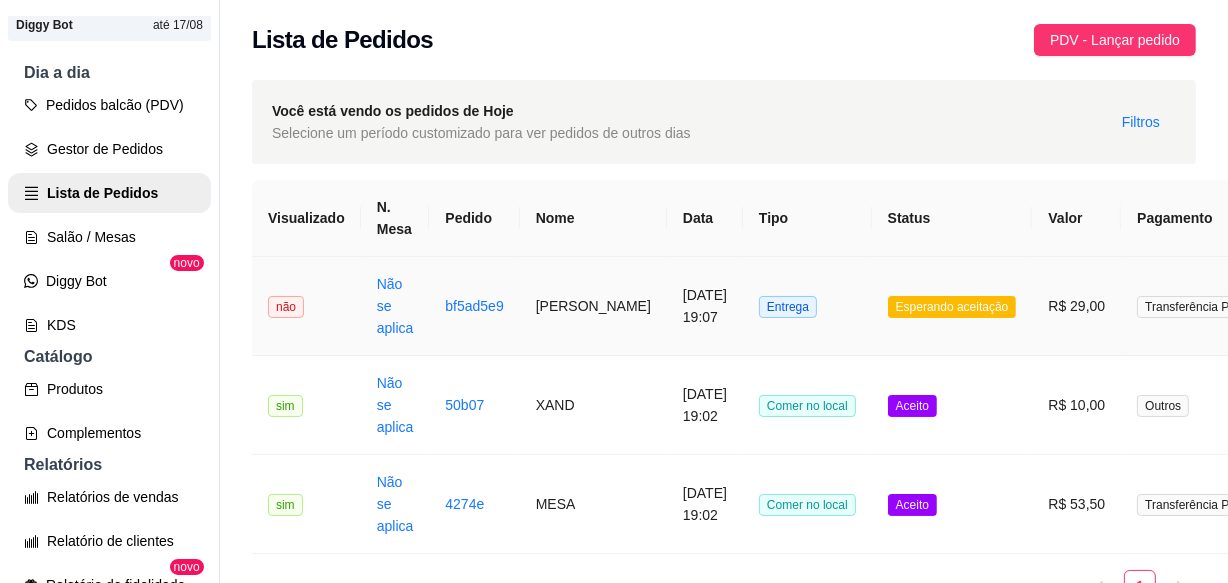 click on "[PERSON_NAME]" at bounding box center (593, 306) 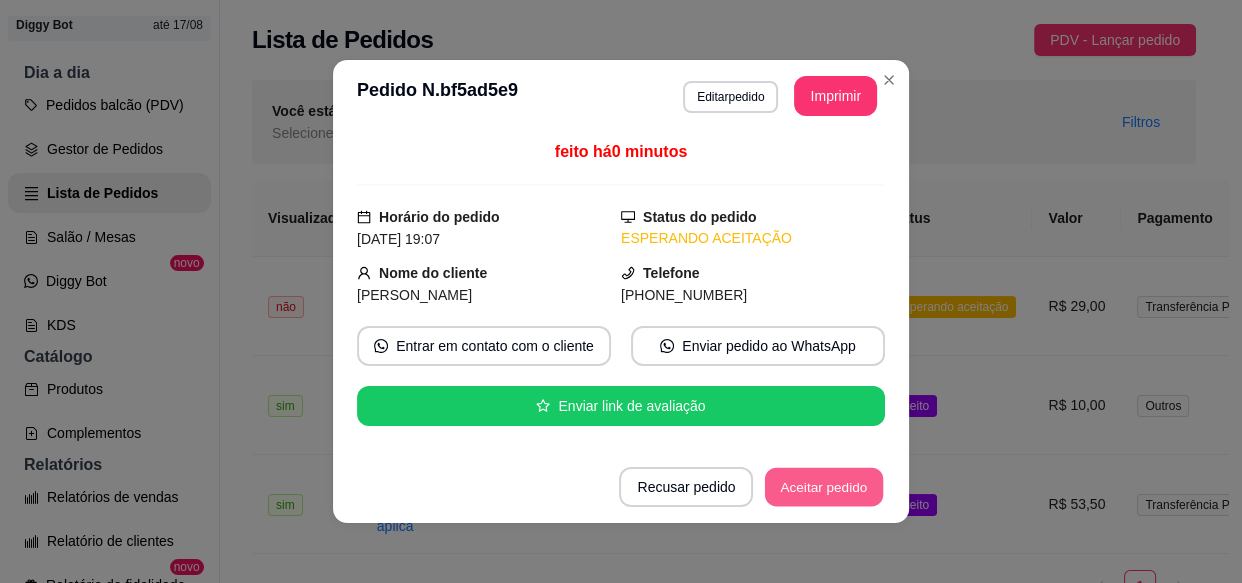 click on "Aceitar pedido" at bounding box center (824, 487) 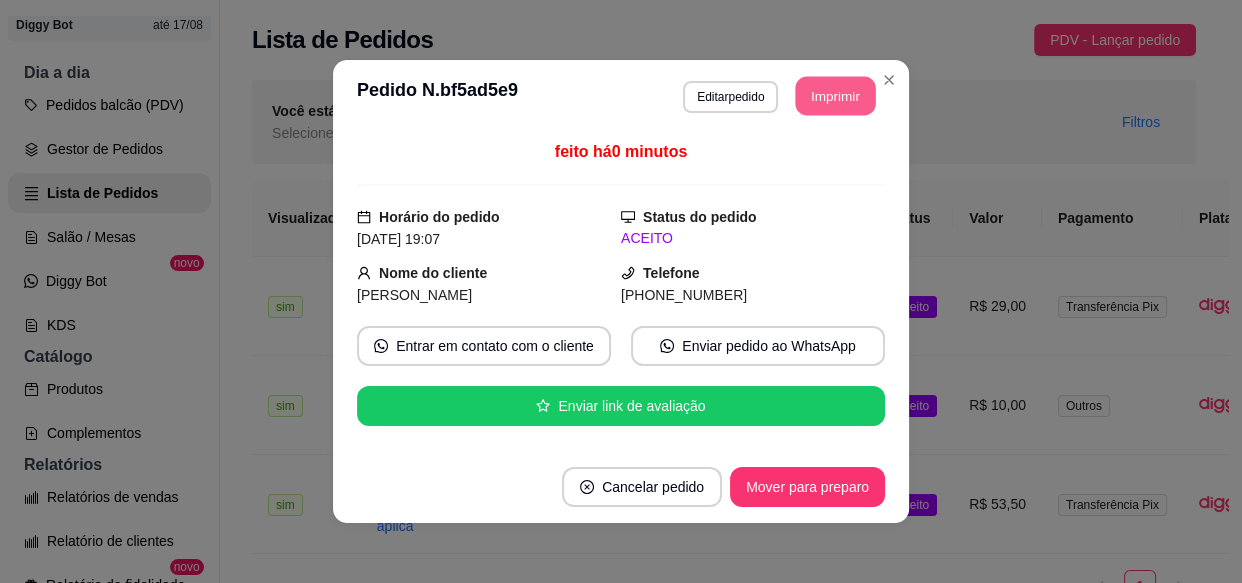 click on "Imprimir" at bounding box center [836, 96] 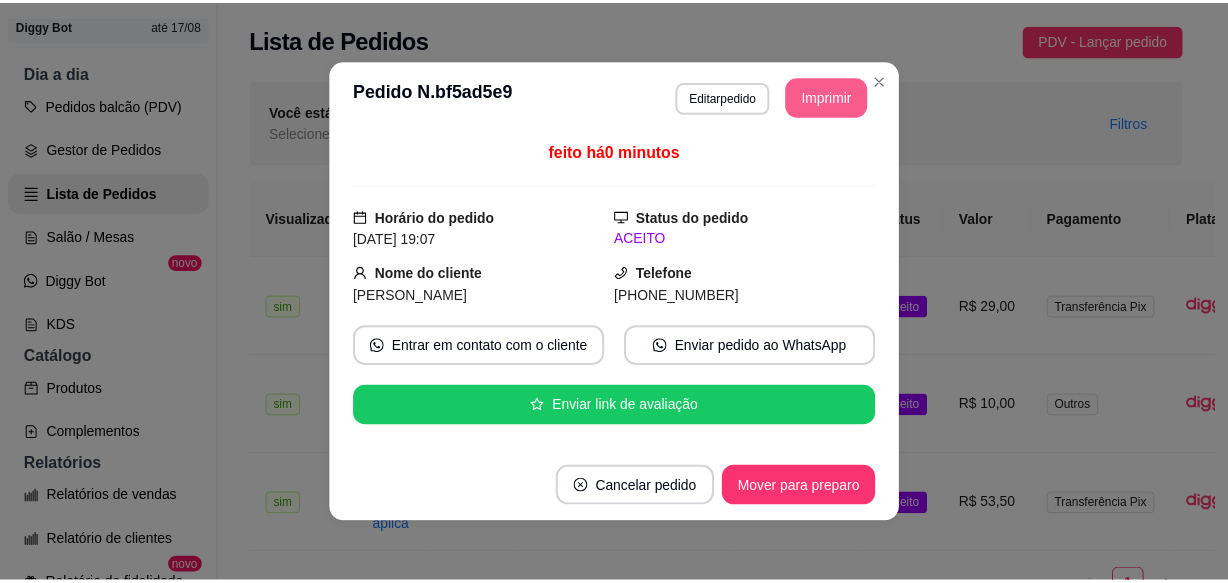 scroll, scrollTop: 0, scrollLeft: 0, axis: both 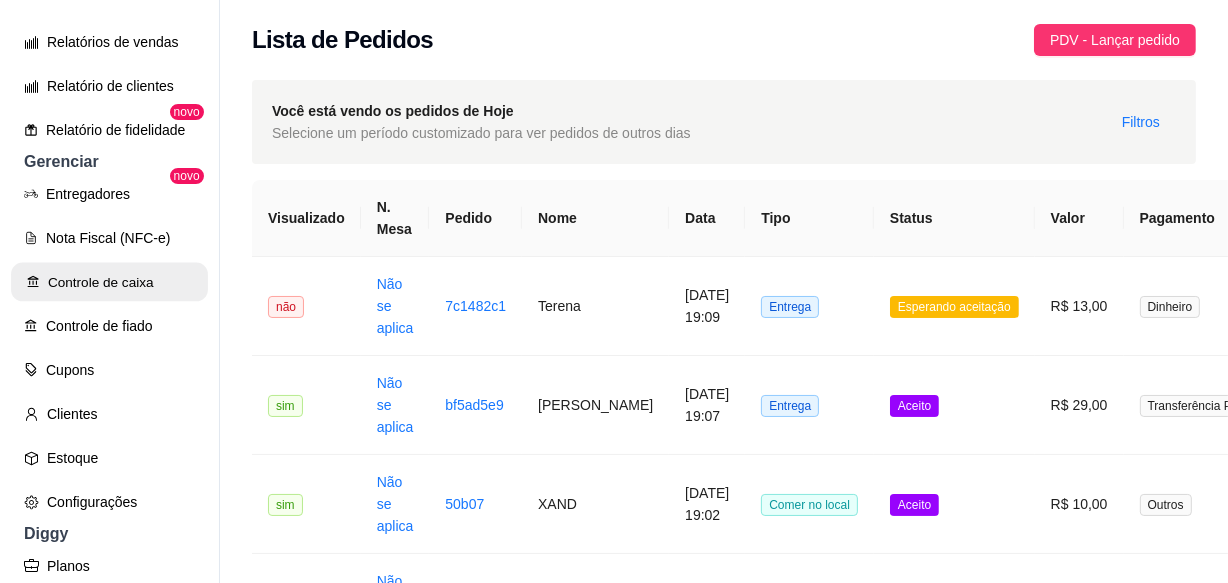 click on "Controle de caixa" at bounding box center [109, 282] 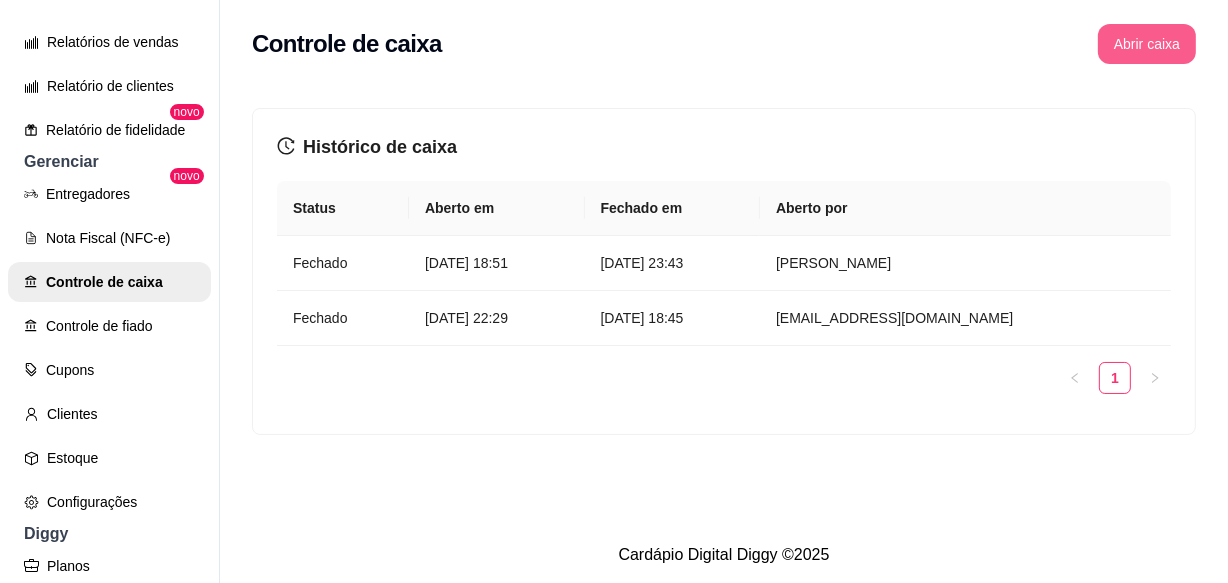 click on "Abrir caixa" at bounding box center [1147, 44] 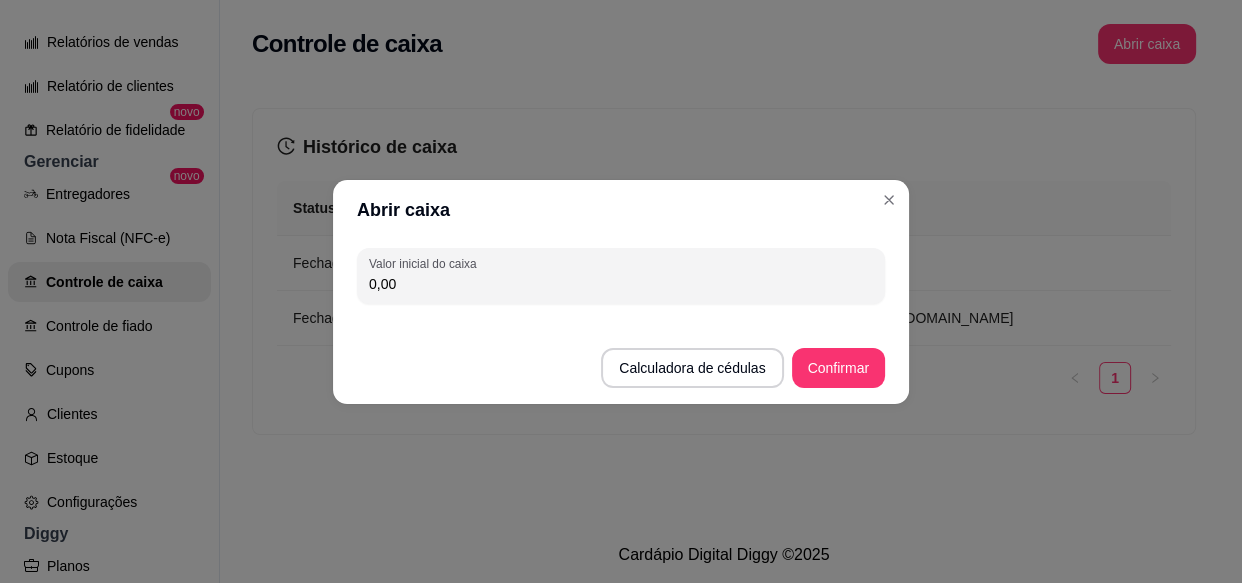 click on "0,00" at bounding box center (621, 284) 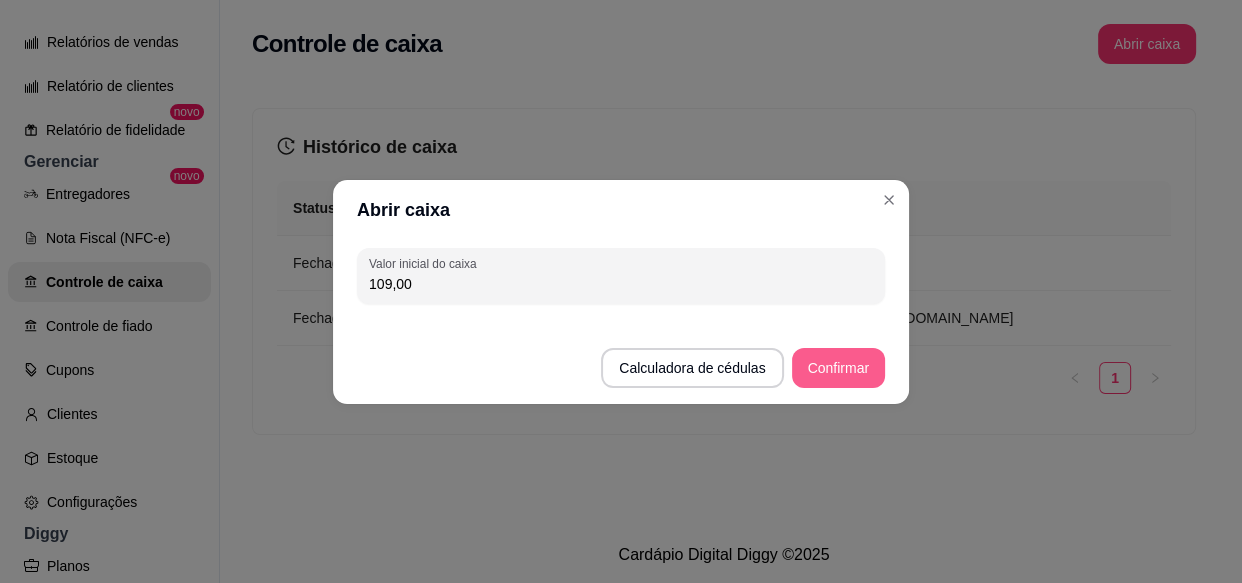 type on "109,00" 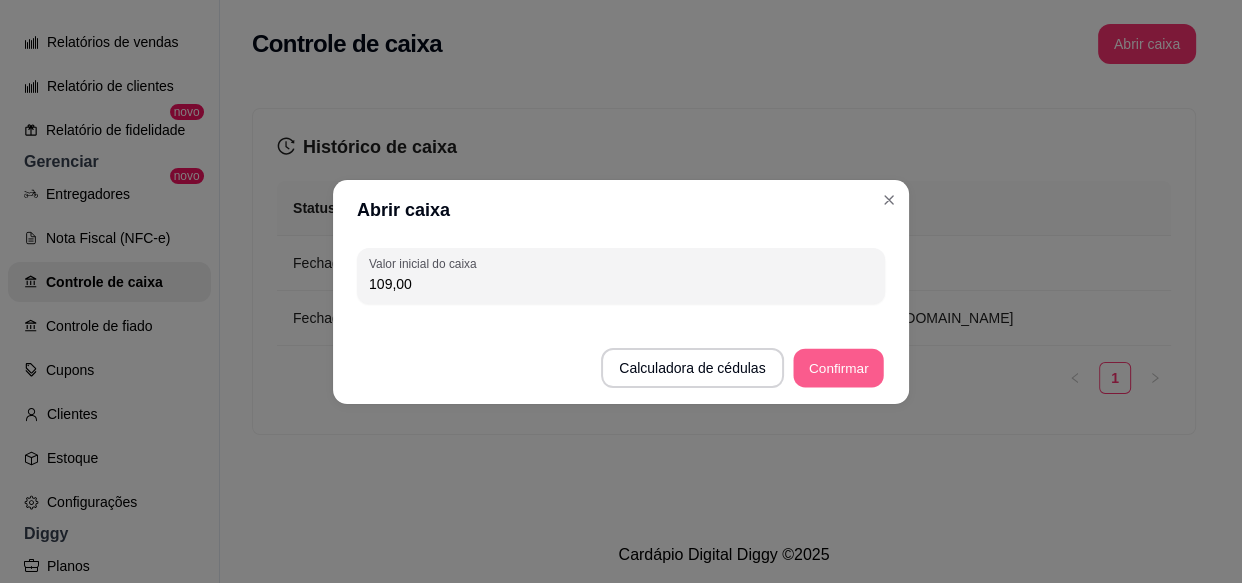 click on "Confirmar" at bounding box center [838, 367] 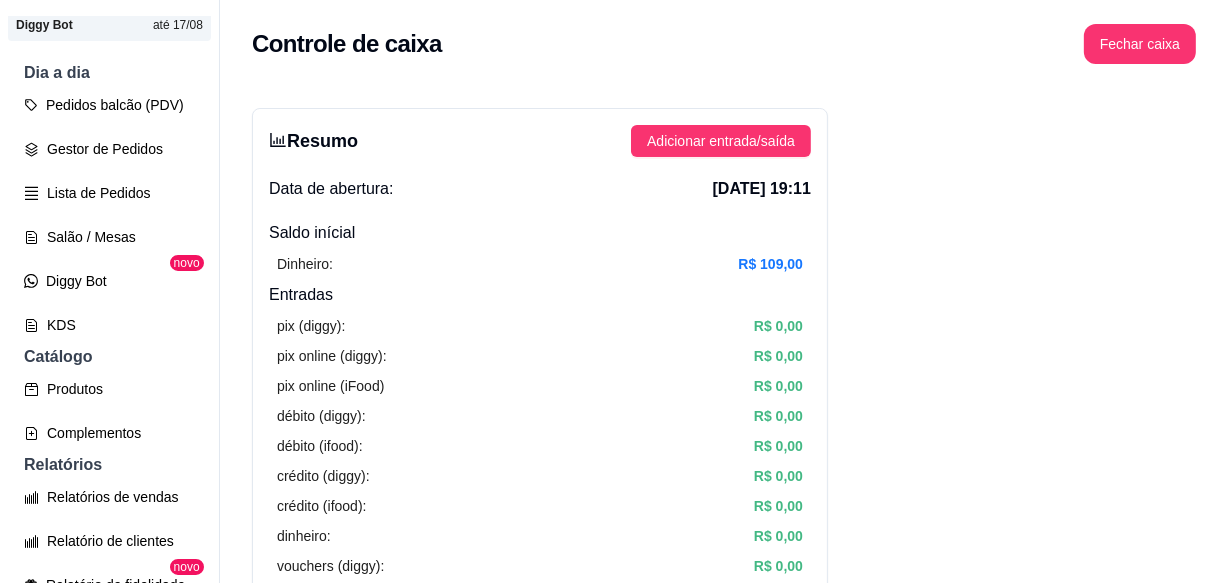 scroll, scrollTop: 0, scrollLeft: 0, axis: both 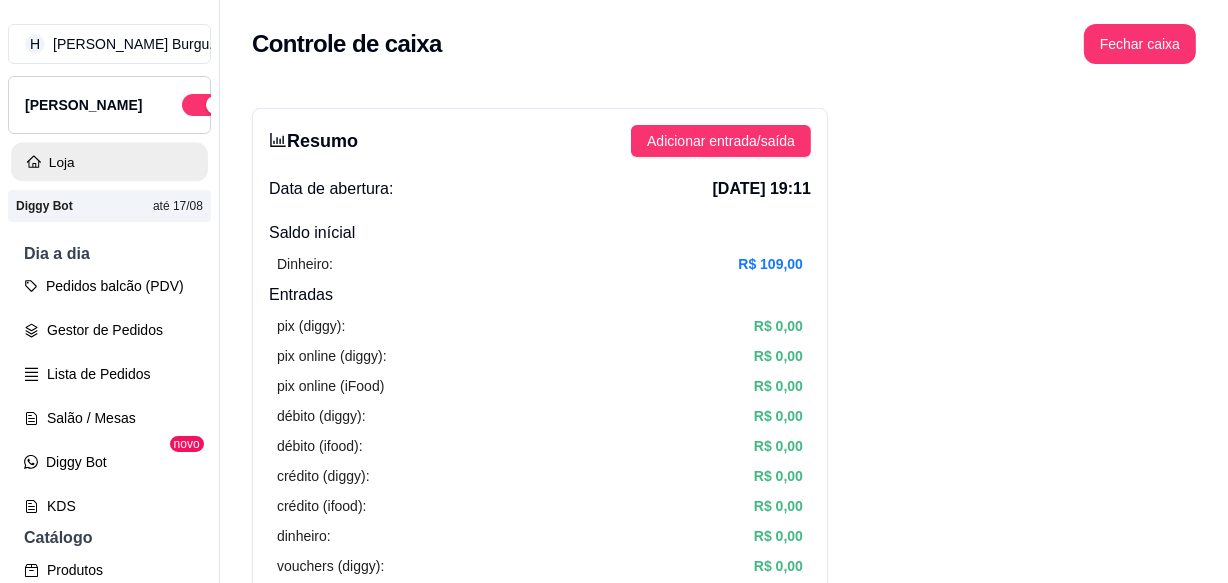 click on "Loja" at bounding box center (109, 162) 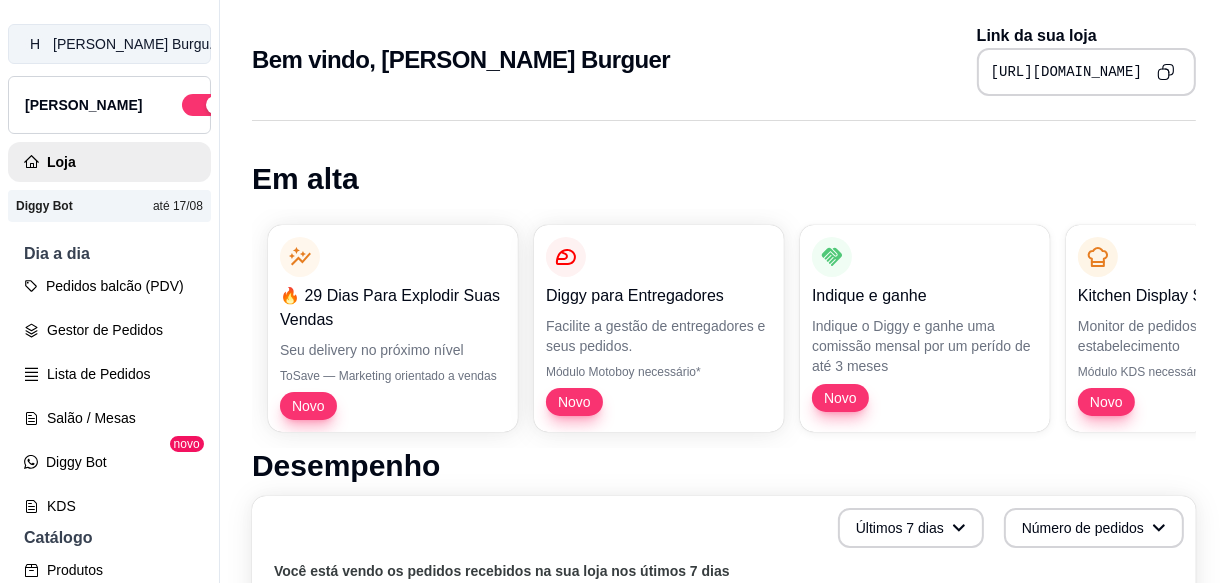 click on "Helll's Burgu ..." at bounding box center (137, 44) 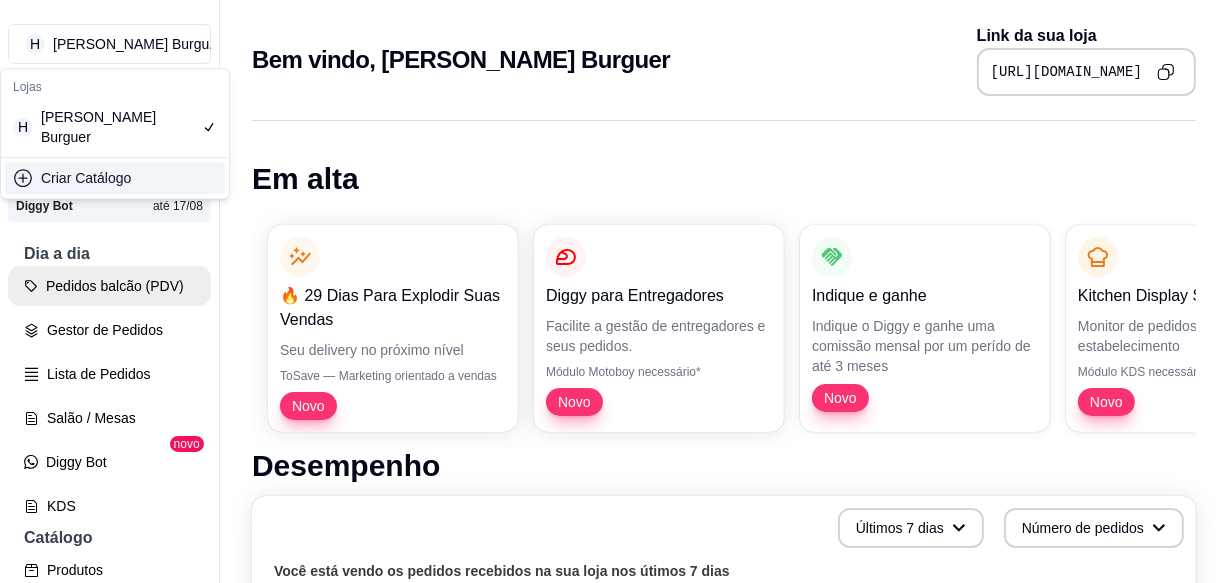 click on "Pedidos balcão (PDV)" at bounding box center (109, 286) 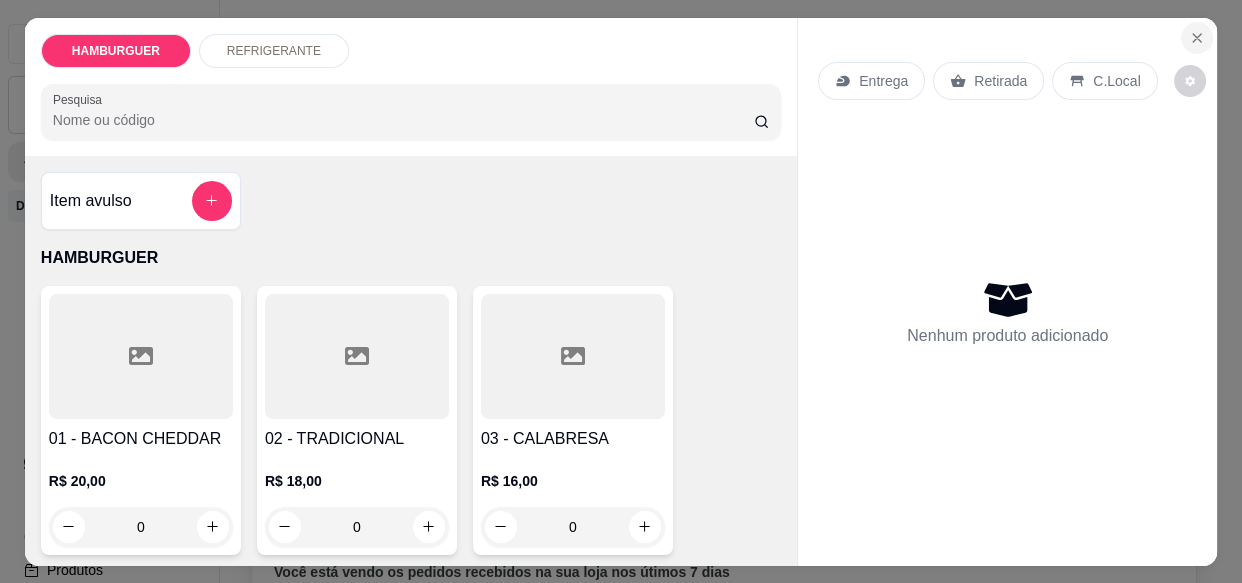 click at bounding box center (1197, 38) 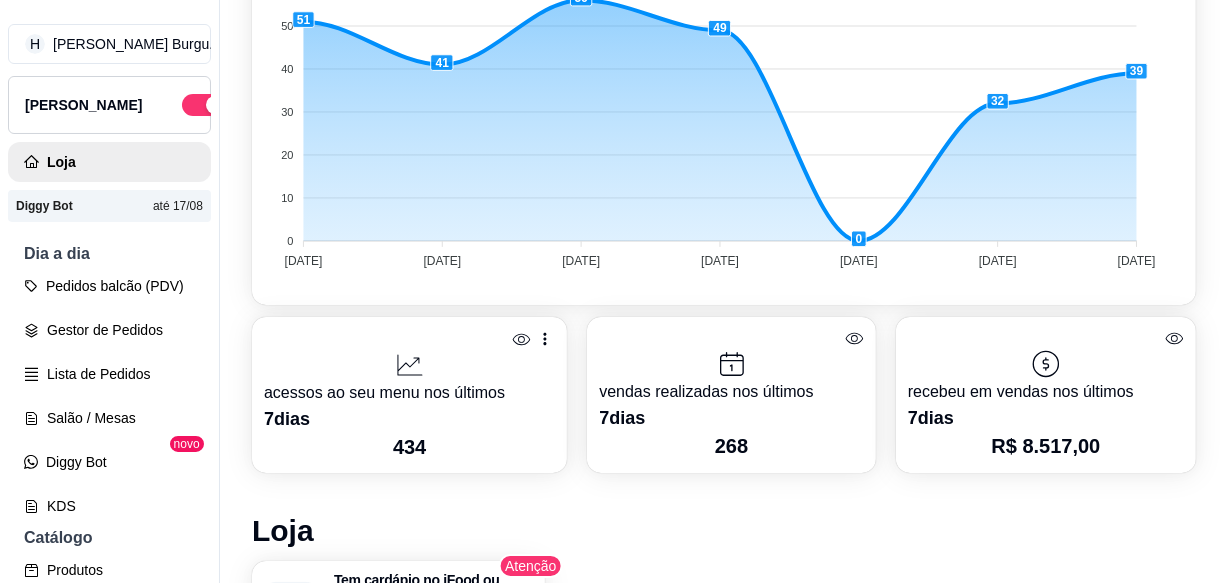 scroll, scrollTop: 0, scrollLeft: 0, axis: both 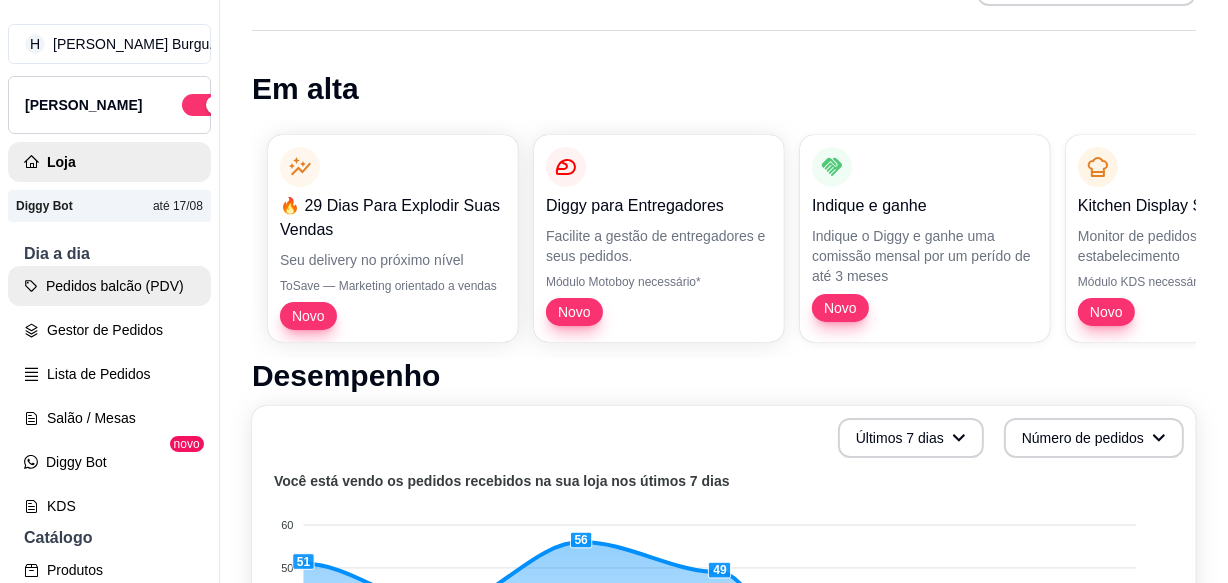 click on "Pedidos balcão (PDV)" at bounding box center [109, 286] 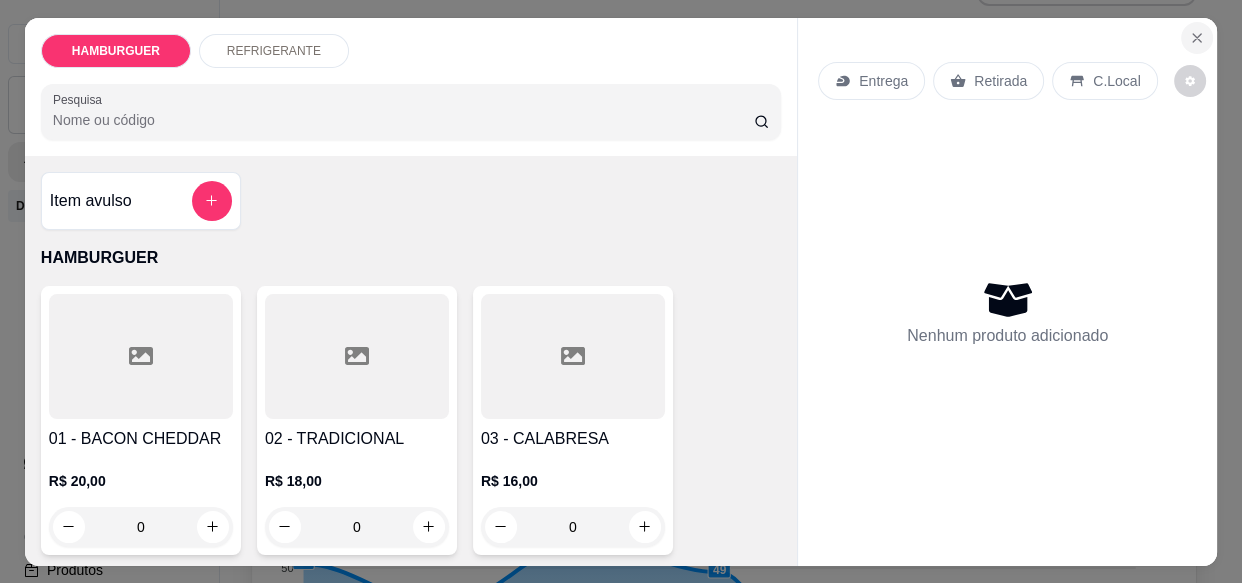 click 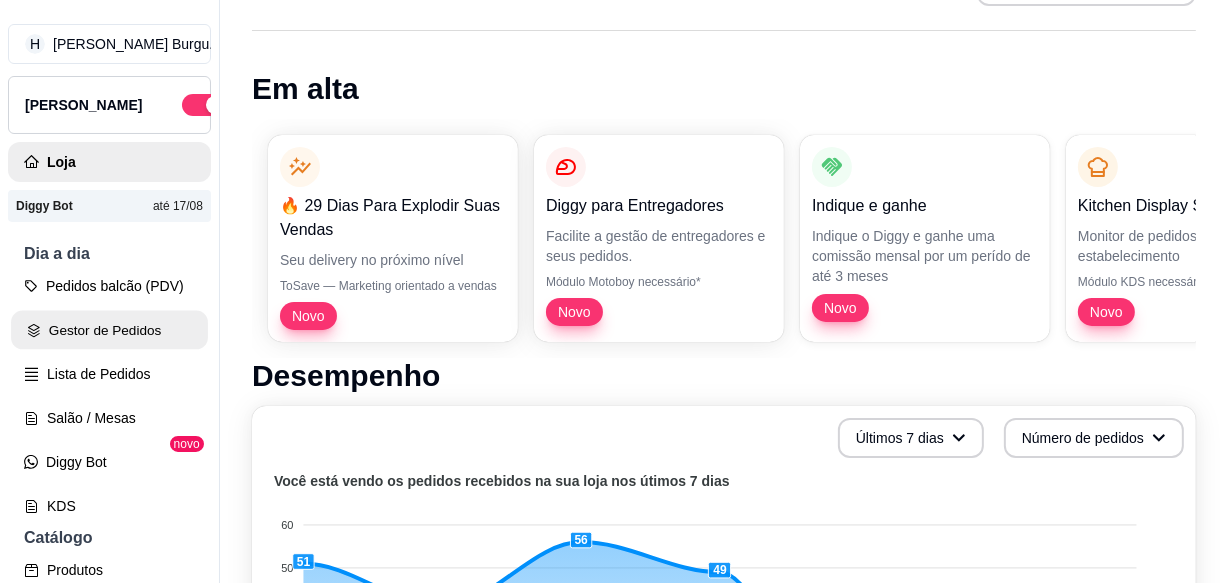 click on "Gestor de Pedidos" at bounding box center [109, 330] 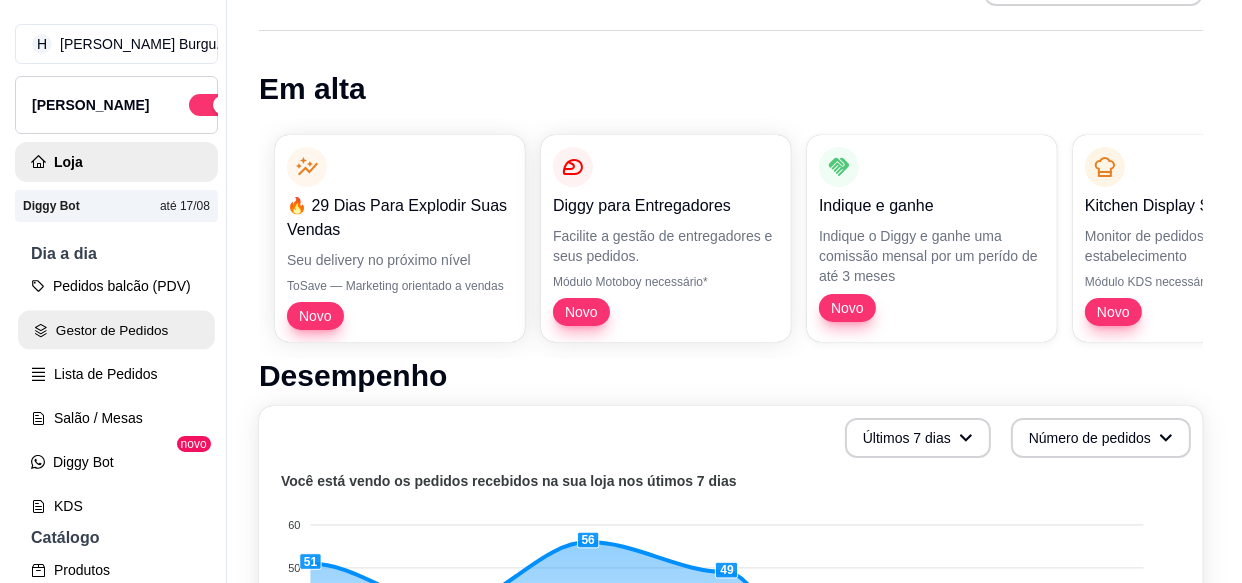 scroll, scrollTop: 0, scrollLeft: 0, axis: both 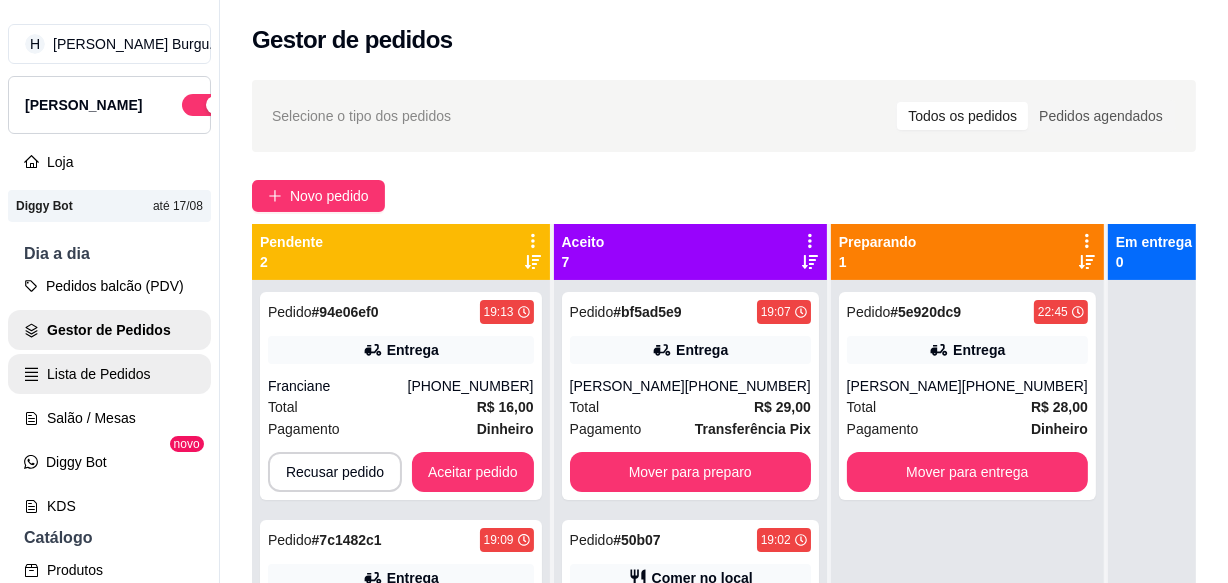 click on "Lista de Pedidos" at bounding box center (109, 374) 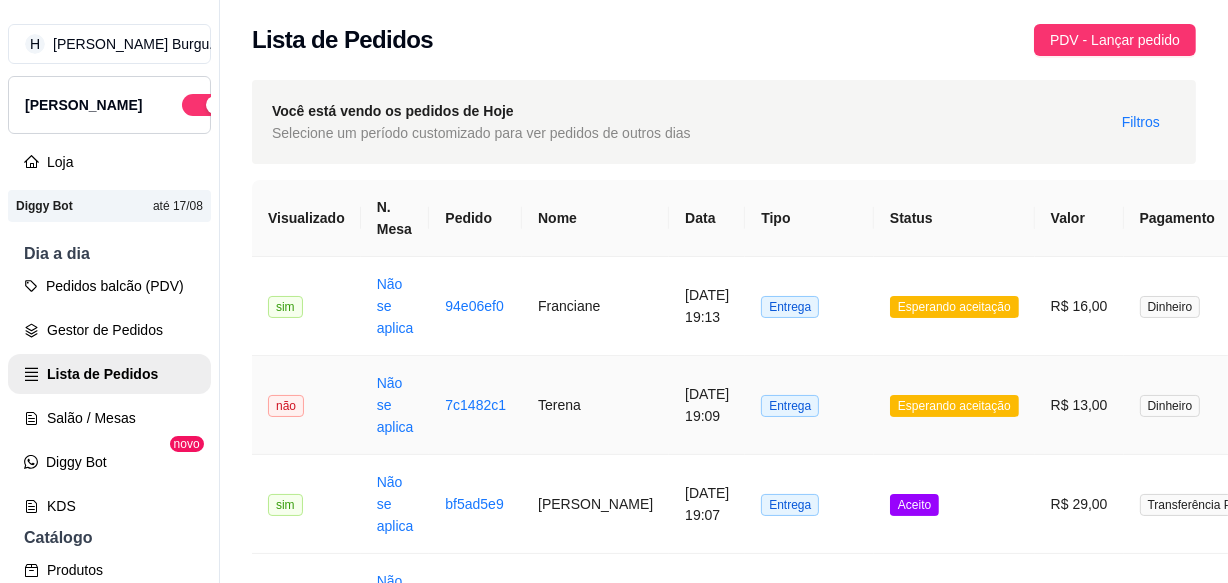 click on "Terena" at bounding box center [595, 405] 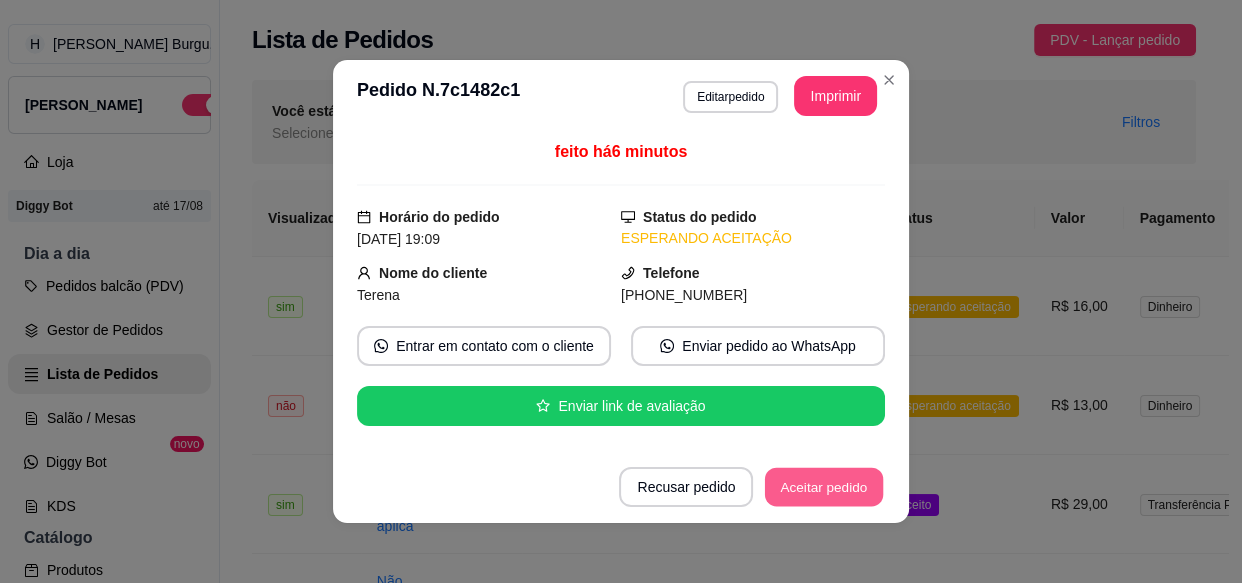 click on "Aceitar pedido" at bounding box center (824, 487) 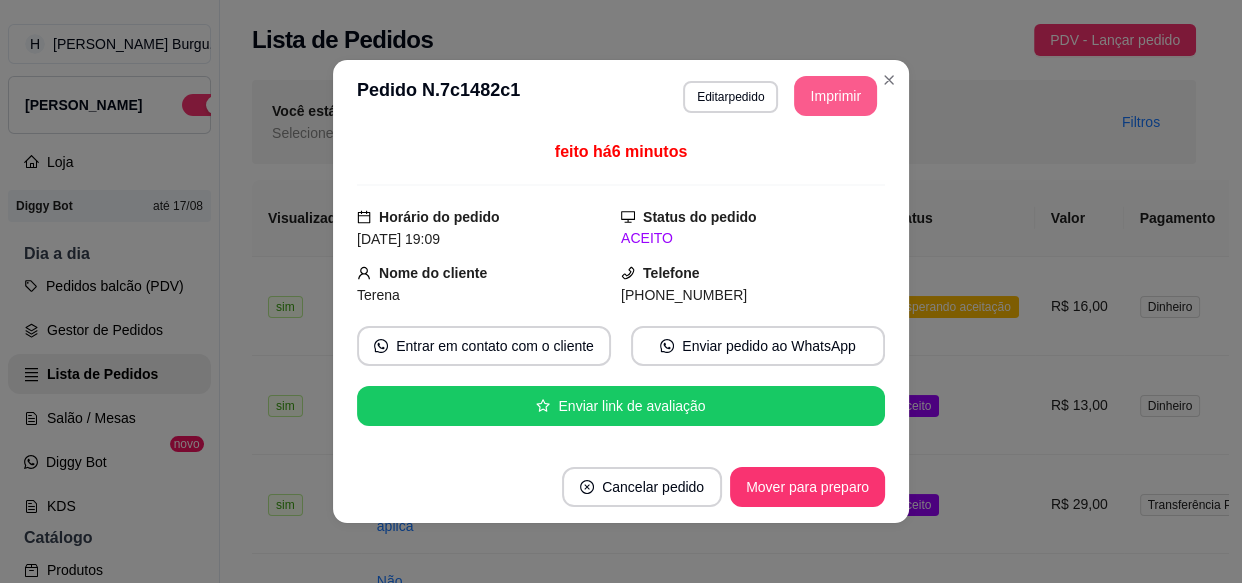 click on "Imprimir" at bounding box center [835, 96] 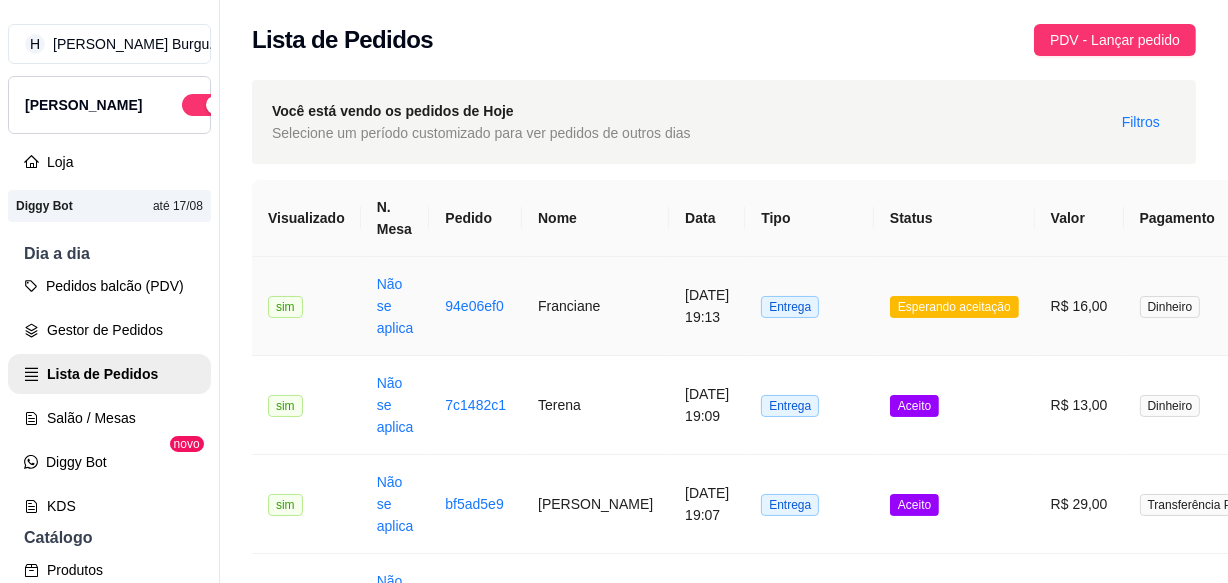 click on "Franciane" at bounding box center (595, 306) 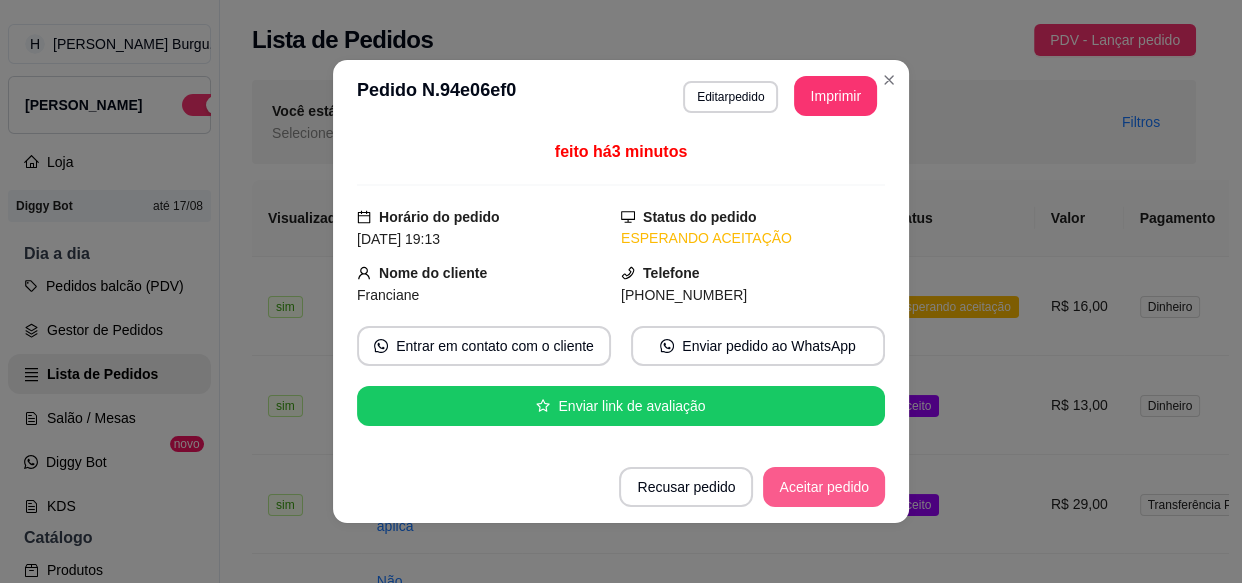 click on "Aceitar pedido" at bounding box center [824, 487] 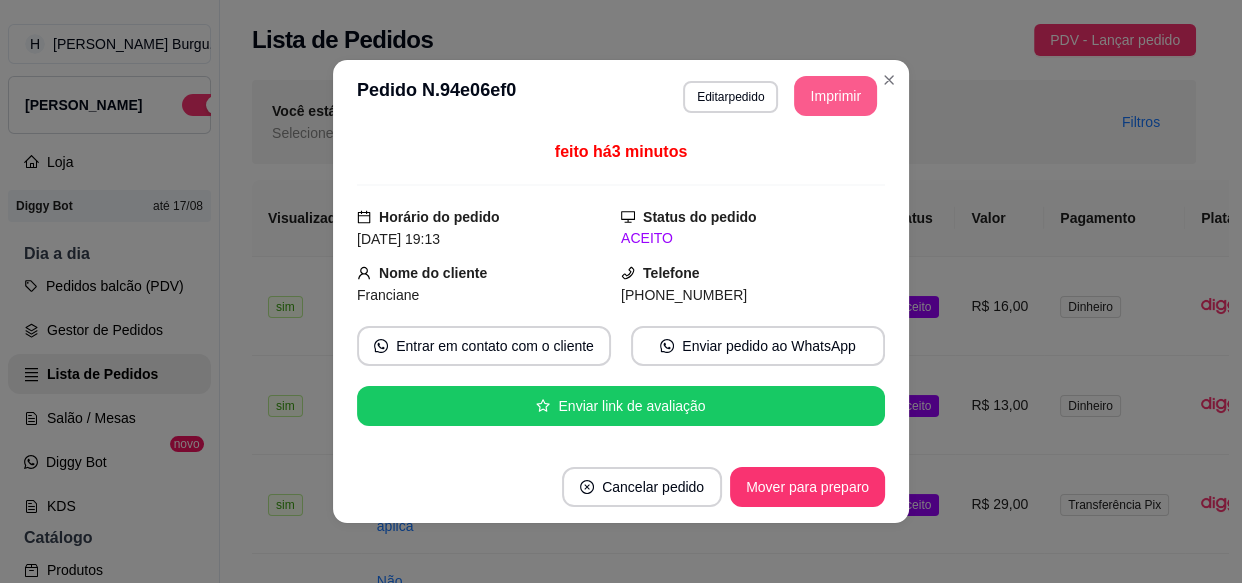 click on "Imprimir" at bounding box center [835, 96] 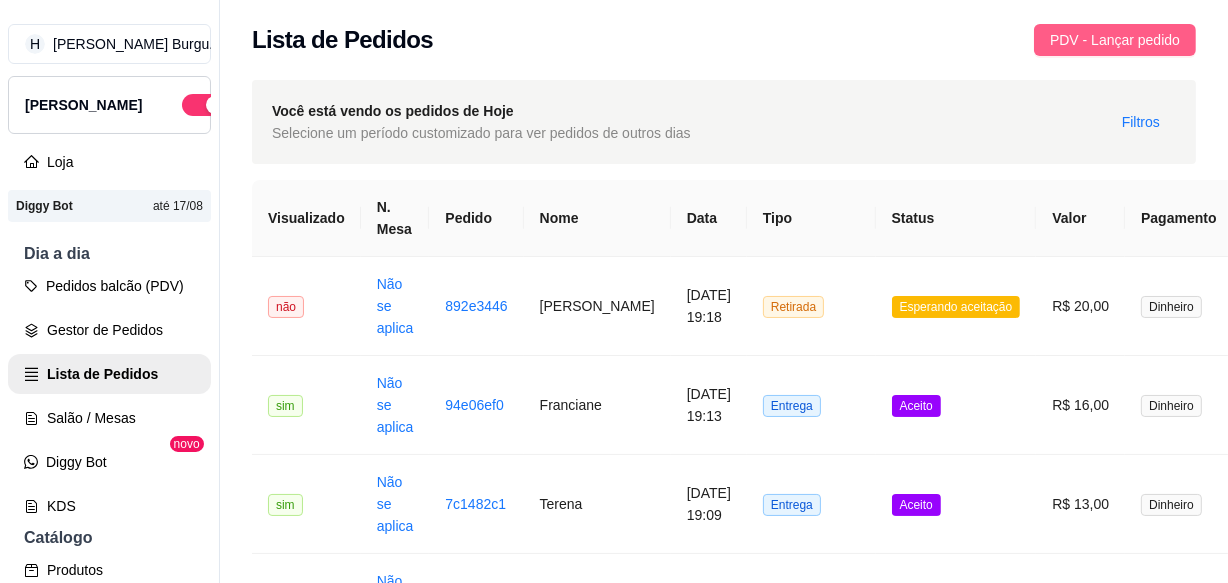 click on "PDV - Lançar pedido" at bounding box center (1115, 40) 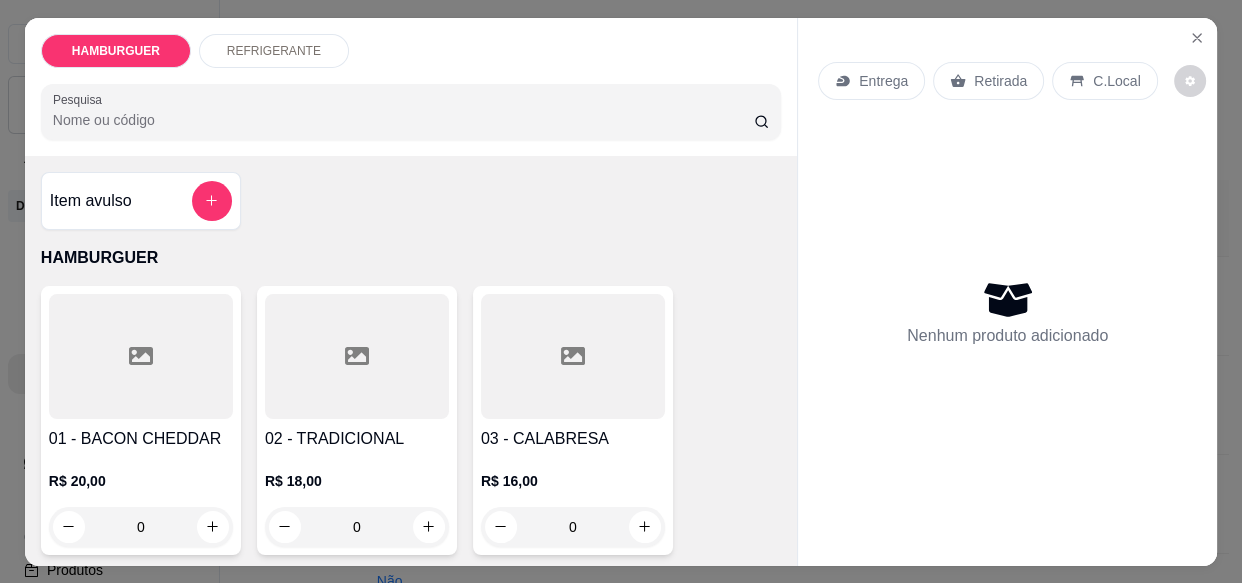 click on "Entrega" at bounding box center [883, 81] 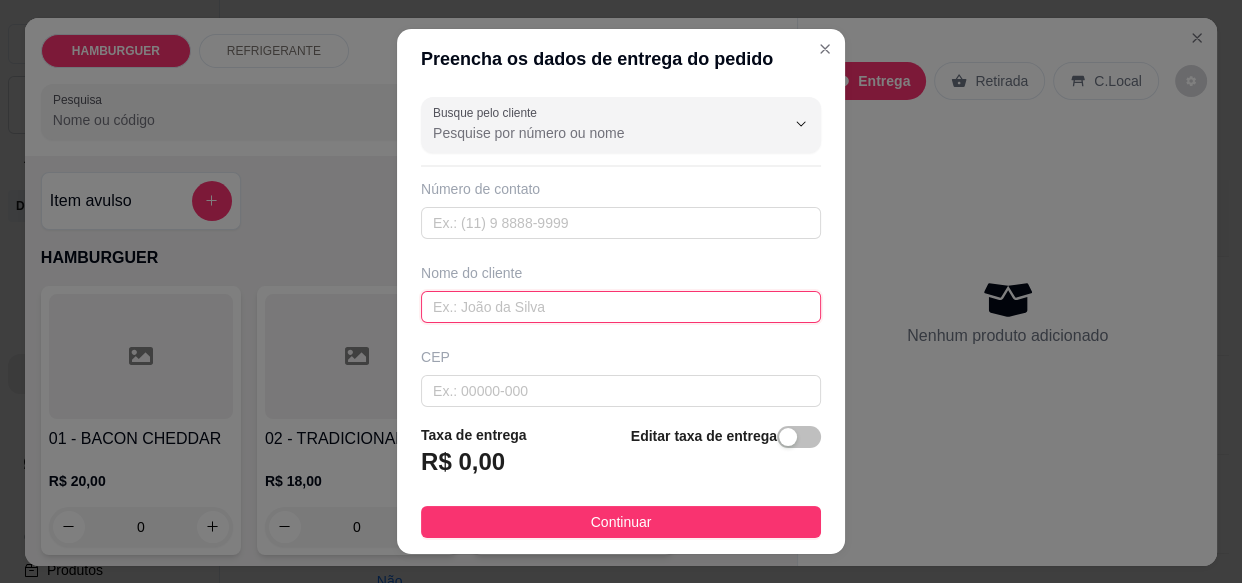 click at bounding box center (621, 307) 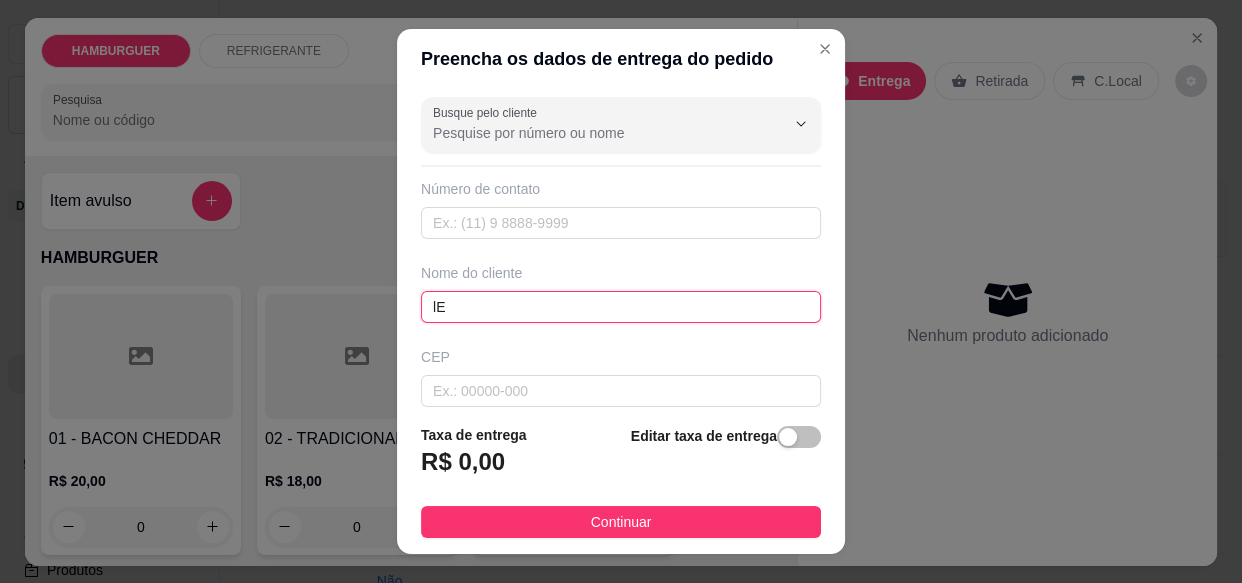 type on "l" 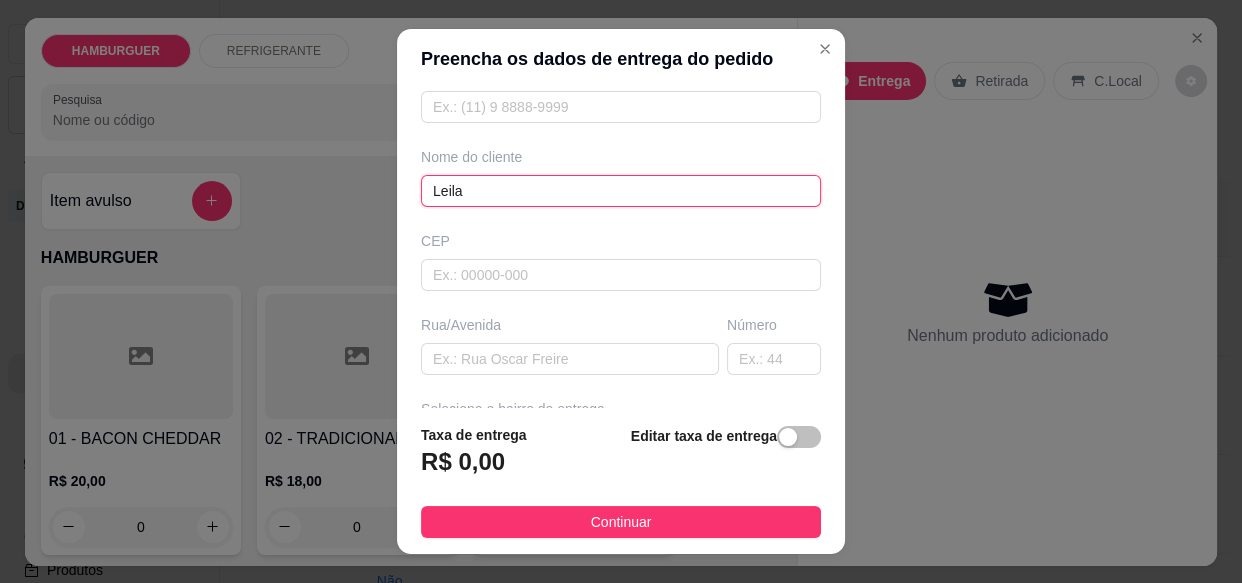 scroll, scrollTop: 353, scrollLeft: 0, axis: vertical 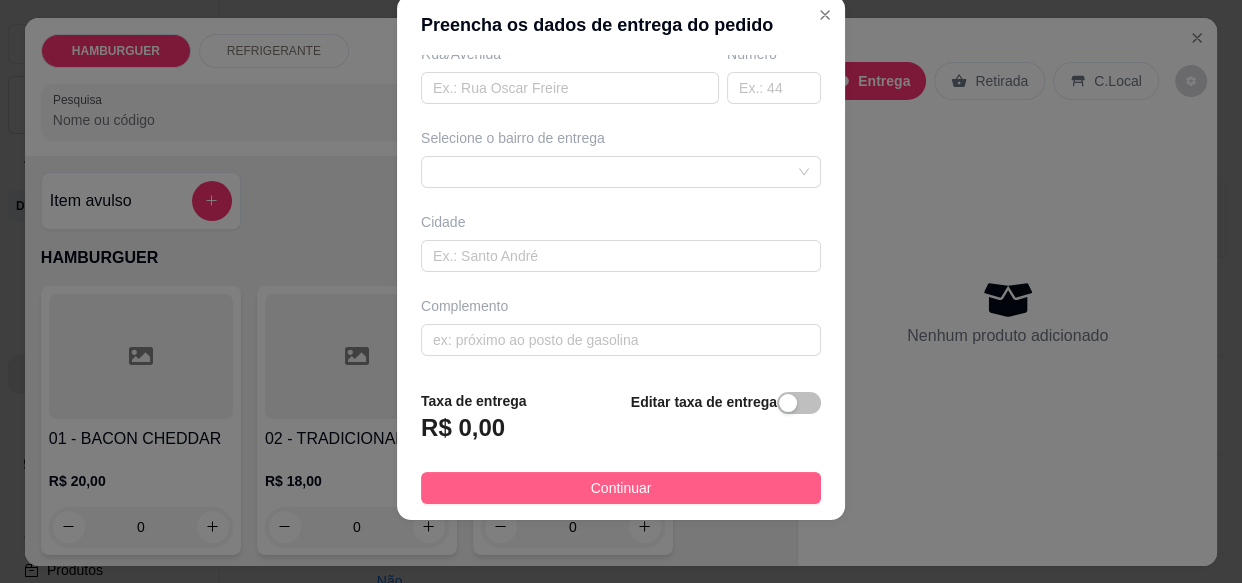 type on "Leila" 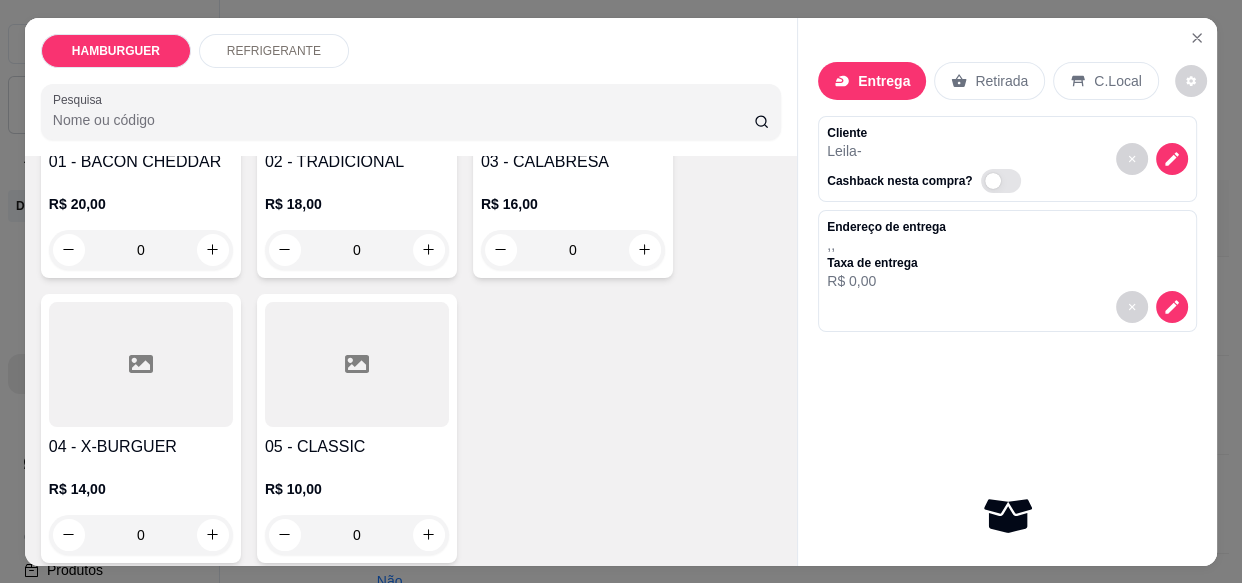 scroll, scrollTop: 90, scrollLeft: 0, axis: vertical 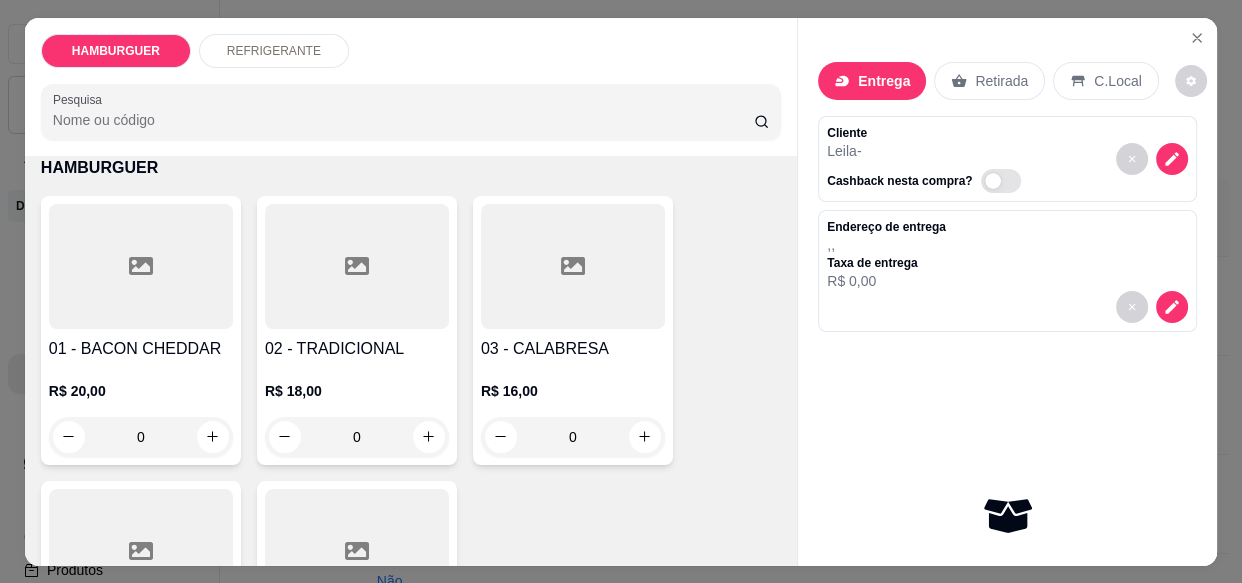 click on "0" at bounding box center (357, 437) 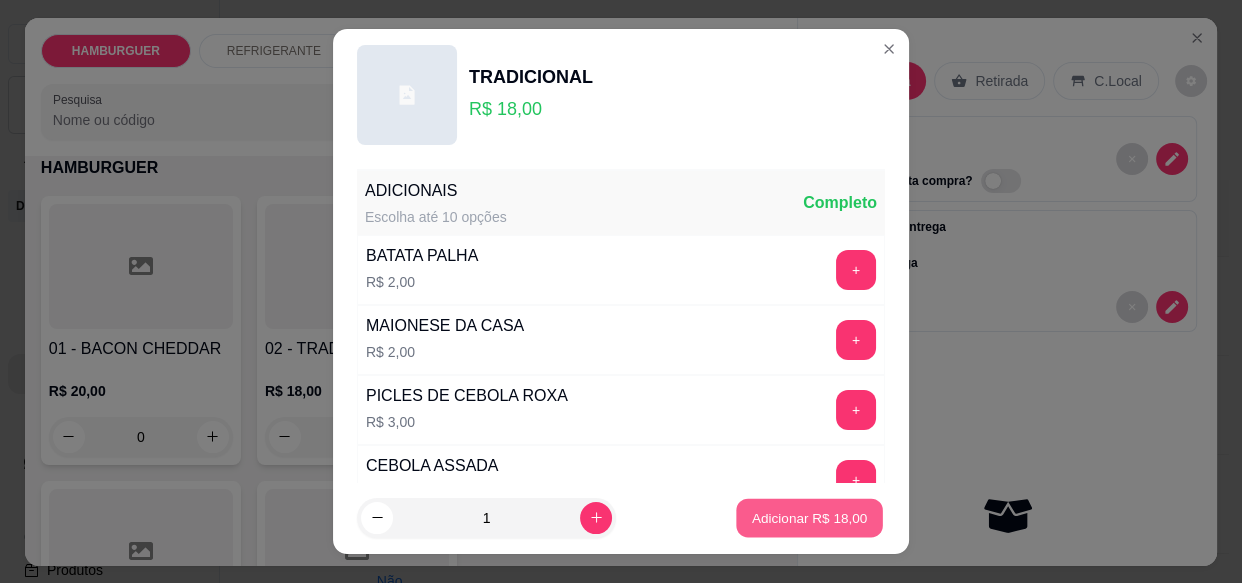 click on "Adicionar   R$ 18,00" at bounding box center (810, 517) 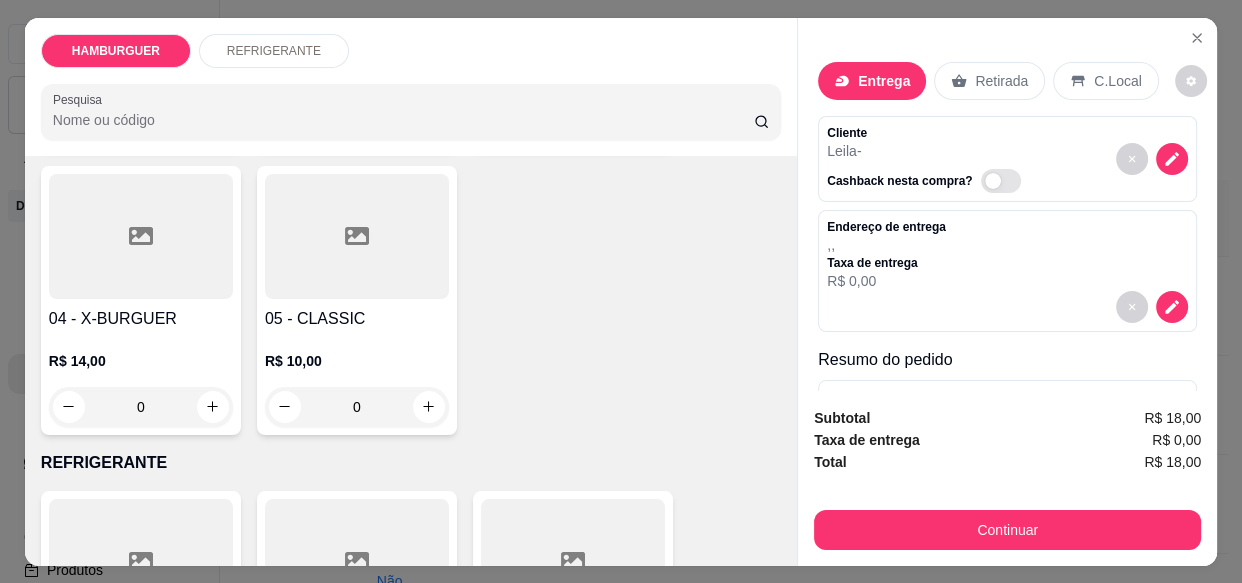scroll, scrollTop: 454, scrollLeft: 0, axis: vertical 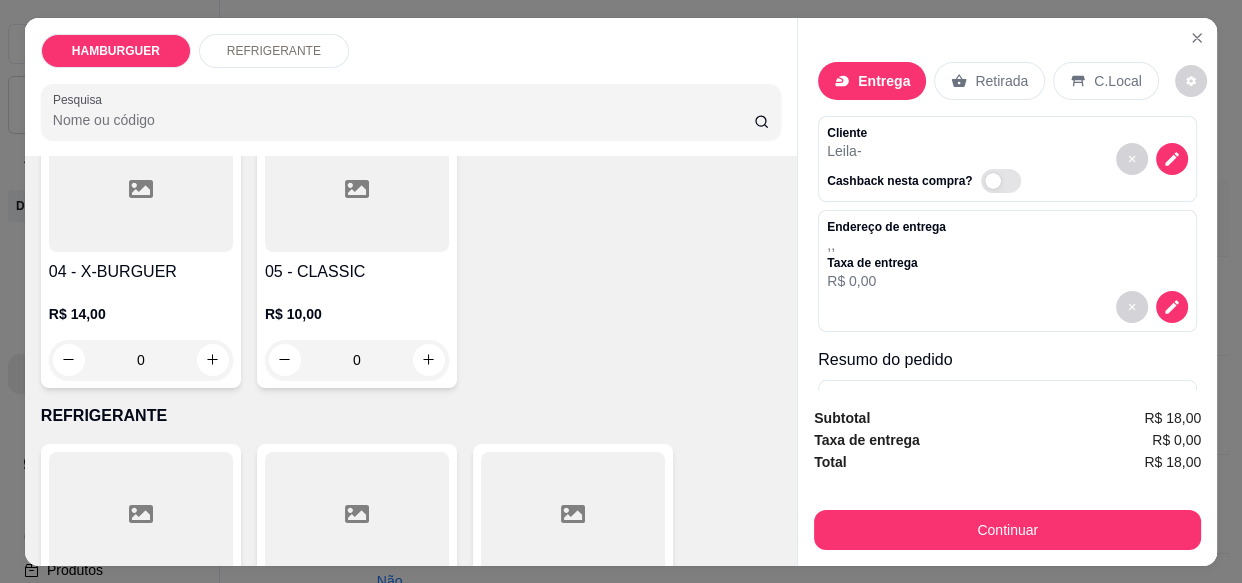 click on "0" at bounding box center (357, 360) 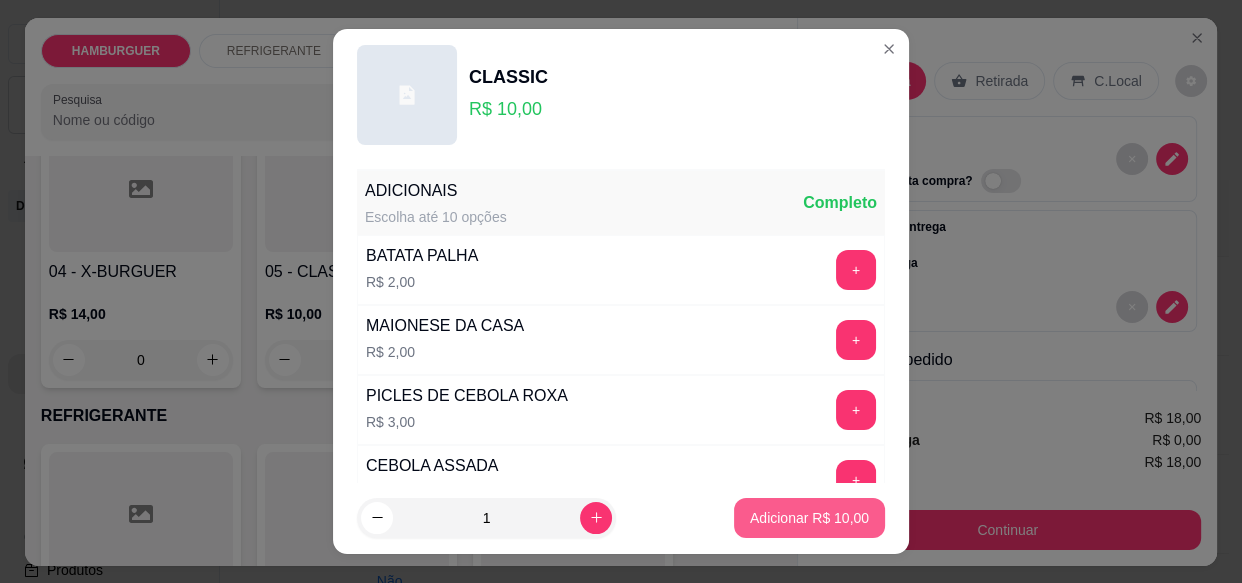 click on "Adicionar   R$ 10,00" at bounding box center (809, 518) 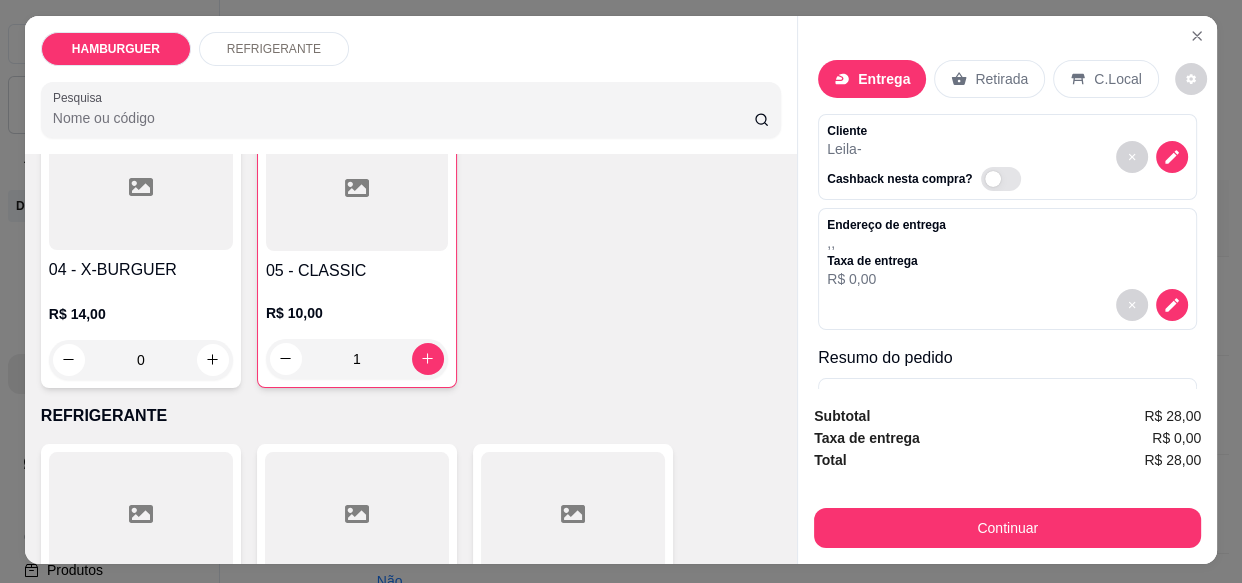 scroll, scrollTop: 0, scrollLeft: 0, axis: both 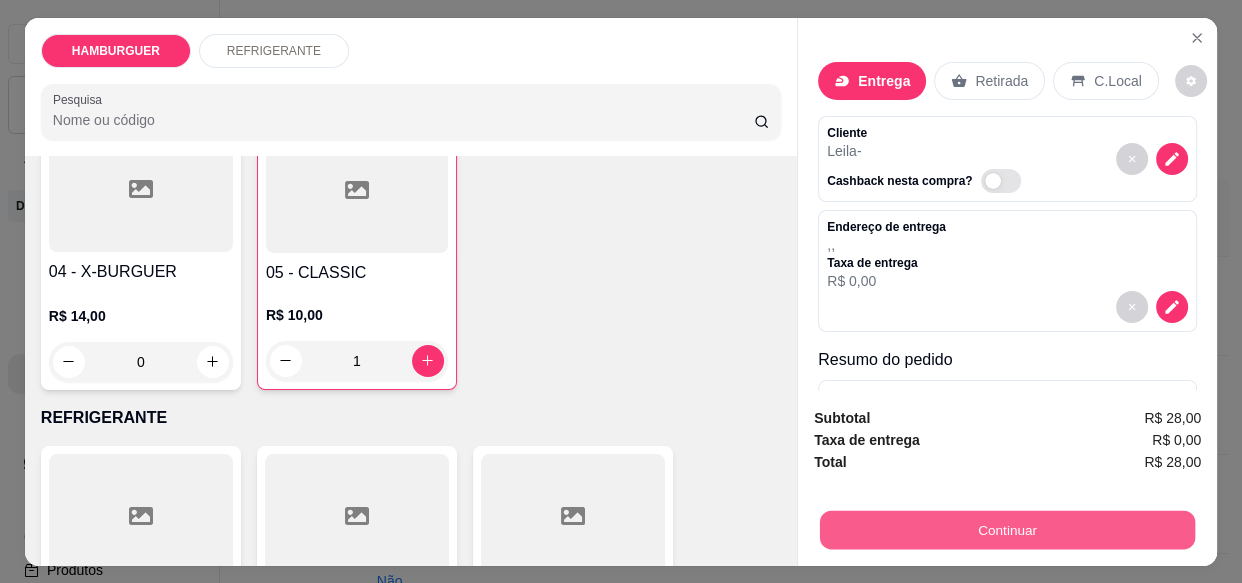click on "Continuar" at bounding box center [1007, 529] 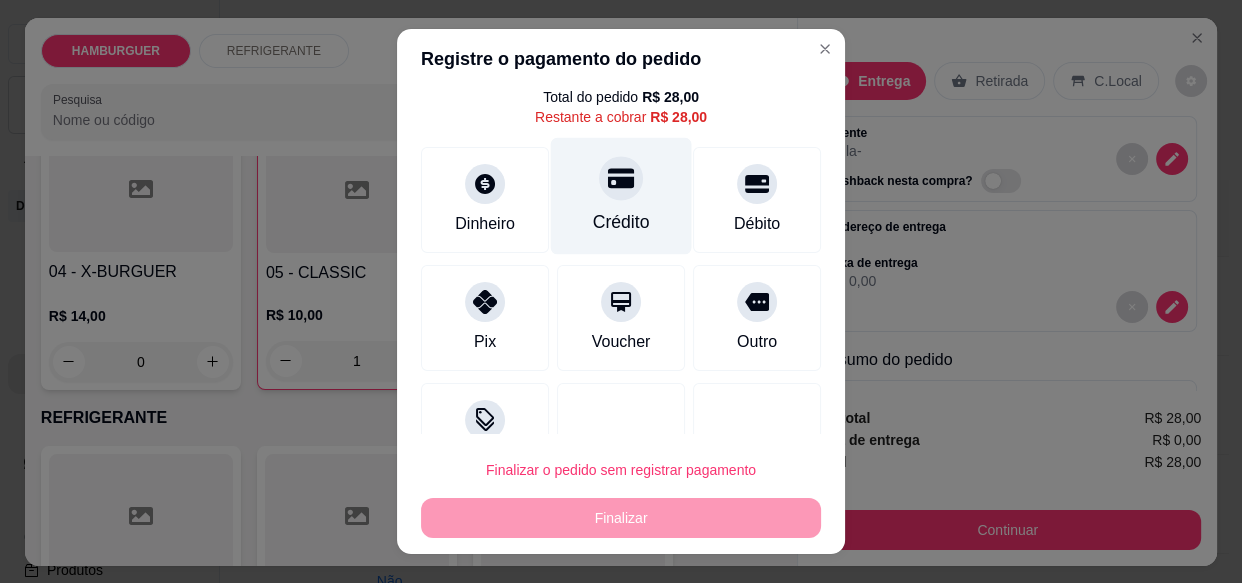 scroll, scrollTop: 0, scrollLeft: 0, axis: both 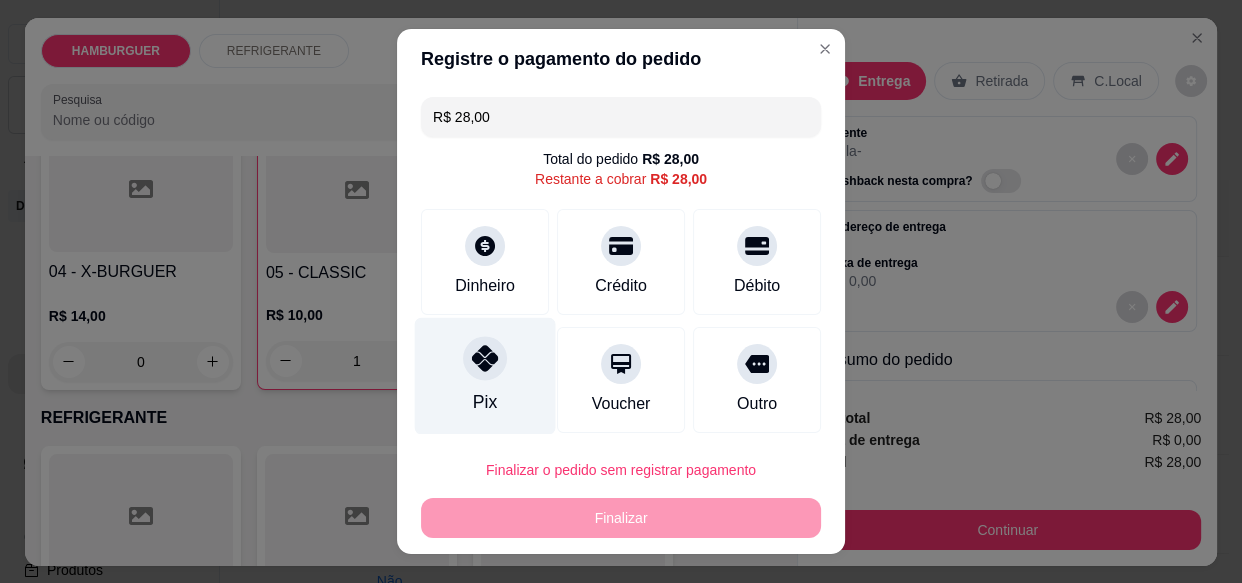 click at bounding box center (485, 359) 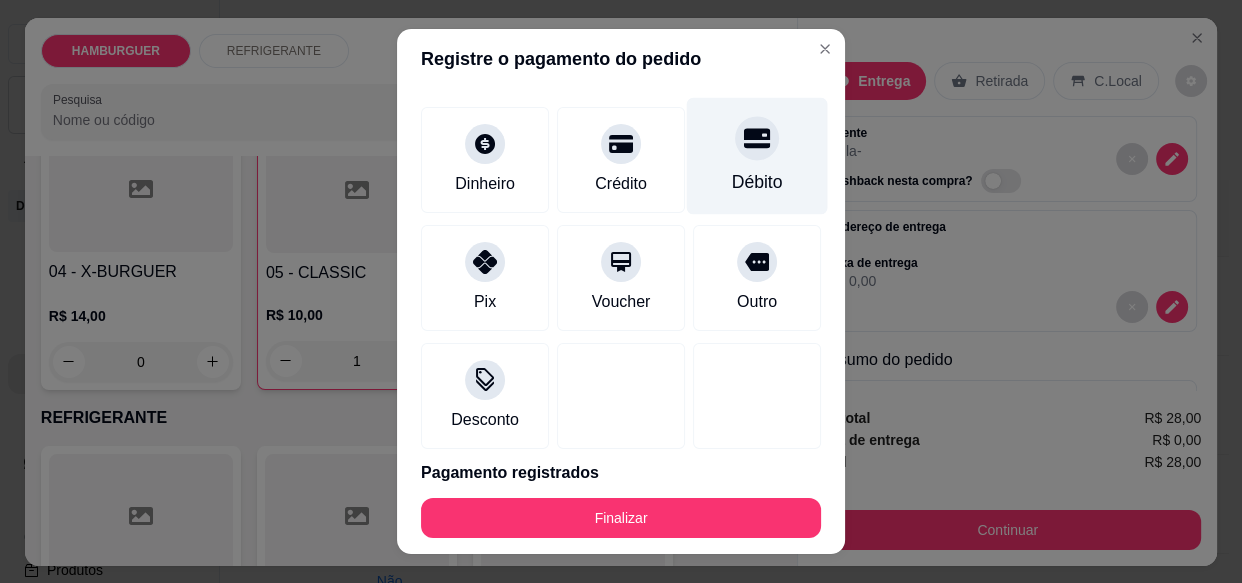scroll, scrollTop: 160, scrollLeft: 0, axis: vertical 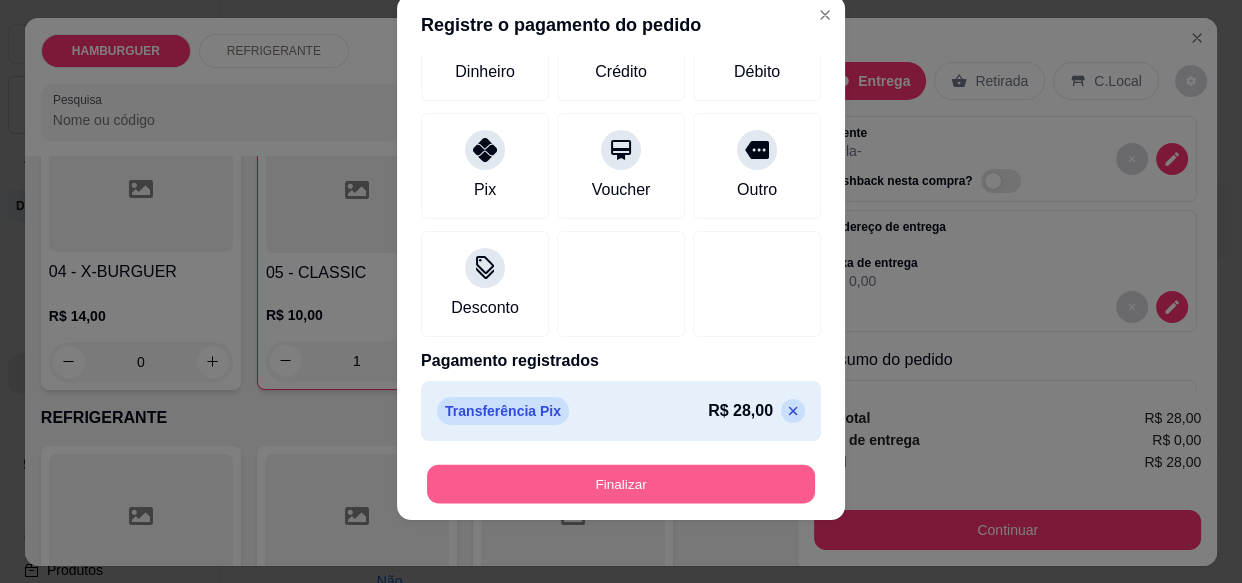 click on "Finalizar" at bounding box center [621, 483] 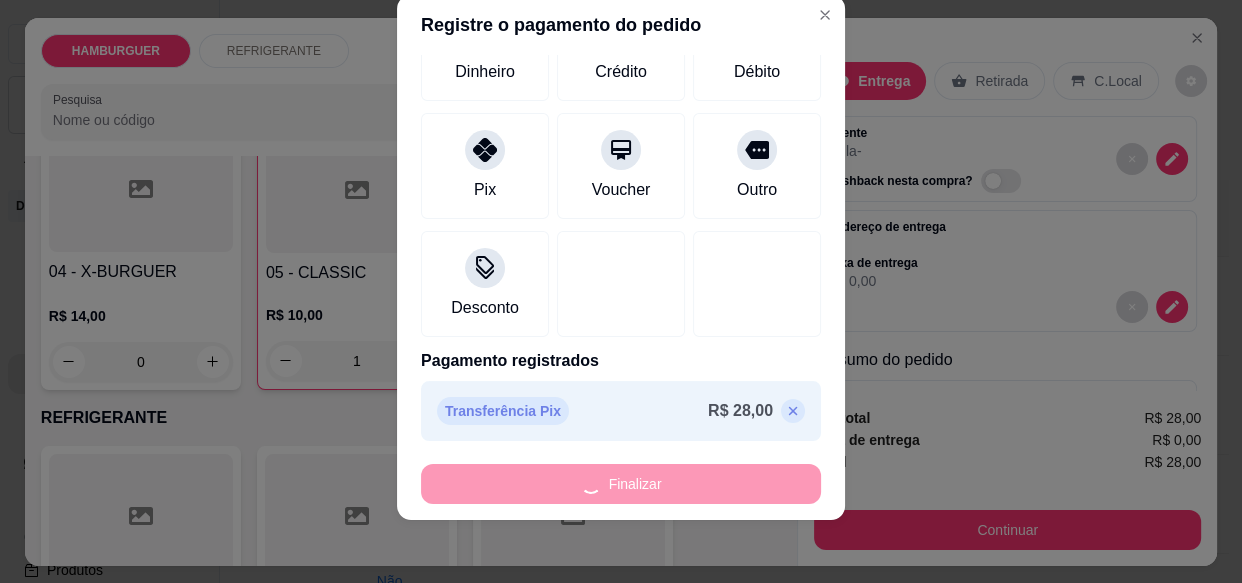 type on "0" 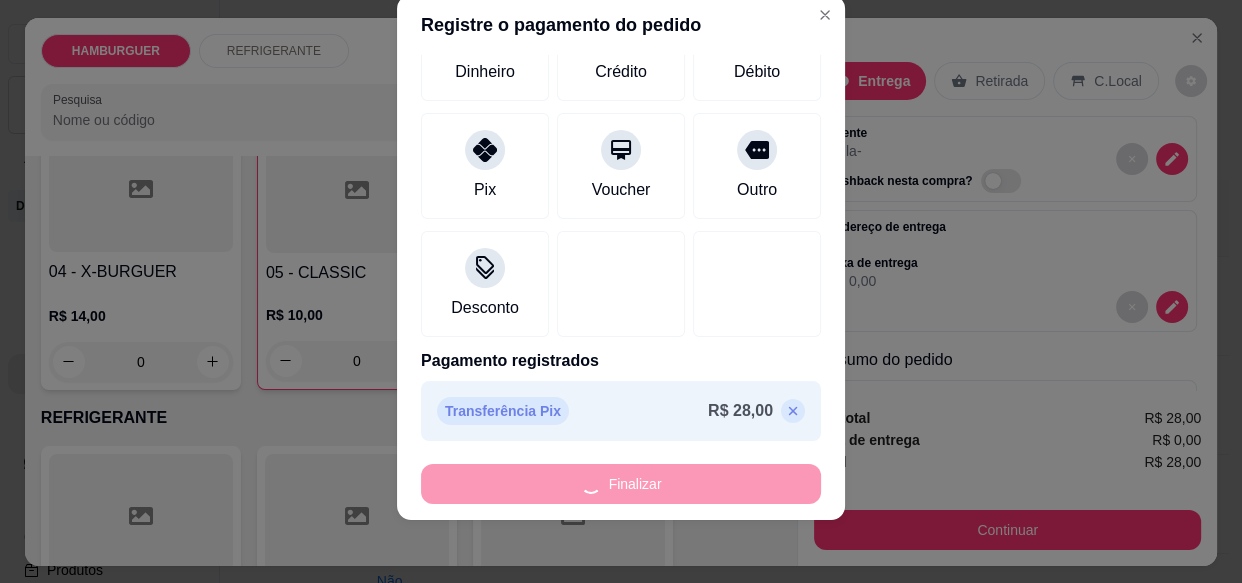 type on "-R$ 28,00" 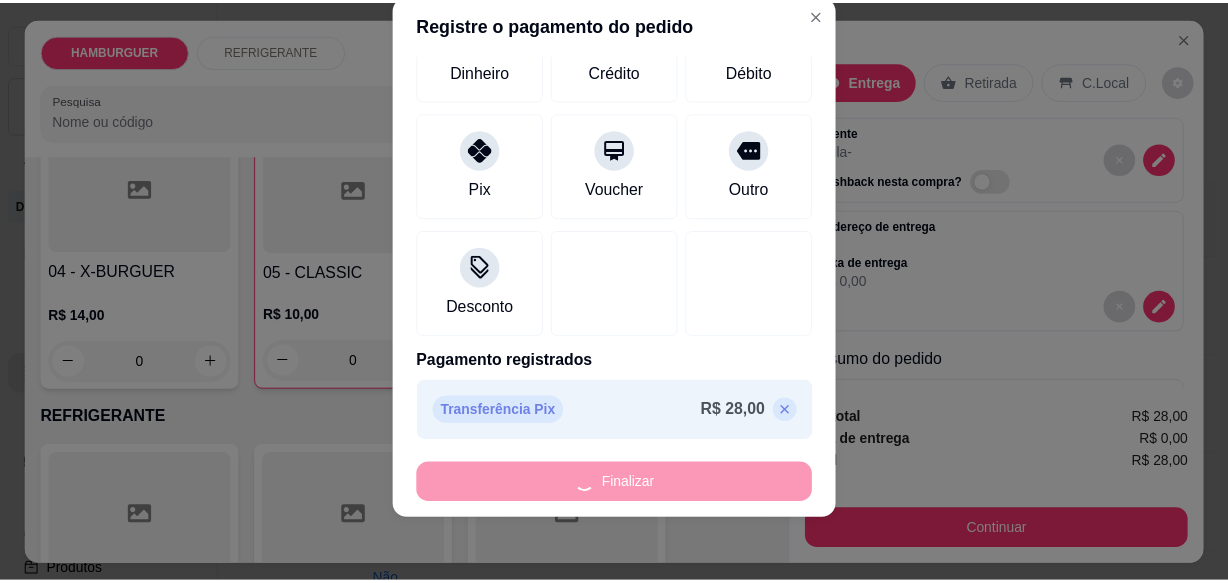 scroll, scrollTop: 452, scrollLeft: 0, axis: vertical 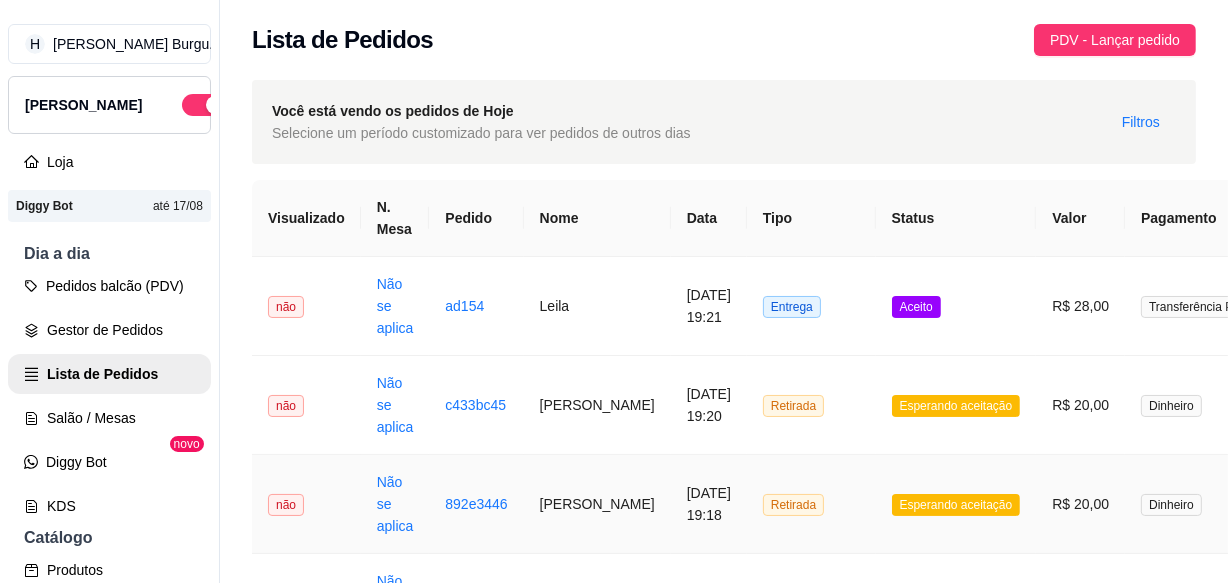 click on "[PERSON_NAME]" at bounding box center (597, 504) 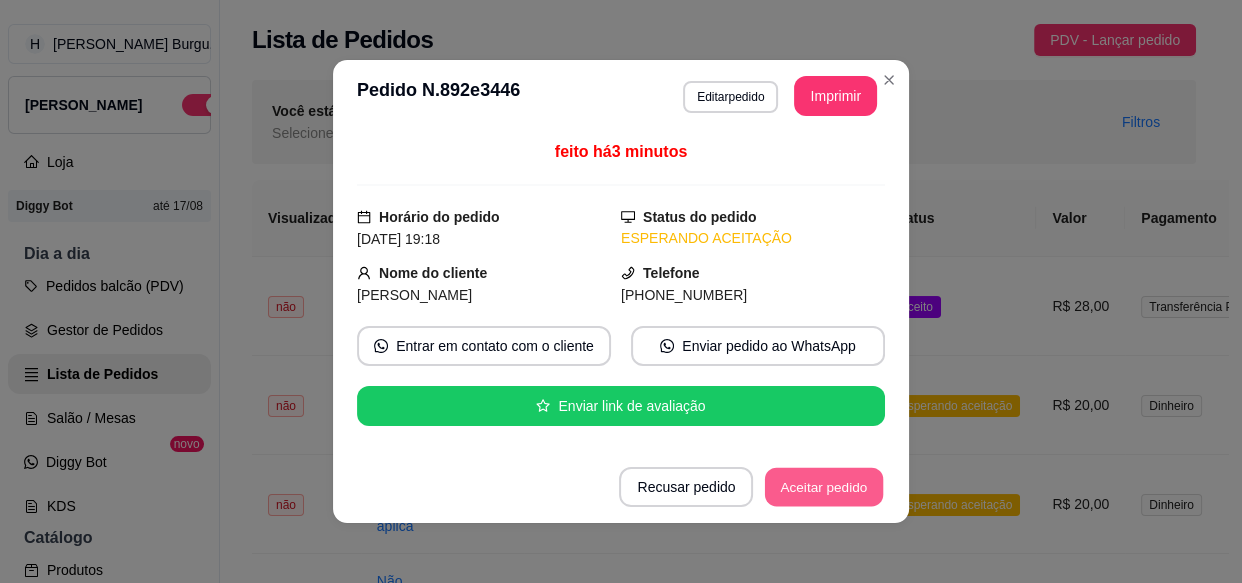 click on "Aceitar pedido" at bounding box center (824, 487) 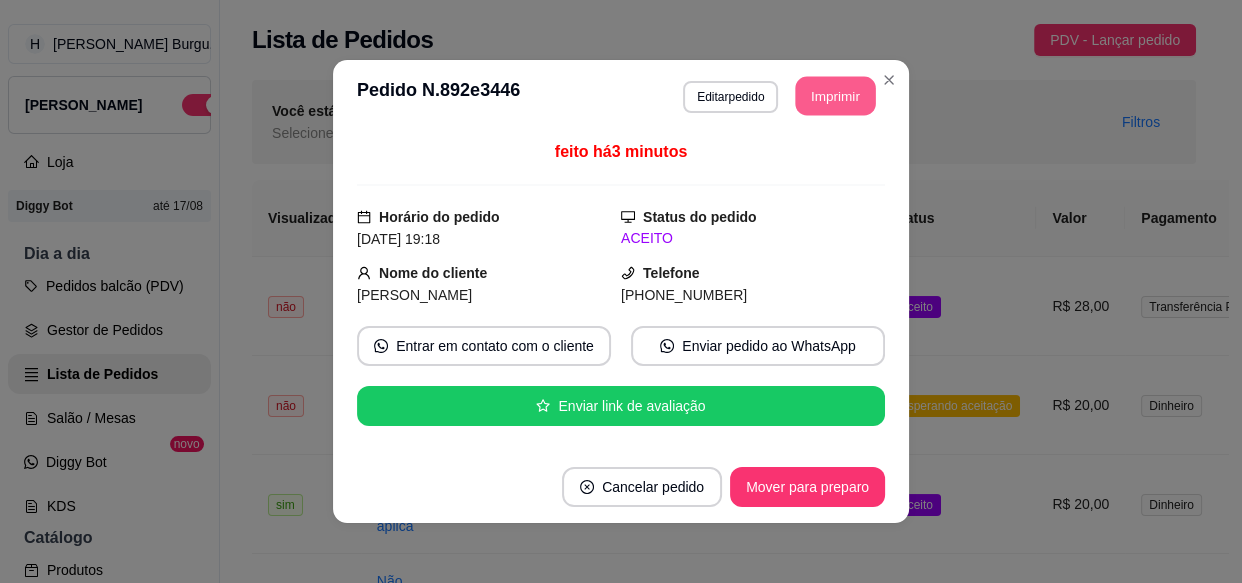 click on "Imprimir" at bounding box center [836, 96] 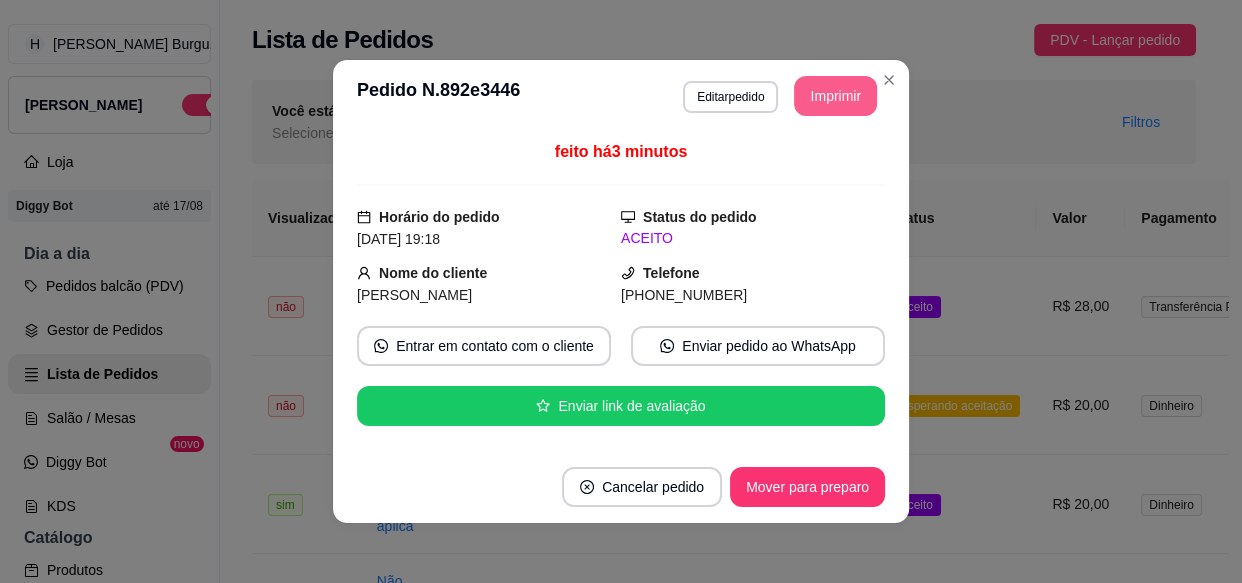 scroll, scrollTop: 0, scrollLeft: 0, axis: both 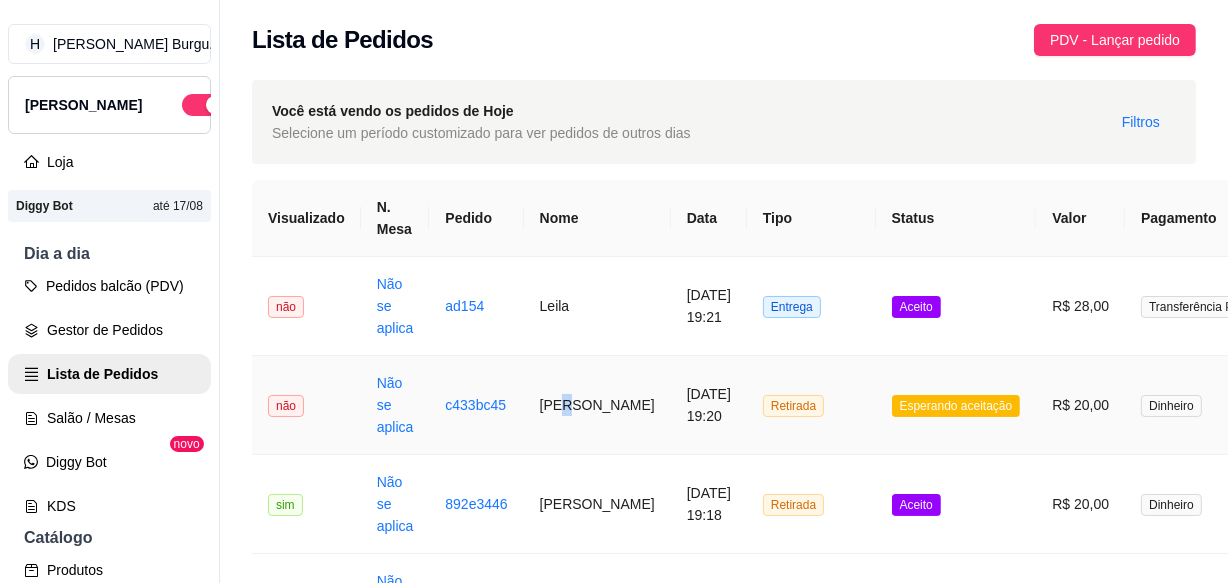 click on "[PERSON_NAME]" at bounding box center [597, 405] 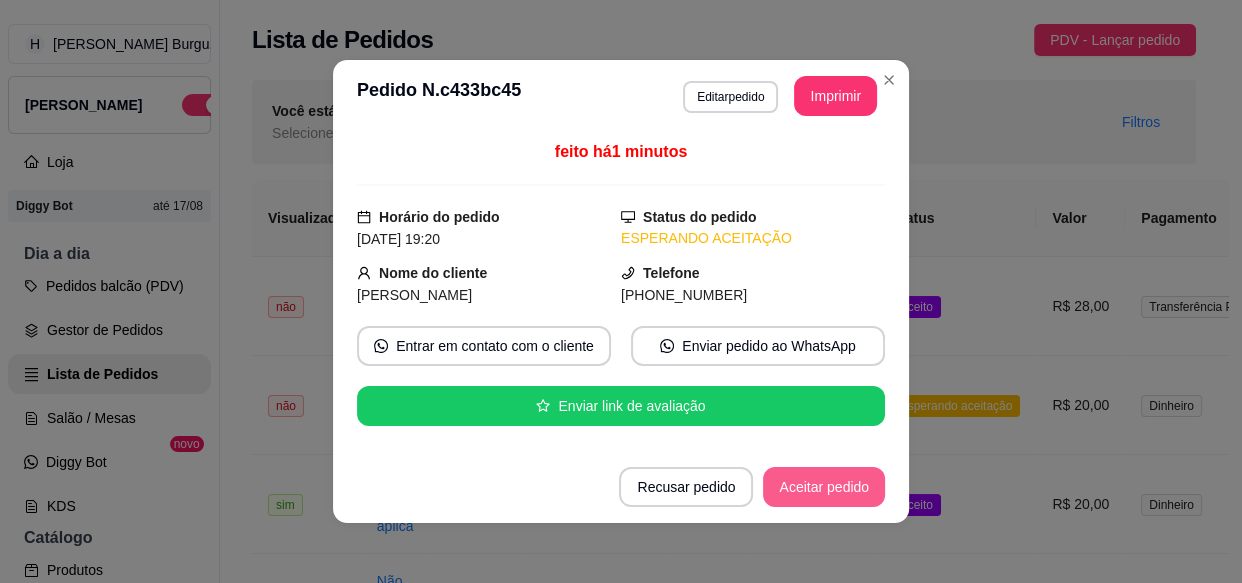 click on "Aceitar pedido" at bounding box center (824, 487) 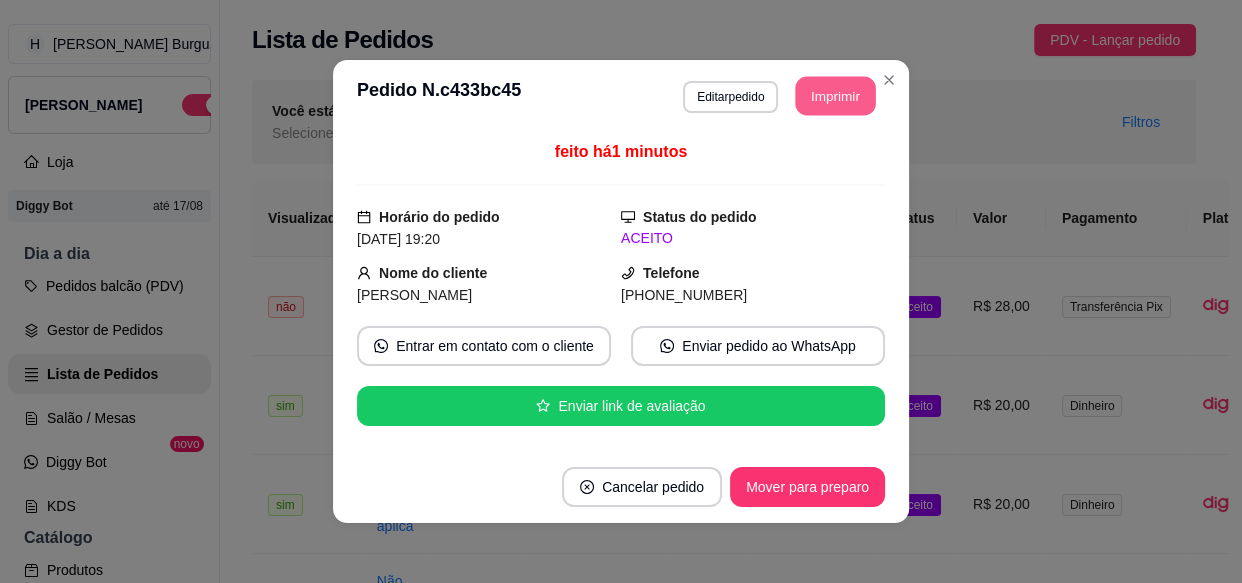click on "Imprimir" at bounding box center [836, 96] 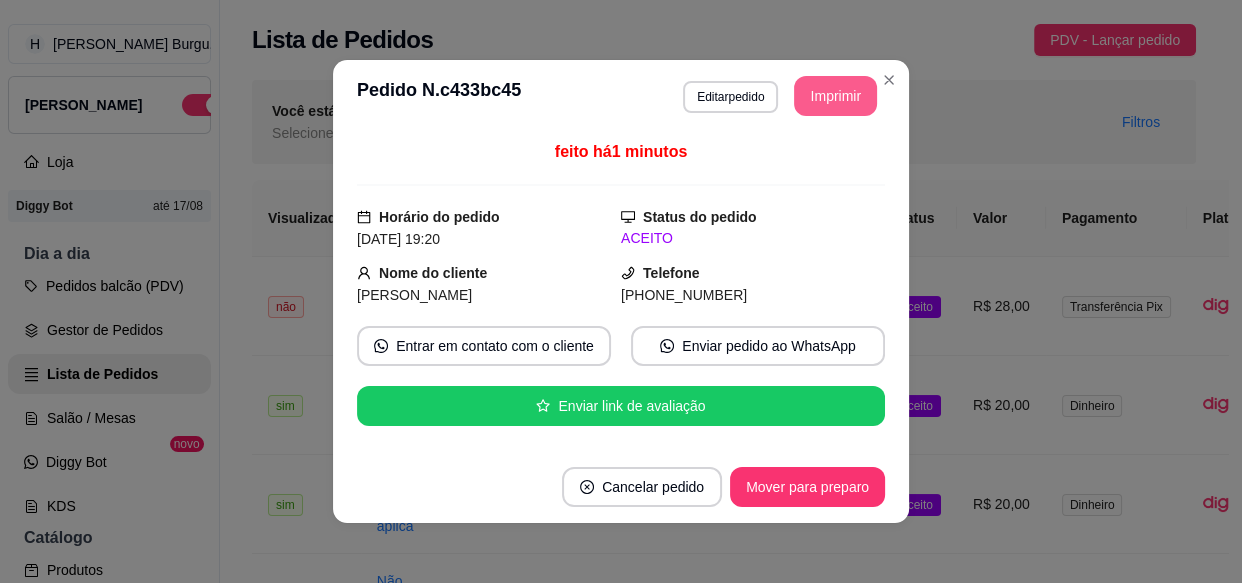 scroll, scrollTop: 0, scrollLeft: 0, axis: both 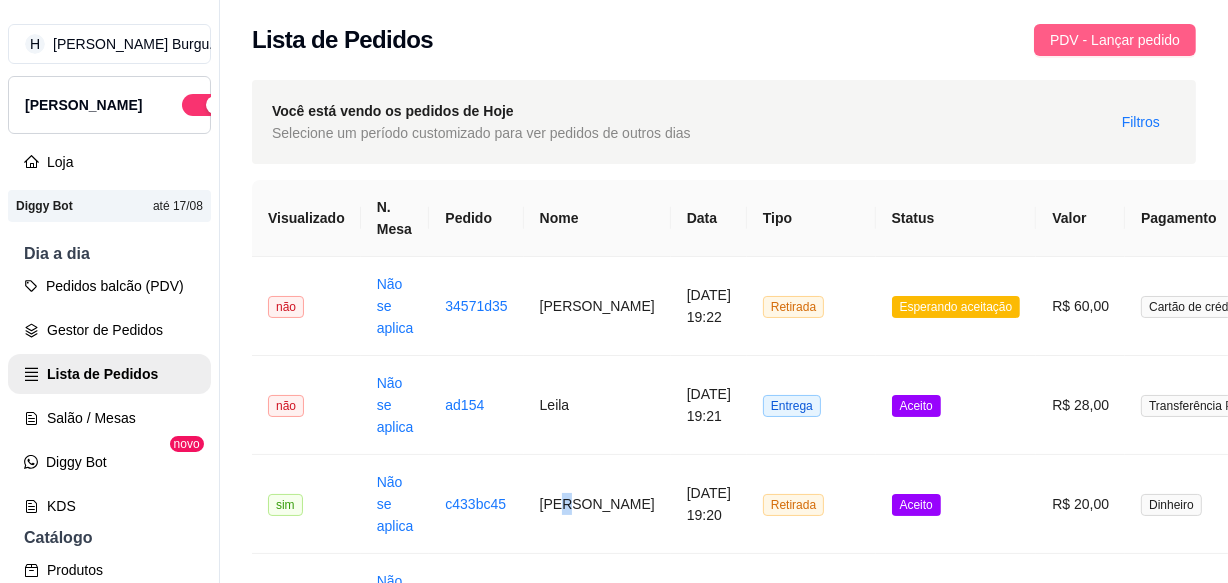 click on "PDV - Lançar pedido" at bounding box center (1115, 40) 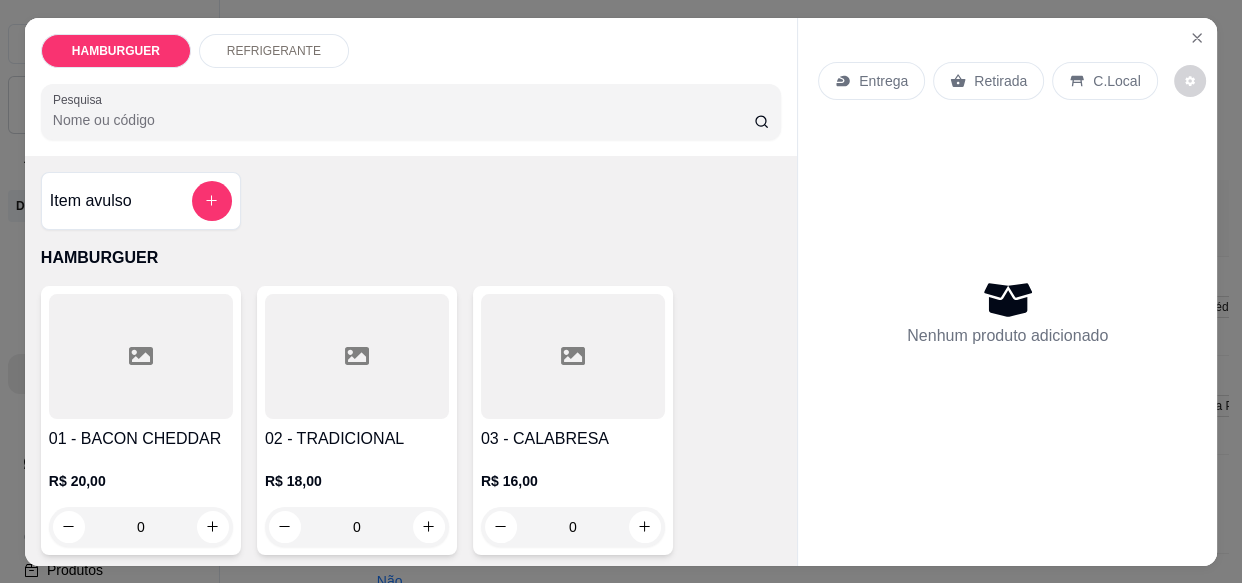 click on "C.Local" at bounding box center (1104, 81) 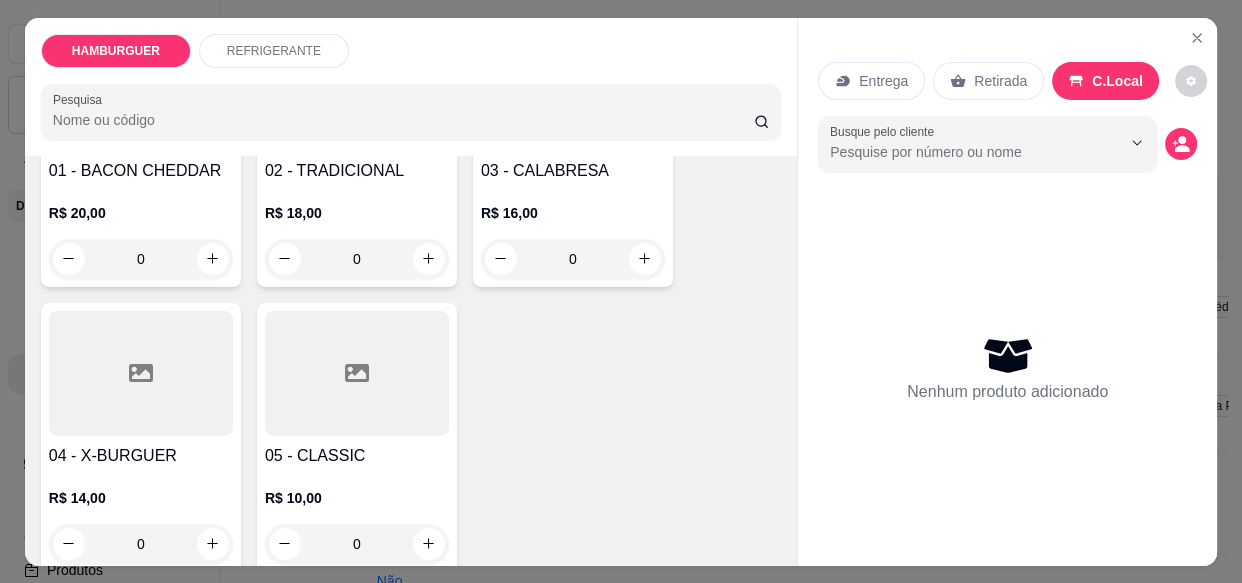 scroll, scrollTop: 272, scrollLeft: 0, axis: vertical 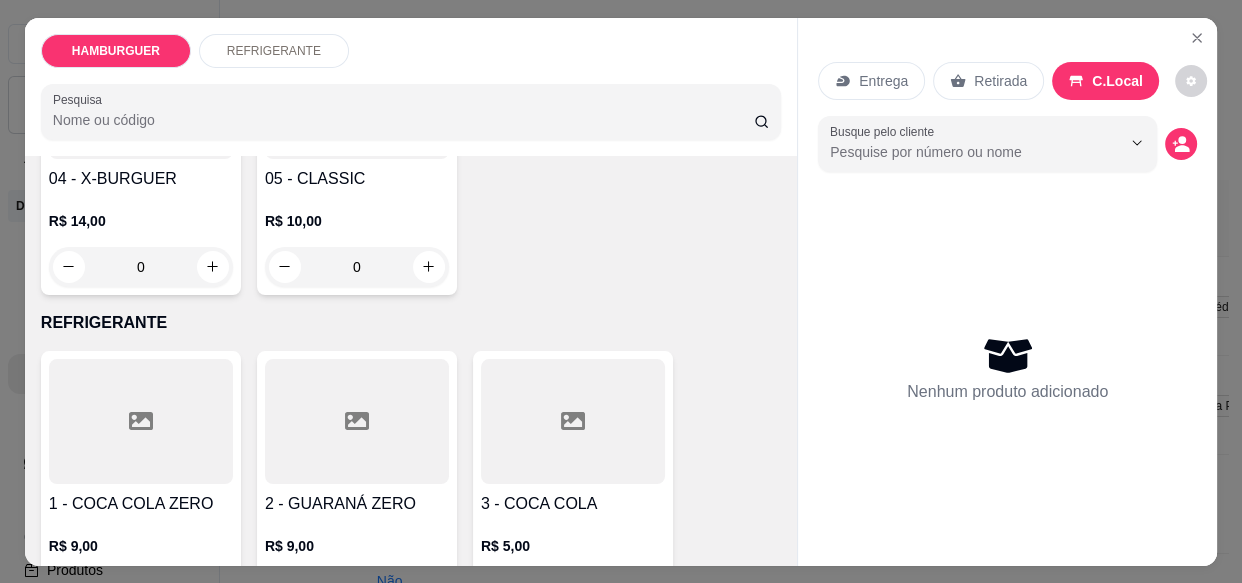 click on "0" at bounding box center (357, 267) 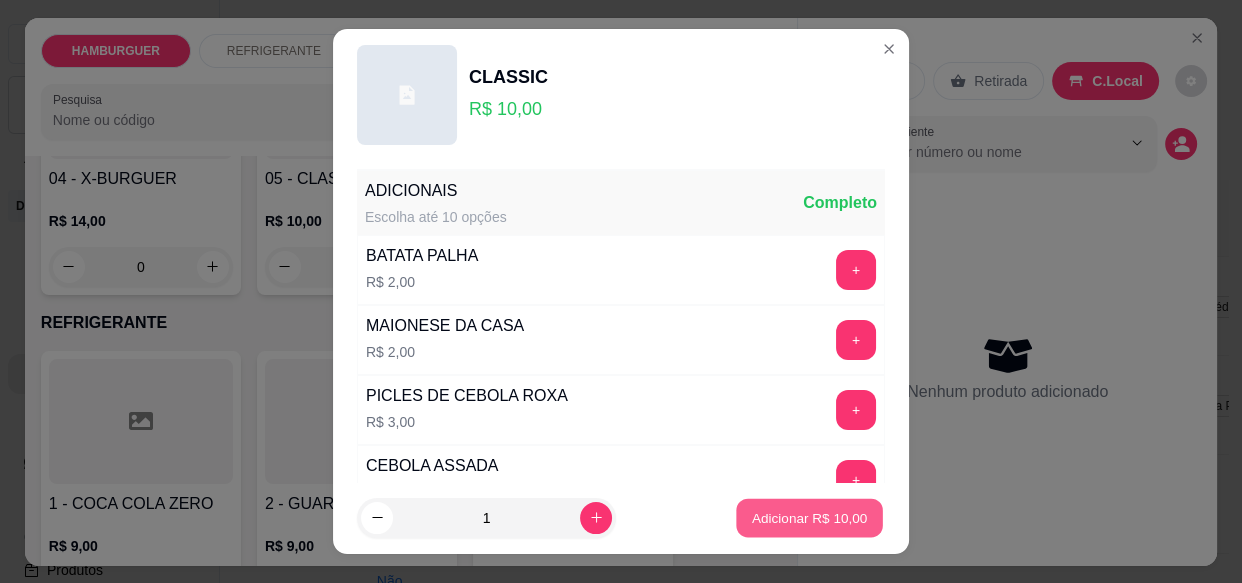 click on "Adicionar   R$ 10,00" at bounding box center [810, 517] 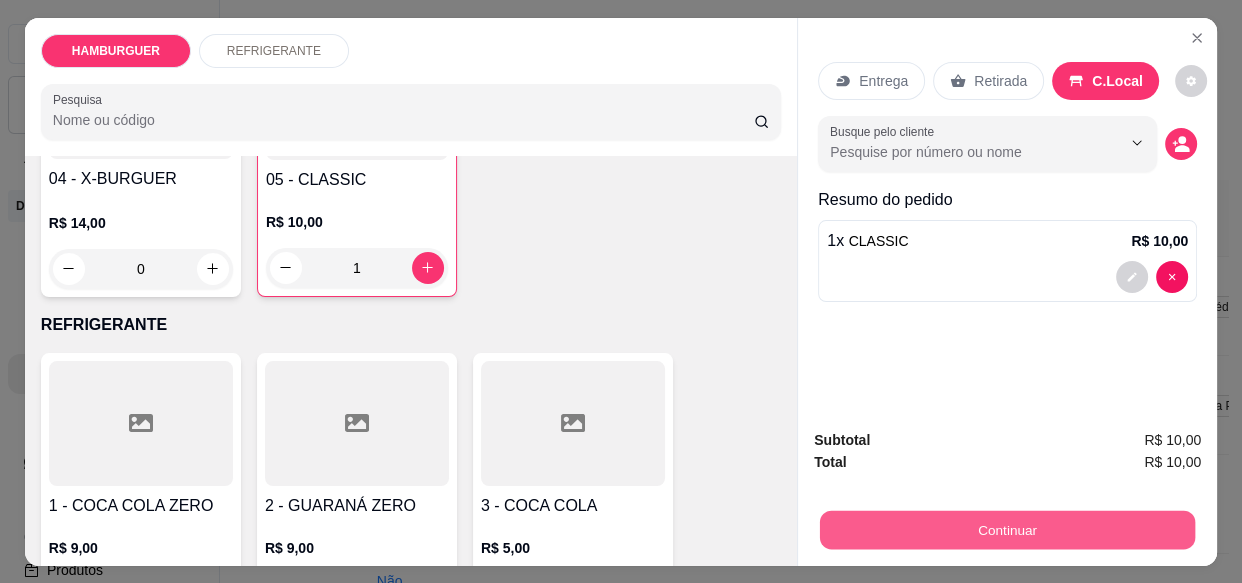 click on "Continuar" at bounding box center [1007, 529] 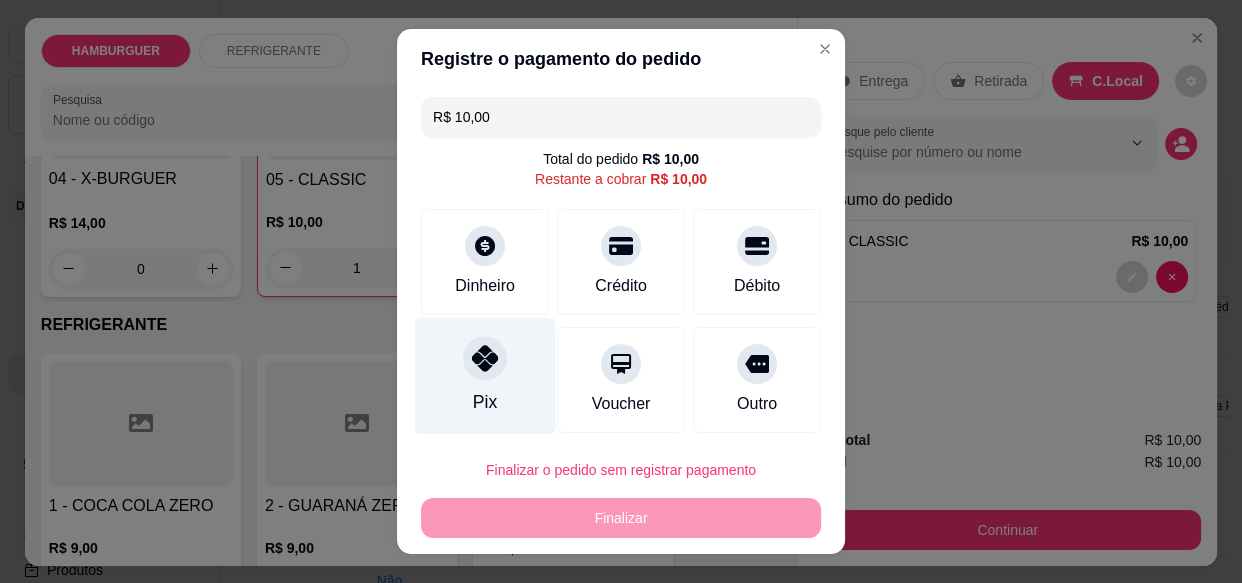 click 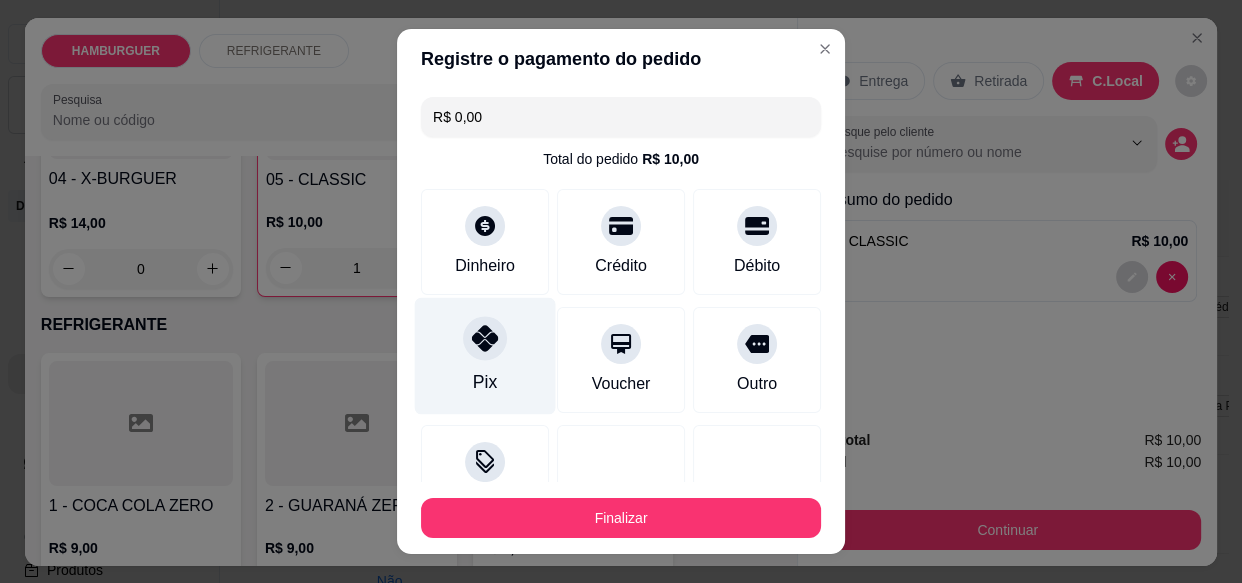 click at bounding box center [485, 339] 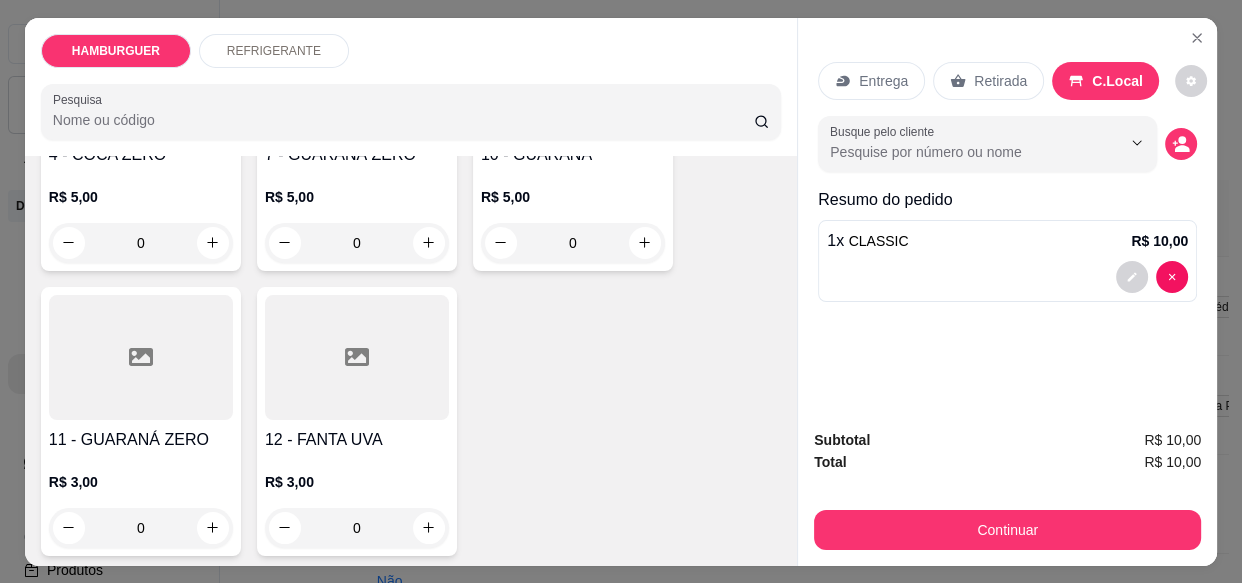 scroll, scrollTop: 1186, scrollLeft: 0, axis: vertical 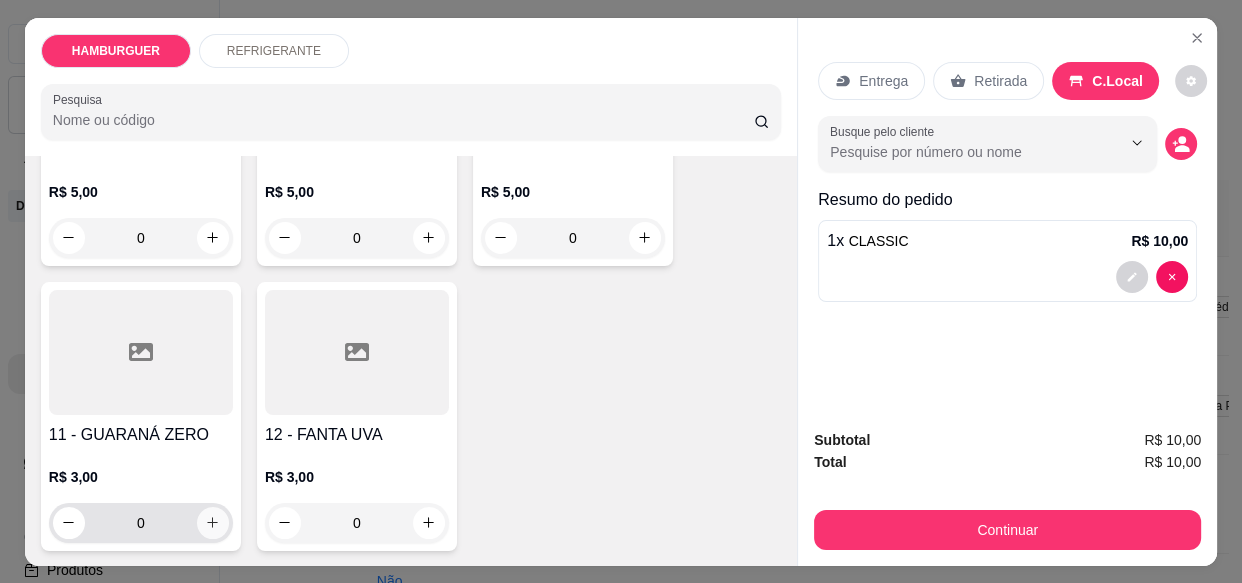 click at bounding box center (213, 523) 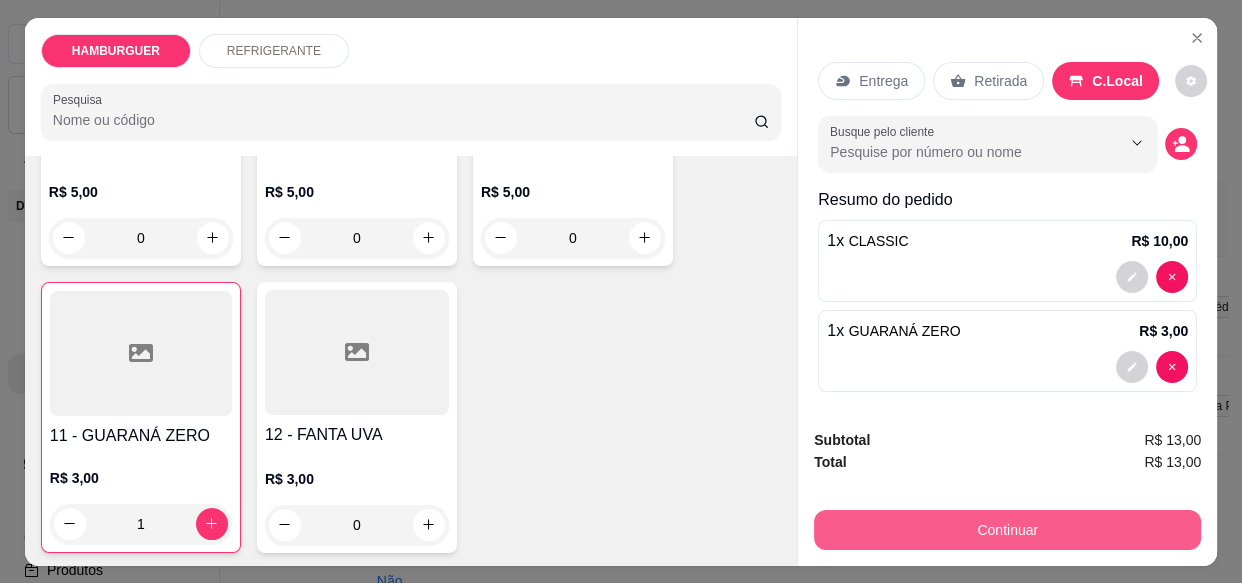 click on "Continuar" at bounding box center [1007, 530] 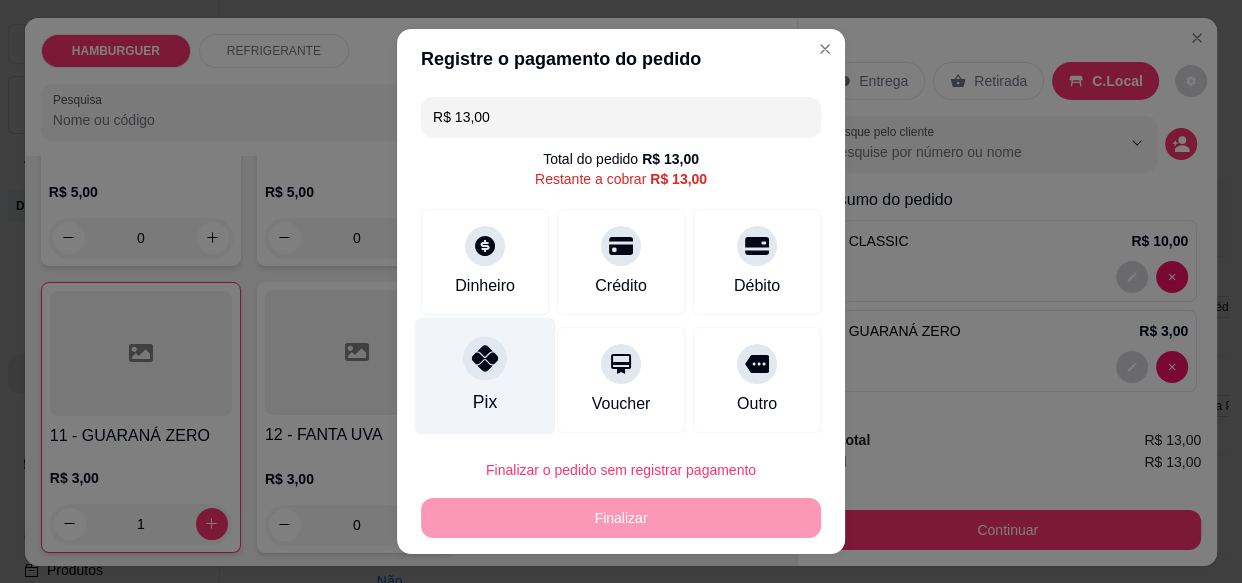click on "Pix" at bounding box center [485, 376] 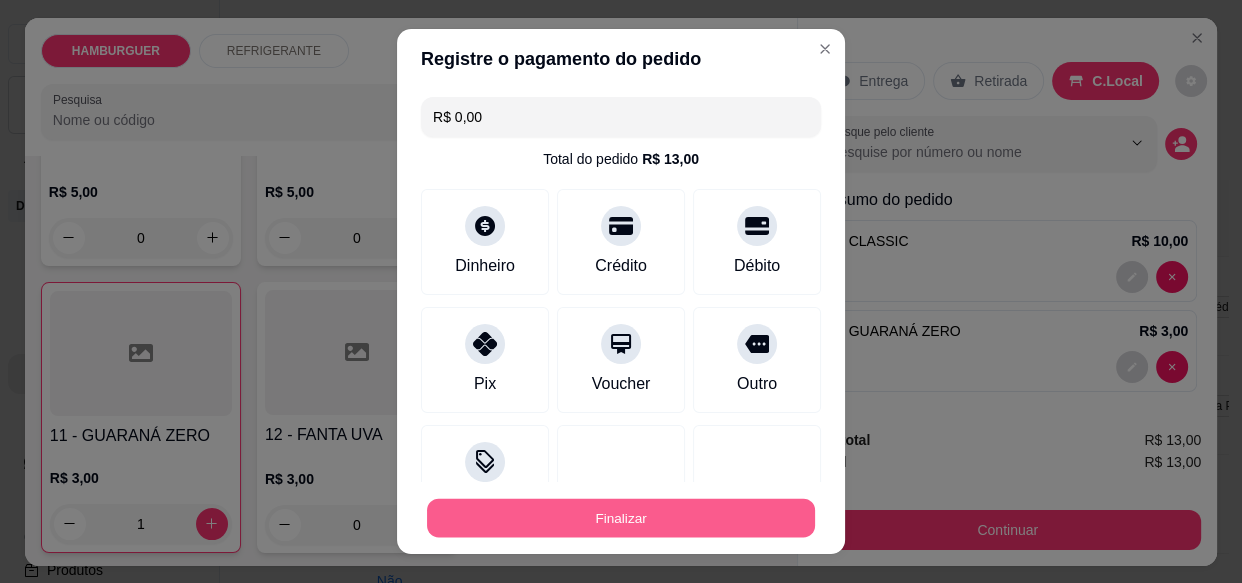 click on "Finalizar" at bounding box center [621, 517] 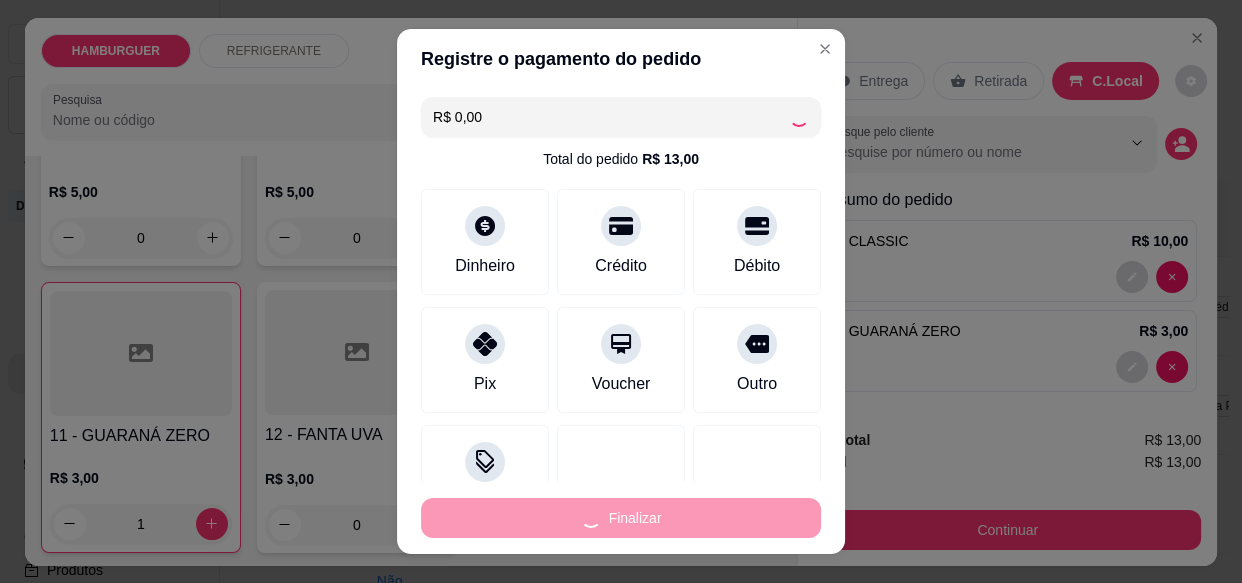 type on "0" 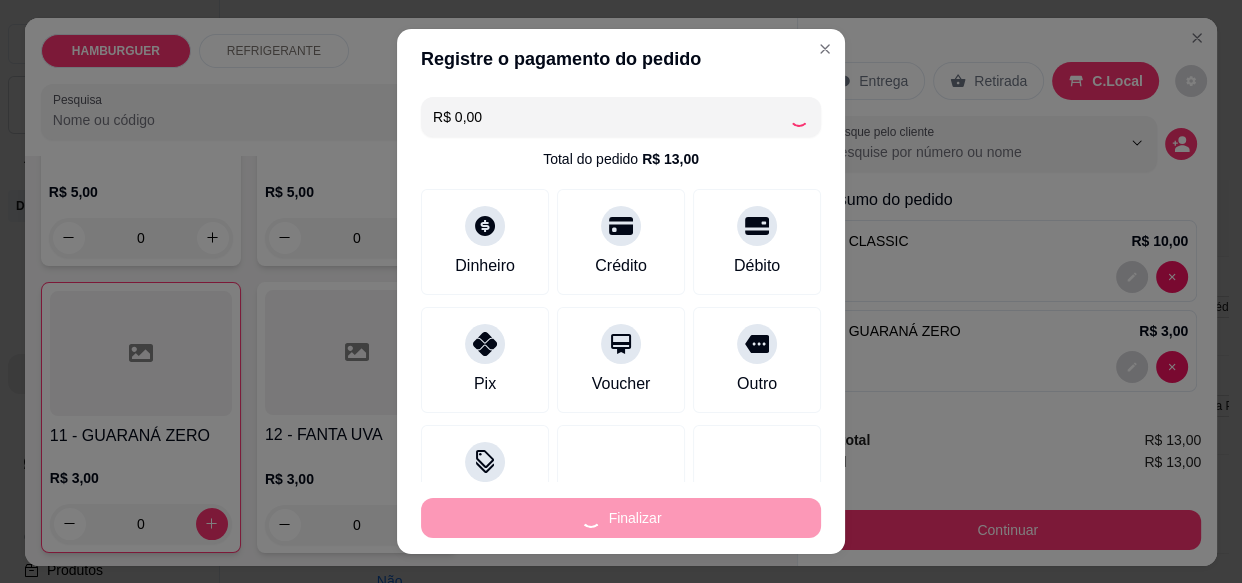 type on "-R$ 13,00" 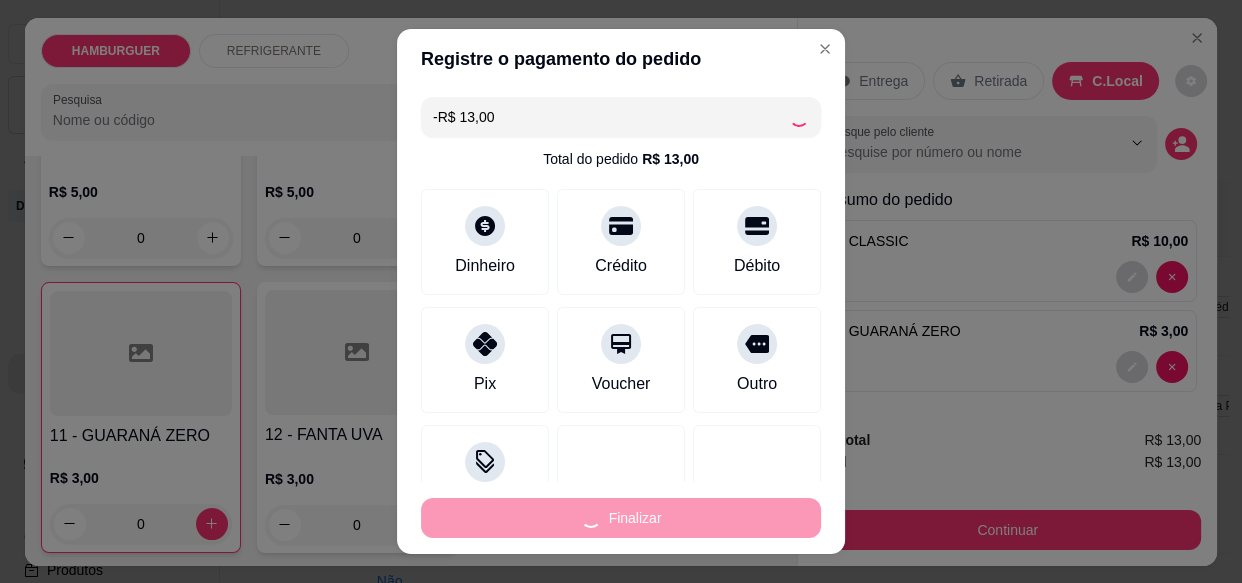 scroll, scrollTop: 1184, scrollLeft: 0, axis: vertical 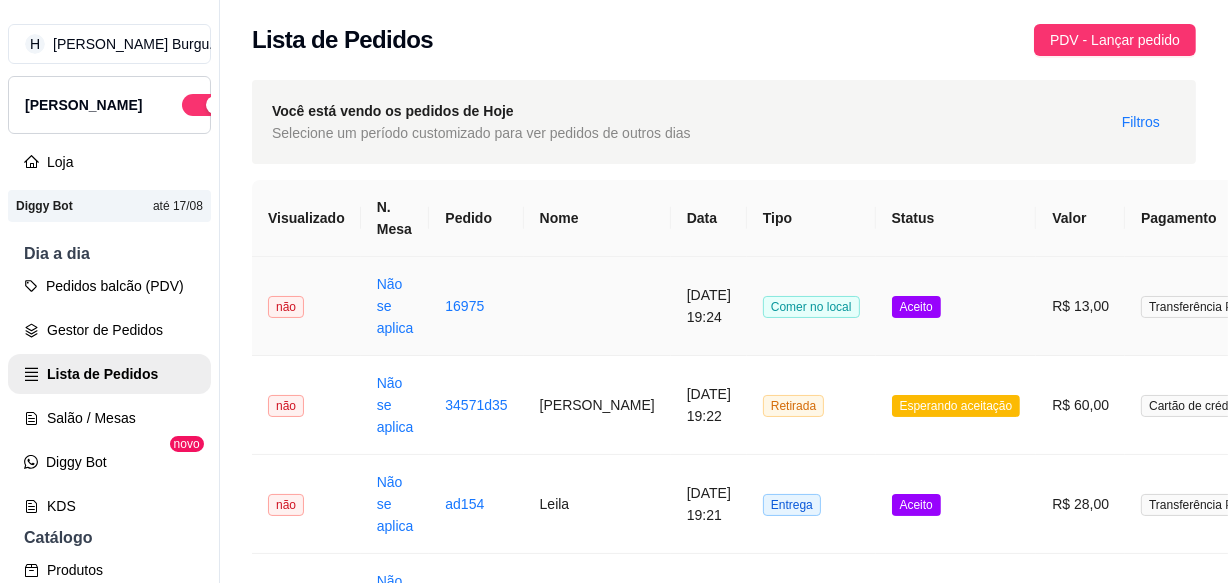 click at bounding box center (597, 306) 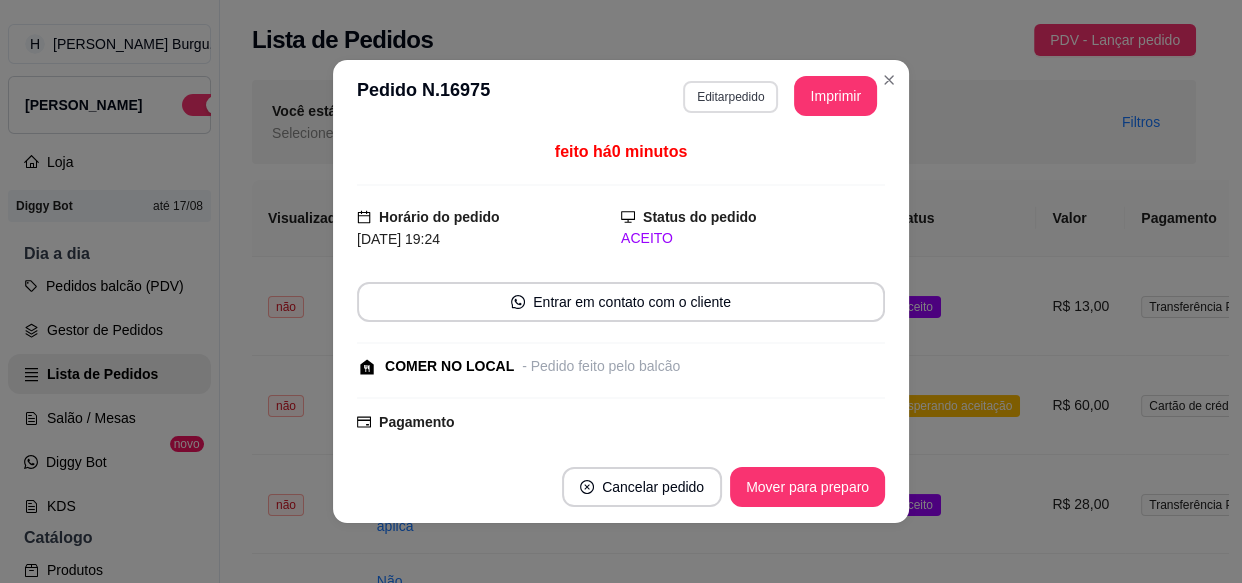 click on "Editar  pedido" at bounding box center [730, 97] 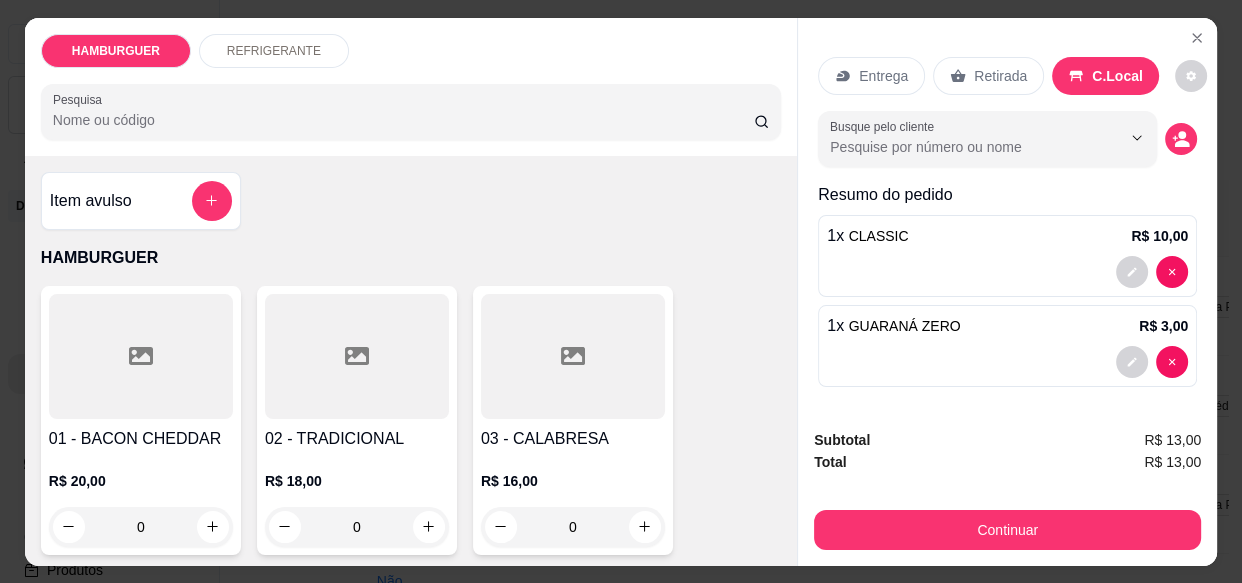 scroll, scrollTop: 6, scrollLeft: 0, axis: vertical 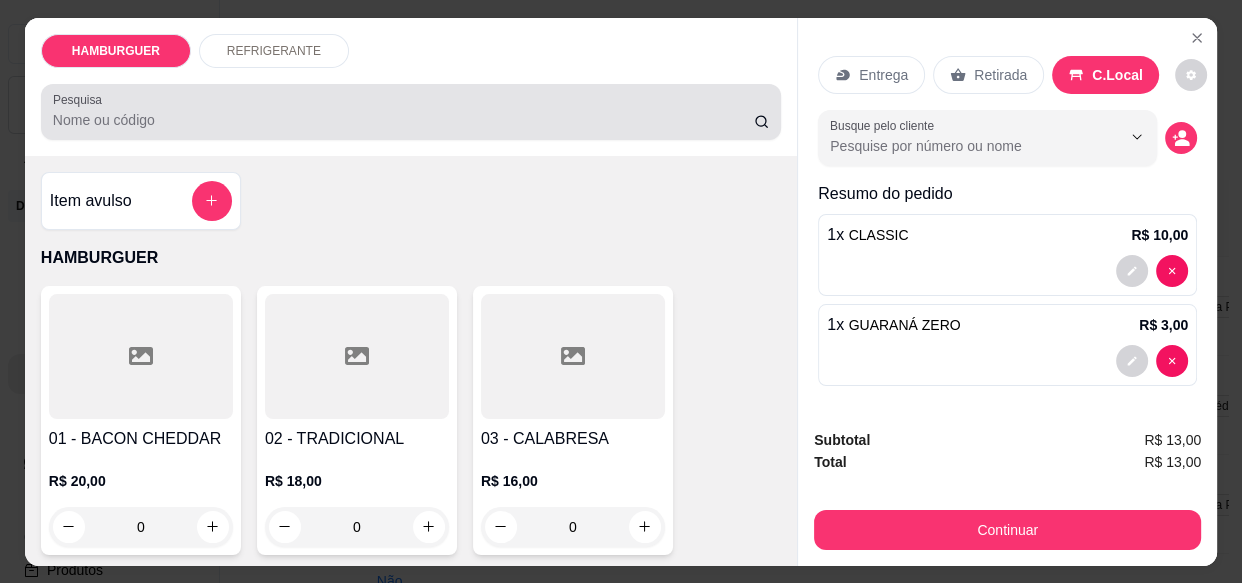 click on "Pesquisa" at bounding box center (403, 120) 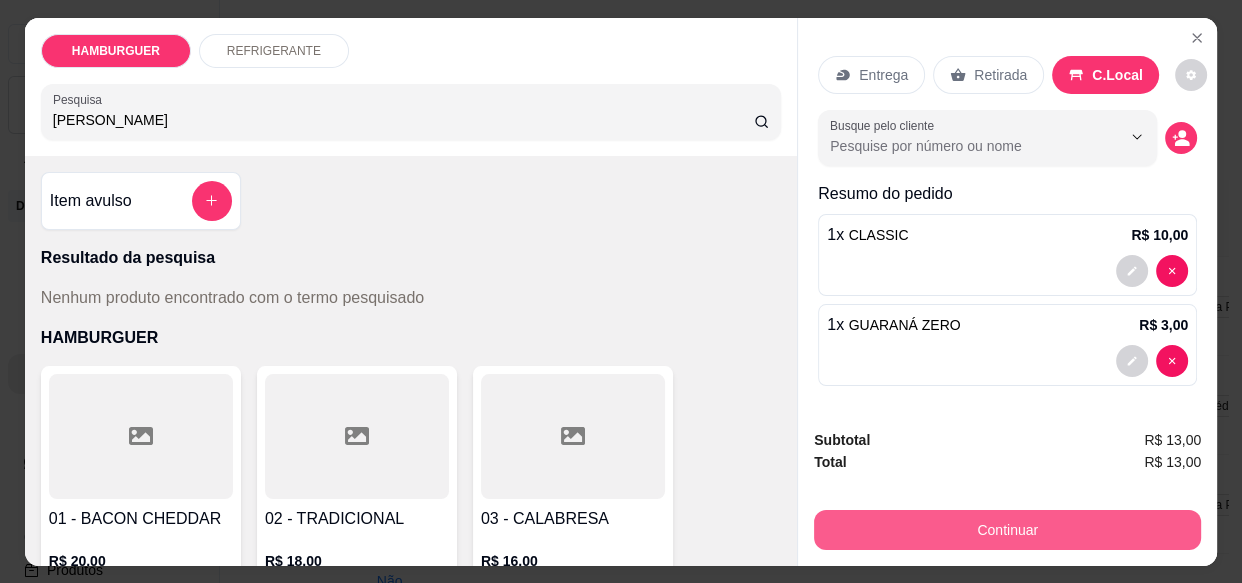 type on "Gabriel" 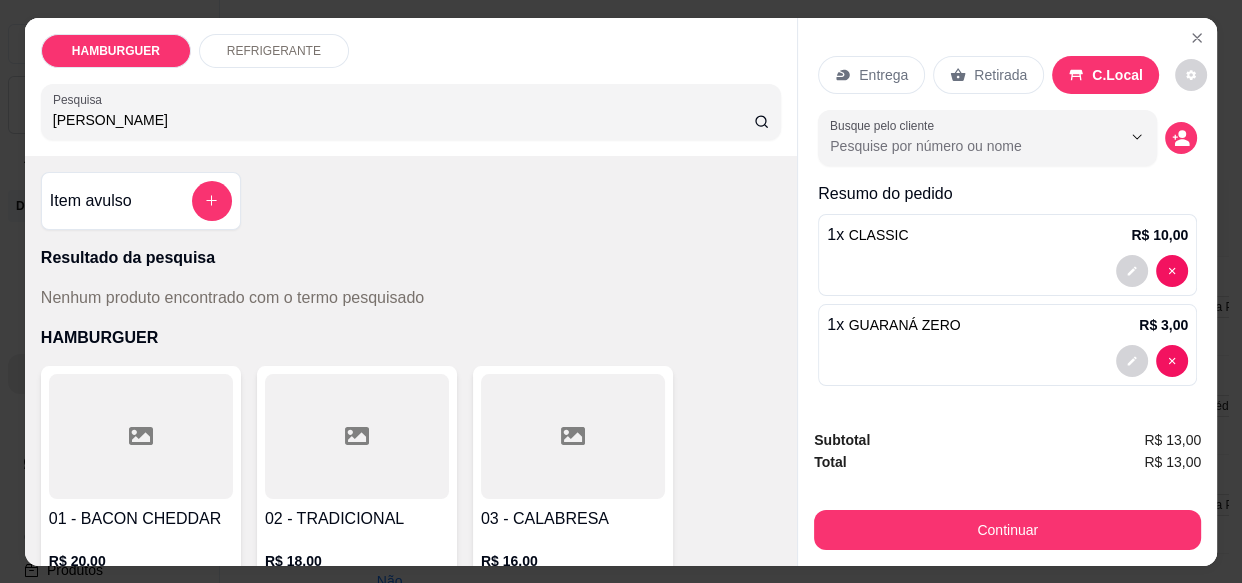 click on "Continuar" at bounding box center (1007, 527) 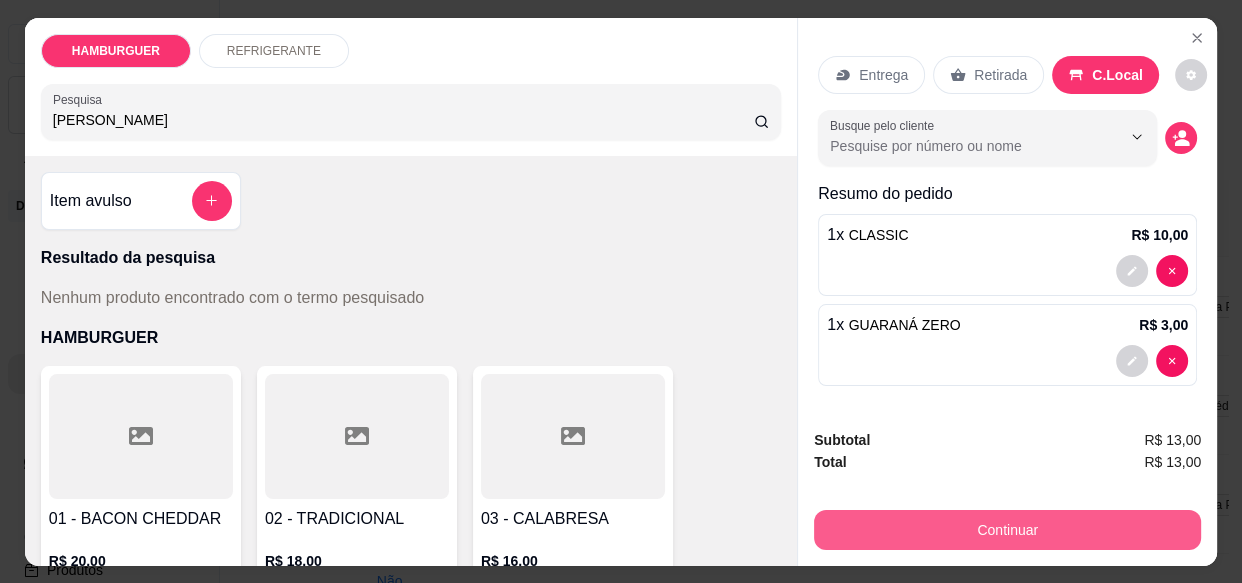click on "Continuar" at bounding box center [1007, 530] 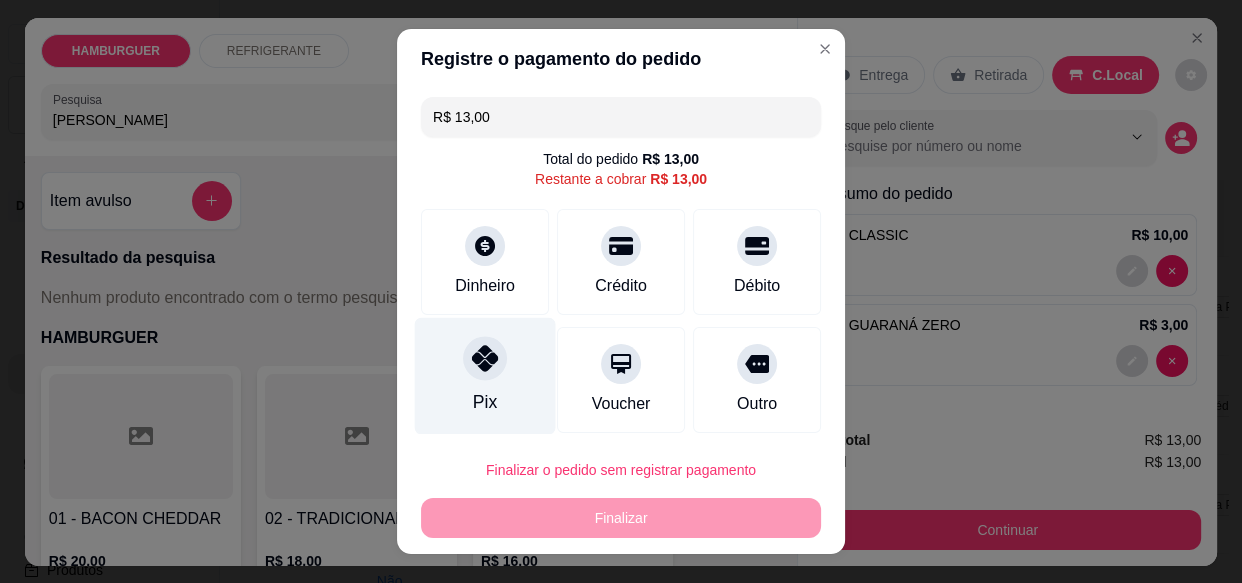 click at bounding box center [485, 359] 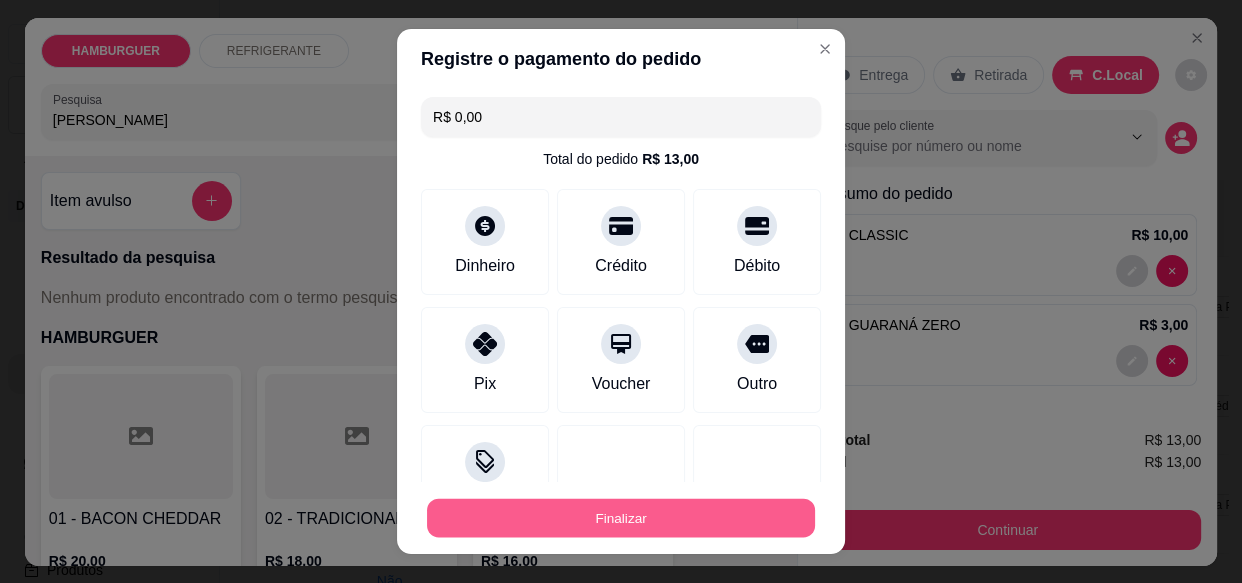 click on "Finalizar" at bounding box center [621, 517] 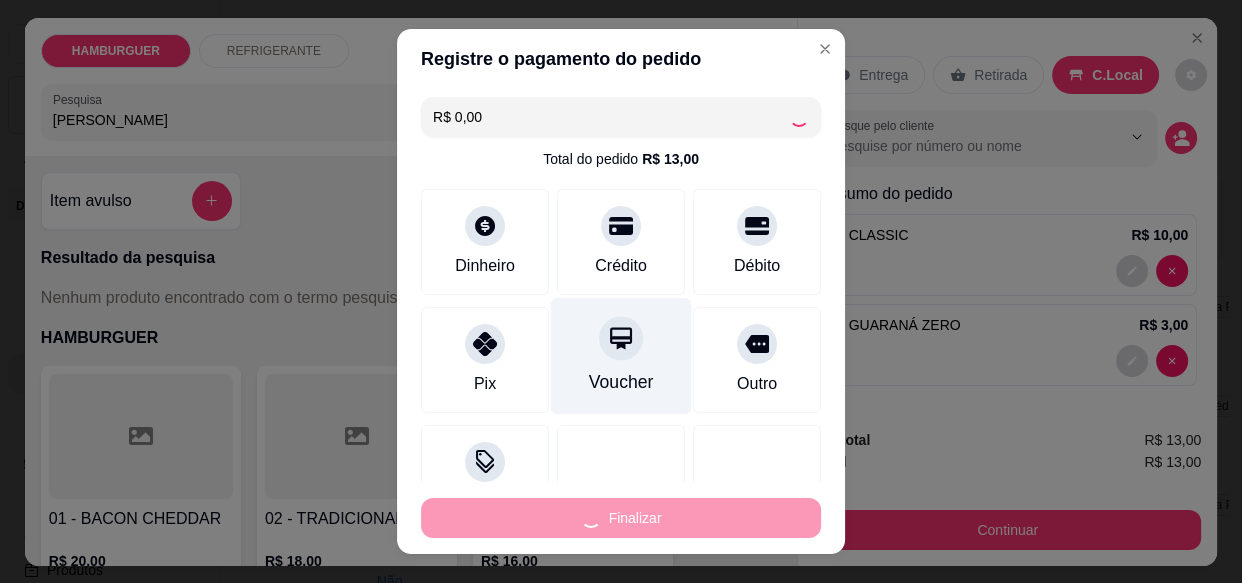 type on "0" 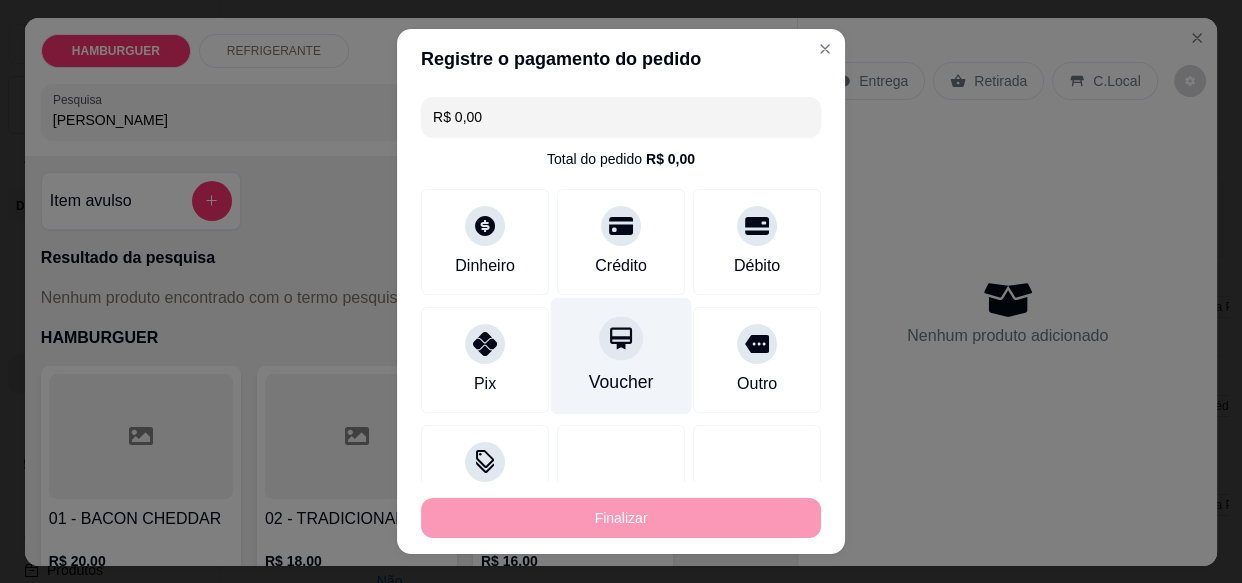 type on "-R$ 13,00" 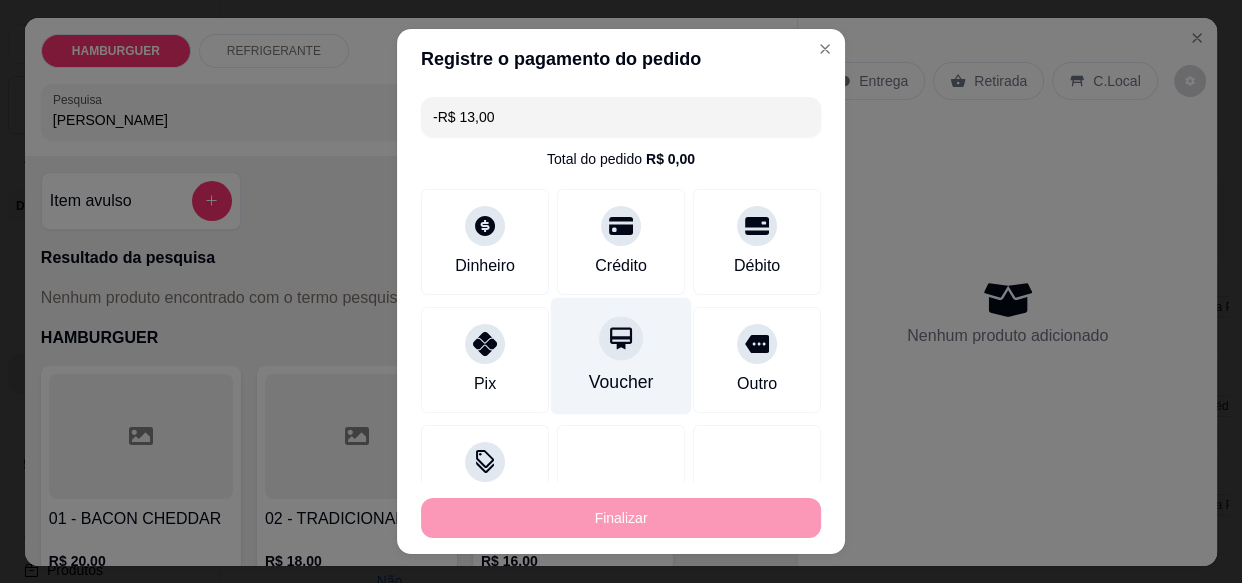 scroll, scrollTop: 0, scrollLeft: 0, axis: both 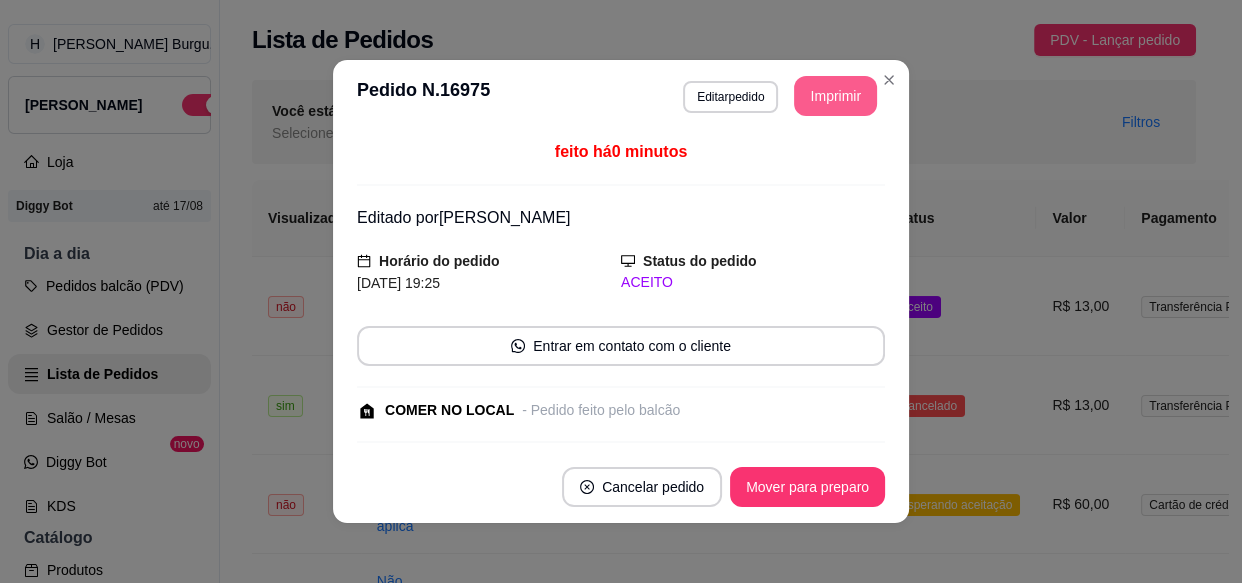 click on "Imprimir" at bounding box center [835, 96] 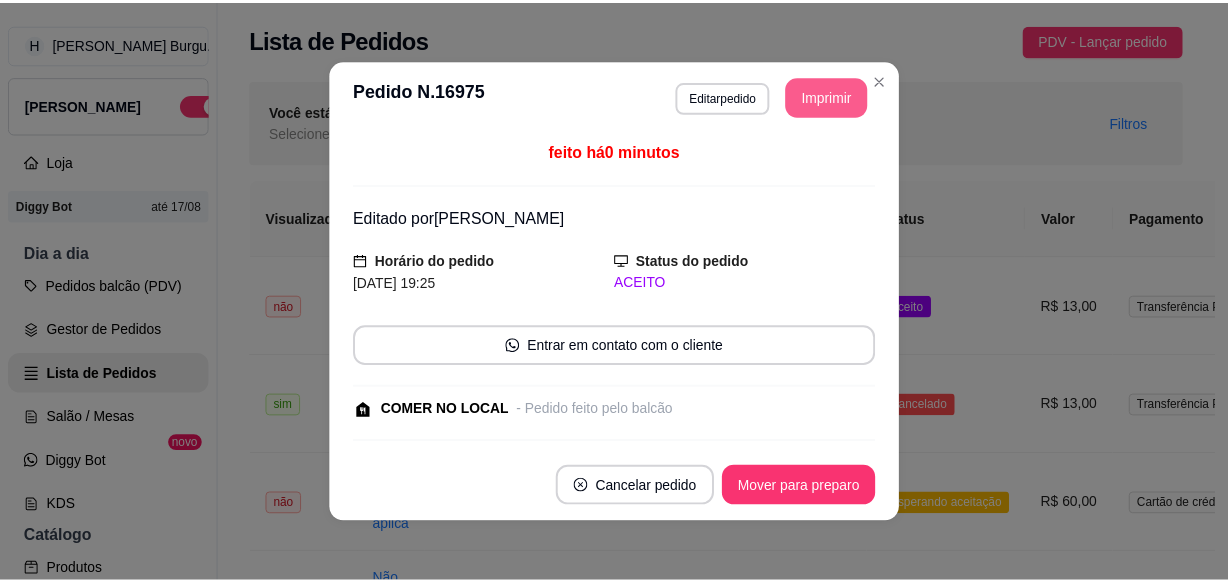 scroll, scrollTop: 0, scrollLeft: 0, axis: both 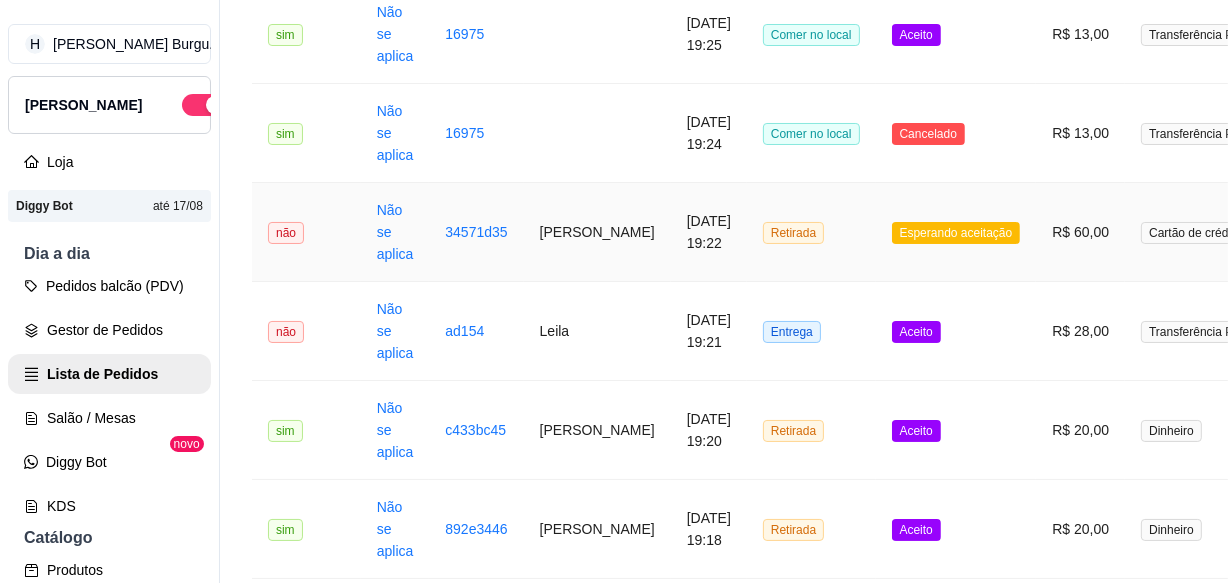 click on "[PERSON_NAME]" at bounding box center [597, 232] 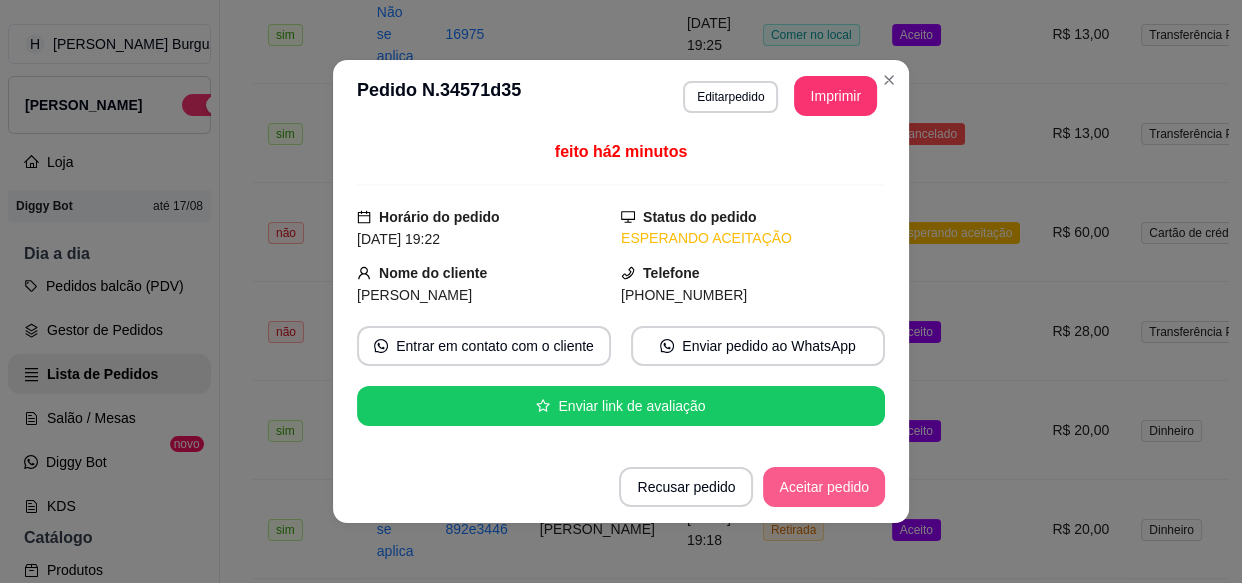 click on "Aceitar pedido" at bounding box center (824, 487) 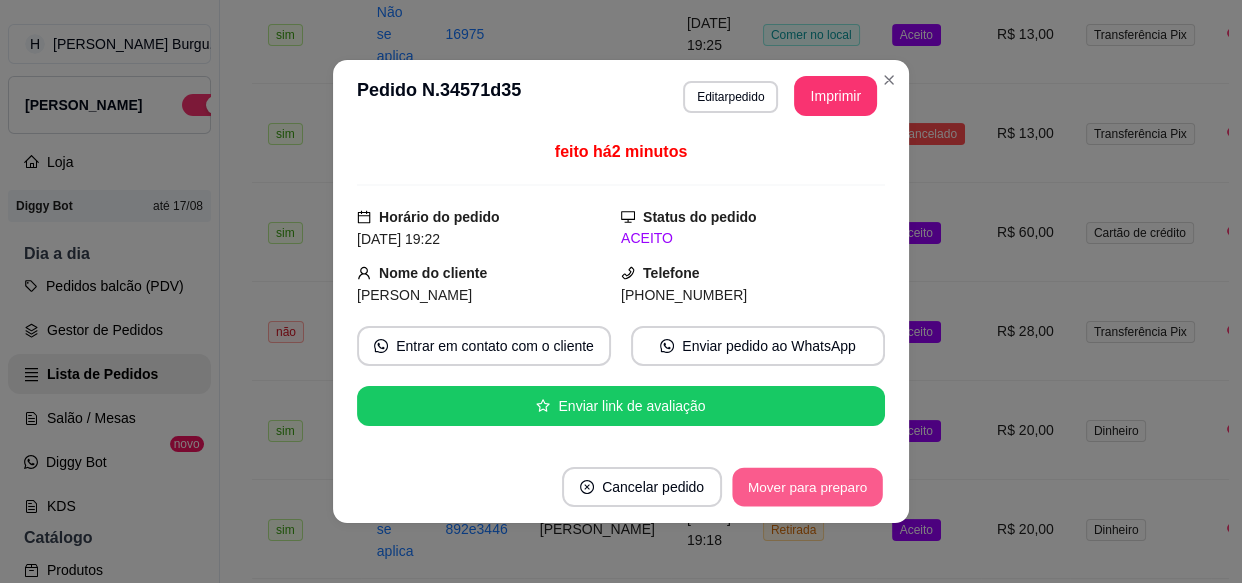 click on "Mover para preparo" at bounding box center (807, 487) 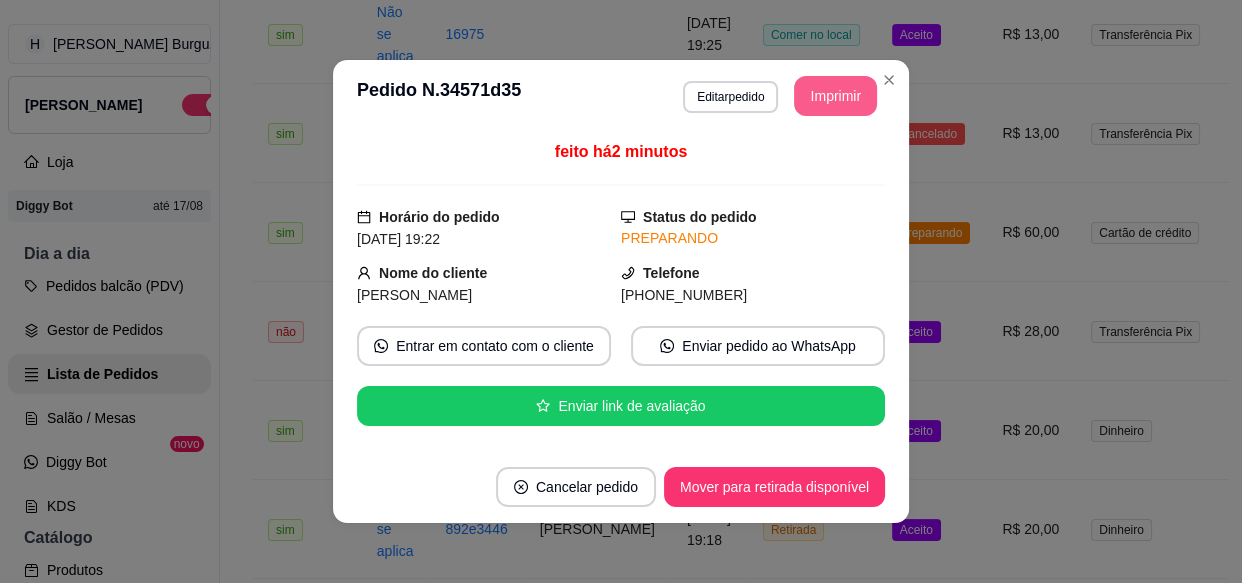 click on "Imprimir" at bounding box center (835, 96) 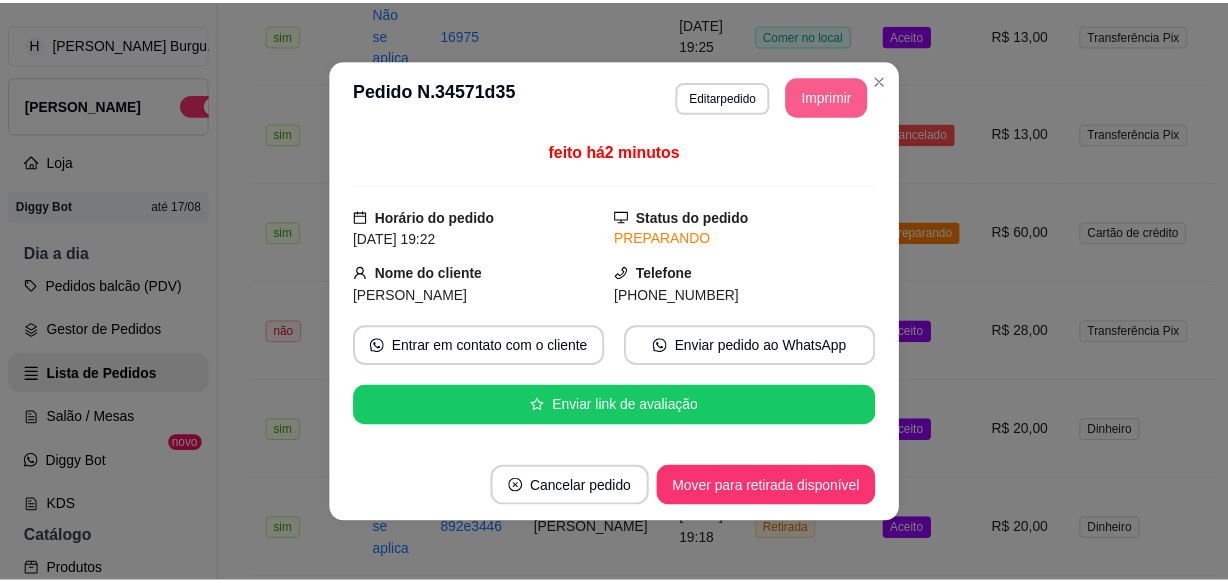 scroll, scrollTop: 0, scrollLeft: 0, axis: both 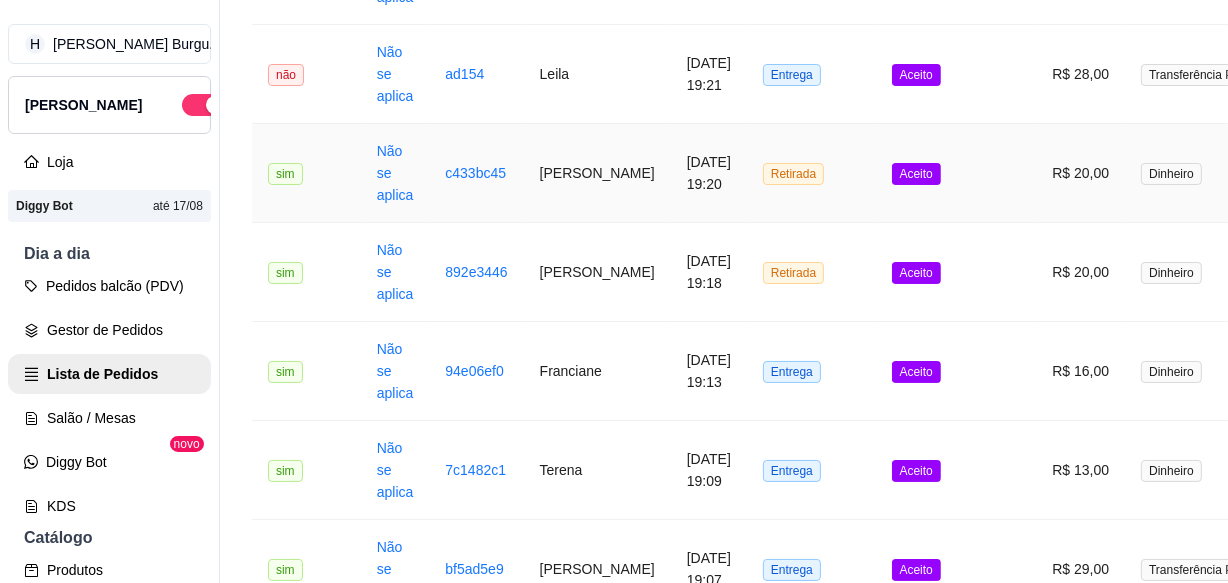 click on "[PERSON_NAME]" at bounding box center (597, 173) 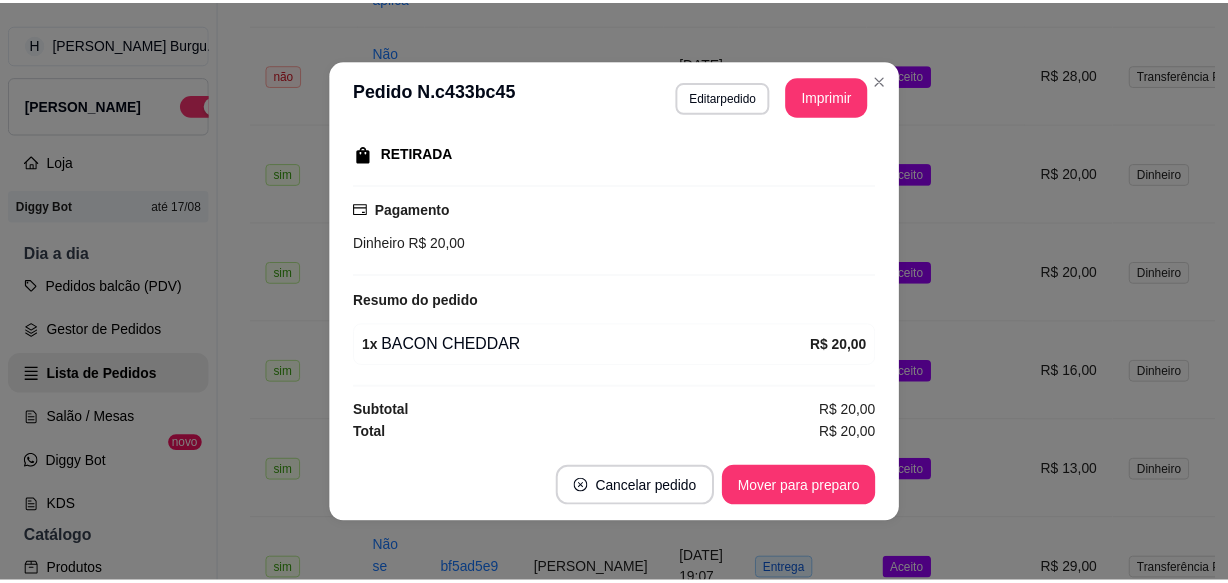 scroll, scrollTop: 0, scrollLeft: 0, axis: both 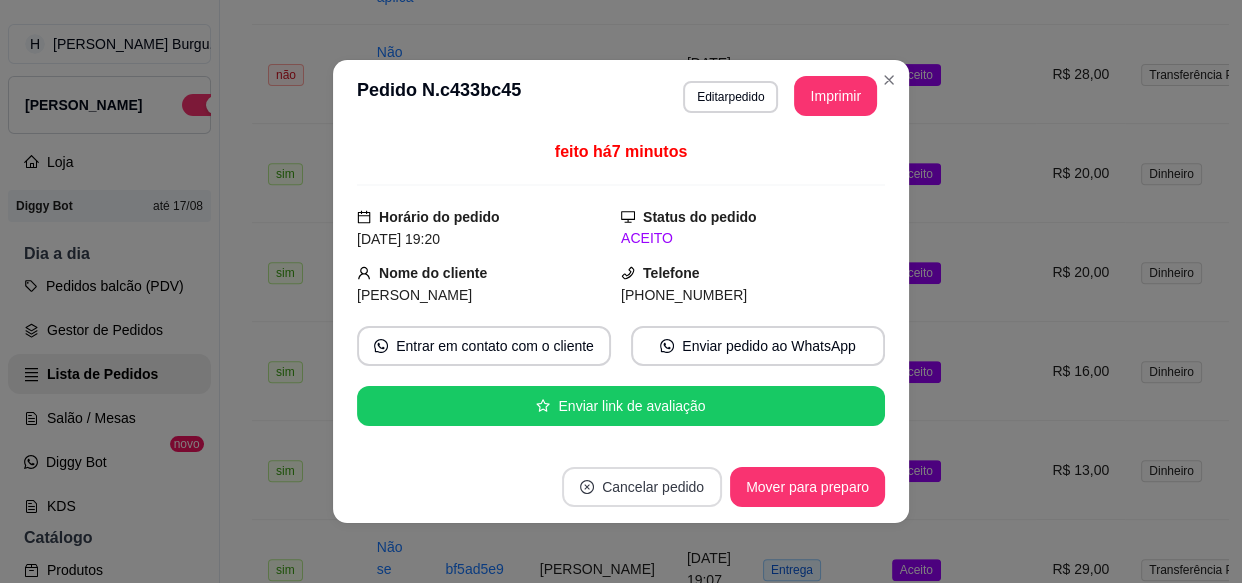 click on "Cancelar pedido" at bounding box center (642, 487) 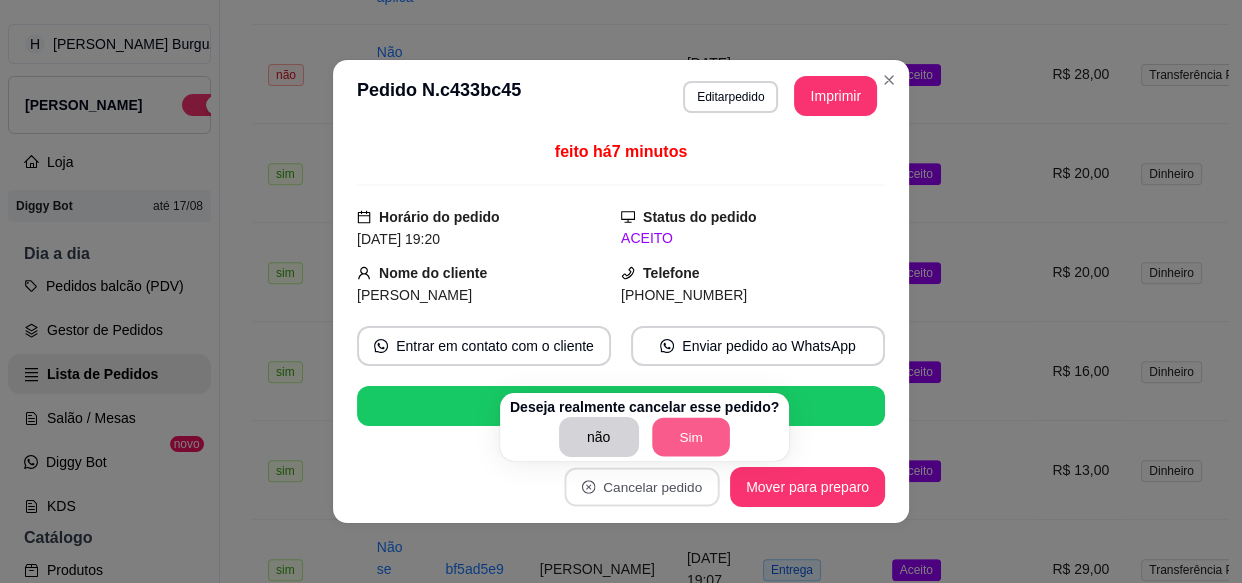 click on "Sim" at bounding box center (691, 437) 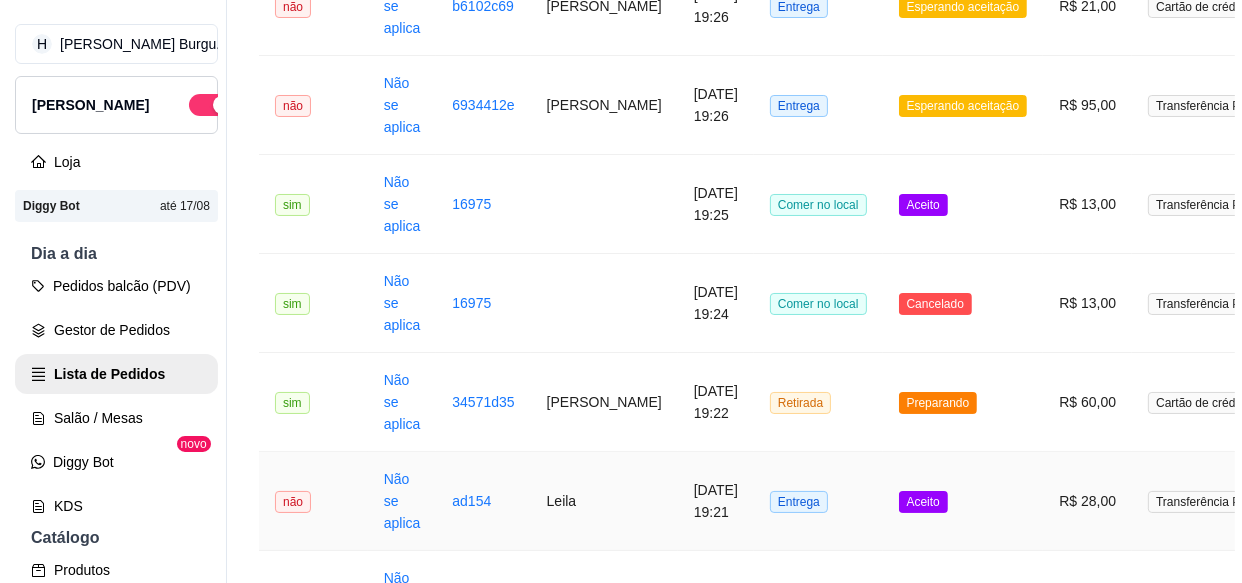 scroll, scrollTop: 272, scrollLeft: 0, axis: vertical 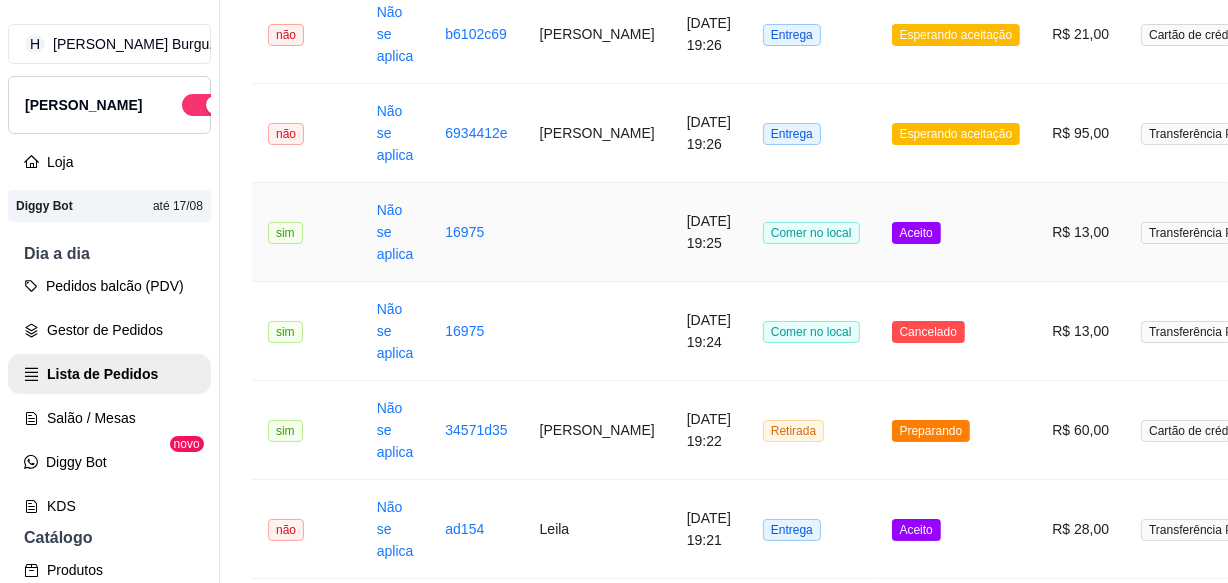 click at bounding box center (597, 232) 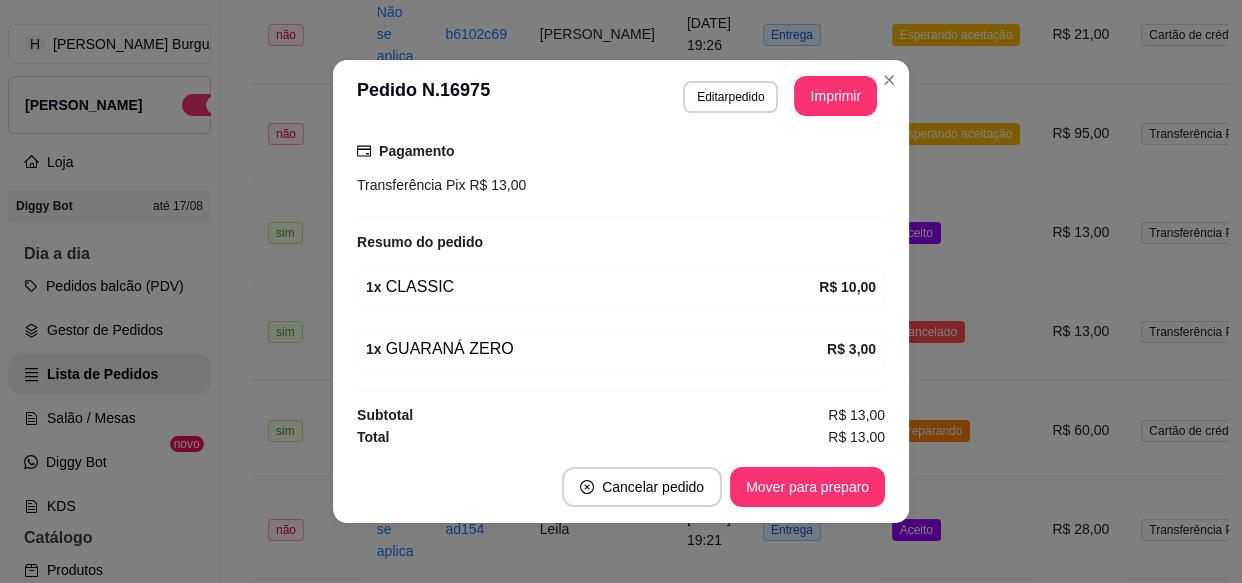 scroll, scrollTop: 319, scrollLeft: 0, axis: vertical 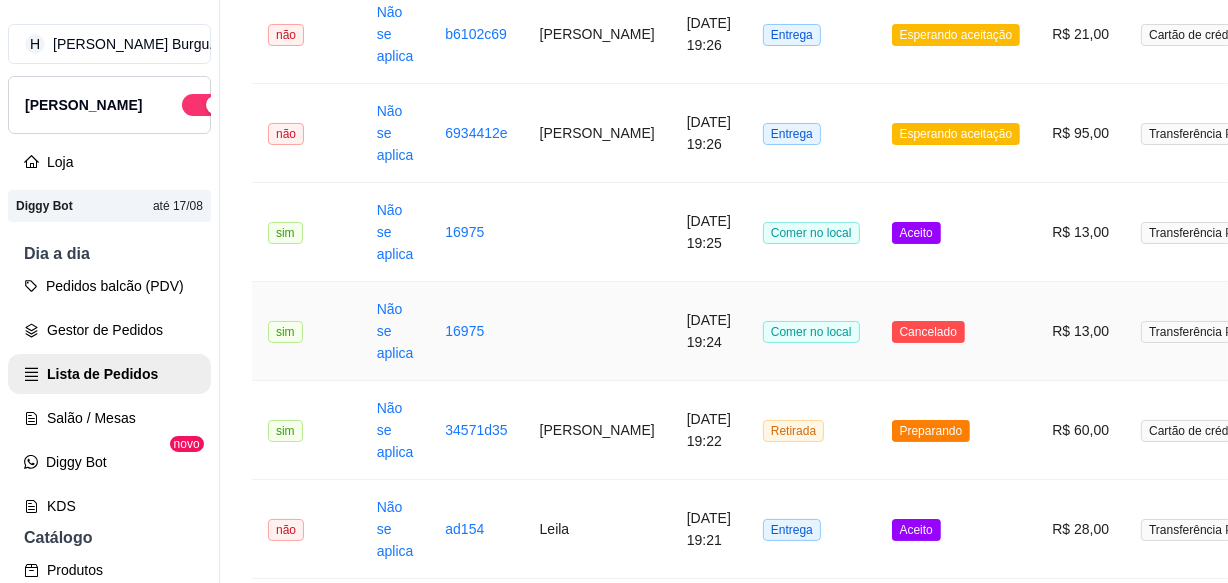 click on "[DATE] 19:24" at bounding box center (709, 331) 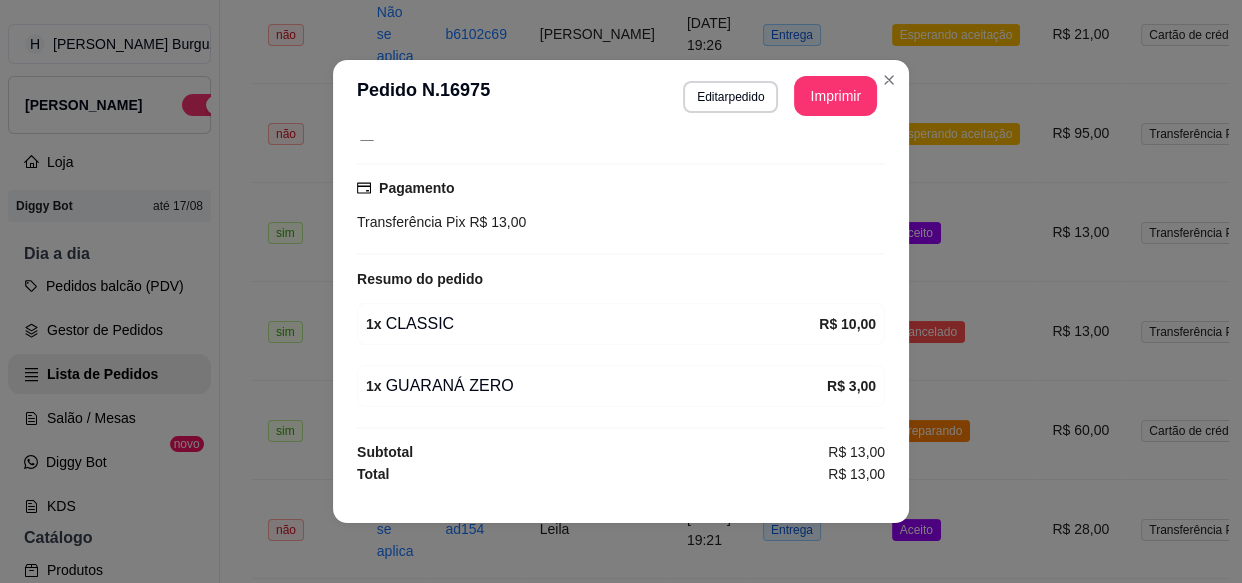 scroll, scrollTop: 0, scrollLeft: 0, axis: both 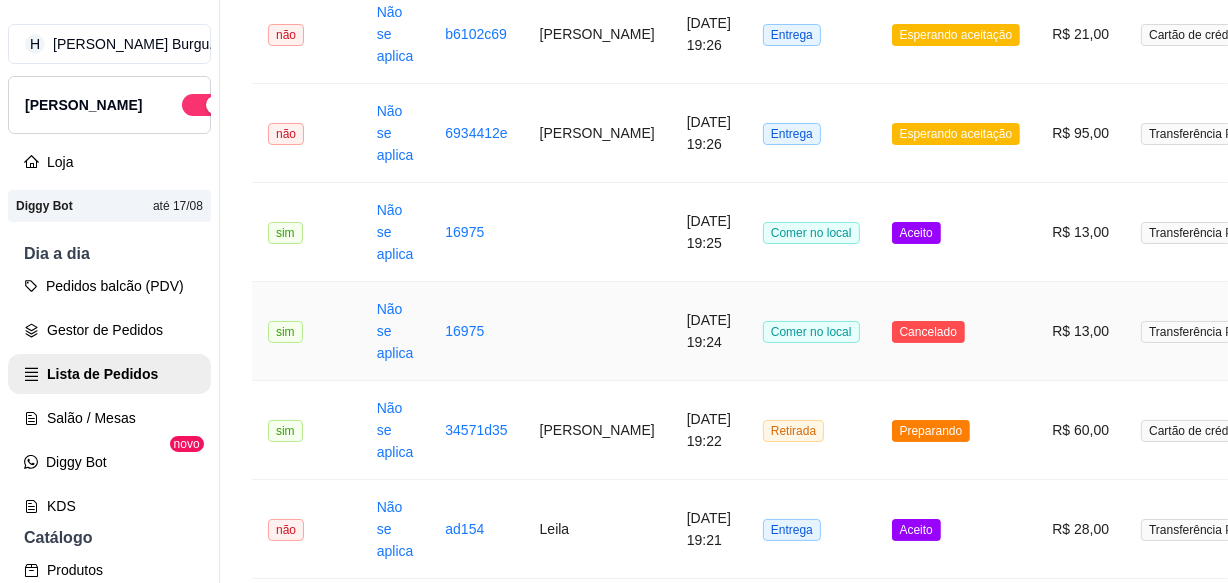 click at bounding box center [597, 331] 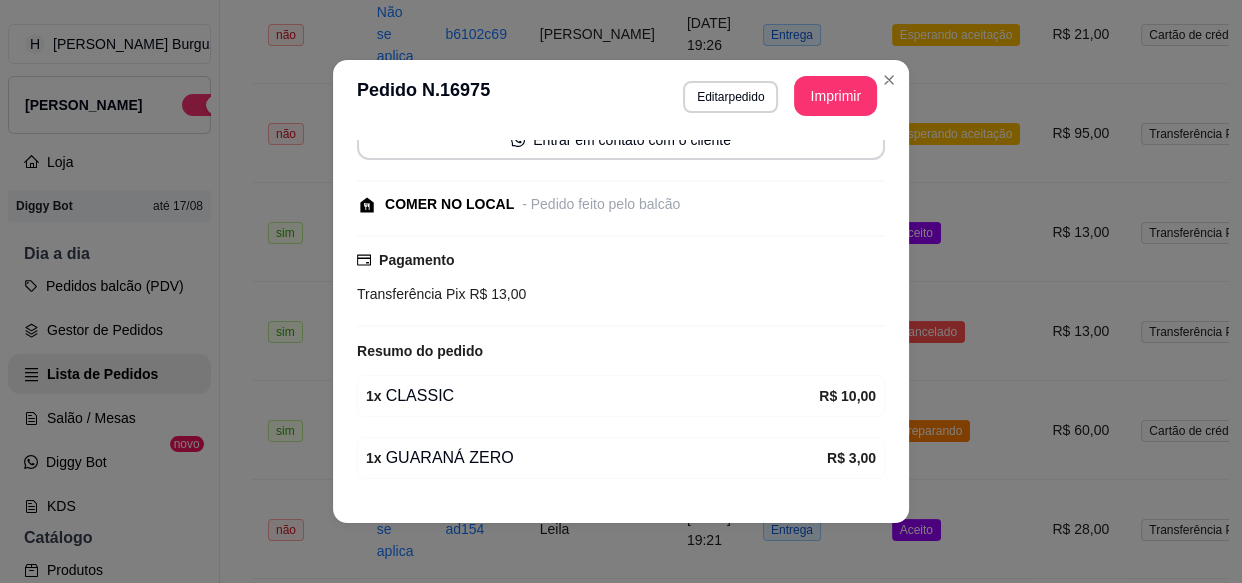 scroll, scrollTop: 234, scrollLeft: 0, axis: vertical 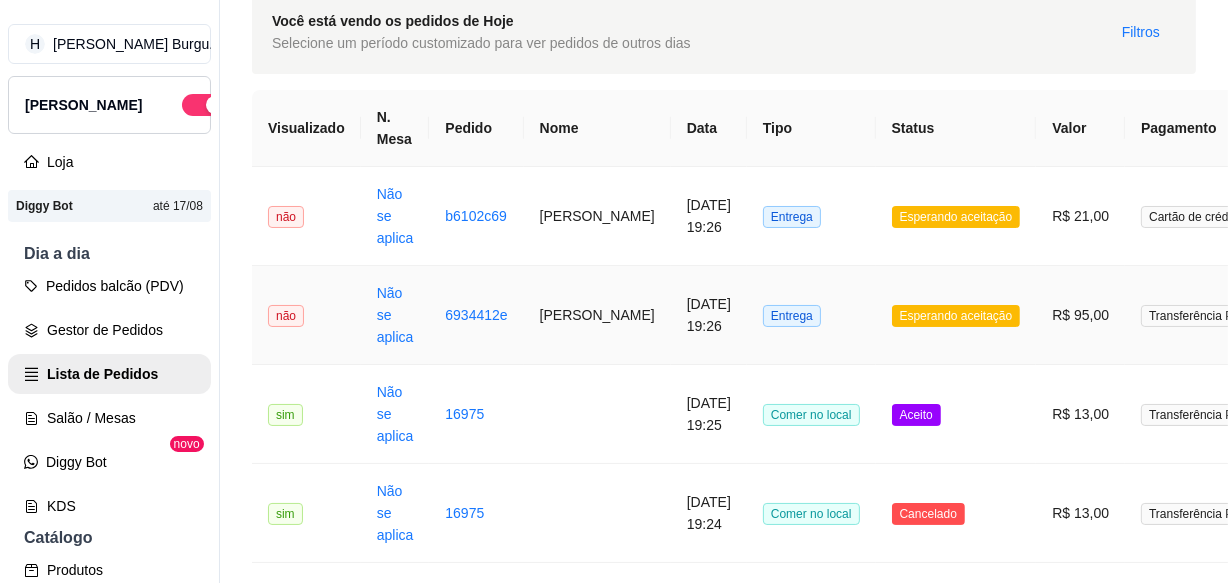 click on "[PERSON_NAME]" at bounding box center [597, 315] 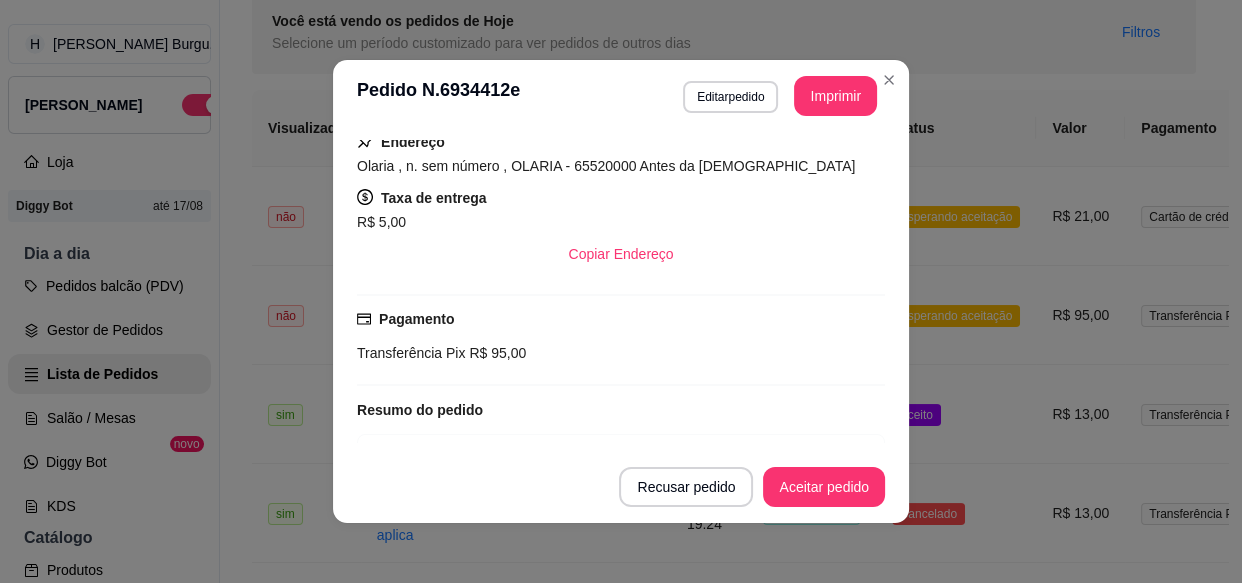 scroll, scrollTop: 90, scrollLeft: 0, axis: vertical 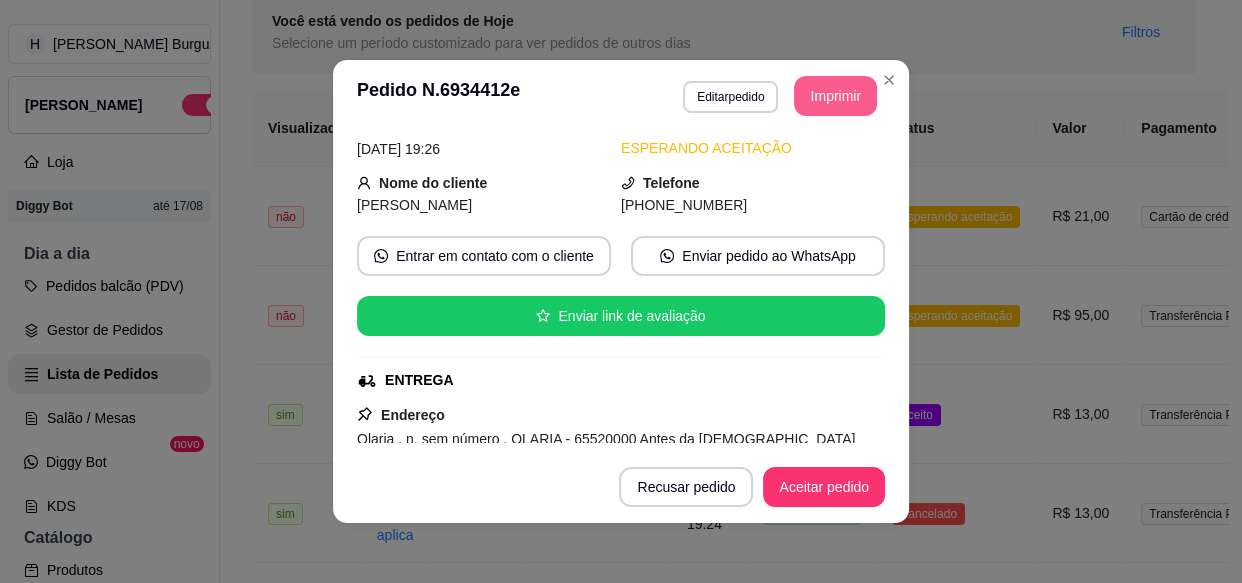 click on "Imprimir" at bounding box center (835, 96) 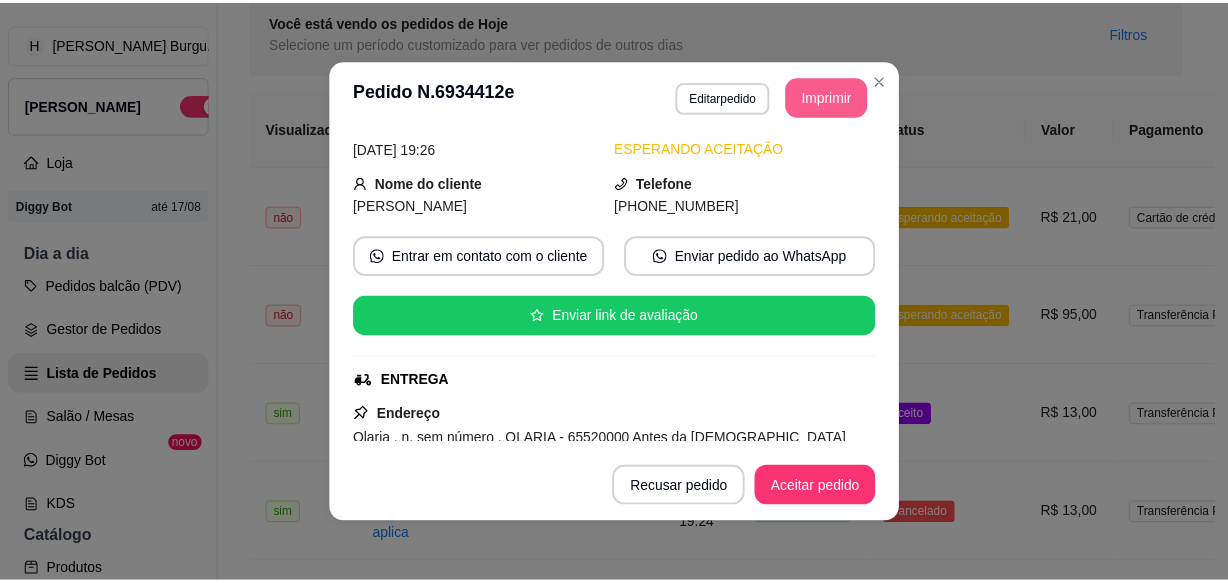 scroll, scrollTop: 0, scrollLeft: 0, axis: both 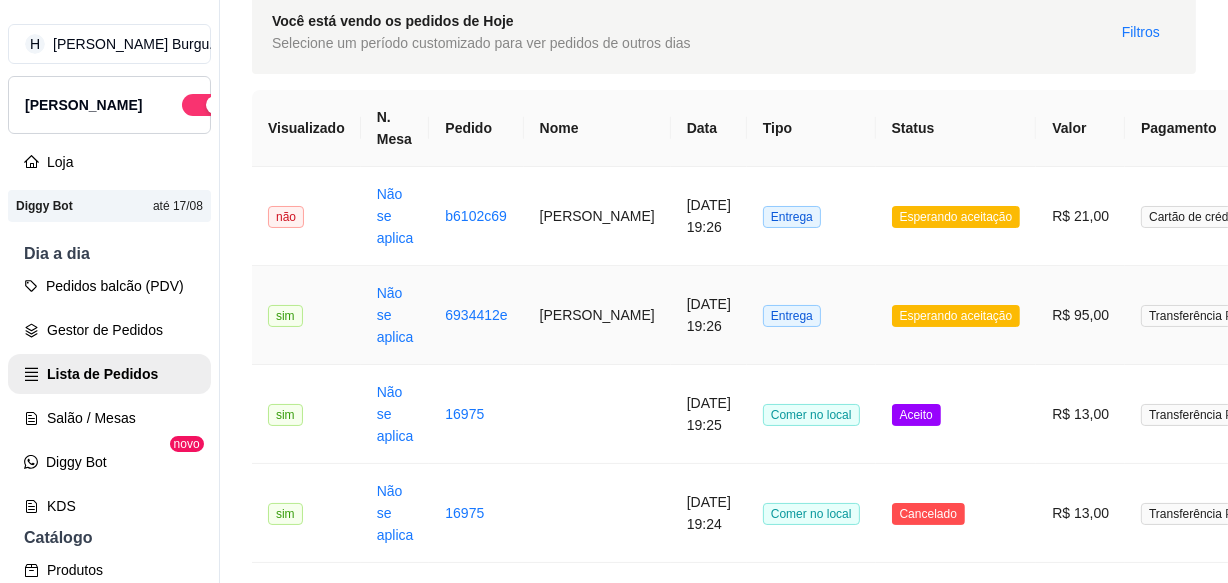 click on "[PERSON_NAME]" at bounding box center (597, 315) 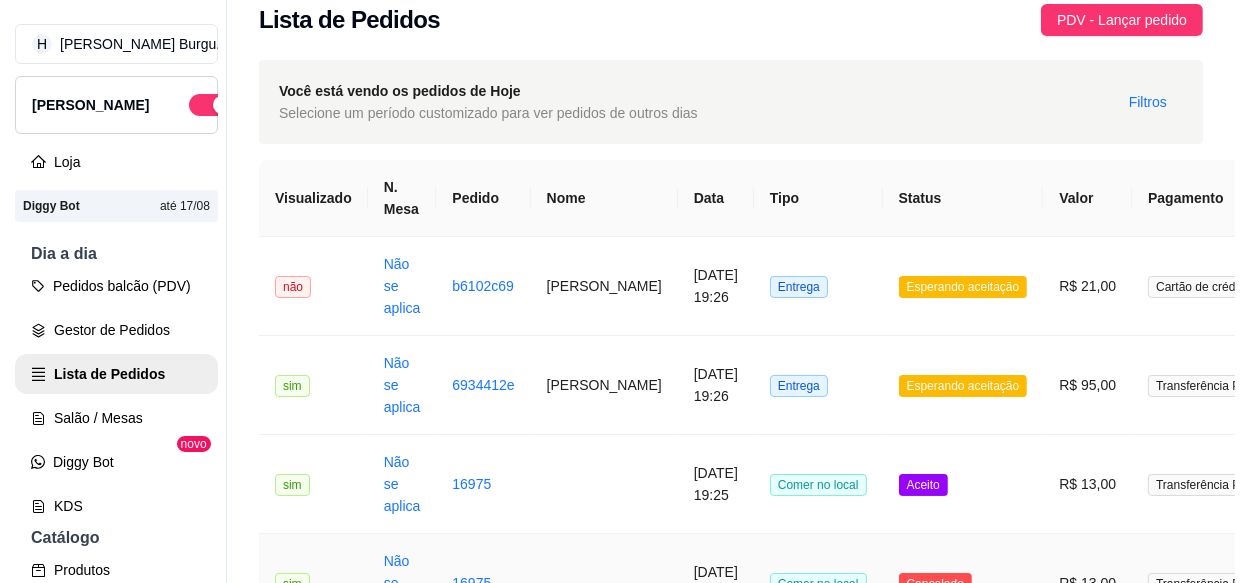 scroll, scrollTop: 0, scrollLeft: 0, axis: both 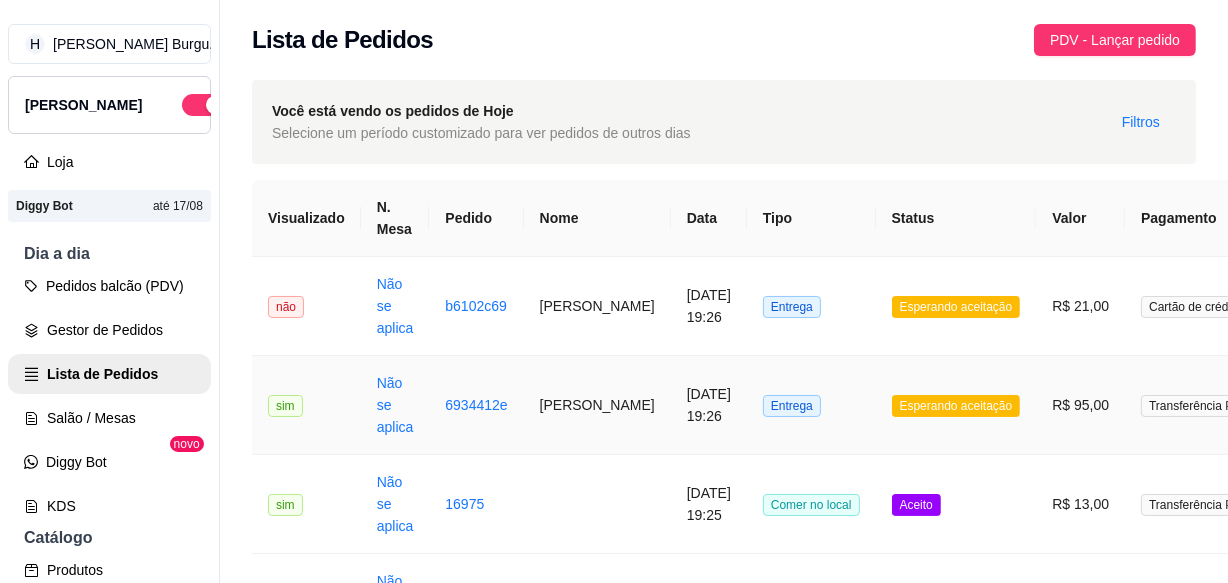 click on "[PERSON_NAME]" at bounding box center [597, 405] 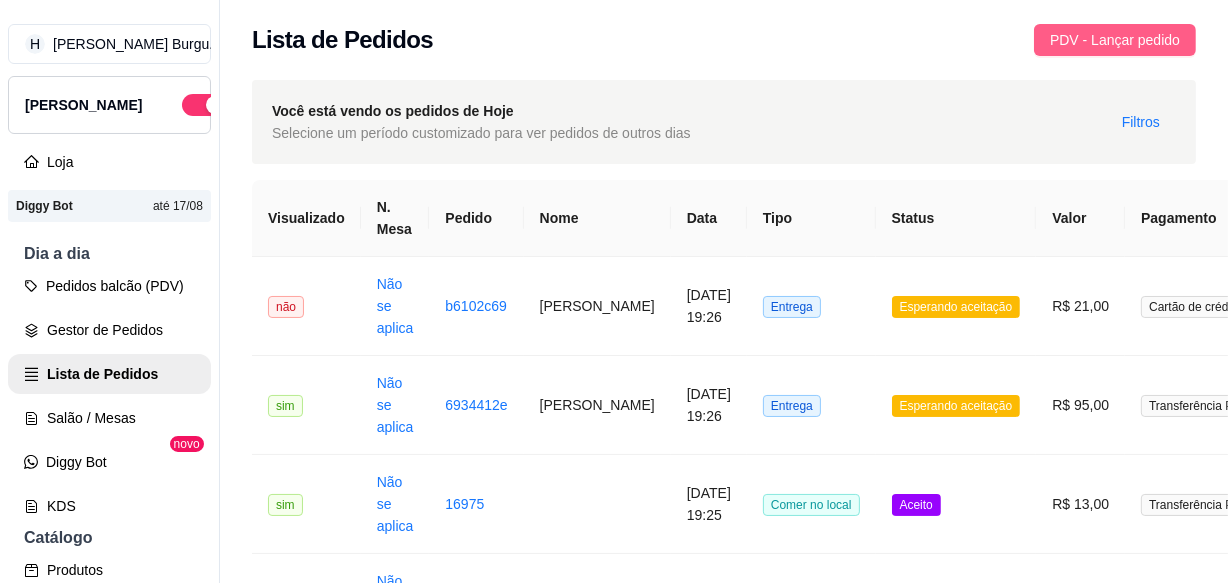 click on "PDV - Lançar pedido" at bounding box center (1115, 40) 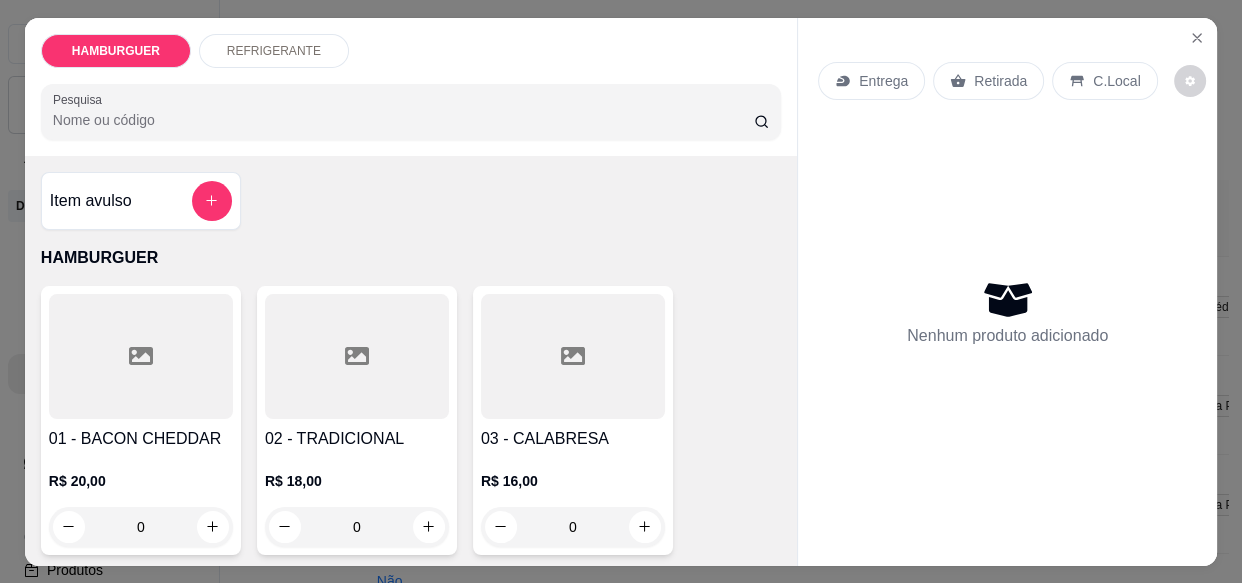 click on "C.Local" at bounding box center [1116, 81] 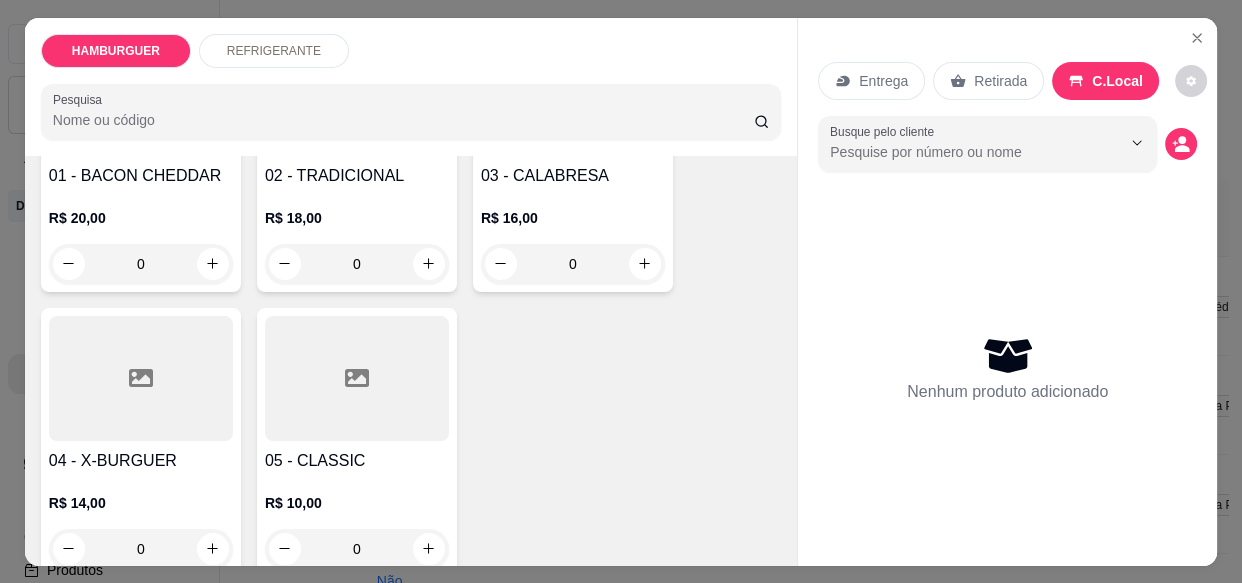 scroll, scrollTop: 272, scrollLeft: 0, axis: vertical 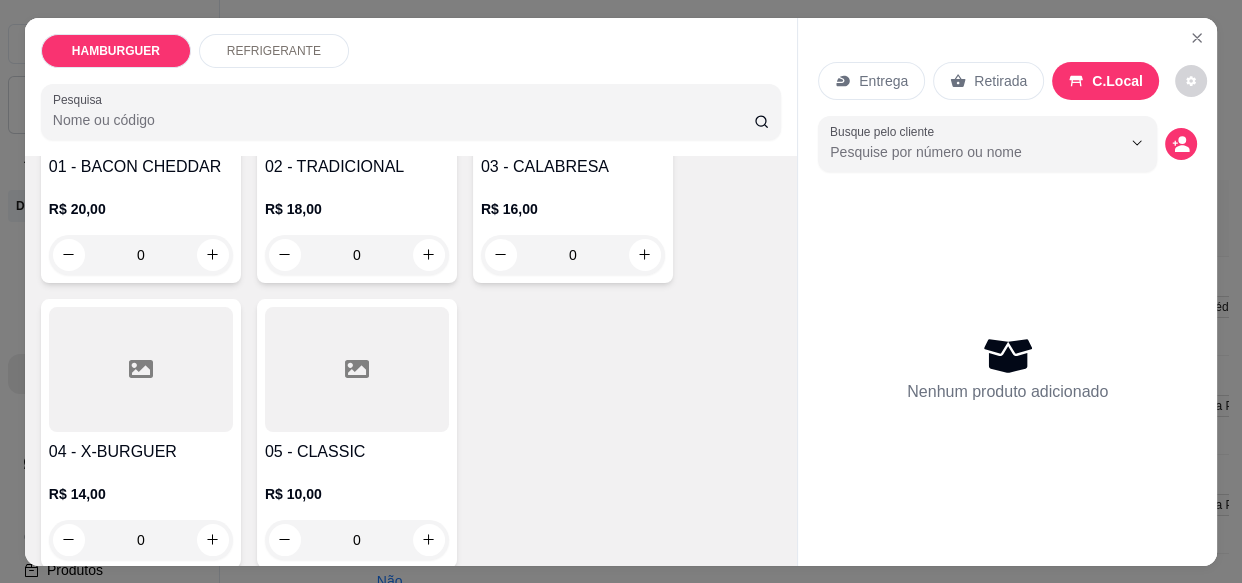 click on "0" at bounding box center [141, 255] 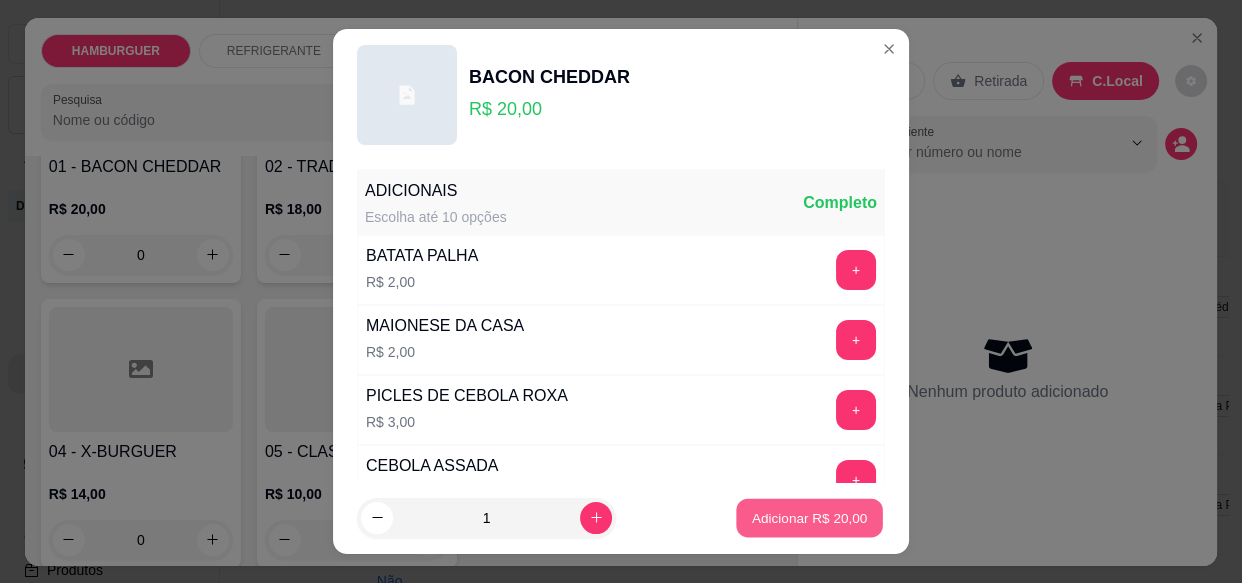 click on "Adicionar   R$ 20,00" at bounding box center [810, 517] 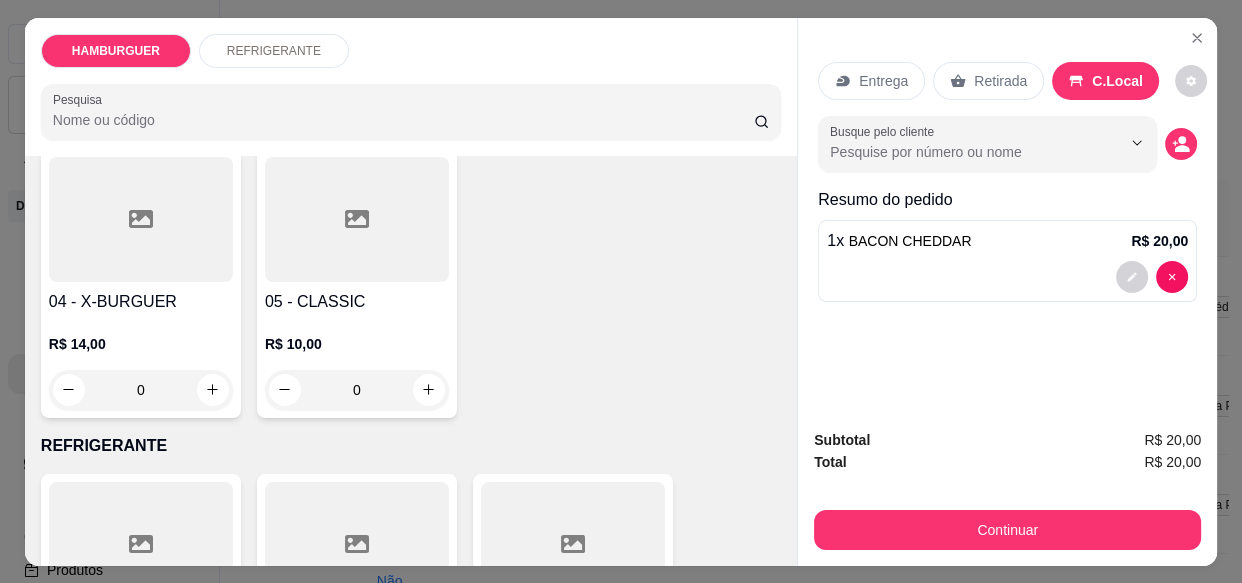 scroll, scrollTop: 455, scrollLeft: 0, axis: vertical 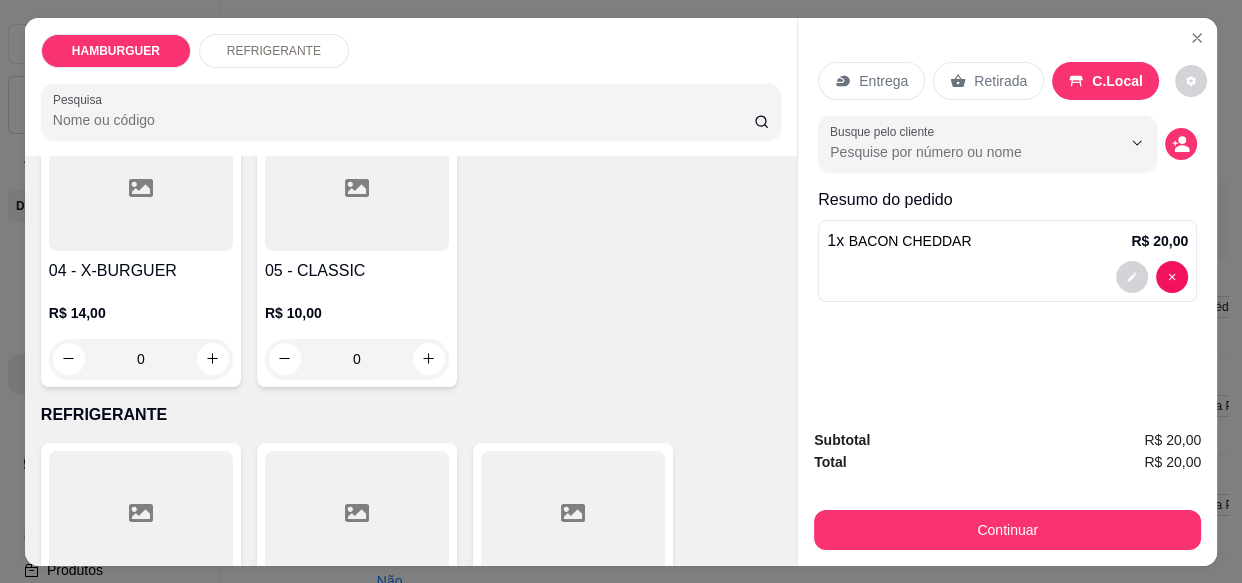 click on "0" at bounding box center (357, 359) 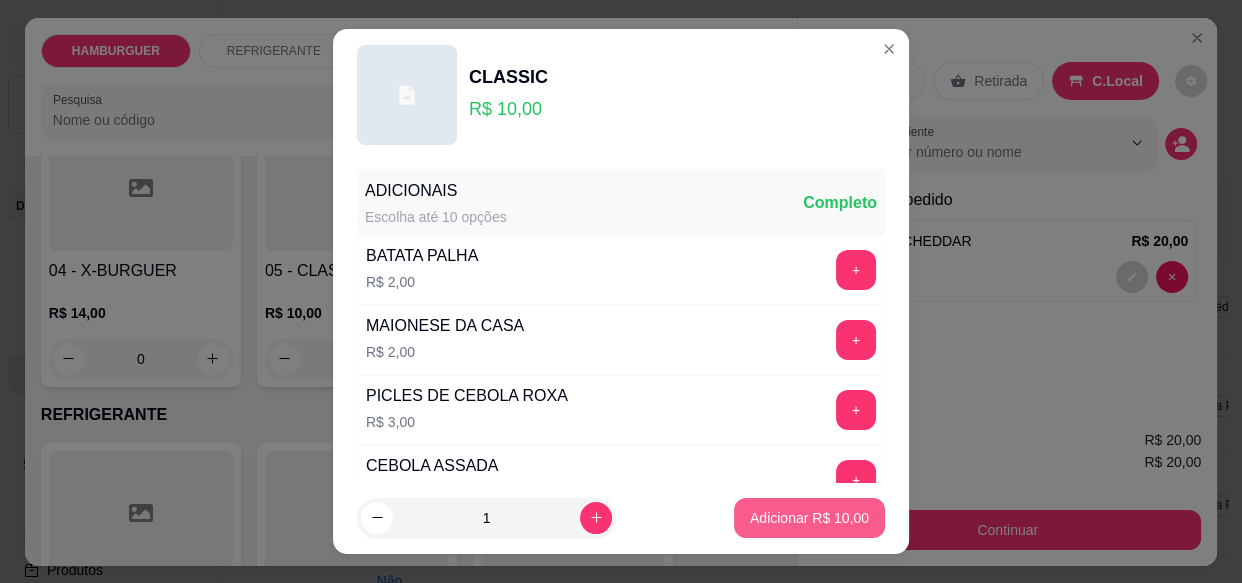 click on "Adicionar   R$ 10,00" at bounding box center [809, 518] 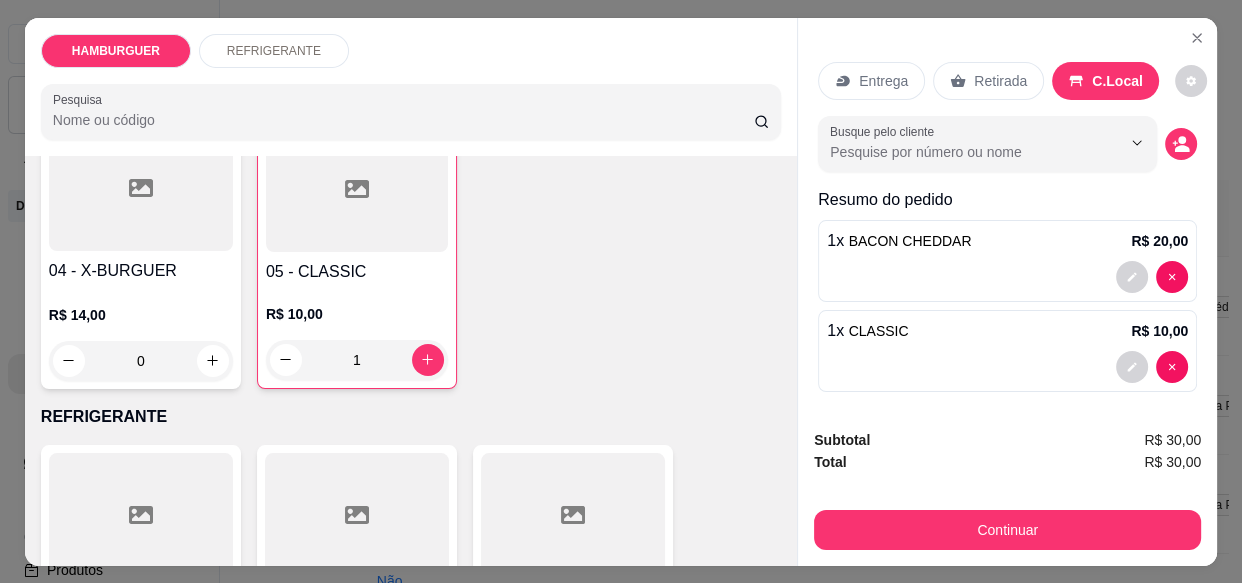 click on "C.Local" at bounding box center [1105, 81] 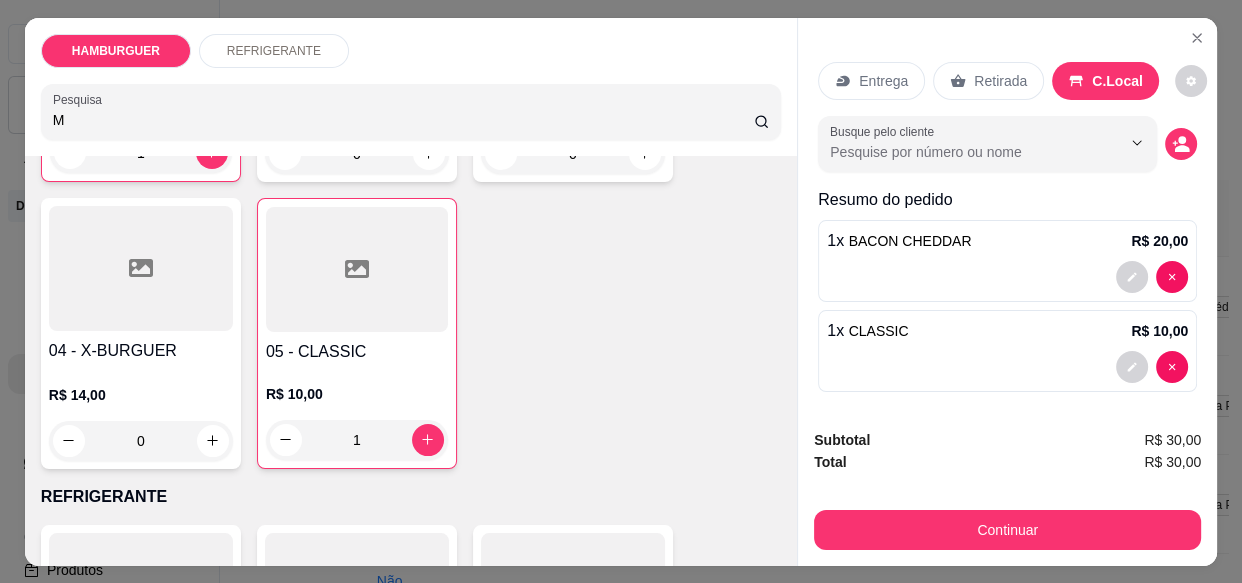 scroll, scrollTop: 535, scrollLeft: 0, axis: vertical 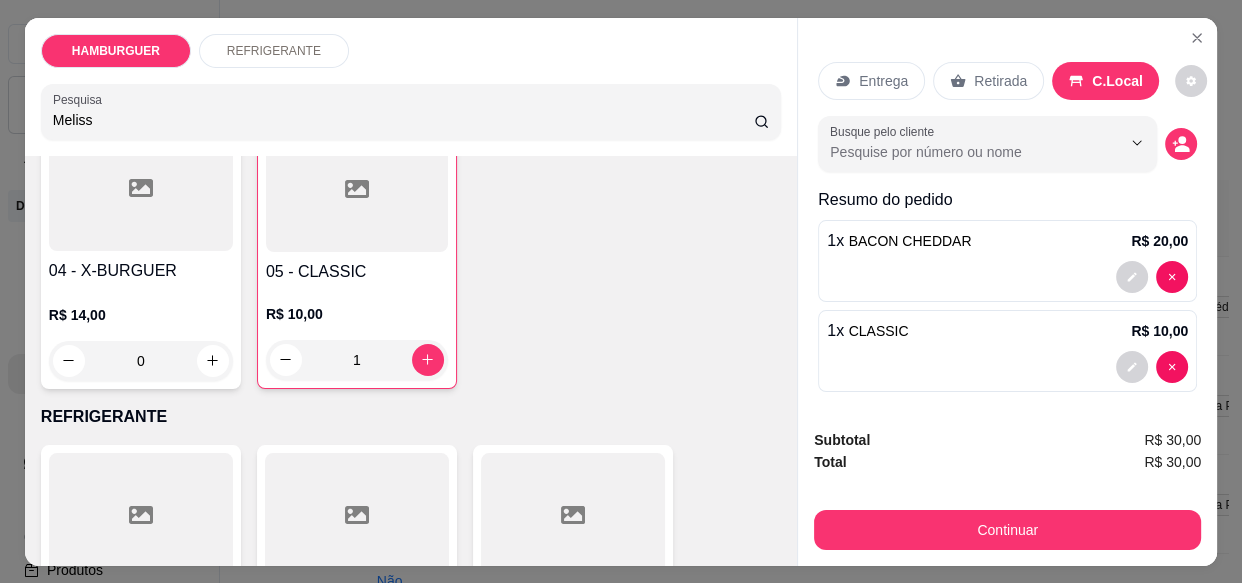 type on "[PERSON_NAME]" 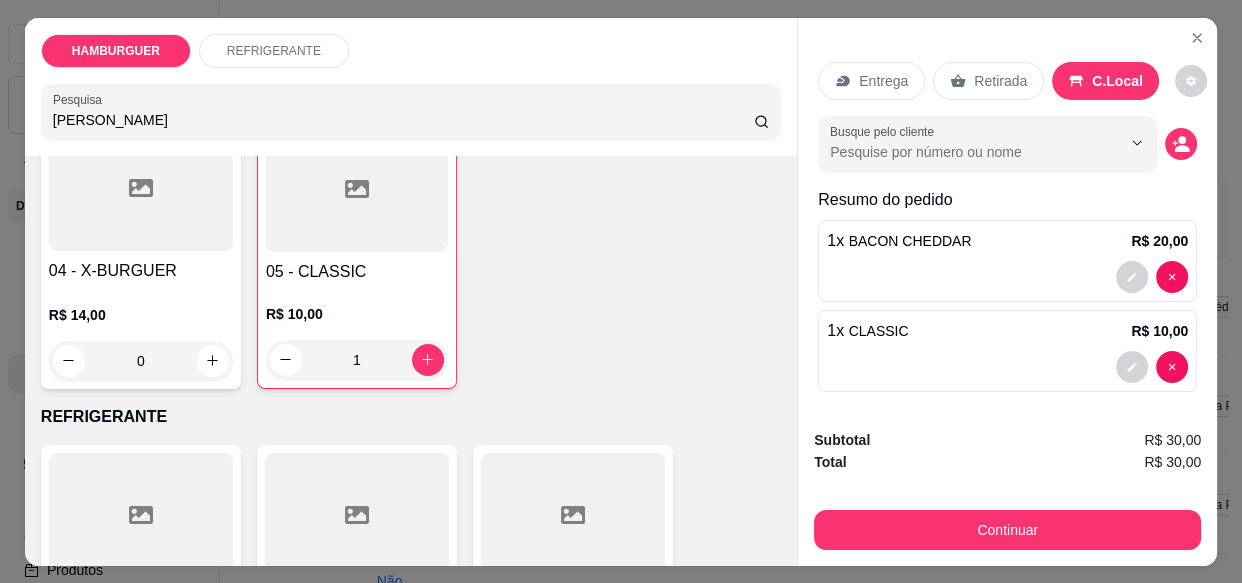 drag, startPoint x: 140, startPoint y: 105, endPoint x: 14, endPoint y: 90, distance: 126.88972 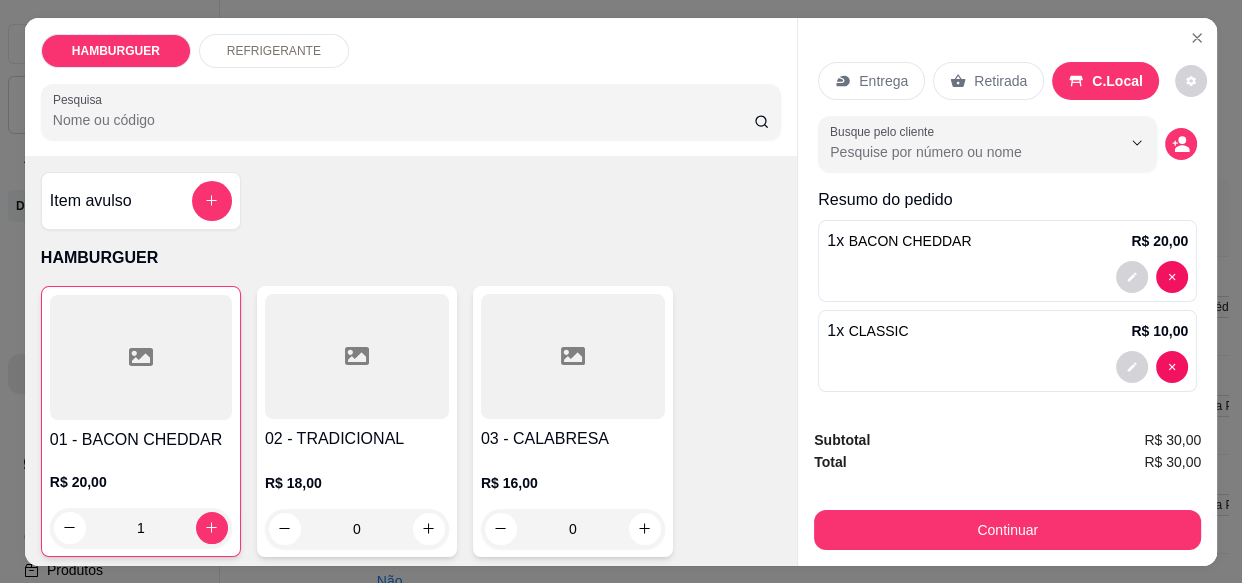 scroll, scrollTop: 0, scrollLeft: 0, axis: both 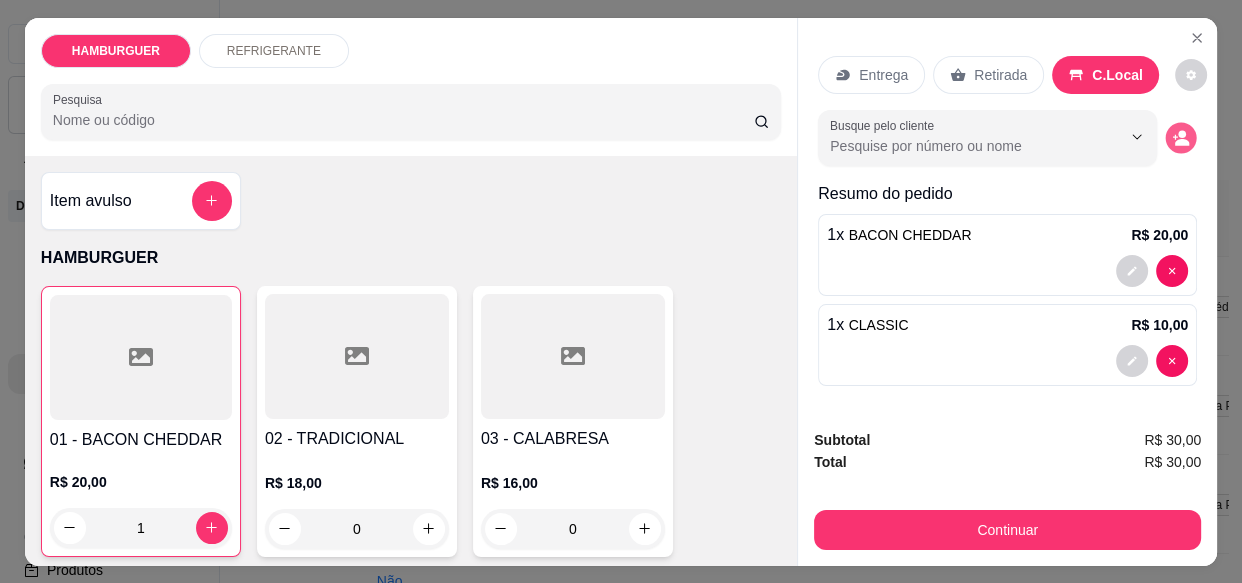 click 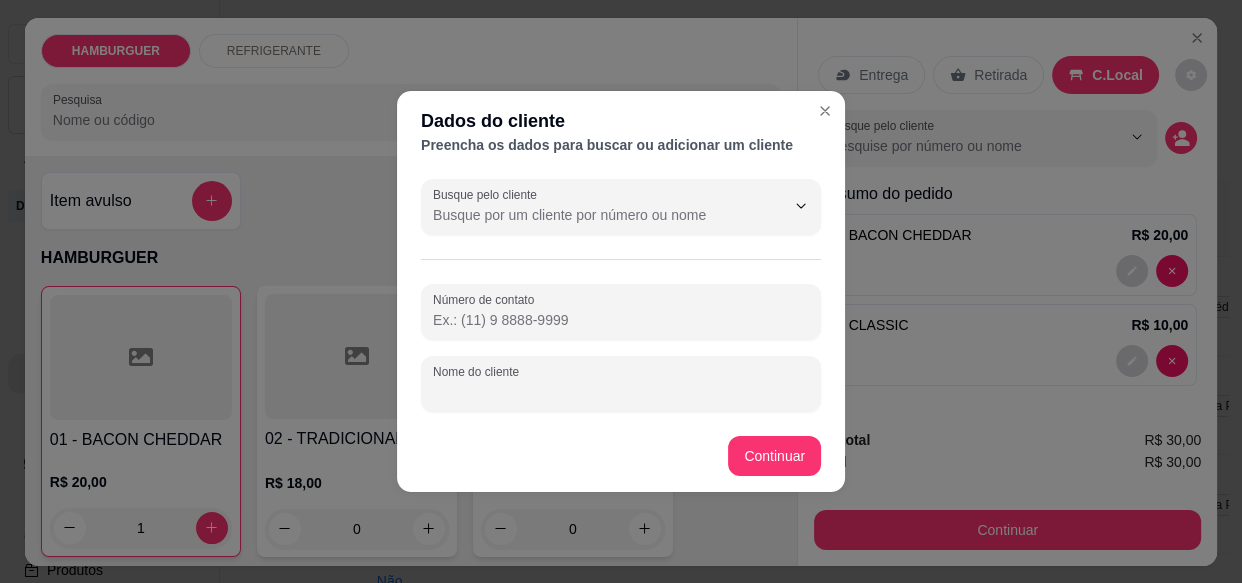 click on "Nome do cliente" at bounding box center (621, 392) 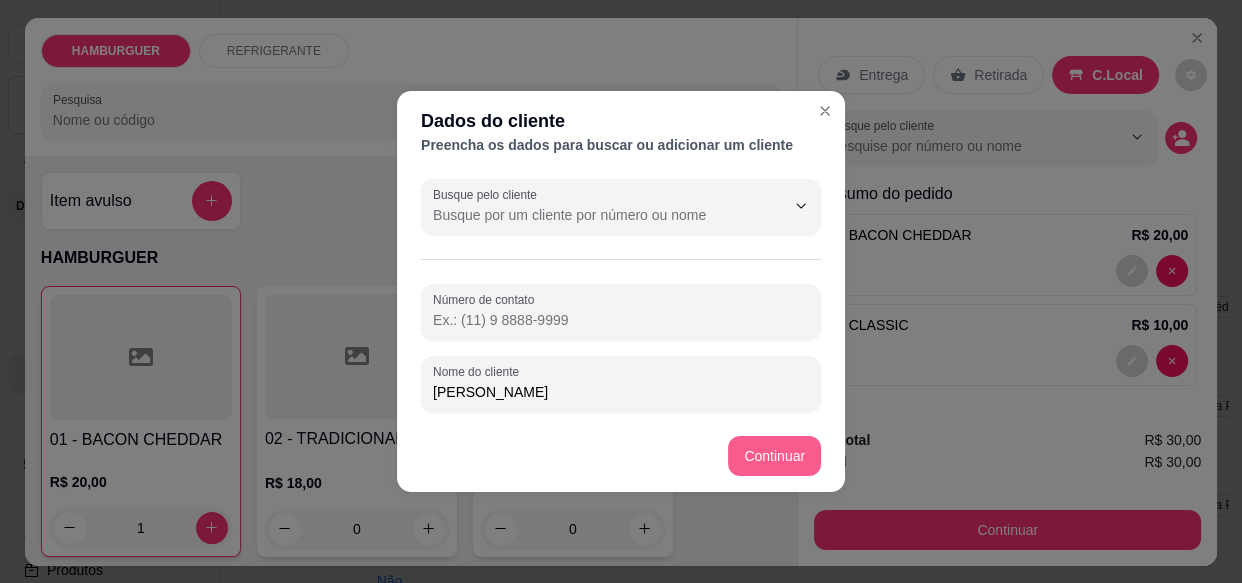 type on "[PERSON_NAME]" 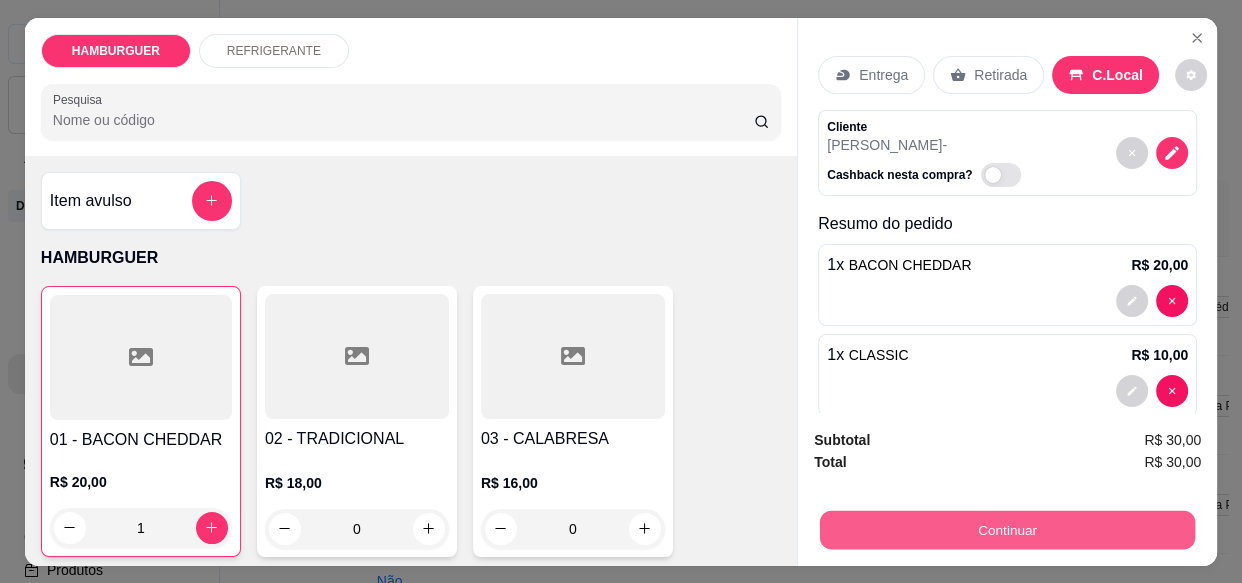 click on "Continuar" at bounding box center (1007, 529) 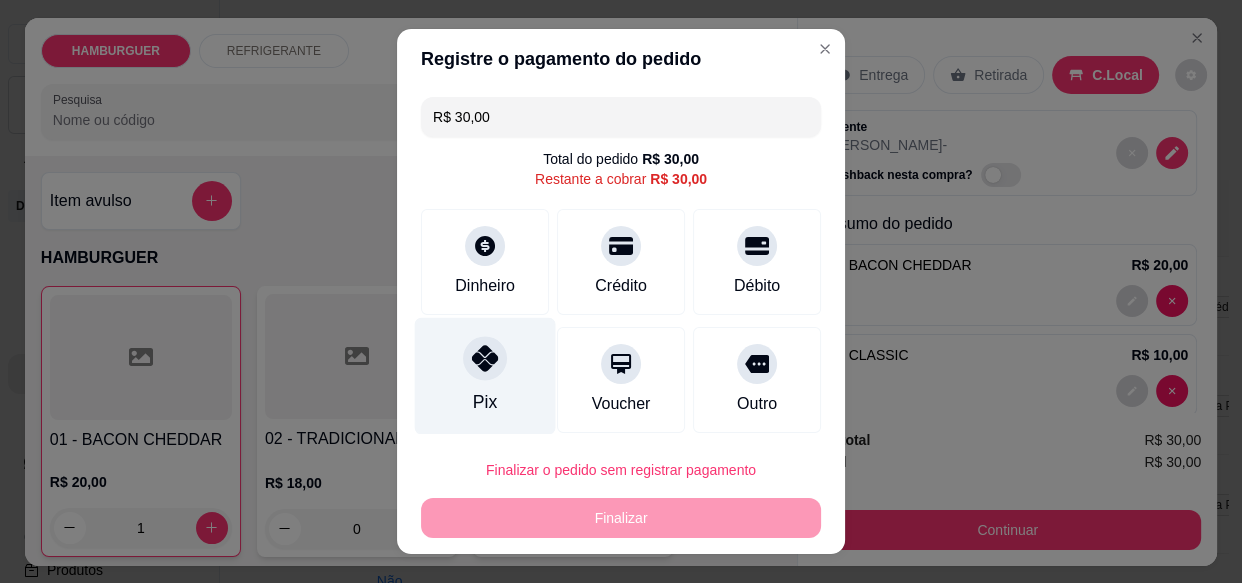 click at bounding box center [485, 359] 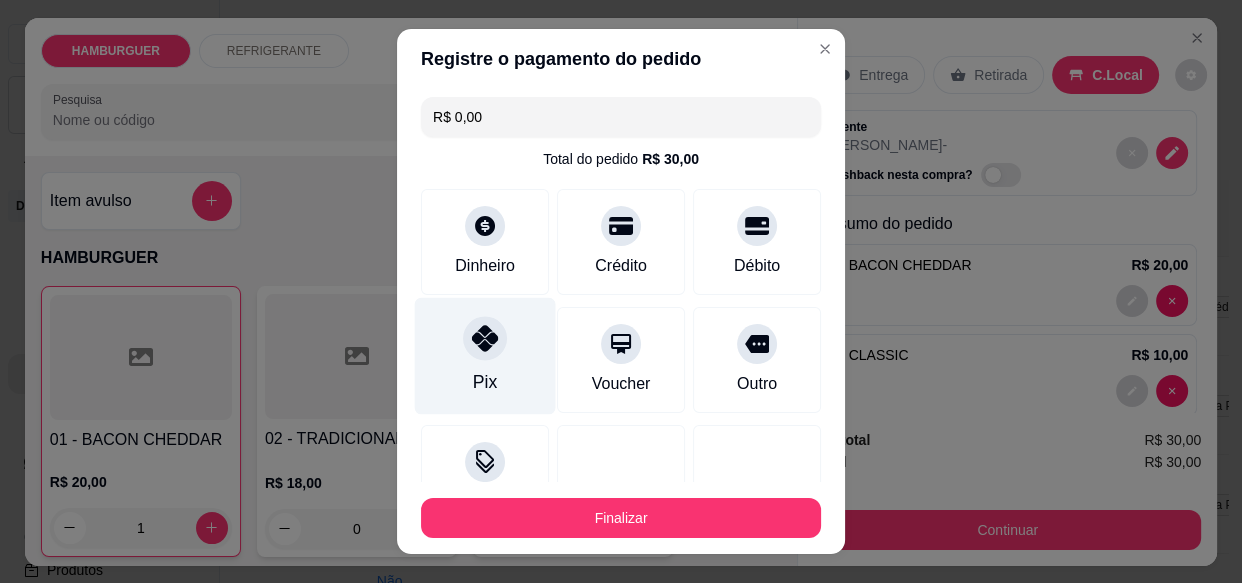 type on "R$ 0,00" 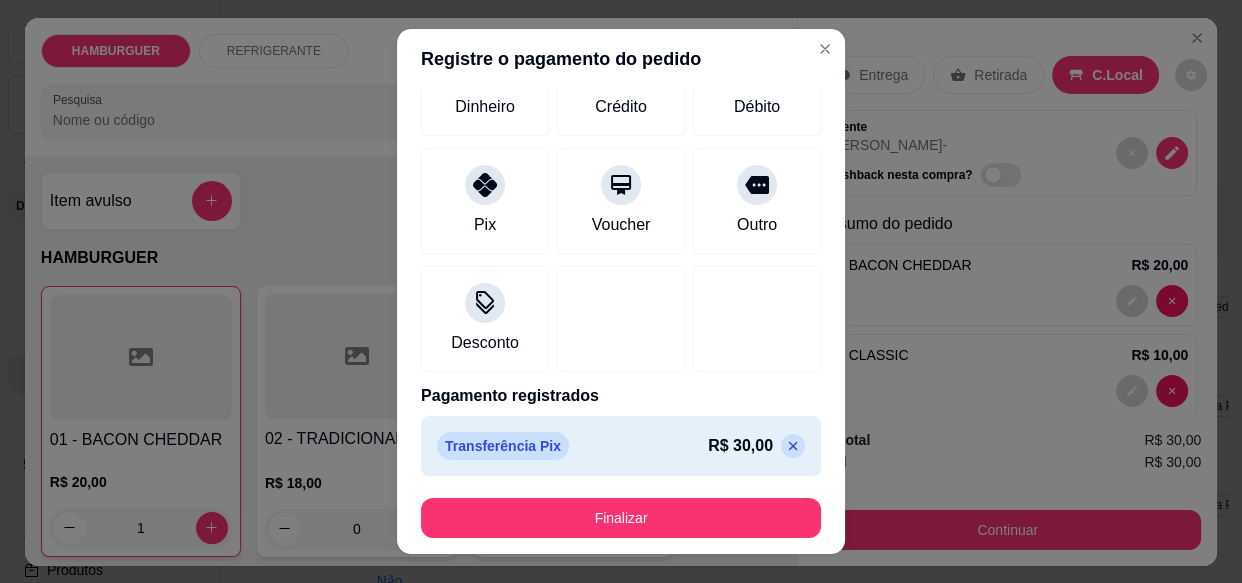 scroll, scrollTop: 160, scrollLeft: 0, axis: vertical 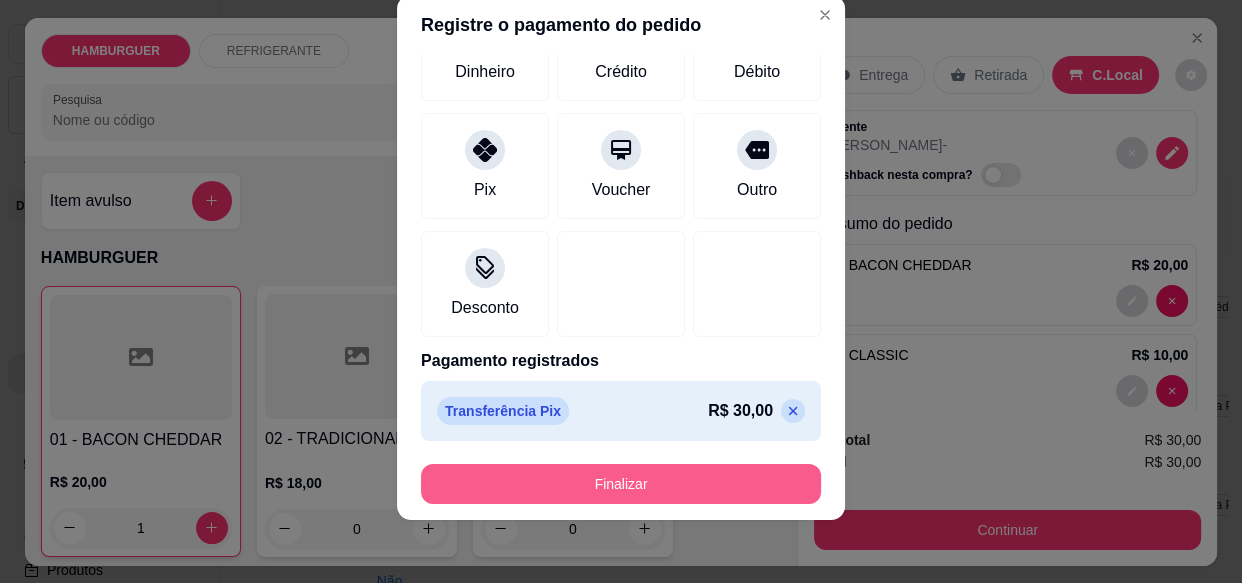 click on "Finalizar" at bounding box center [621, 484] 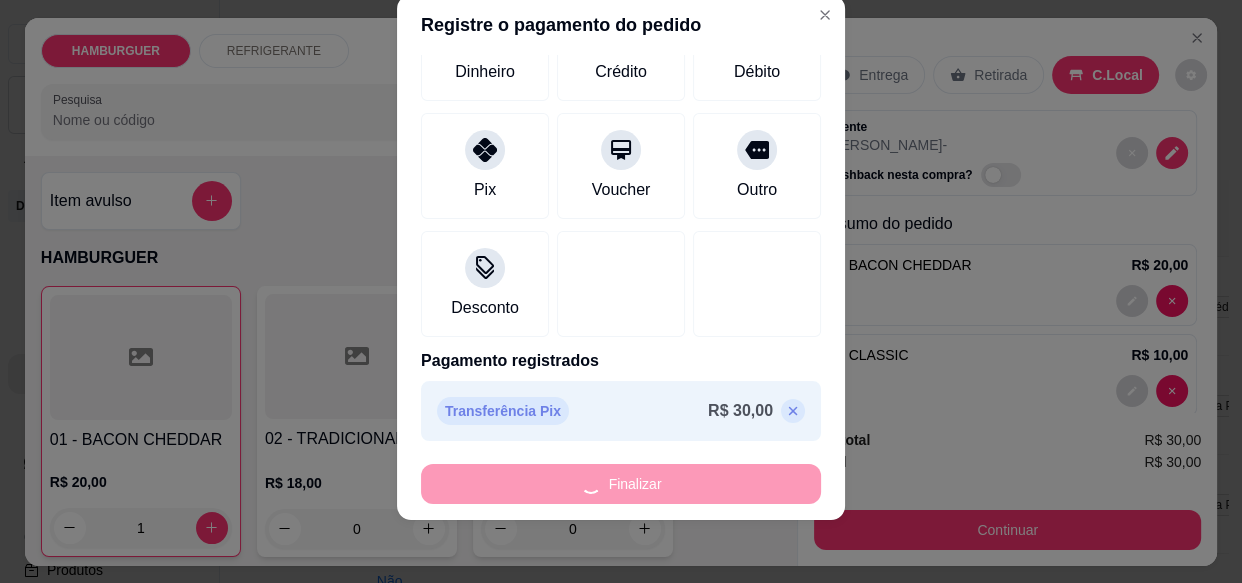 type on "0" 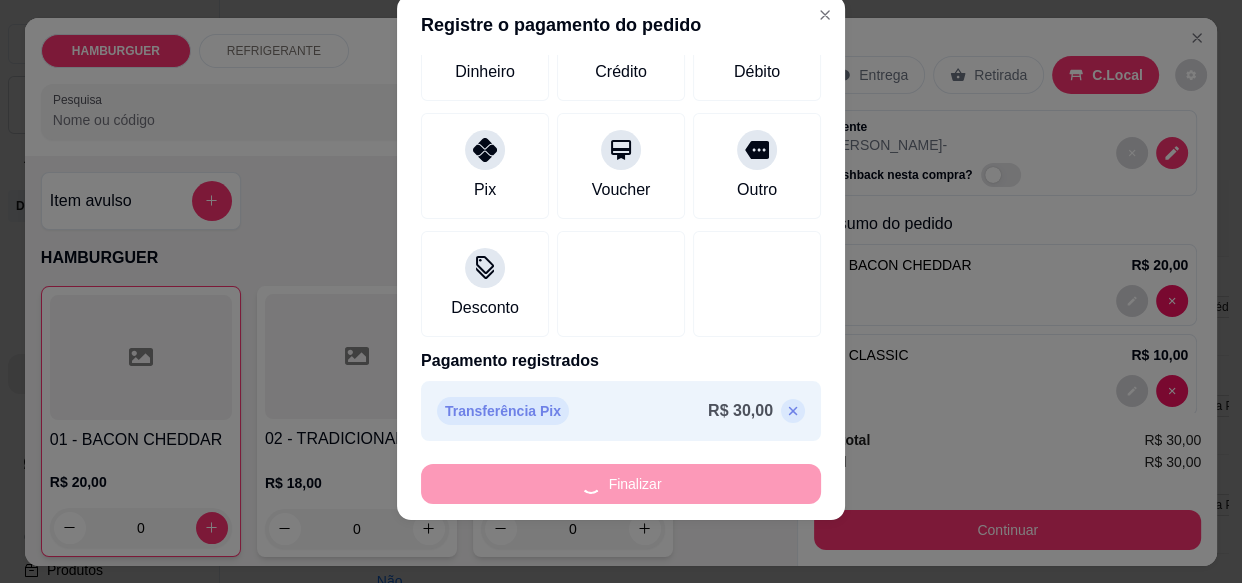 type on "-R$ 30,00" 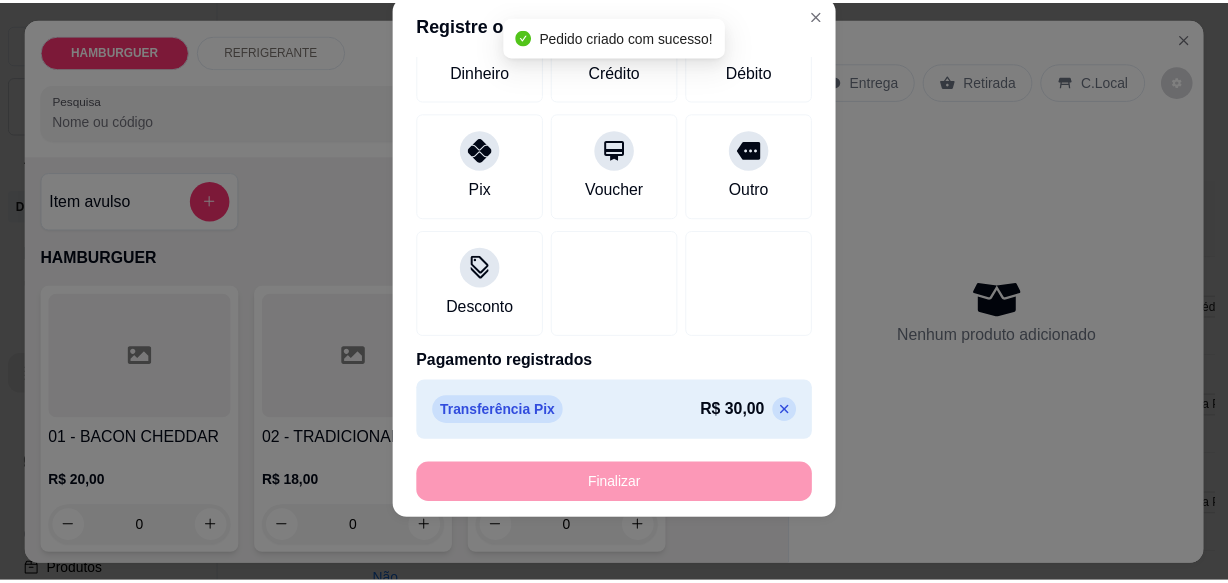 scroll, scrollTop: 0, scrollLeft: 0, axis: both 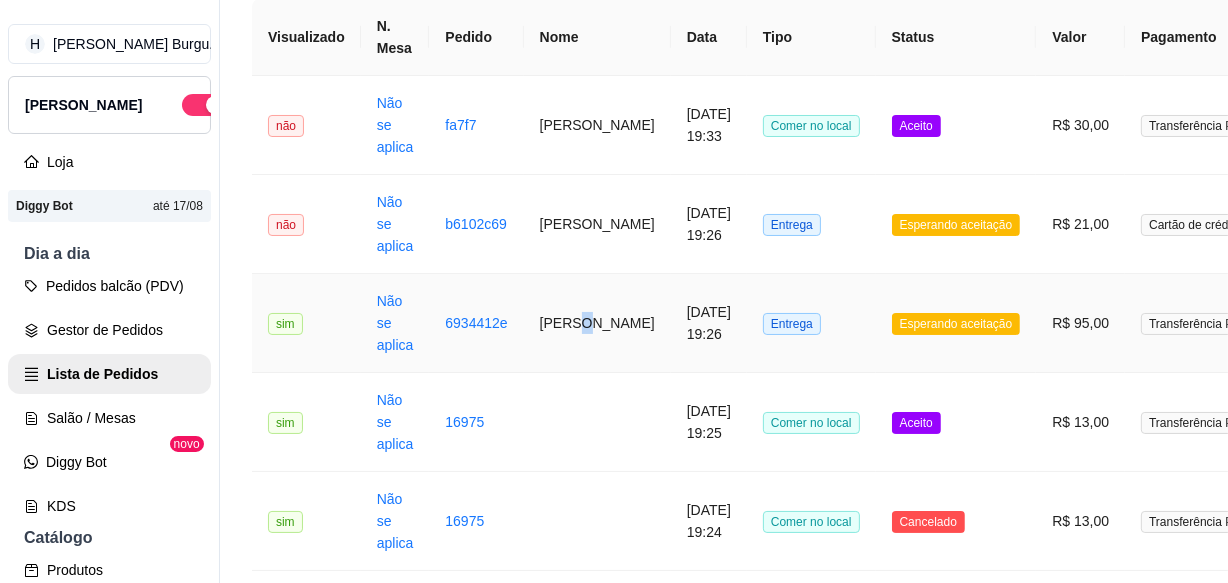 click on "[PERSON_NAME]" at bounding box center [597, 323] 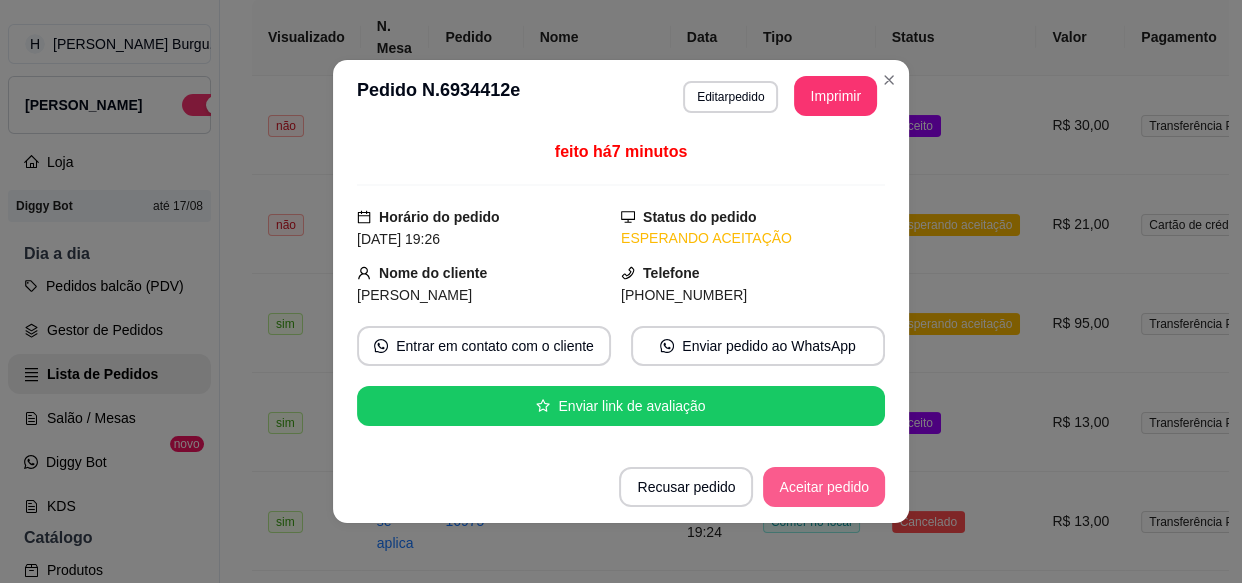 click on "Aceitar pedido" at bounding box center [824, 487] 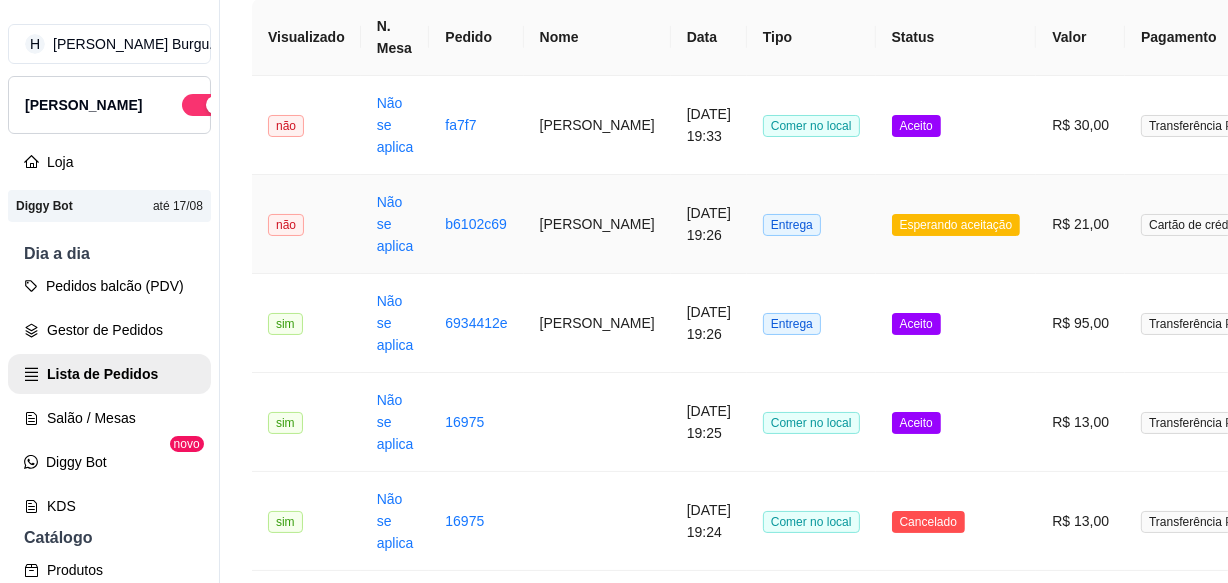 click on "[PERSON_NAME]" at bounding box center (597, 224) 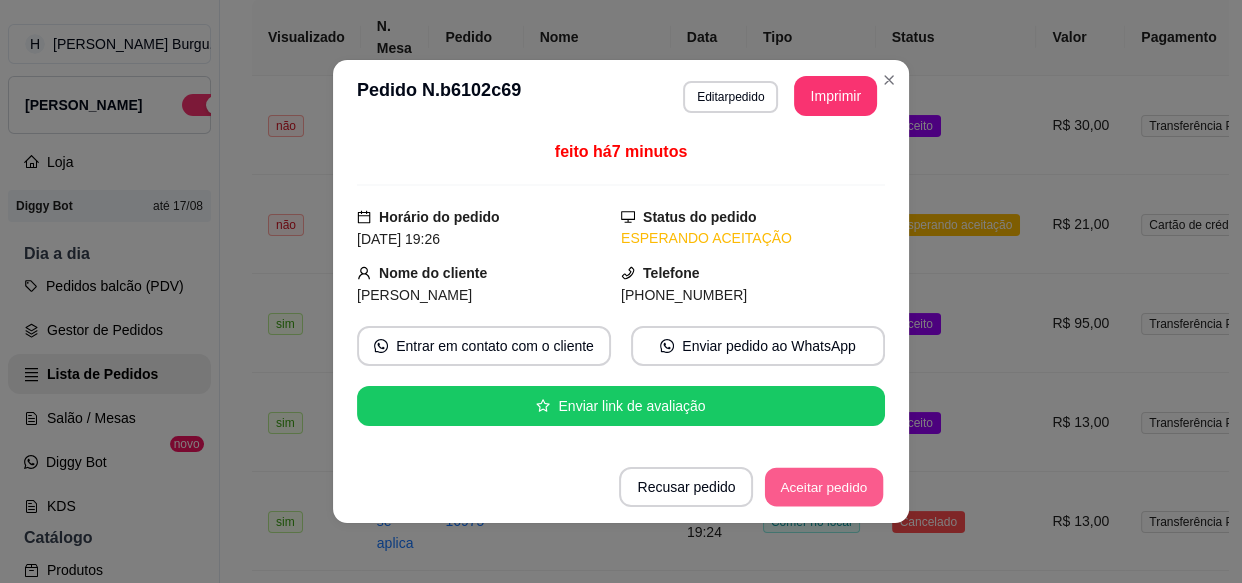 click on "Aceitar pedido" at bounding box center (824, 487) 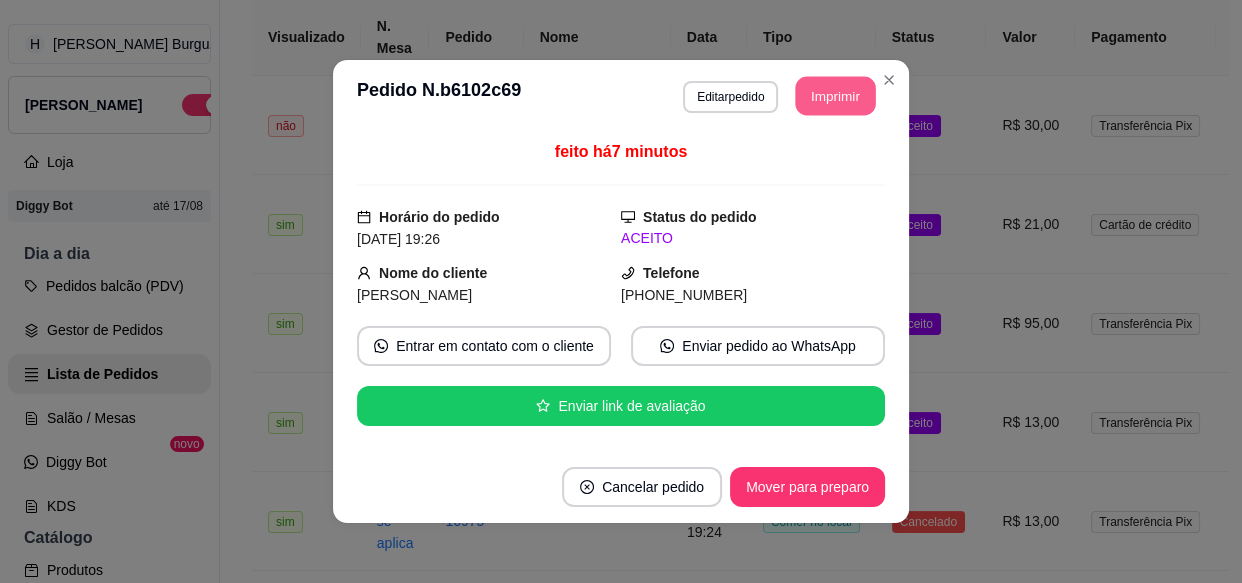 click on "Imprimir" at bounding box center [836, 96] 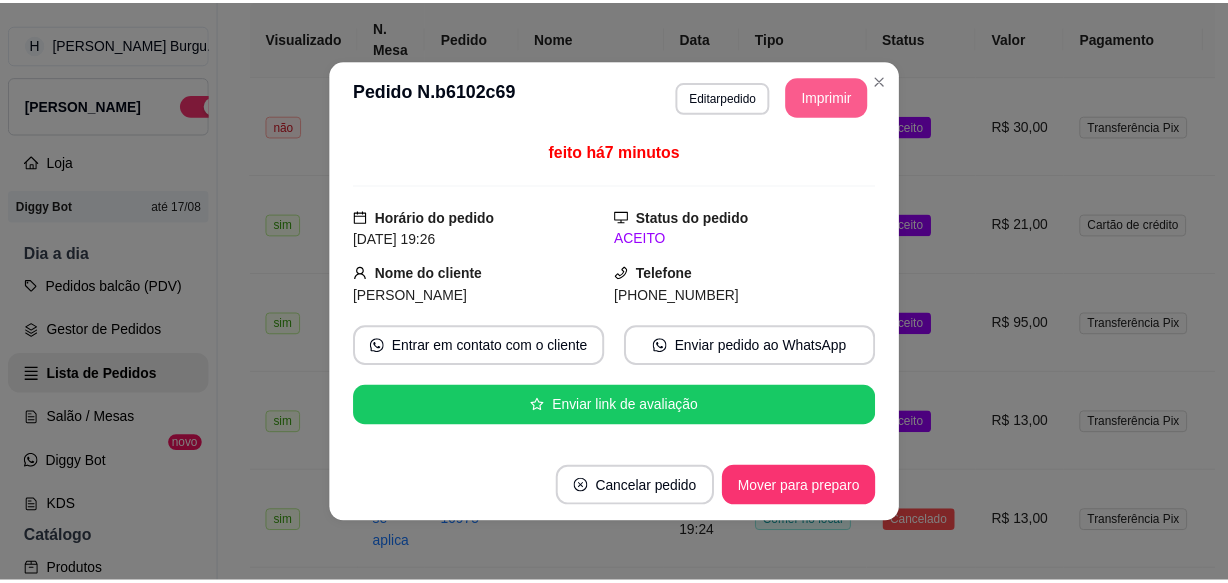 scroll, scrollTop: 0, scrollLeft: 0, axis: both 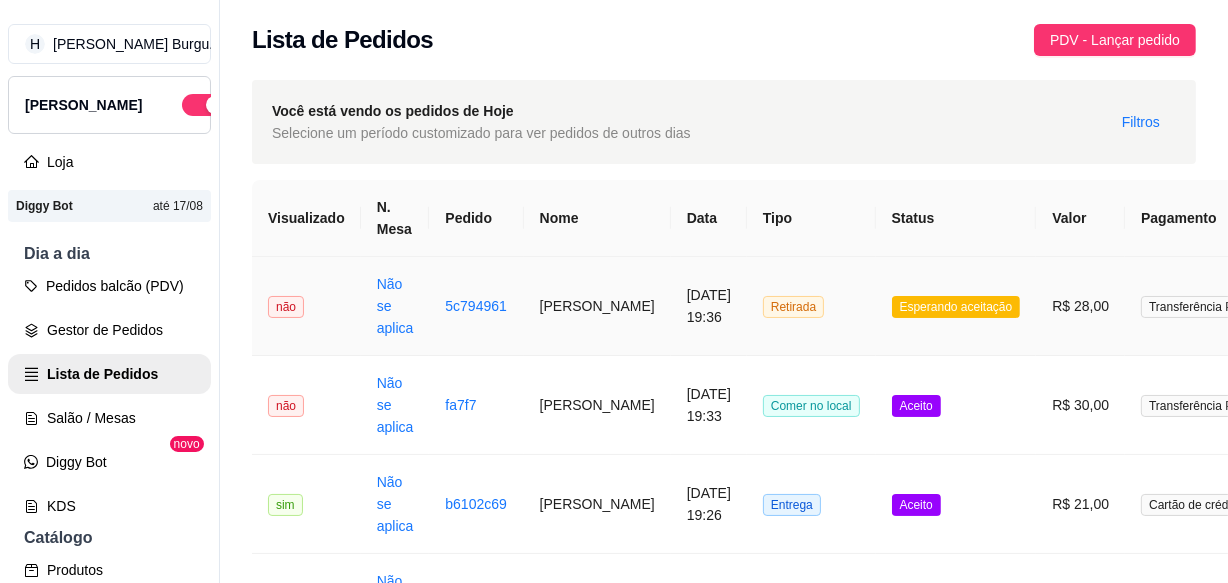 click on "[PERSON_NAME]" at bounding box center [597, 306] 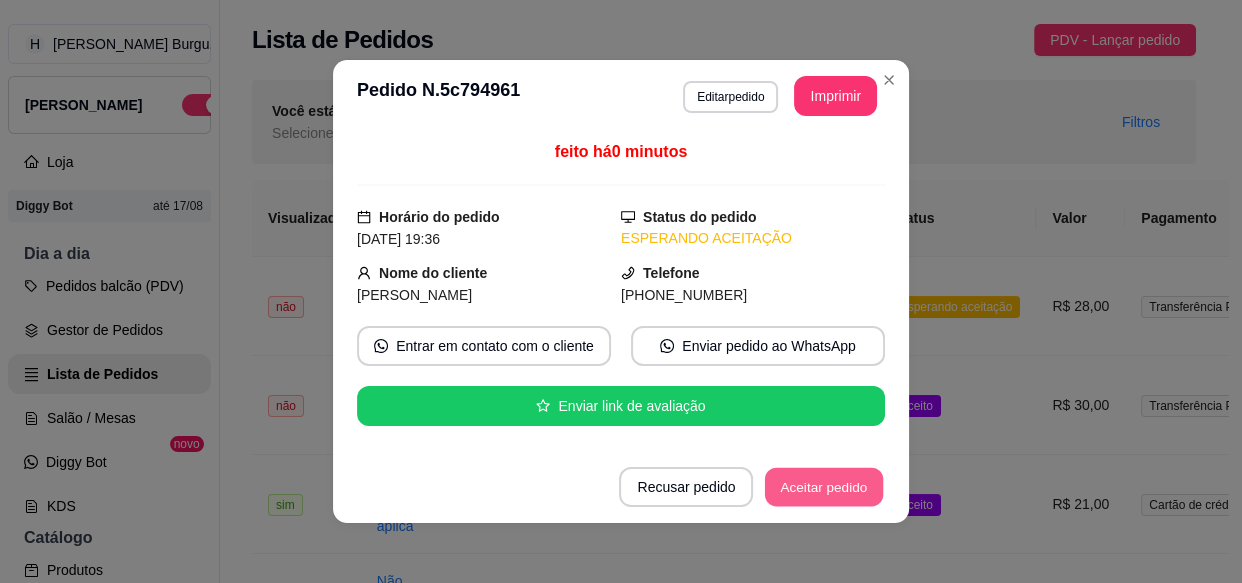 click on "Aceitar pedido" at bounding box center (824, 487) 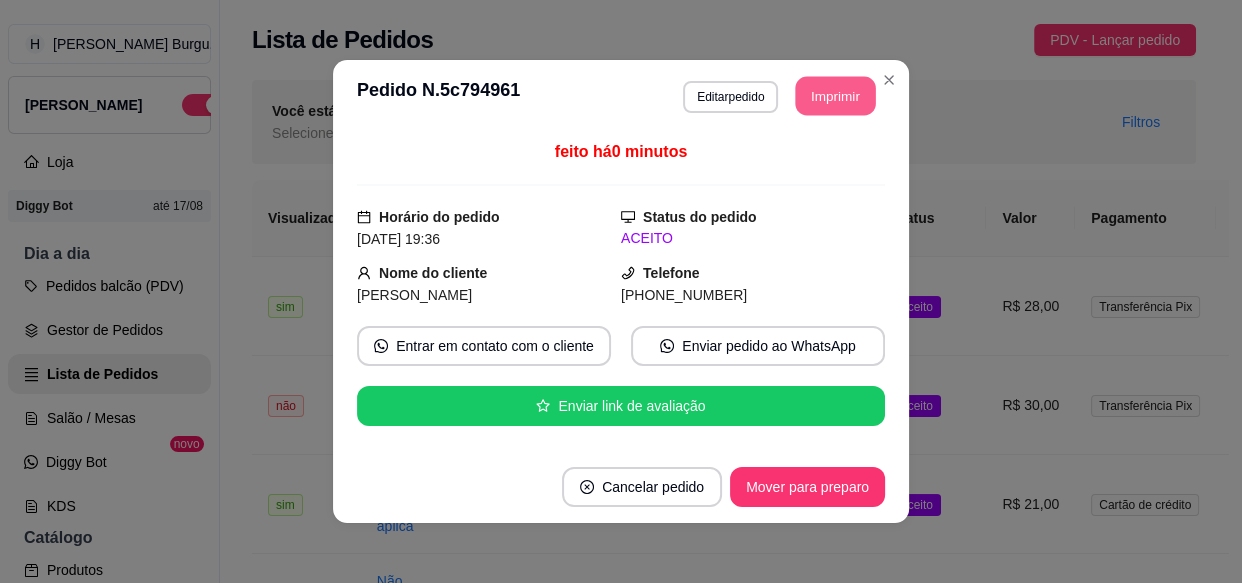 click on "Imprimir" at bounding box center (836, 96) 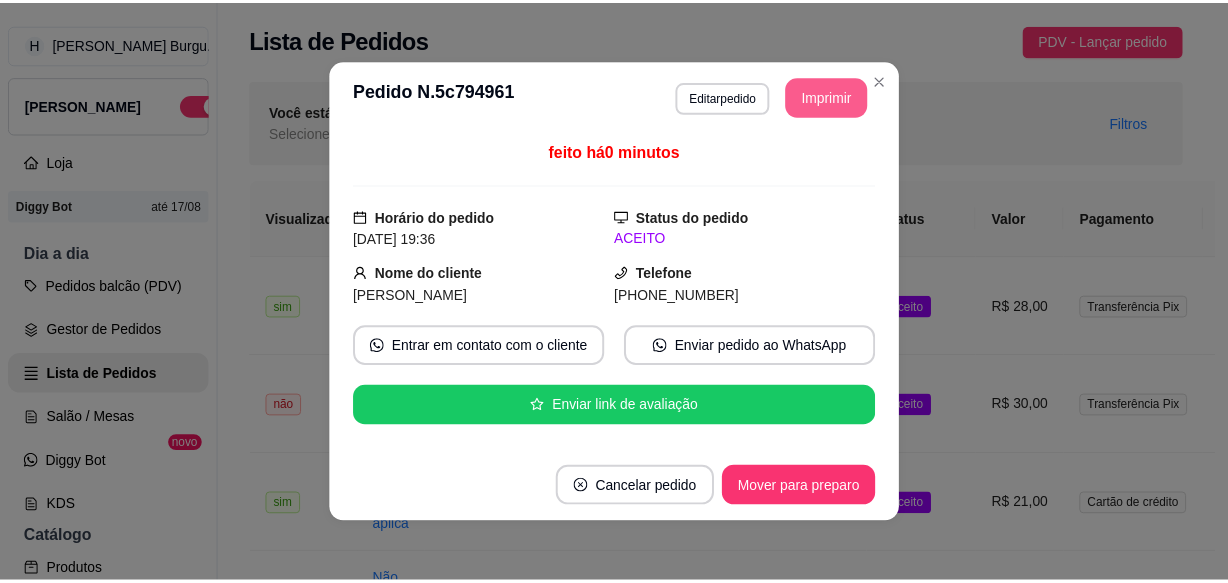 scroll, scrollTop: 0, scrollLeft: 0, axis: both 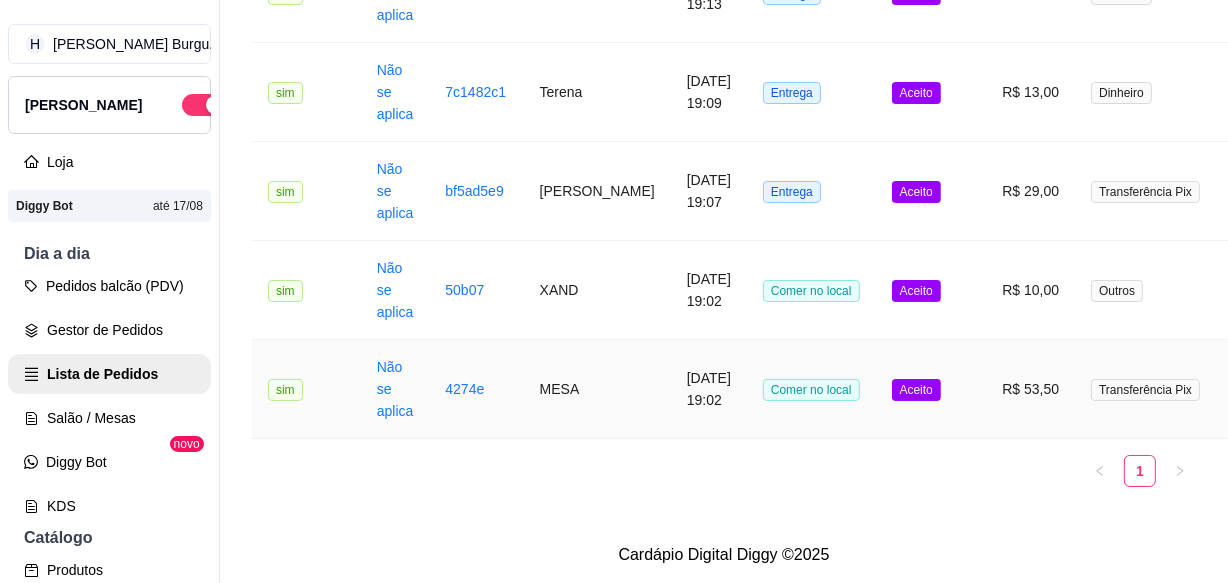 click on "MESA" at bounding box center [597, 389] 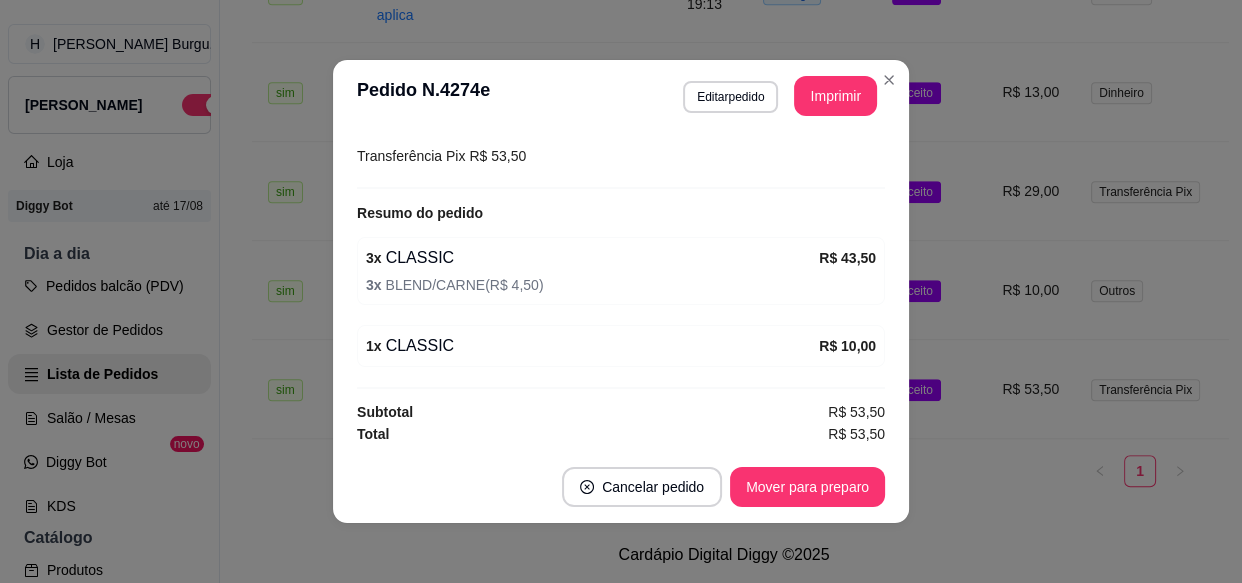 scroll, scrollTop: 253, scrollLeft: 0, axis: vertical 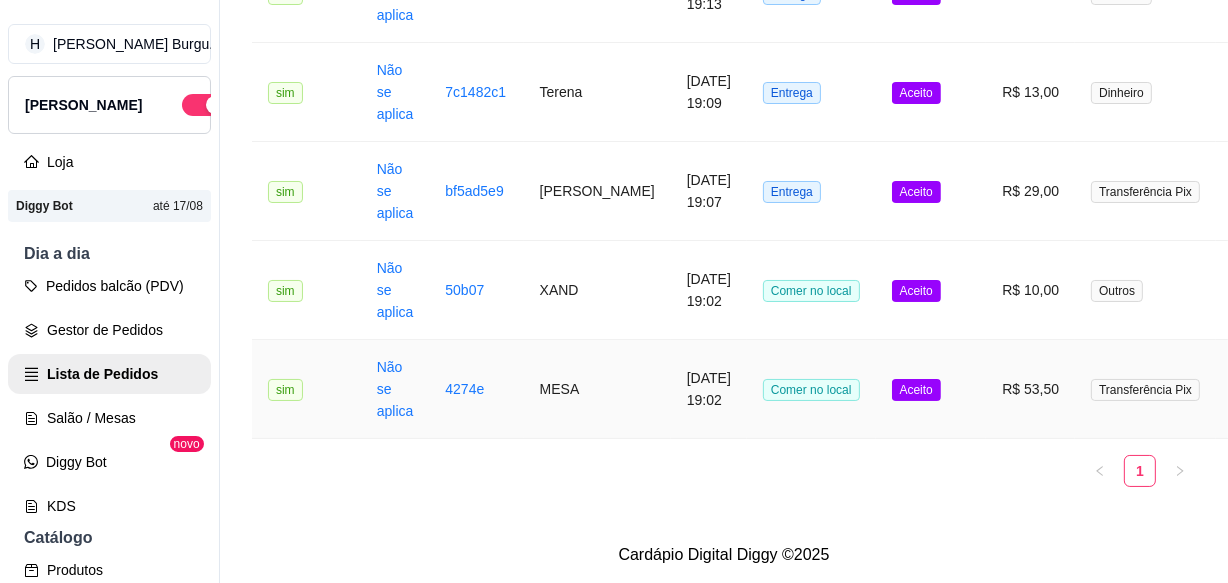 drag, startPoint x: 676, startPoint y: 372, endPoint x: 642, endPoint y: 371, distance: 34.0147 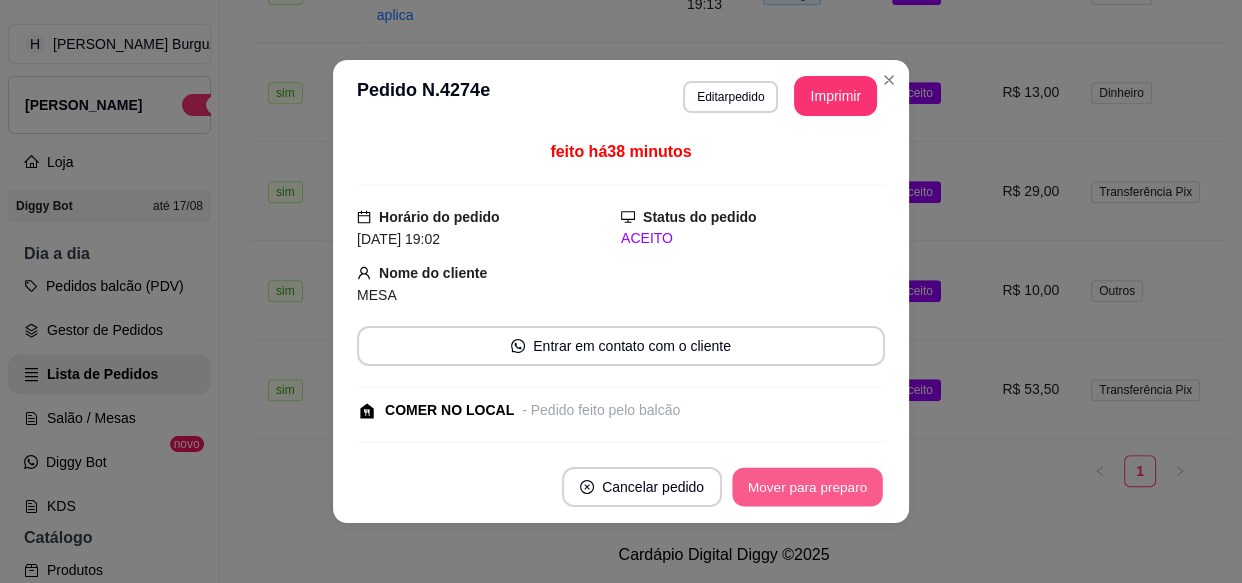 click on "Mover para preparo" at bounding box center (807, 487) 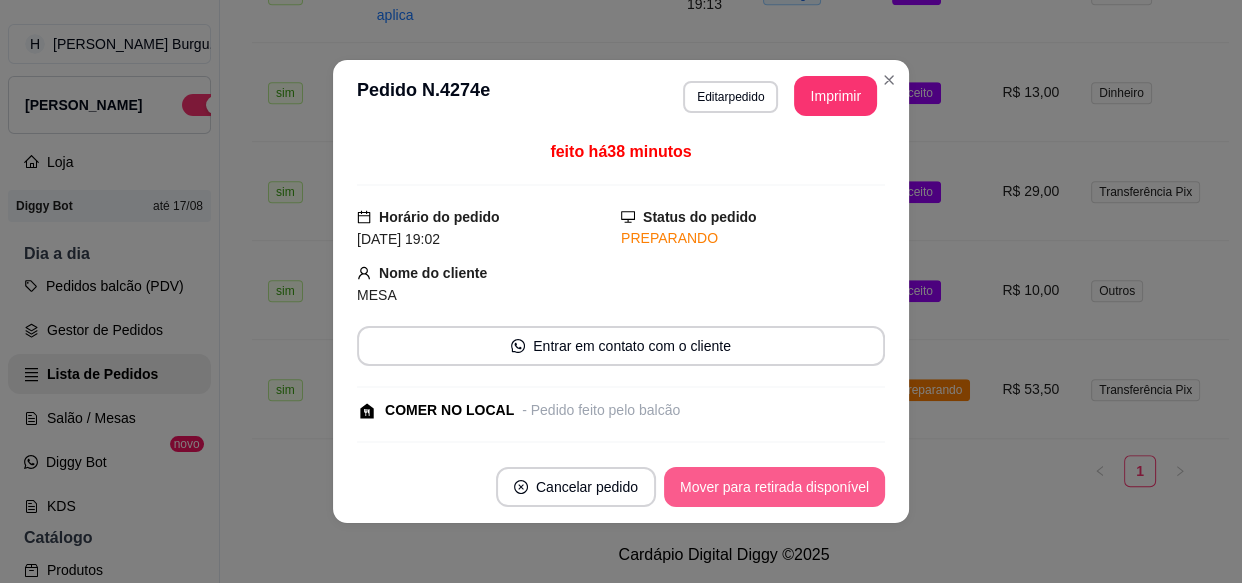 click on "Mover para retirada disponível" at bounding box center [774, 487] 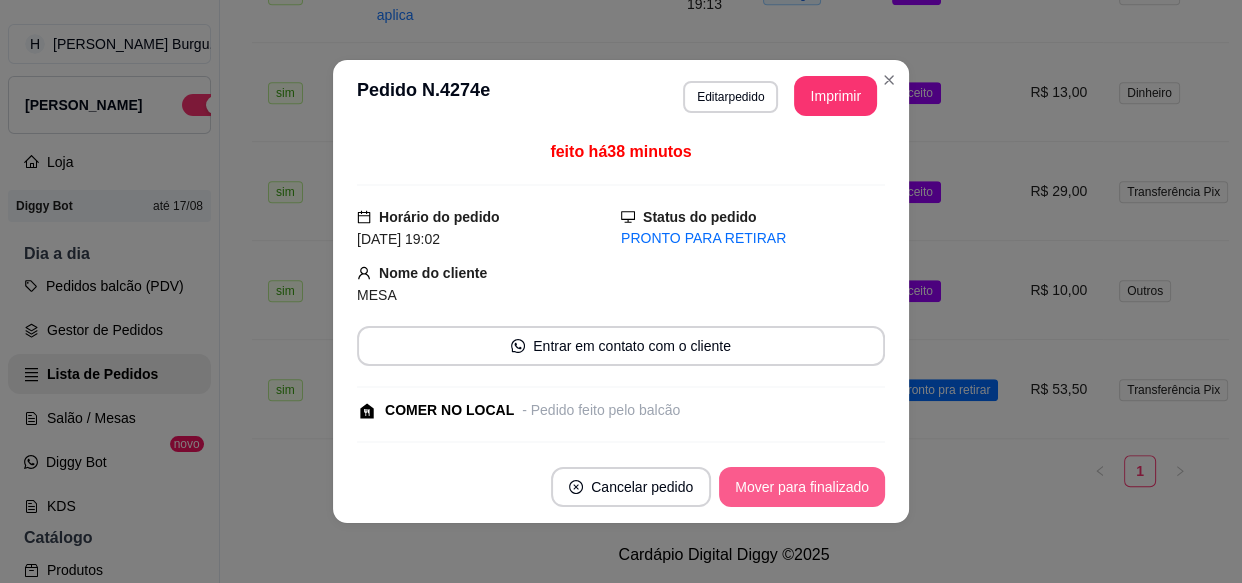 click on "Mover para finalizado" at bounding box center (802, 487) 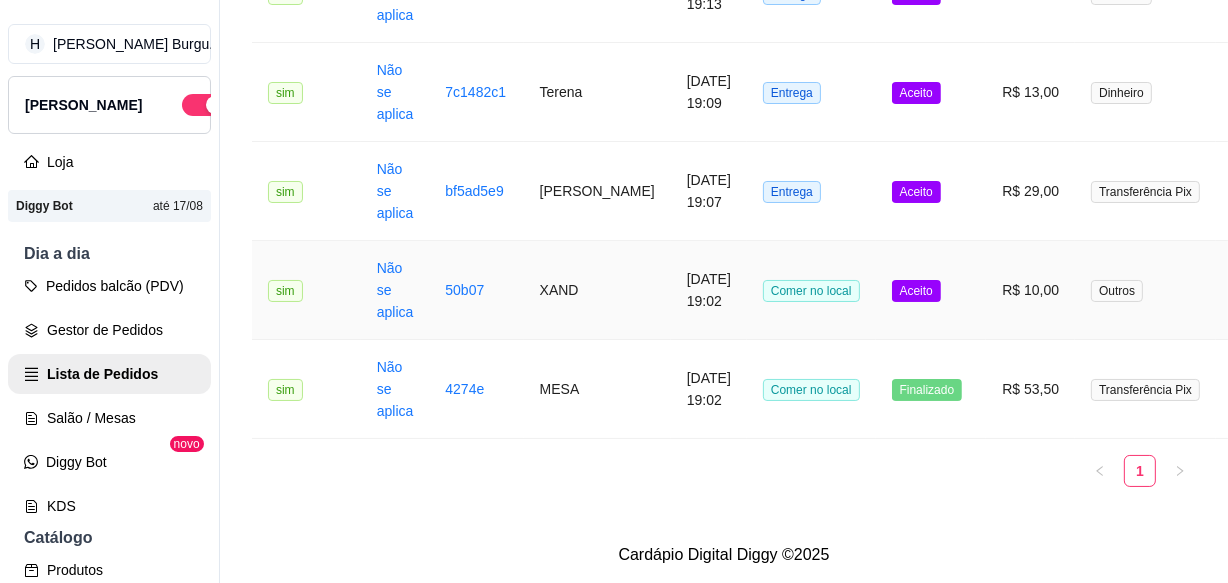 click on "XAND" at bounding box center [597, 290] 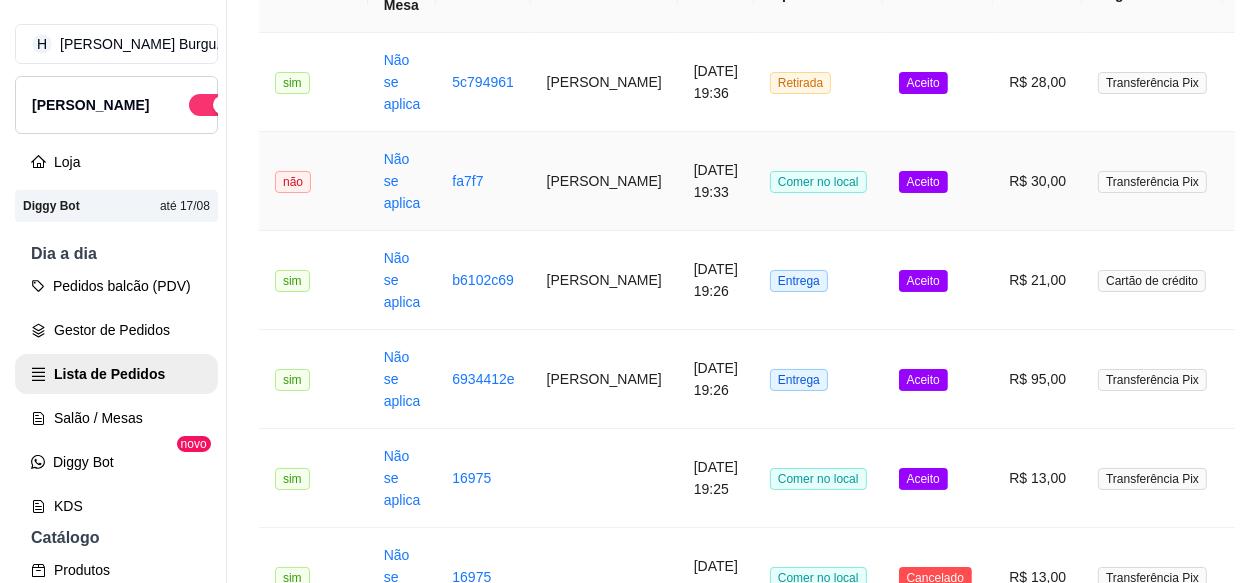 scroll, scrollTop: 0, scrollLeft: 0, axis: both 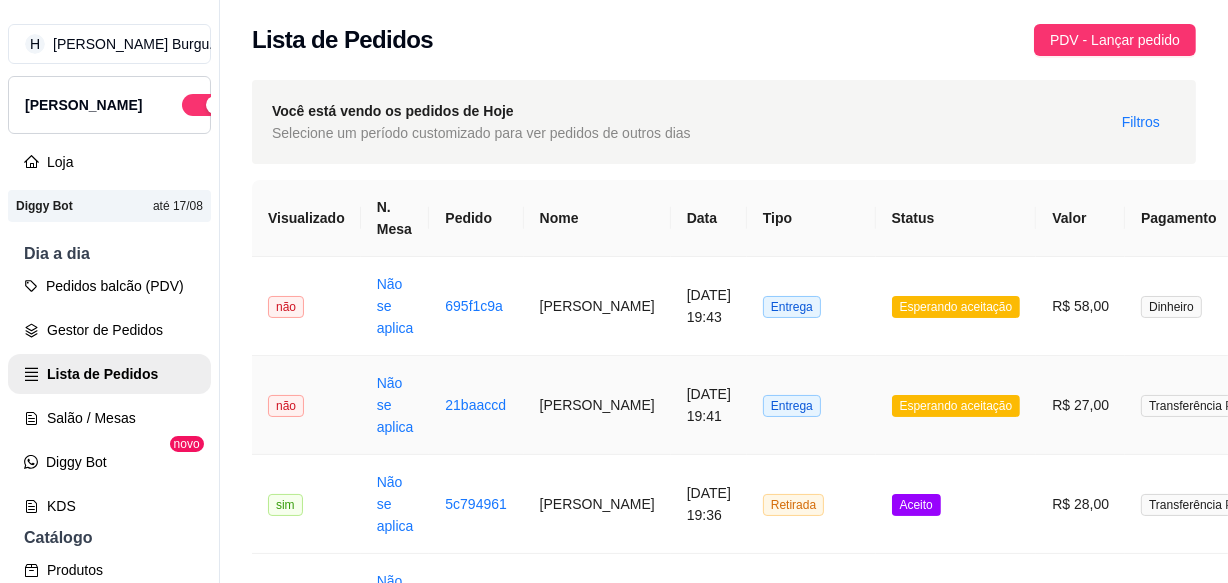click on "[PERSON_NAME]" at bounding box center [597, 405] 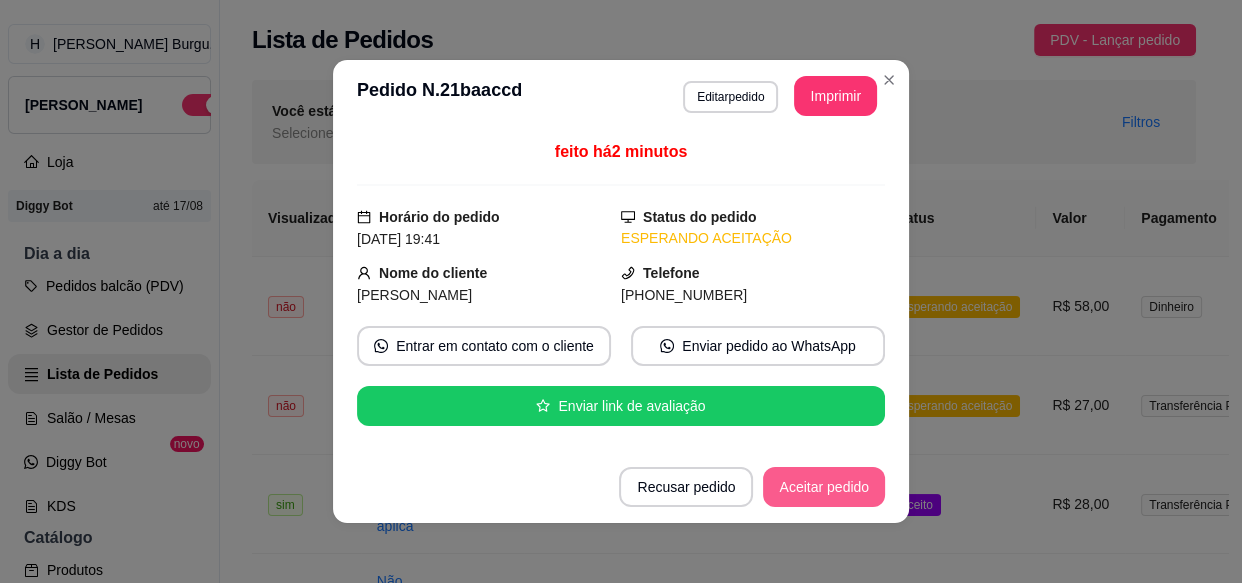 click on "Aceitar pedido" at bounding box center (824, 487) 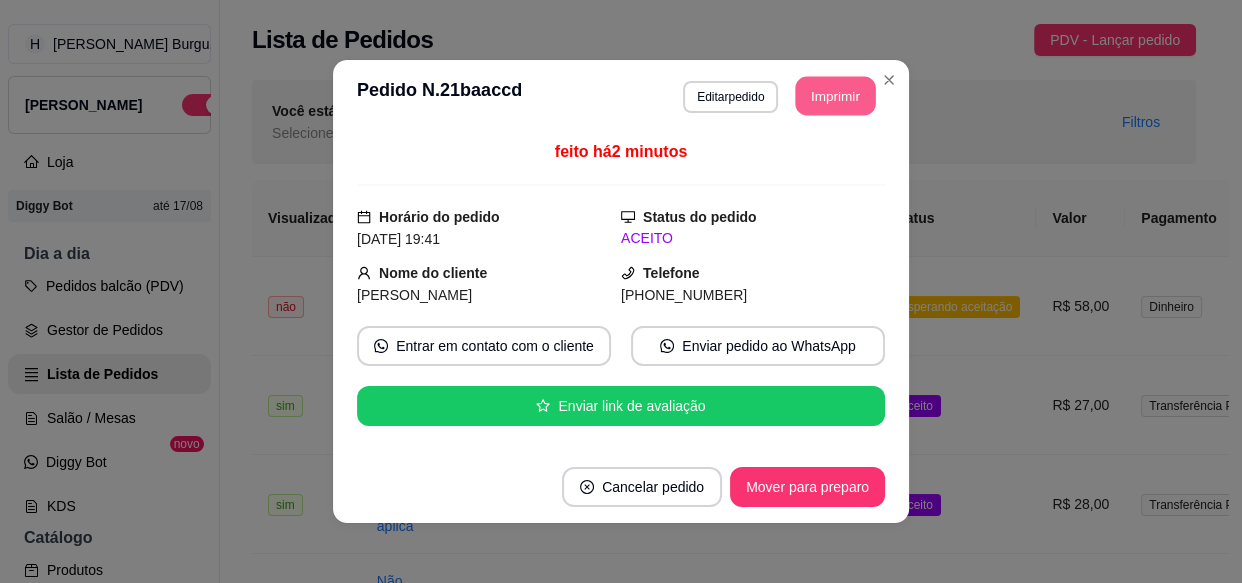 click on "Imprimir" at bounding box center (836, 96) 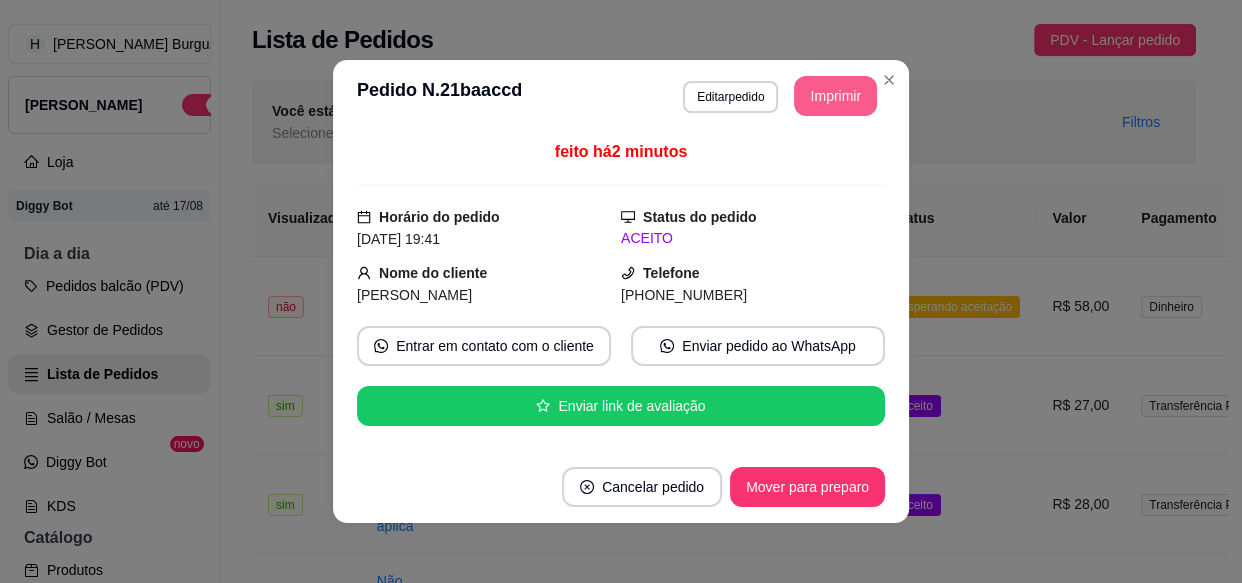 scroll, scrollTop: 0, scrollLeft: 0, axis: both 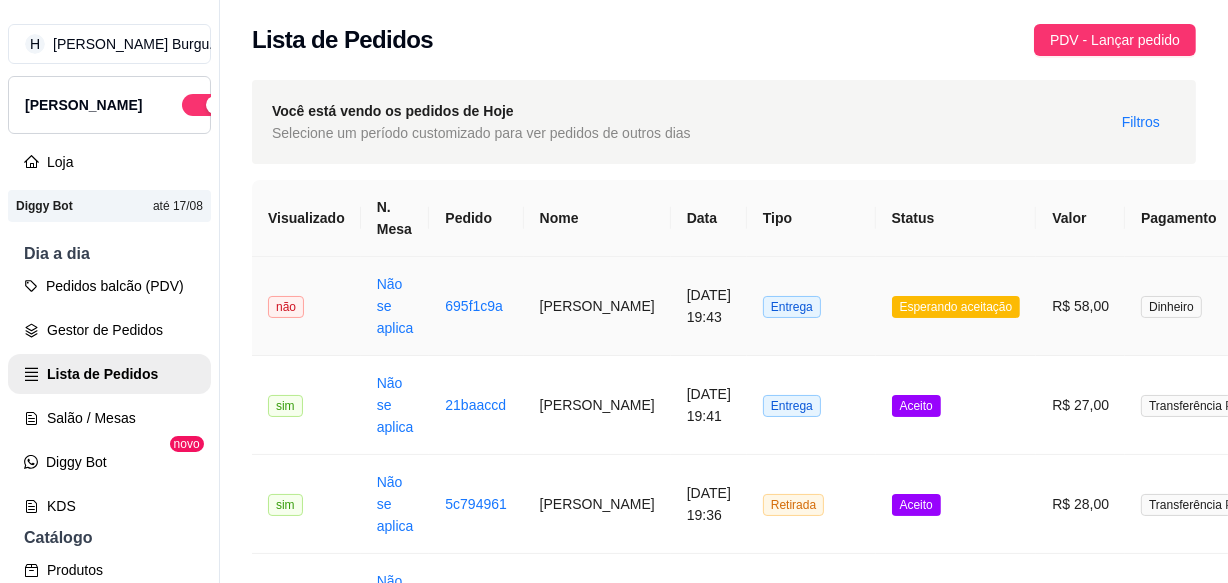 click on "[PERSON_NAME]" at bounding box center [597, 306] 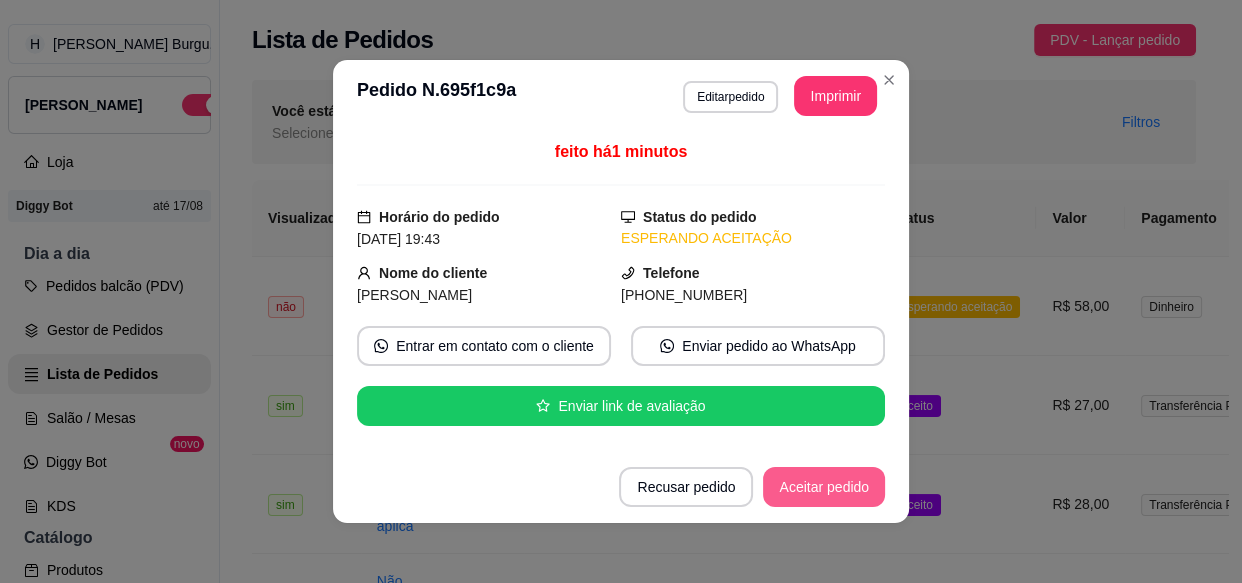 click on "Aceitar pedido" at bounding box center [824, 487] 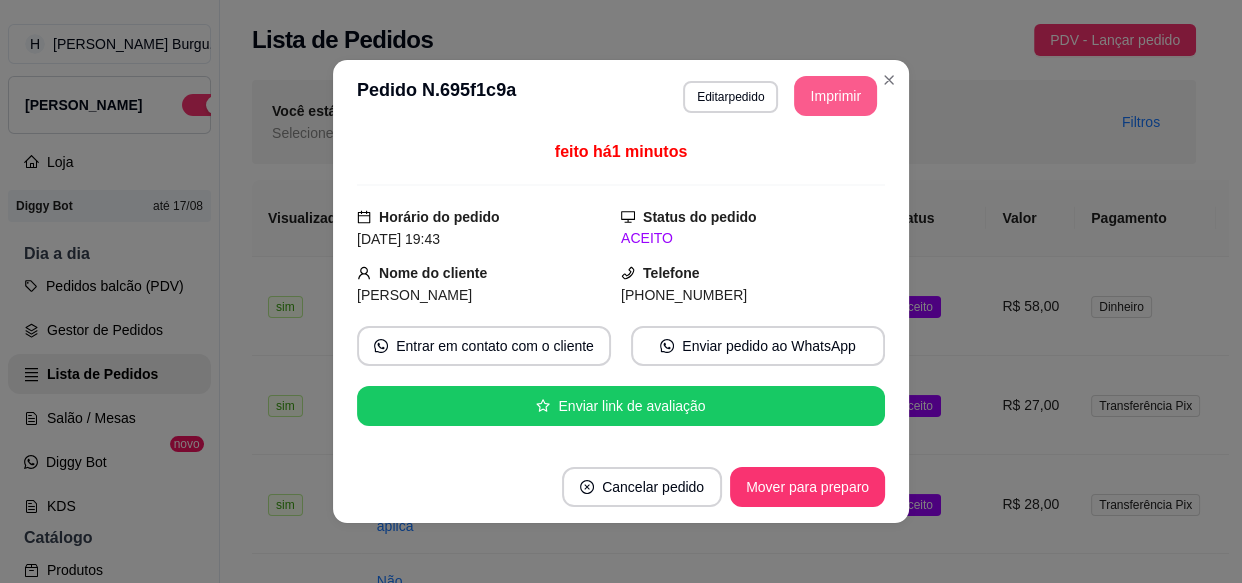 click on "Imprimir" at bounding box center [835, 96] 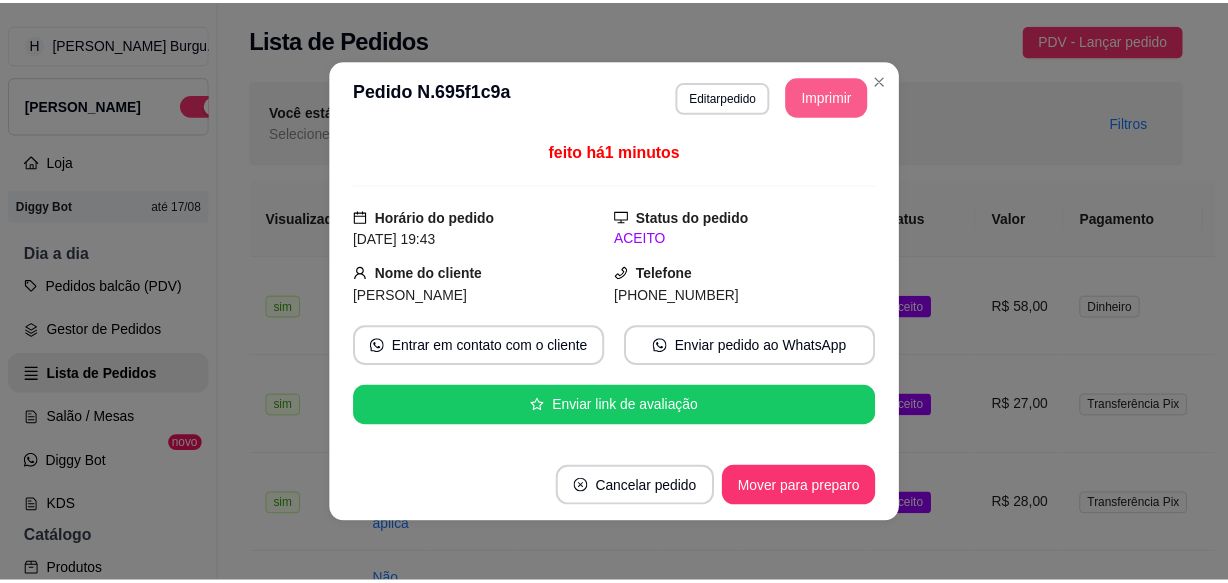 scroll, scrollTop: 0, scrollLeft: 0, axis: both 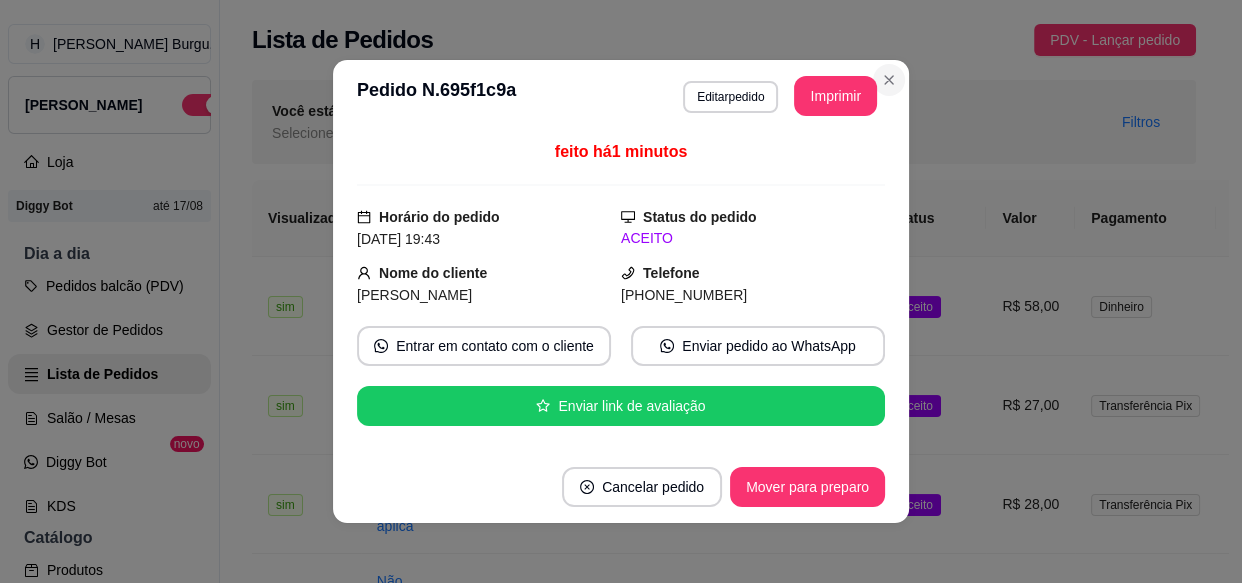 click on "**********" at bounding box center (621, 291) 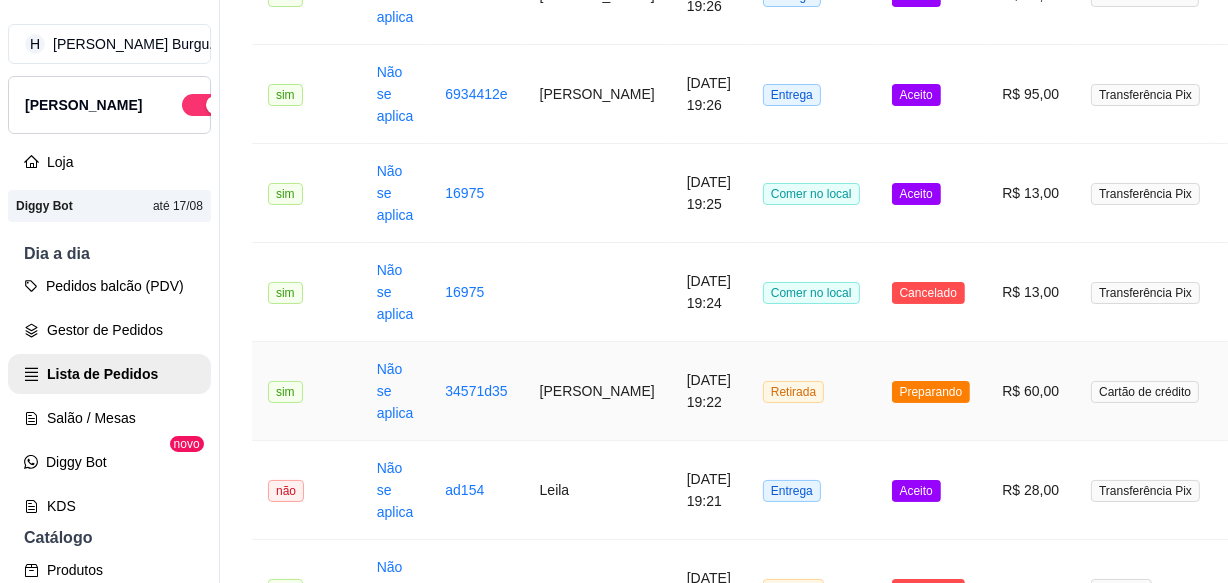 scroll, scrollTop: 727, scrollLeft: 0, axis: vertical 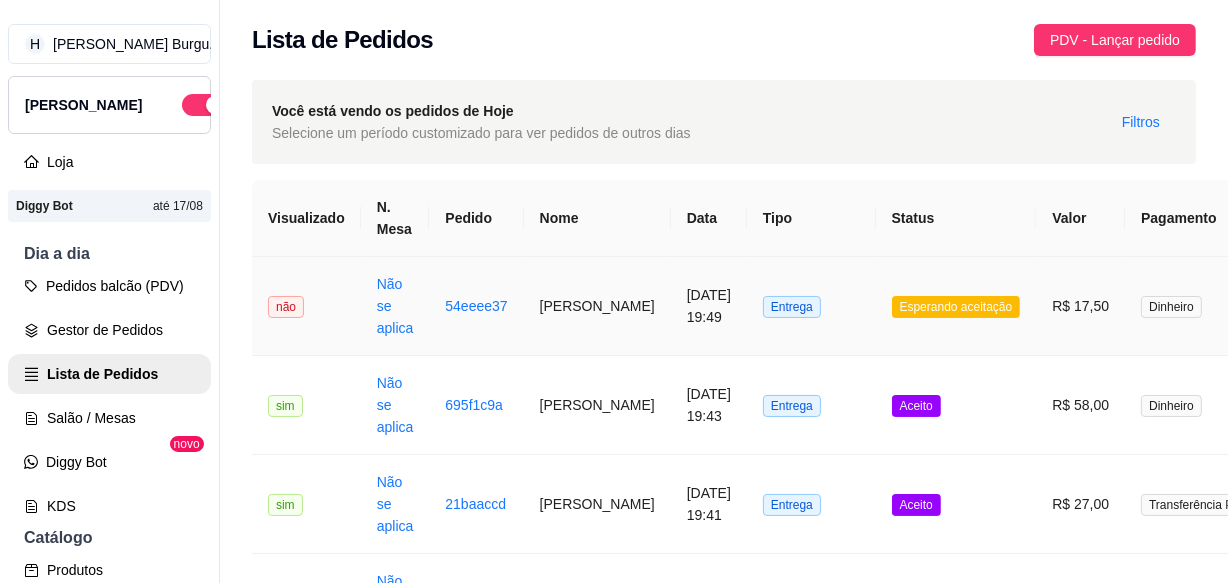 click on "[PERSON_NAME]" at bounding box center (597, 306) 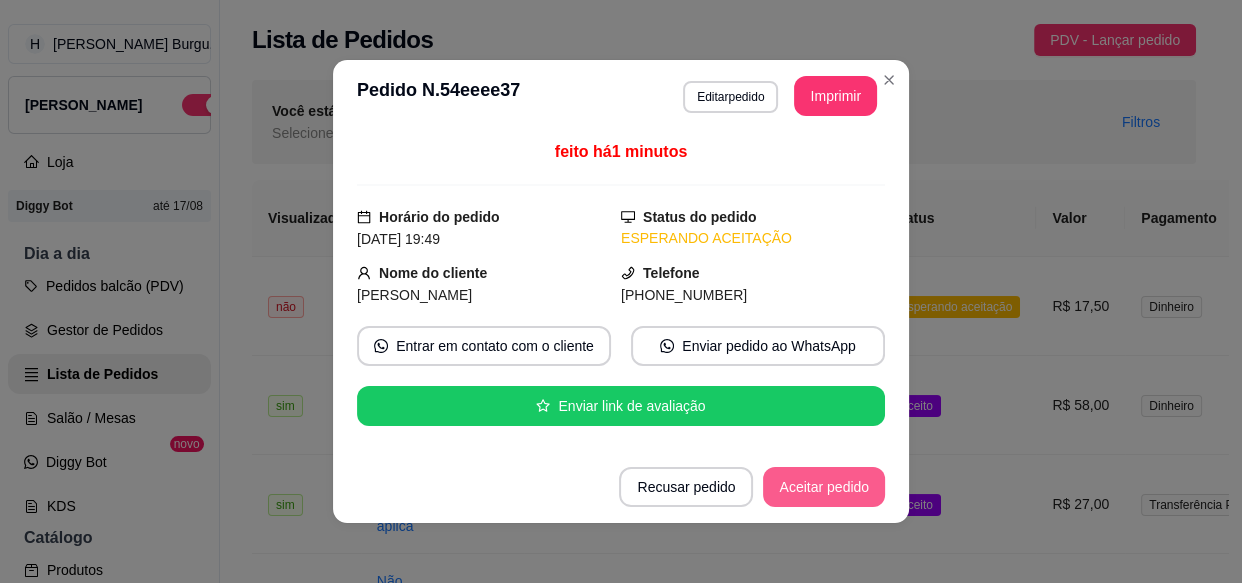 click on "Aceitar pedido" at bounding box center (824, 487) 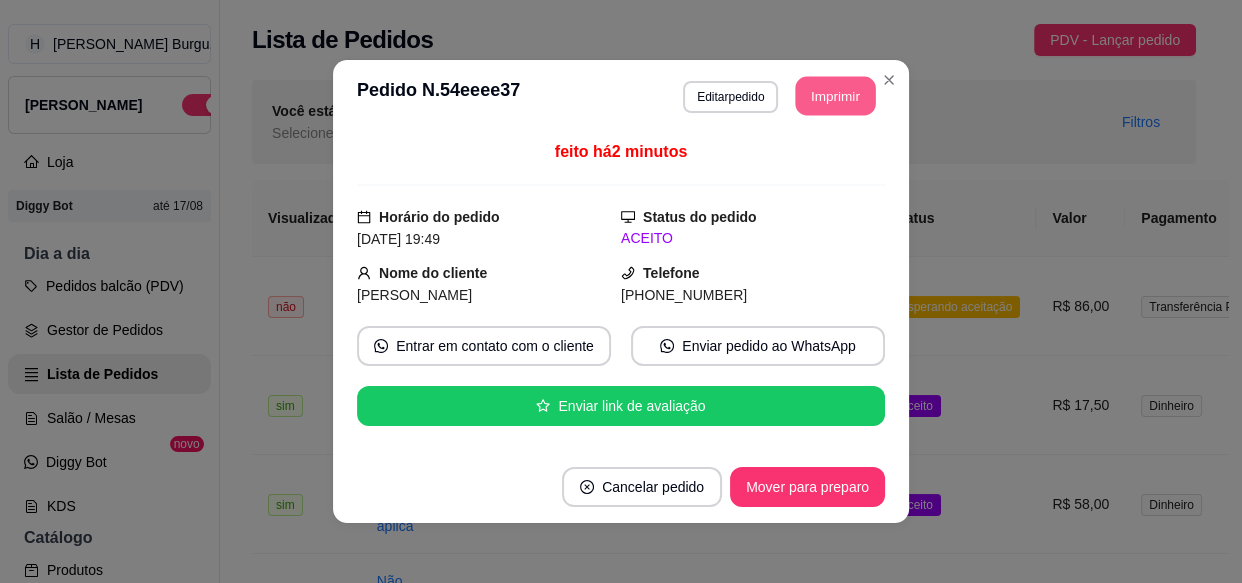 click on "Imprimir" at bounding box center (836, 96) 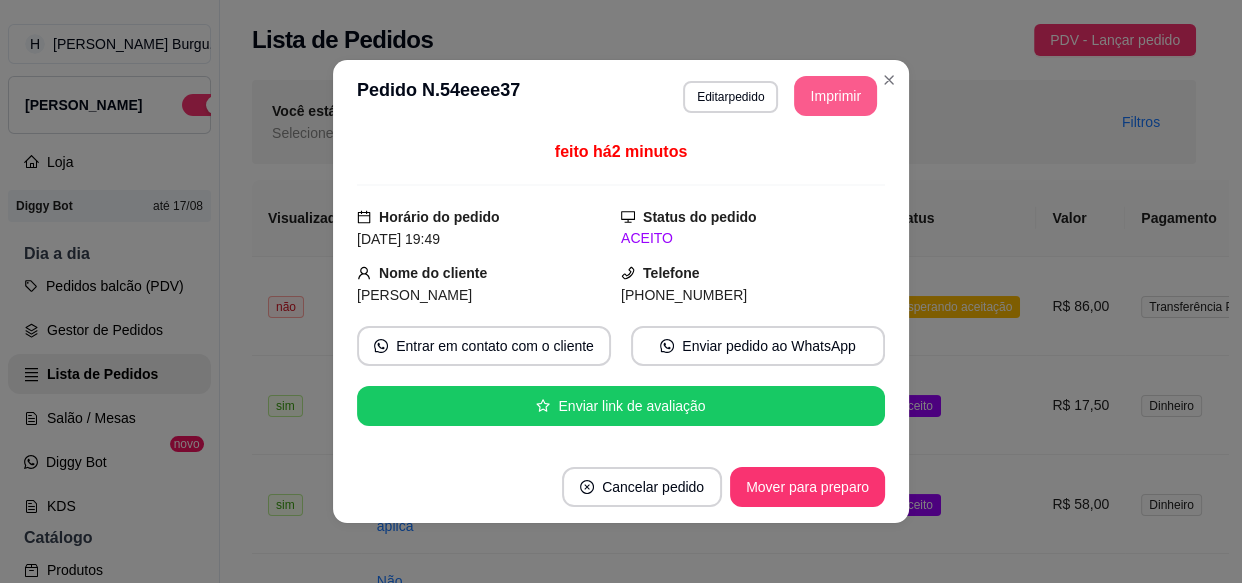 scroll, scrollTop: 0, scrollLeft: 0, axis: both 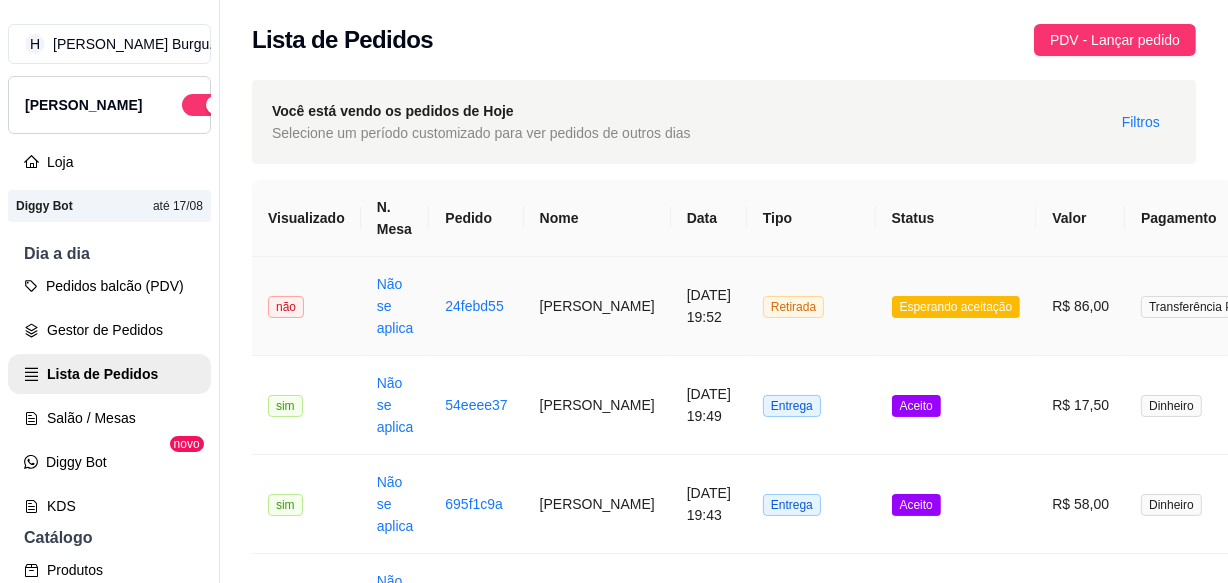 click on "[PERSON_NAME]" at bounding box center (597, 306) 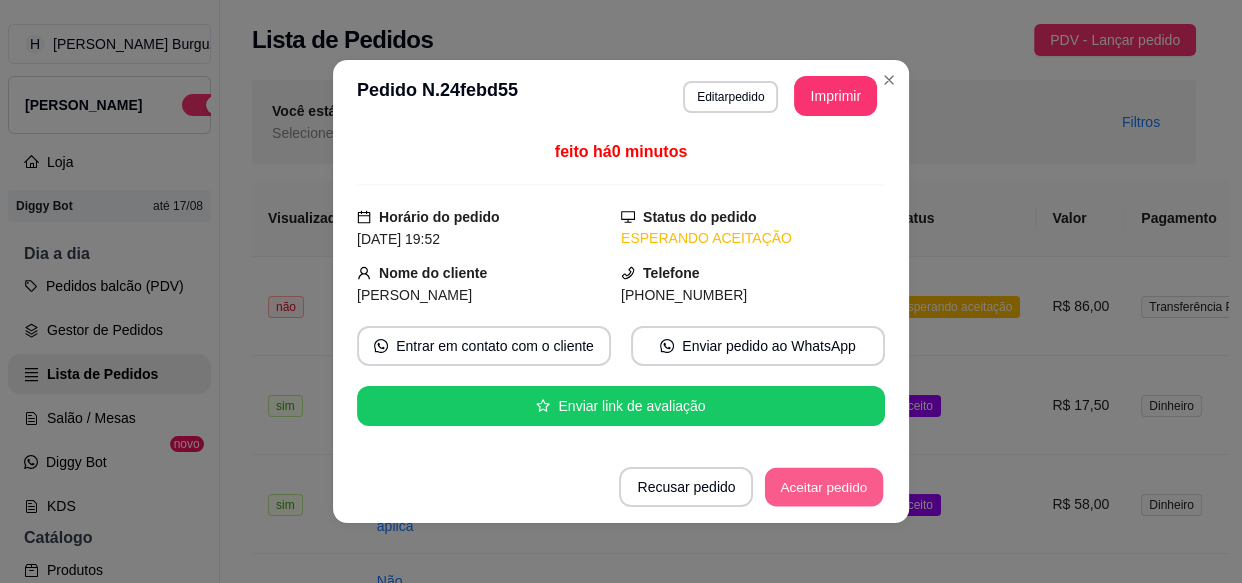 click on "Aceitar pedido" at bounding box center [824, 487] 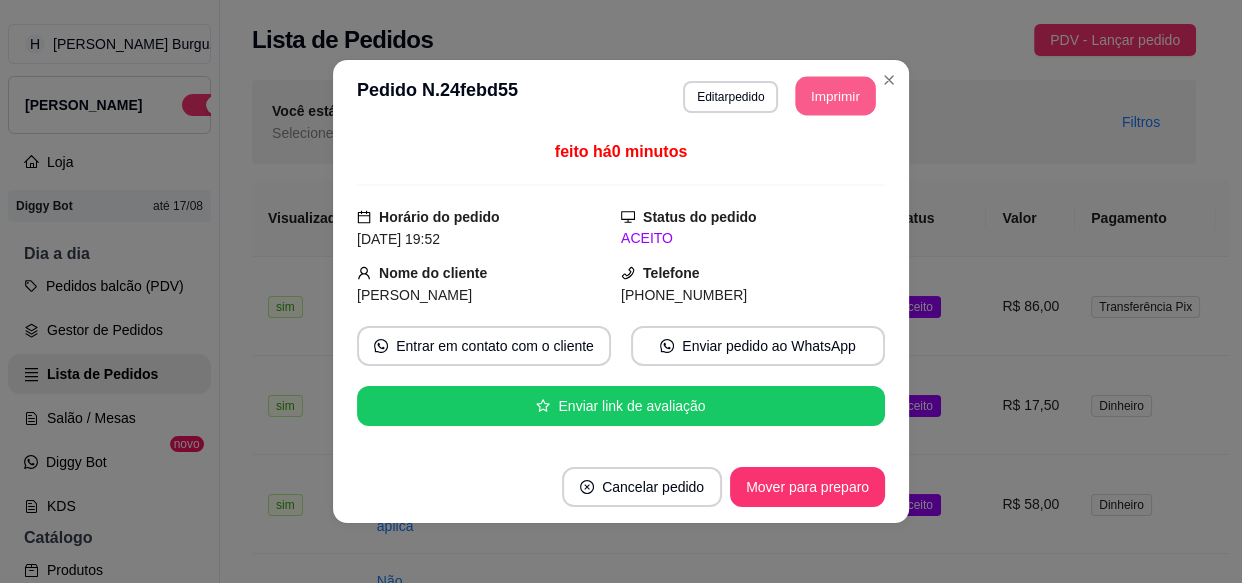 click on "Imprimir" at bounding box center [836, 96] 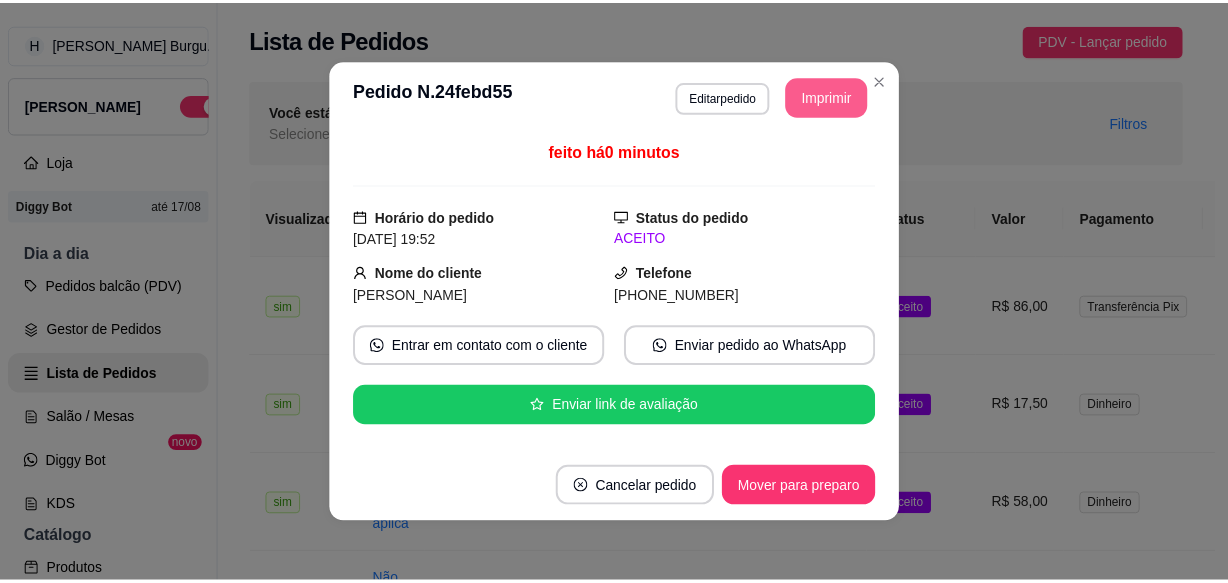 scroll, scrollTop: 0, scrollLeft: 0, axis: both 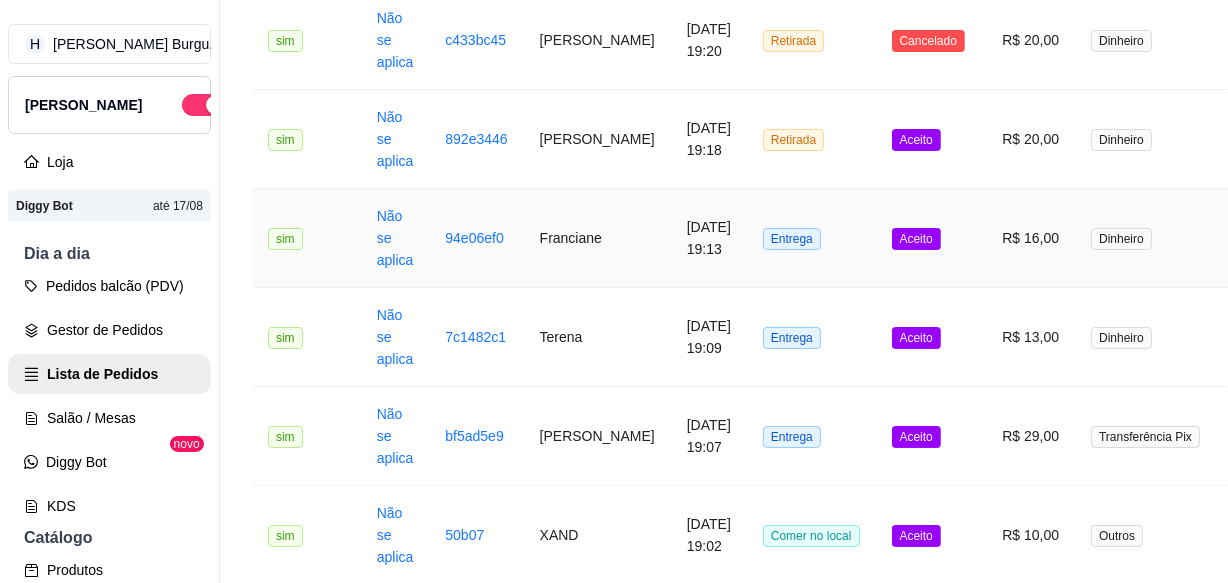 click on "Franciane" at bounding box center [597, 238] 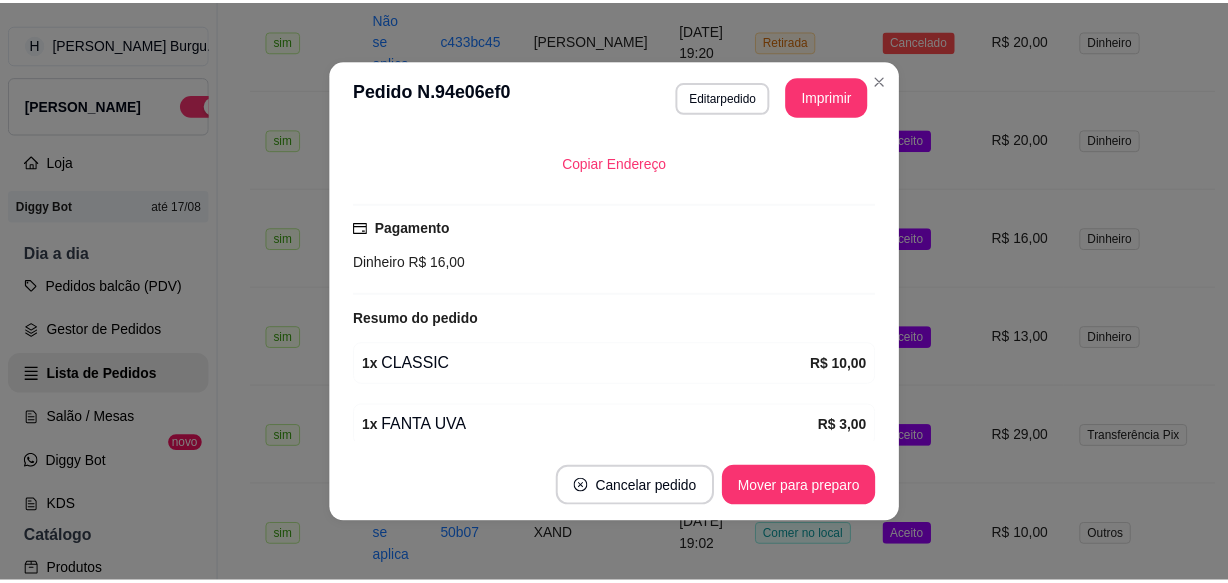 scroll, scrollTop: 534, scrollLeft: 0, axis: vertical 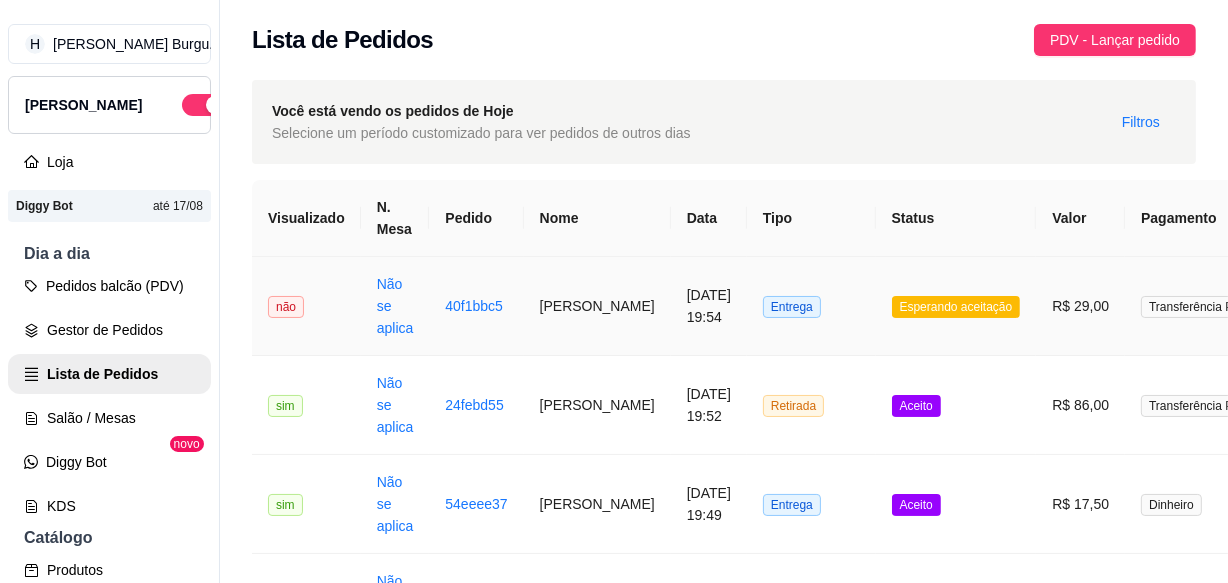 click on "[PERSON_NAME]" at bounding box center [597, 306] 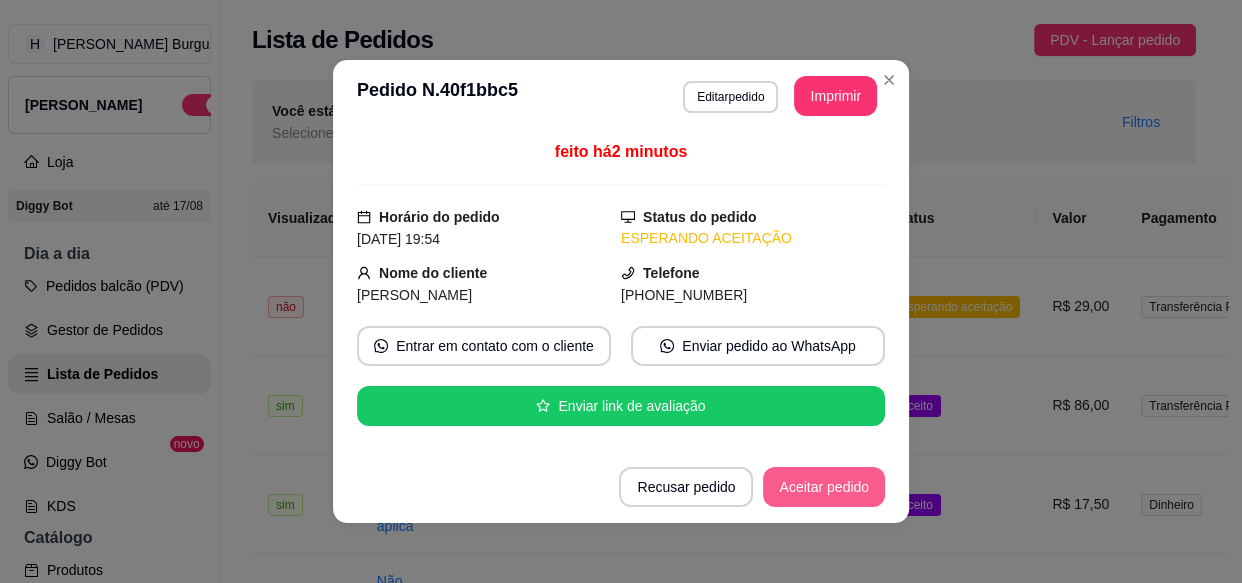 click on "Aceitar pedido" at bounding box center [824, 487] 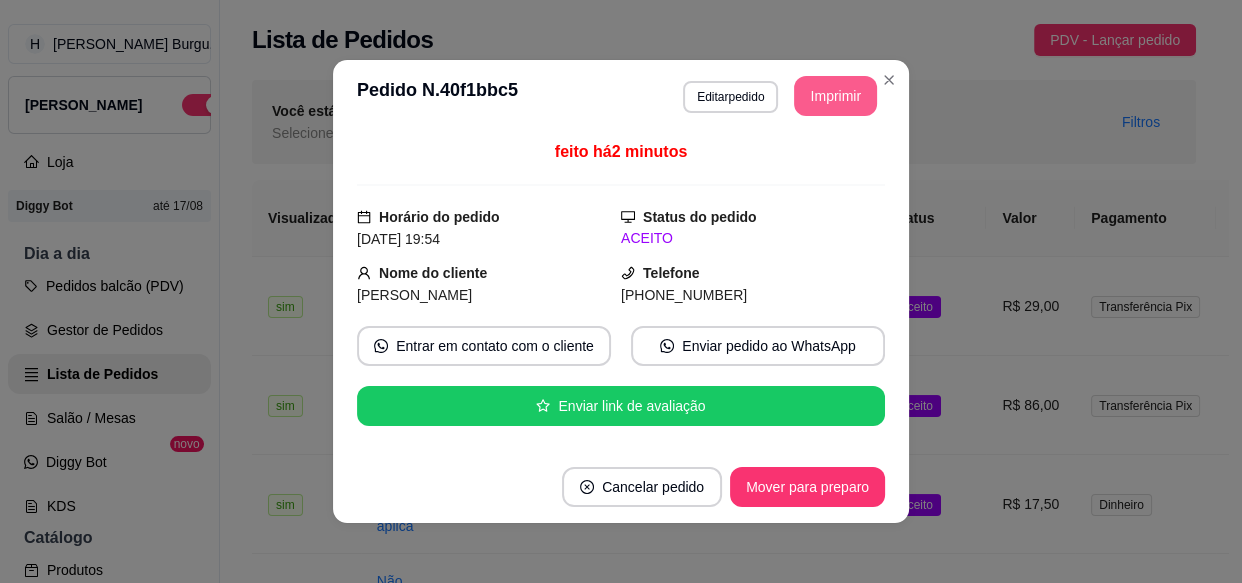 click on "Imprimir" at bounding box center [835, 96] 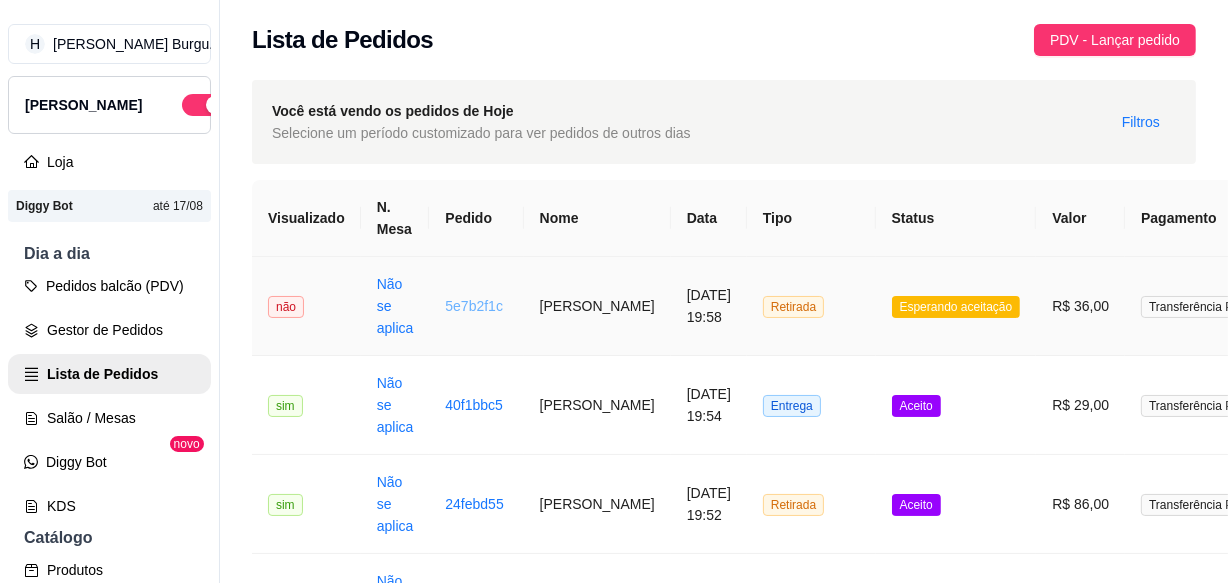 click on "5e7b2f1c" at bounding box center (474, 306) 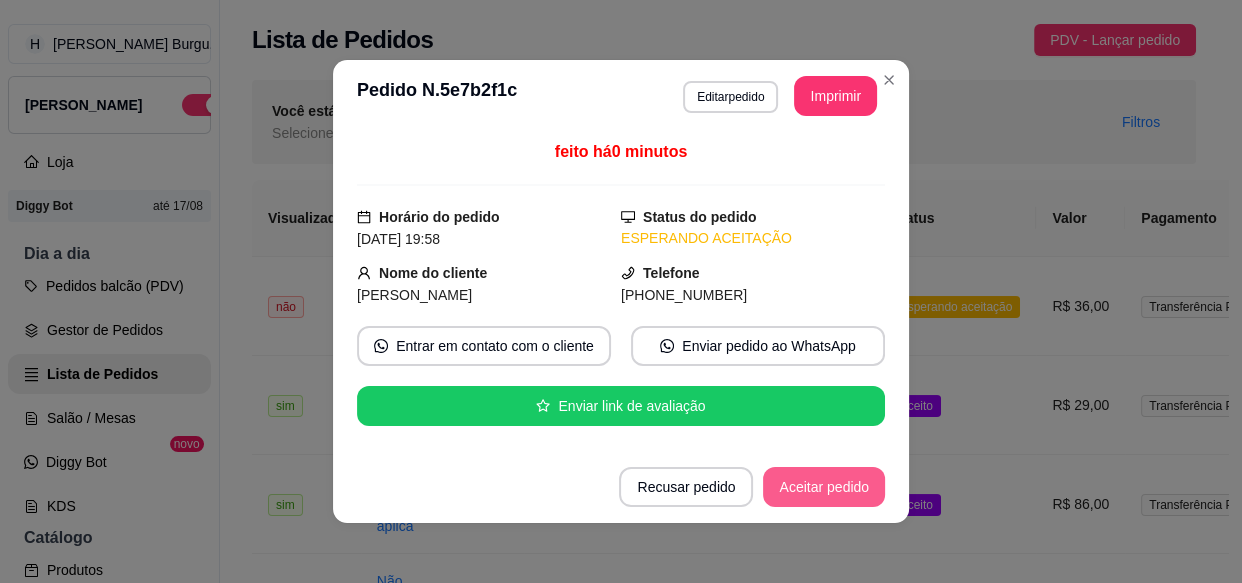 click on "Aceitar pedido" at bounding box center (824, 487) 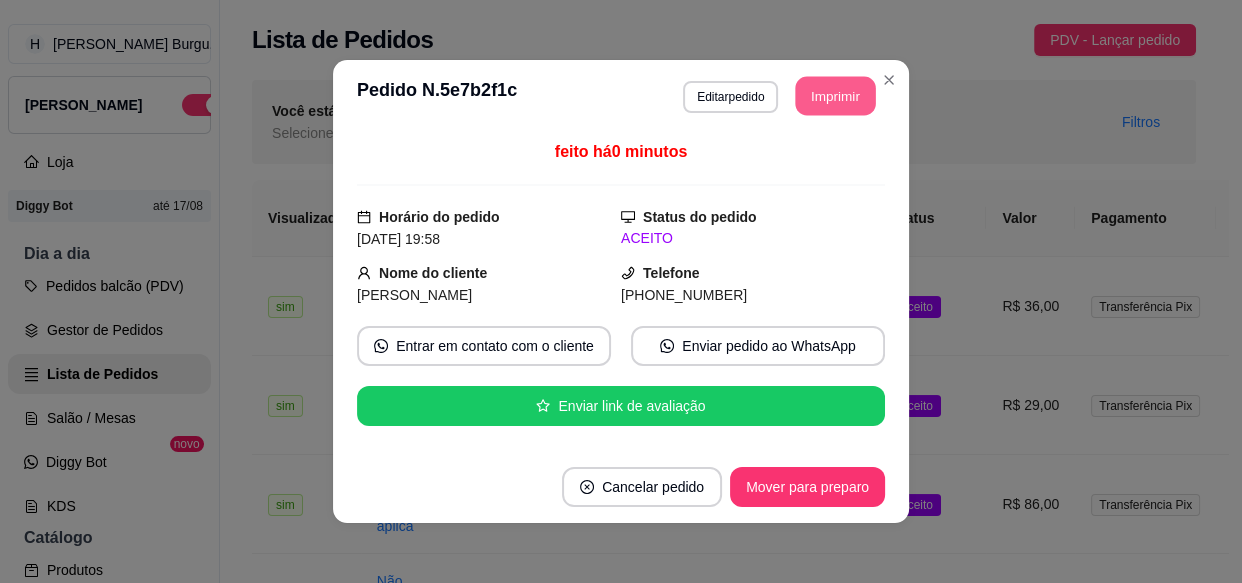 click on "Imprimir" at bounding box center (836, 96) 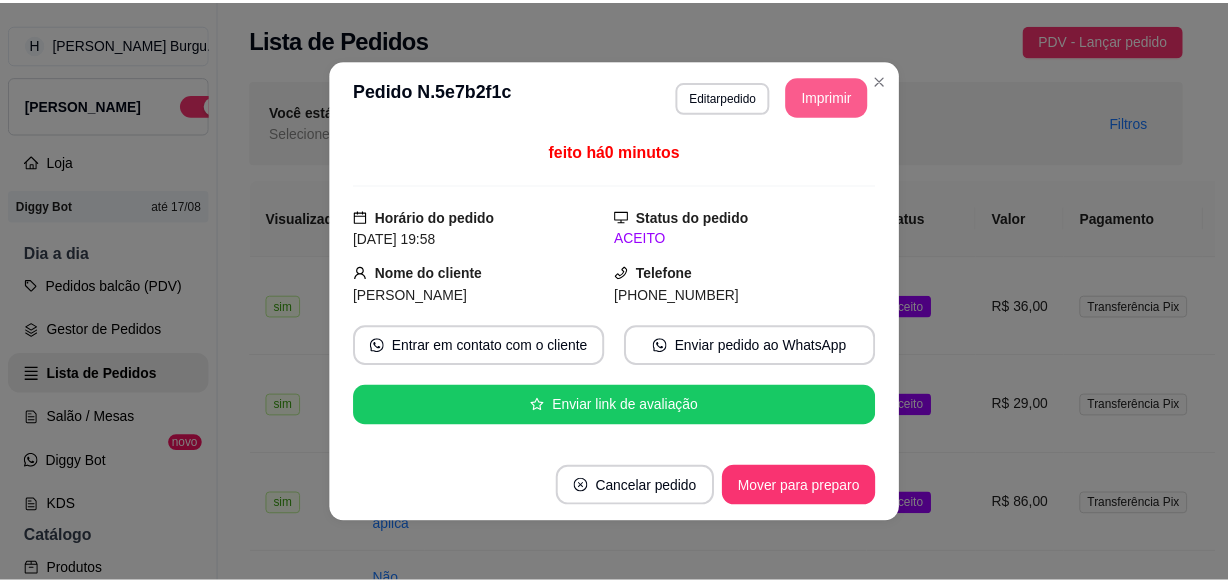scroll, scrollTop: 0, scrollLeft: 0, axis: both 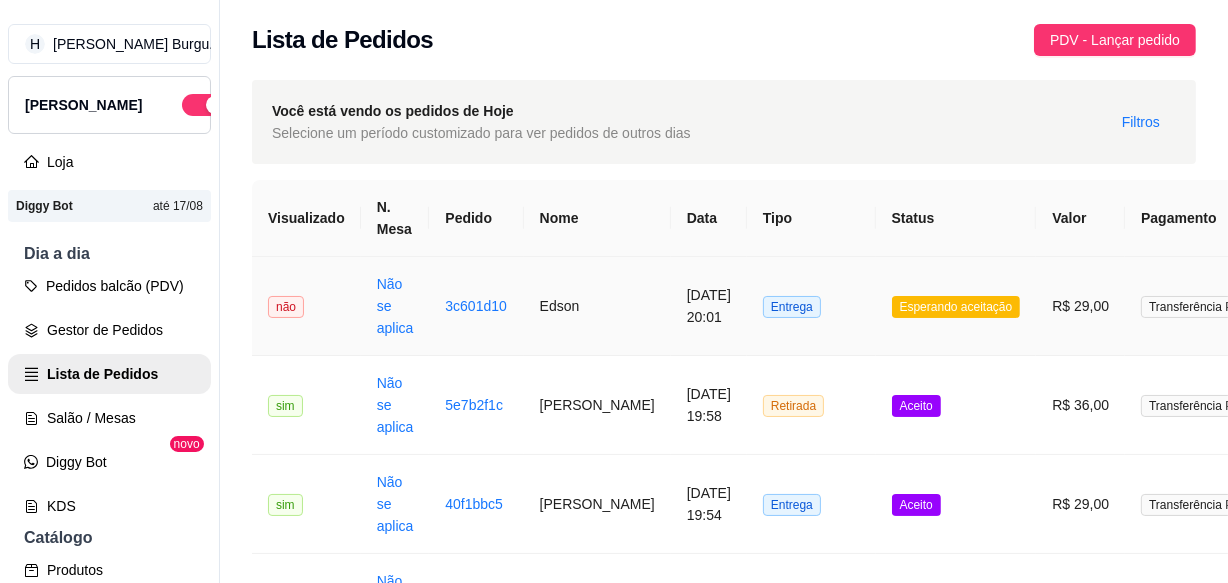 click on "Edson" at bounding box center (597, 306) 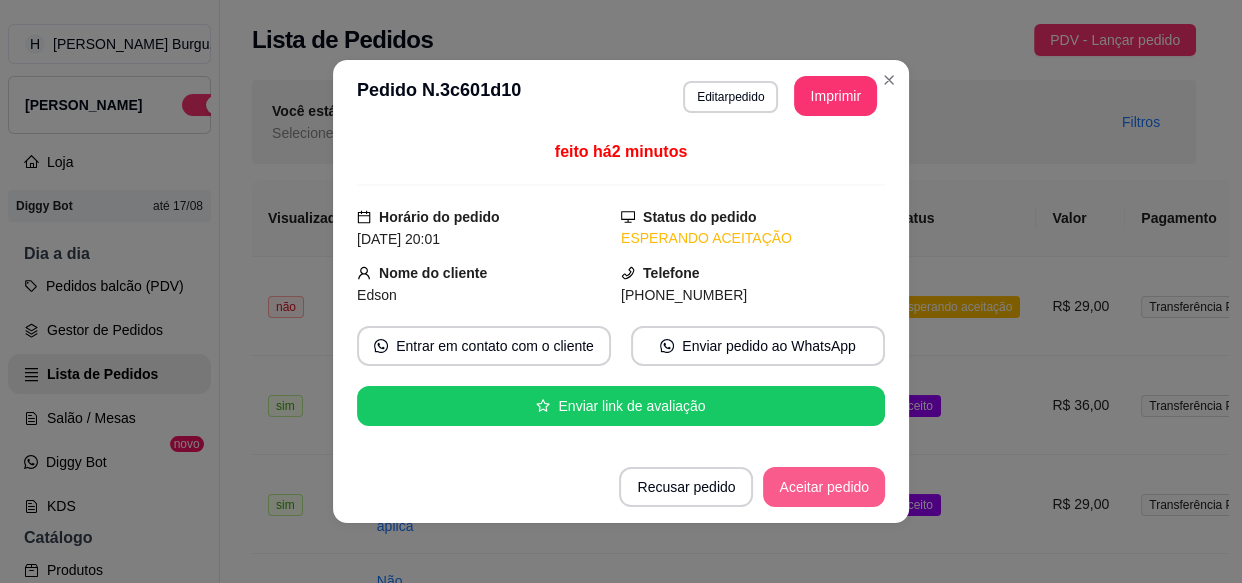 click on "Aceitar pedido" at bounding box center (824, 487) 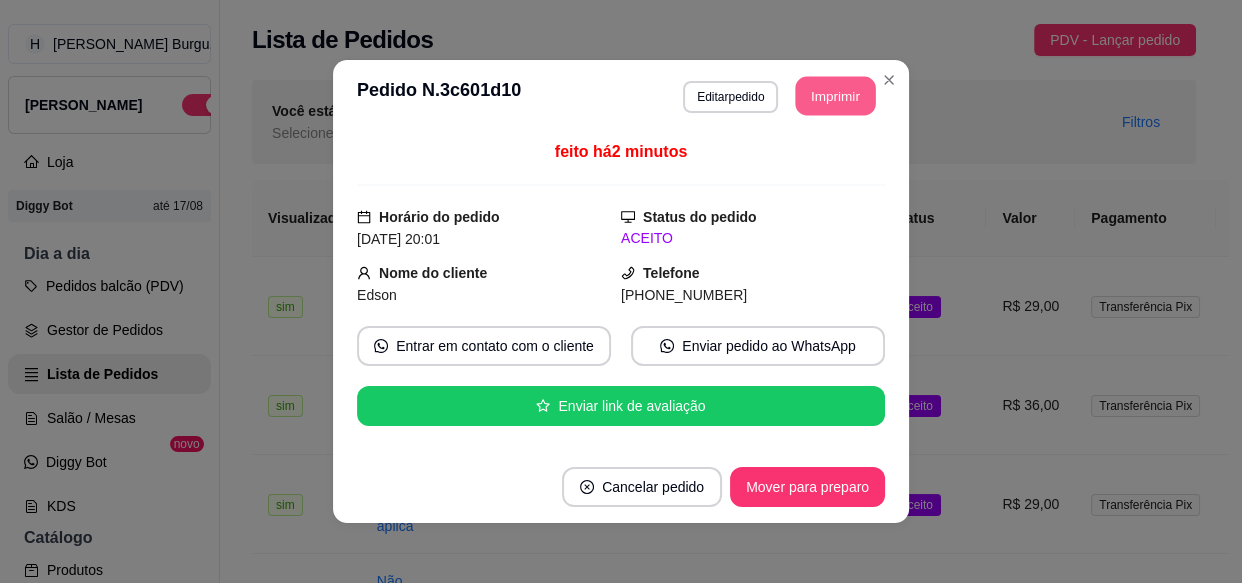 click on "Imprimir" at bounding box center [836, 96] 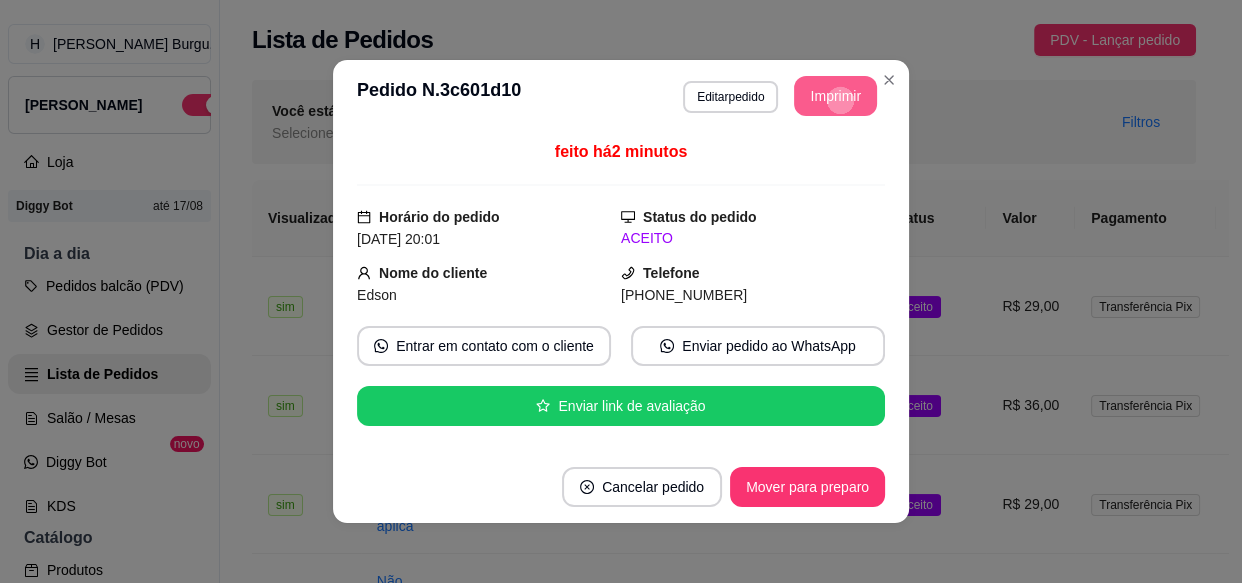 scroll, scrollTop: 0, scrollLeft: 0, axis: both 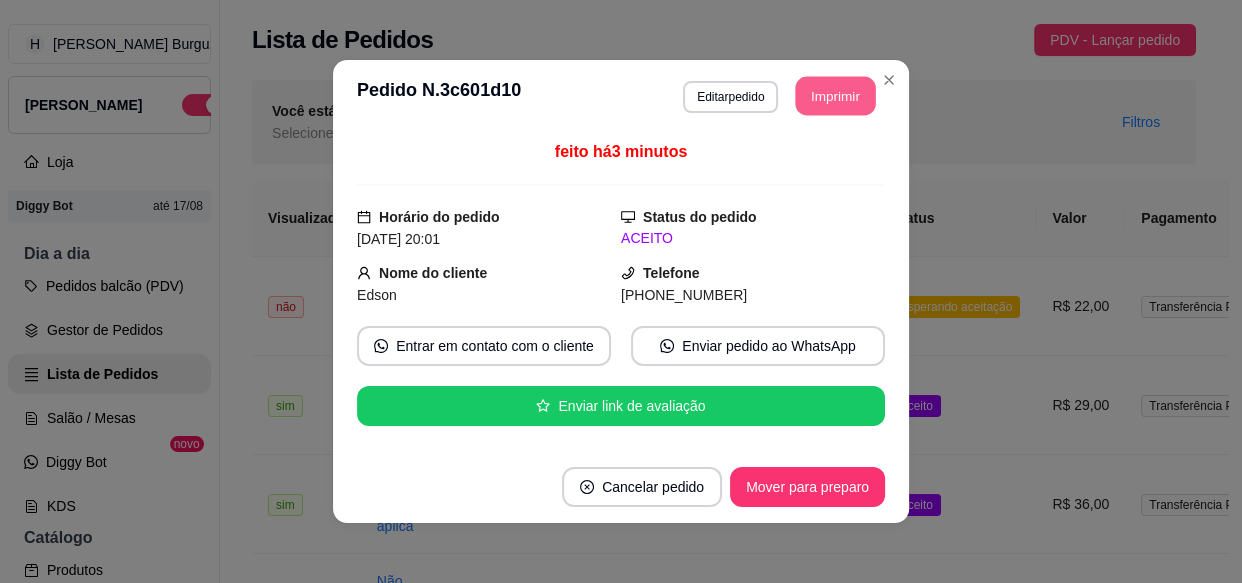 click on "Imprimir" at bounding box center [836, 96] 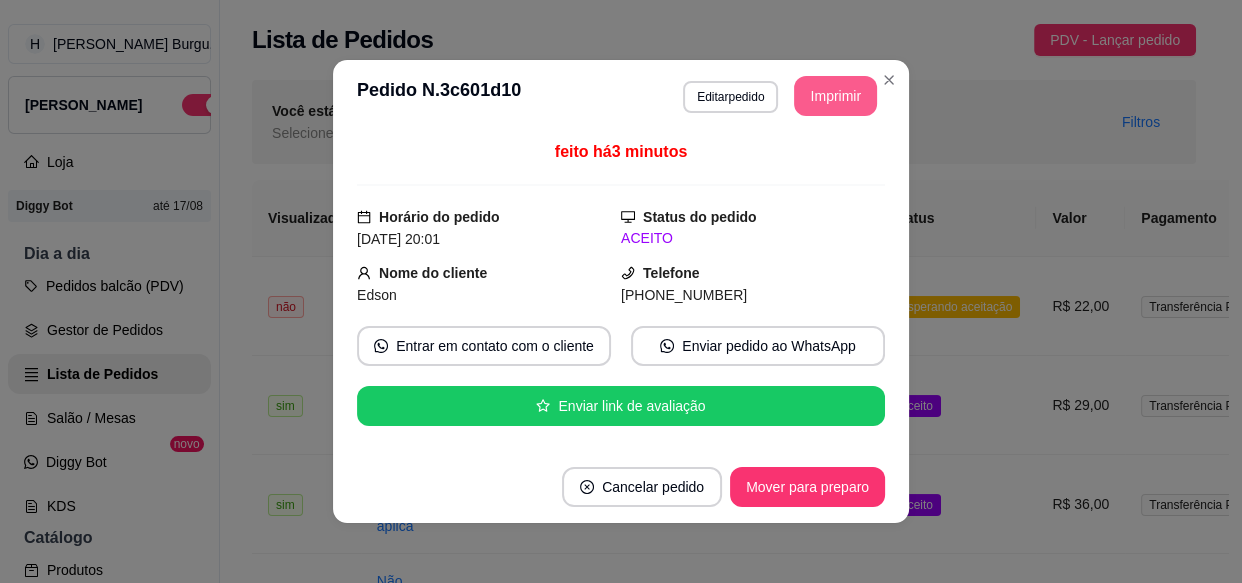 scroll, scrollTop: 0, scrollLeft: 0, axis: both 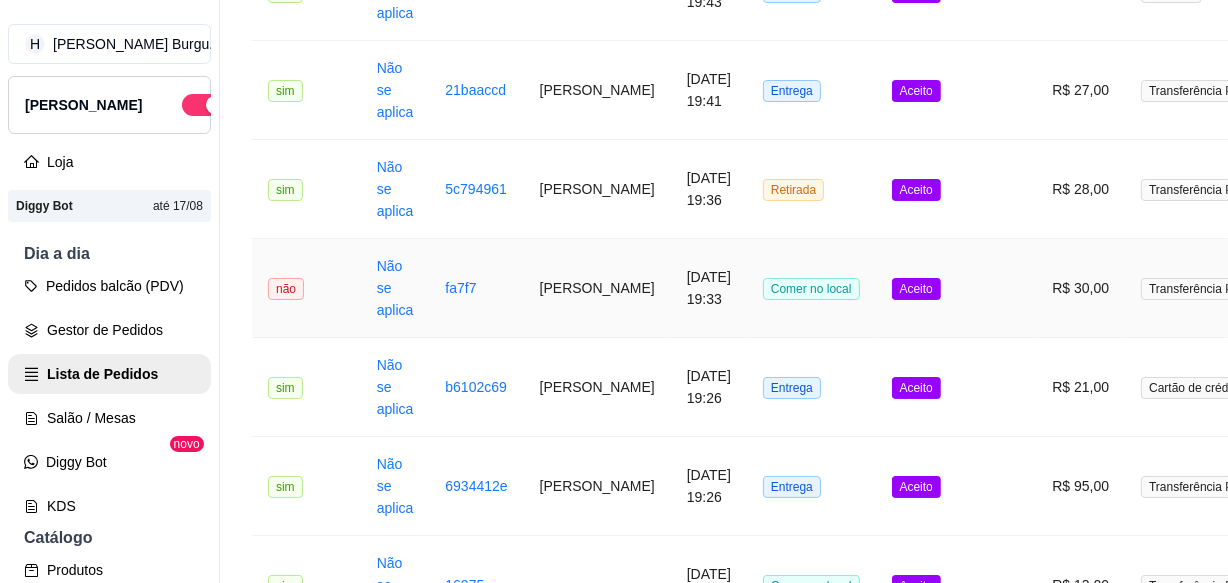 click on "[PERSON_NAME]" at bounding box center (597, 288) 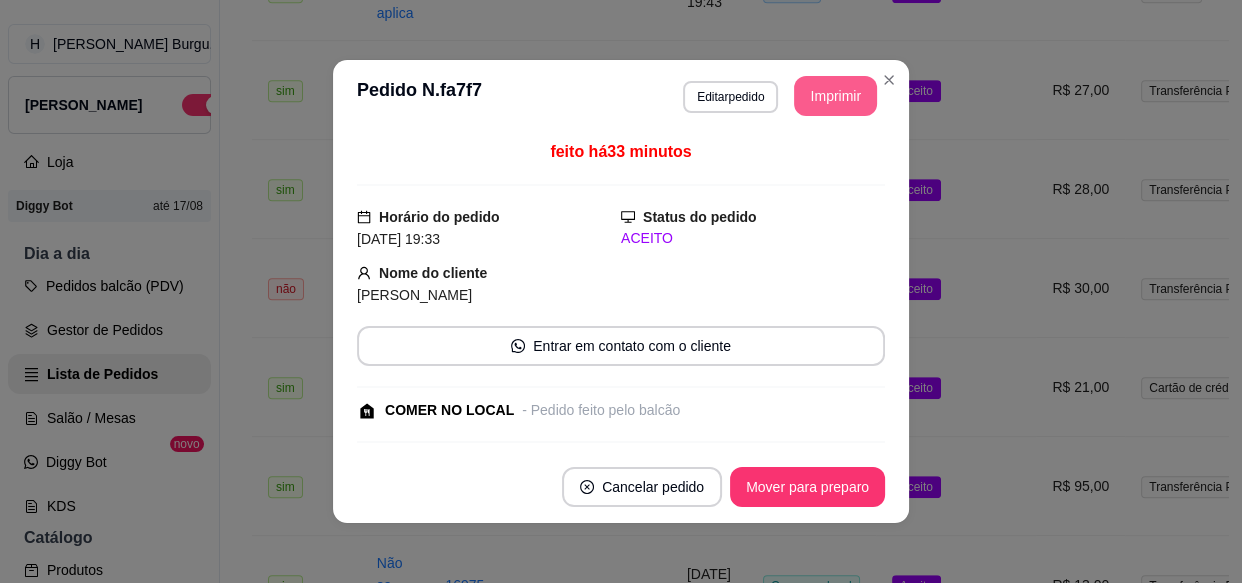 click on "Imprimir" at bounding box center [835, 96] 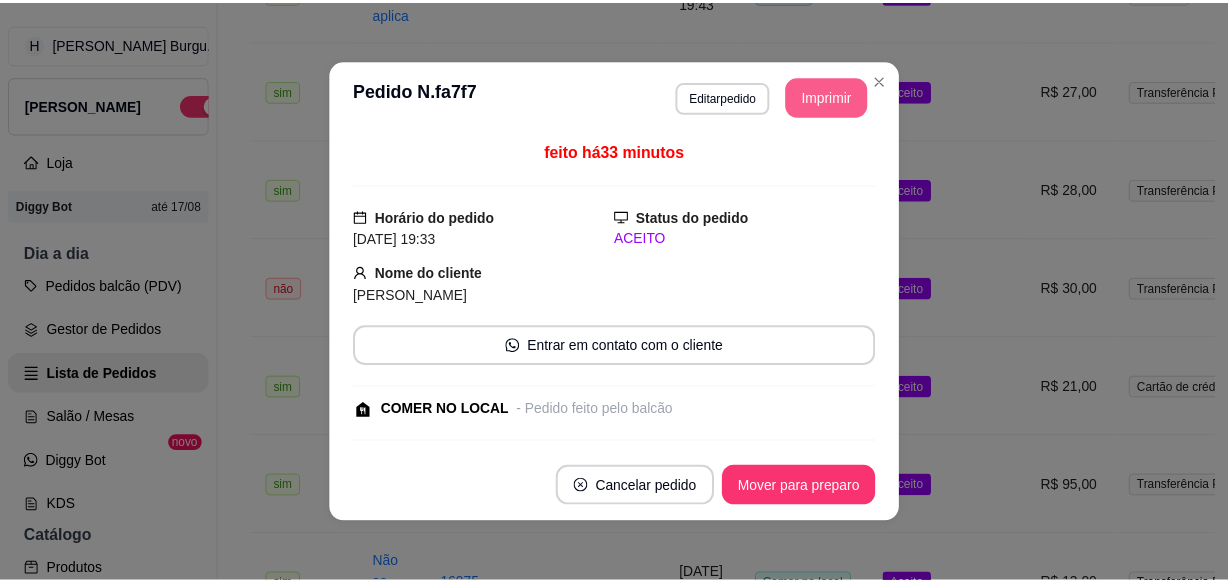 scroll, scrollTop: 0, scrollLeft: 0, axis: both 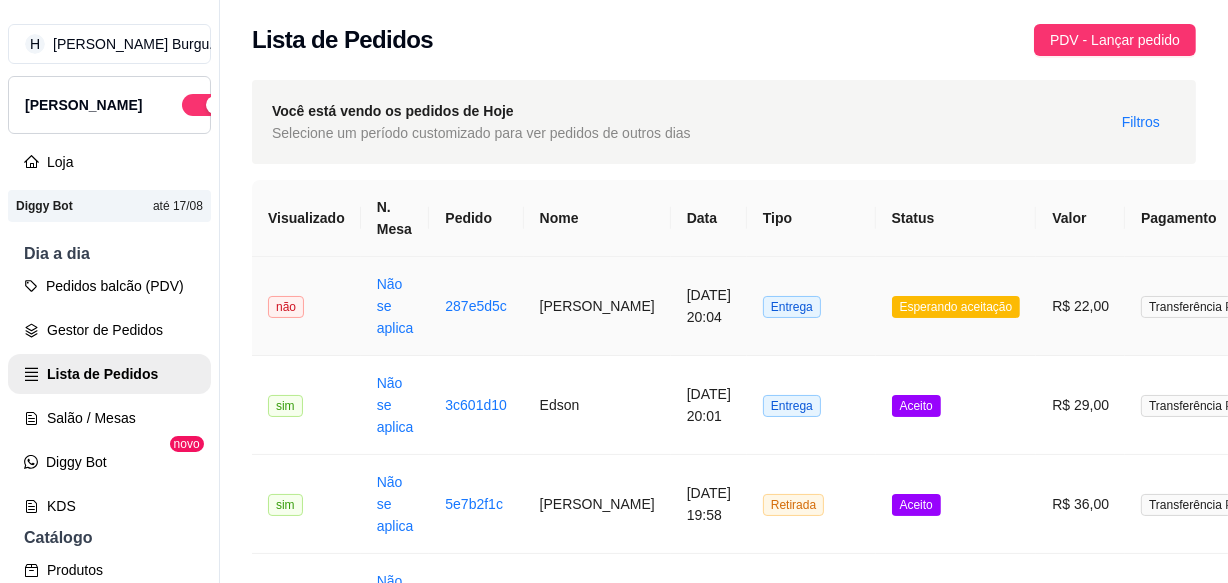 click on "[PERSON_NAME]" at bounding box center (597, 306) 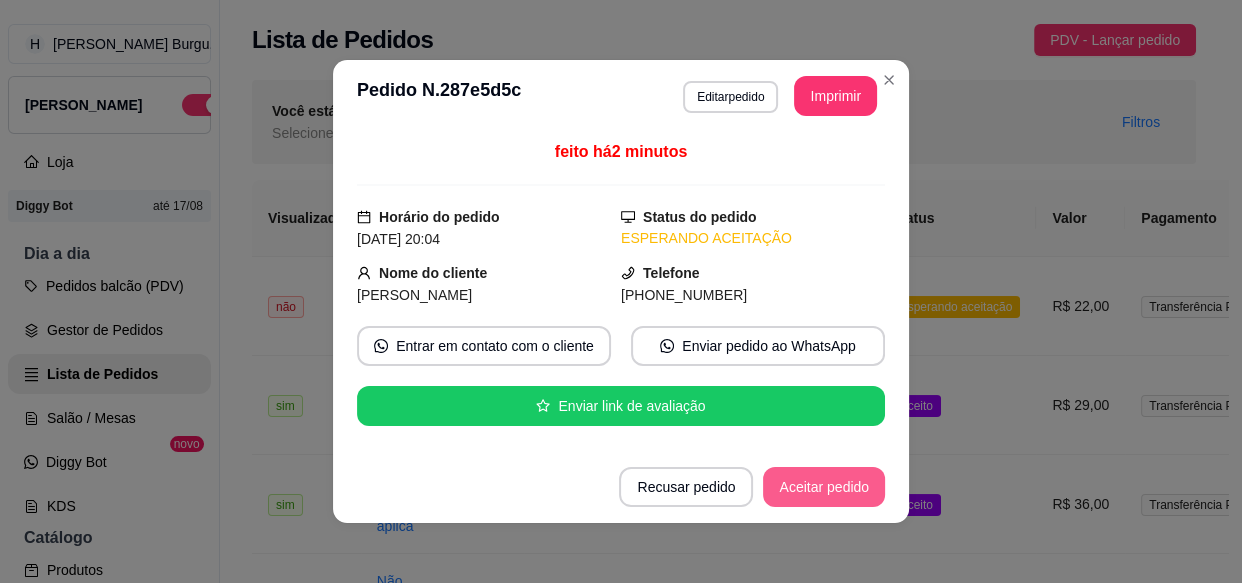 click on "Aceitar pedido" at bounding box center [824, 487] 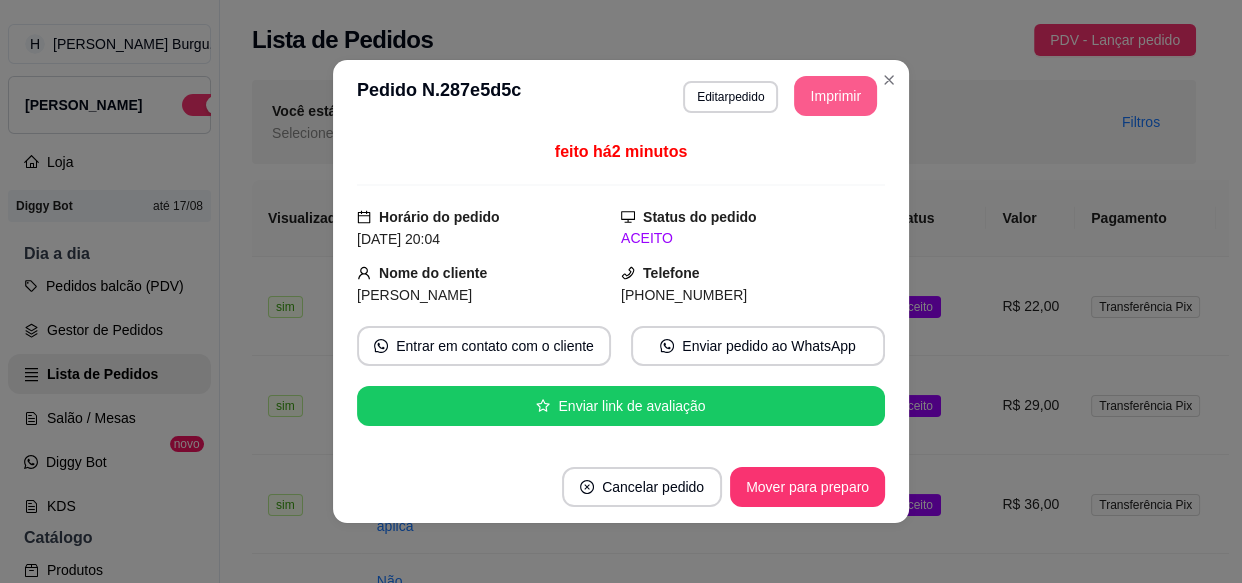 click on "Imprimir" at bounding box center (835, 96) 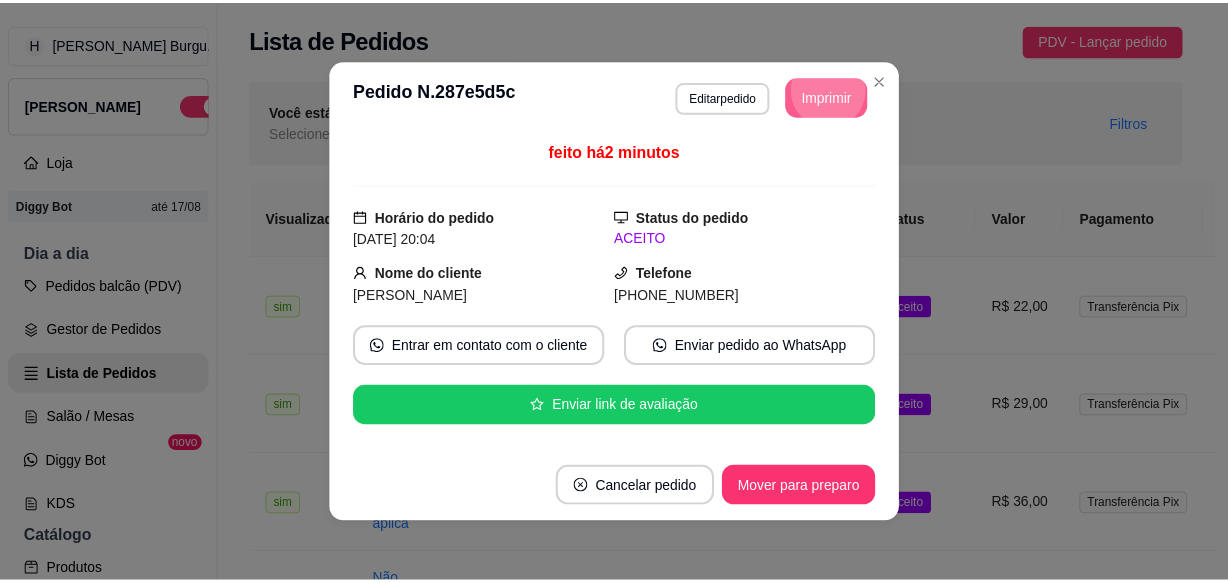 scroll, scrollTop: 0, scrollLeft: 0, axis: both 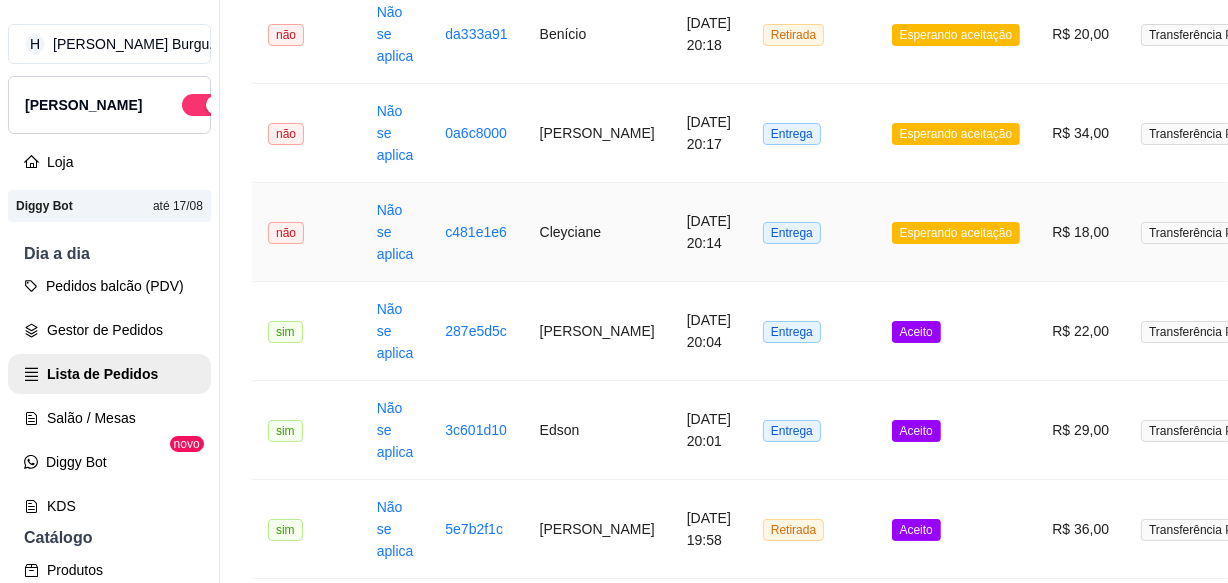 click on "Cleyciane" at bounding box center [597, 232] 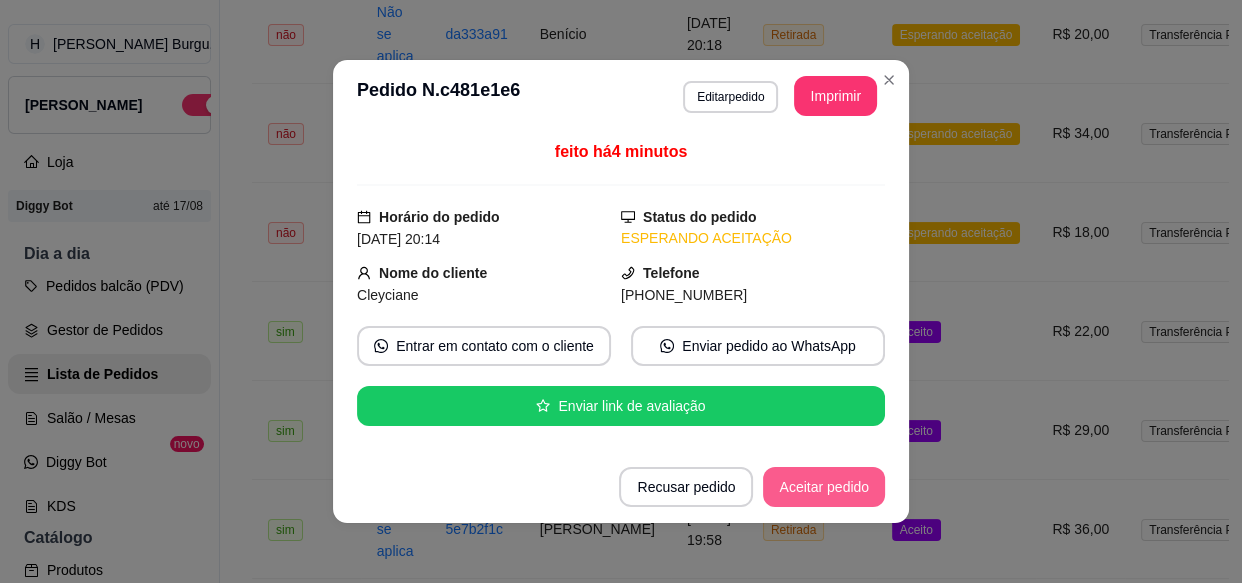 click on "Aceitar pedido" at bounding box center [824, 487] 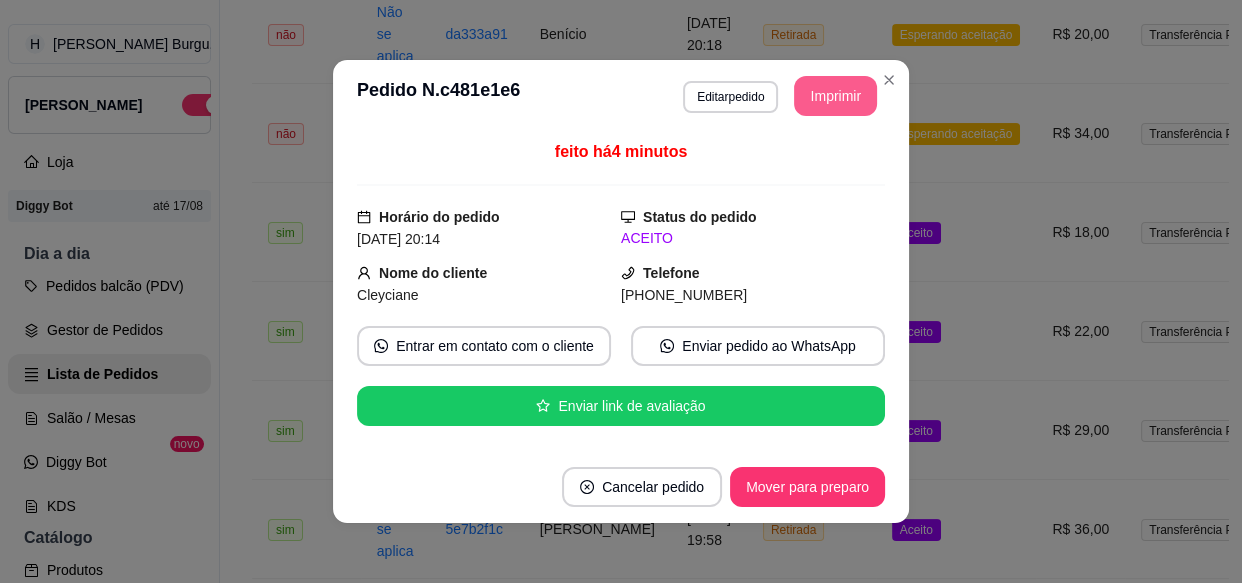 click on "Imprimir" at bounding box center (835, 96) 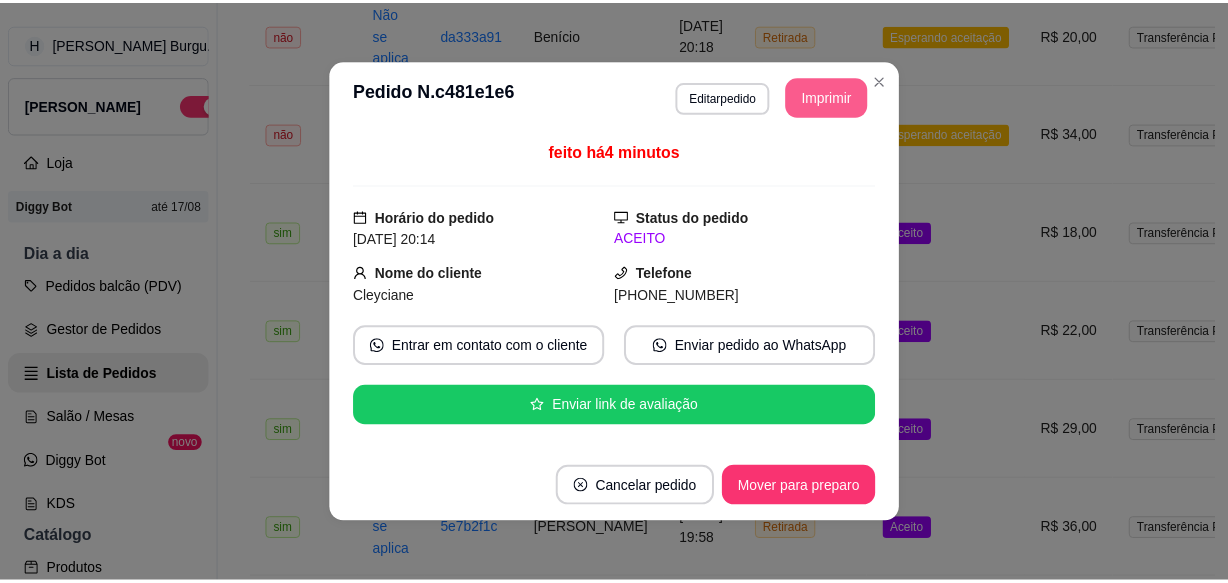 scroll, scrollTop: 0, scrollLeft: 0, axis: both 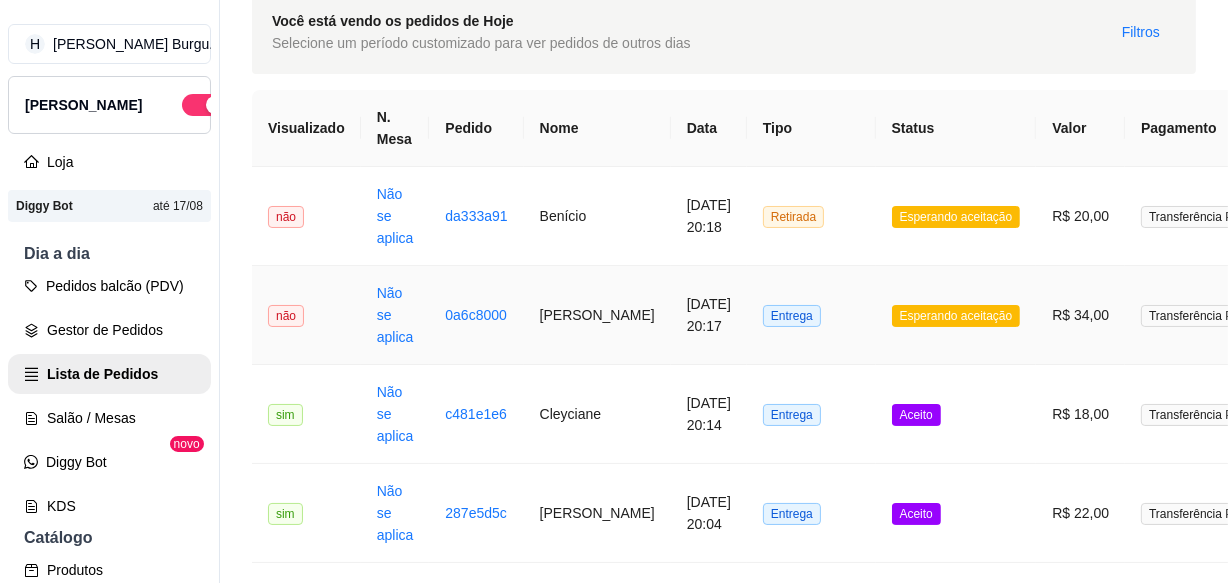 click on "[PERSON_NAME]" at bounding box center [597, 315] 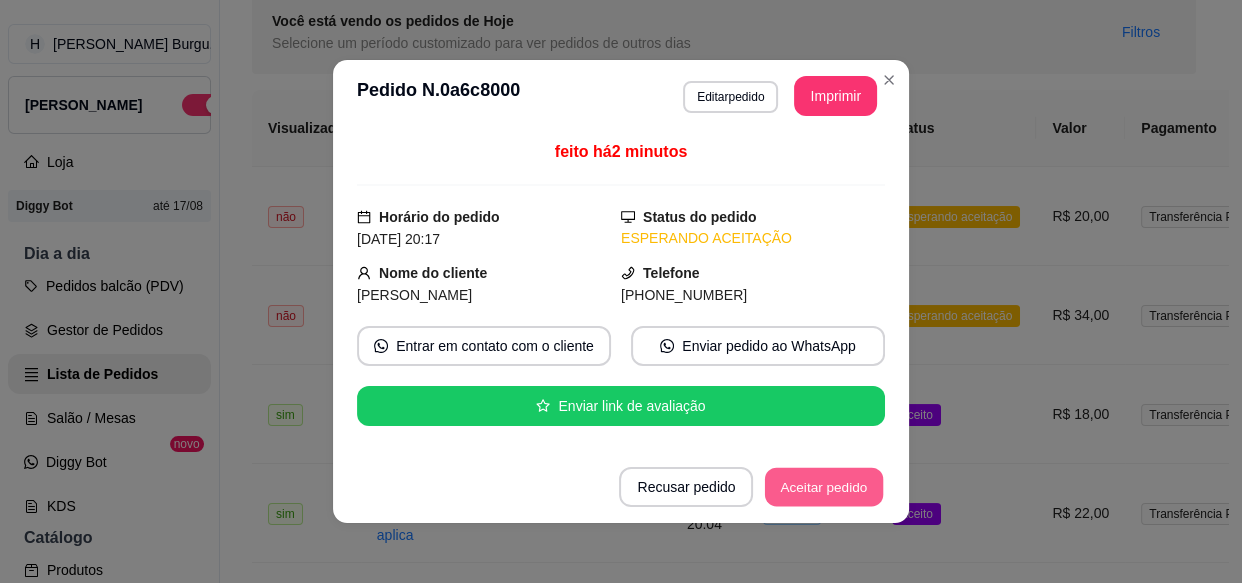 click on "Aceitar pedido" at bounding box center [824, 487] 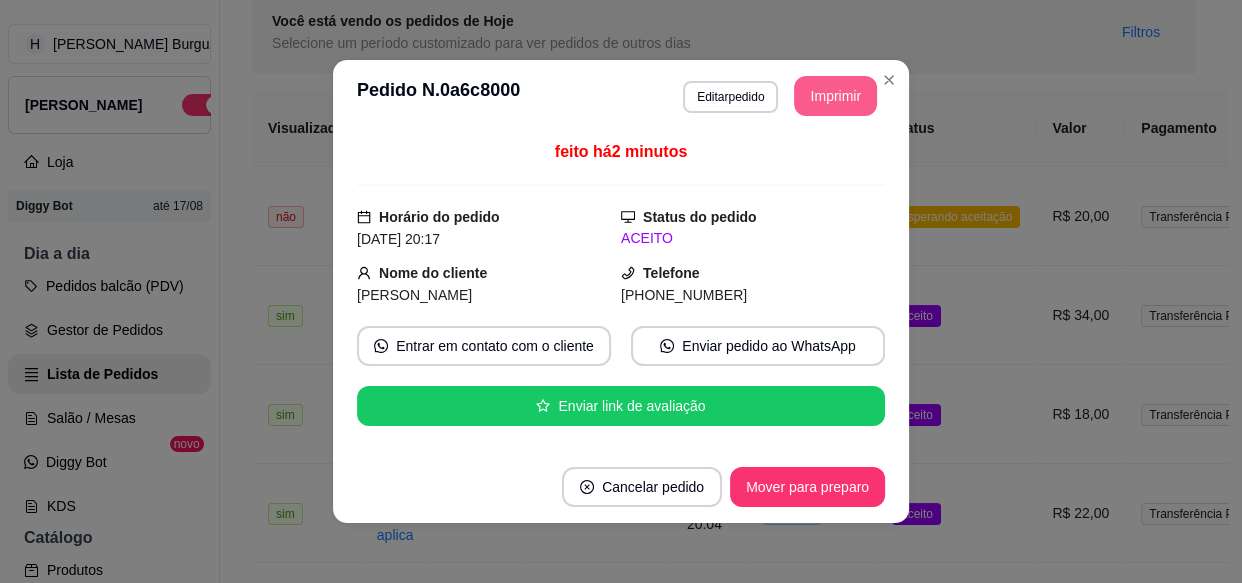 click on "Imprimir" at bounding box center (835, 96) 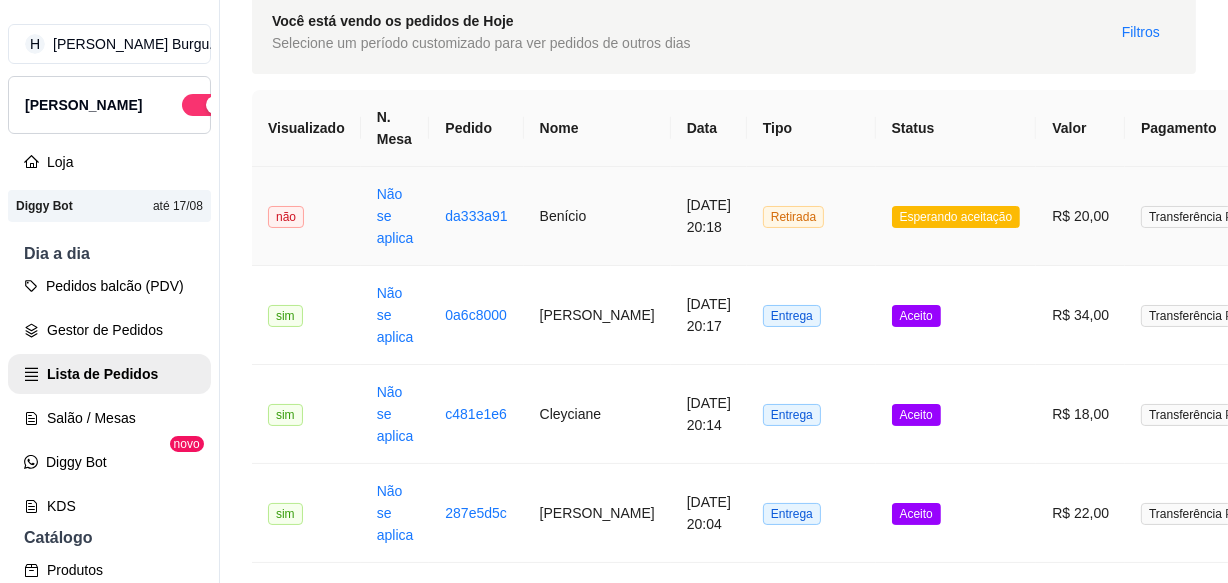click on "Benício" at bounding box center (597, 216) 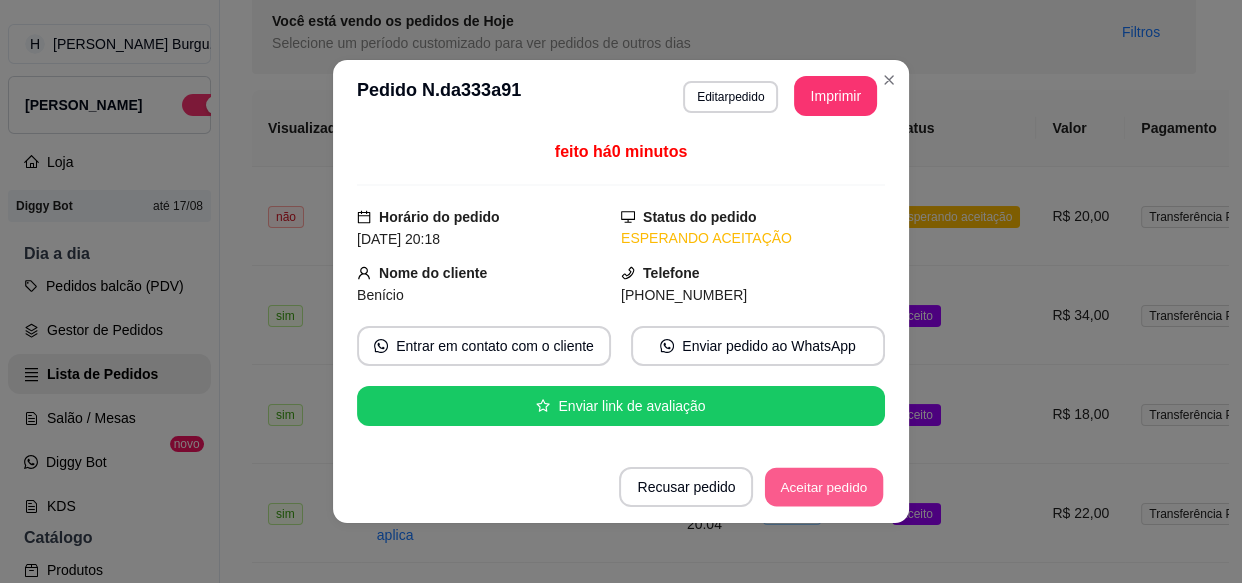 click on "Aceitar pedido" at bounding box center [824, 487] 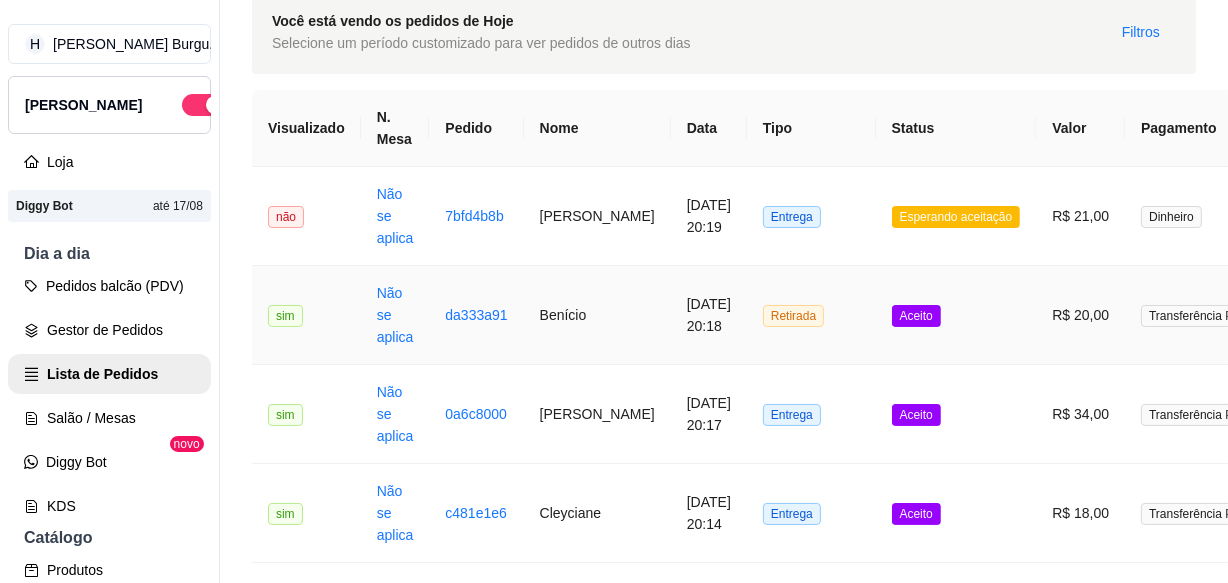 click on "Benício" at bounding box center [597, 315] 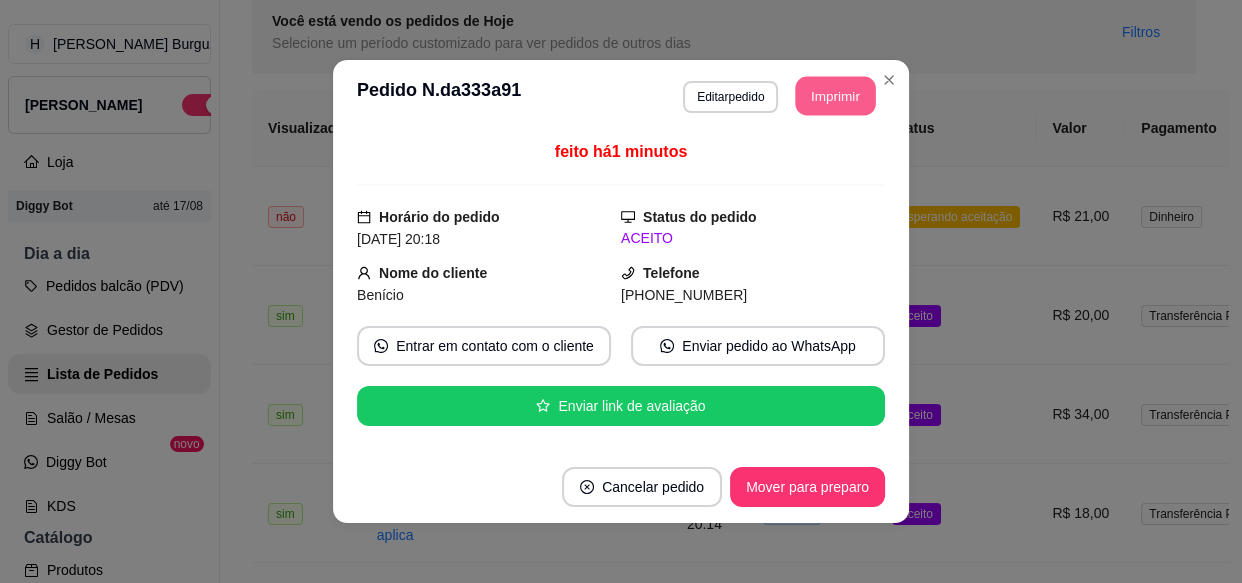 click on "Imprimir" at bounding box center (836, 96) 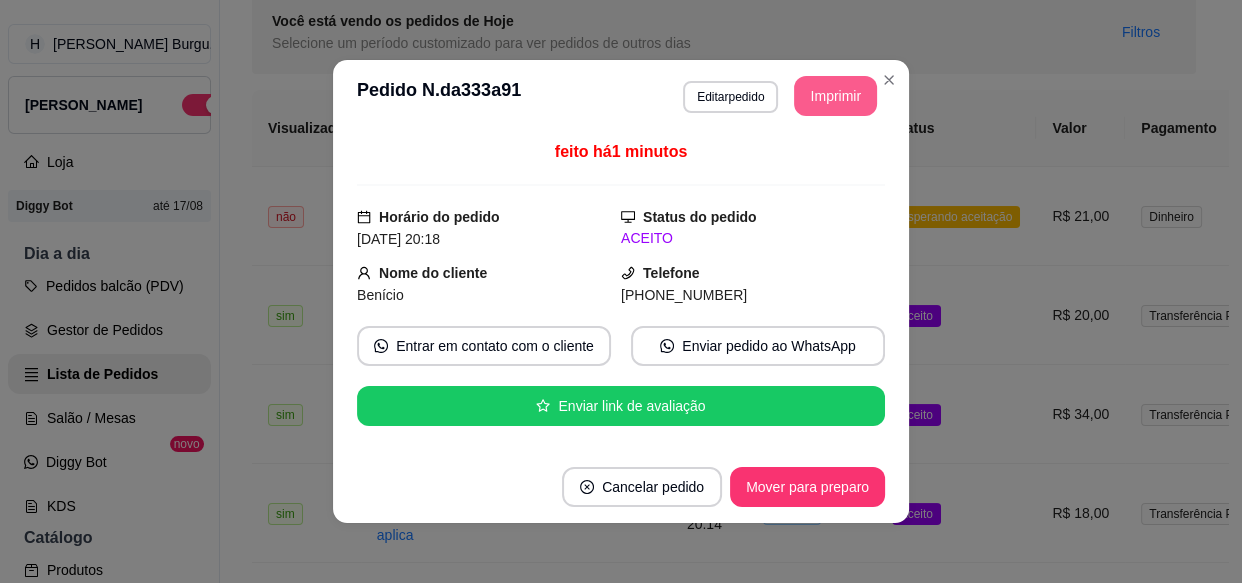 scroll, scrollTop: 0, scrollLeft: 0, axis: both 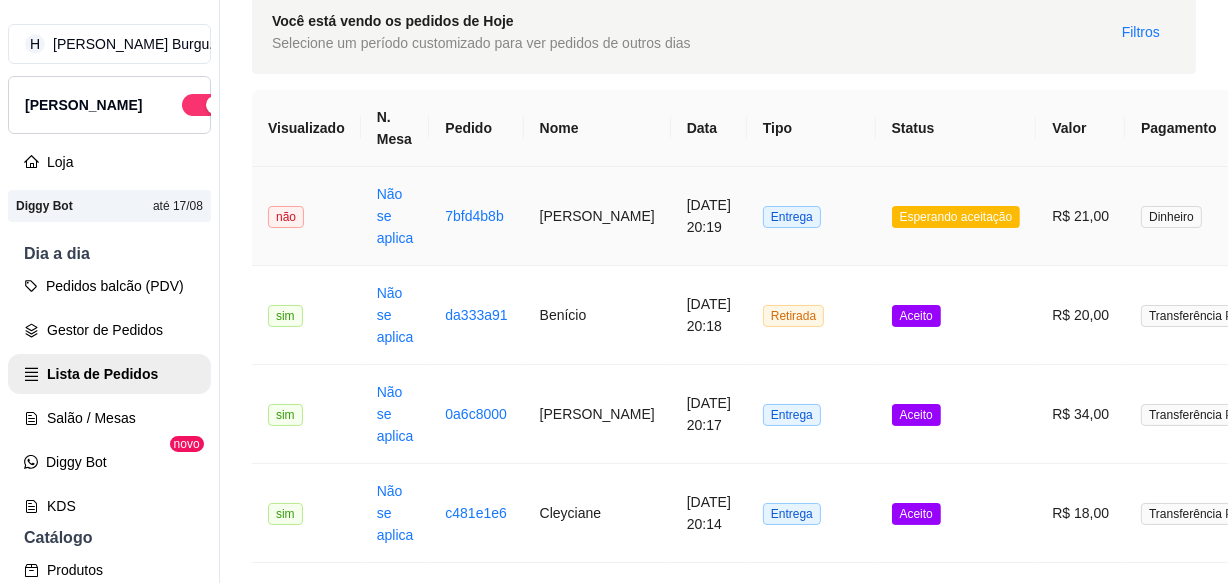 click on "[PERSON_NAME]" at bounding box center [597, 216] 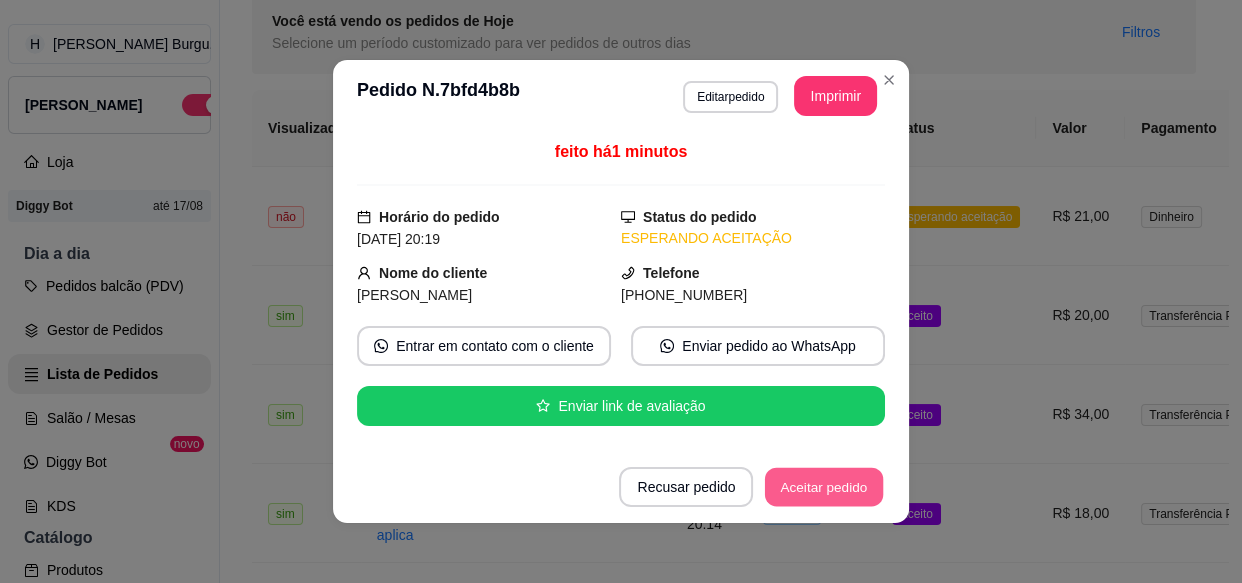 click on "Aceitar pedido" at bounding box center [824, 487] 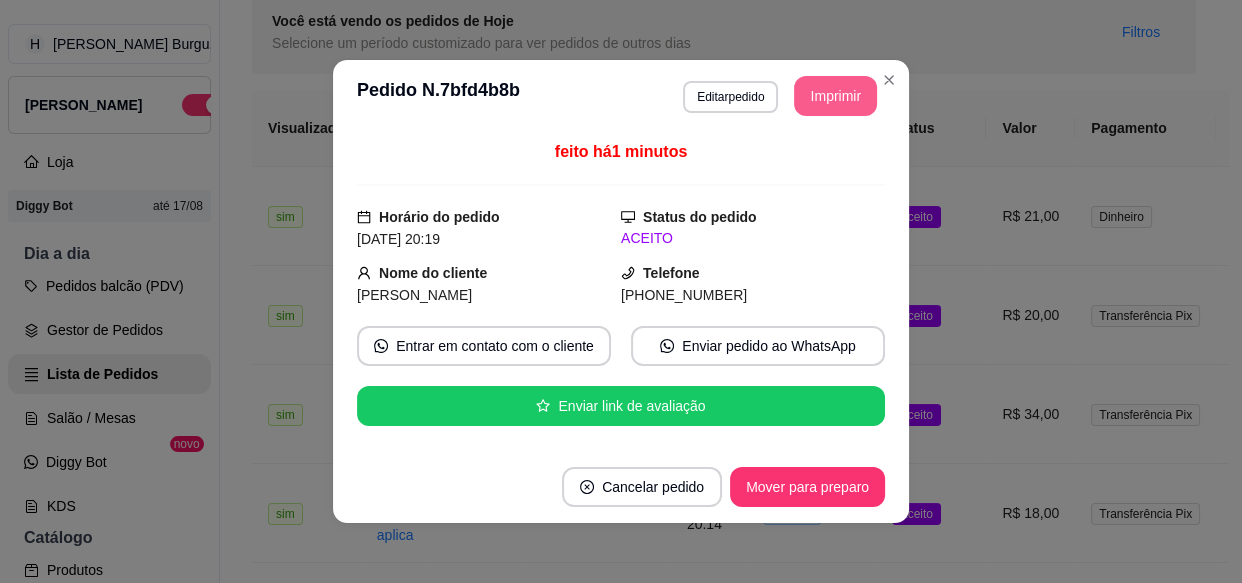 click on "Imprimir" at bounding box center (835, 96) 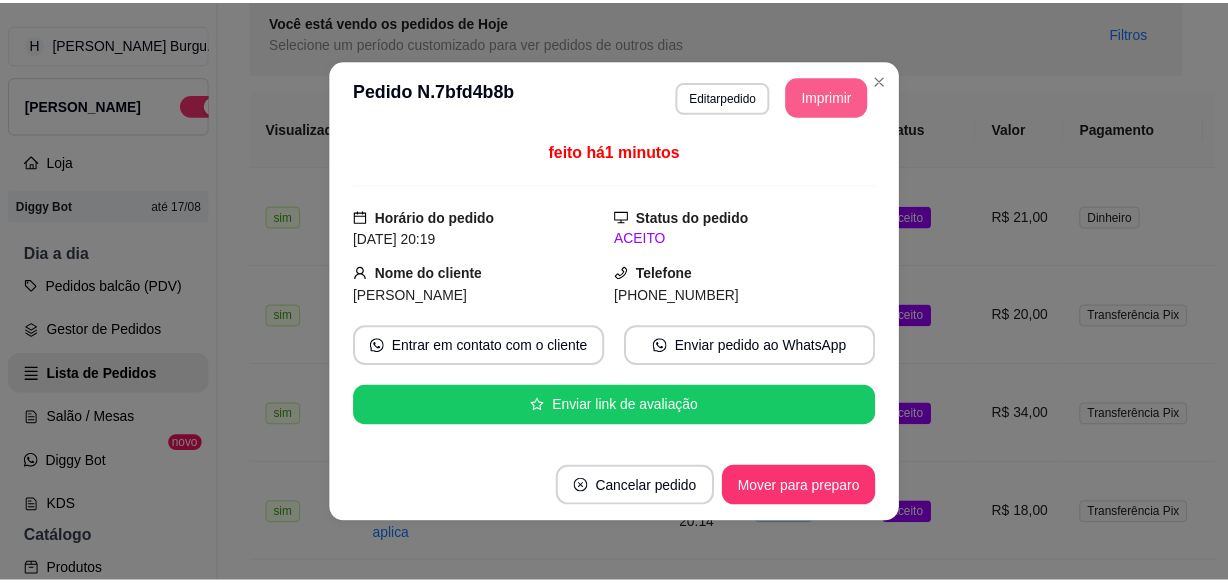 scroll, scrollTop: 0, scrollLeft: 0, axis: both 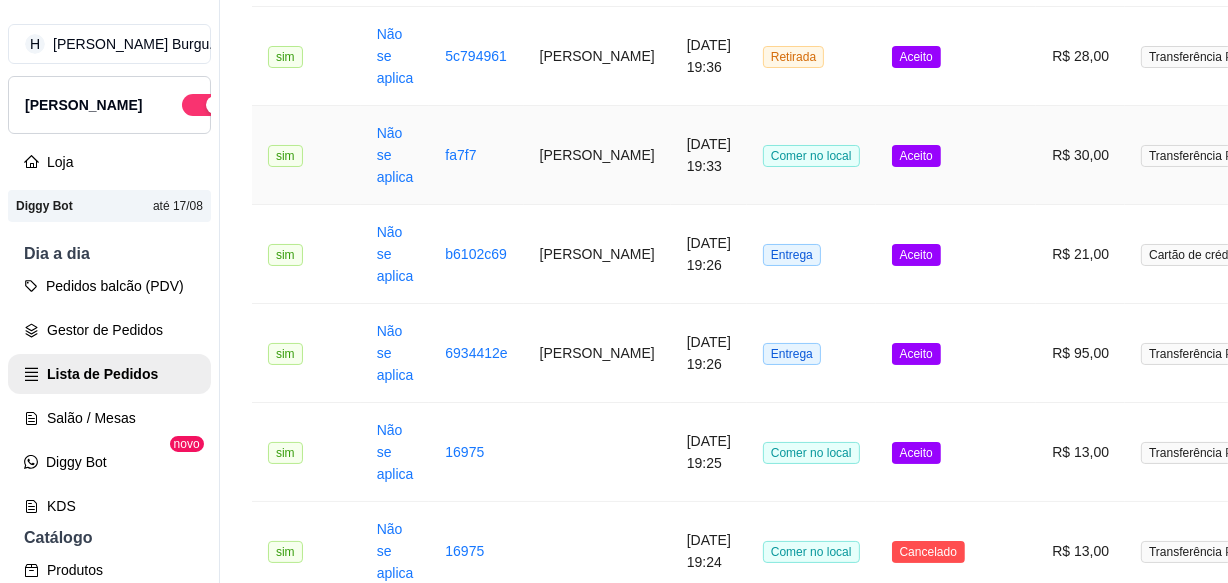click on "[PERSON_NAME]" at bounding box center (597, 155) 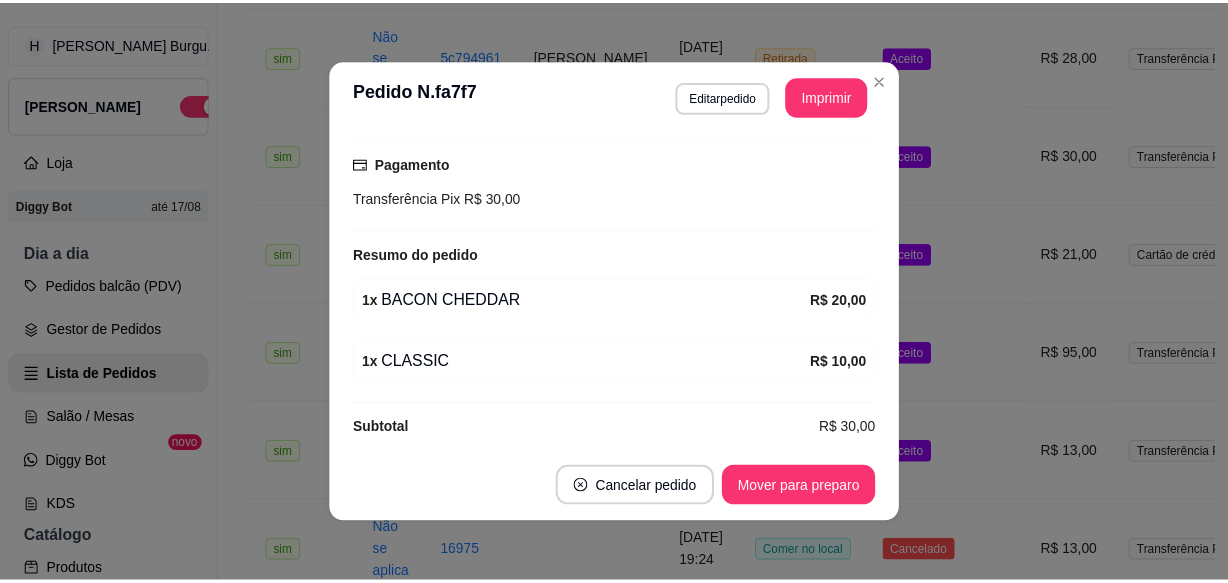 scroll, scrollTop: 319, scrollLeft: 0, axis: vertical 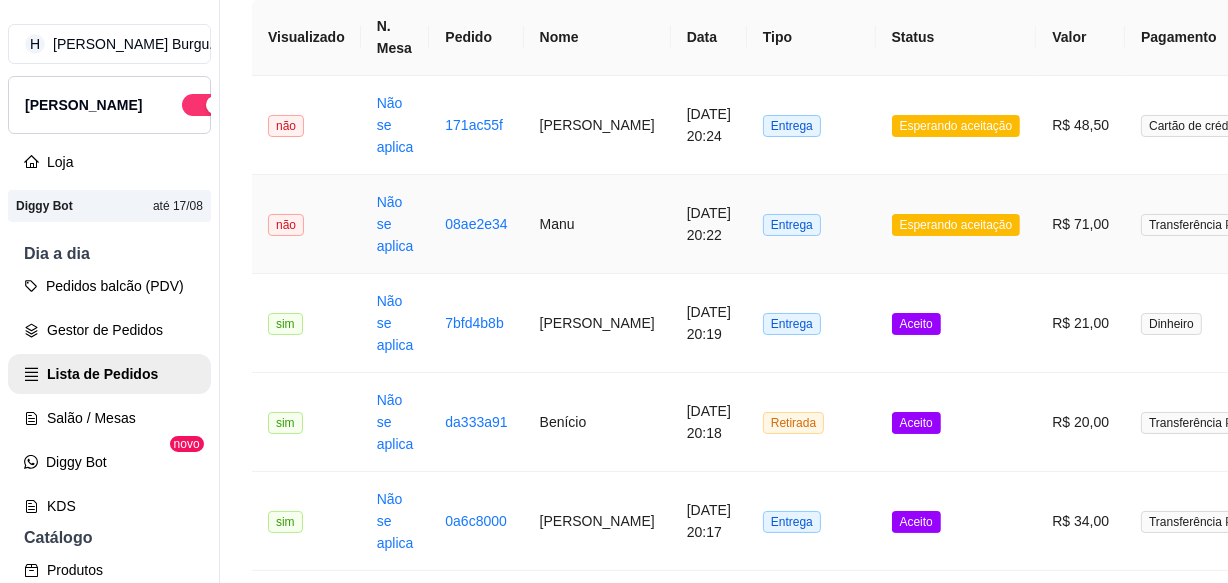 click on "Manu" at bounding box center [597, 224] 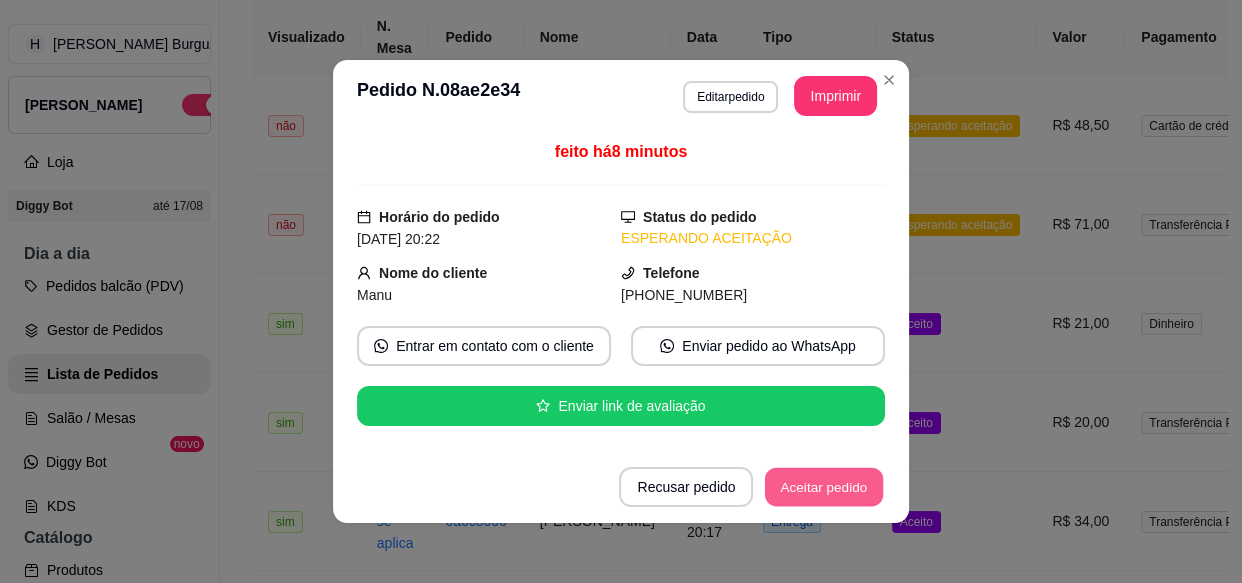 click on "Aceitar pedido" at bounding box center [824, 487] 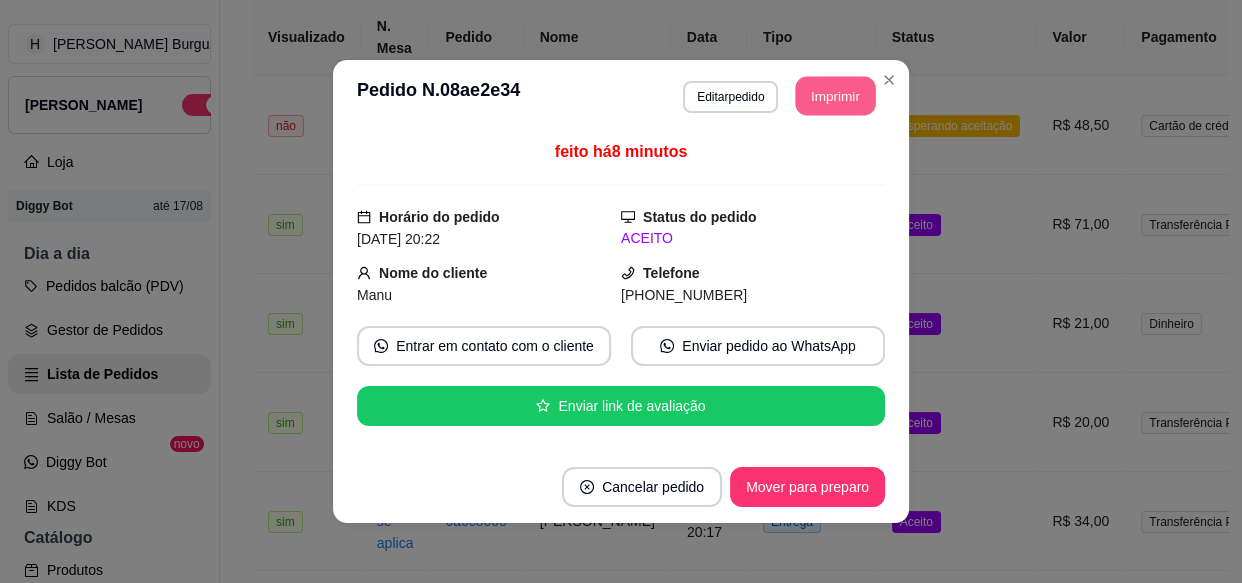 click on "Imprimir" at bounding box center (836, 96) 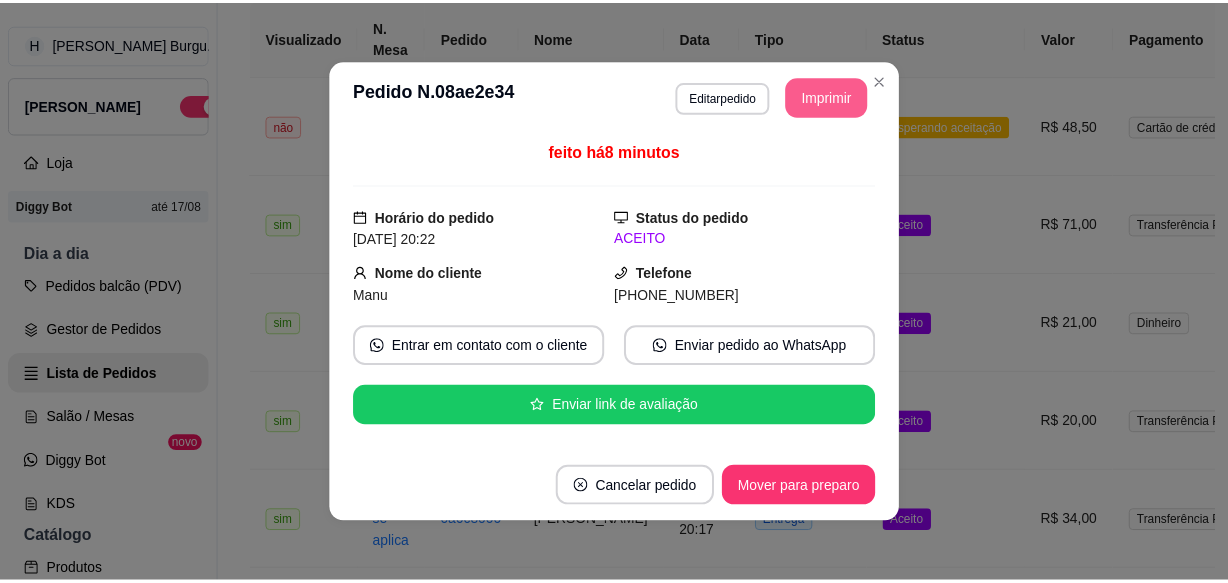 scroll, scrollTop: 0, scrollLeft: 0, axis: both 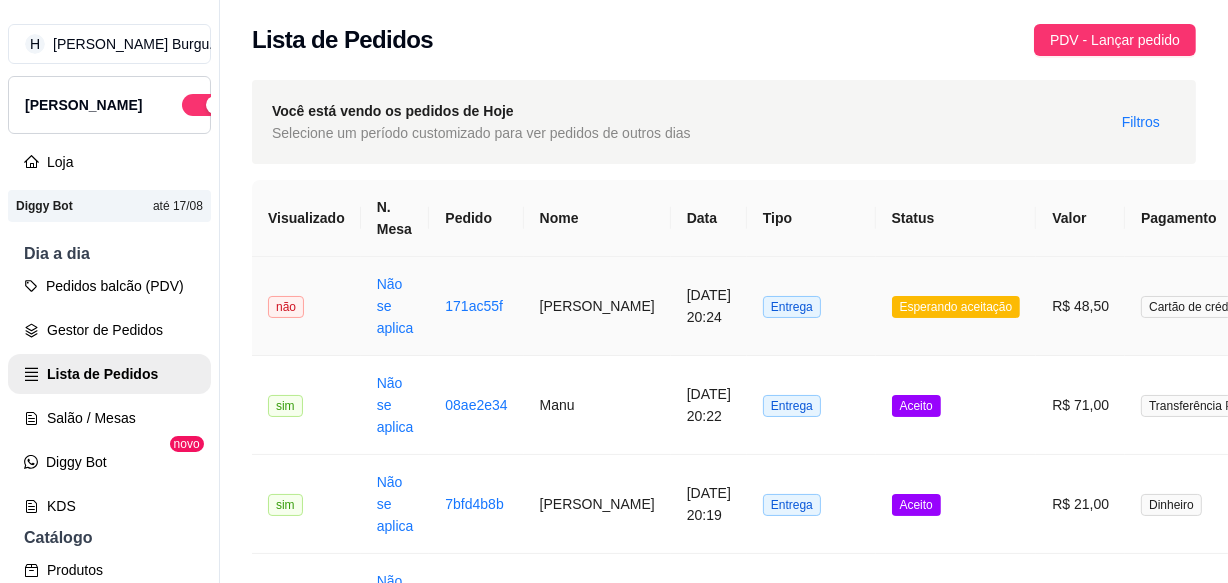 click on "[PERSON_NAME]" at bounding box center (597, 306) 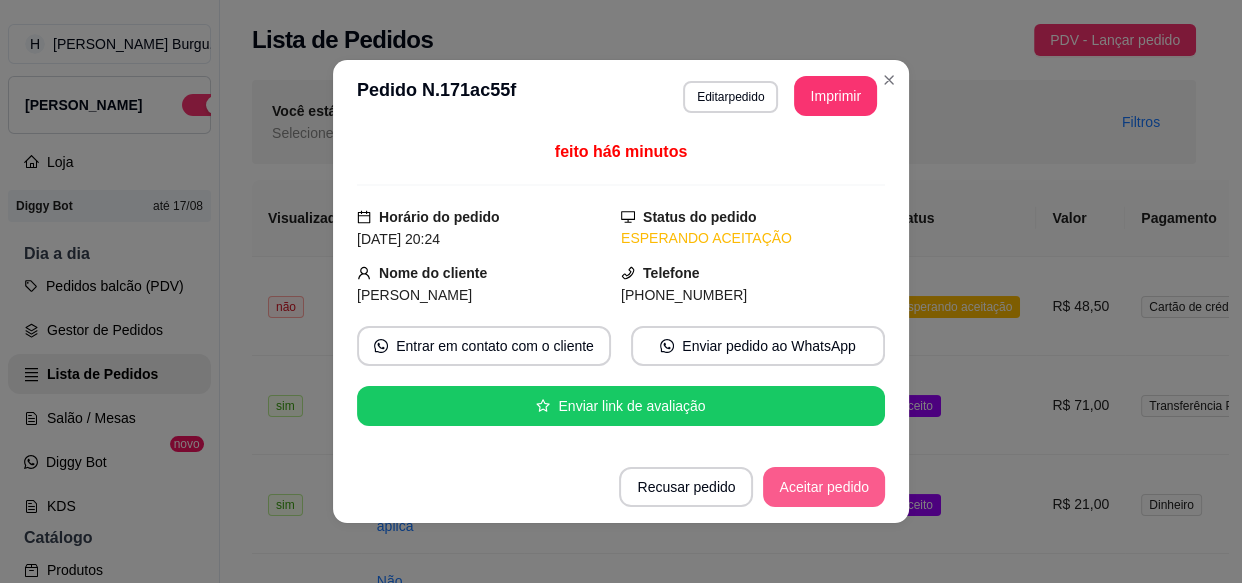 click on "Aceitar pedido" at bounding box center [824, 487] 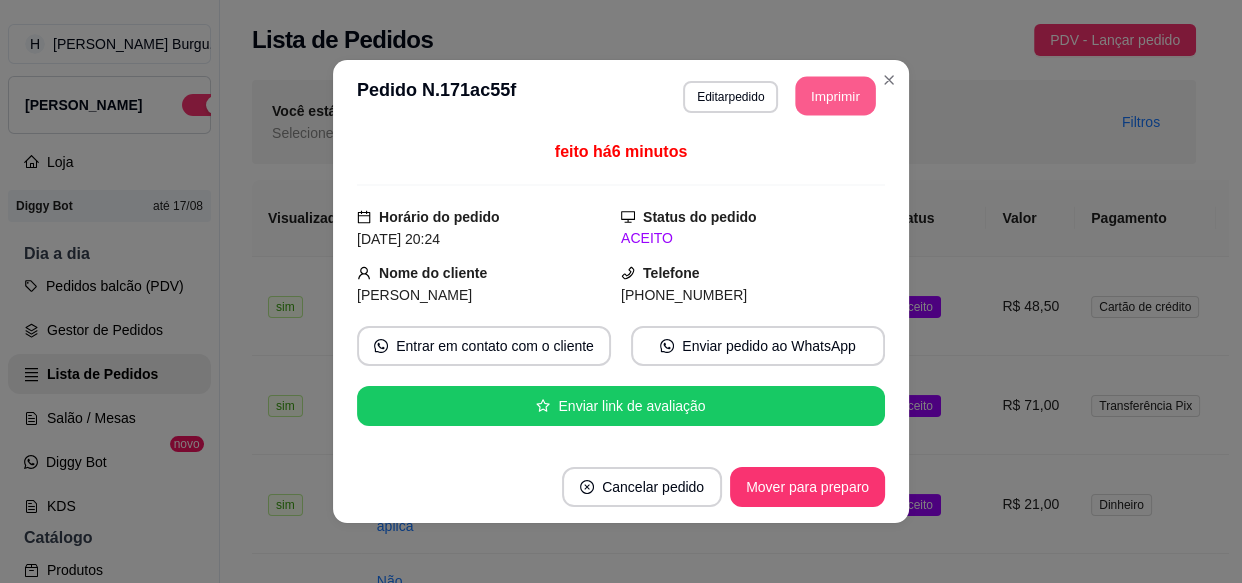 click on "Imprimir" at bounding box center [836, 96] 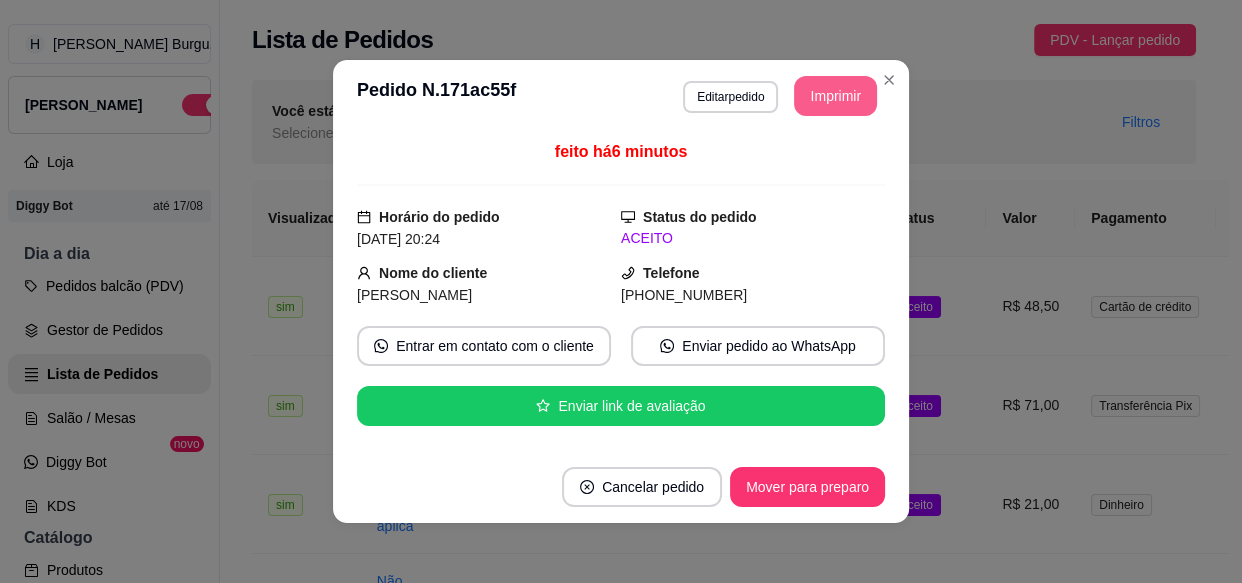scroll, scrollTop: 0, scrollLeft: 0, axis: both 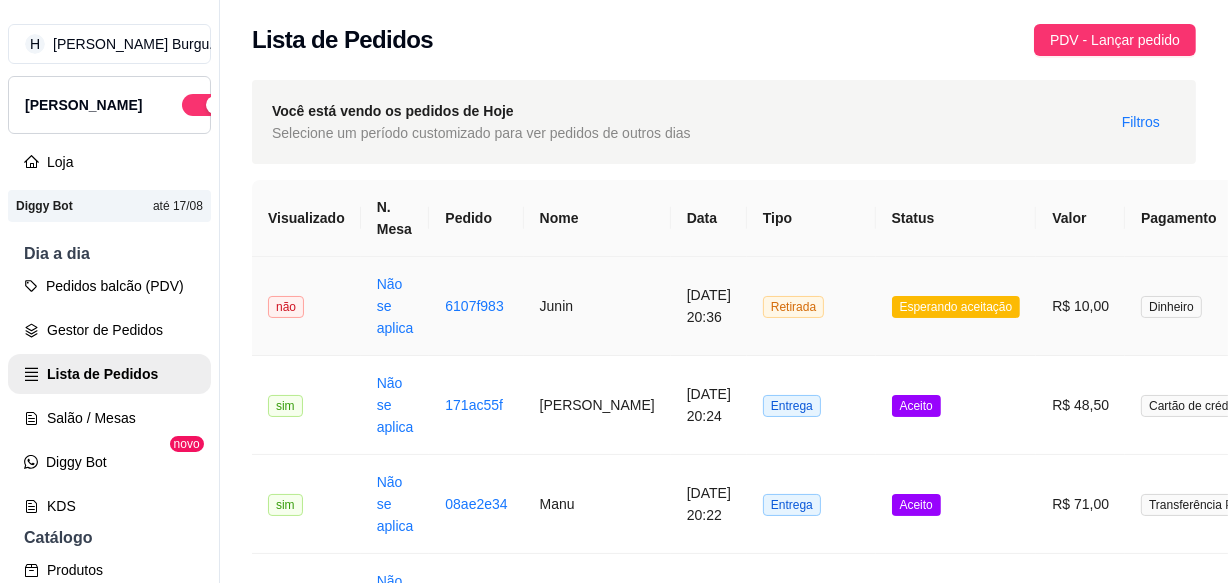 click on "Junin" at bounding box center [597, 306] 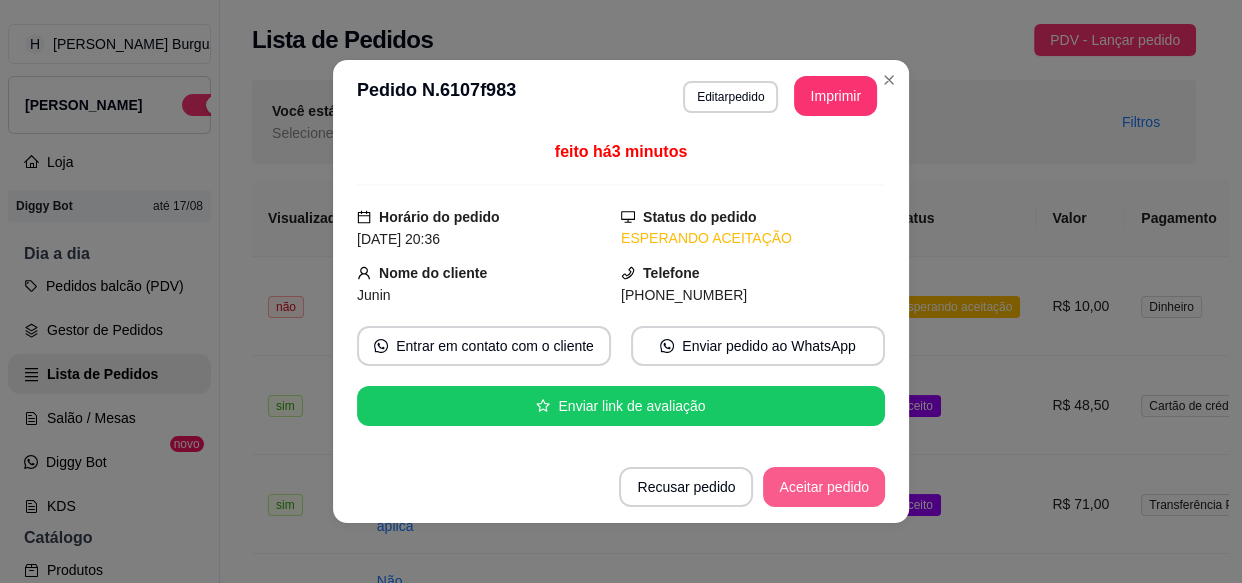 click on "Aceitar pedido" at bounding box center (824, 487) 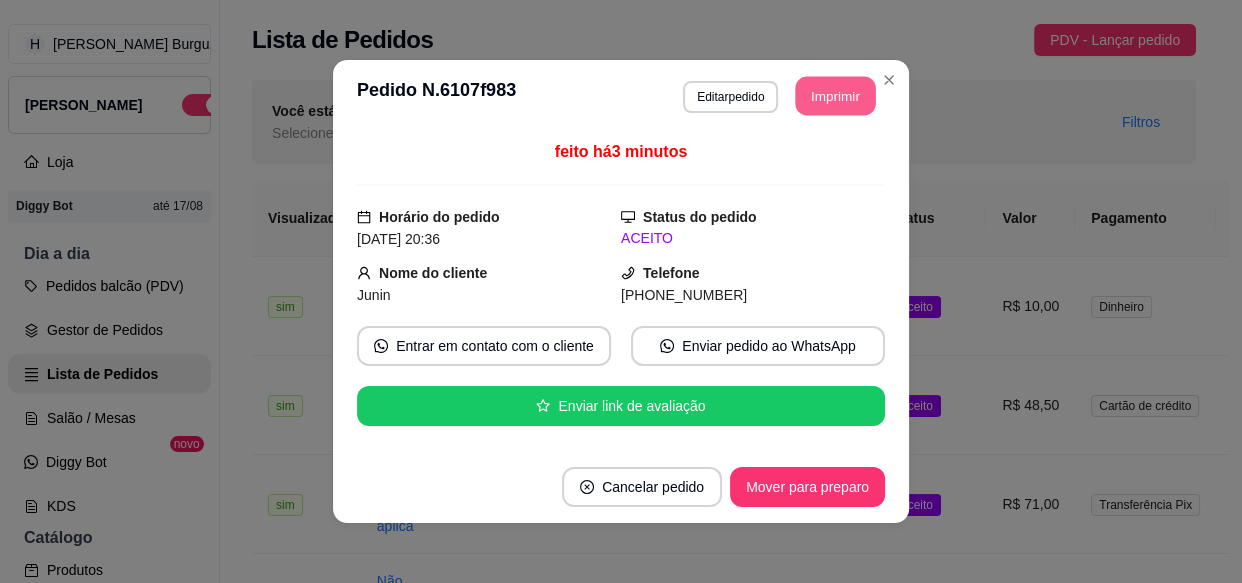 click on "Imprimir" at bounding box center [836, 96] 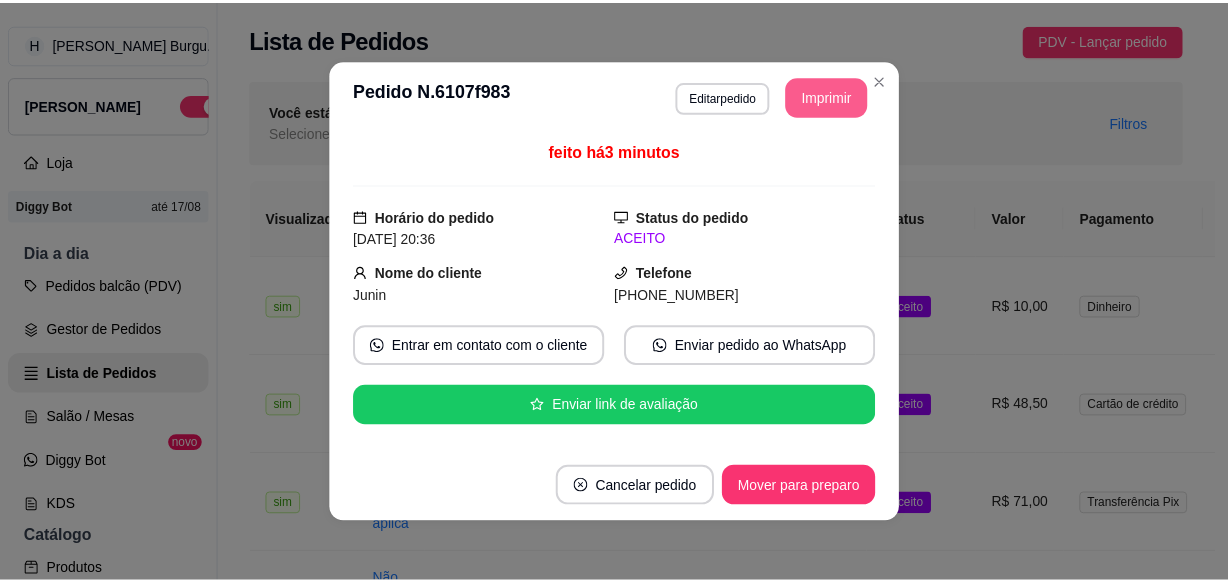 scroll, scrollTop: 0, scrollLeft: 0, axis: both 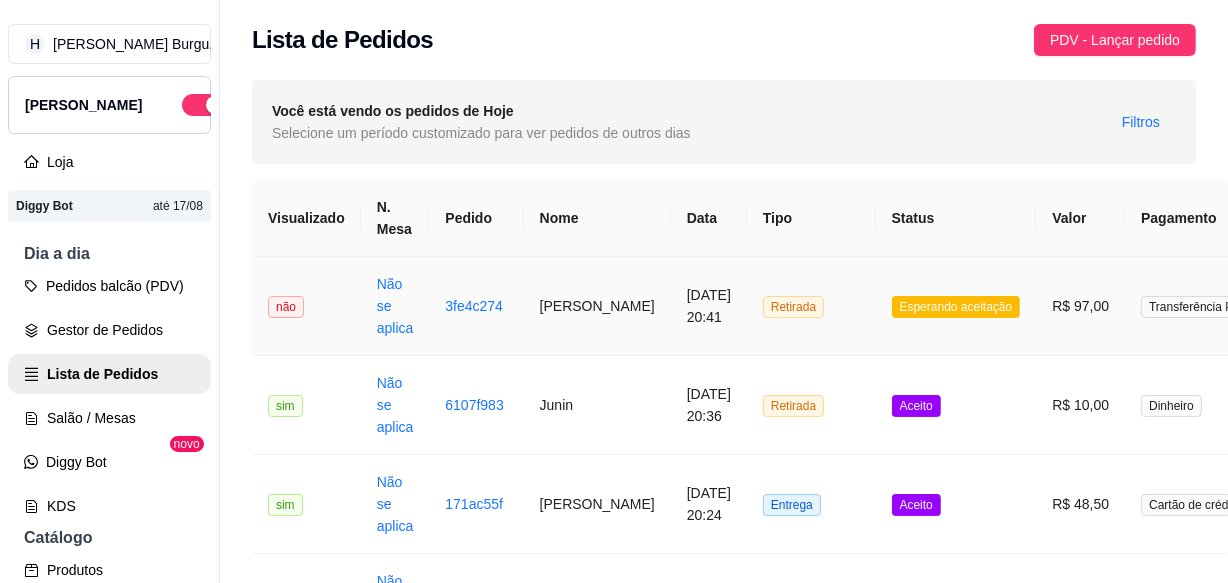 drag, startPoint x: 565, startPoint y: 306, endPoint x: 538, endPoint y: 298, distance: 28.160255 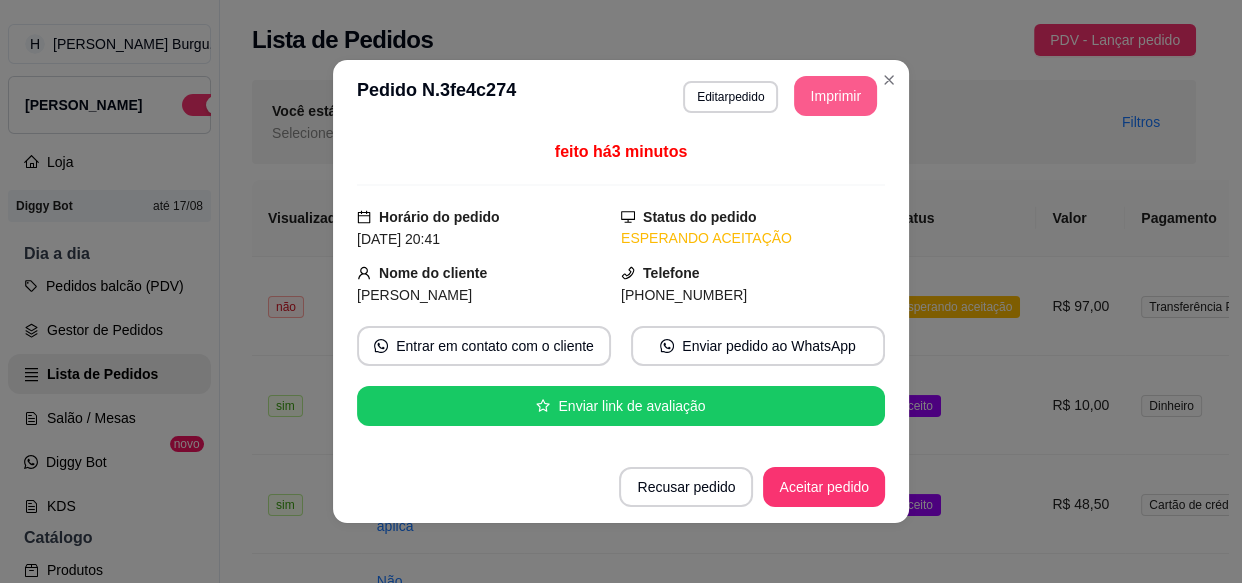 click on "Imprimir" at bounding box center [835, 96] 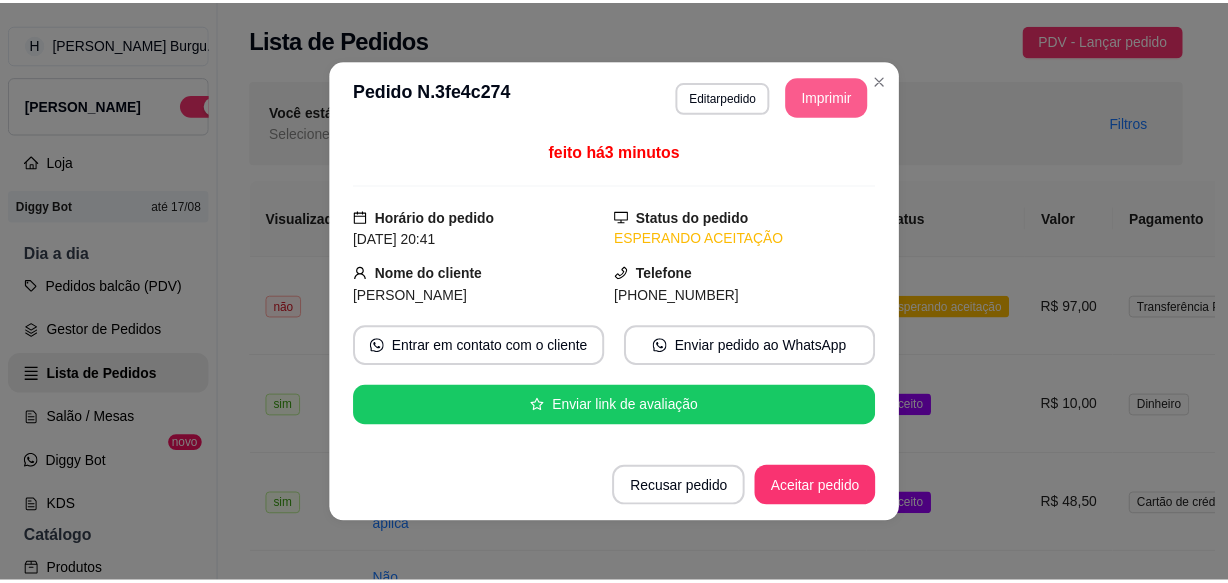 scroll, scrollTop: 0, scrollLeft: 0, axis: both 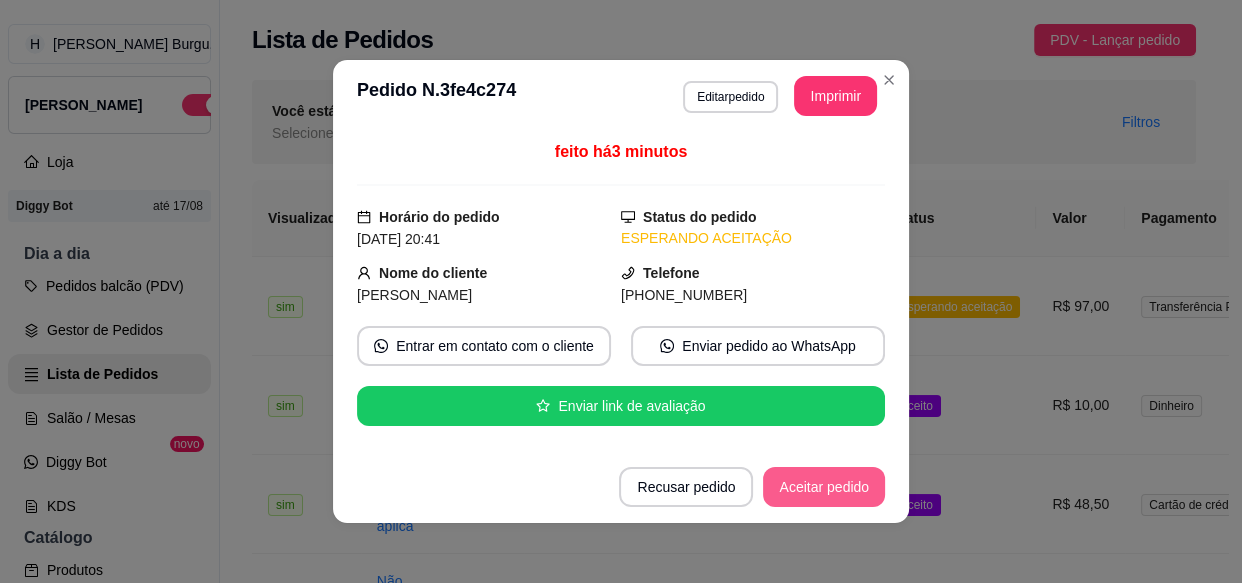 click on "Aceitar pedido" at bounding box center [824, 487] 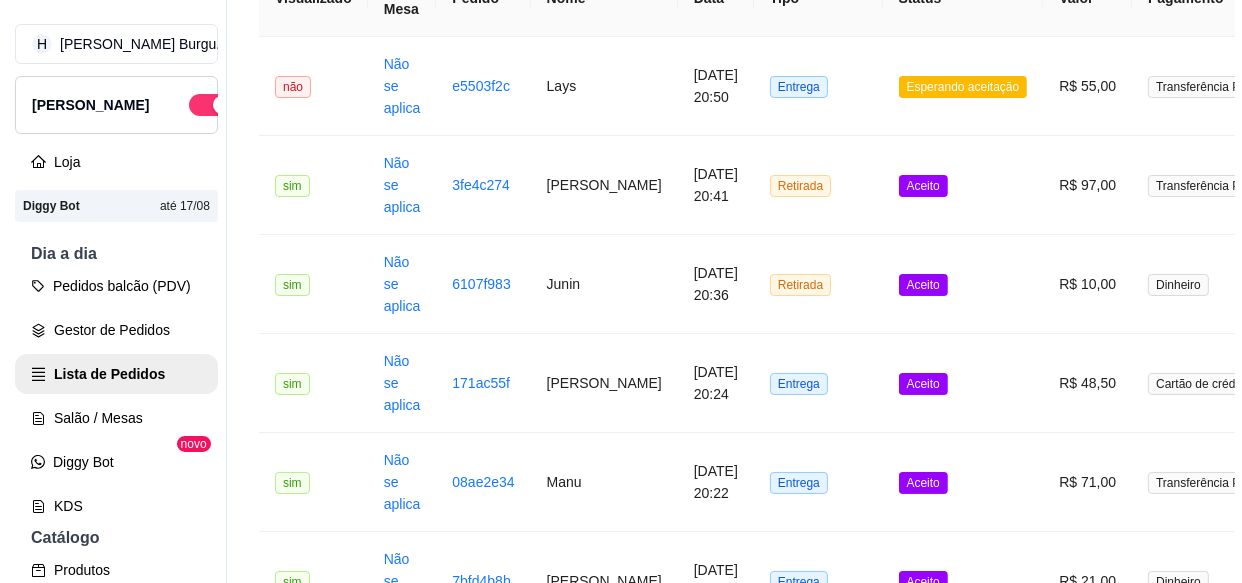 scroll, scrollTop: 0, scrollLeft: 0, axis: both 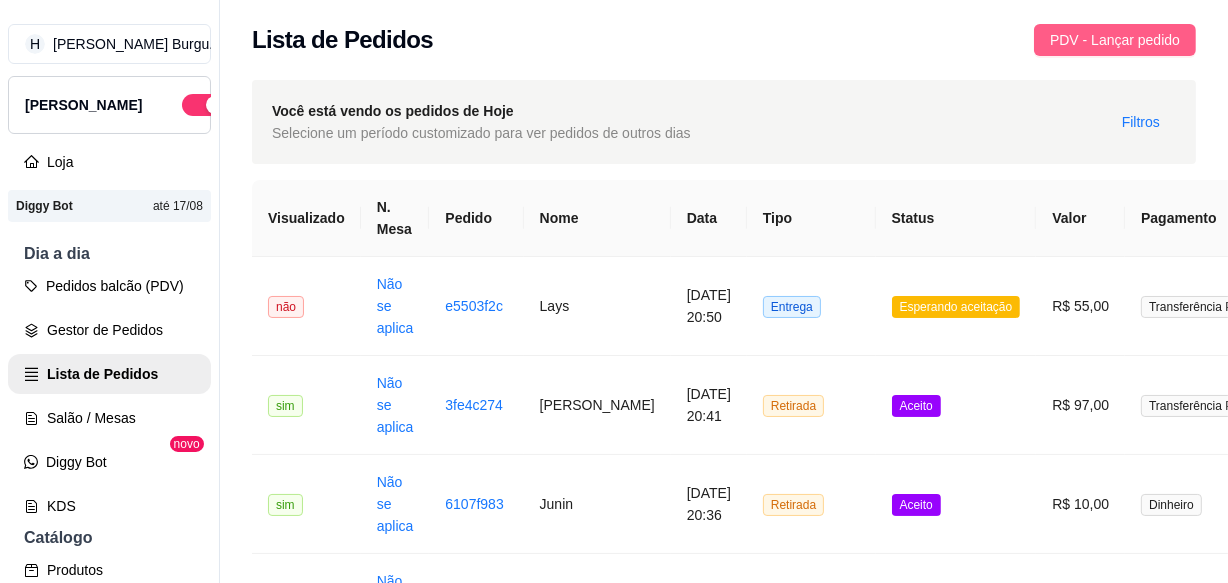 click on "PDV - Lançar pedido" at bounding box center [1115, 40] 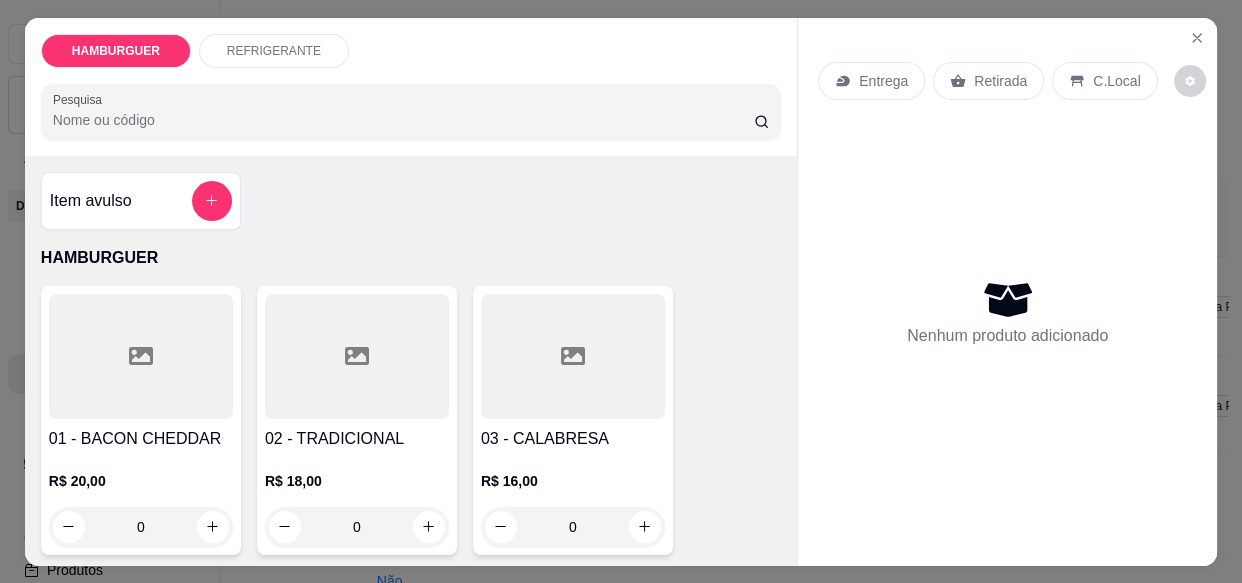 click on "Entrega" at bounding box center (883, 81) 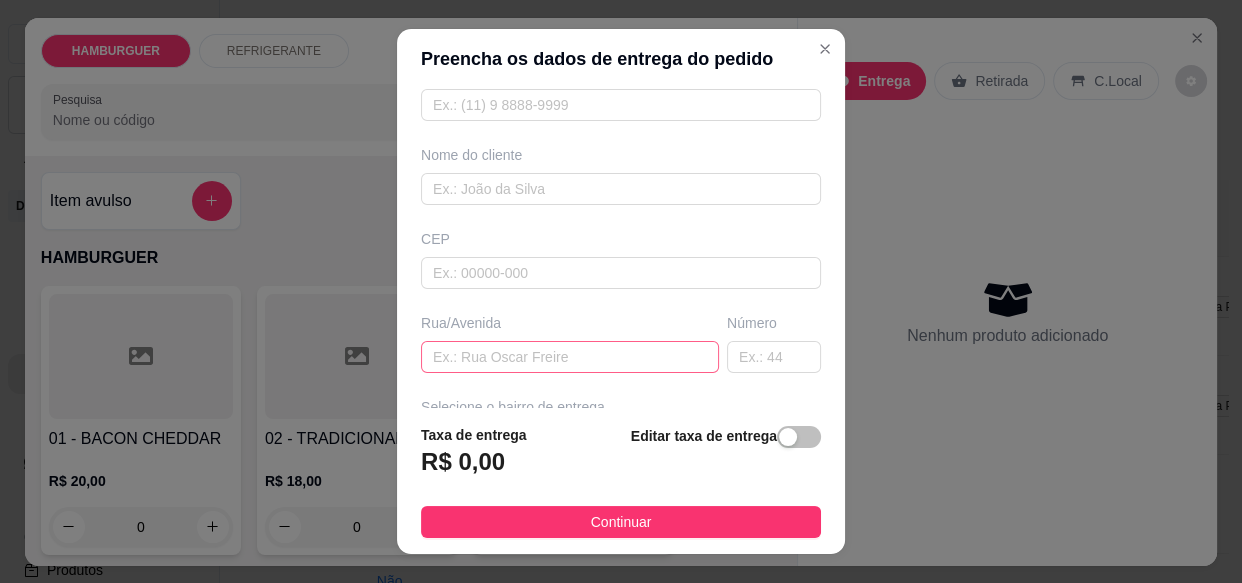 scroll, scrollTop: 0, scrollLeft: 0, axis: both 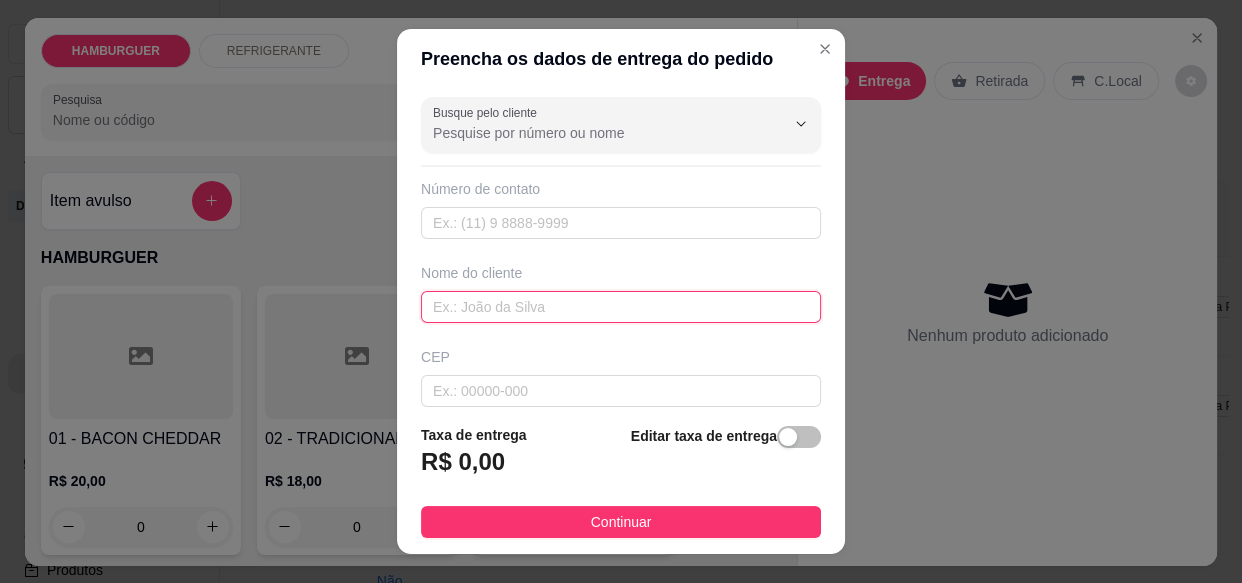 click at bounding box center (621, 307) 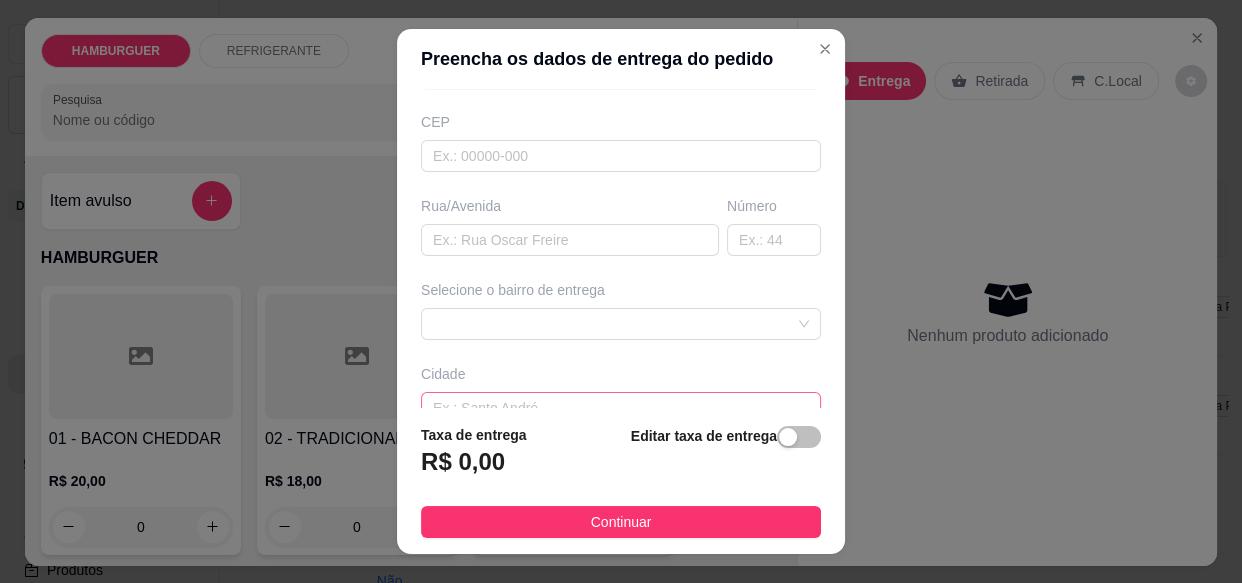 scroll, scrollTop: 272, scrollLeft: 0, axis: vertical 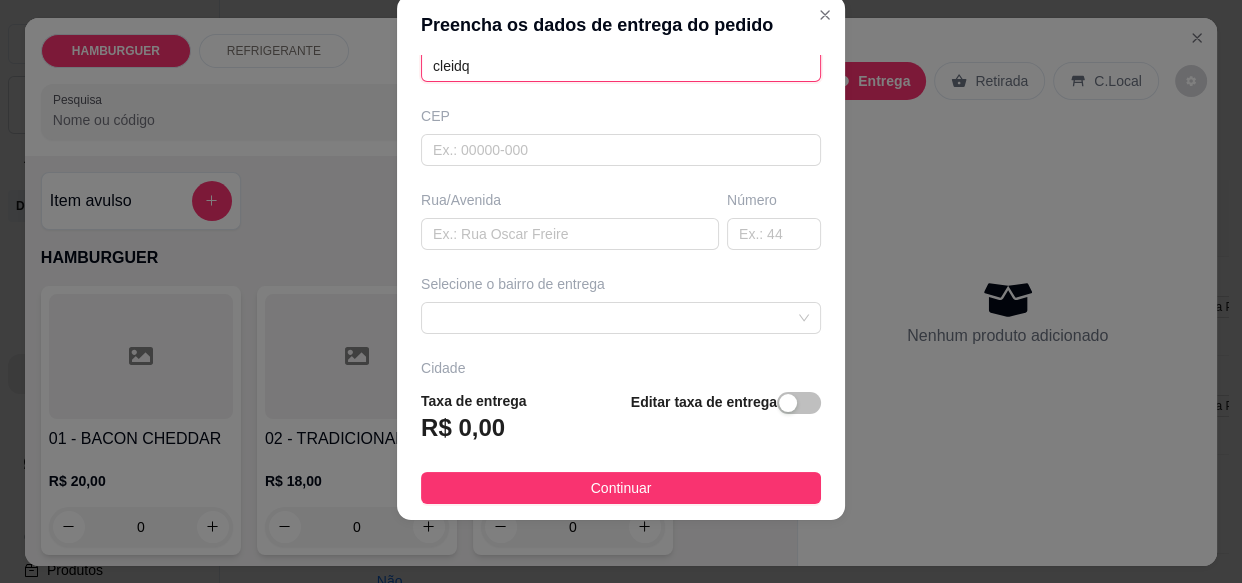 click on "cleidq" at bounding box center [621, 66] 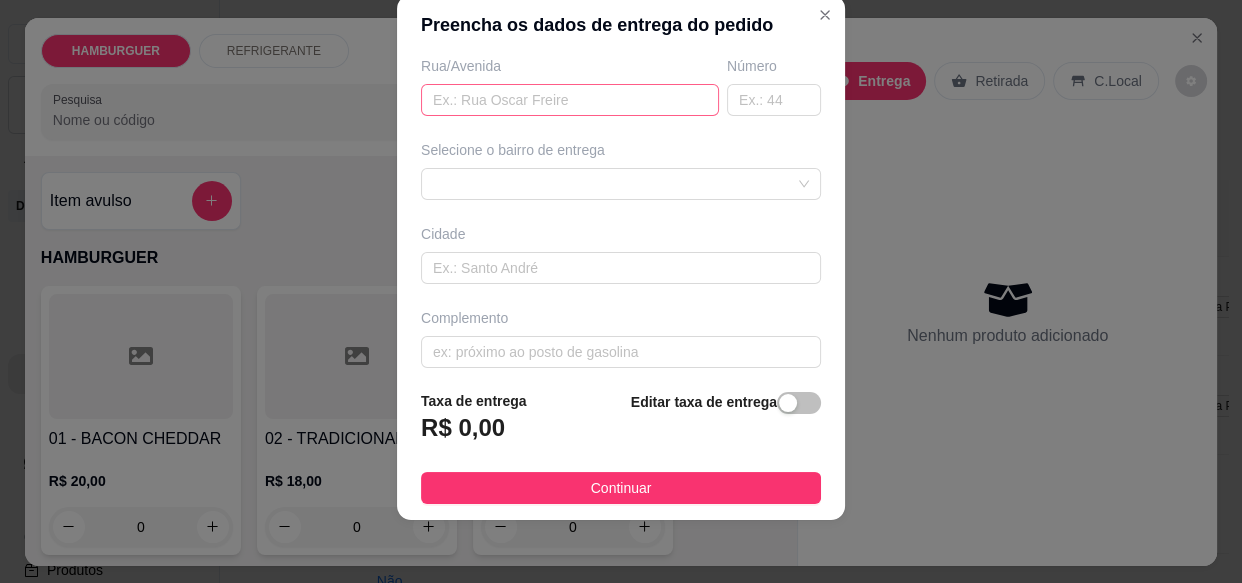 scroll, scrollTop: 353, scrollLeft: 0, axis: vertical 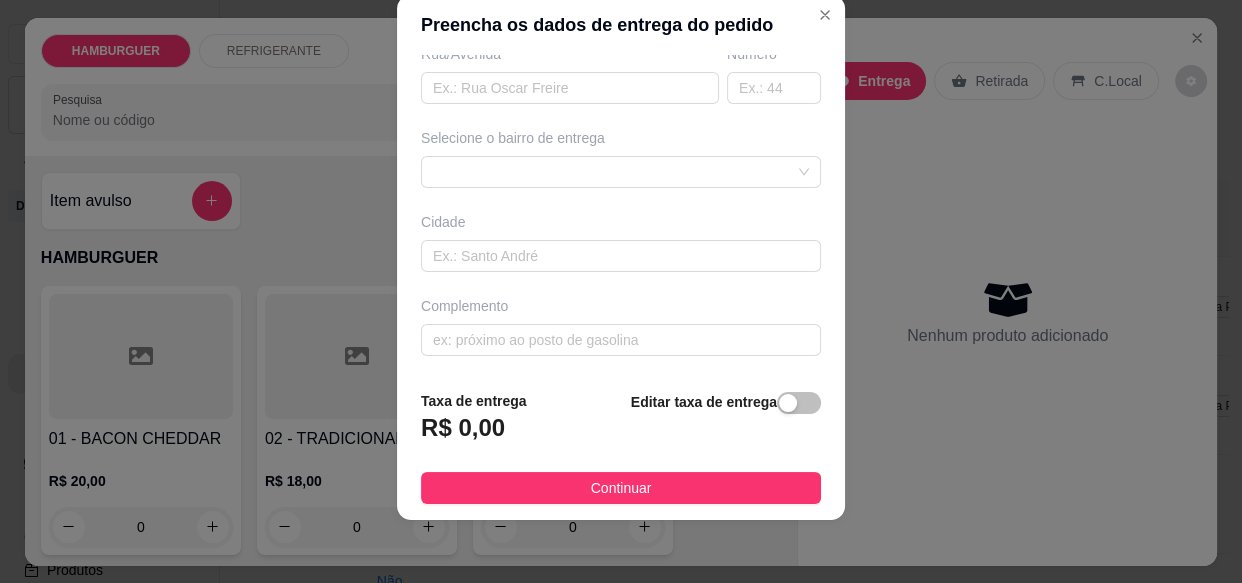 type on "cleid [PERSON_NAME]" 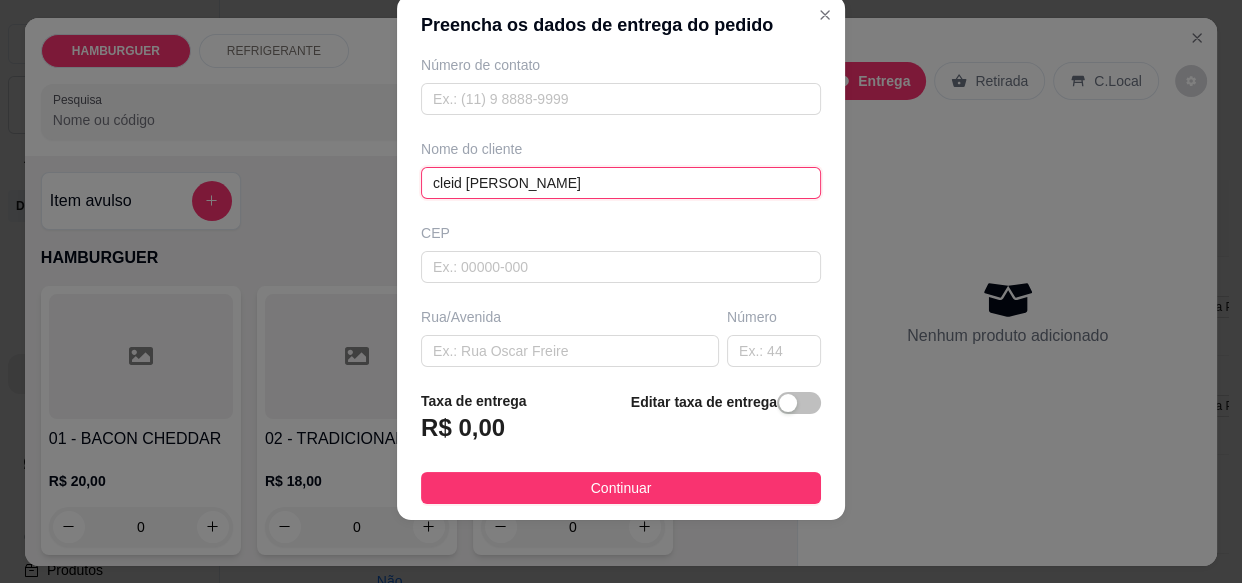 scroll, scrollTop: 181, scrollLeft: 0, axis: vertical 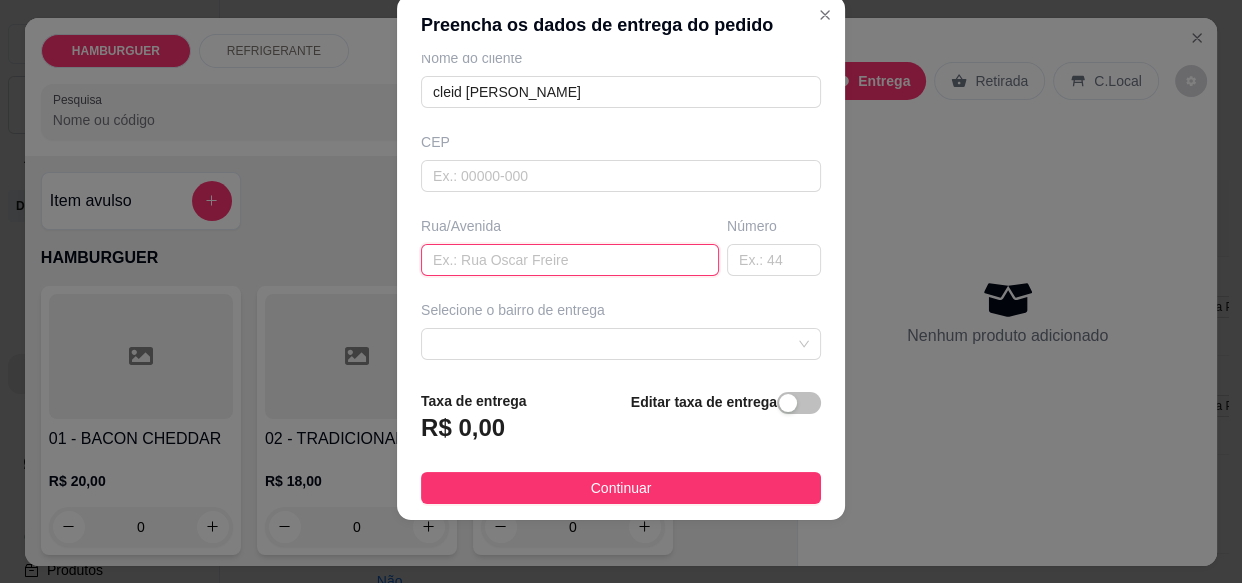 click at bounding box center [570, 260] 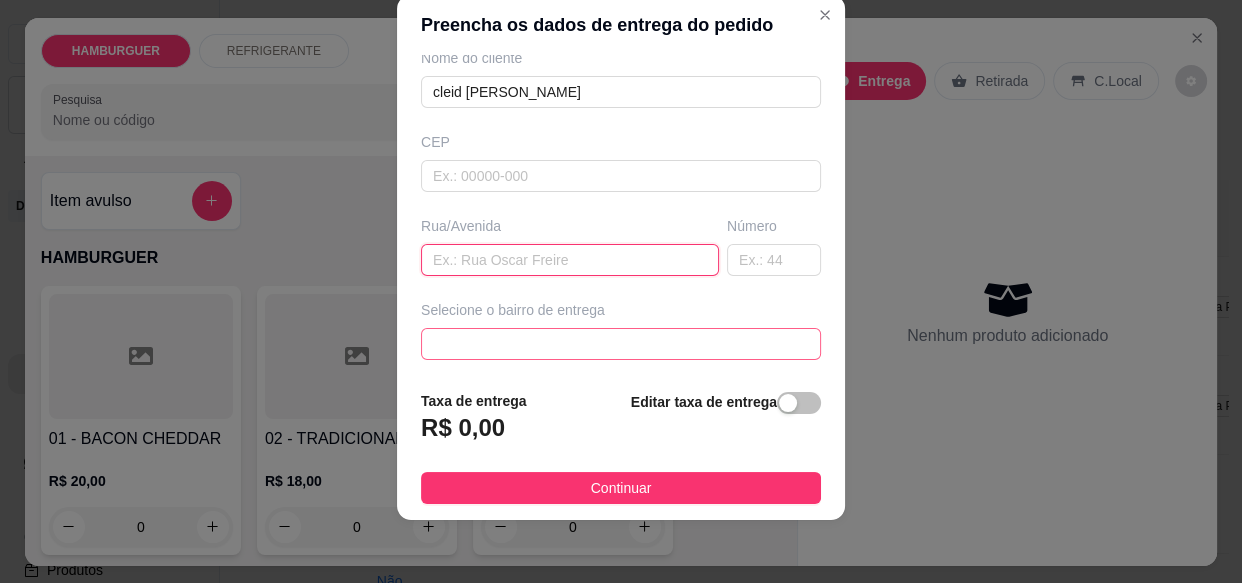 click at bounding box center (621, 344) 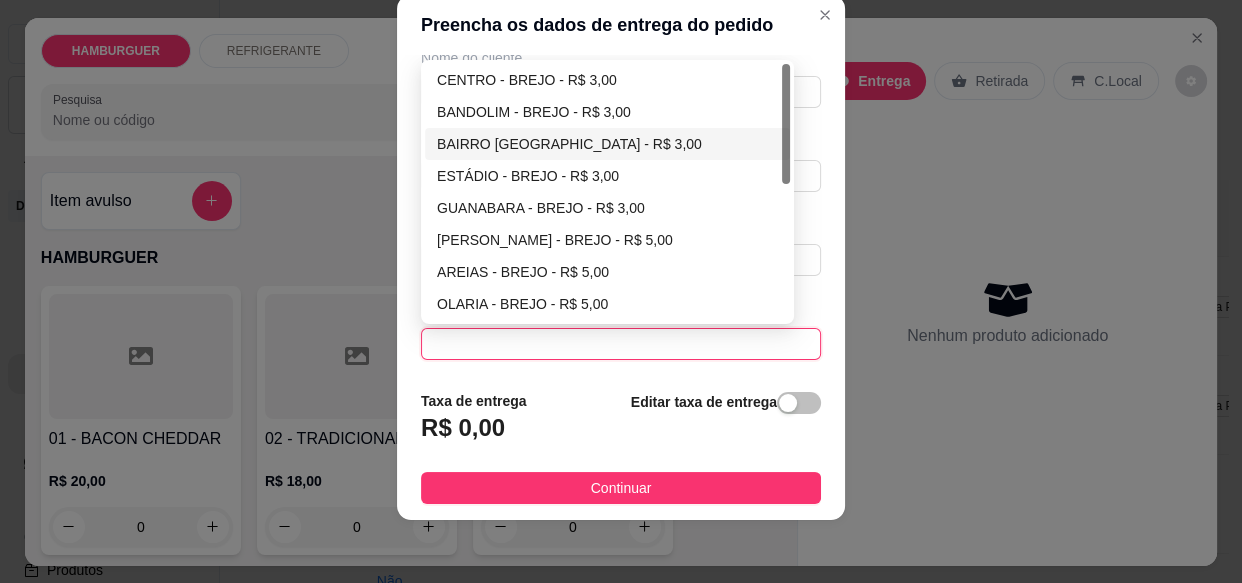 click on "BAIRRO [GEOGRAPHIC_DATA] -  R$ 3,00" at bounding box center (607, 144) 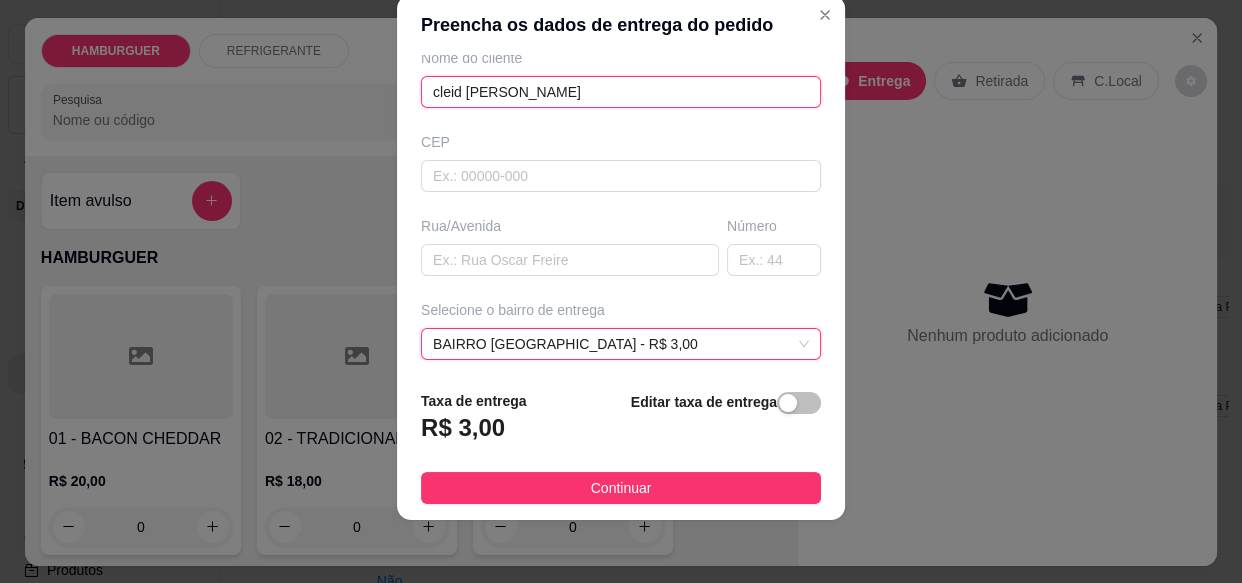 click on "cleid [PERSON_NAME]" at bounding box center [621, 92] 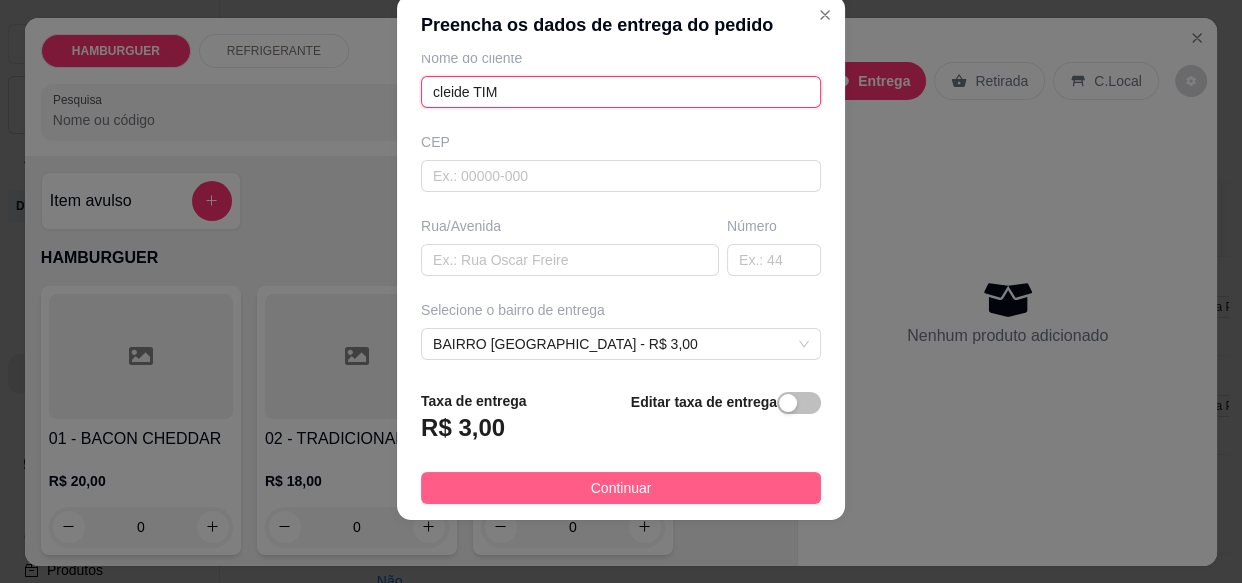 type on "cleide TIM" 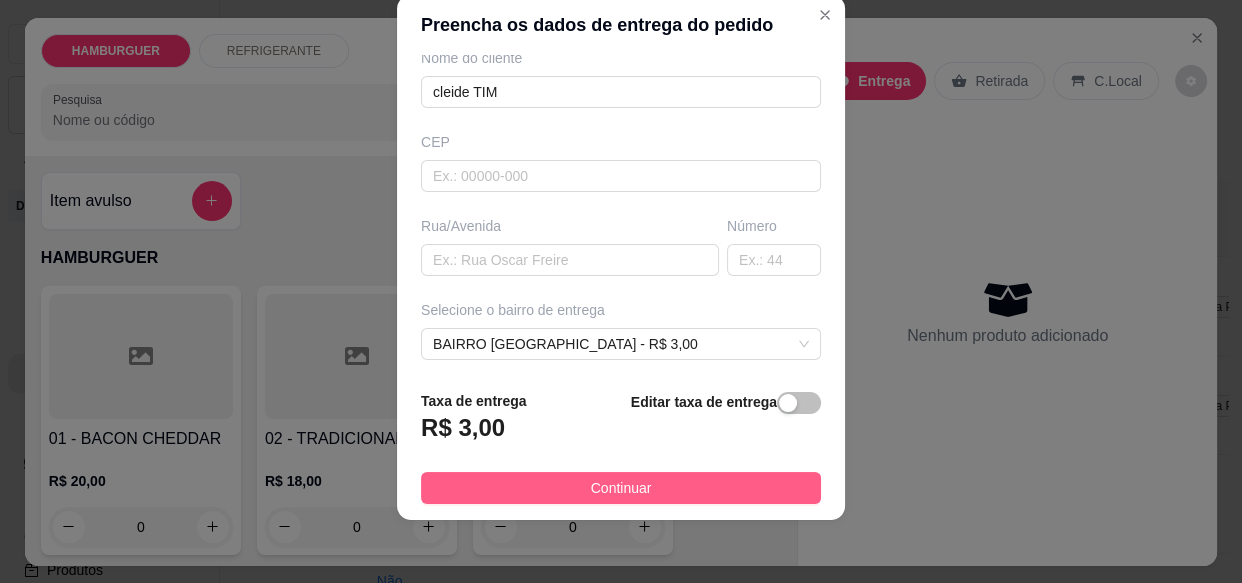 click on "Continuar" at bounding box center (621, 488) 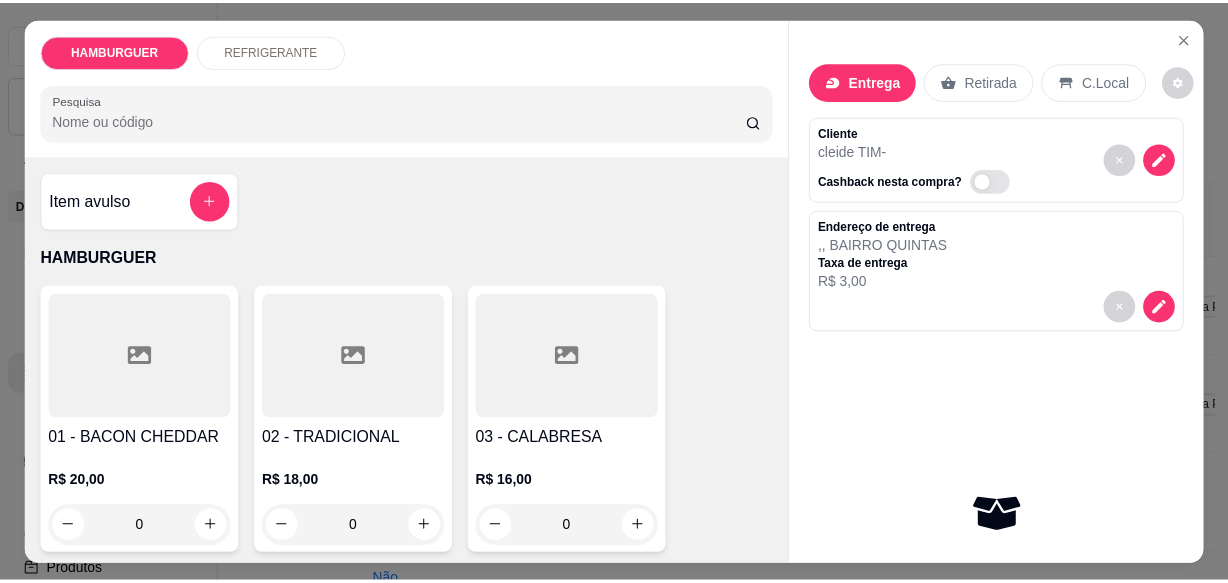 scroll, scrollTop: 363, scrollLeft: 0, axis: vertical 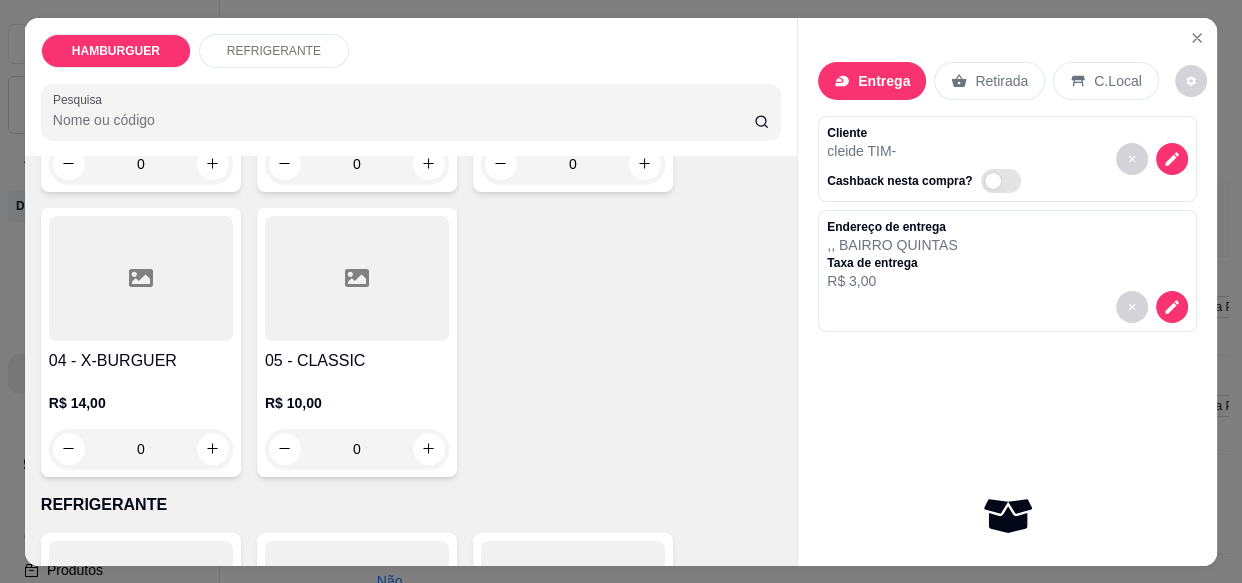 click on "0" at bounding box center [357, 449] 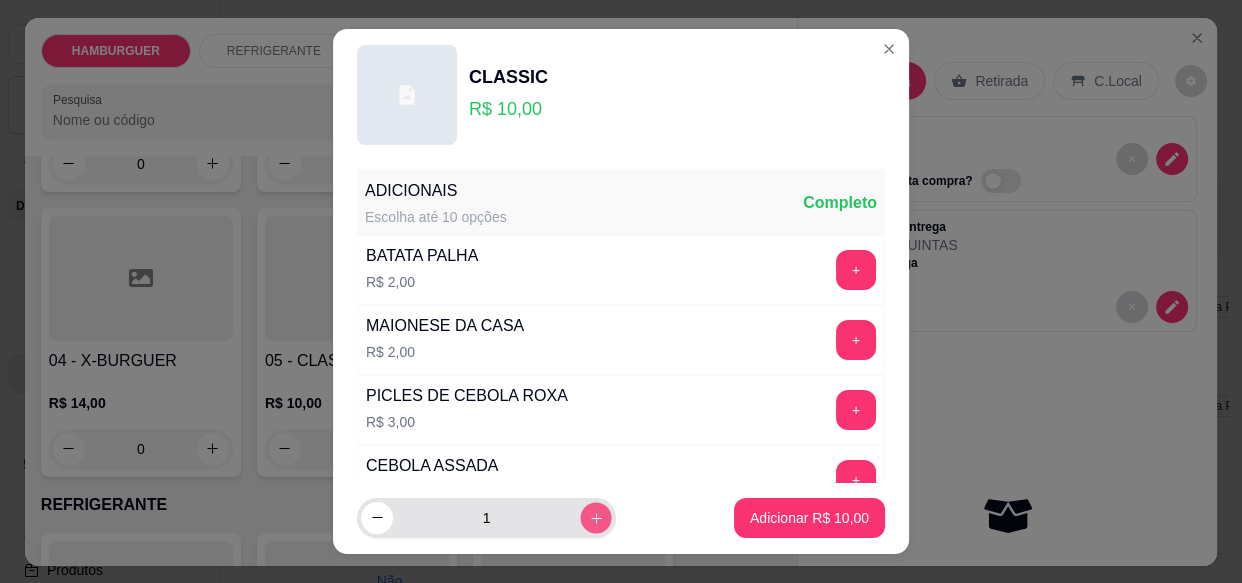 click 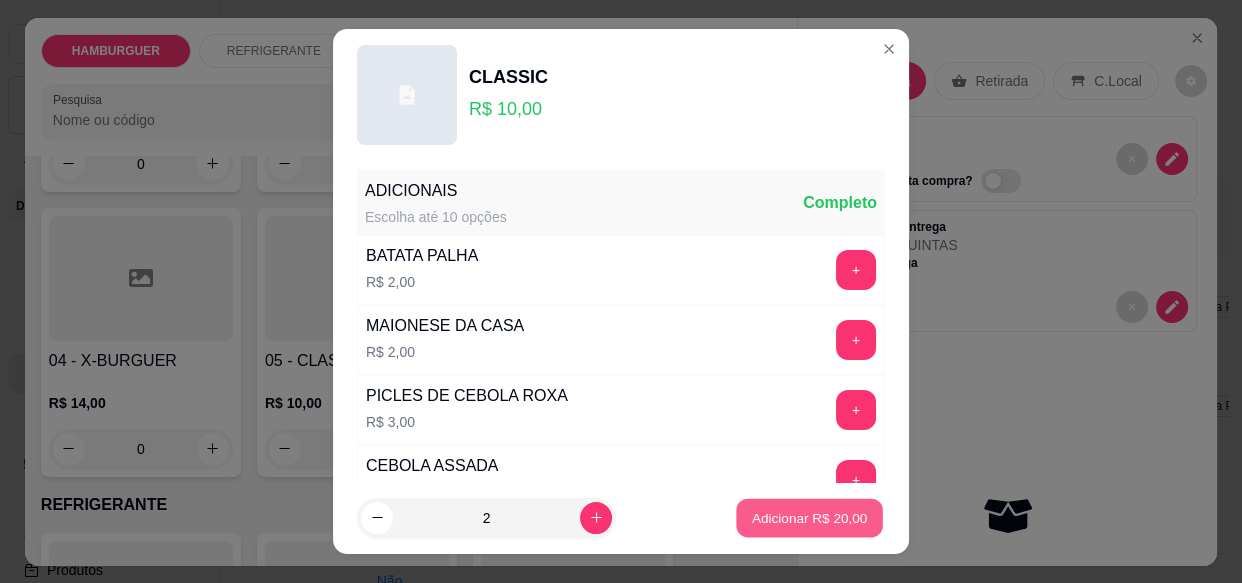 click on "Adicionar   R$ 20,00" at bounding box center (810, 517) 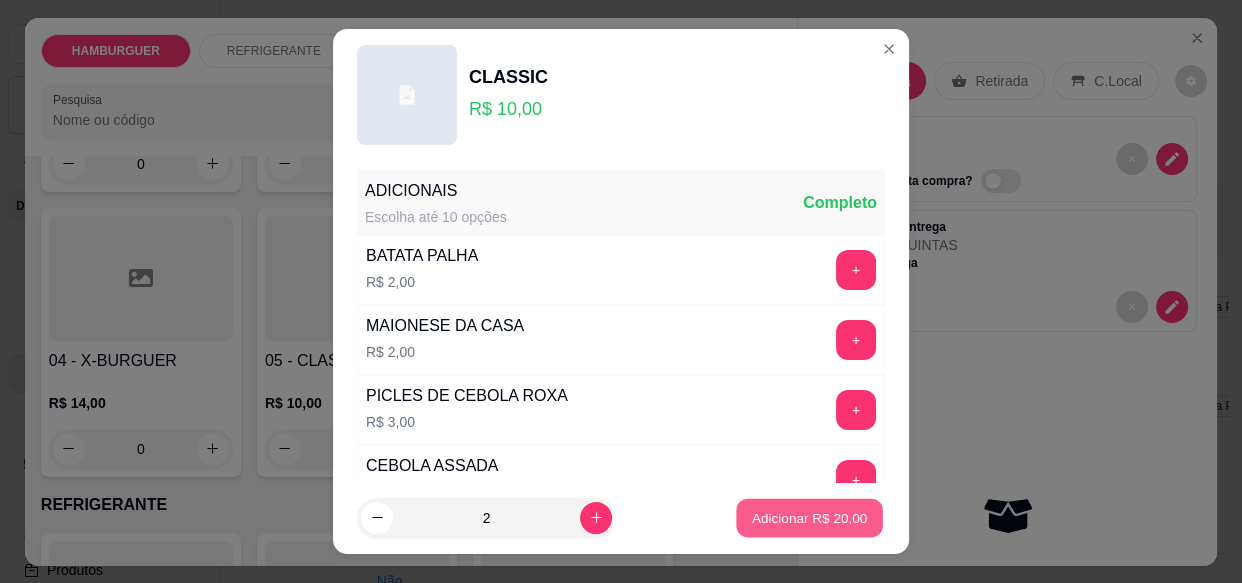 type on "2" 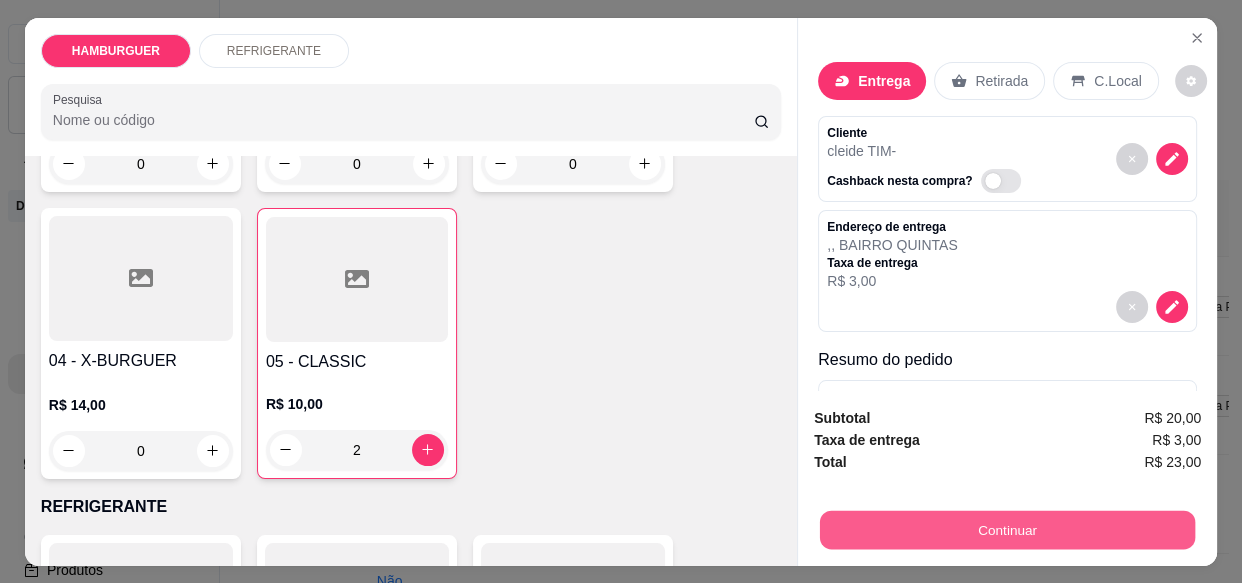 click on "Continuar" at bounding box center [1007, 529] 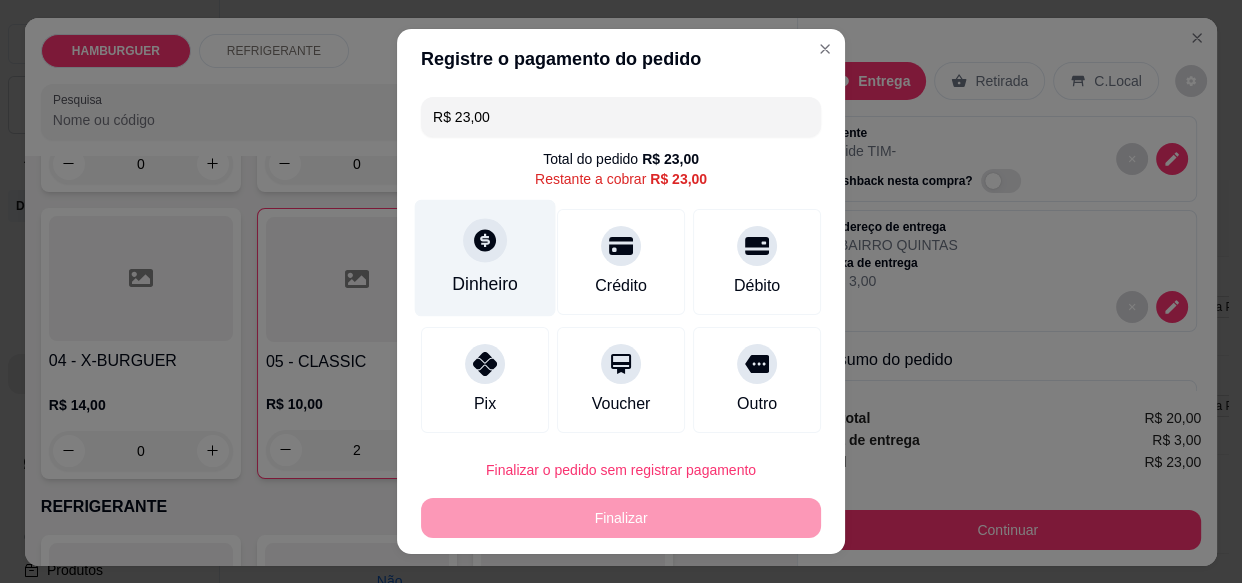 click 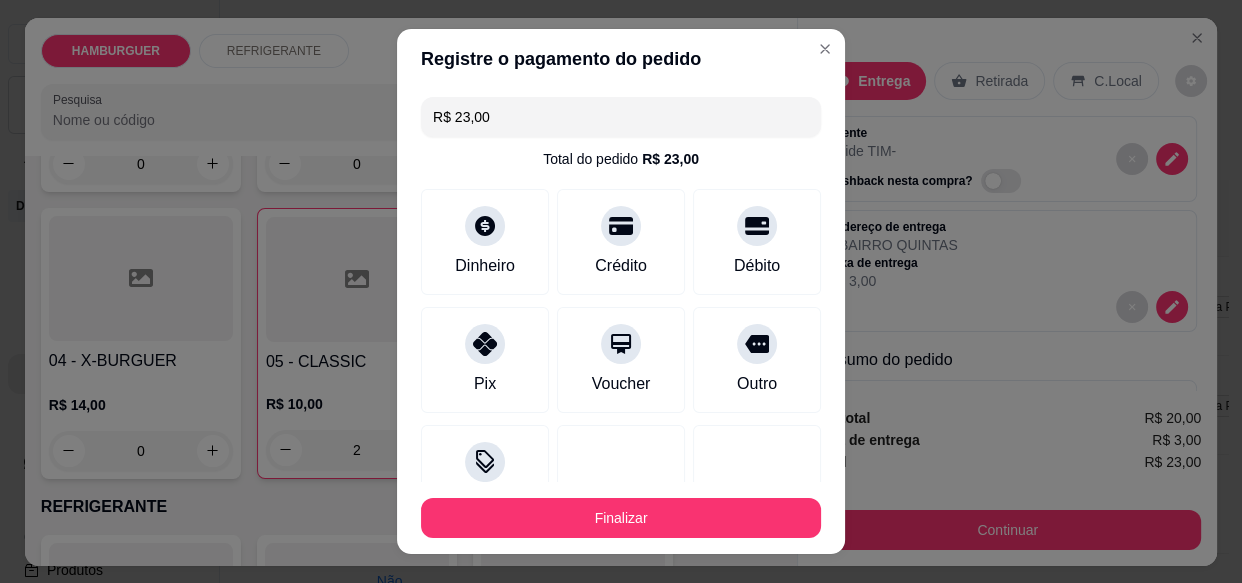 type on "R$ 0,00" 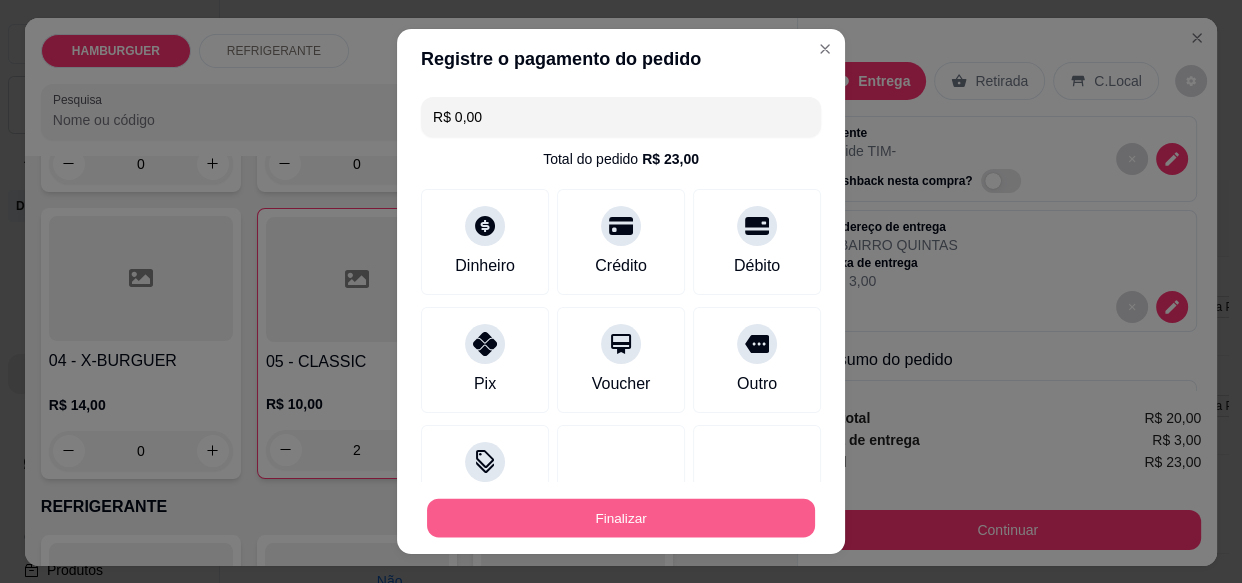 click on "Finalizar" at bounding box center (621, 517) 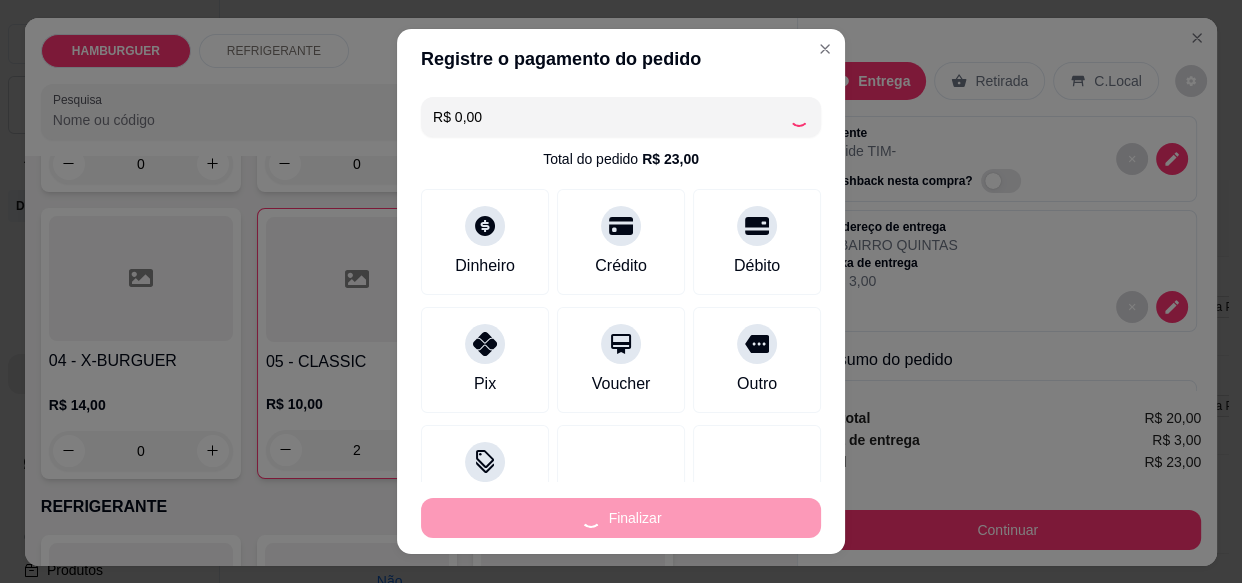 type on "0" 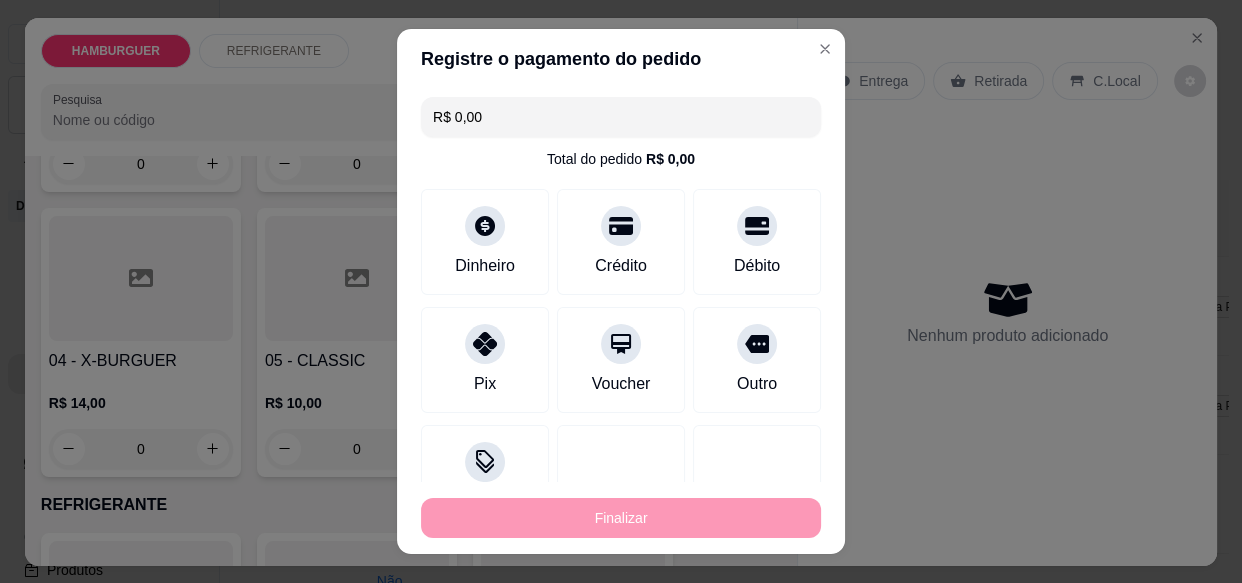 type on "-R$ 23,00" 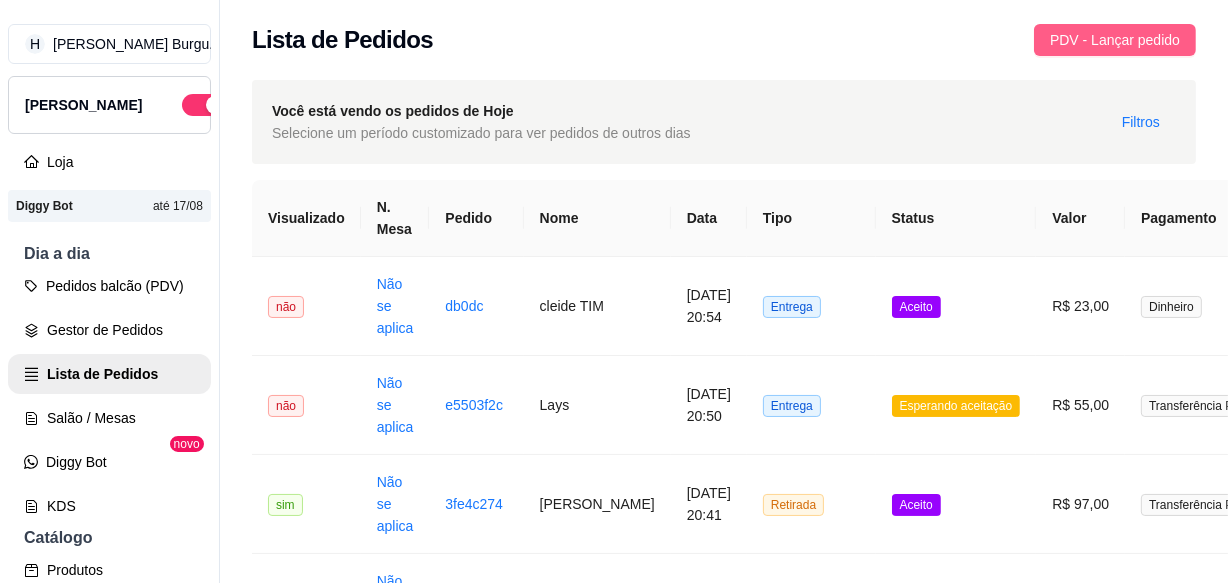 click on "PDV - Lançar pedido" at bounding box center (1115, 40) 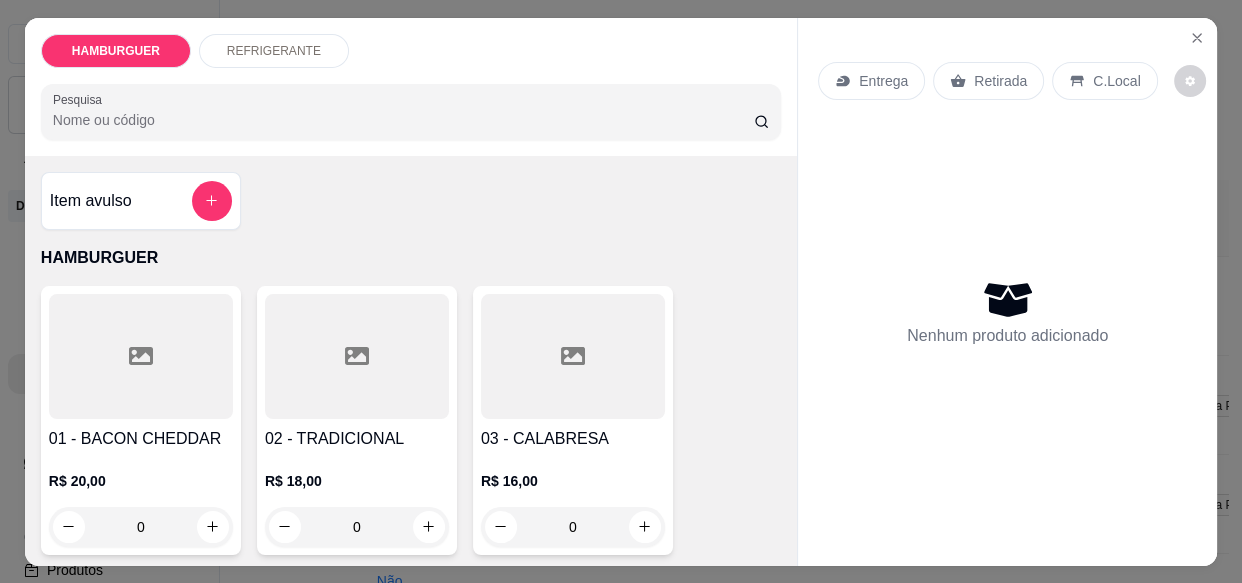 click on "C.Local" at bounding box center [1116, 81] 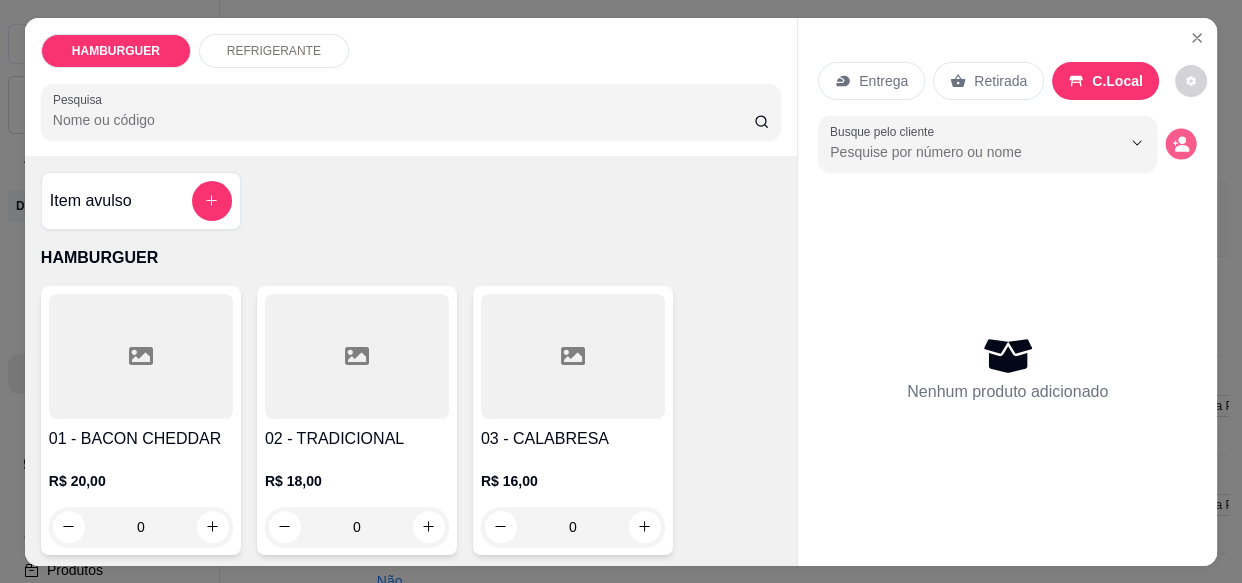 click 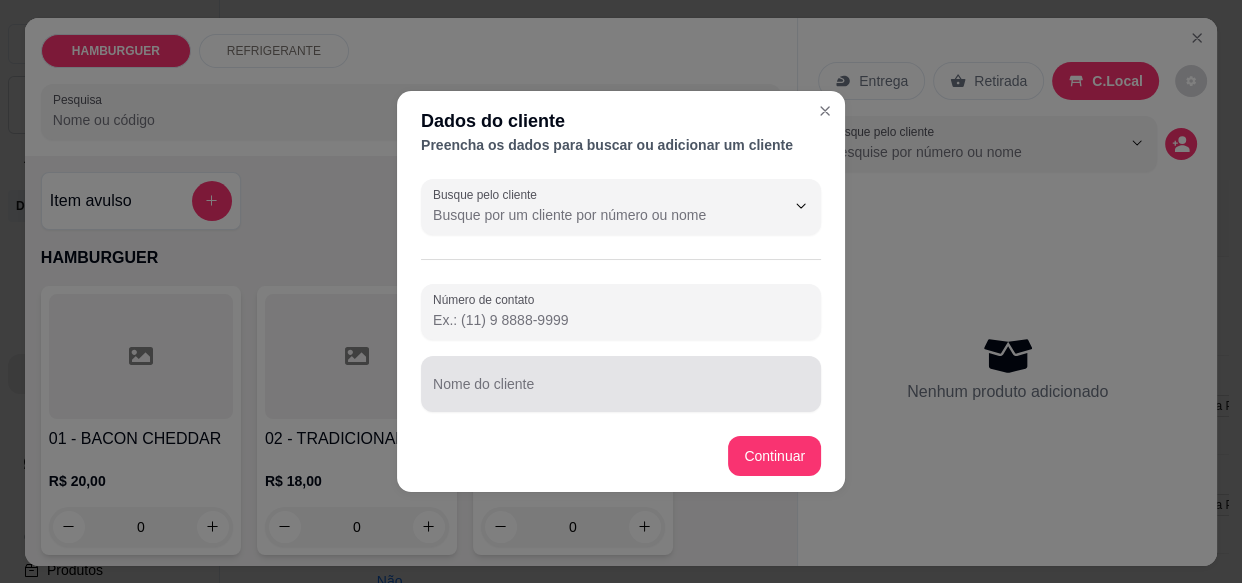 click on "Nome do cliente" at bounding box center [621, 392] 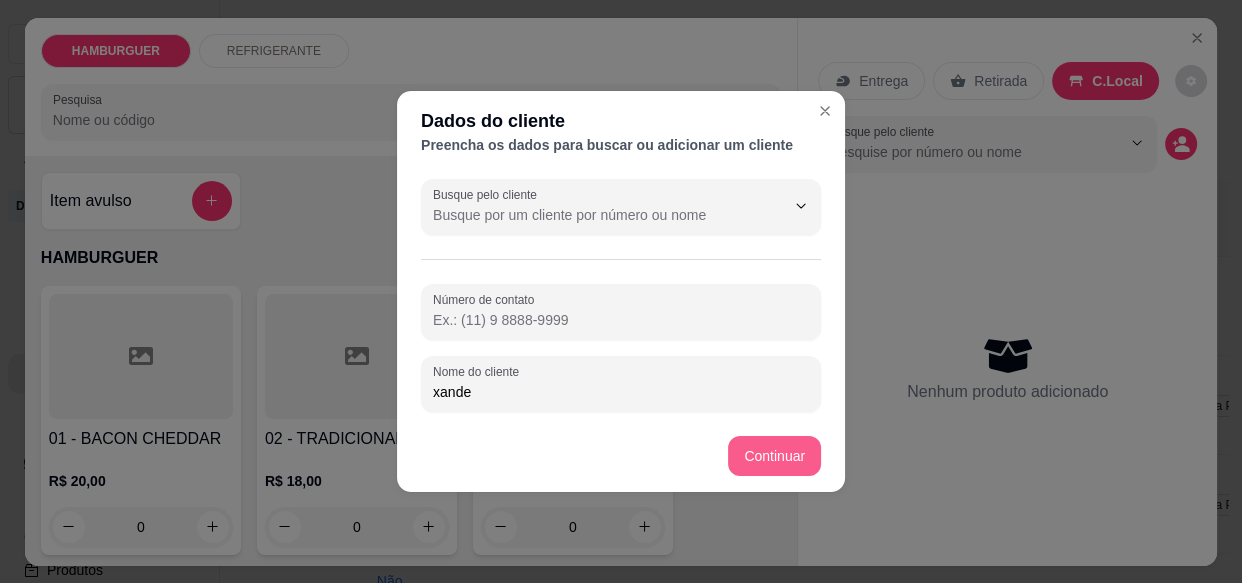 type on "xande" 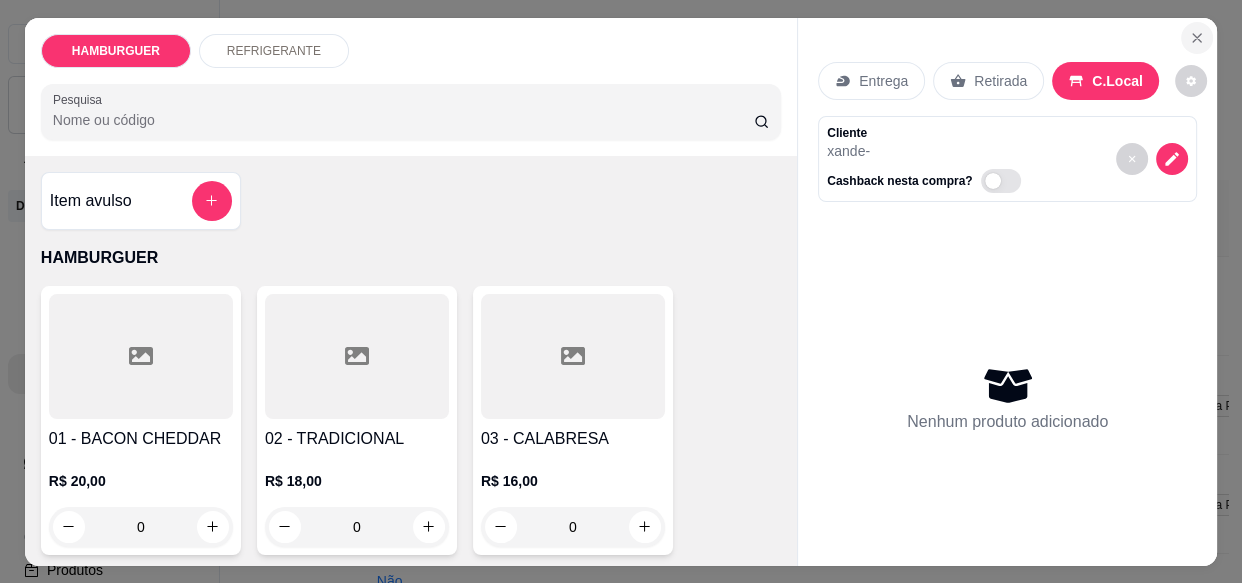 click 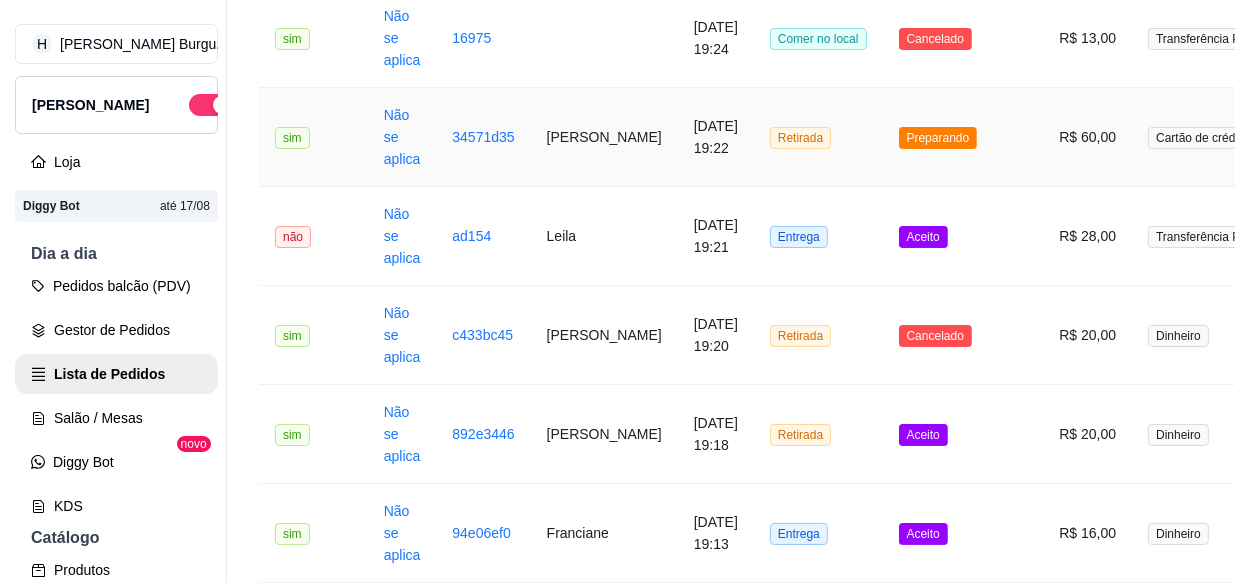 scroll, scrollTop: 2636, scrollLeft: 0, axis: vertical 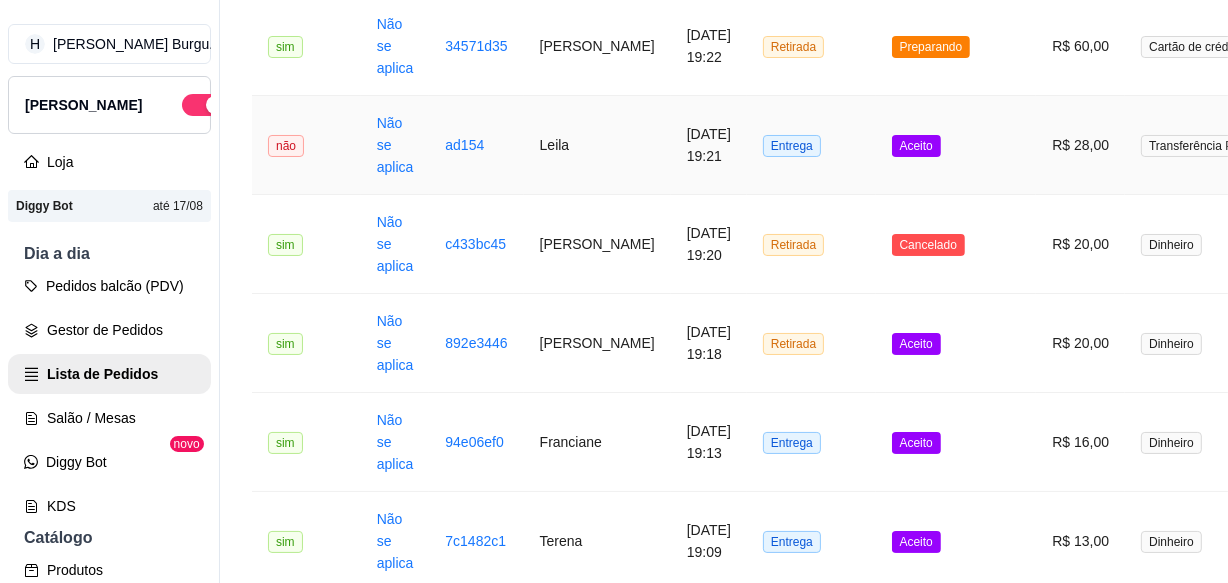 click on "Leila" at bounding box center [597, 145] 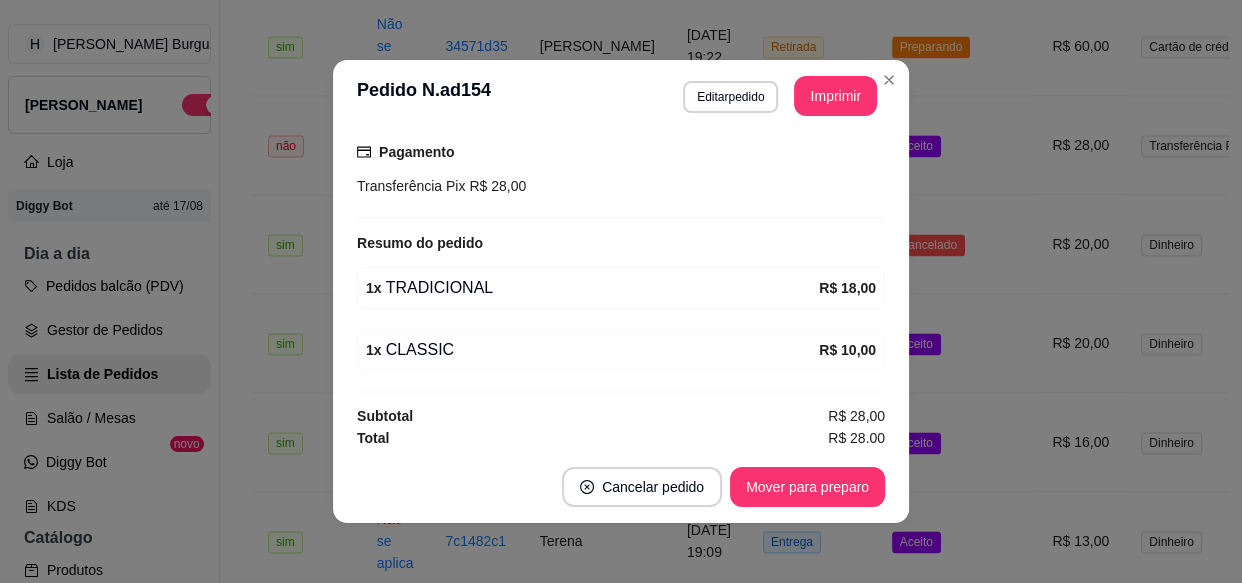 scroll, scrollTop: 474, scrollLeft: 0, axis: vertical 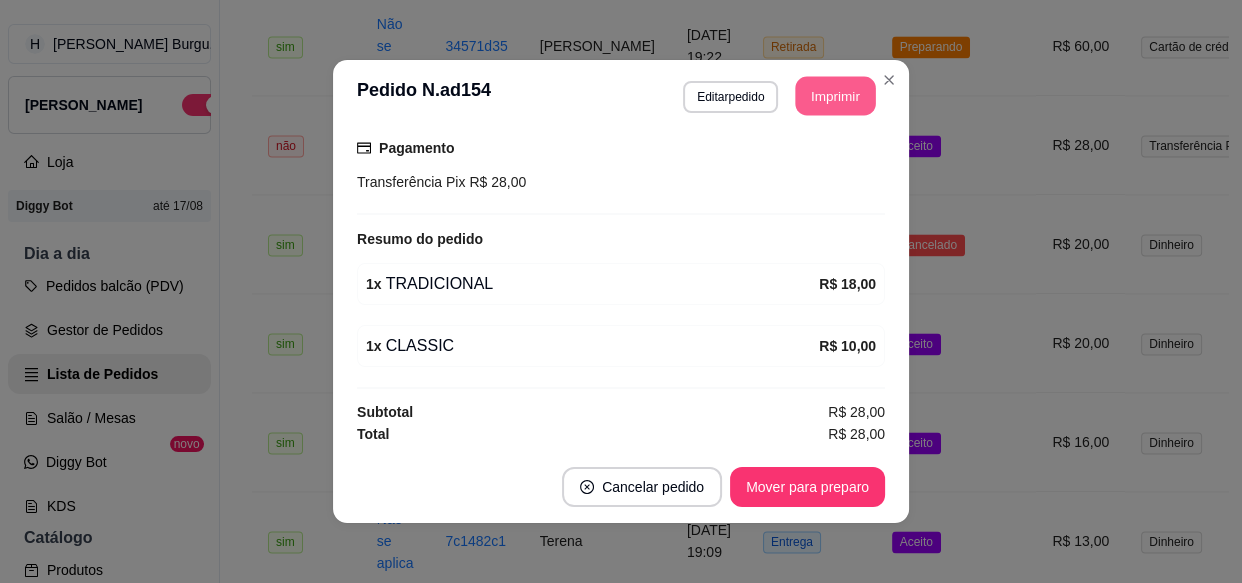 click on "Imprimir" at bounding box center (836, 96) 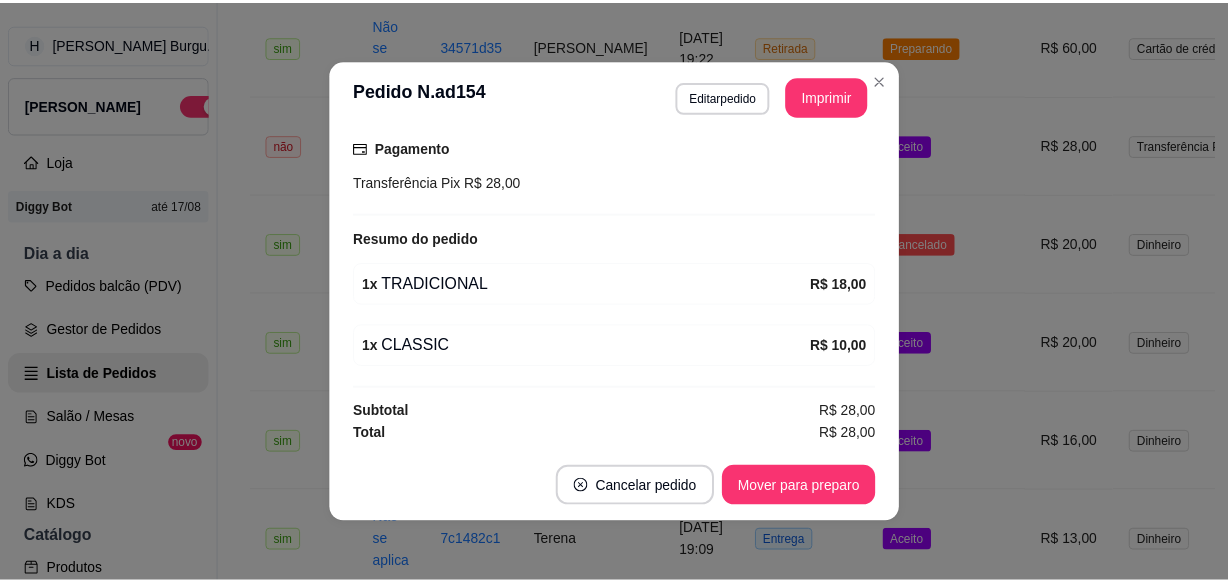 scroll, scrollTop: 0, scrollLeft: 0, axis: both 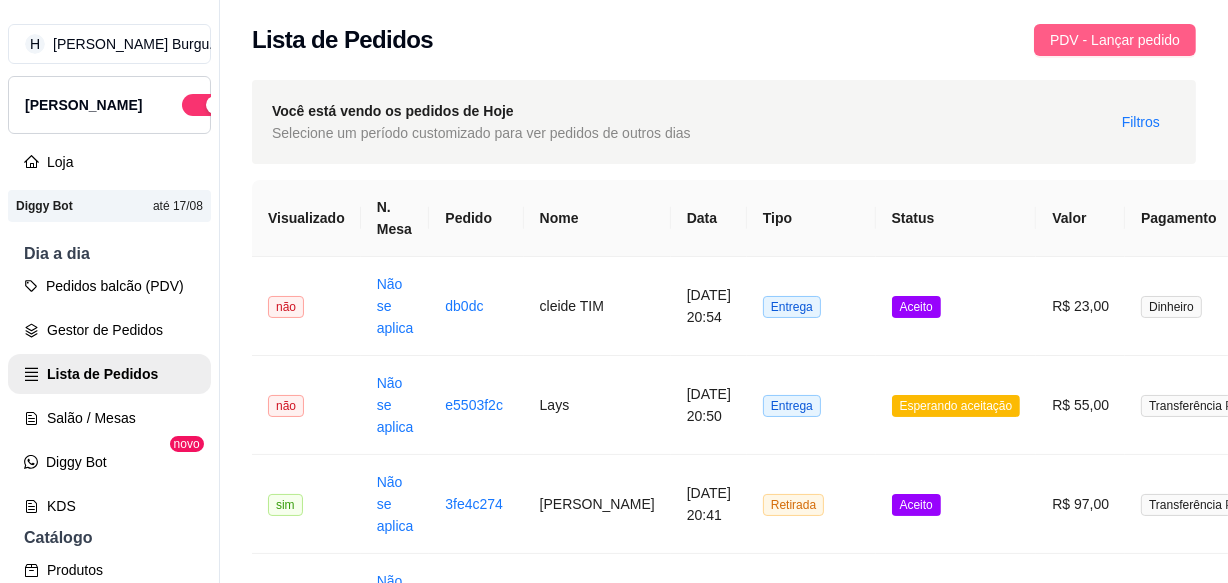 click on "PDV - Lançar pedido" at bounding box center (1115, 40) 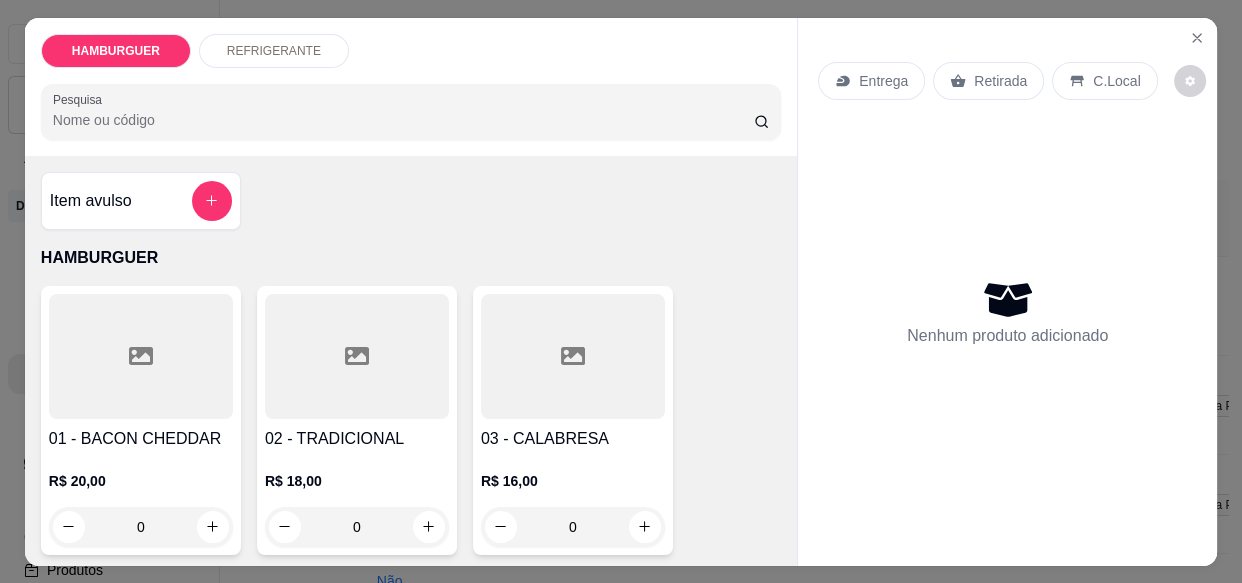 click on "Entrega" at bounding box center (883, 81) 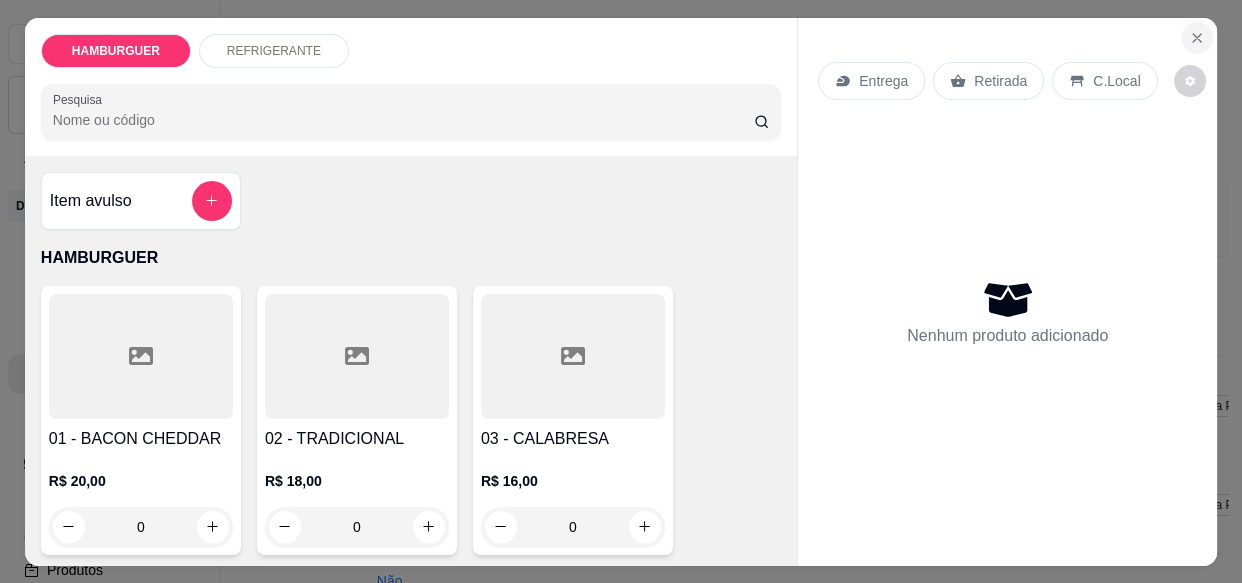 click 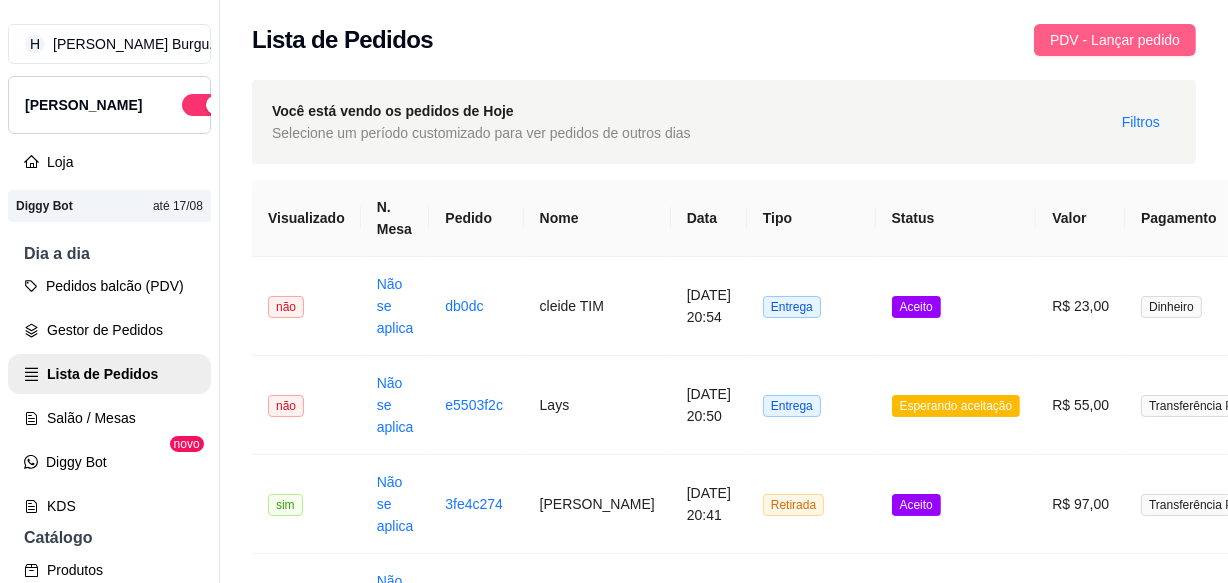 click on "PDV - Lançar pedido" at bounding box center [1115, 40] 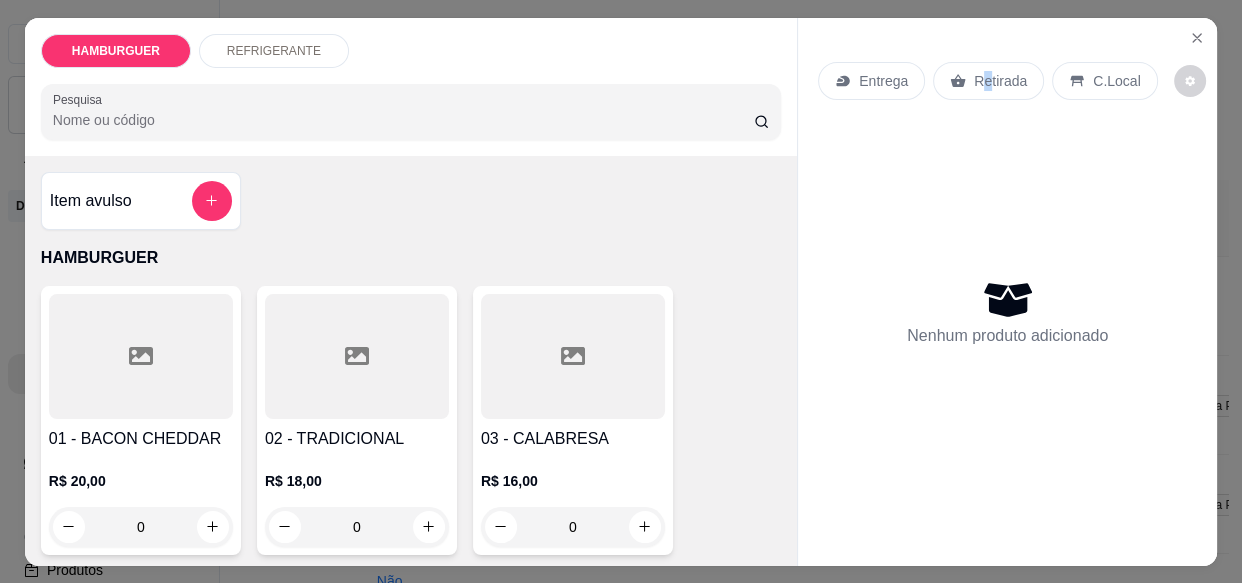 click on "Retirada" at bounding box center (1000, 81) 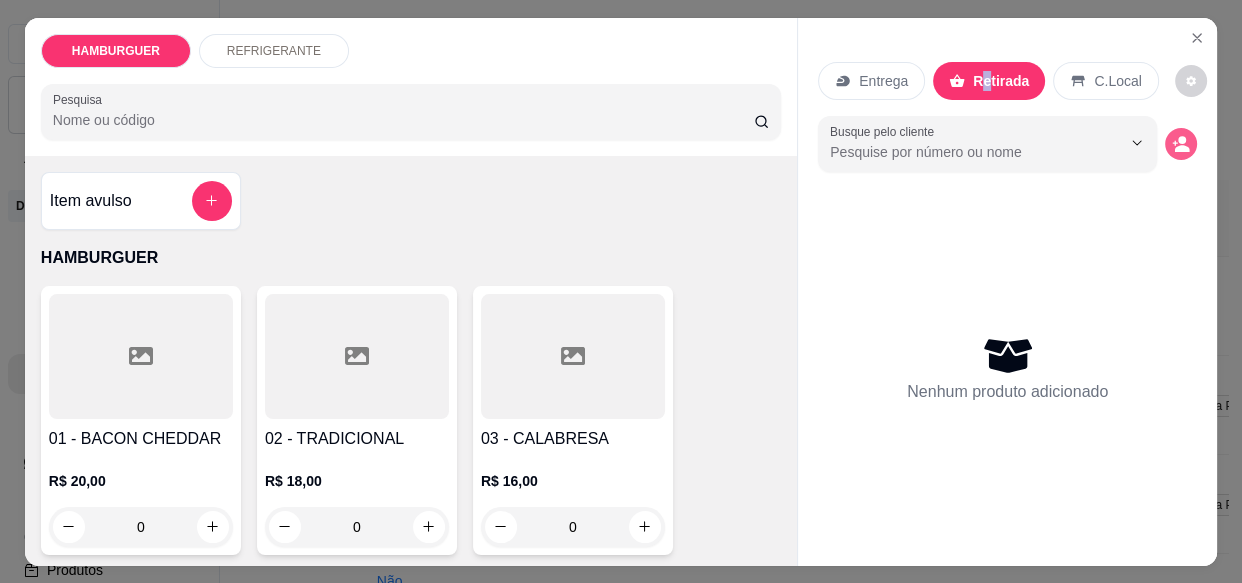 click at bounding box center [1181, 144] 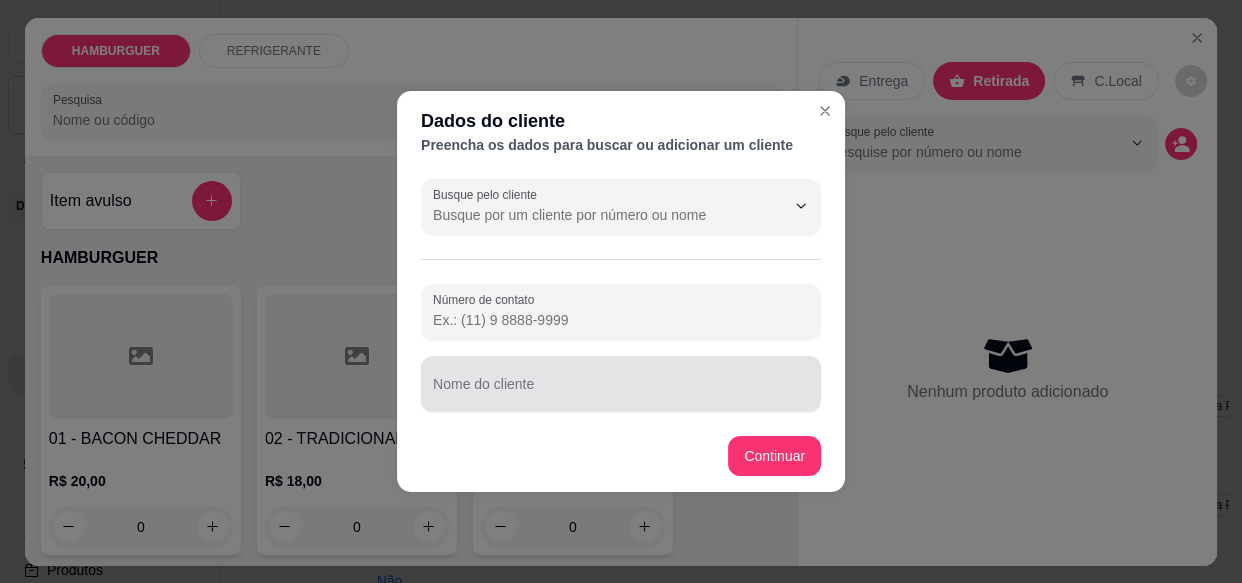click at bounding box center [621, 384] 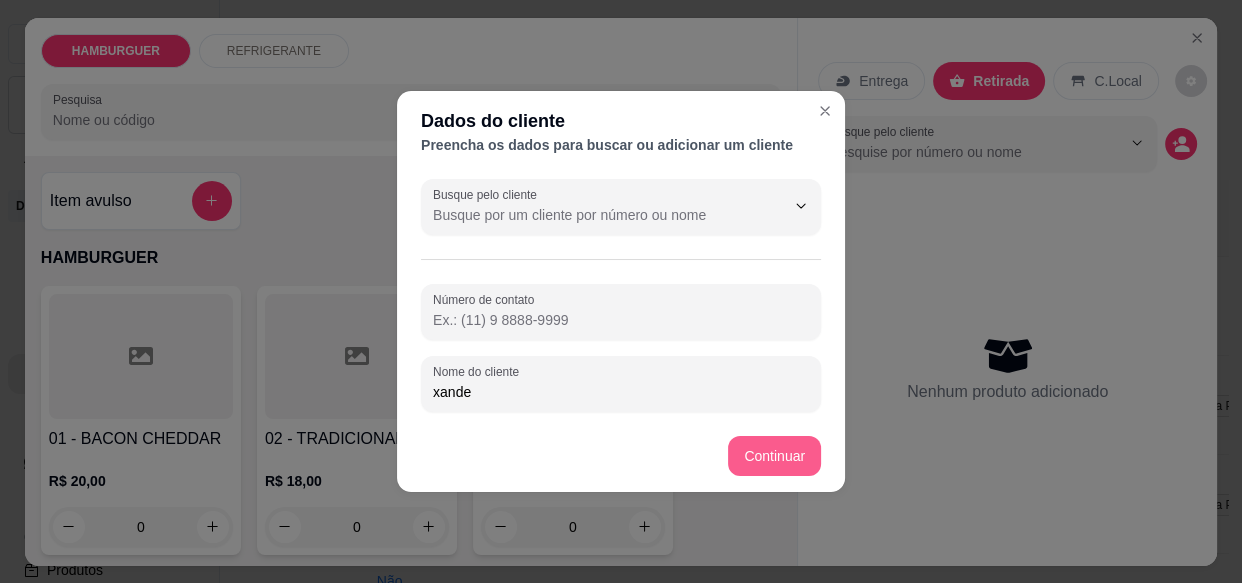 type on "xande" 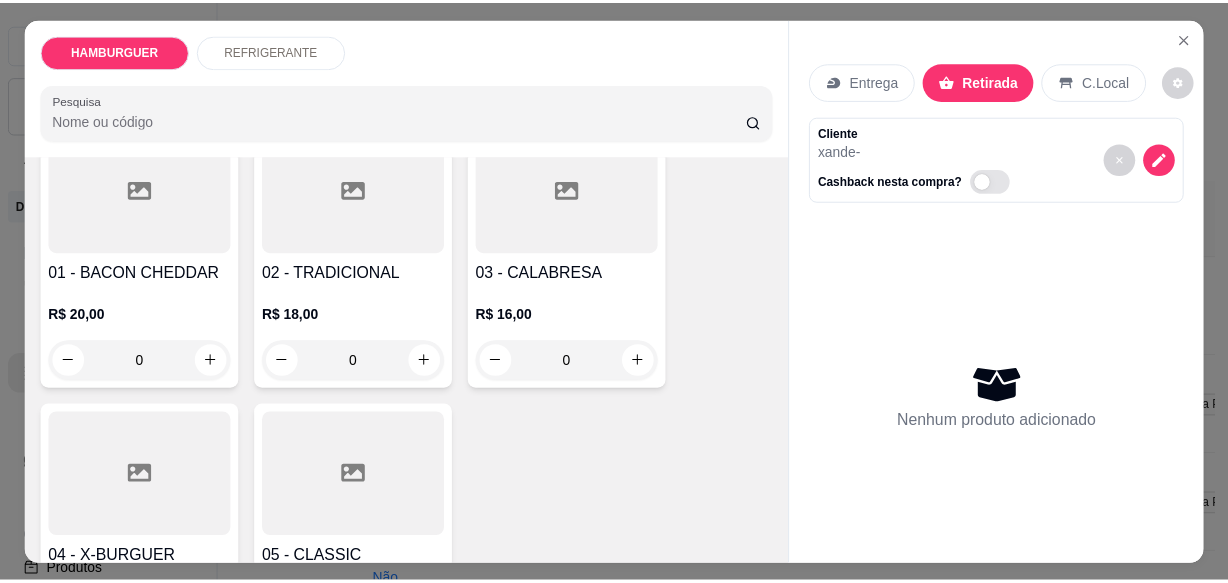 scroll, scrollTop: 181, scrollLeft: 0, axis: vertical 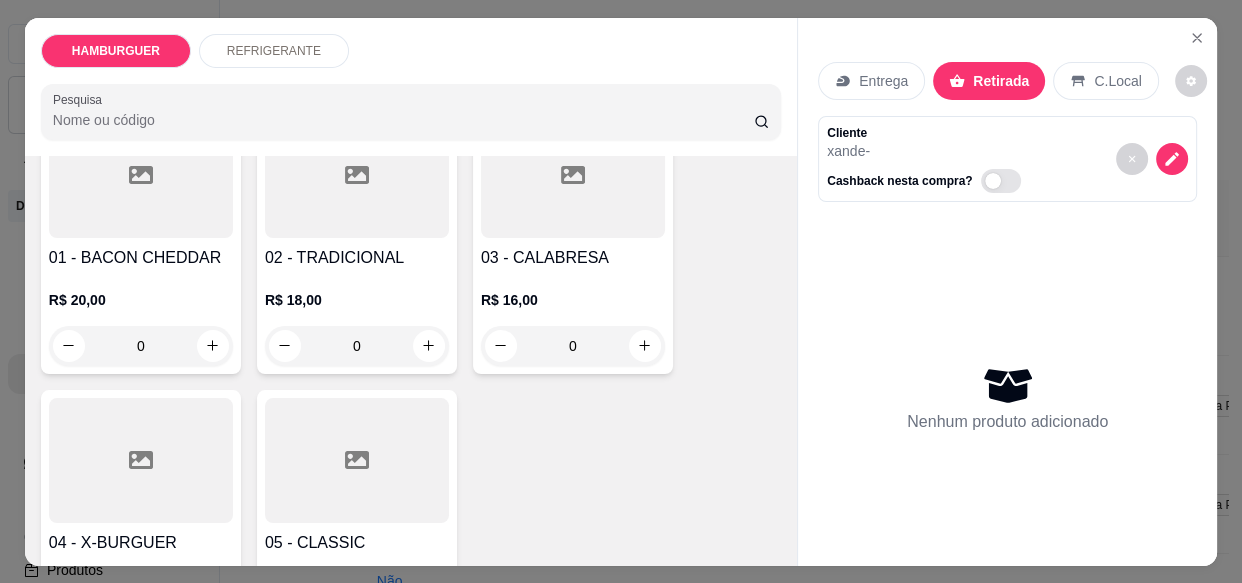 click on "0" at bounding box center (573, 346) 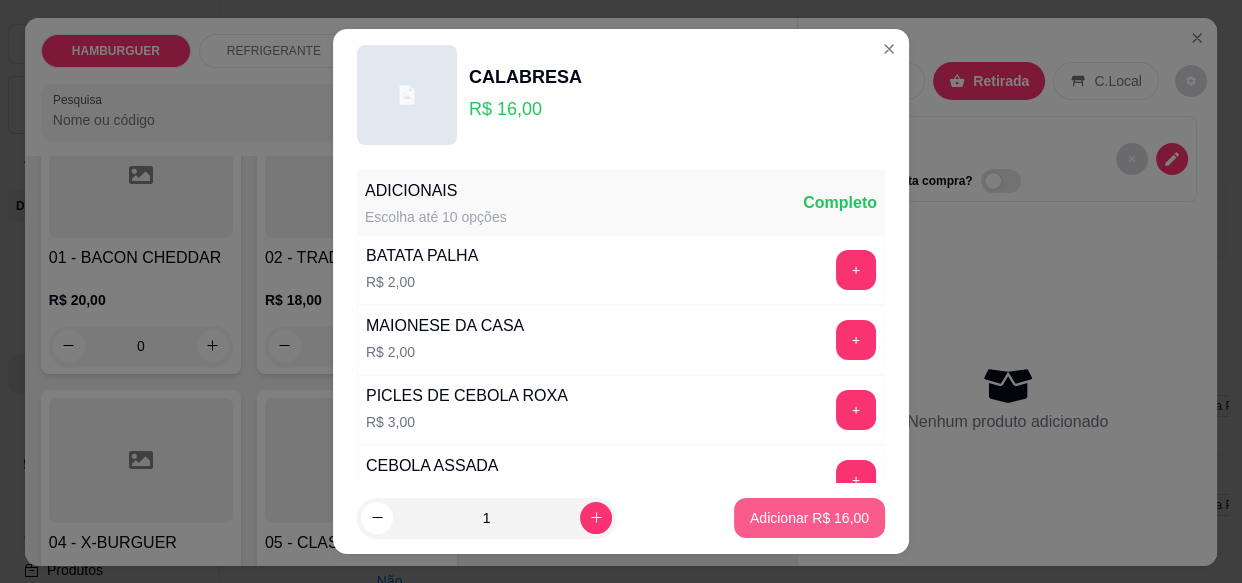 click on "Adicionar   R$ 16,00" at bounding box center (809, 518) 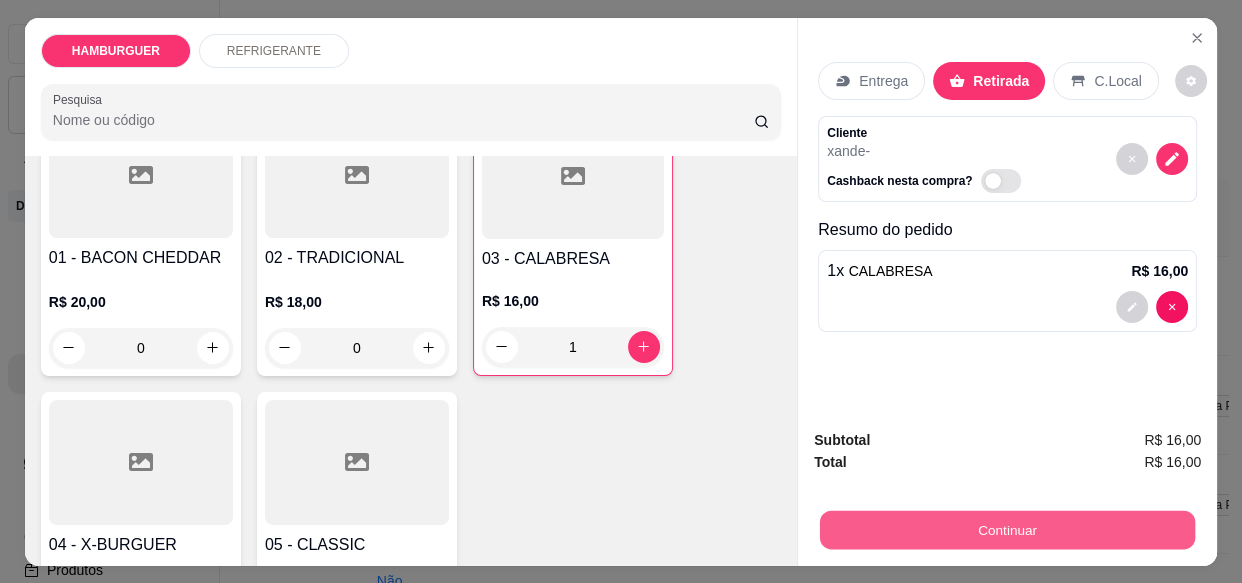 click on "Continuar" at bounding box center (1007, 529) 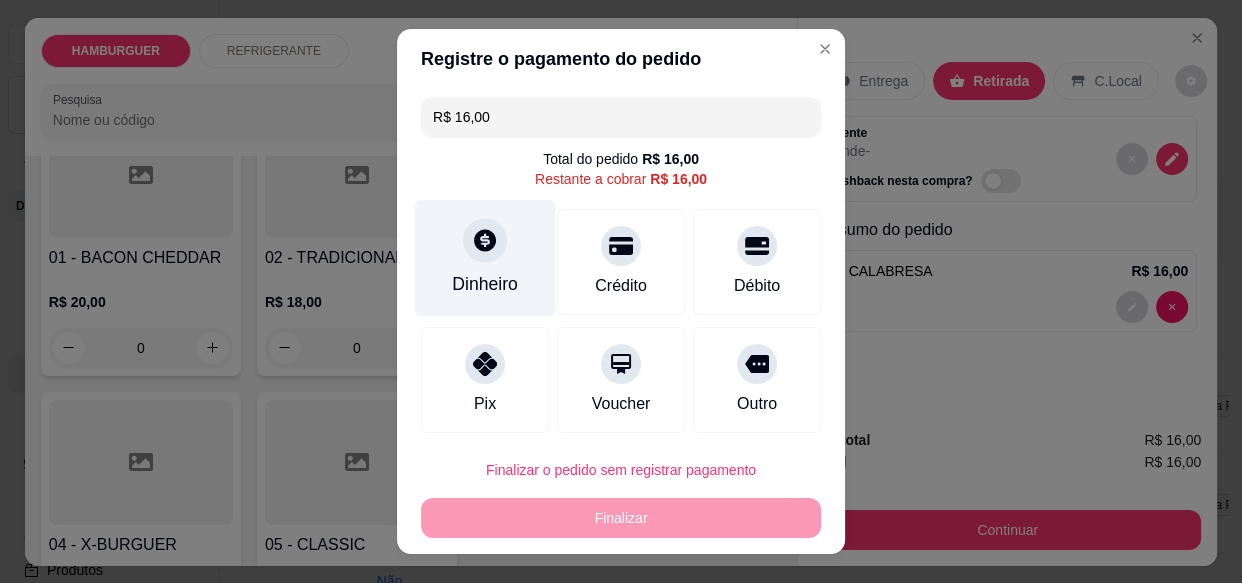 click on "Dinheiro" at bounding box center [485, 258] 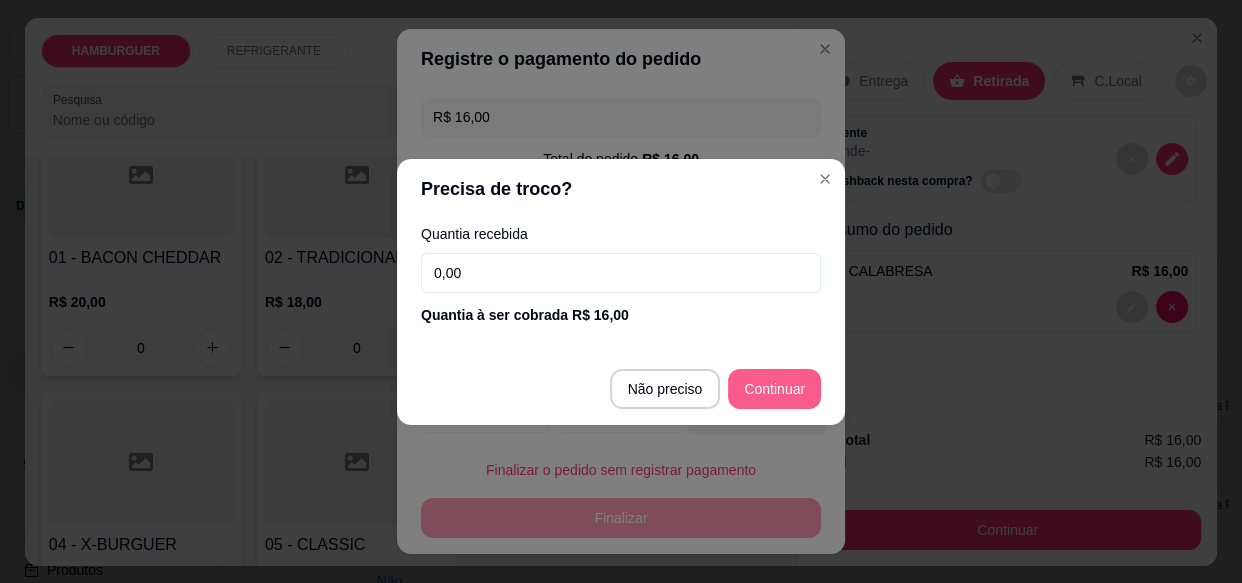 type on "R$ 0,00" 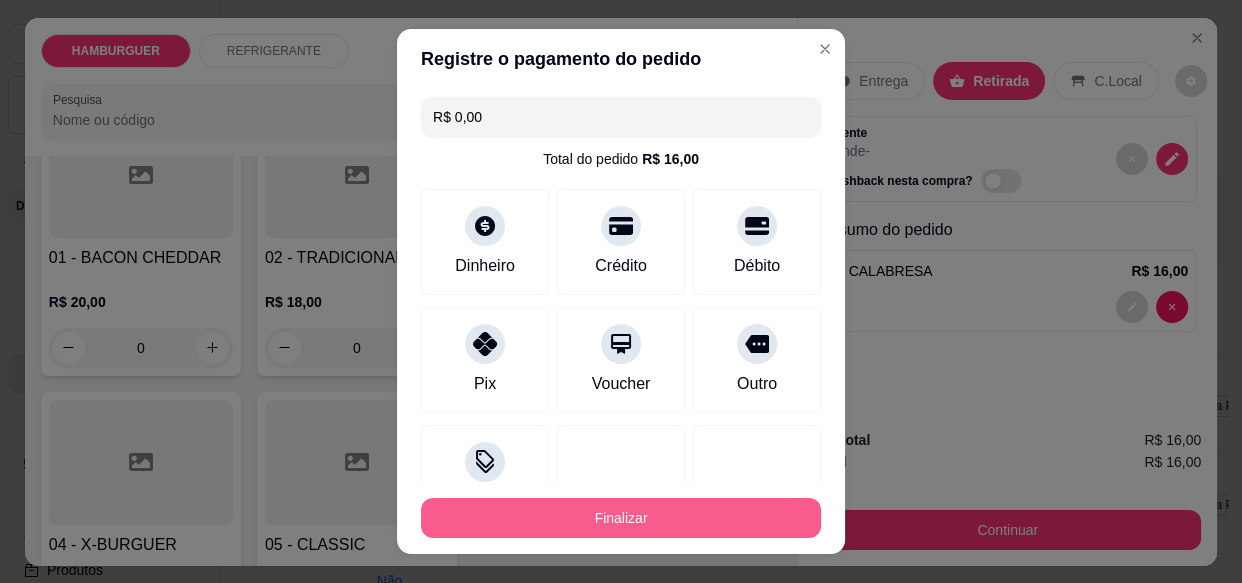 click on "Finalizar" at bounding box center (621, 518) 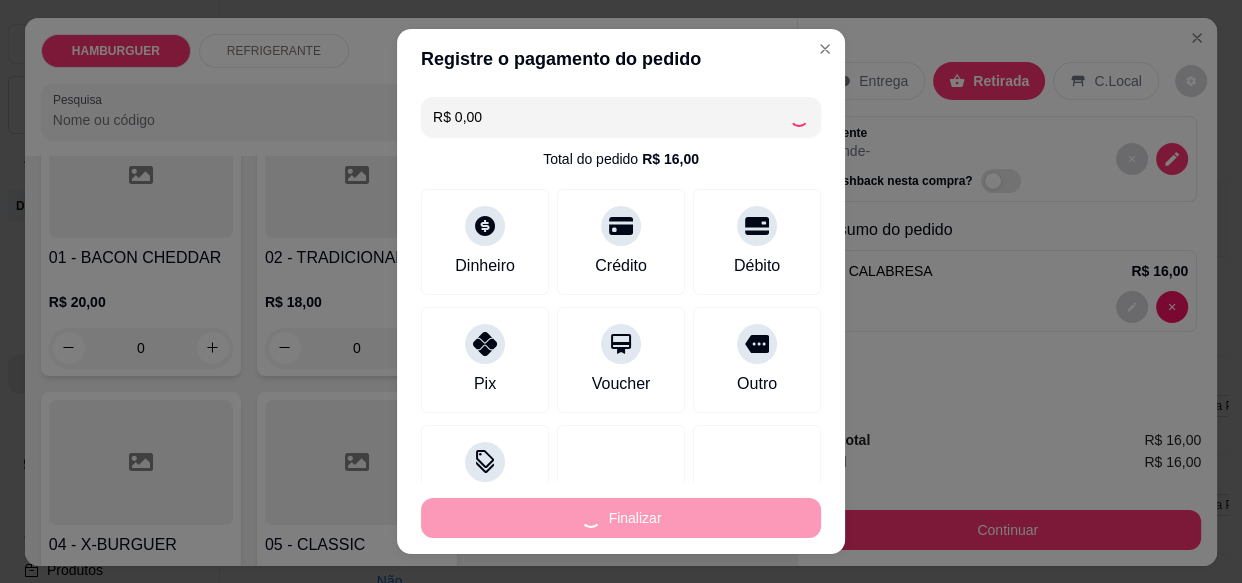 type on "0" 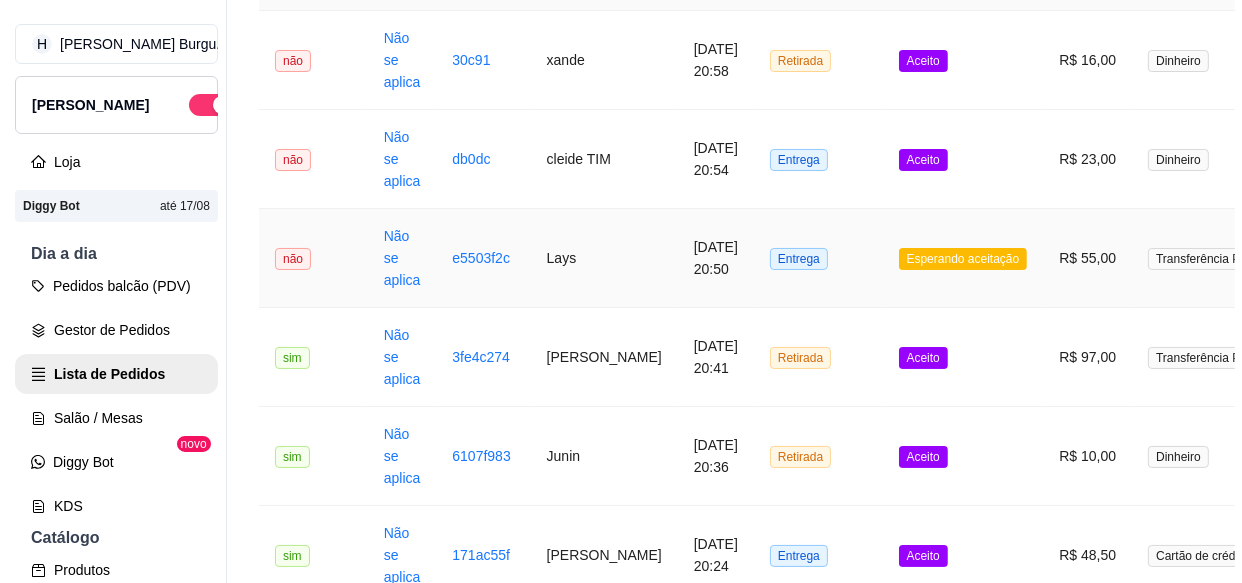 scroll, scrollTop: 272, scrollLeft: 0, axis: vertical 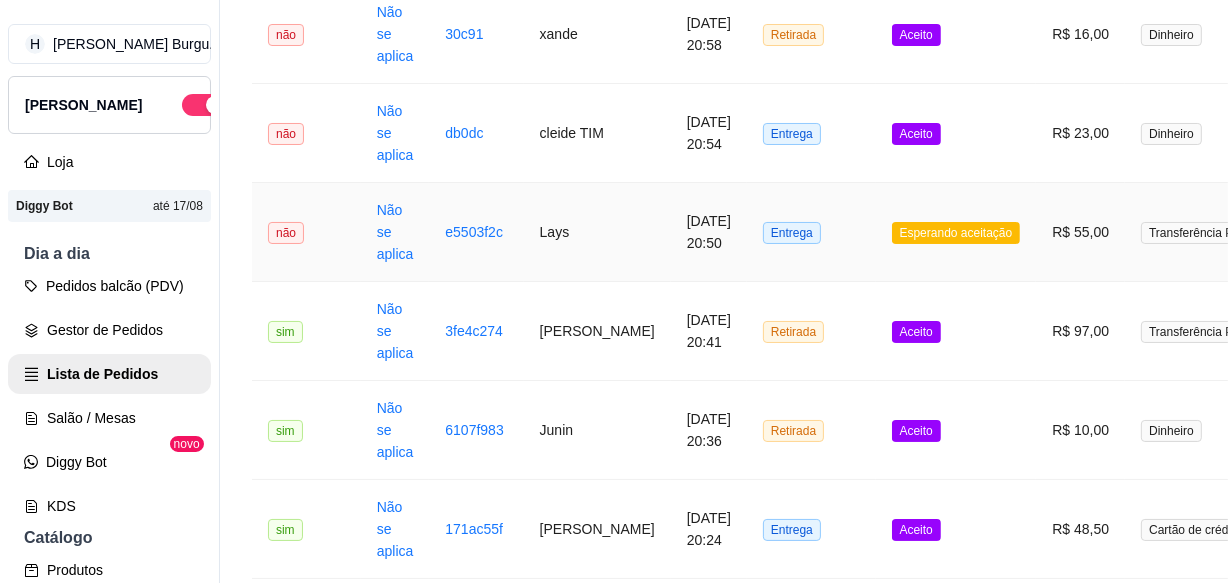 click on "Lays" at bounding box center (597, 232) 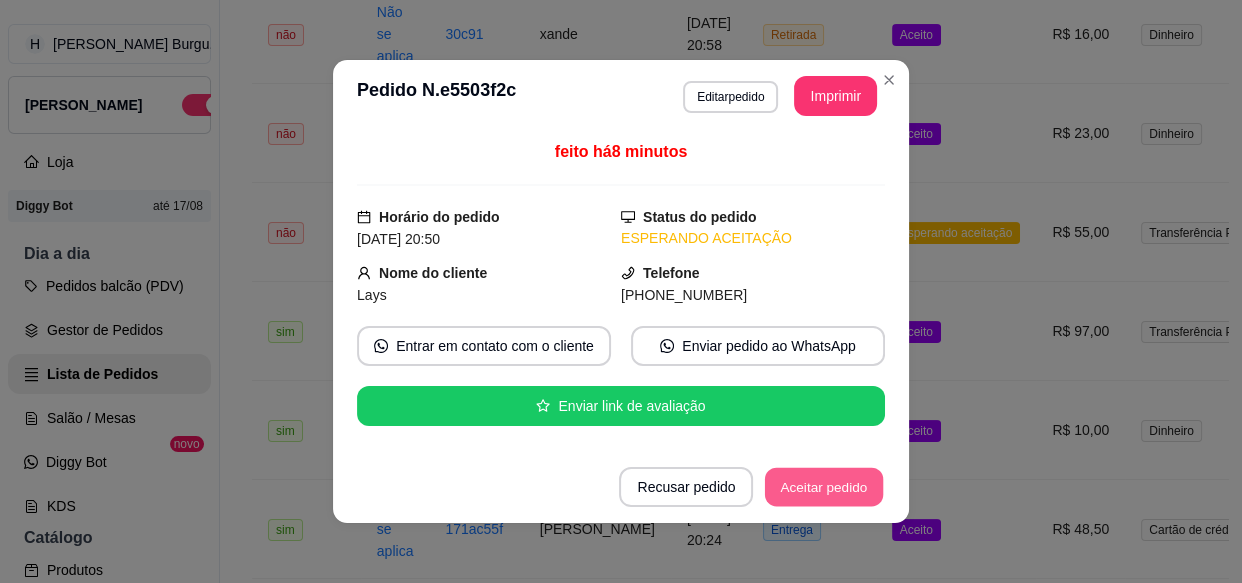 click on "Aceitar pedido" at bounding box center (824, 487) 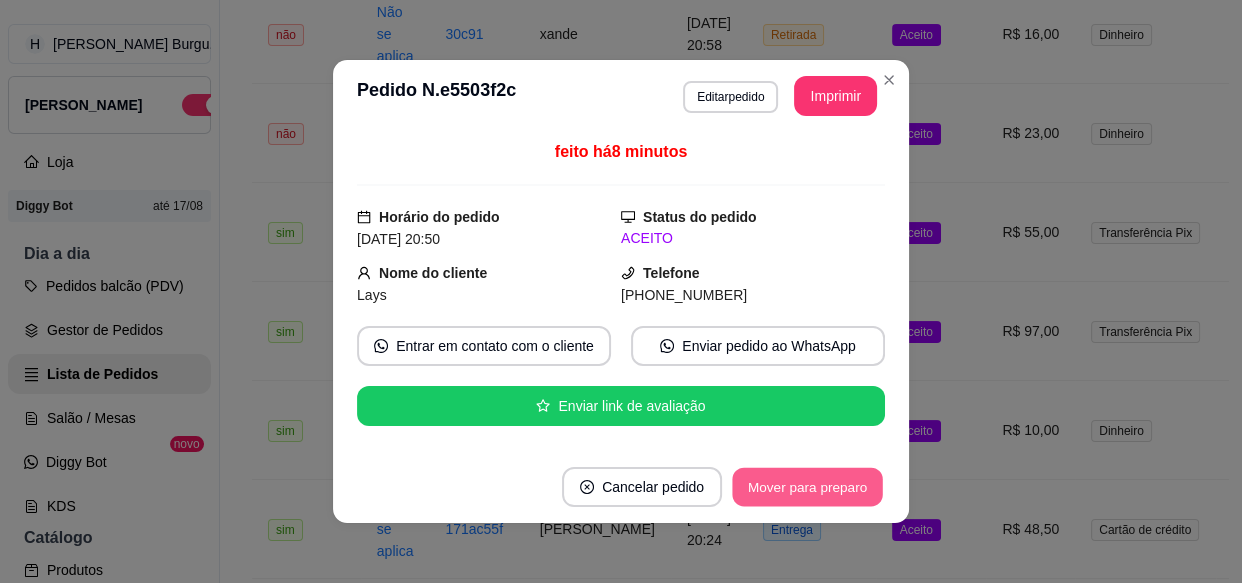 click on "Mover para preparo" at bounding box center [807, 487] 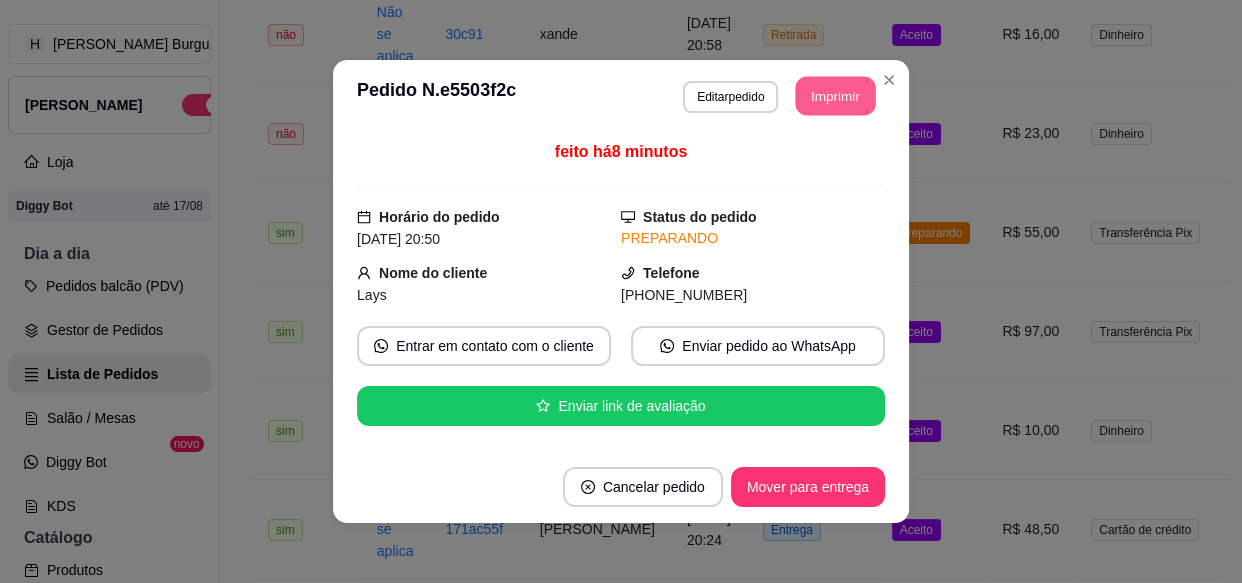 click on "Imprimir" at bounding box center (836, 96) 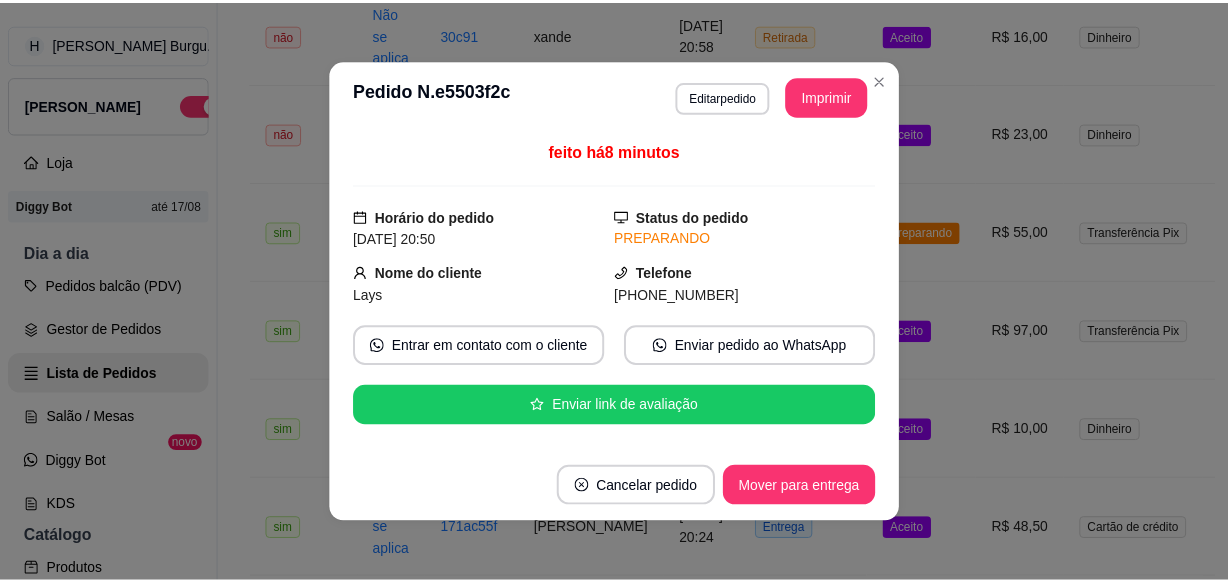 scroll, scrollTop: 0, scrollLeft: 0, axis: both 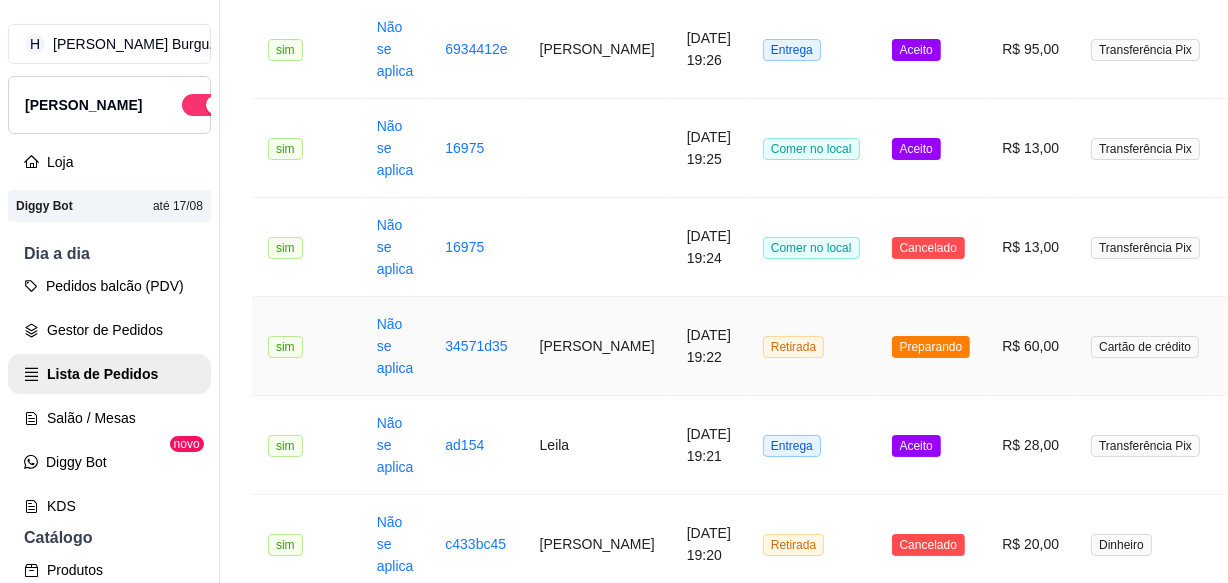 drag, startPoint x: 649, startPoint y: 348, endPoint x: 614, endPoint y: 337, distance: 36.687874 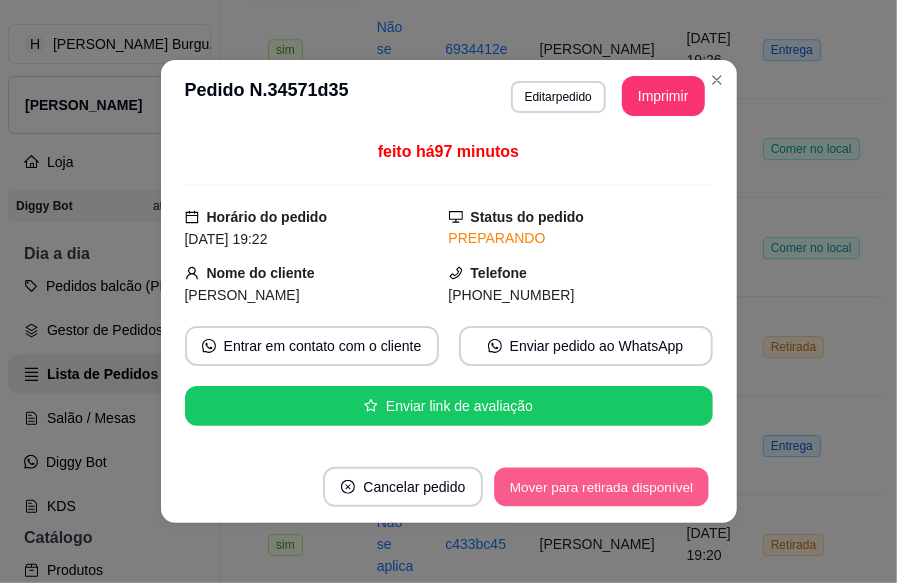 click on "Mover para retirada disponível" at bounding box center [602, 487] 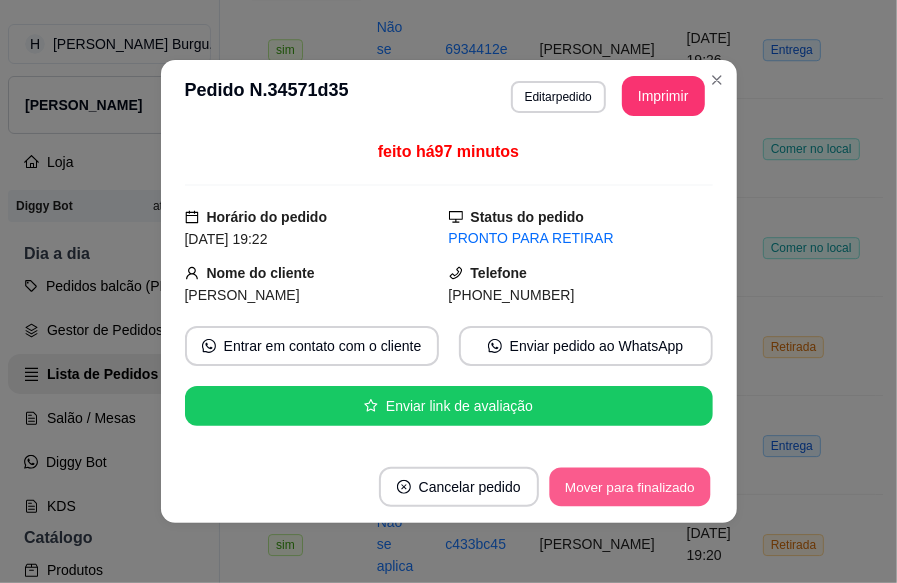 click on "Mover para finalizado" at bounding box center [629, 487] 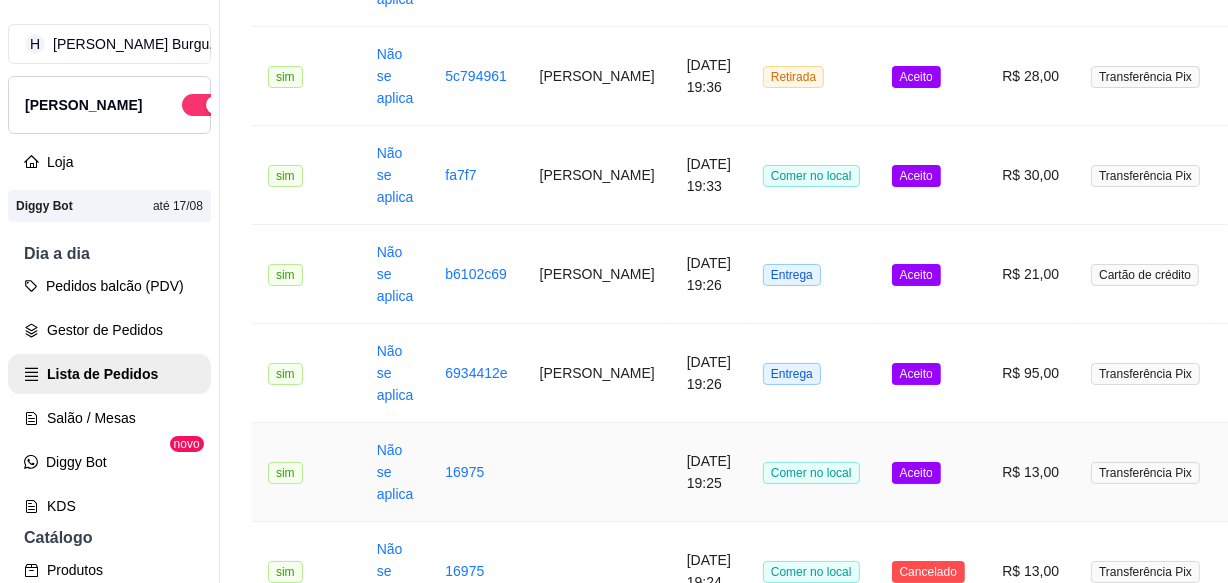 scroll, scrollTop: 2071, scrollLeft: 0, axis: vertical 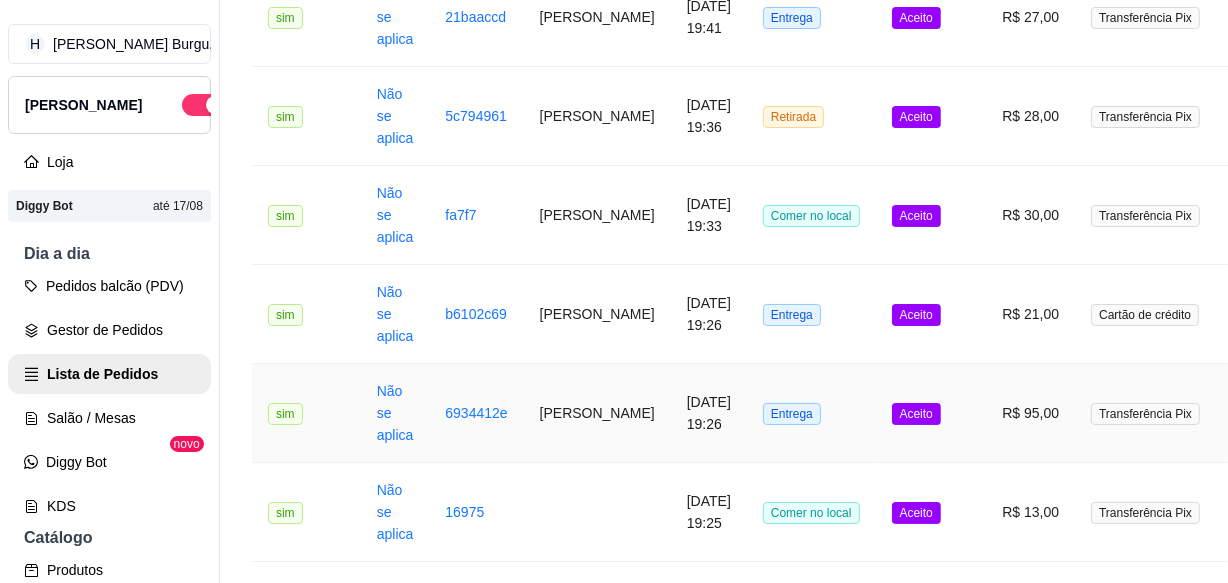 click on "[DATE] 19:26" at bounding box center (709, 413) 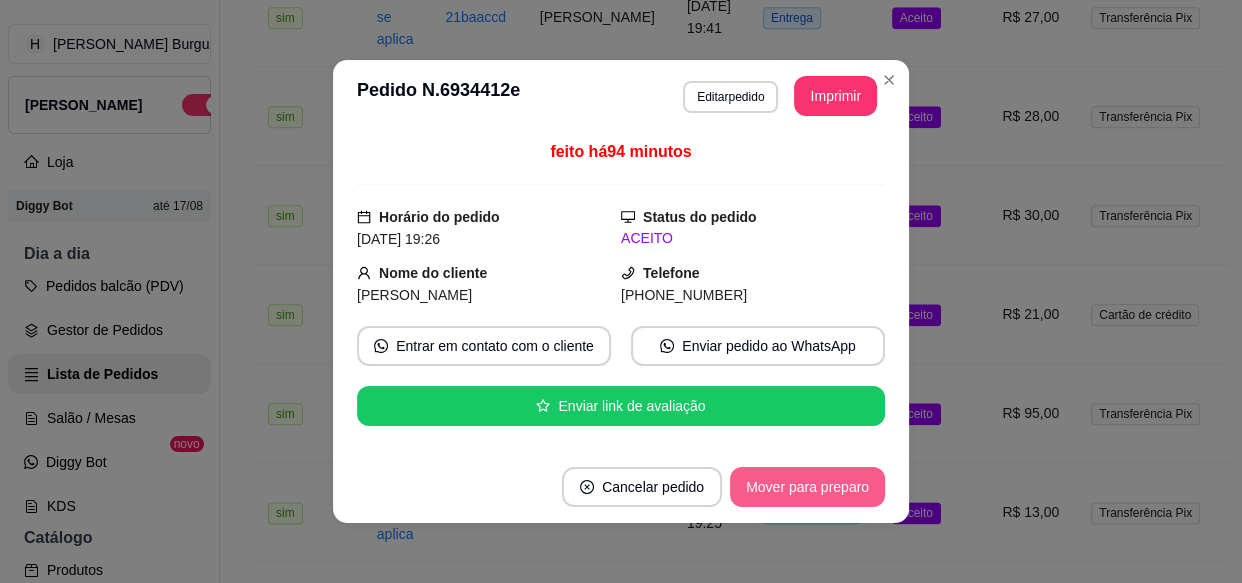 click on "Mover para preparo" at bounding box center (807, 487) 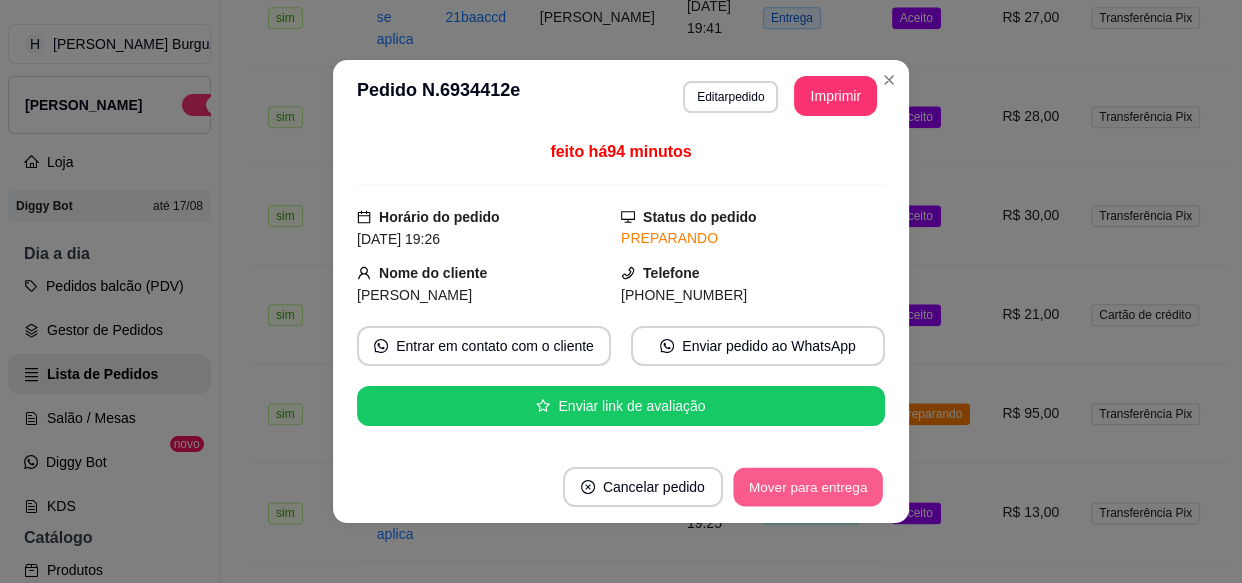 click on "Mover para entrega" at bounding box center (808, 487) 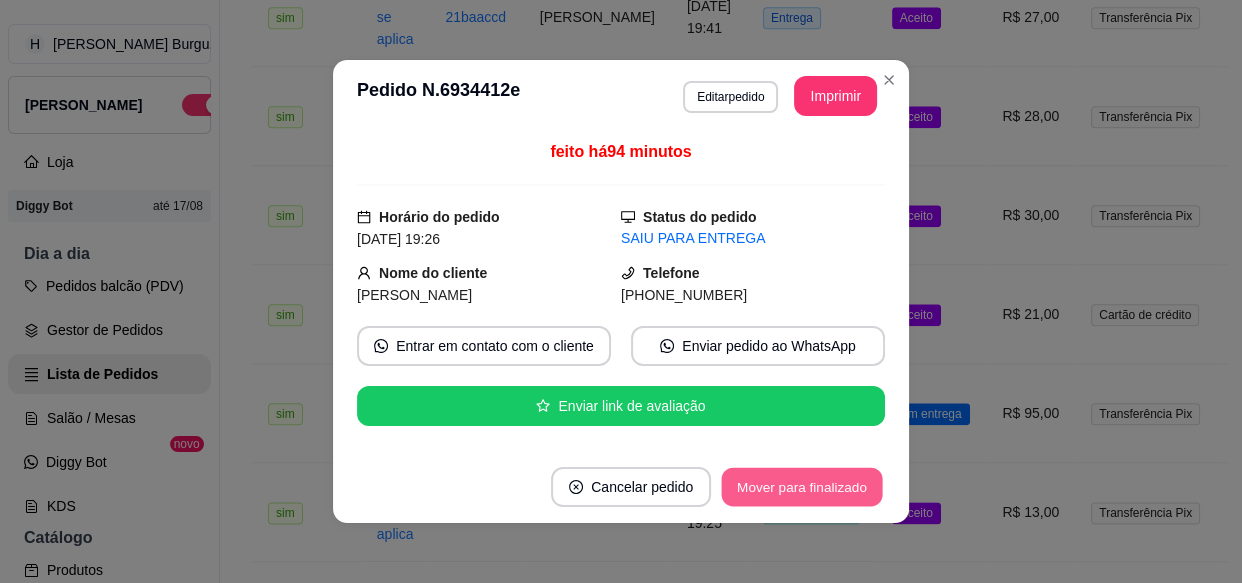 click on "Mover para finalizado" at bounding box center (802, 487) 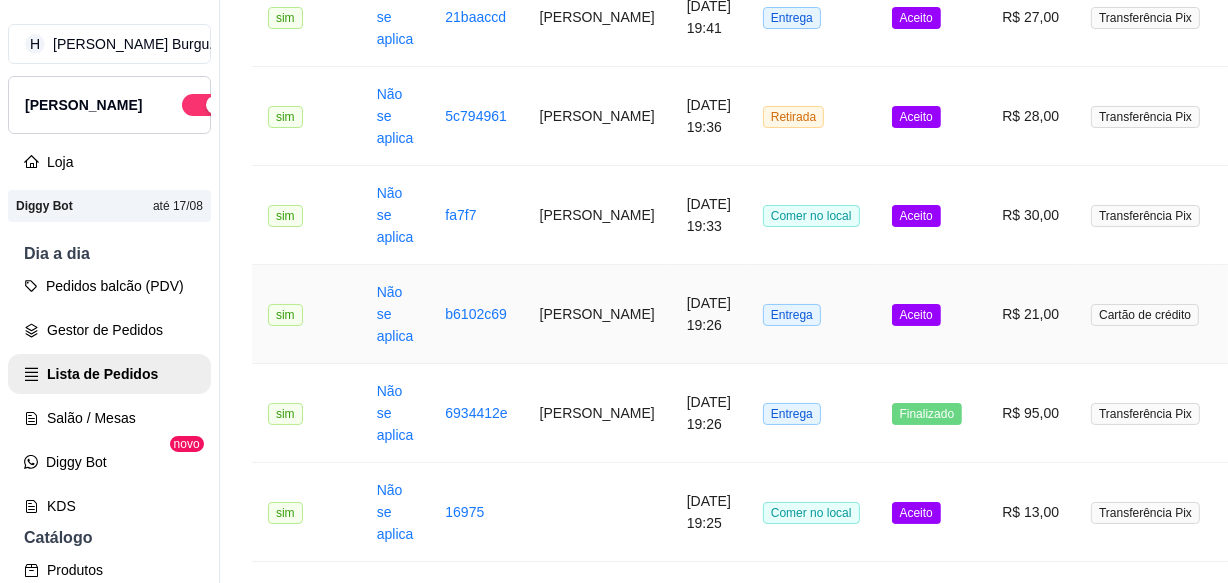 click on "[PERSON_NAME]" at bounding box center [597, 314] 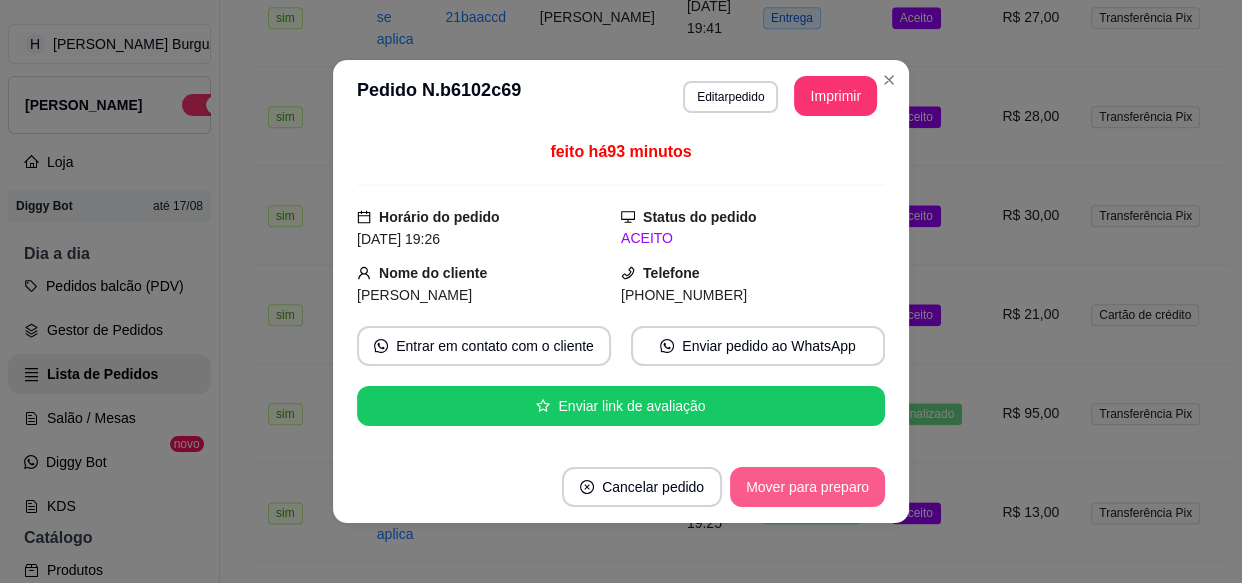 click on "Mover para preparo" at bounding box center (807, 487) 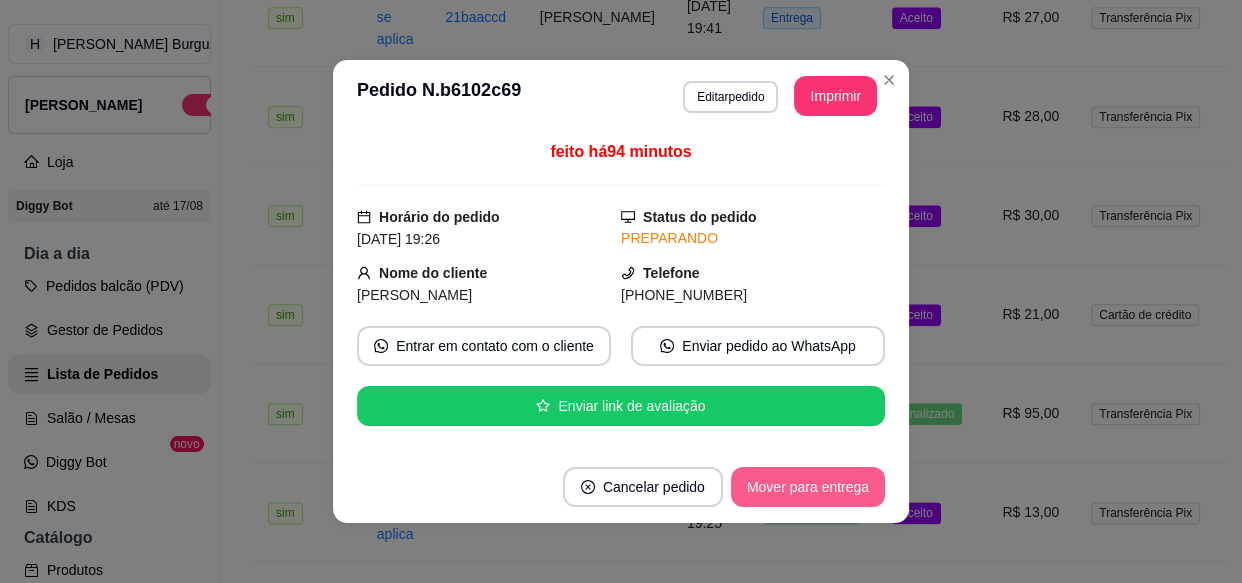 click on "Mover para entrega" at bounding box center [808, 487] 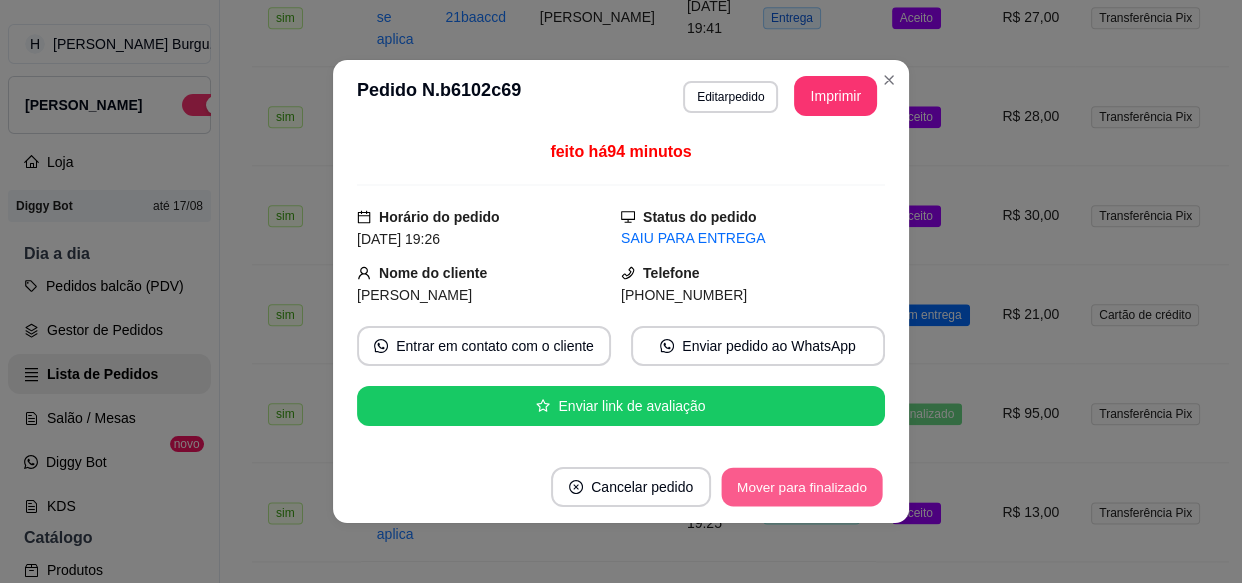 click on "Mover para finalizado" at bounding box center [802, 487] 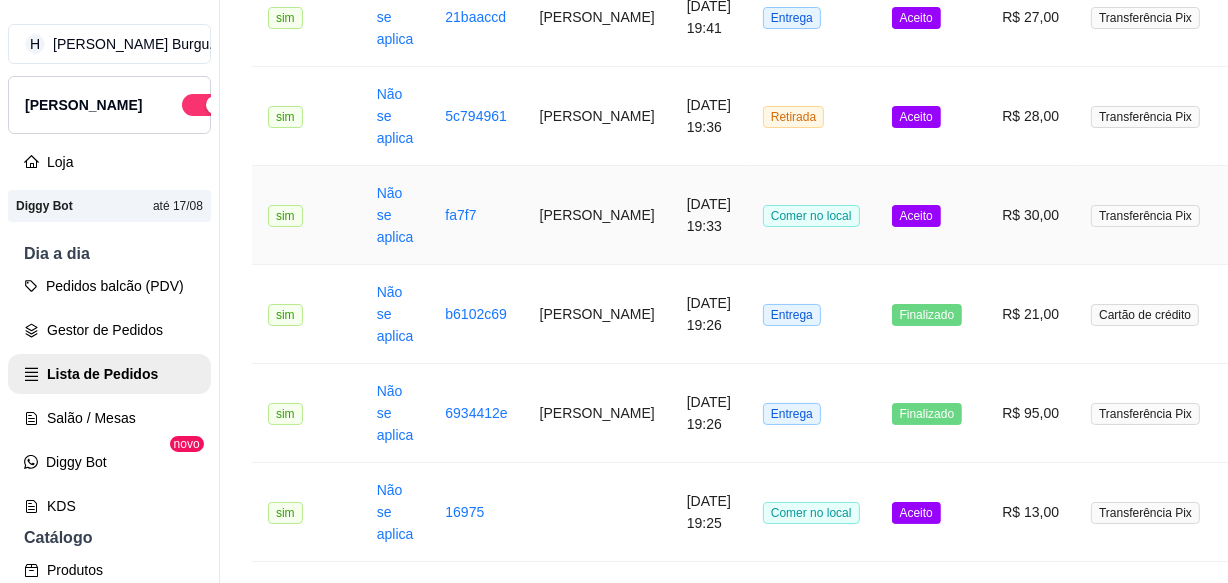 click on "[PERSON_NAME]" at bounding box center (597, 215) 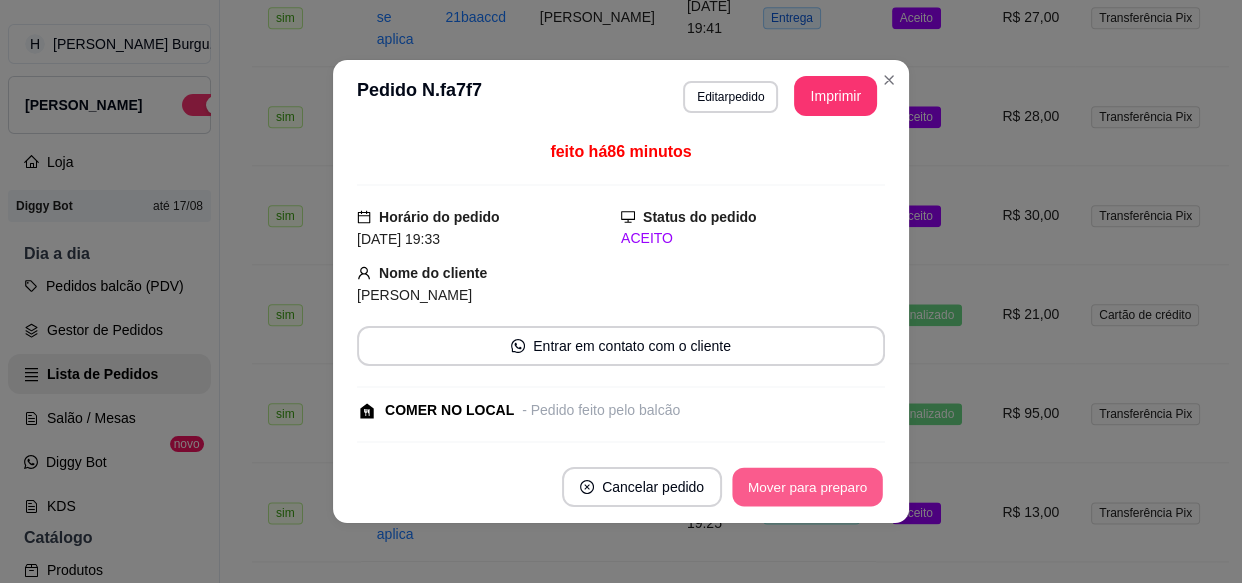 click on "Mover para preparo" at bounding box center (807, 487) 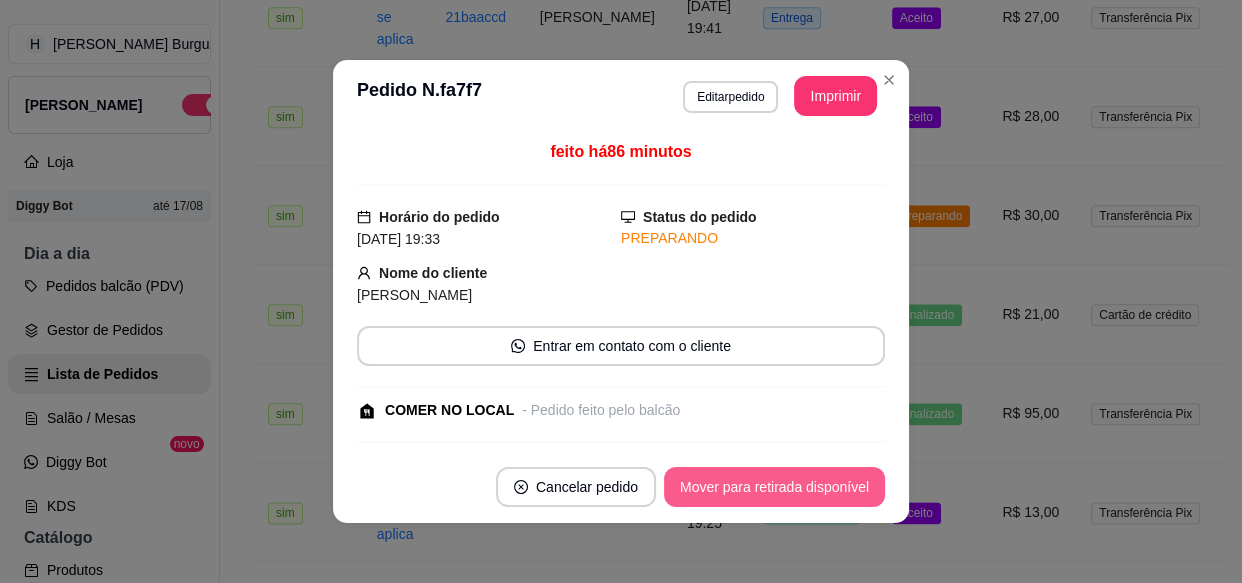 click on "Mover para retirada disponível" at bounding box center (774, 487) 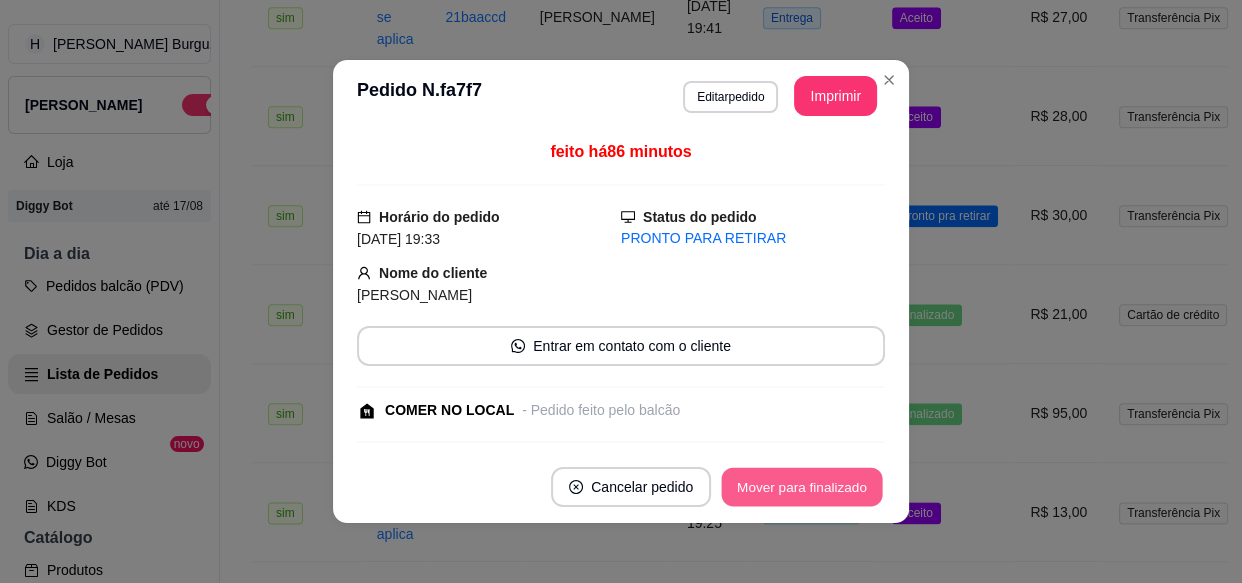 click on "Mover para finalizado" at bounding box center [802, 487] 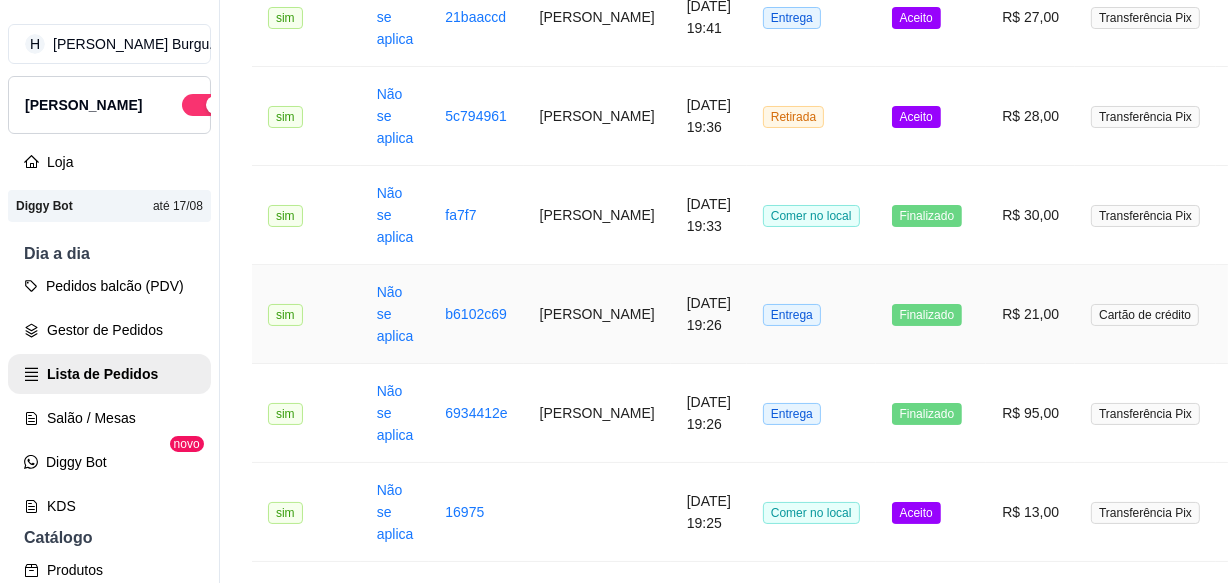 scroll, scrollTop: 1980, scrollLeft: 0, axis: vertical 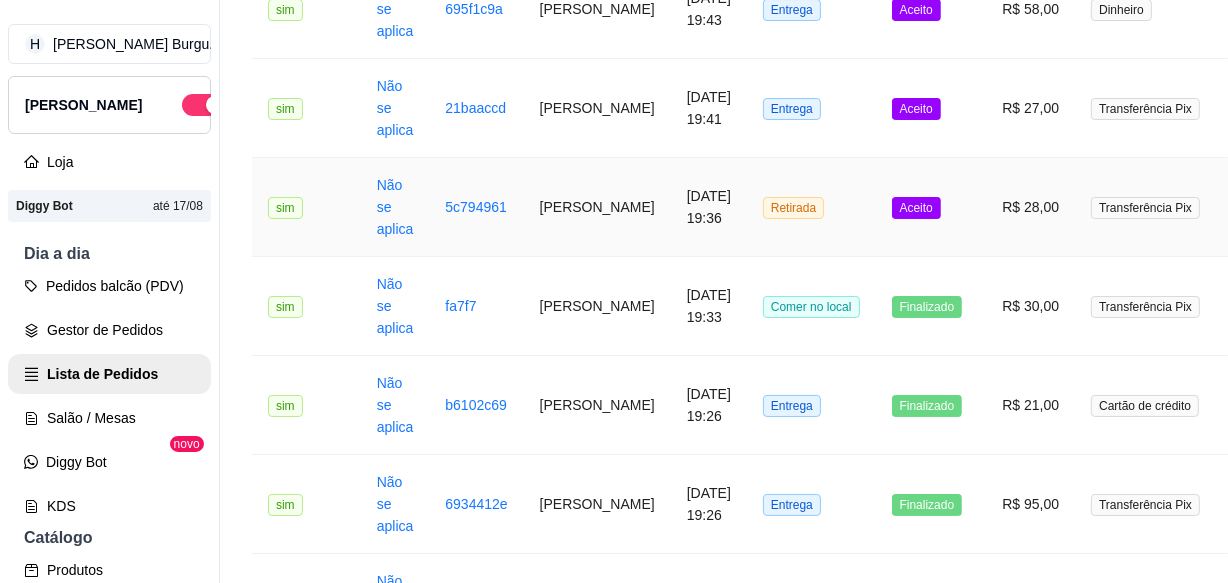 click on "[PERSON_NAME]" at bounding box center [597, 207] 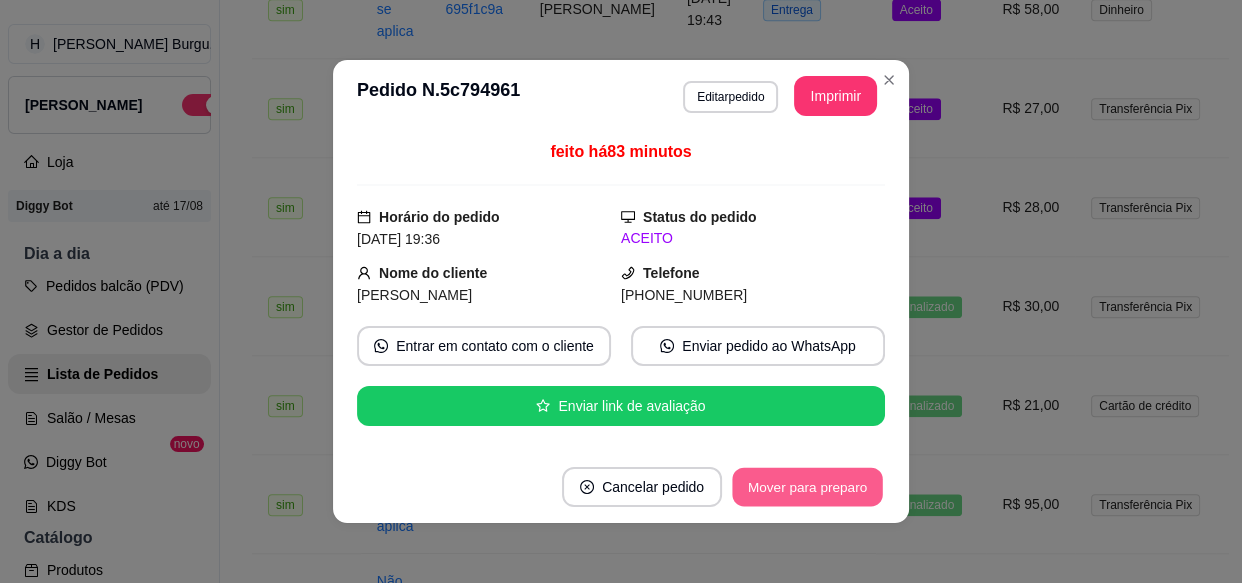 click on "Mover para preparo" at bounding box center [807, 487] 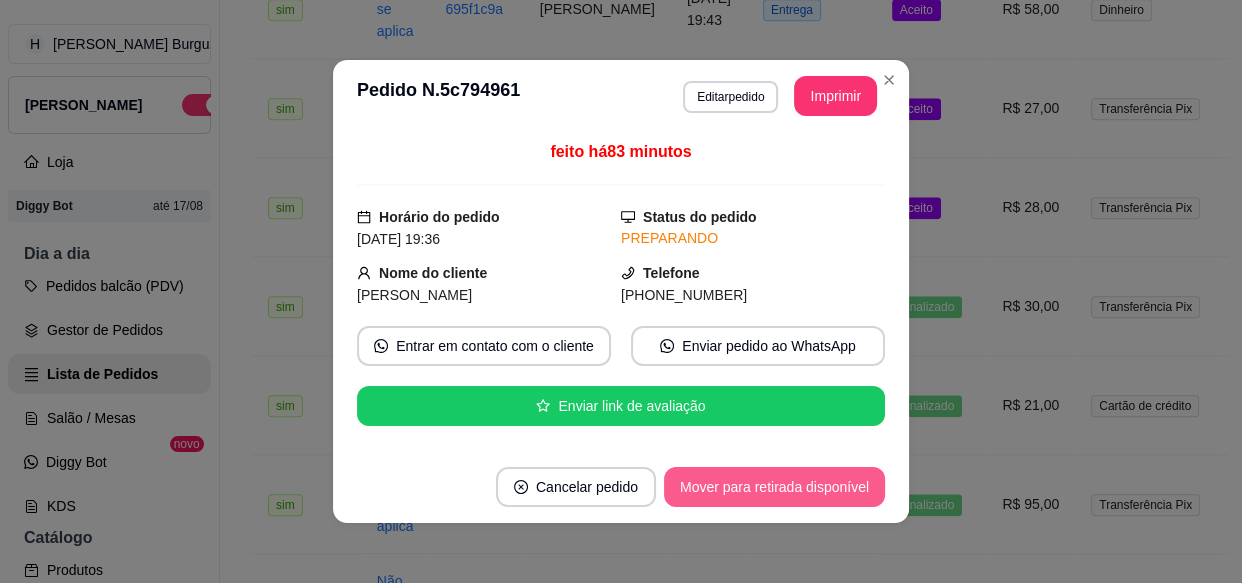 click on "Mover para retirada disponível" at bounding box center [774, 487] 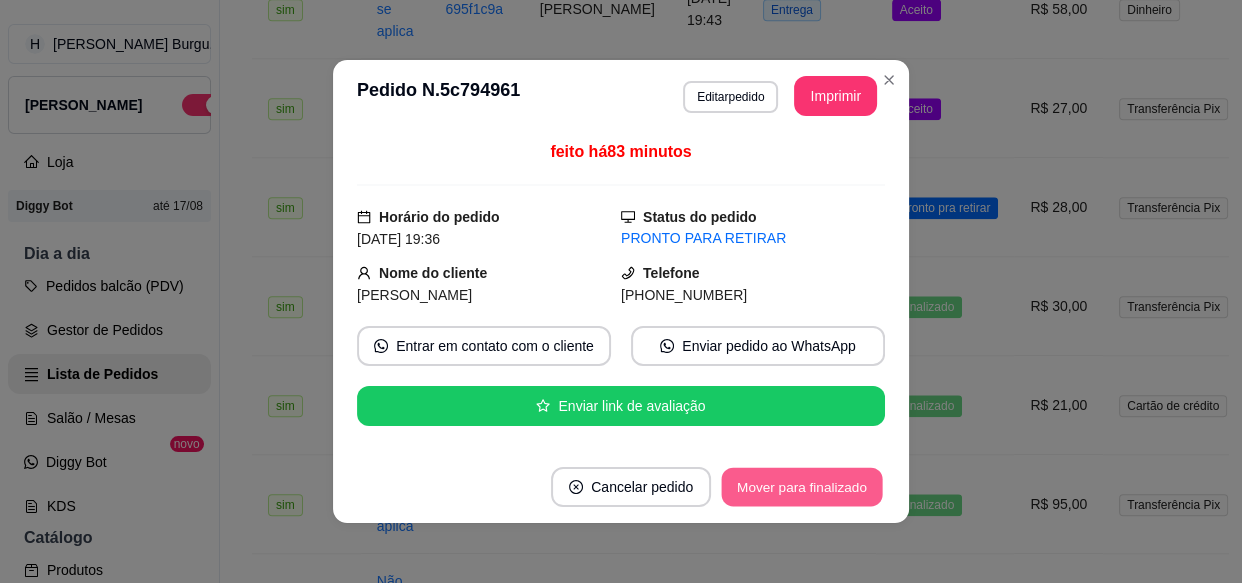 click on "Mover para finalizado" at bounding box center [802, 487] 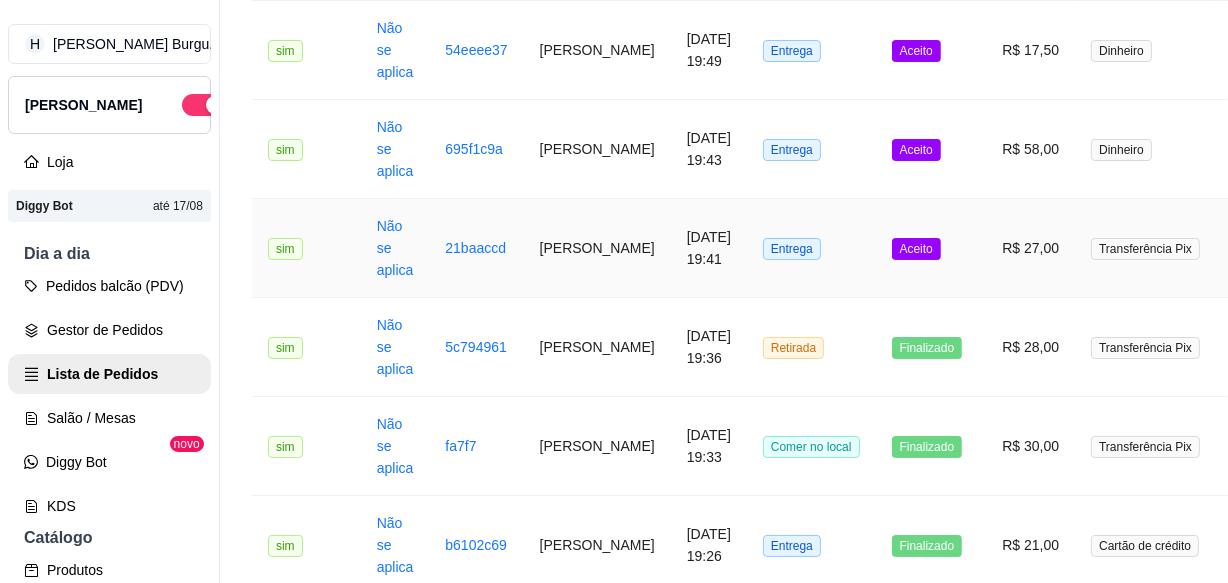 scroll, scrollTop: 1799, scrollLeft: 0, axis: vertical 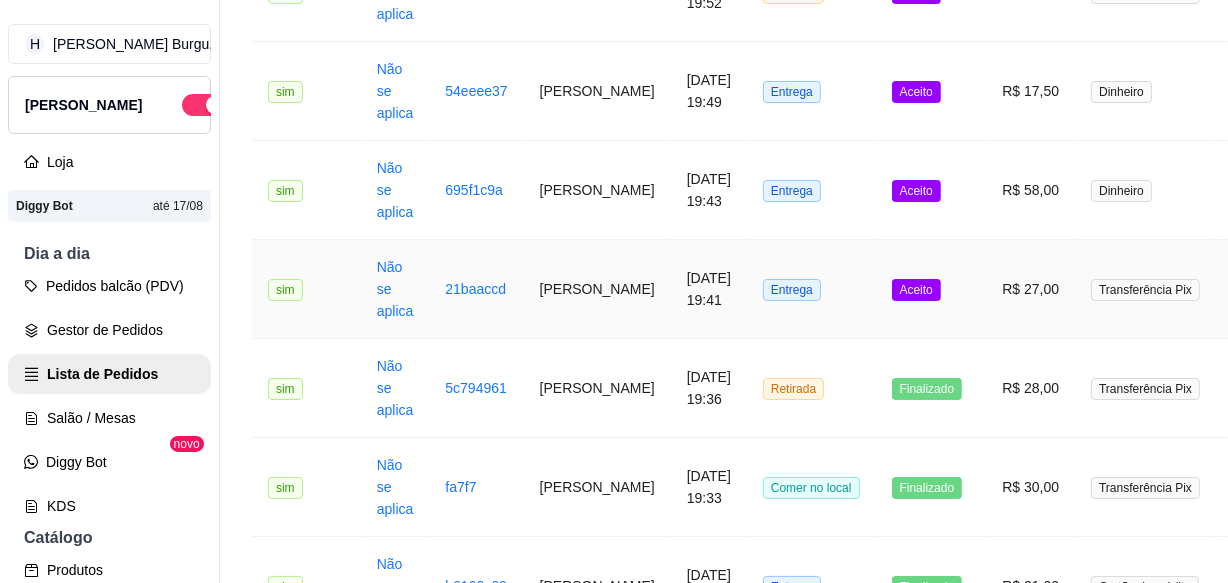 drag, startPoint x: 543, startPoint y: 281, endPoint x: 525, endPoint y: 289, distance: 19.697716 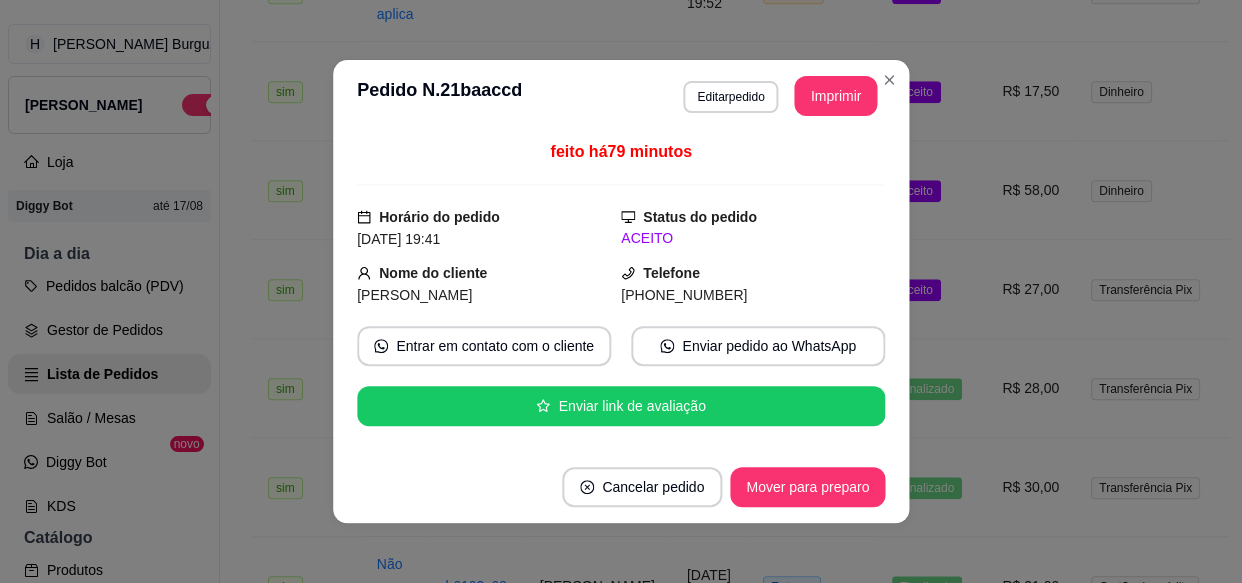 click on "[PERSON_NAME]" at bounding box center [489, 295] 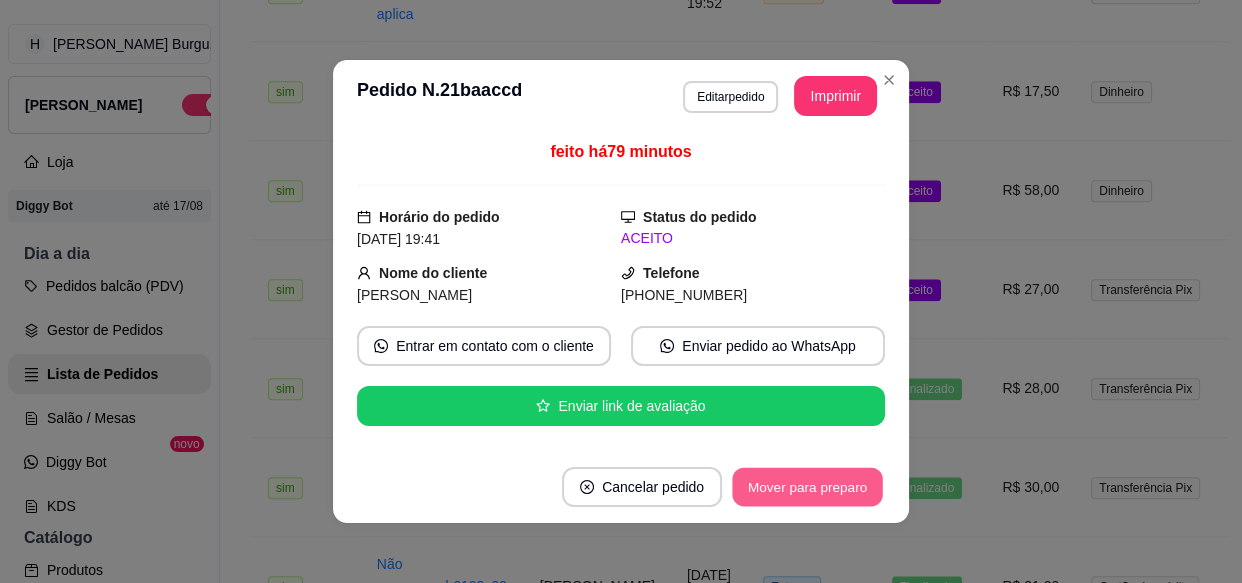 click on "Mover para preparo" at bounding box center [807, 487] 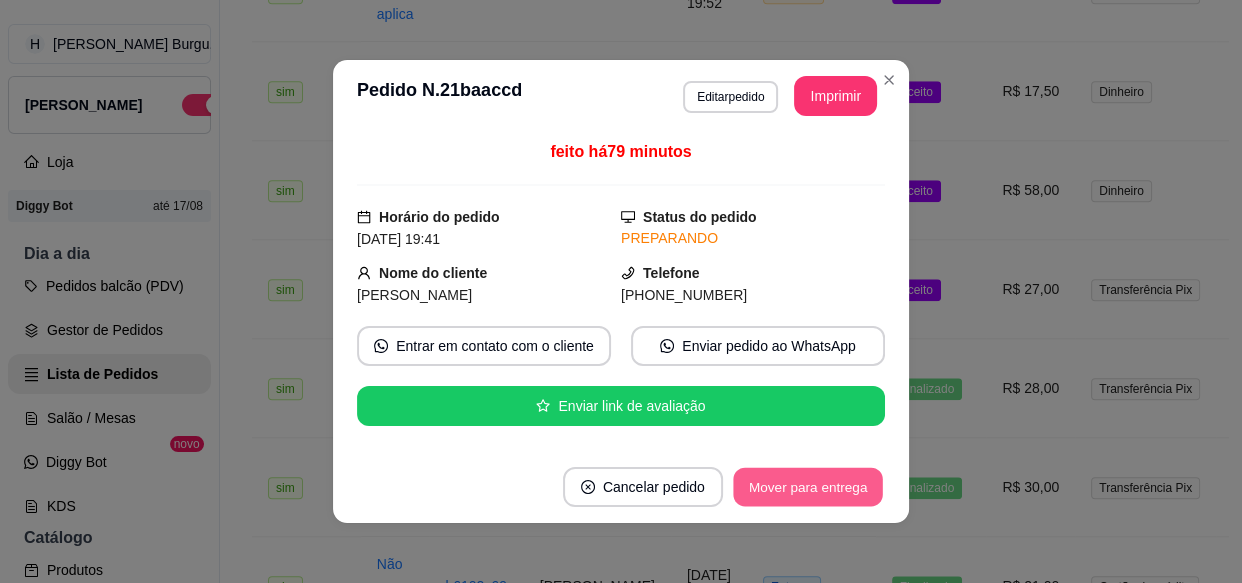 click on "Mover para entrega" at bounding box center (808, 487) 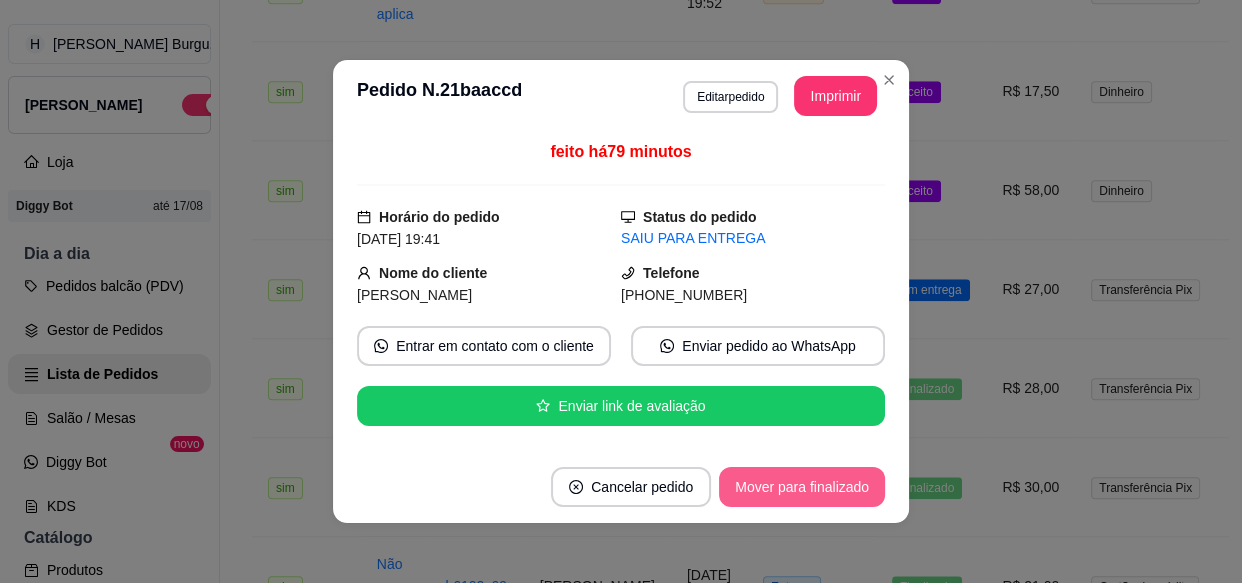 click on "Mover para finalizado" at bounding box center [802, 487] 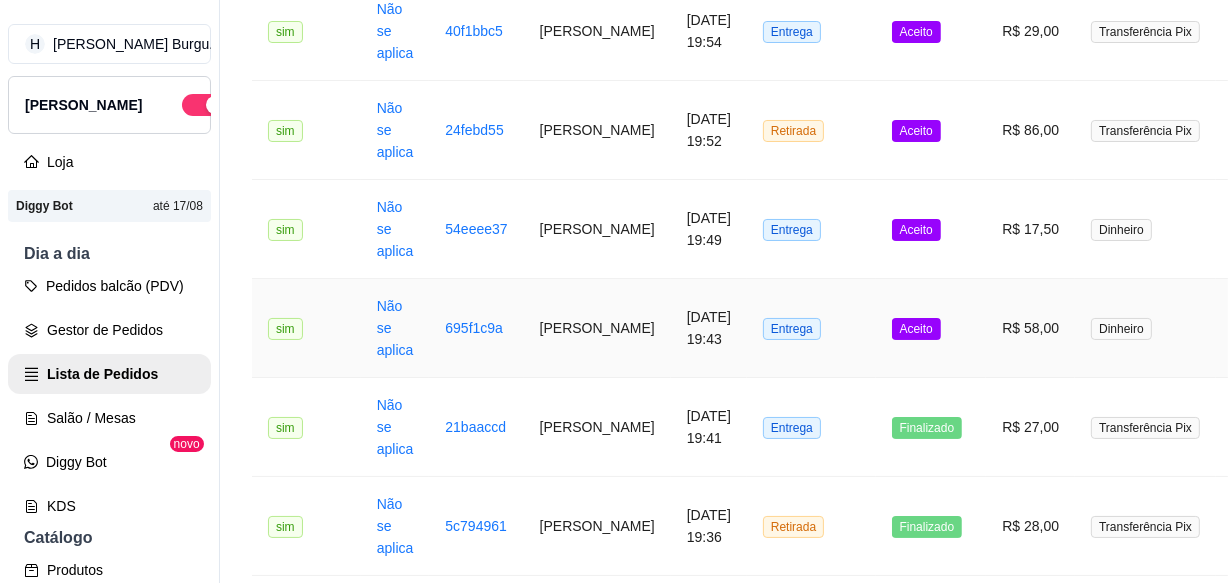 scroll, scrollTop: 1617, scrollLeft: 0, axis: vertical 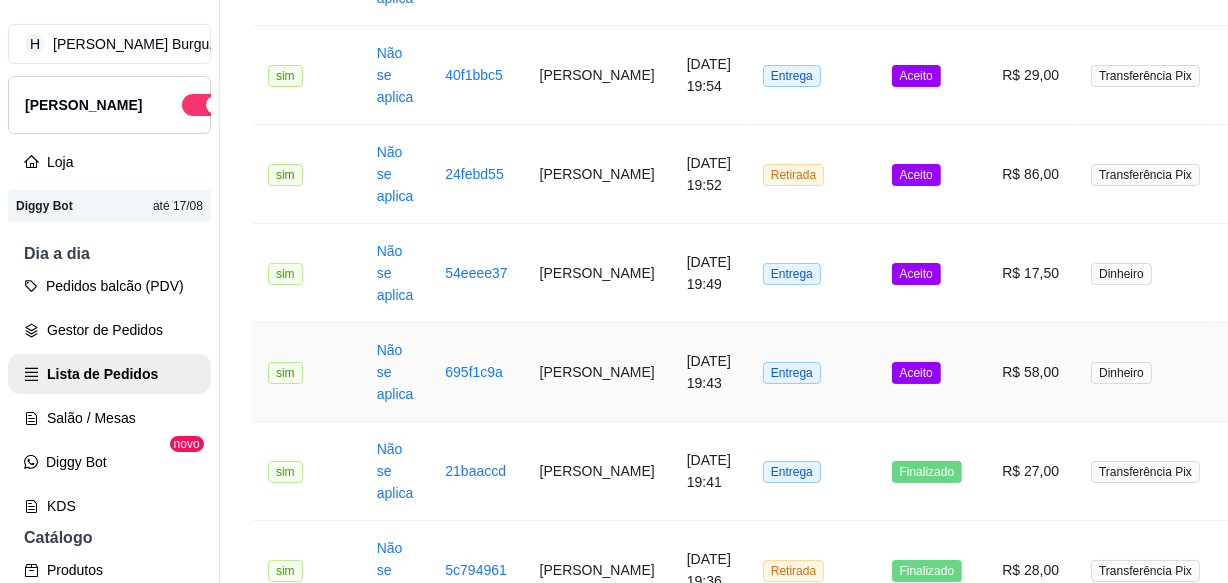 drag, startPoint x: 560, startPoint y: 360, endPoint x: 546, endPoint y: 353, distance: 15.652476 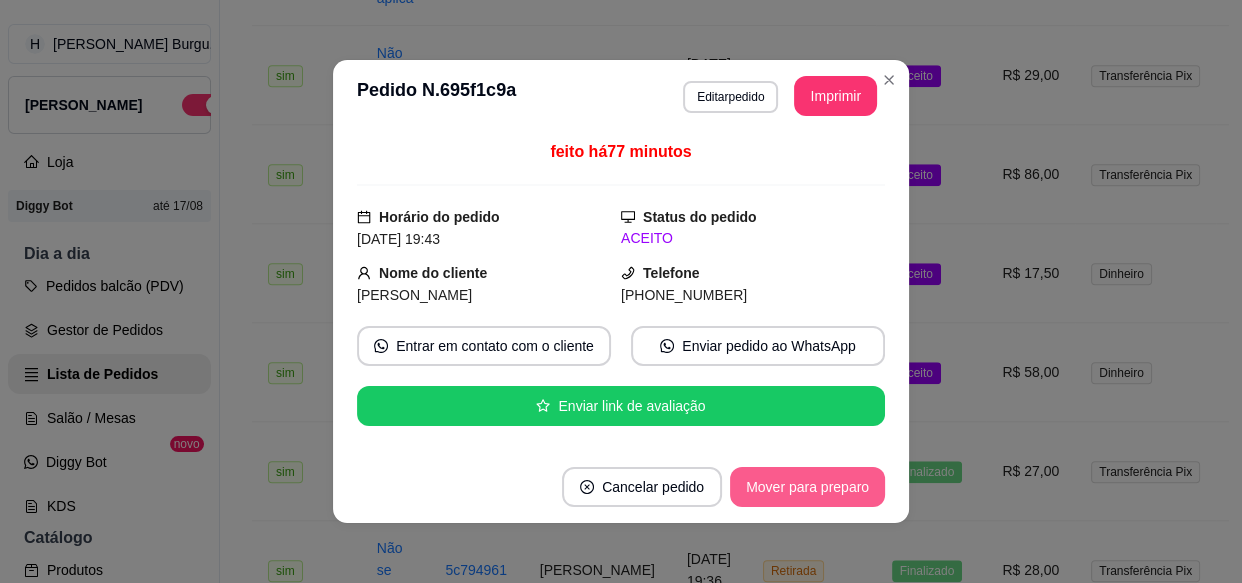 click on "Mover para preparo" at bounding box center (807, 487) 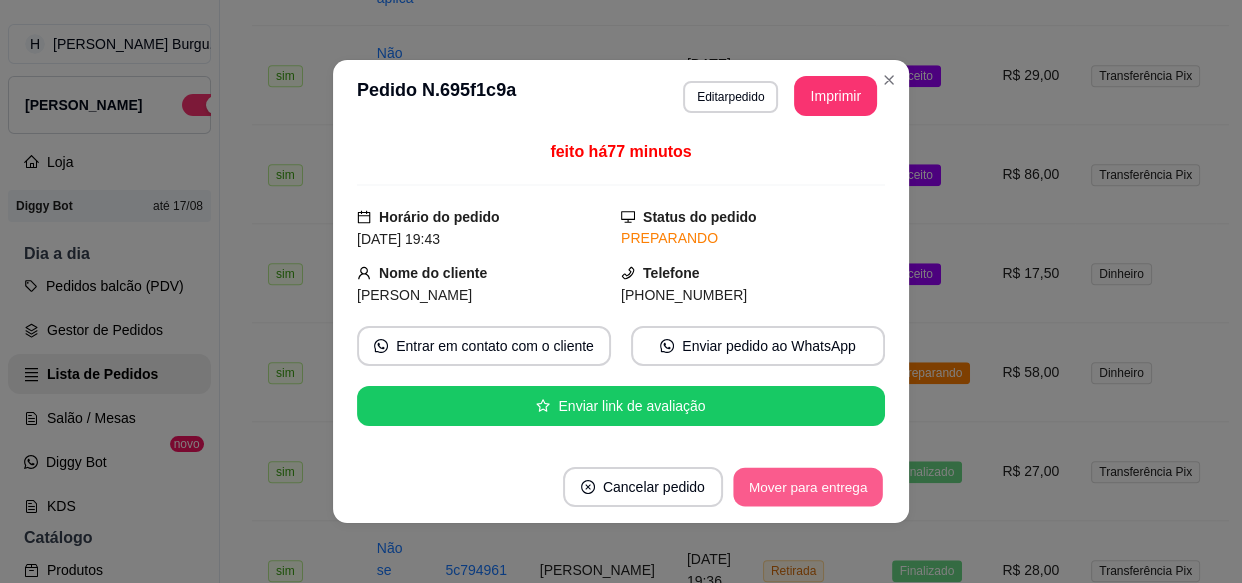 click on "Mover para entrega" at bounding box center [808, 487] 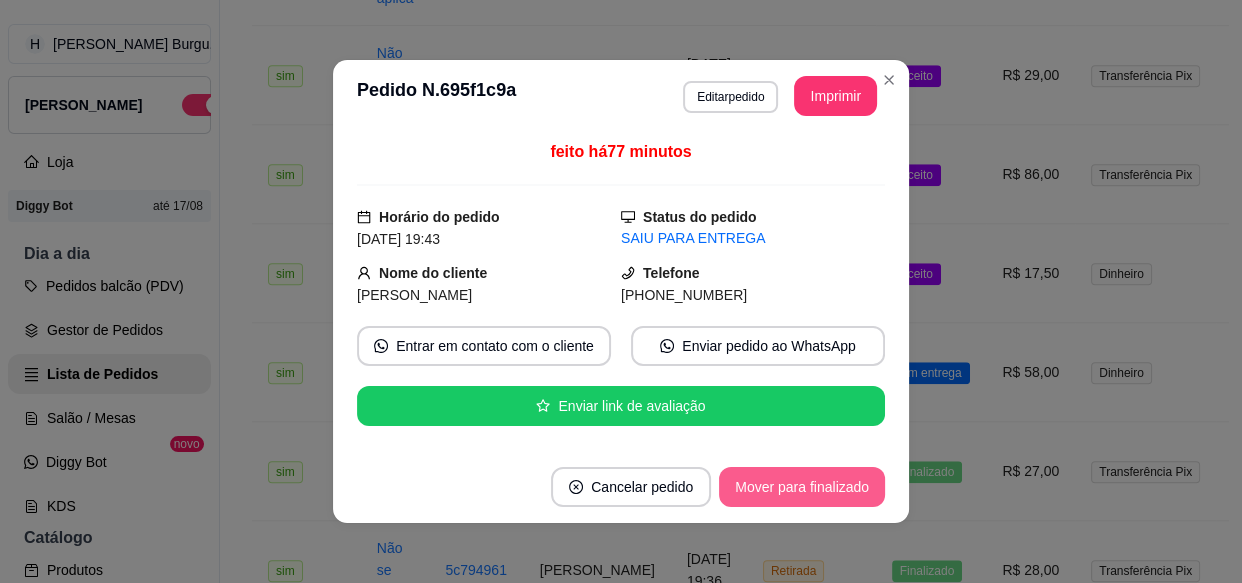 click on "Mover para finalizado" at bounding box center (802, 487) 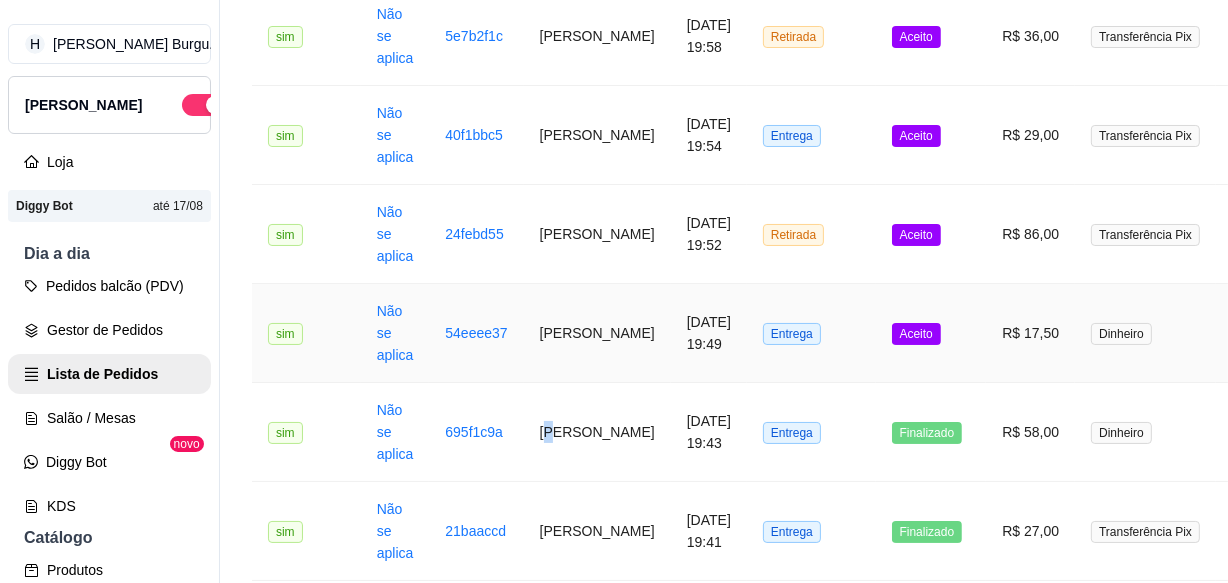 scroll, scrollTop: 1545, scrollLeft: 0, axis: vertical 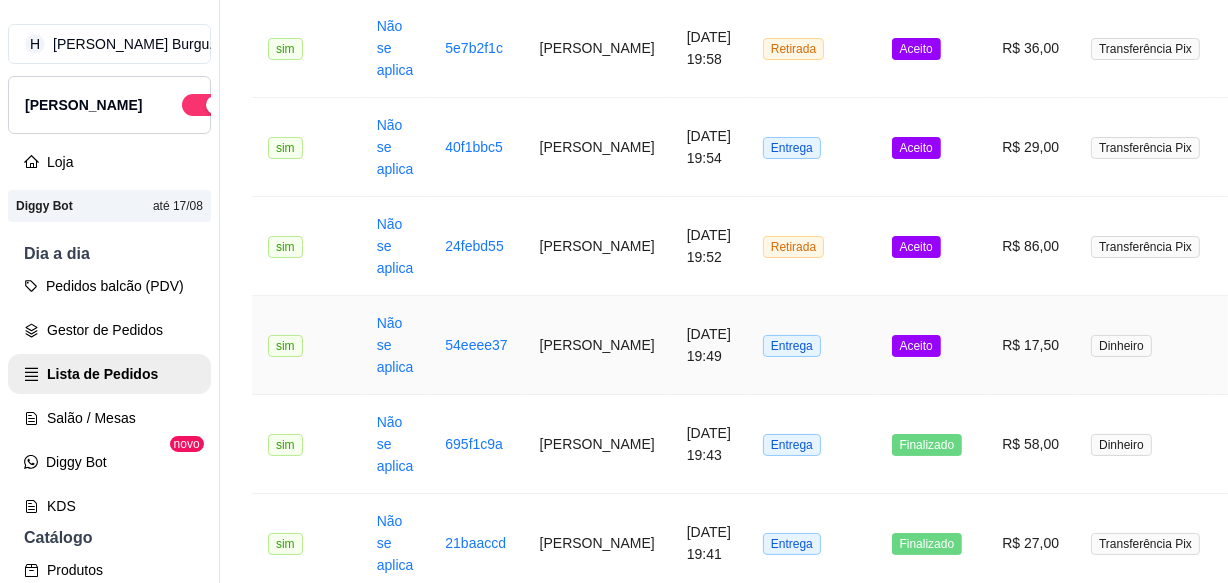 drag, startPoint x: 564, startPoint y: 344, endPoint x: 553, endPoint y: 332, distance: 16.27882 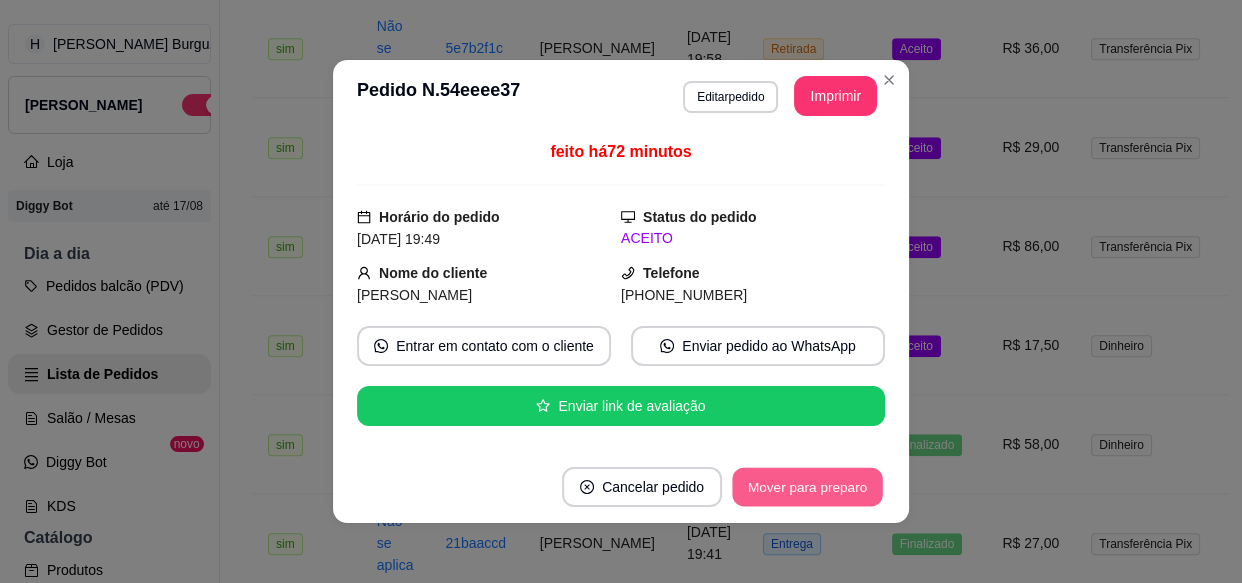 click on "Mover para preparo" at bounding box center (807, 487) 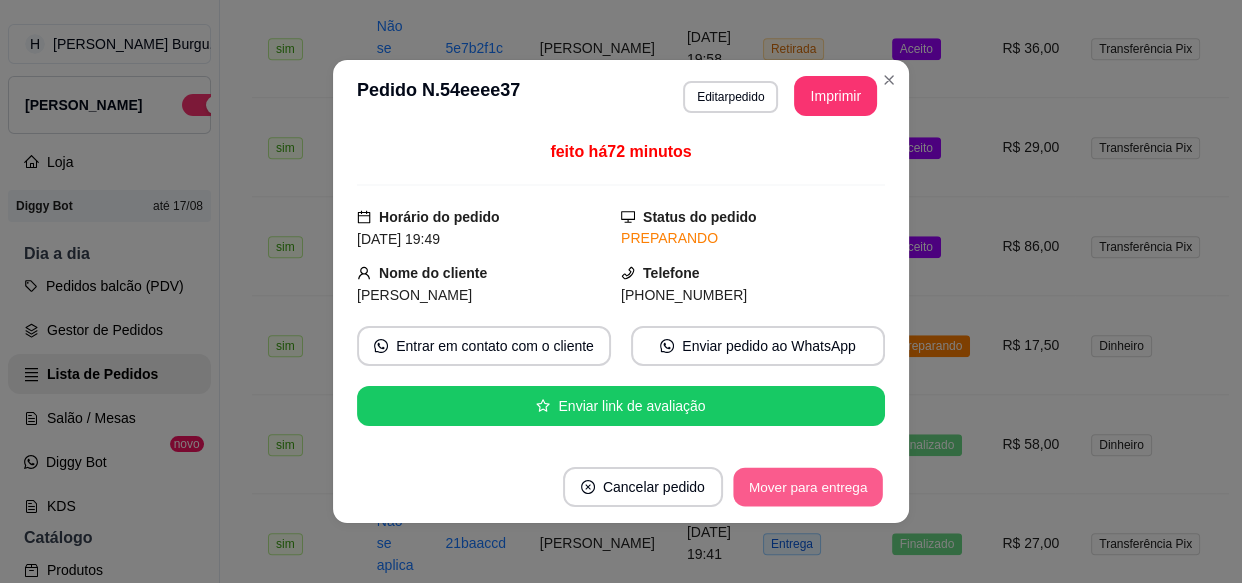click on "Mover para entrega" at bounding box center (808, 487) 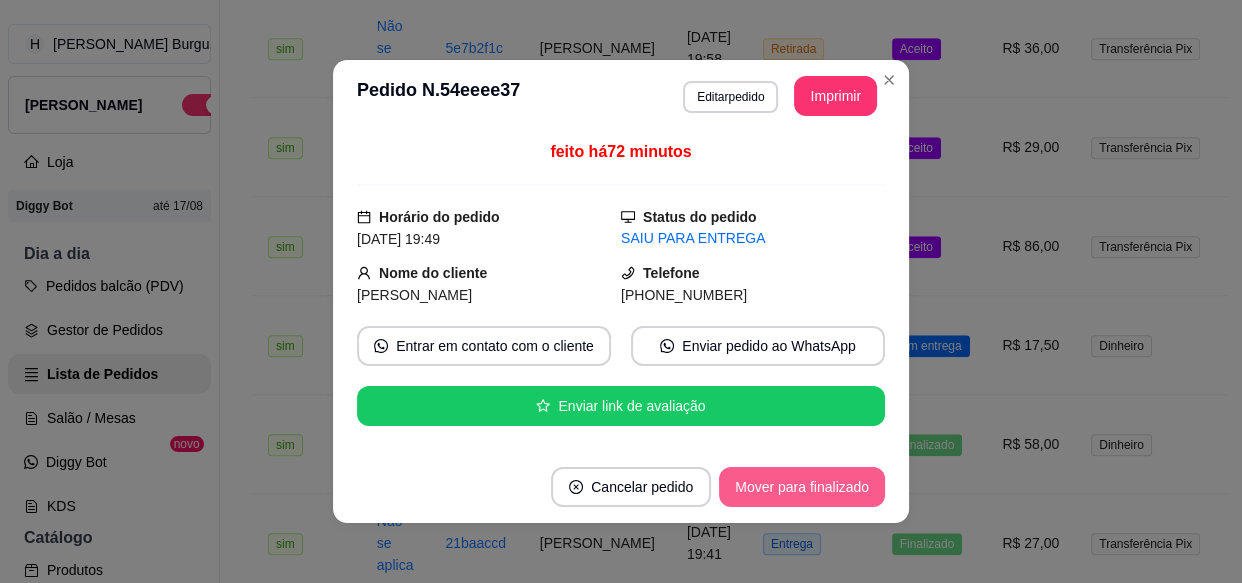 click on "Mover para finalizado" at bounding box center [802, 487] 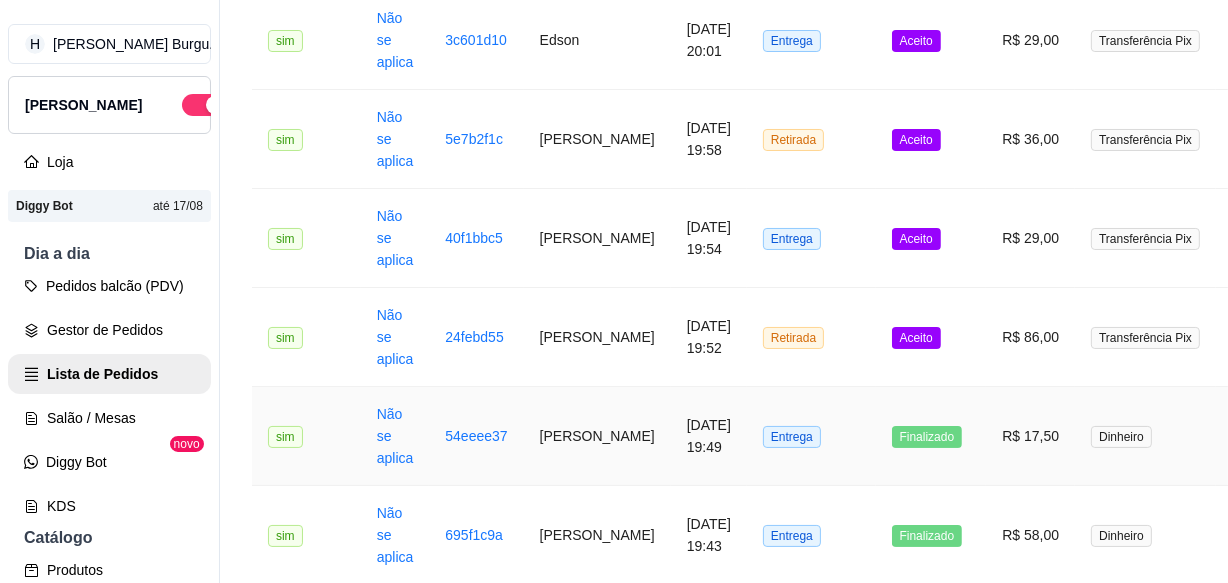 scroll, scrollTop: 1363, scrollLeft: 0, axis: vertical 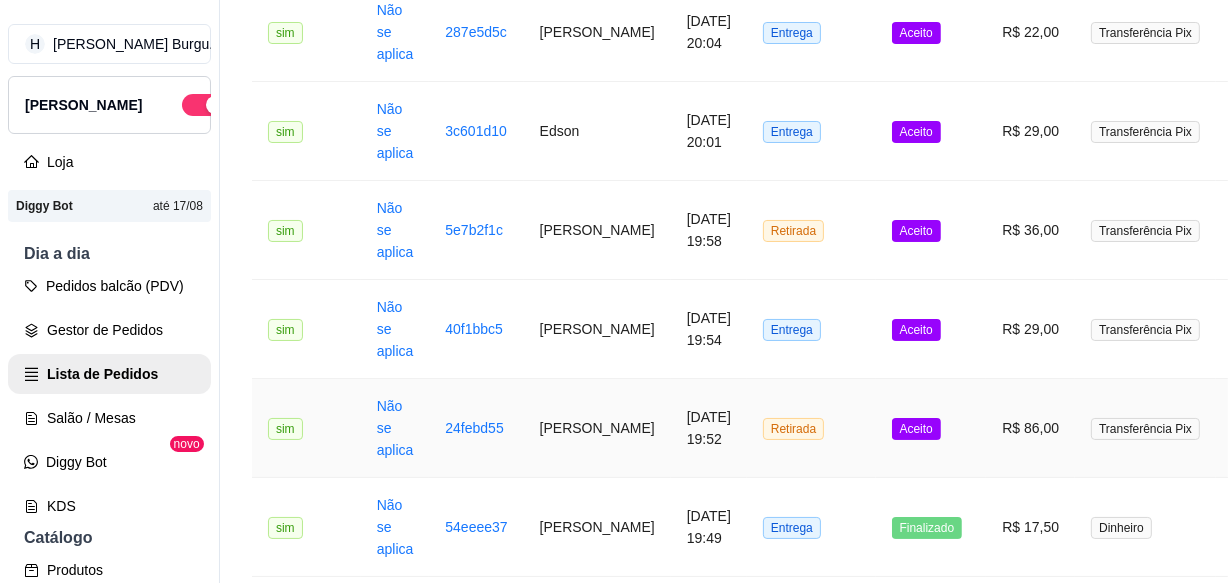 drag, startPoint x: 562, startPoint y: 423, endPoint x: 502, endPoint y: 430, distance: 60.40695 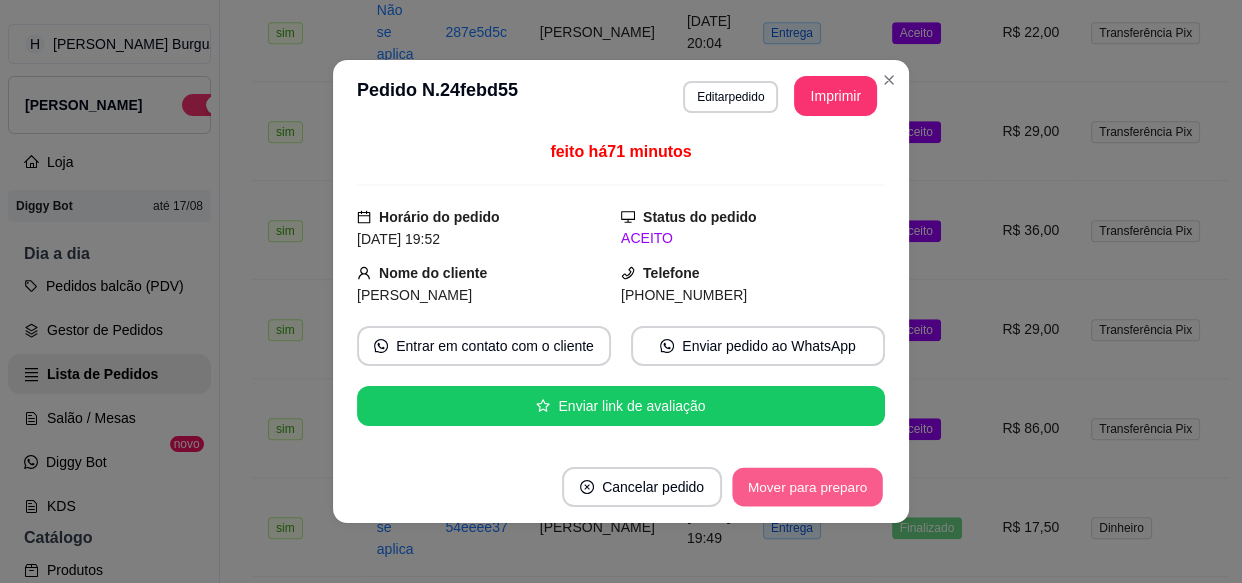 click on "Mover para preparo" at bounding box center (807, 487) 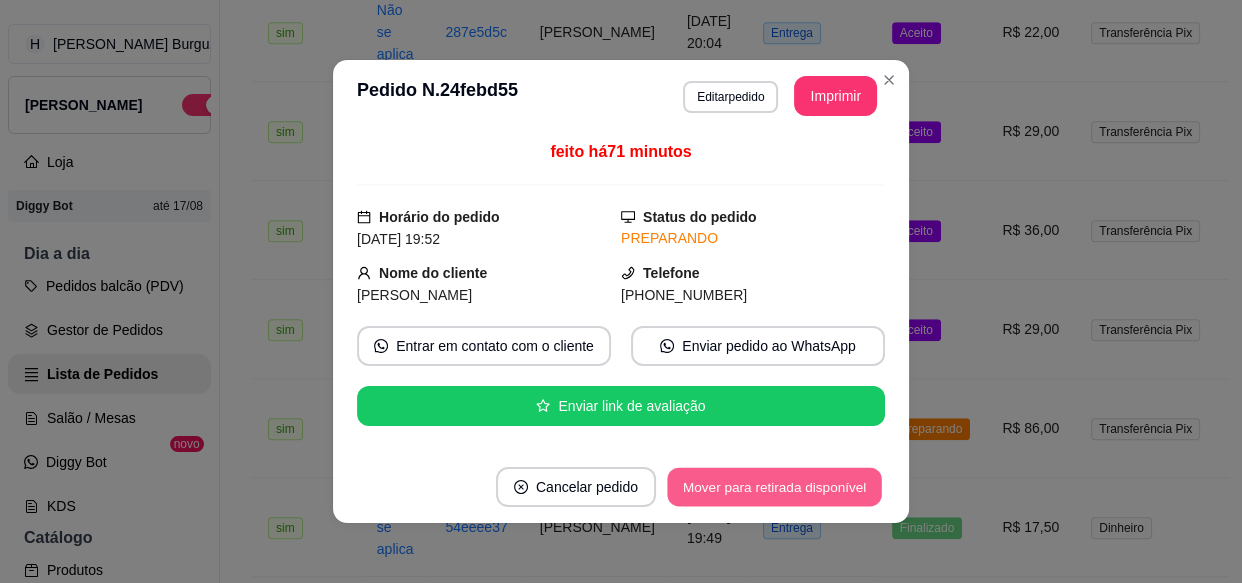 click on "Mover para retirada disponível" at bounding box center (774, 487) 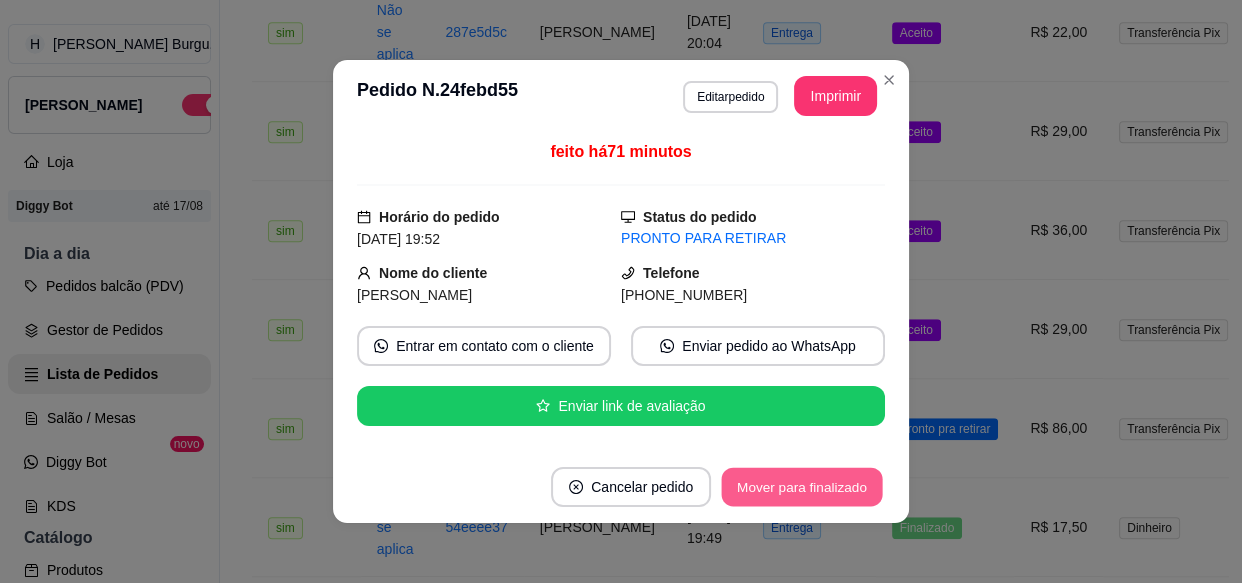 click on "Mover para finalizado" at bounding box center [802, 487] 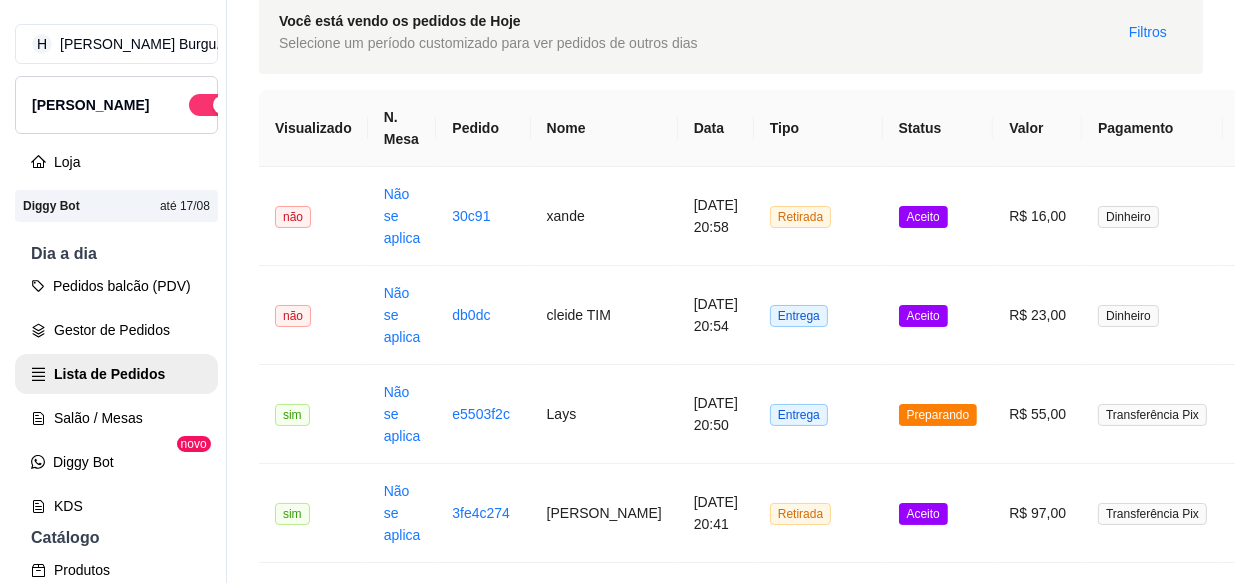 scroll, scrollTop: 0, scrollLeft: 0, axis: both 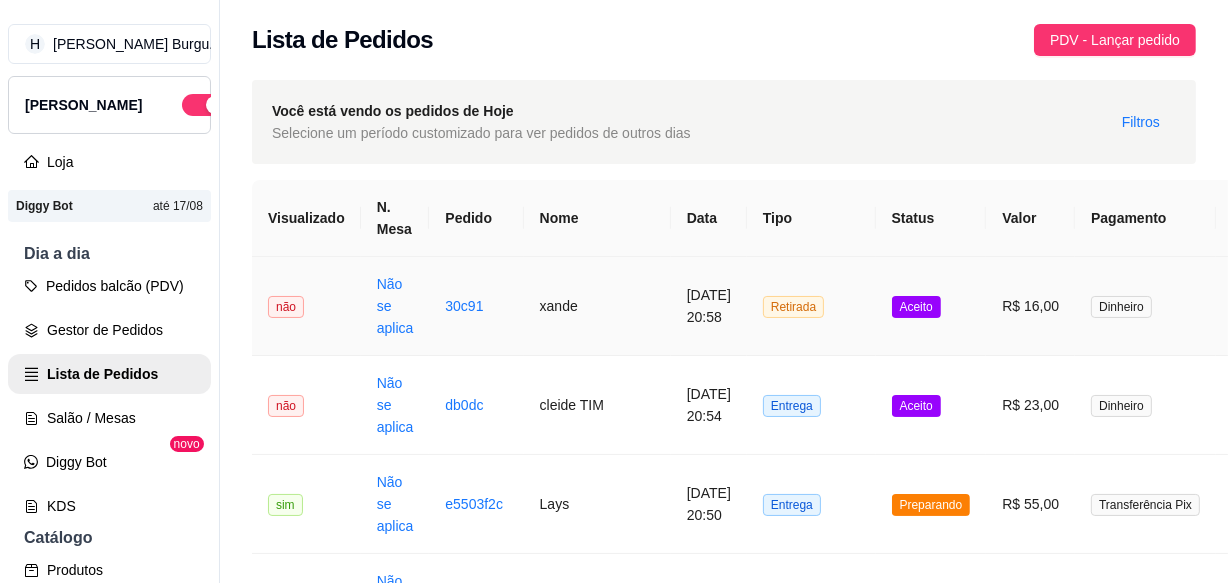 click on "xande" at bounding box center [597, 306] 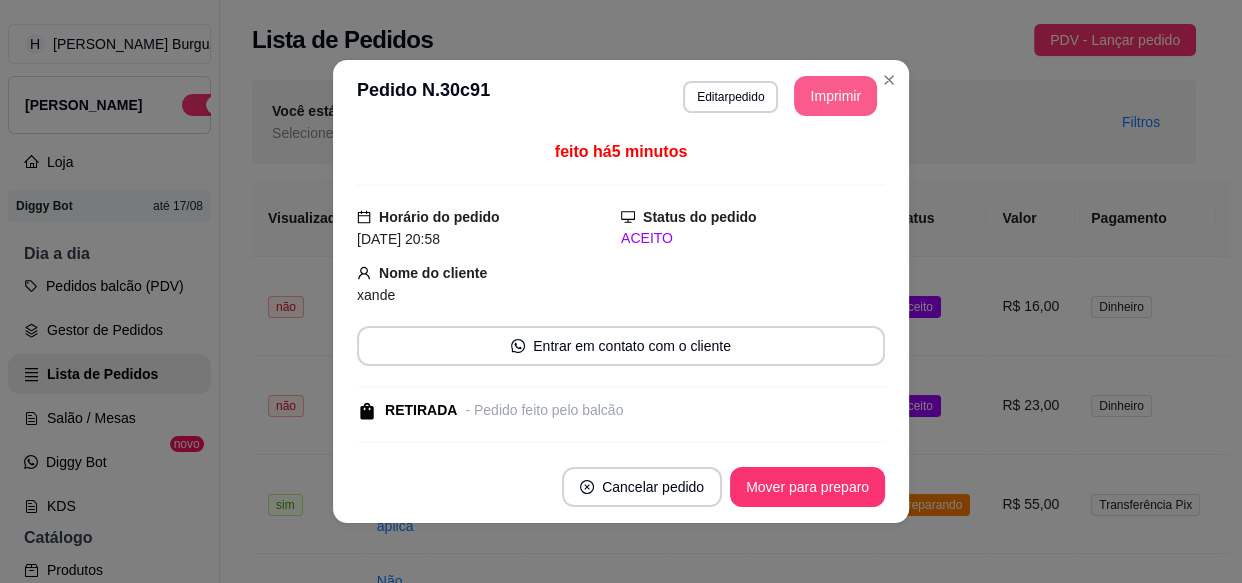 click on "Imprimir" at bounding box center [835, 96] 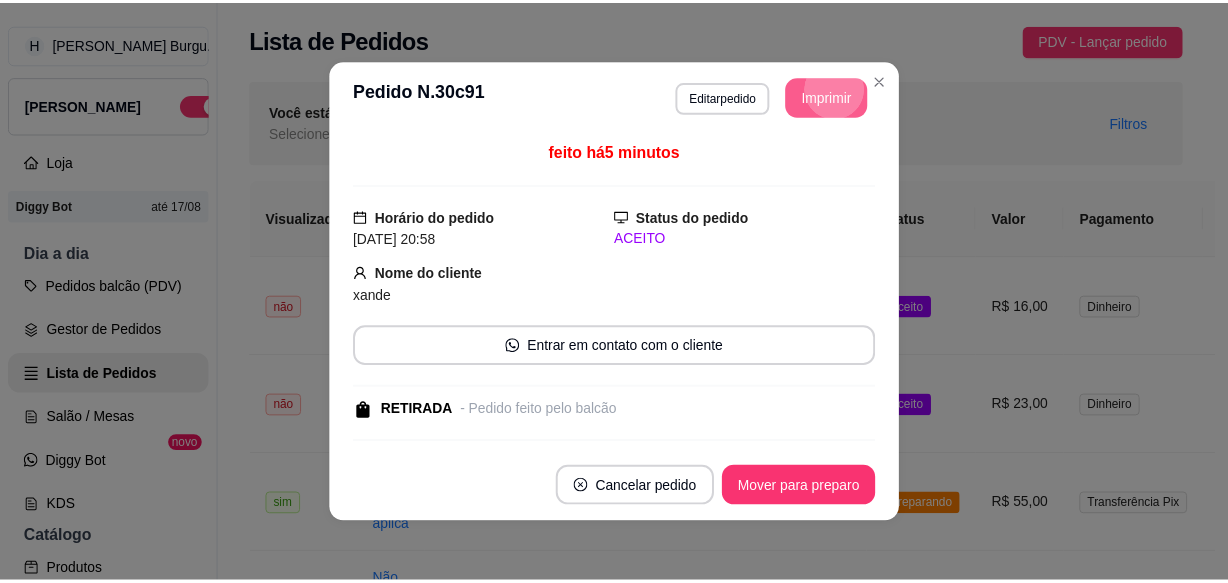 scroll, scrollTop: 0, scrollLeft: 0, axis: both 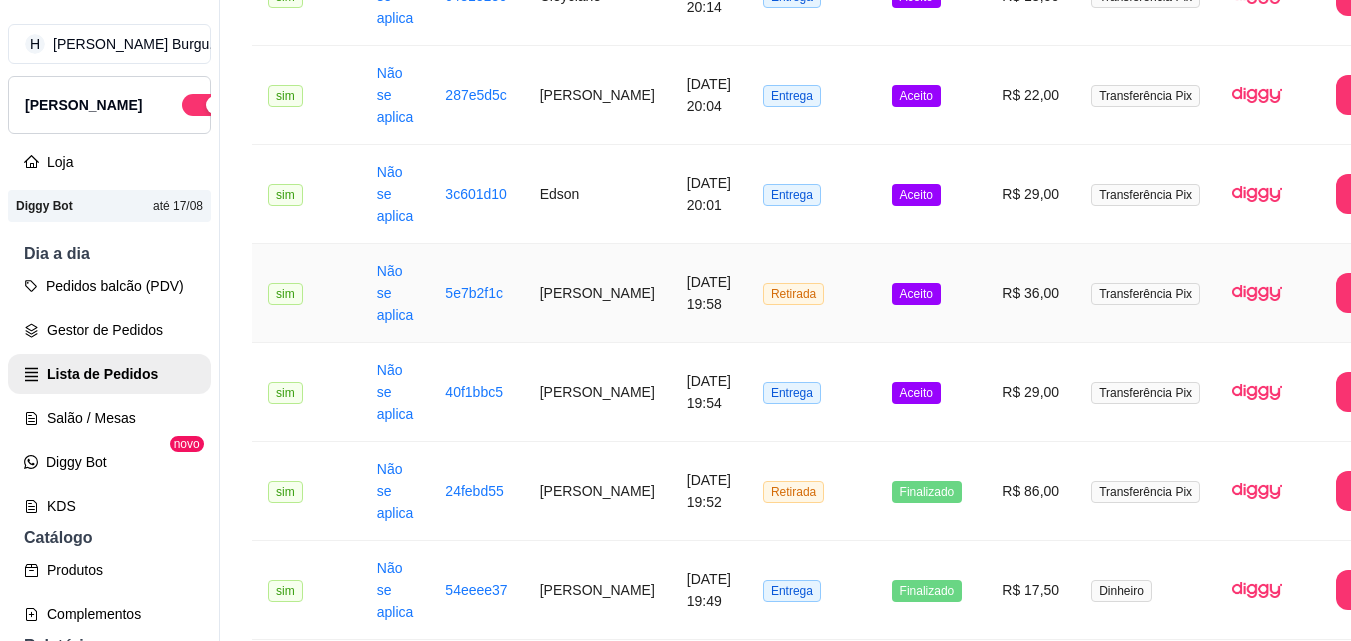 click on "[PERSON_NAME]" at bounding box center (597, 293) 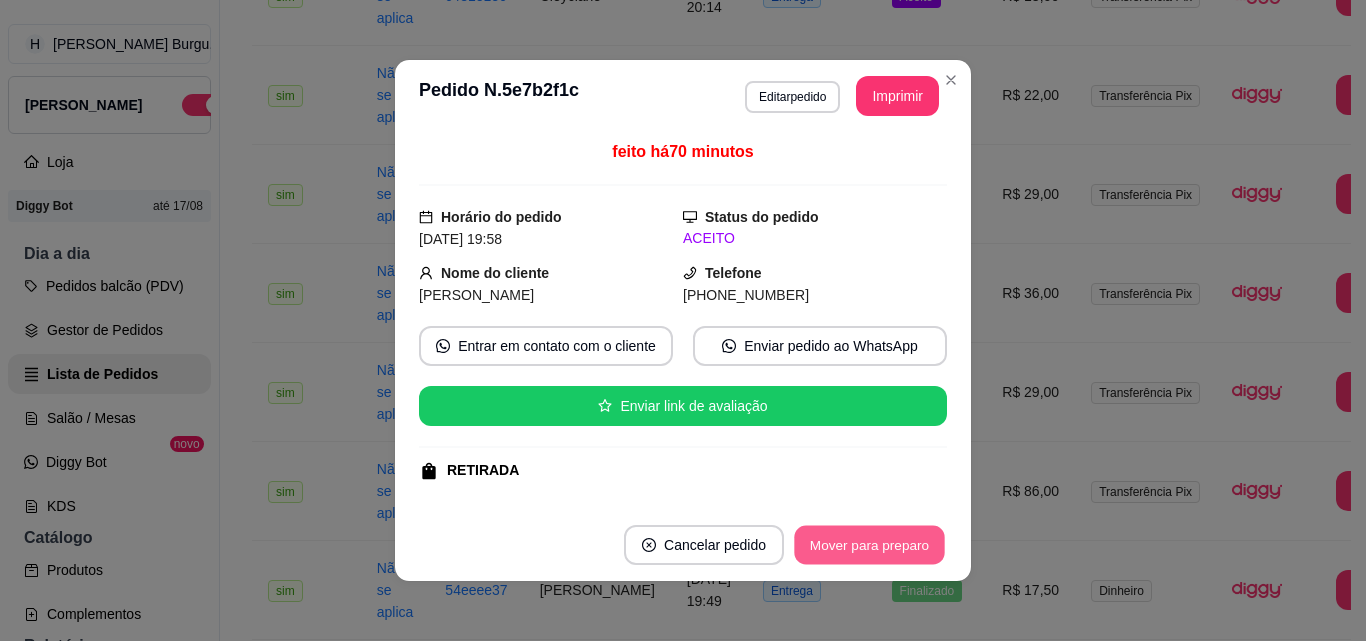click on "Mover para preparo" at bounding box center [869, 545] 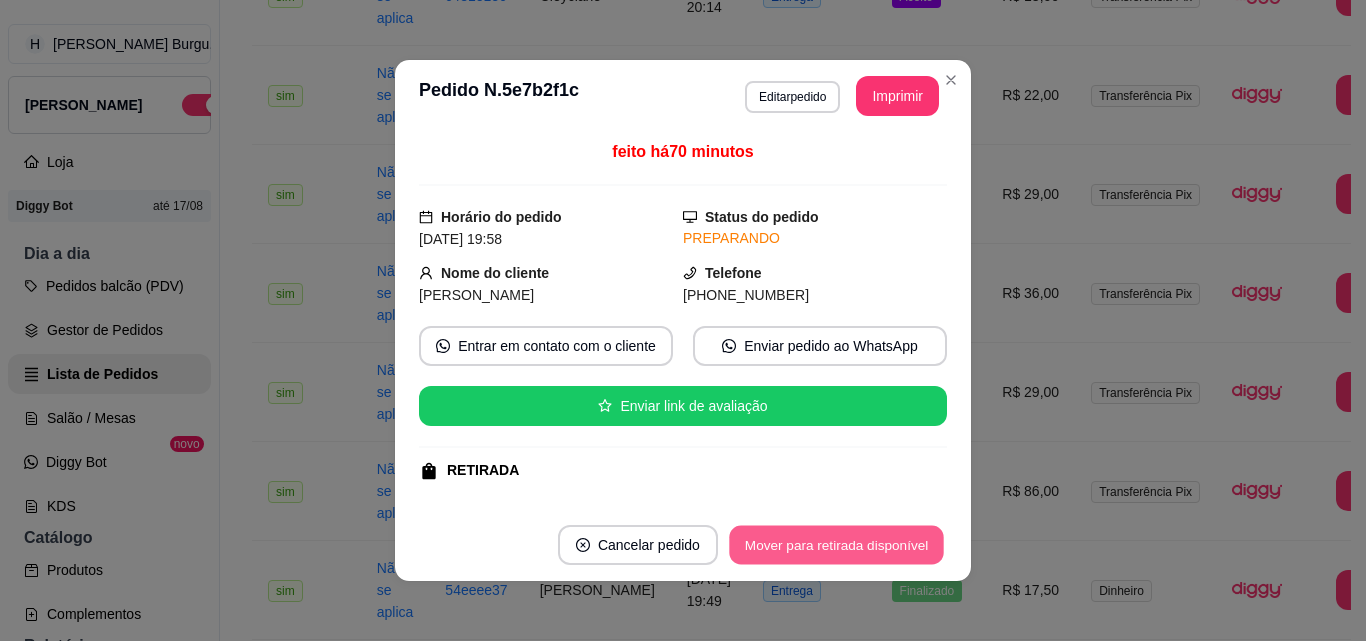 click on "Mover para retirada disponível" at bounding box center (836, 545) 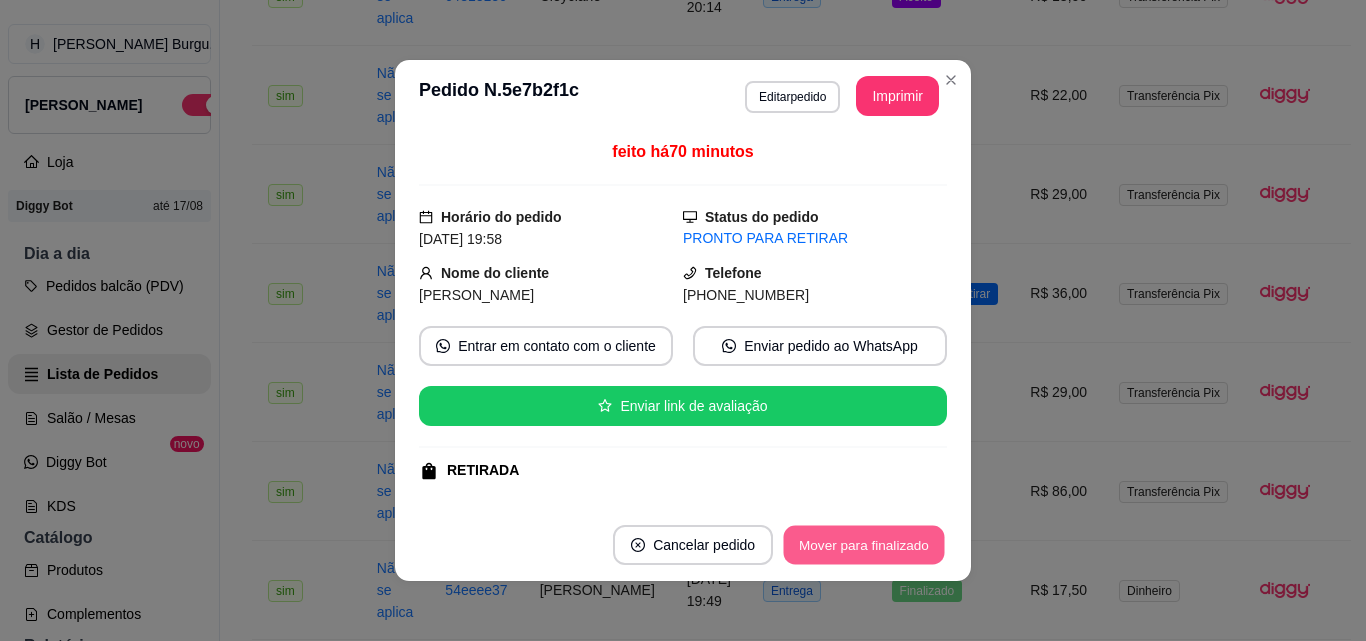 click on "Mover para finalizado" at bounding box center (864, 545) 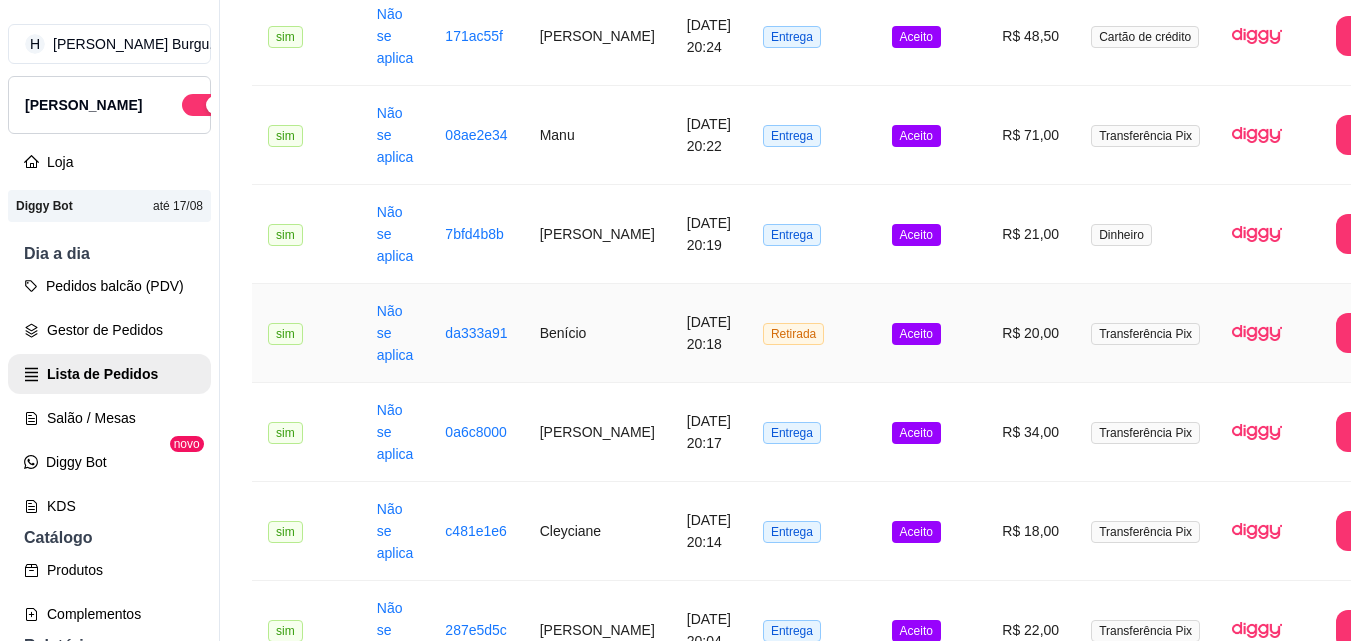 scroll, scrollTop: 800, scrollLeft: 0, axis: vertical 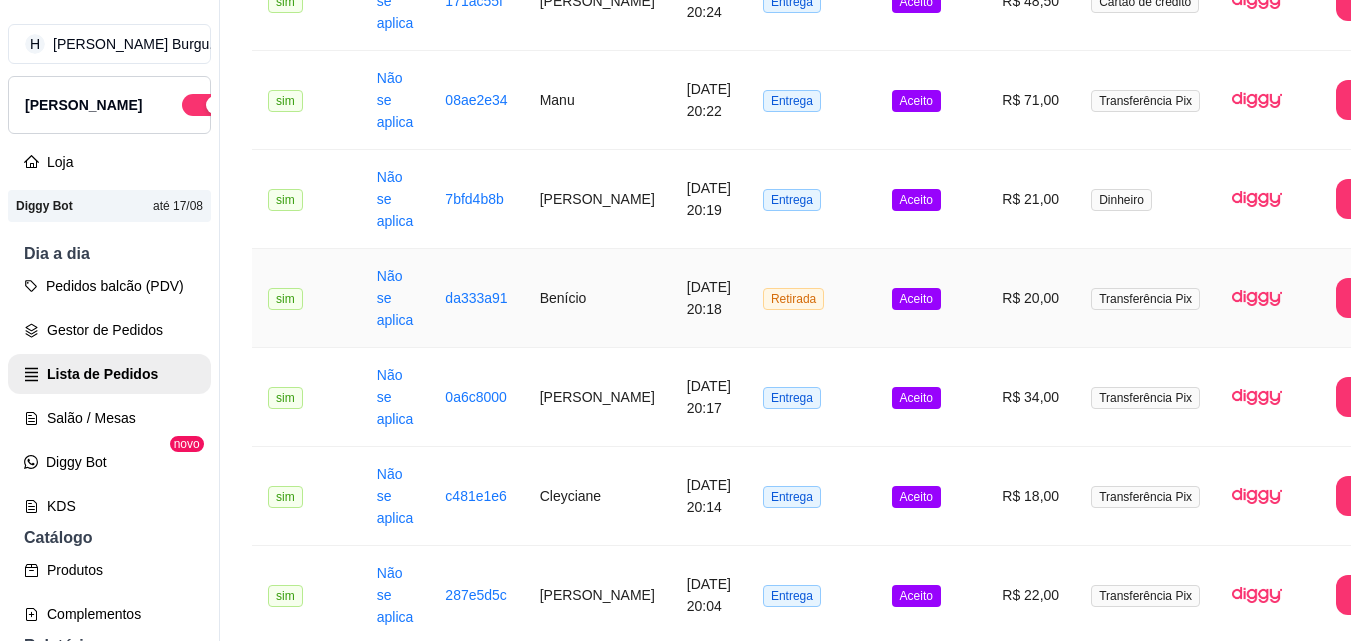 click on "Benício" at bounding box center [597, 298] 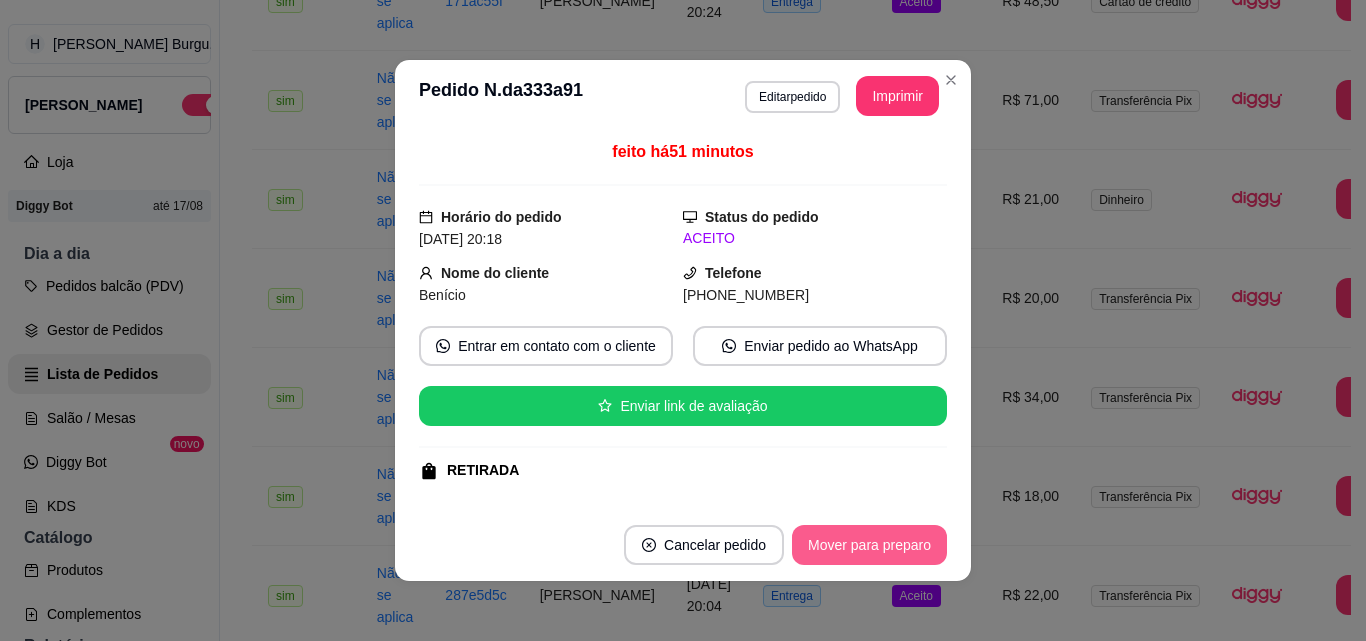 click on "Mover para preparo" at bounding box center [869, 545] 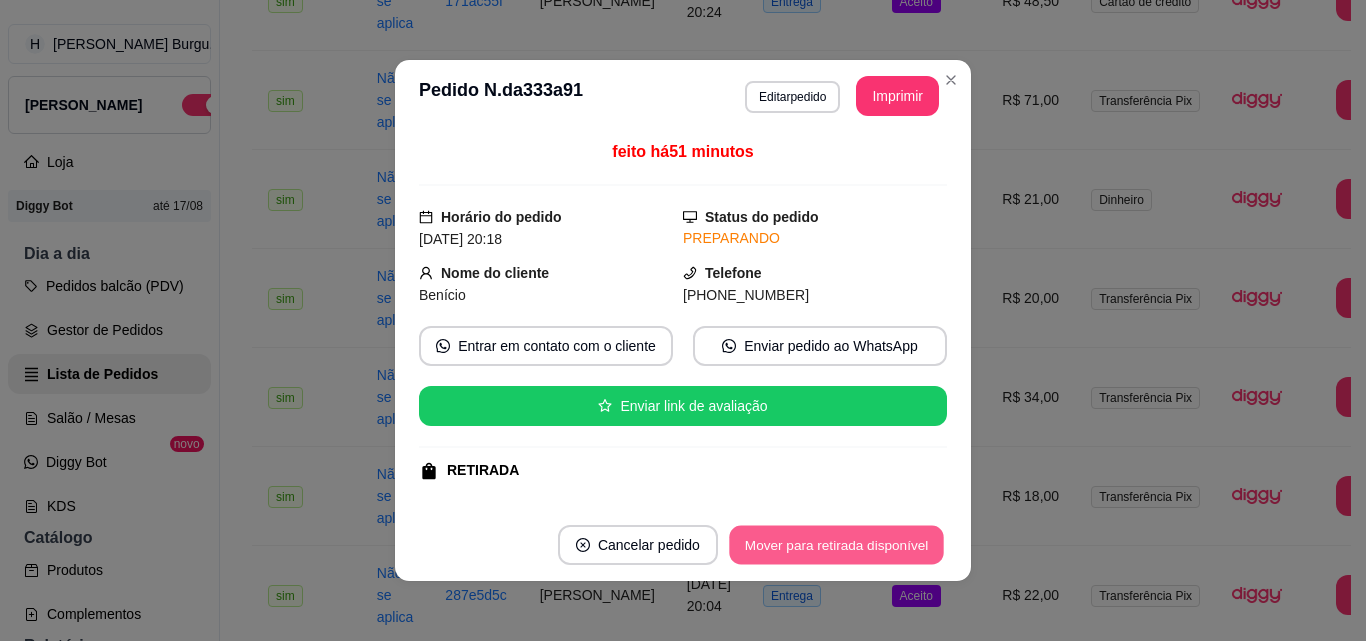 click on "Mover para retirada disponível" at bounding box center [836, 545] 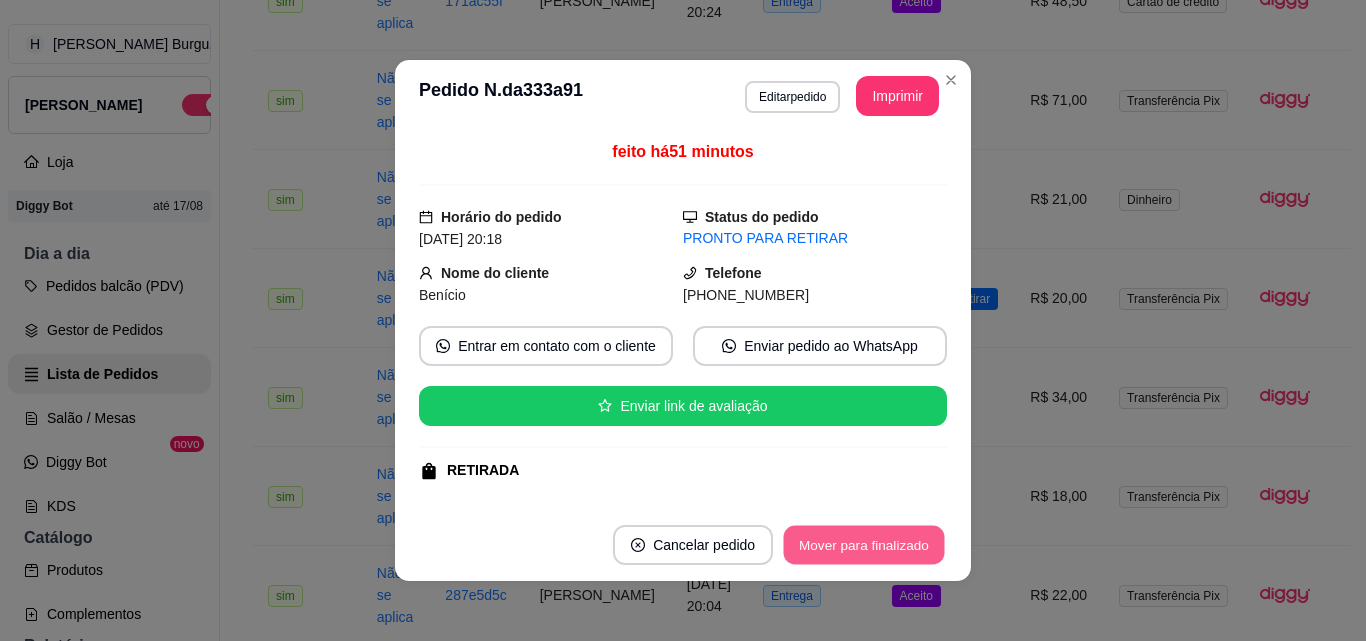 click on "Mover para finalizado" at bounding box center [864, 545] 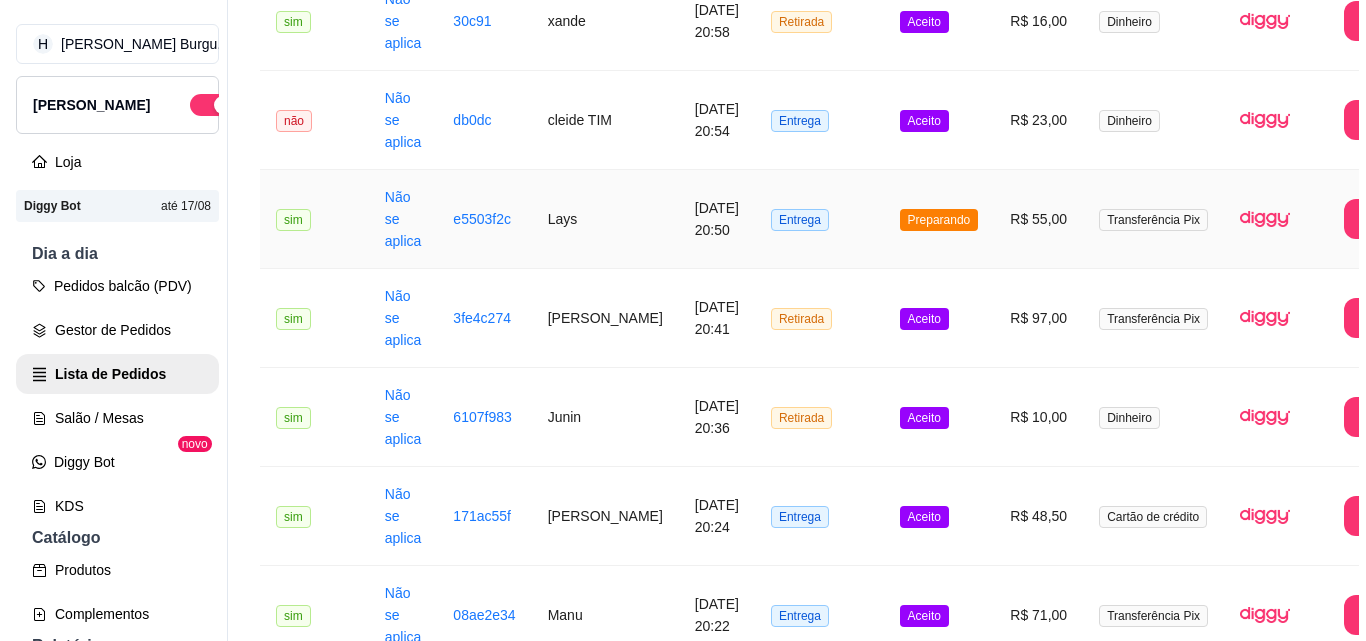 scroll, scrollTop: 300, scrollLeft: 0, axis: vertical 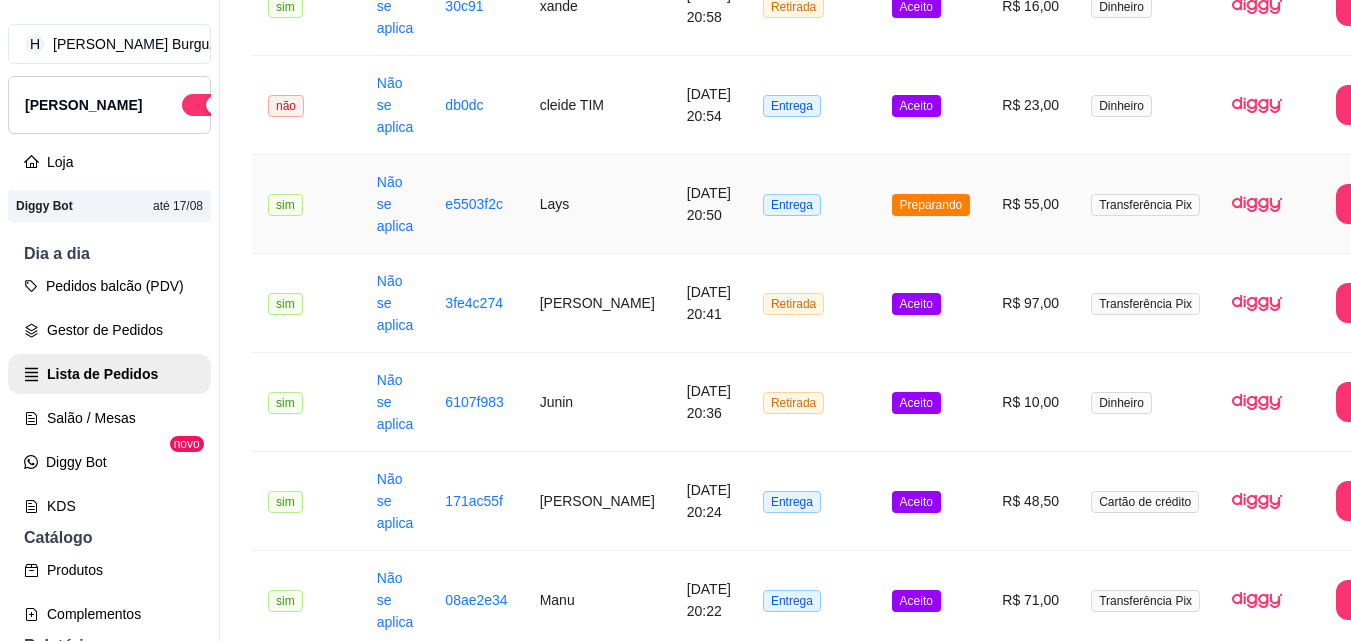 click on "Lays" at bounding box center [597, 204] 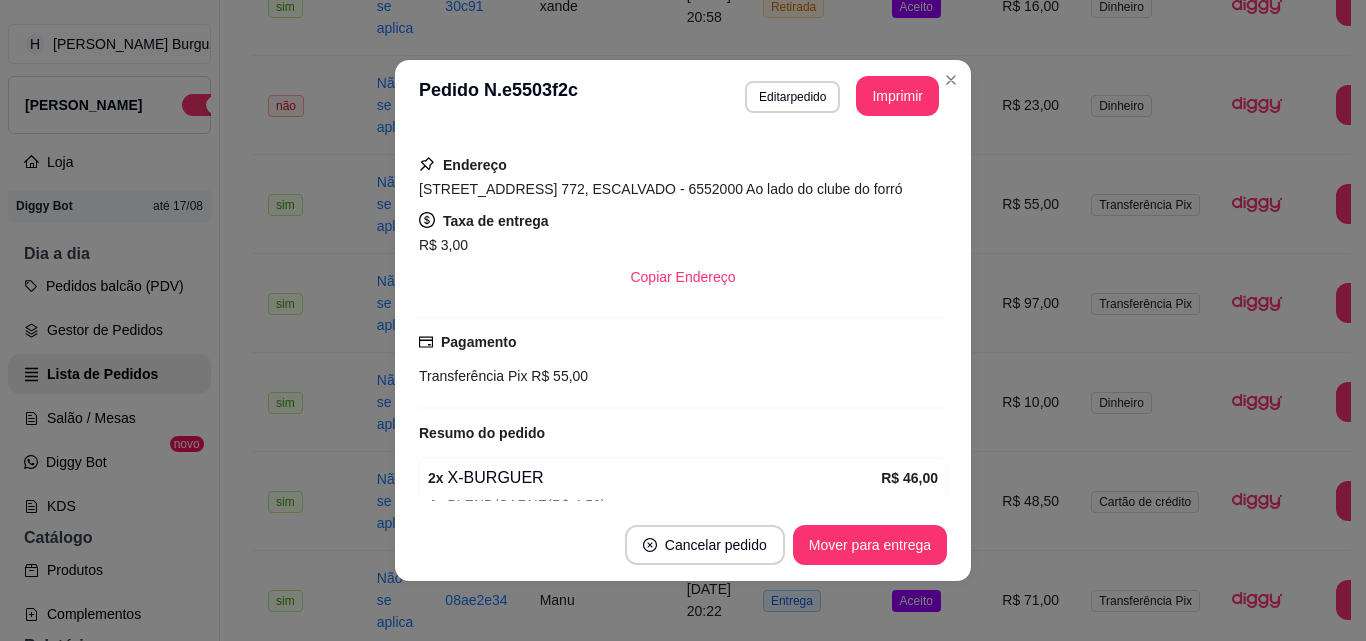 scroll, scrollTop: 504, scrollLeft: 0, axis: vertical 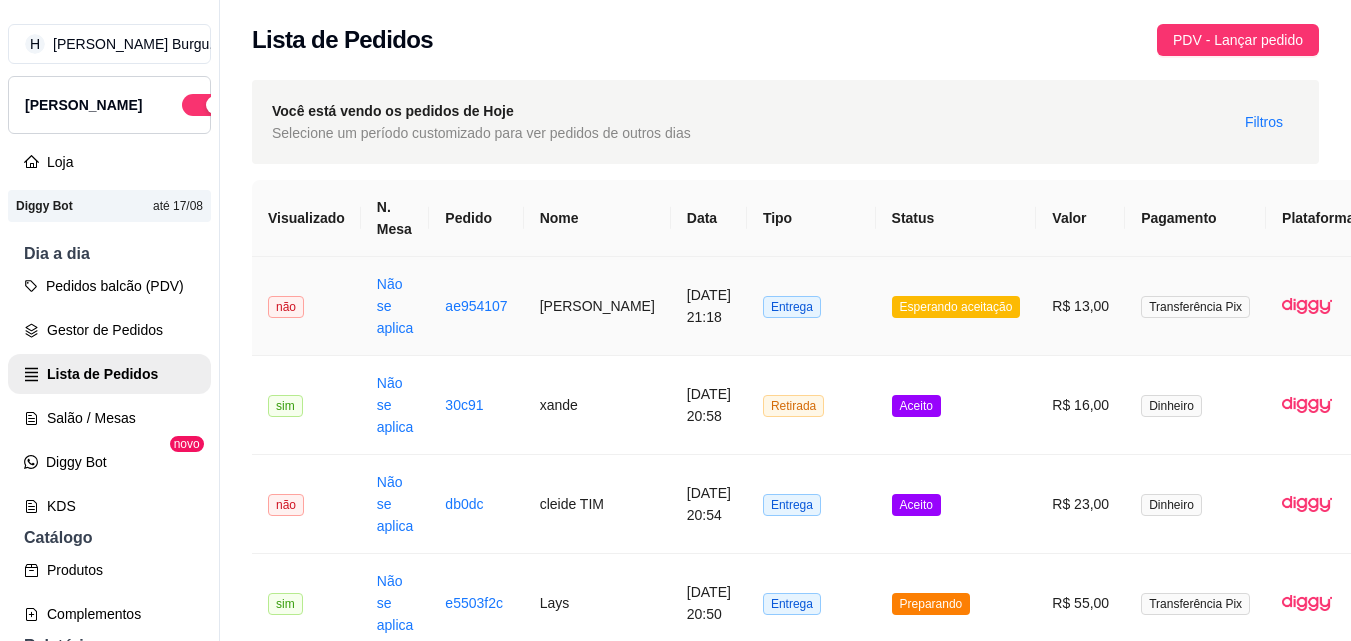 click on "[PERSON_NAME]" at bounding box center (597, 306) 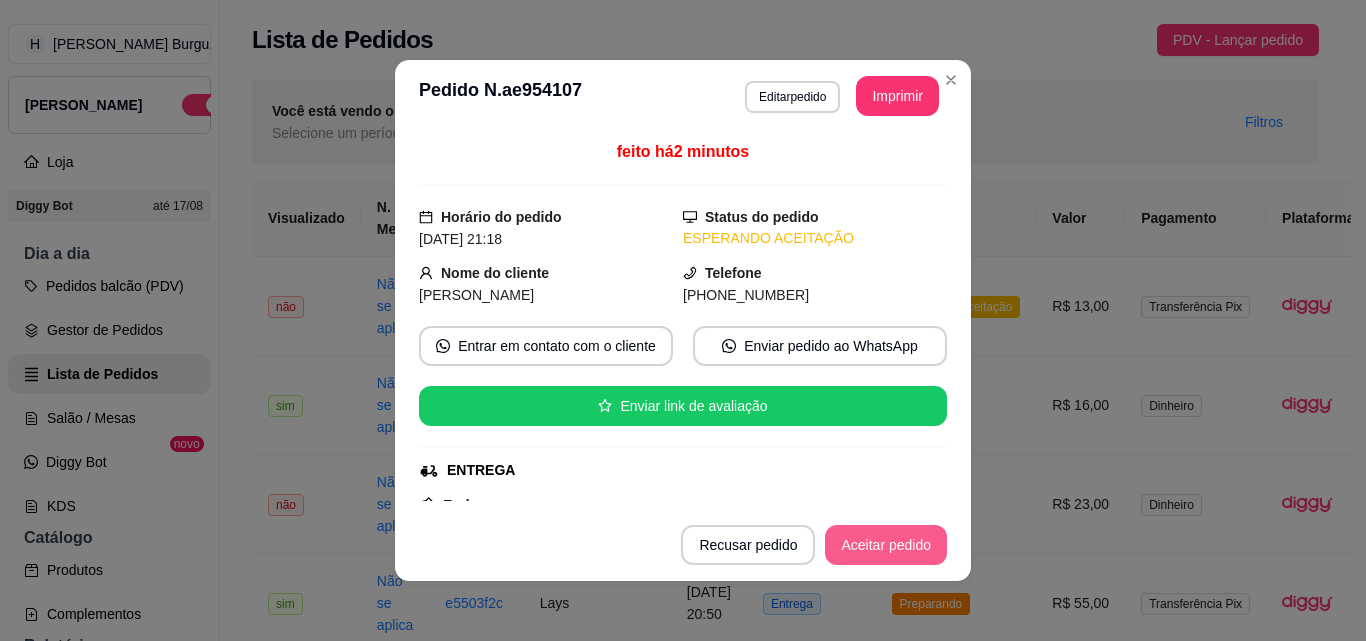 click on "Aceitar pedido" at bounding box center (886, 545) 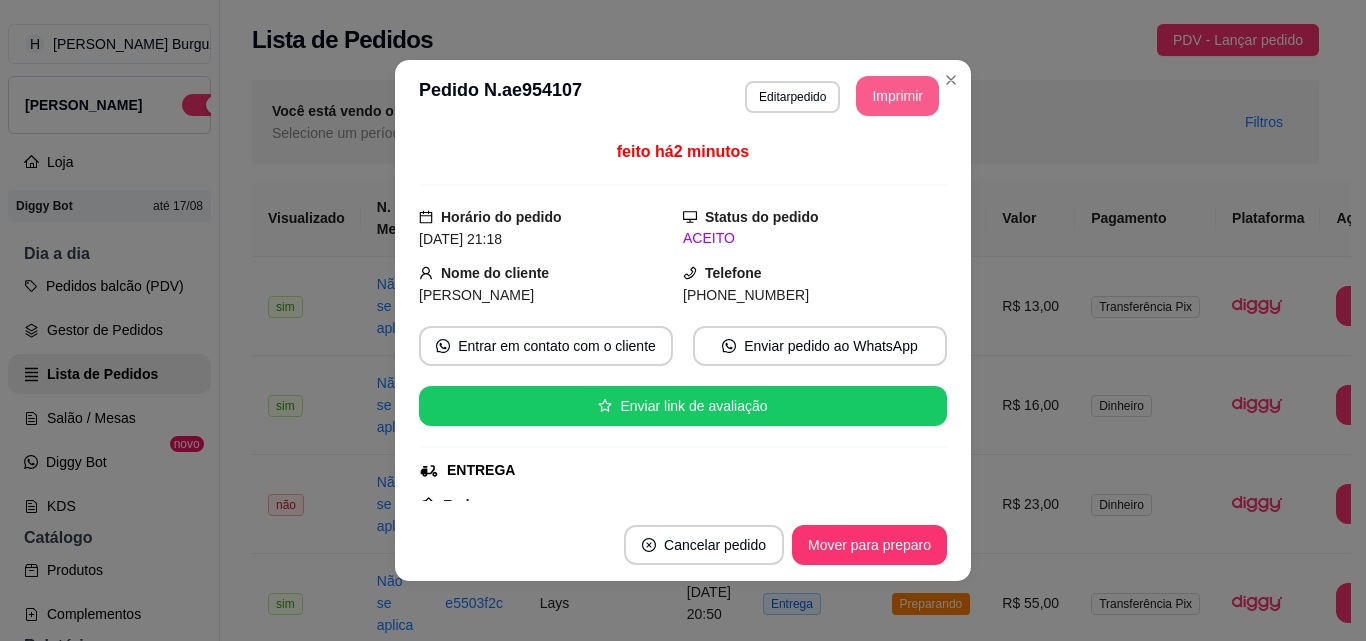 click on "Imprimir" at bounding box center (897, 96) 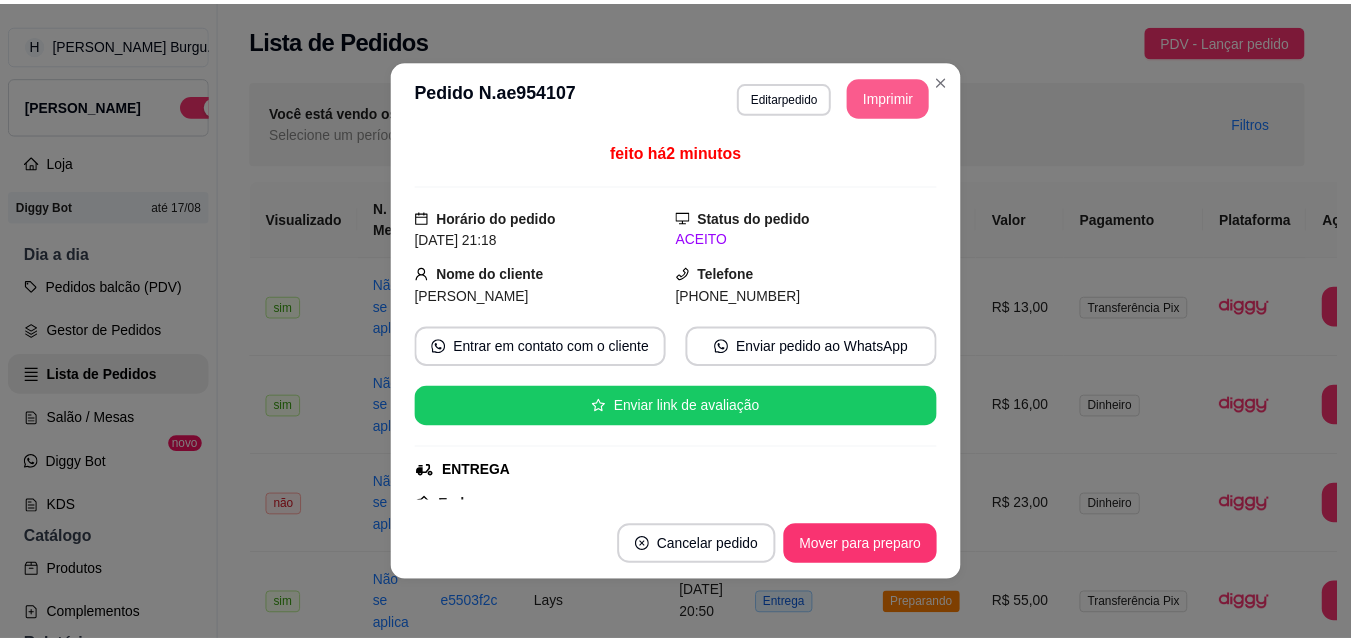 scroll, scrollTop: 0, scrollLeft: 0, axis: both 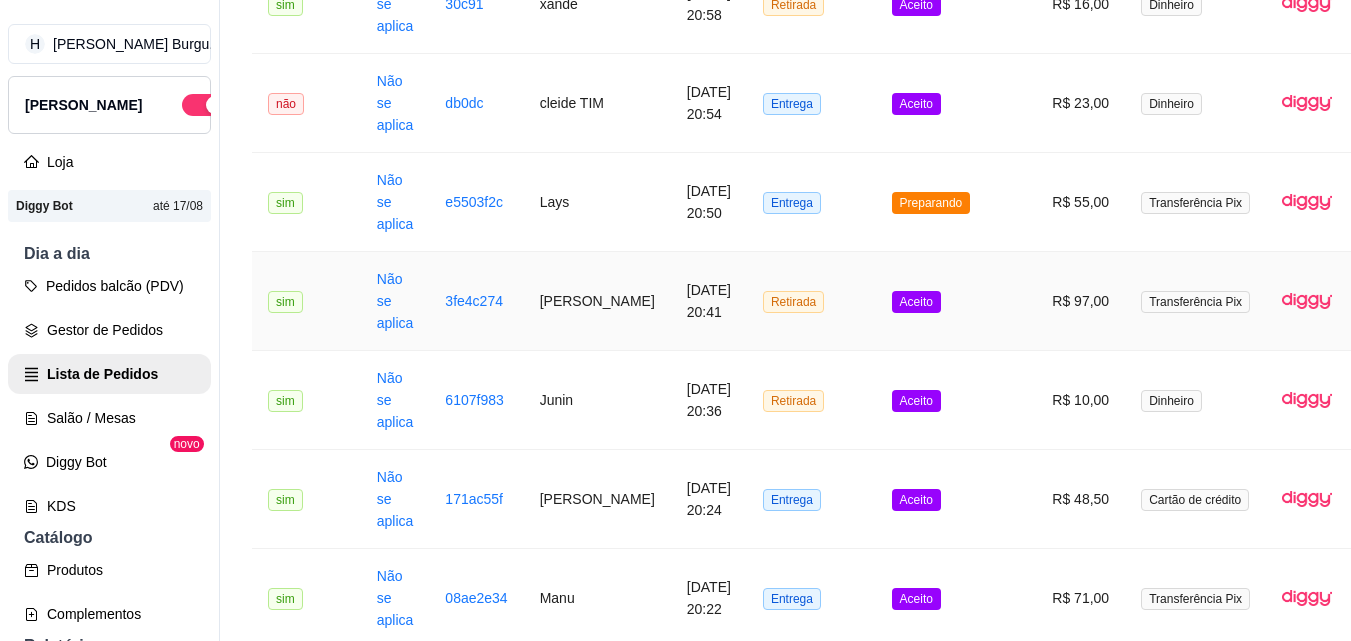 click on "[PERSON_NAME]" at bounding box center [597, 301] 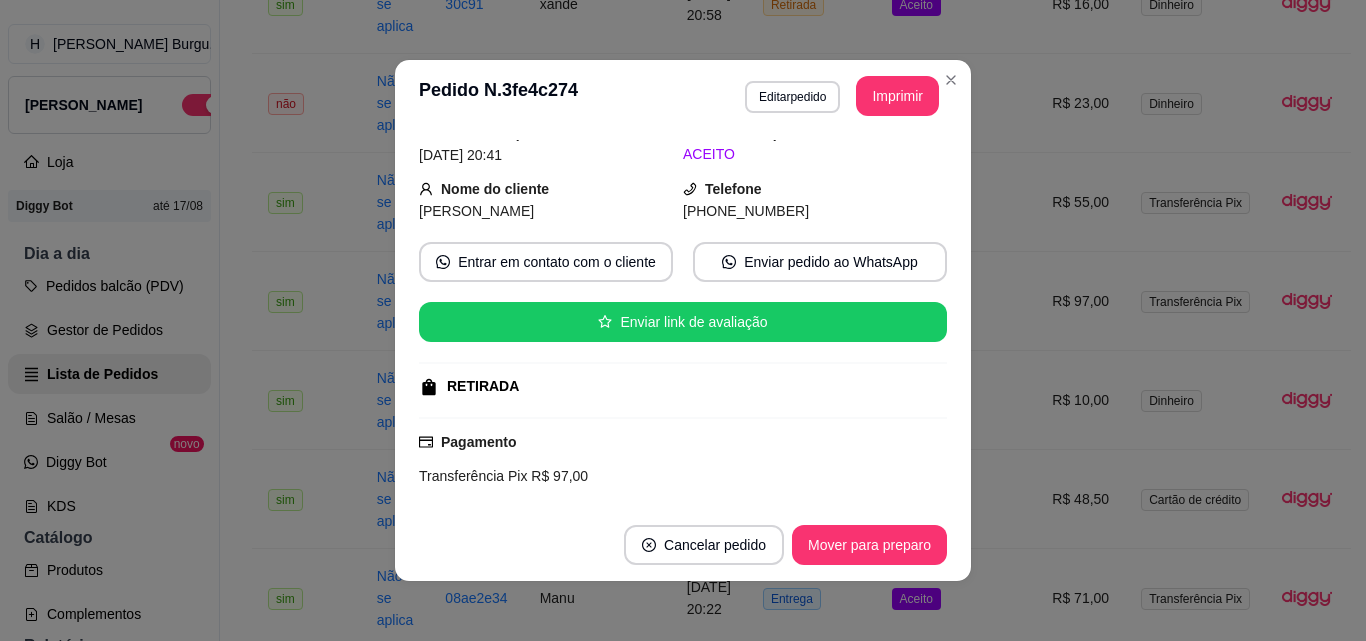 scroll, scrollTop: 0, scrollLeft: 0, axis: both 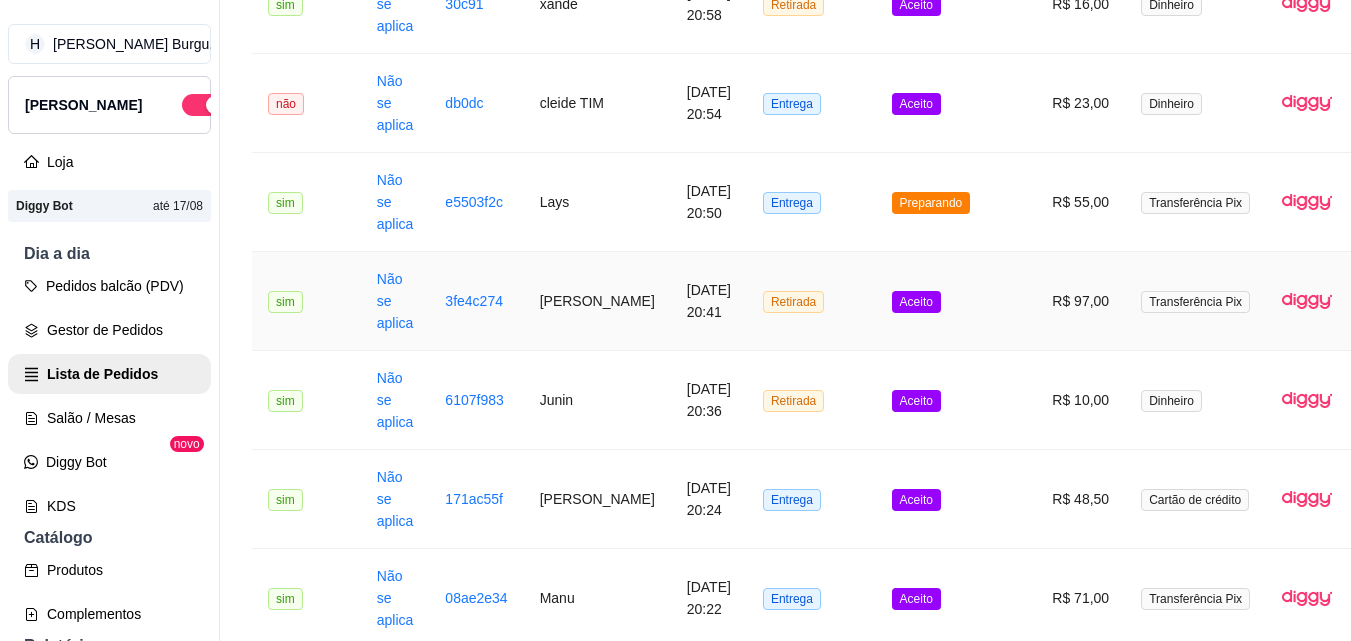 click on "[PERSON_NAME]" at bounding box center (597, 301) 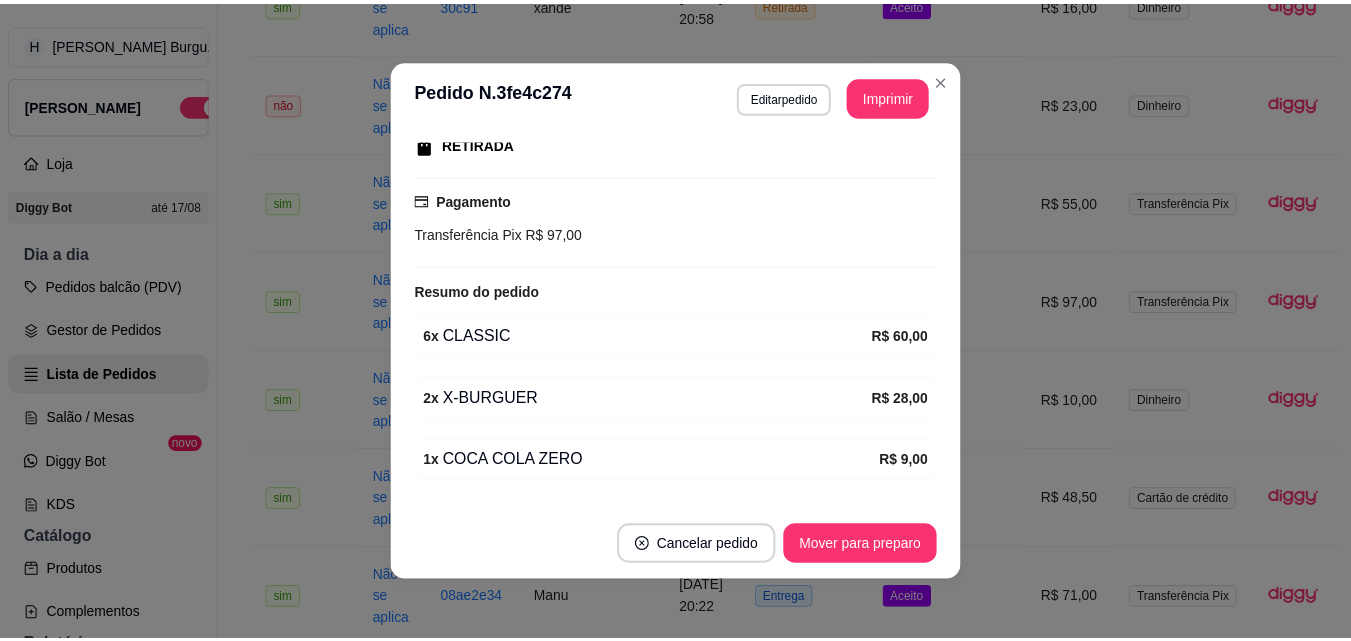 scroll, scrollTop: 384, scrollLeft: 0, axis: vertical 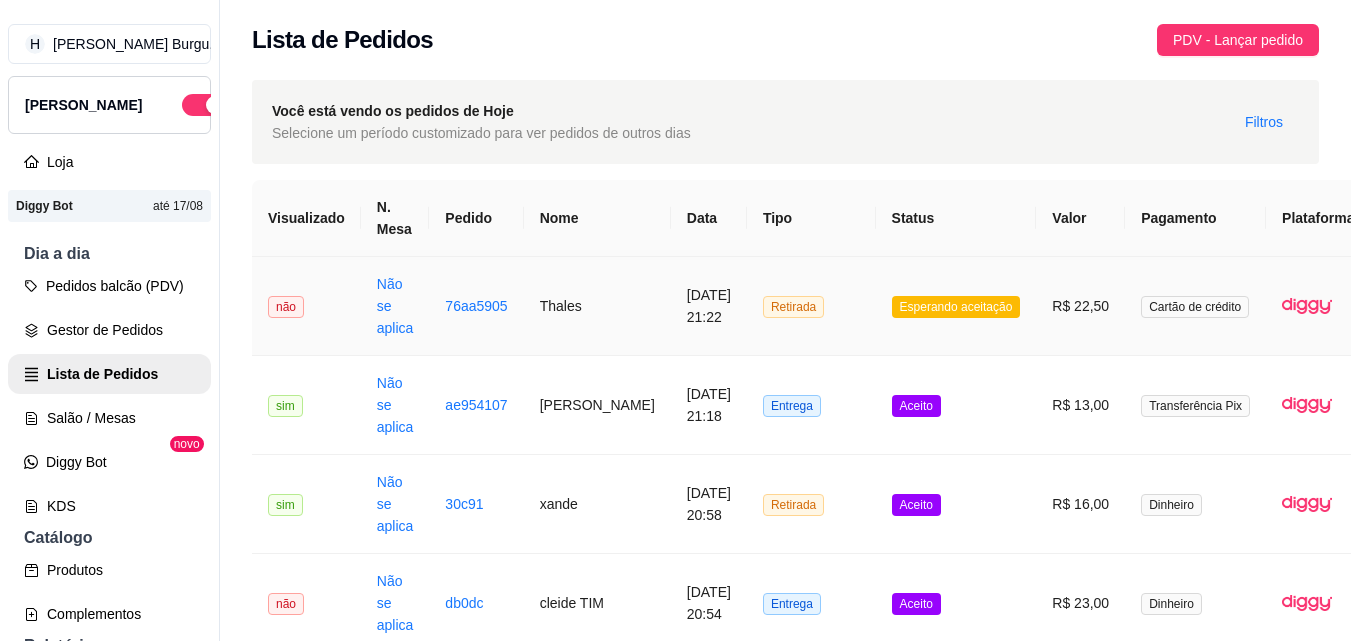click on "Thales" at bounding box center (597, 306) 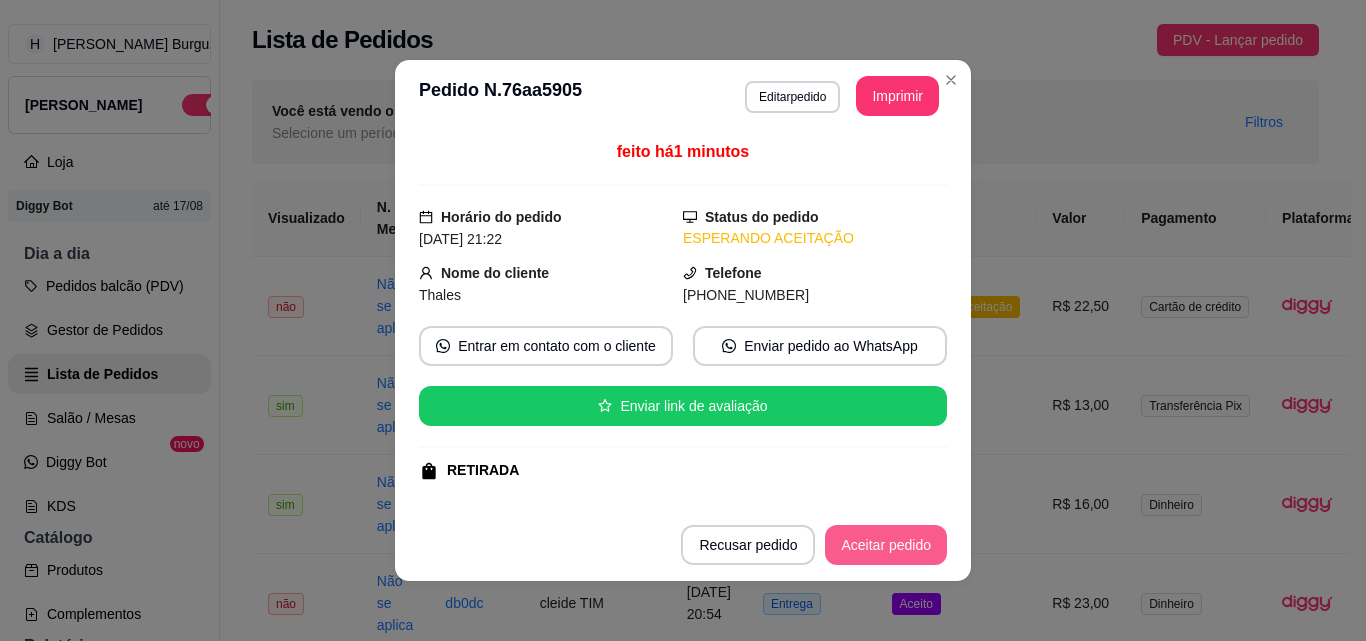 click on "Aceitar pedido" at bounding box center [886, 545] 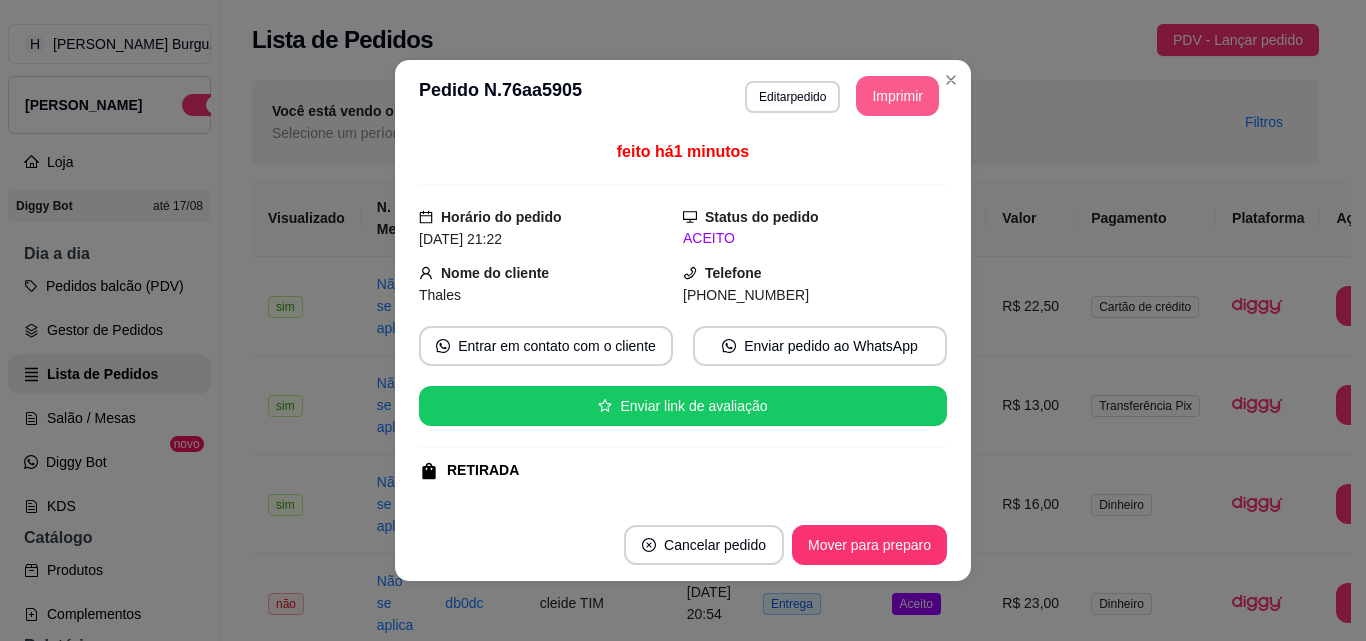 click on "Imprimir" at bounding box center [897, 96] 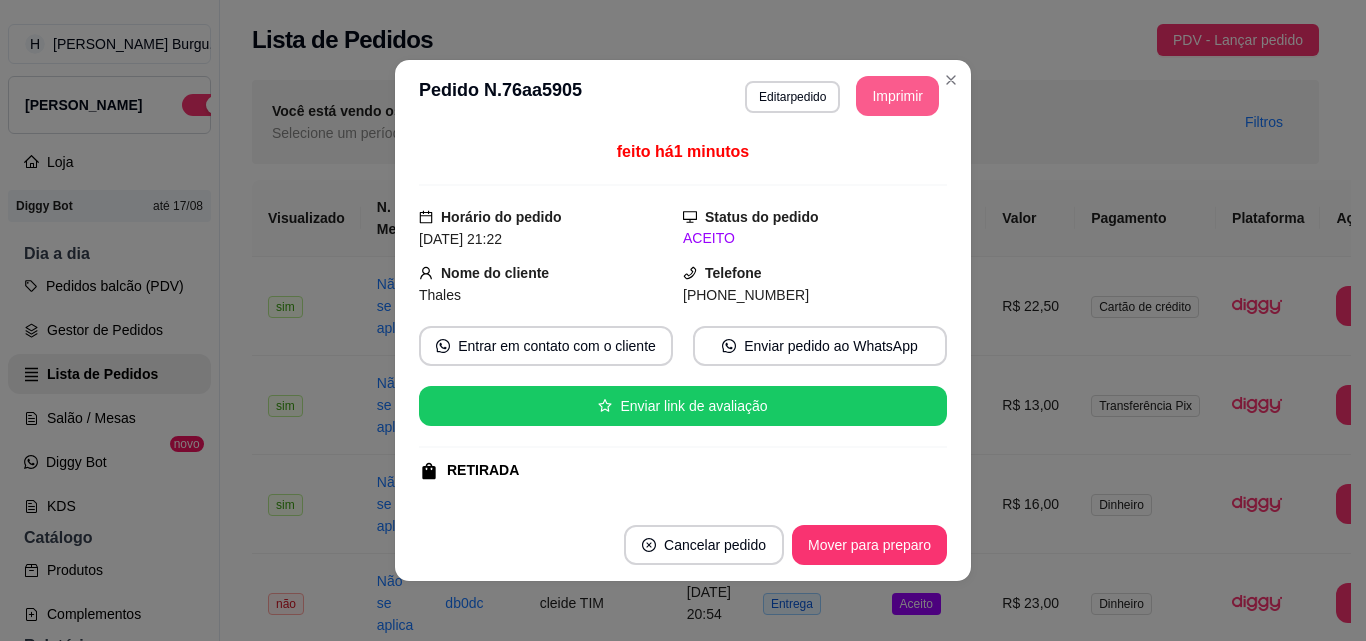 scroll, scrollTop: 0, scrollLeft: 0, axis: both 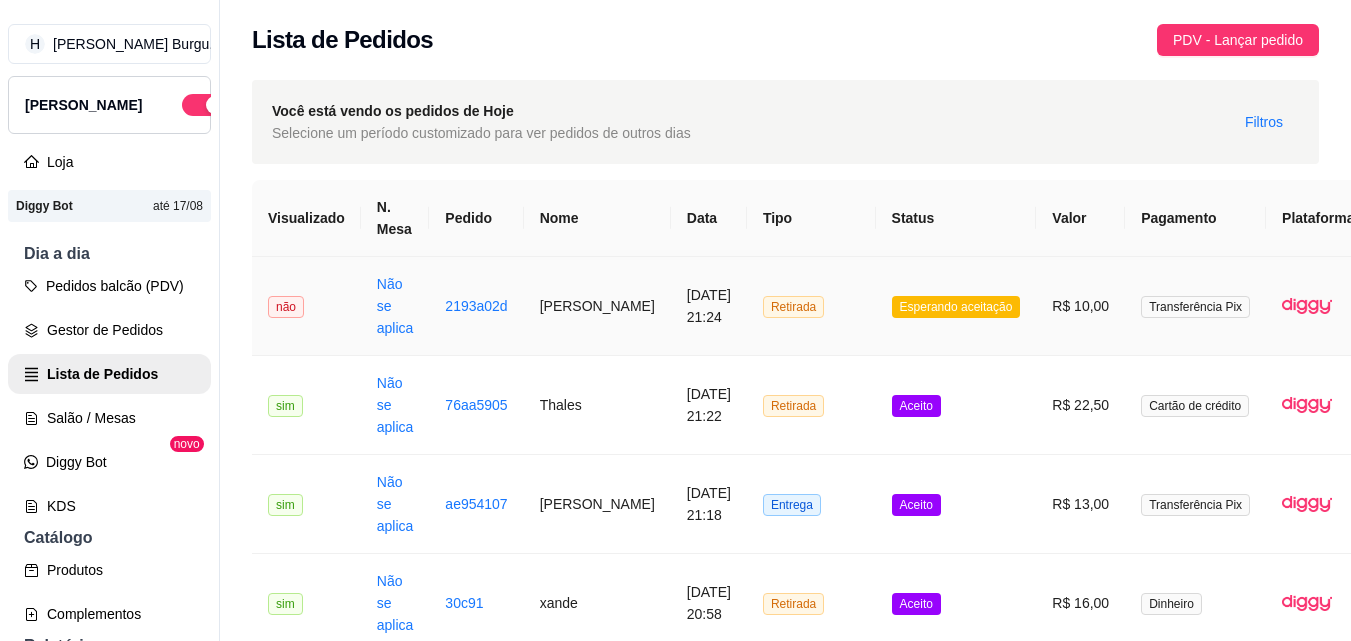 click on "[PERSON_NAME]" at bounding box center [597, 306] 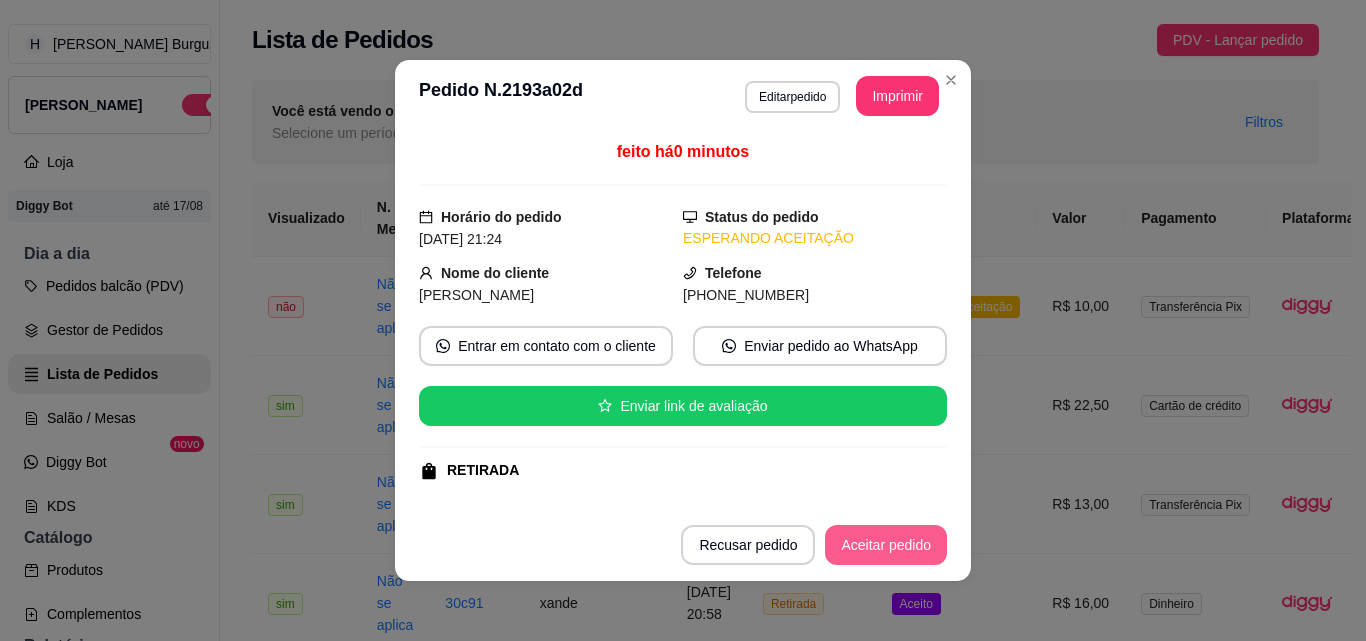 click on "Aceitar pedido" at bounding box center [886, 545] 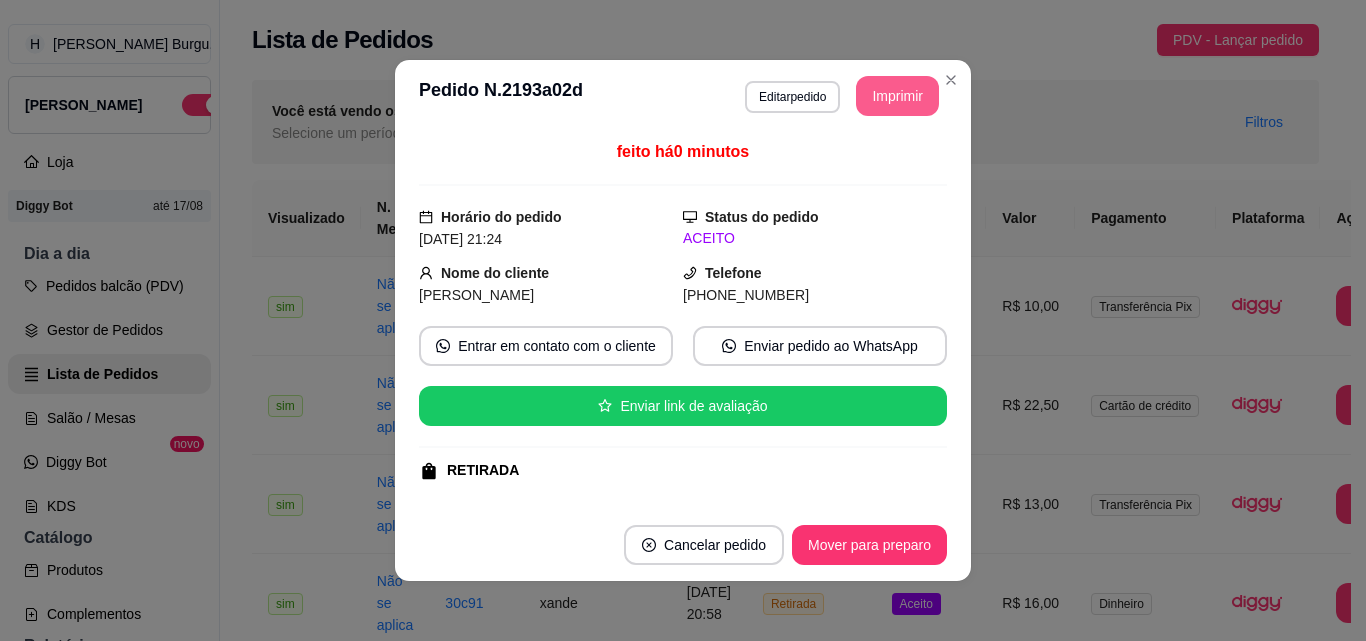 click on "Imprimir" at bounding box center (897, 96) 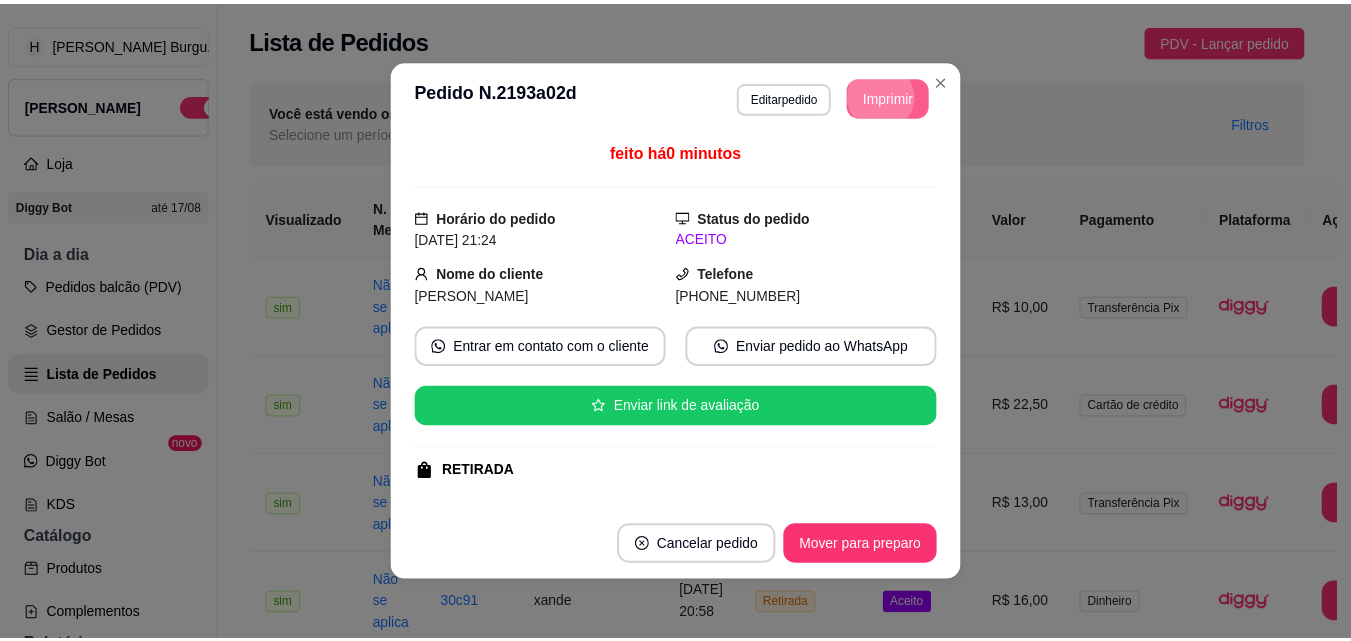 scroll, scrollTop: 0, scrollLeft: 0, axis: both 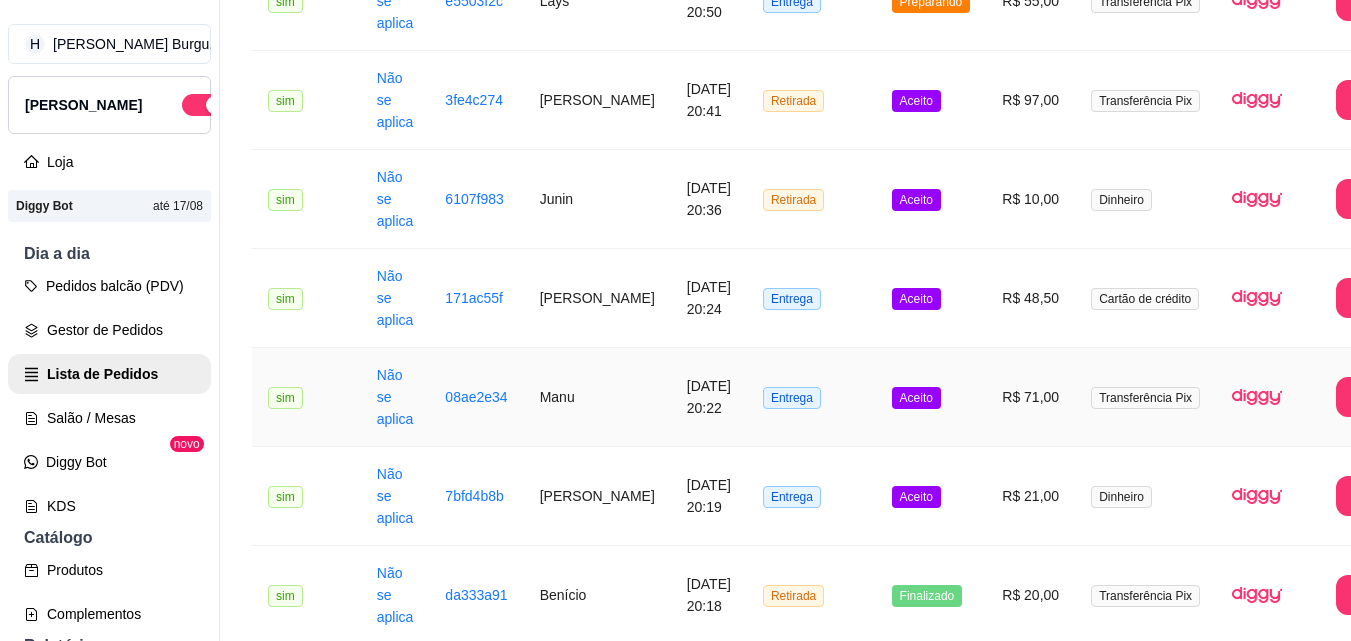 click on "Manu" at bounding box center (597, 397) 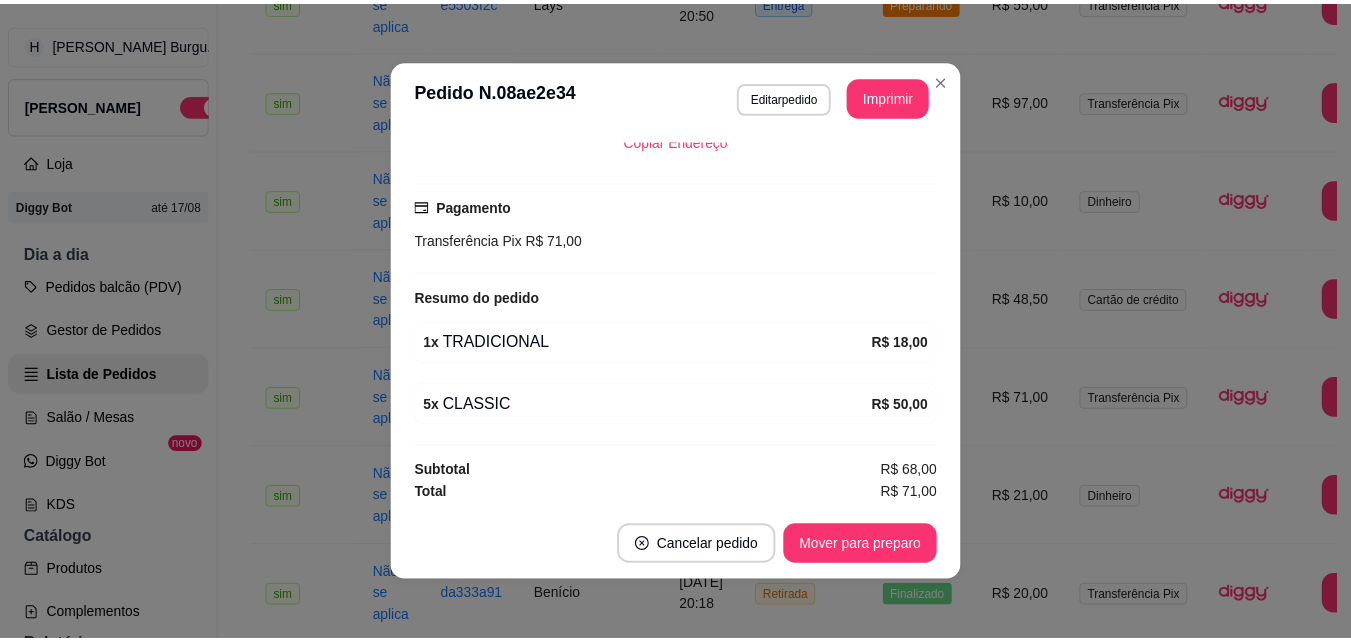 scroll, scrollTop: 502, scrollLeft: 0, axis: vertical 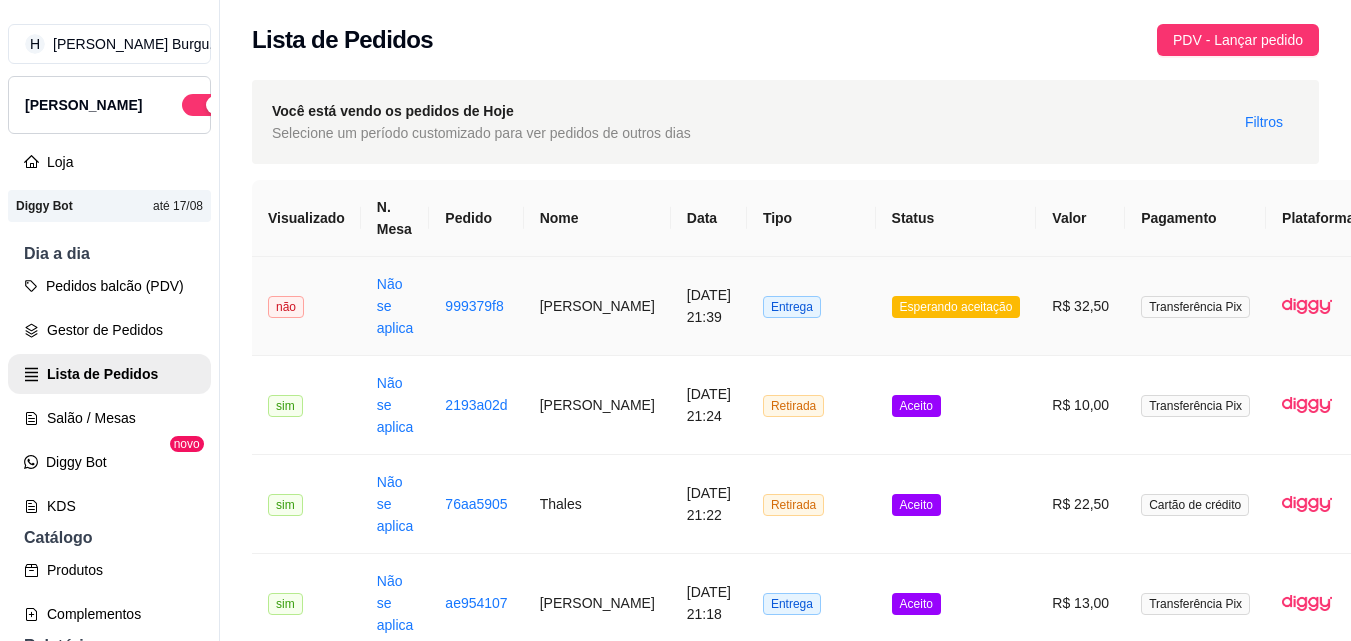 click on "[PERSON_NAME]" at bounding box center [597, 306] 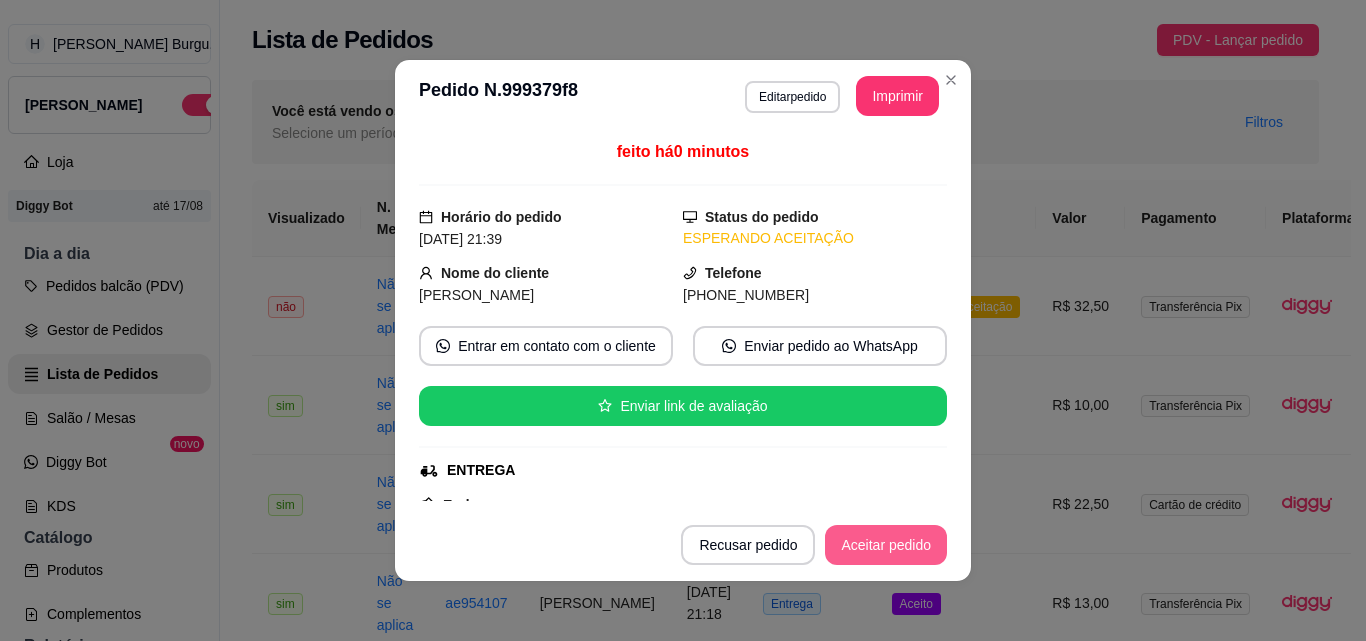 click on "Aceitar pedido" at bounding box center [886, 545] 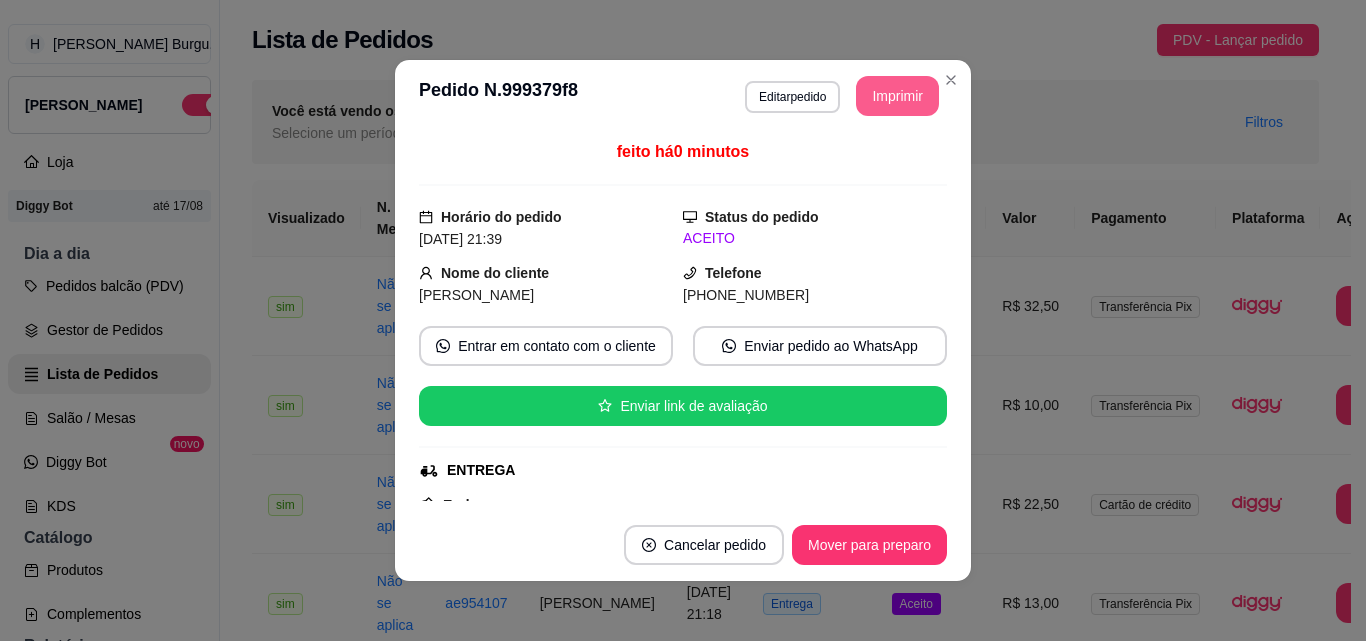 click on "Imprimir" at bounding box center (897, 96) 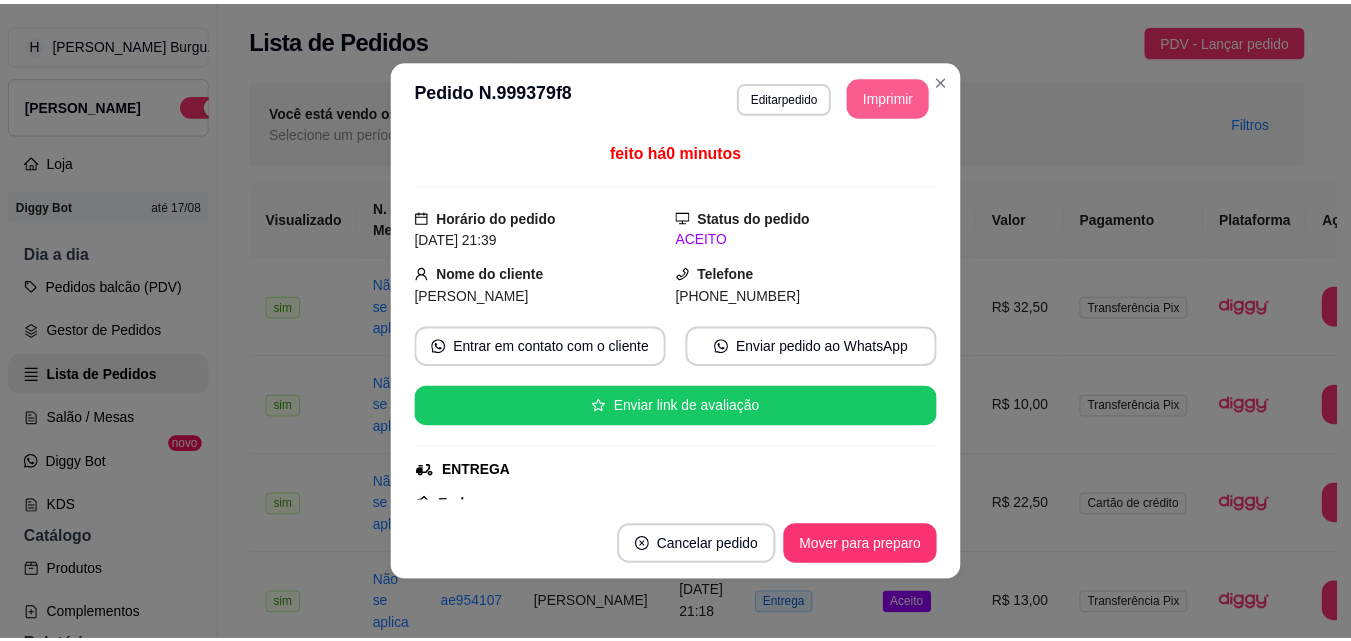 scroll, scrollTop: 0, scrollLeft: 0, axis: both 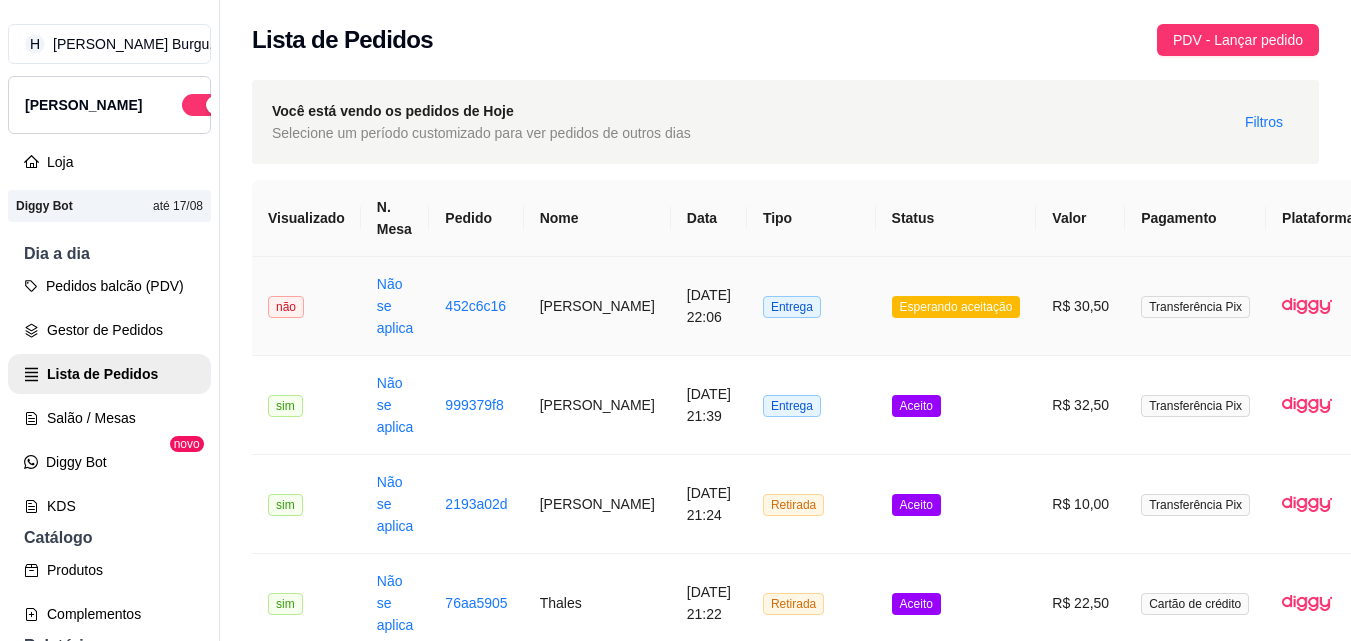 click on "452c6c16" at bounding box center [476, 306] 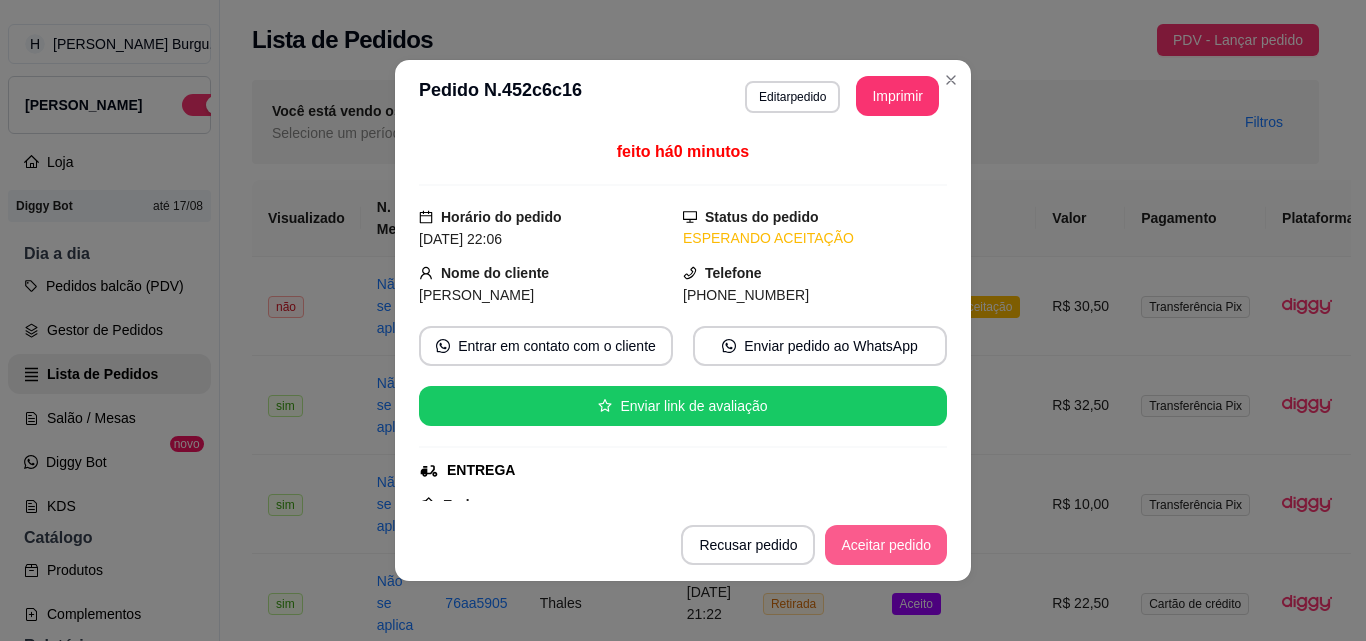 click on "Aceitar pedido" at bounding box center (886, 545) 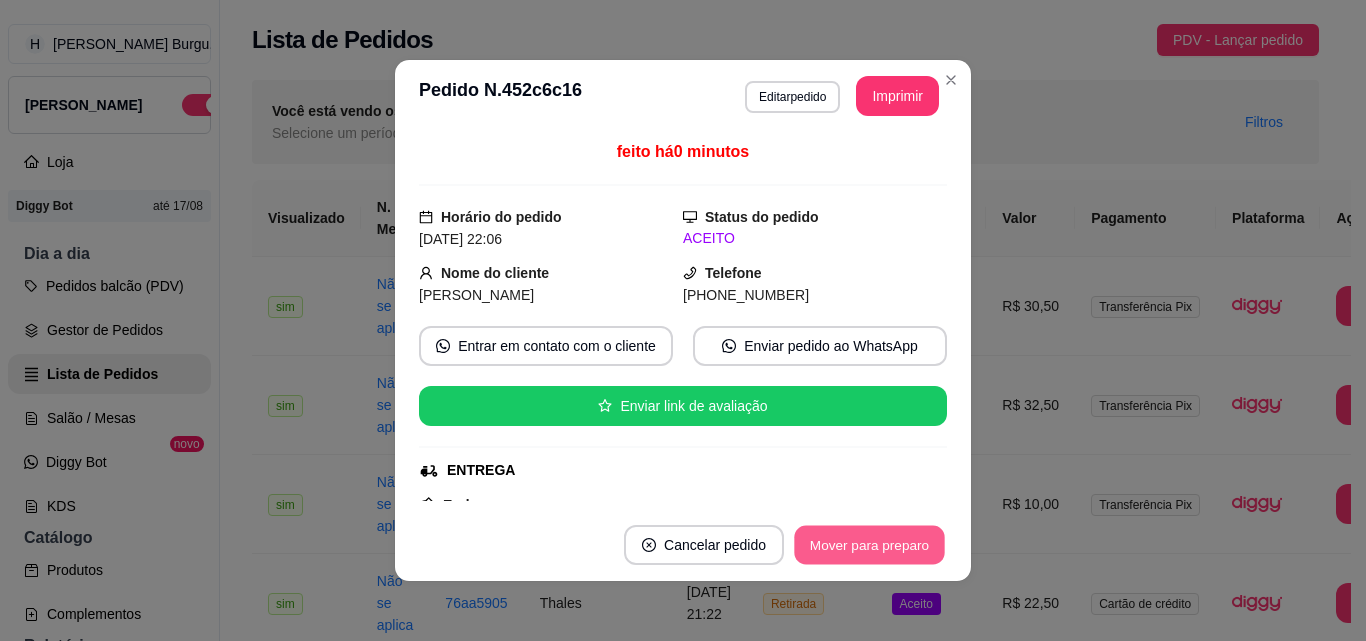 click on "Mover para preparo" at bounding box center (869, 545) 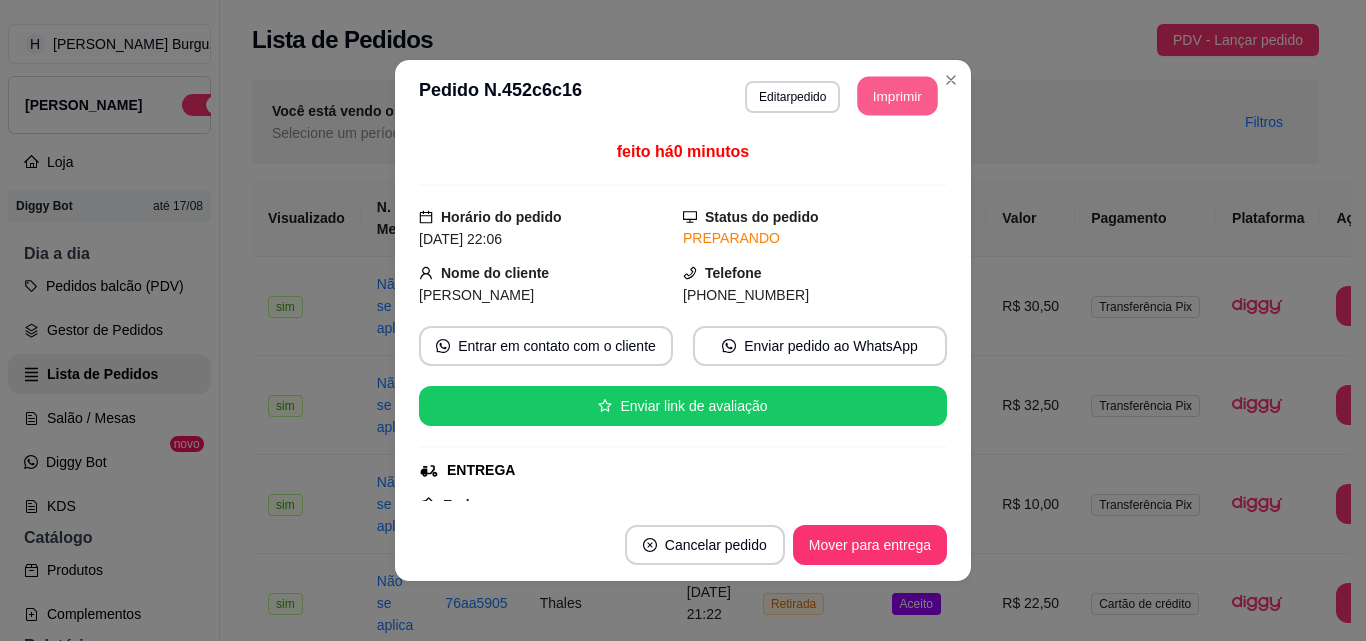 click on "Imprimir" at bounding box center [898, 96] 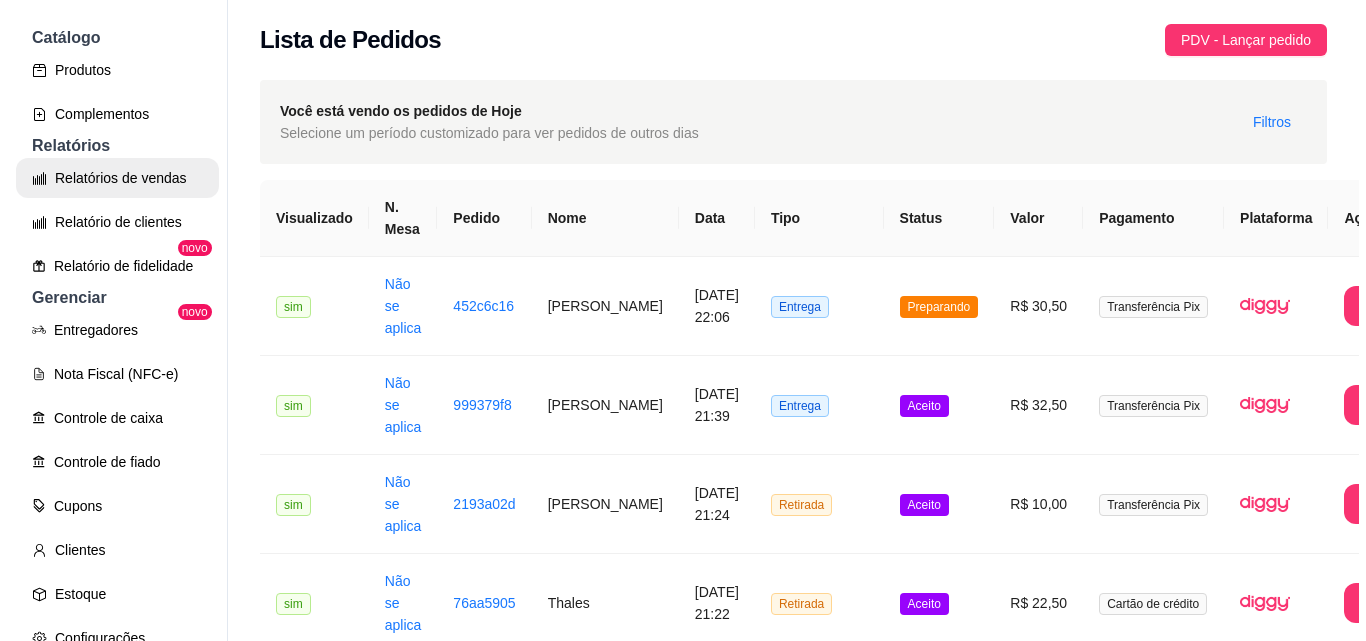 scroll, scrollTop: 600, scrollLeft: 0, axis: vertical 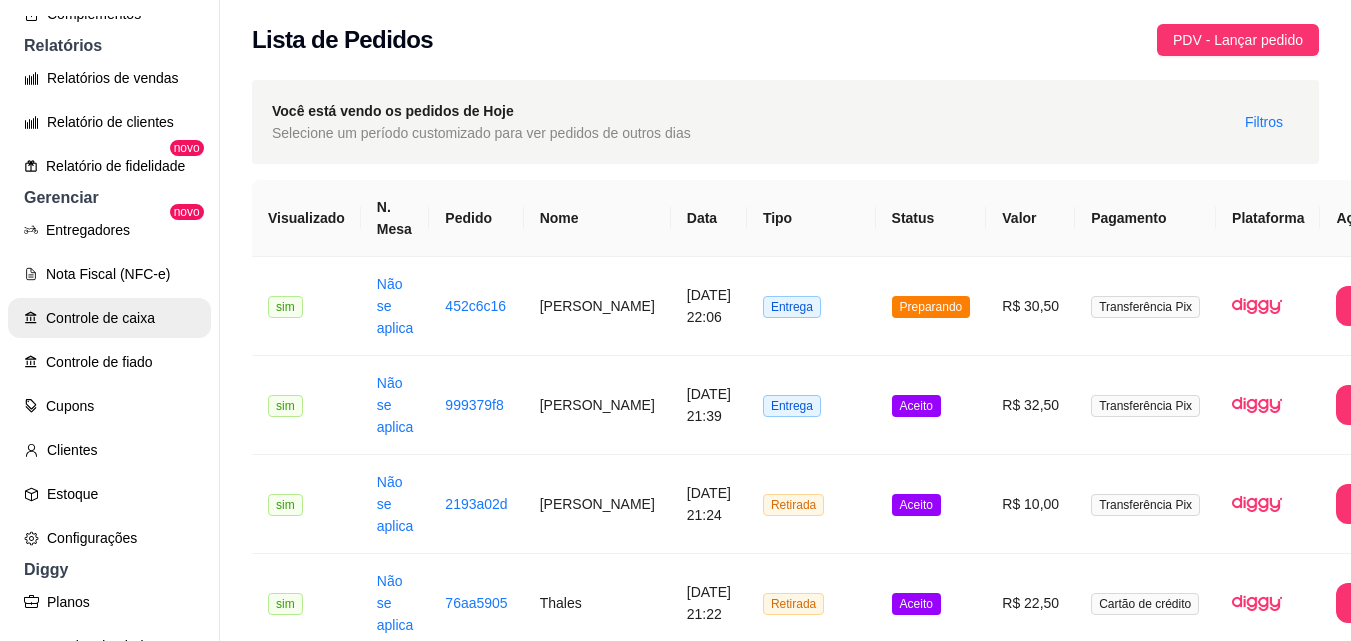 click on "Controle de caixa" at bounding box center (109, 318) 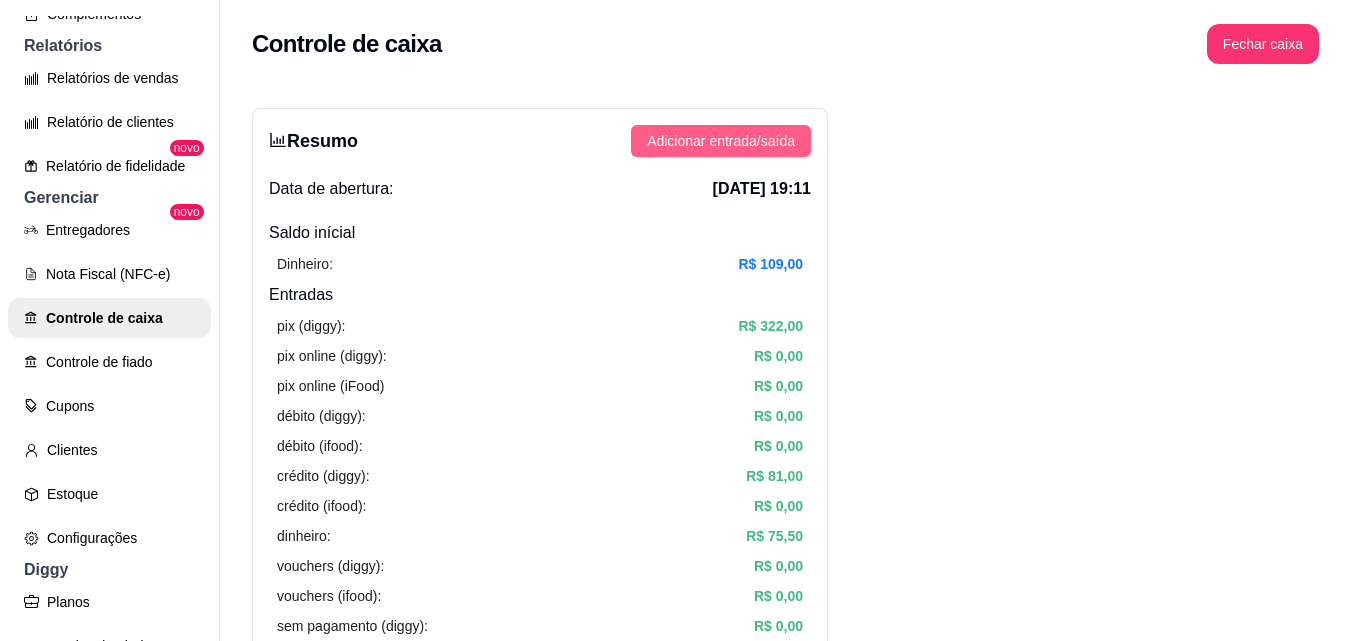 click on "Adicionar entrada/saída" at bounding box center (721, 141) 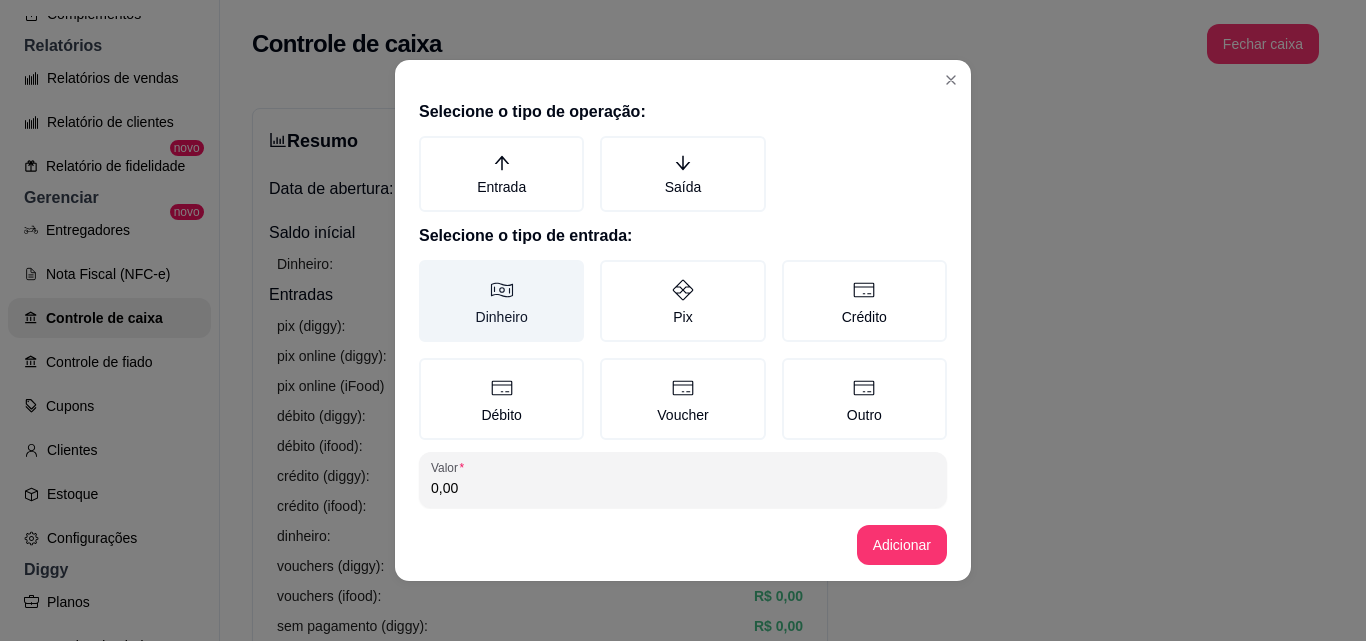 click on "Dinheiro" at bounding box center [501, 301] 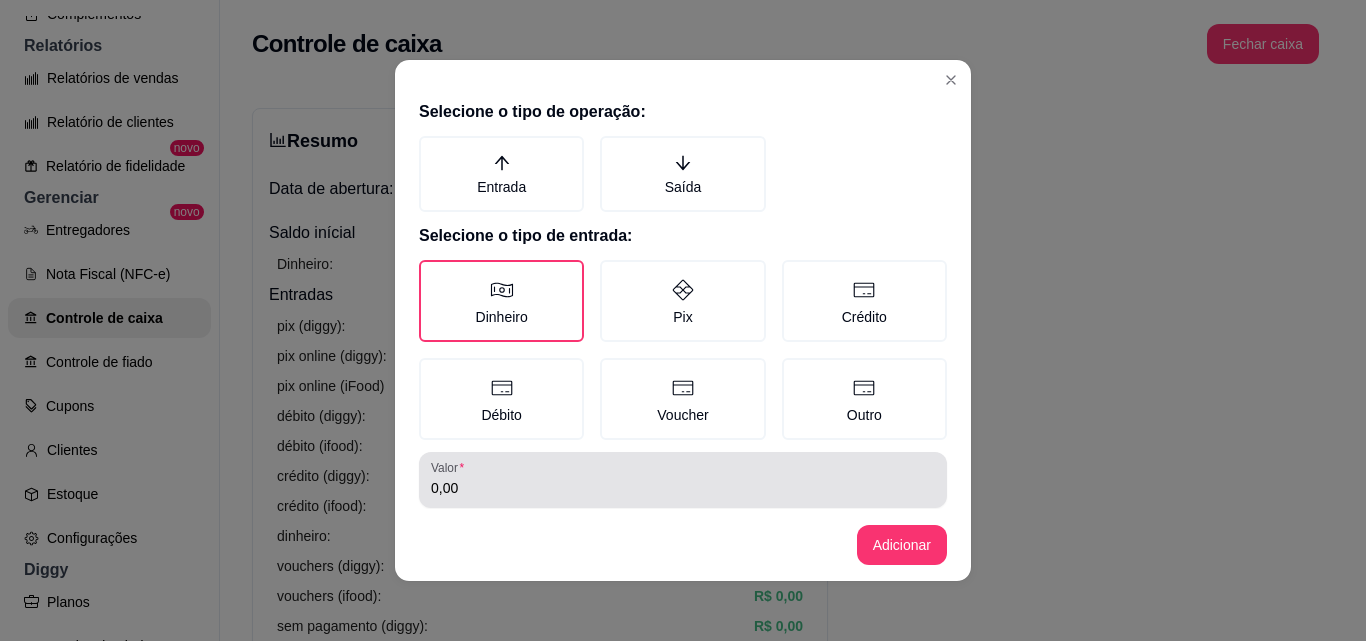 click on "0,00" at bounding box center (683, 488) 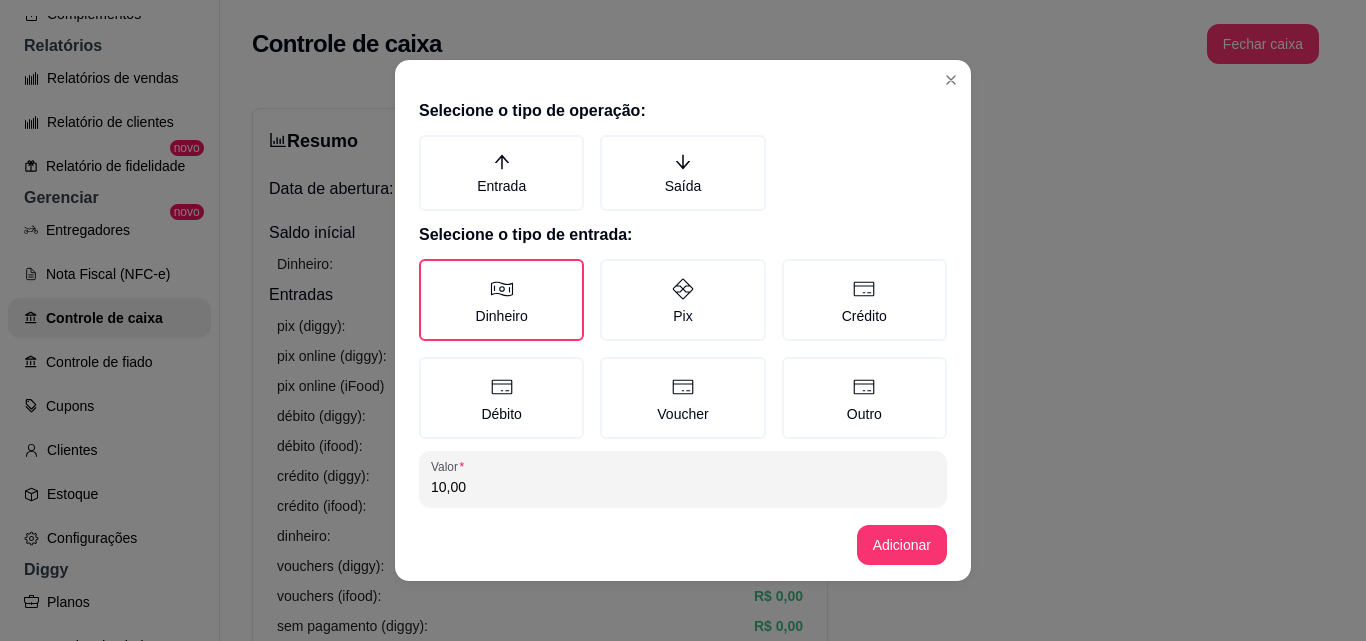 scroll, scrollTop: 0, scrollLeft: 0, axis: both 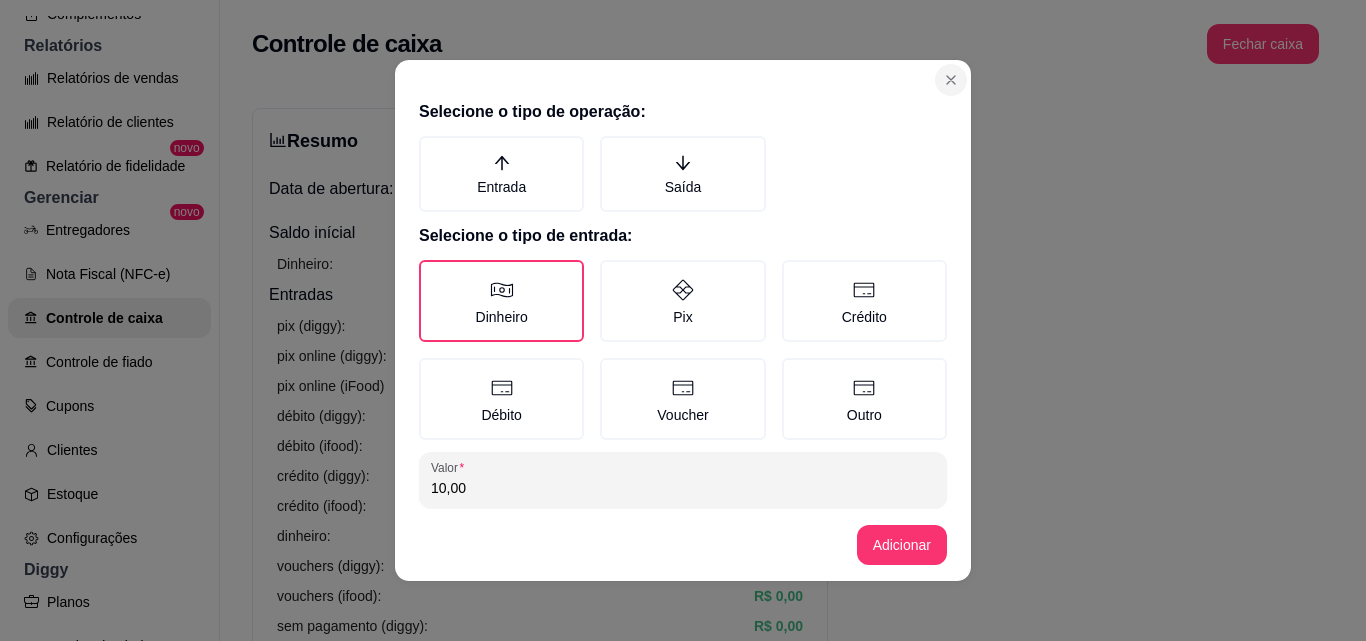 type on "10,00" 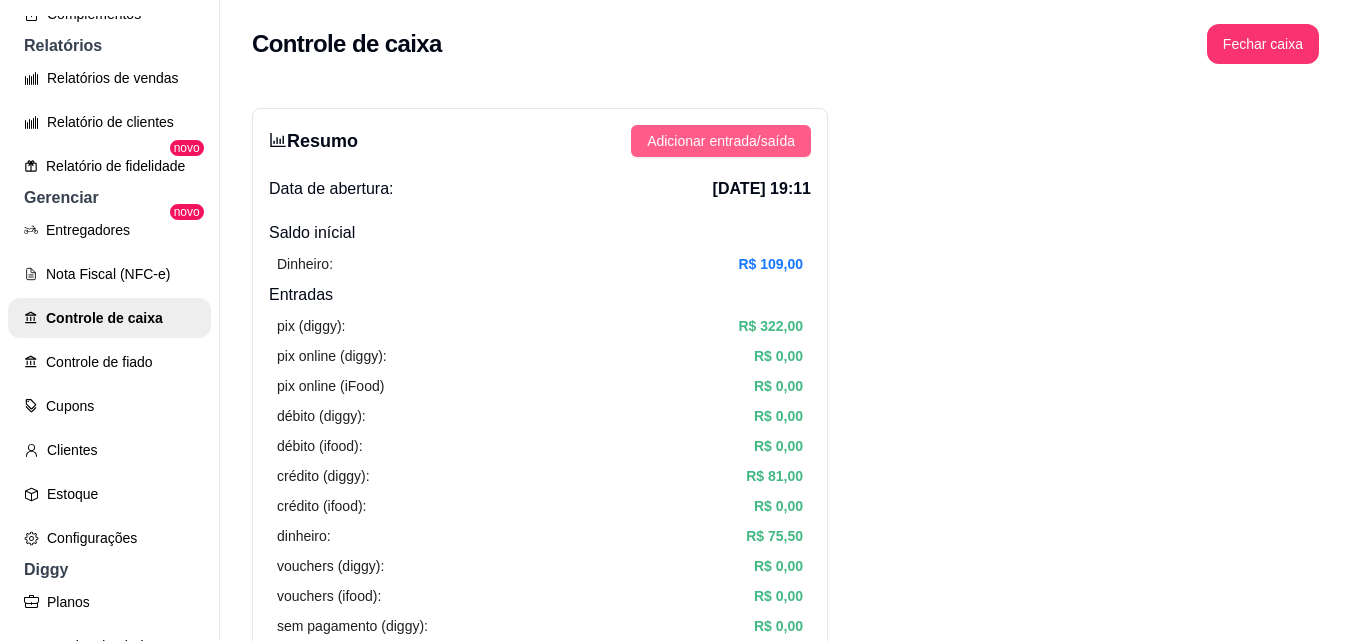 click on "Adicionar entrada/saída" at bounding box center [721, 141] 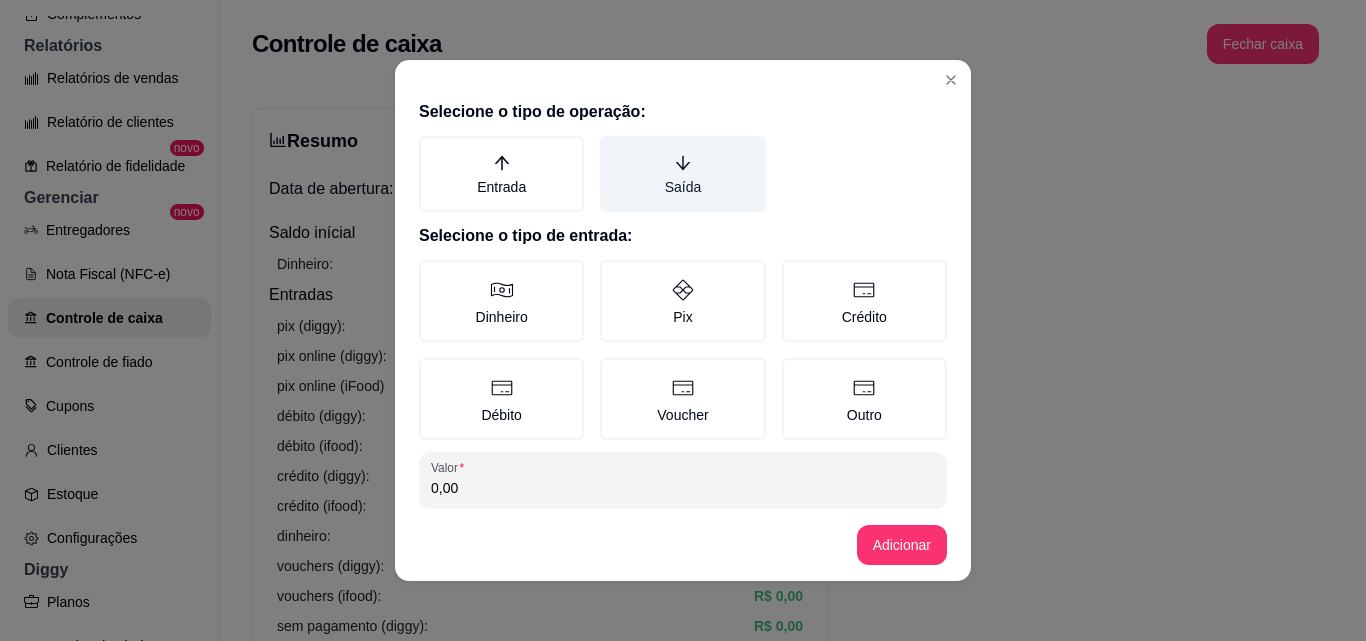 click on "Saída" at bounding box center [682, 174] 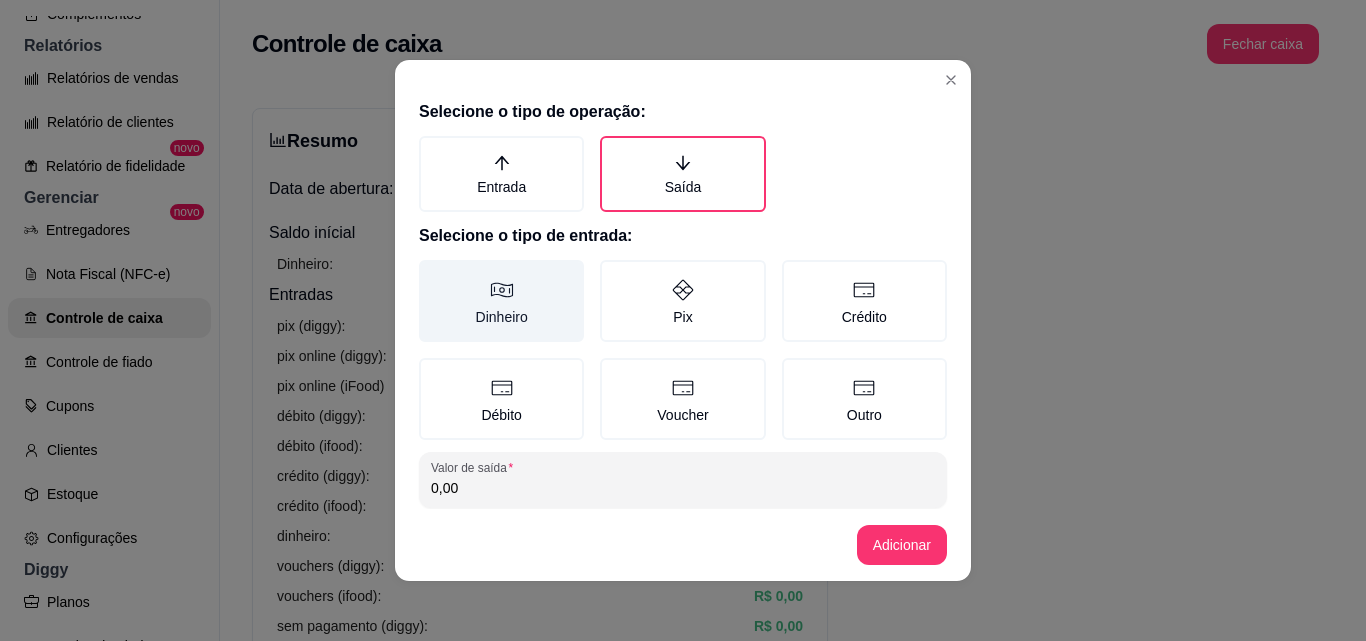 click 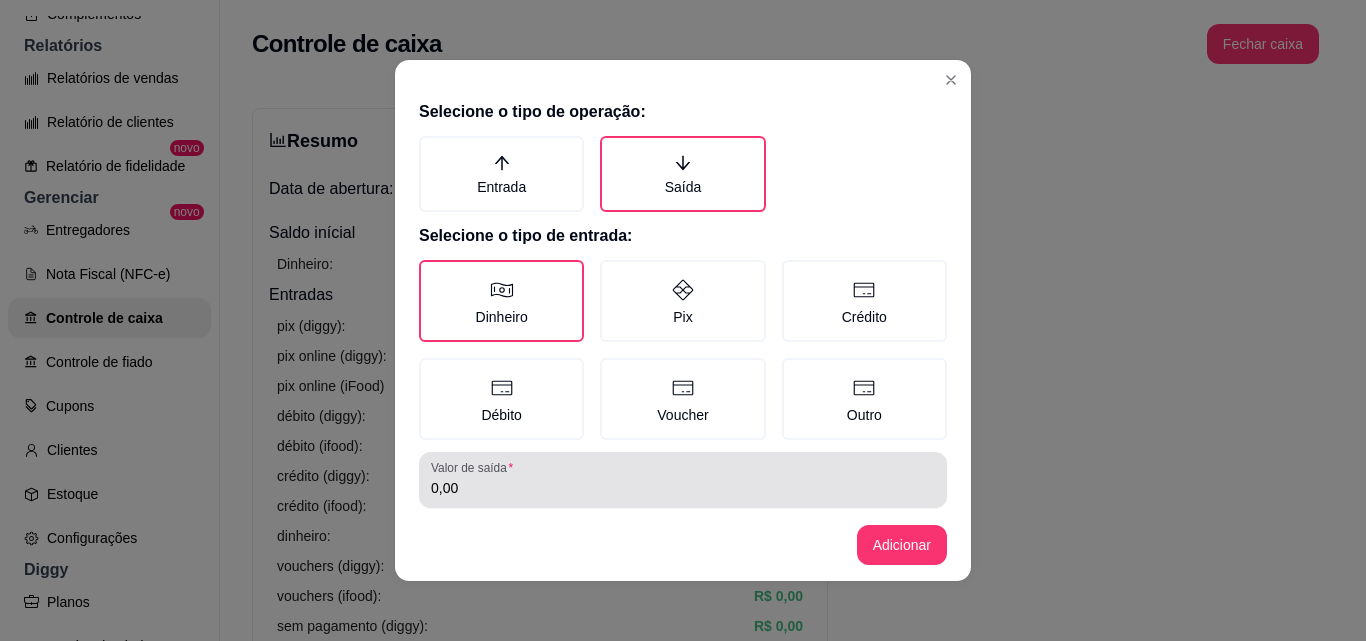 click on "0,00" at bounding box center (683, 488) 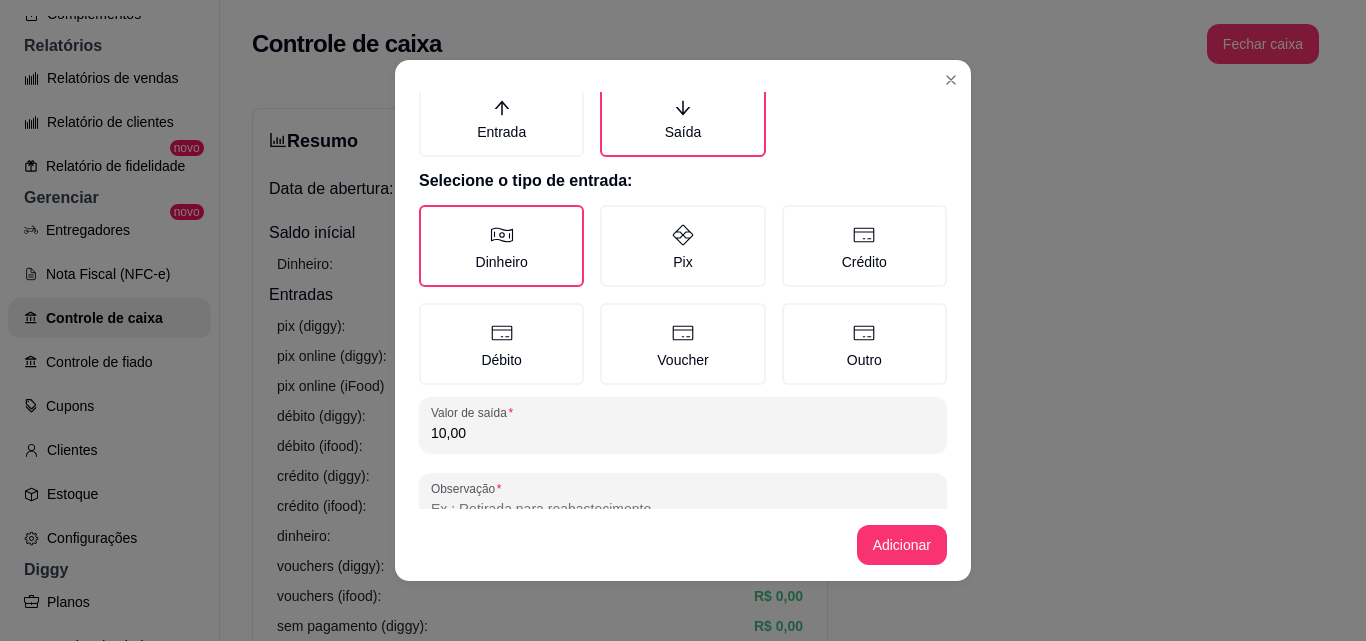 scroll, scrollTop: 107, scrollLeft: 0, axis: vertical 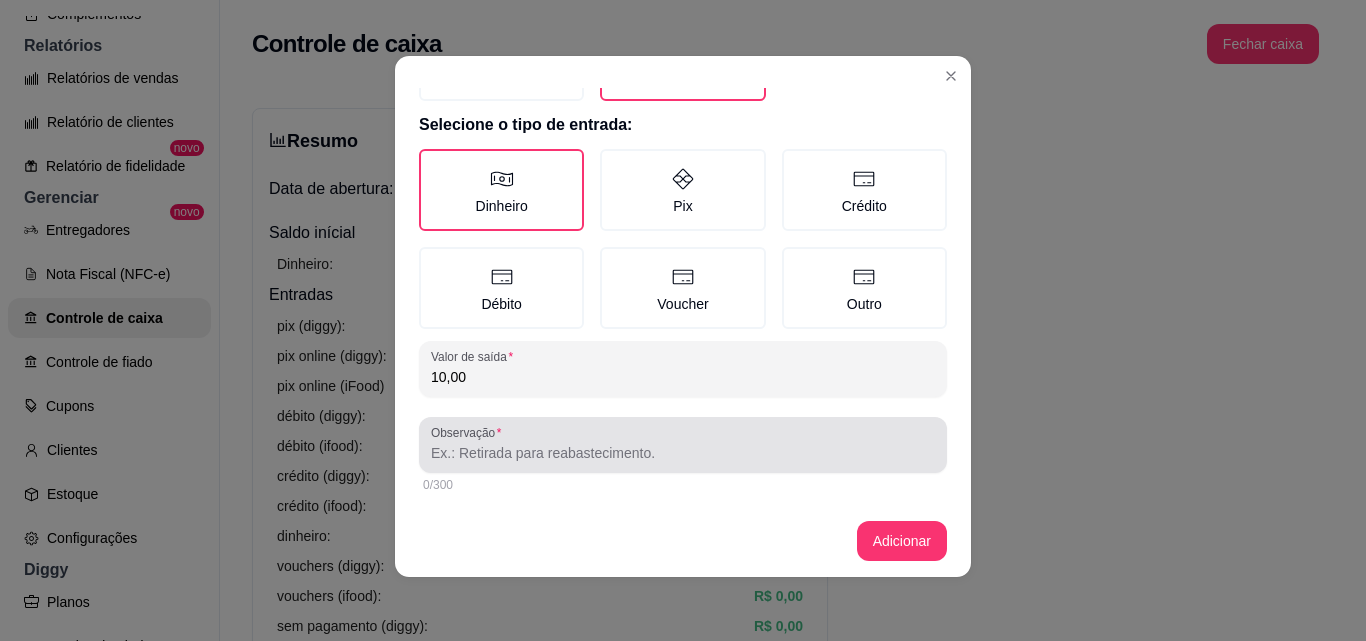 type on "10,00" 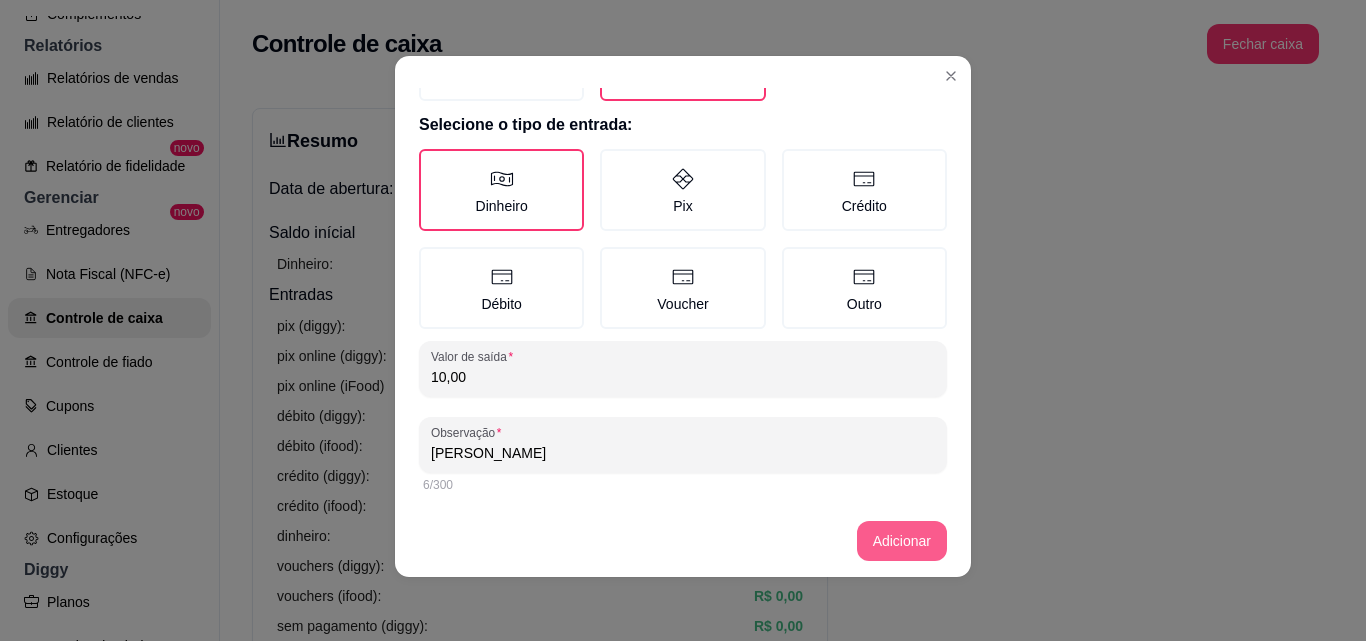 type on "[PERSON_NAME]" 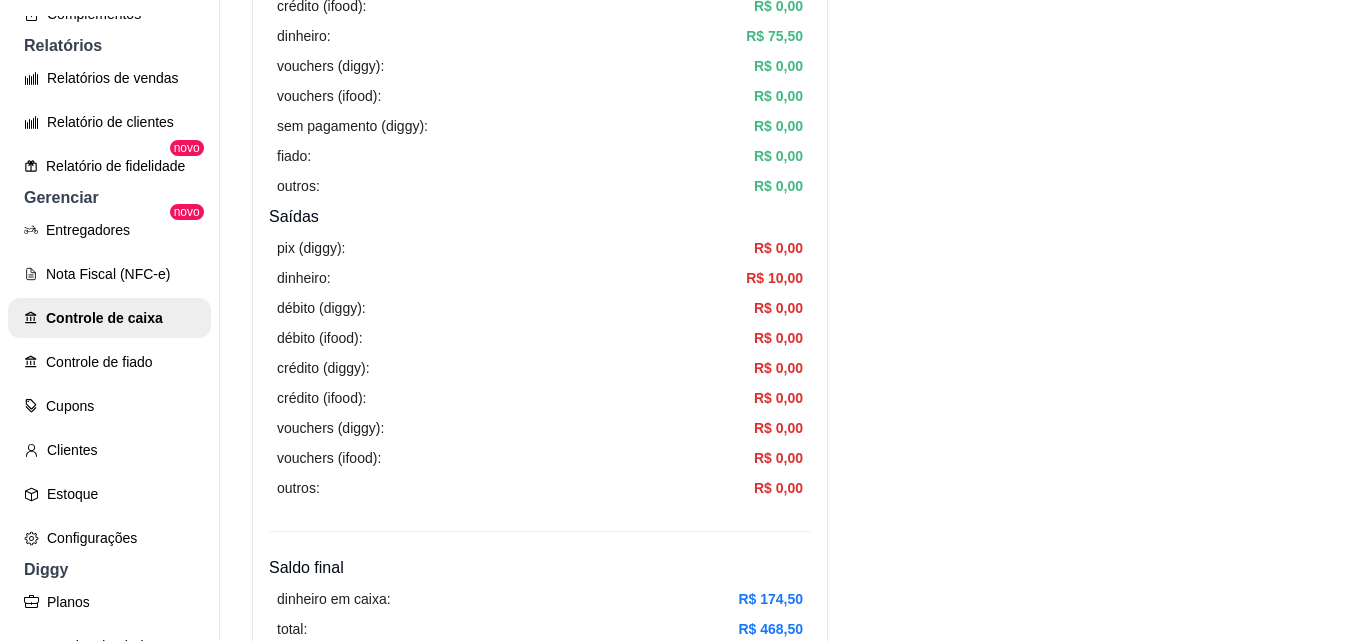 scroll, scrollTop: 100, scrollLeft: 0, axis: vertical 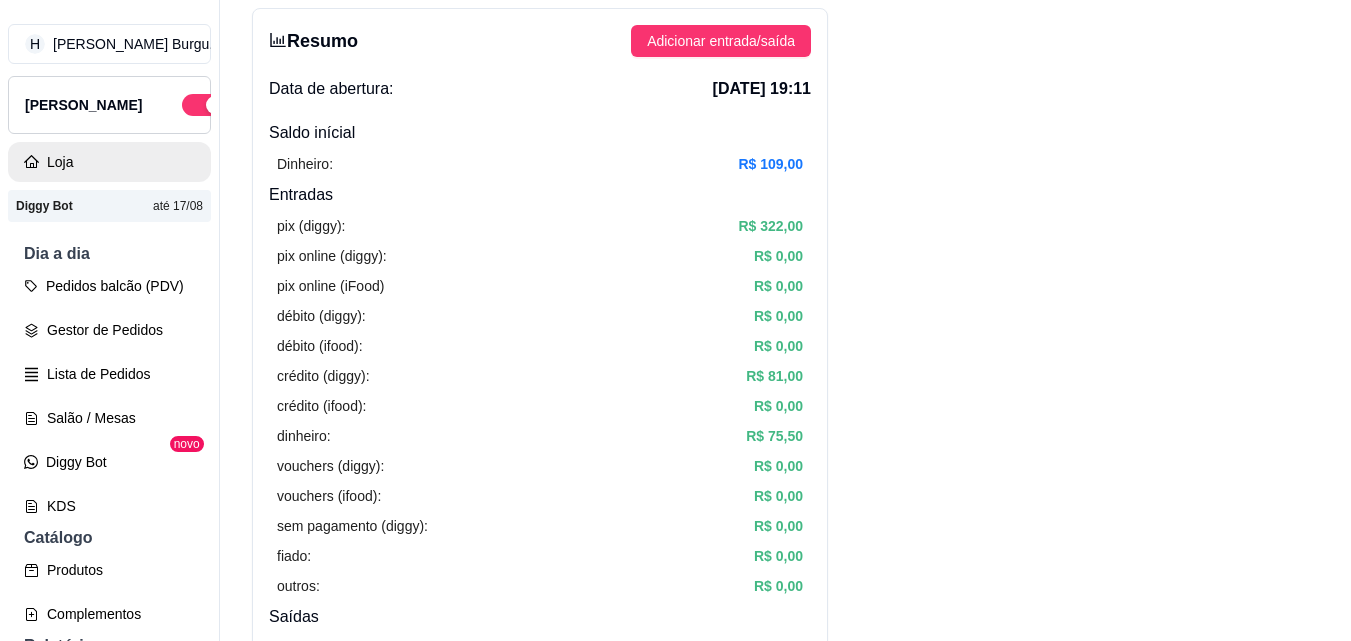 click on "Loja" at bounding box center (109, 162) 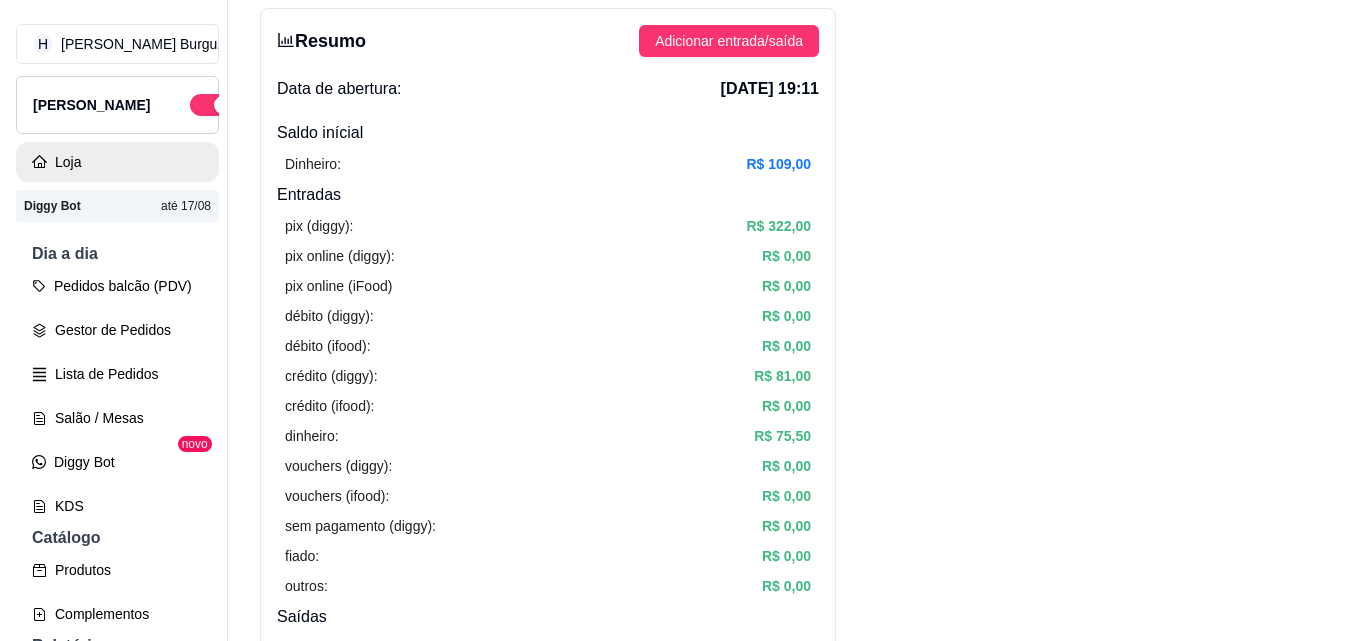 scroll, scrollTop: 0, scrollLeft: 0, axis: both 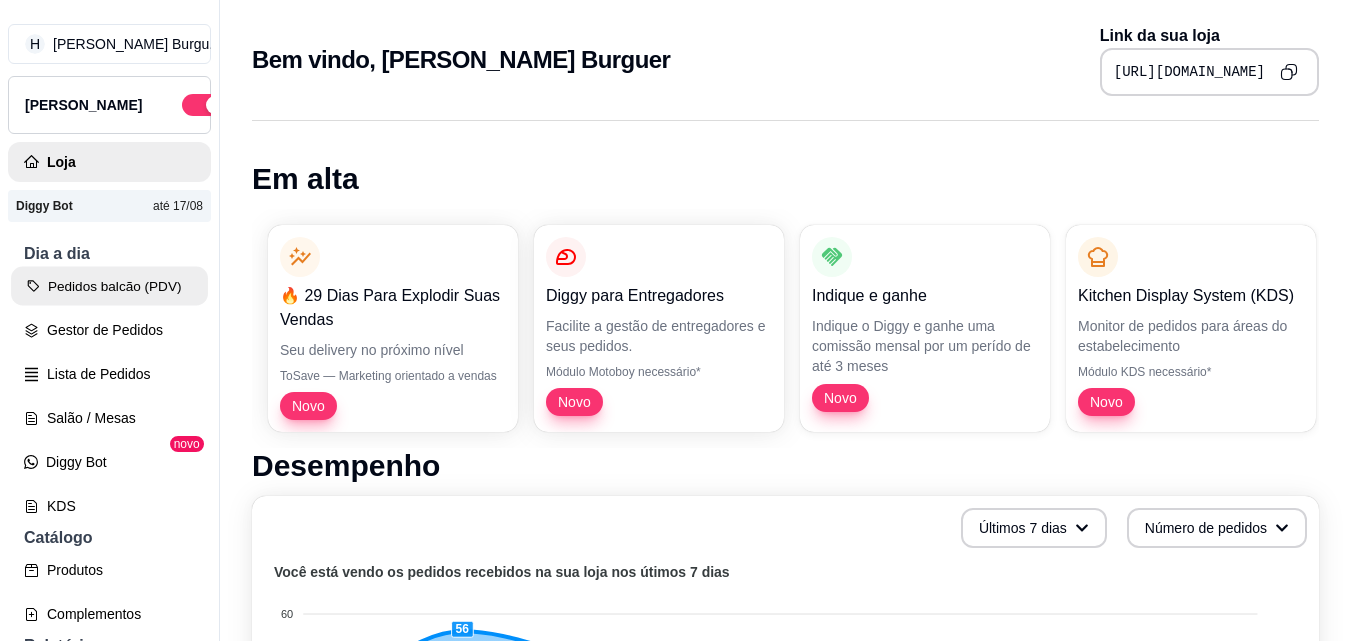 click on "Pedidos balcão (PDV)" at bounding box center [109, 286] 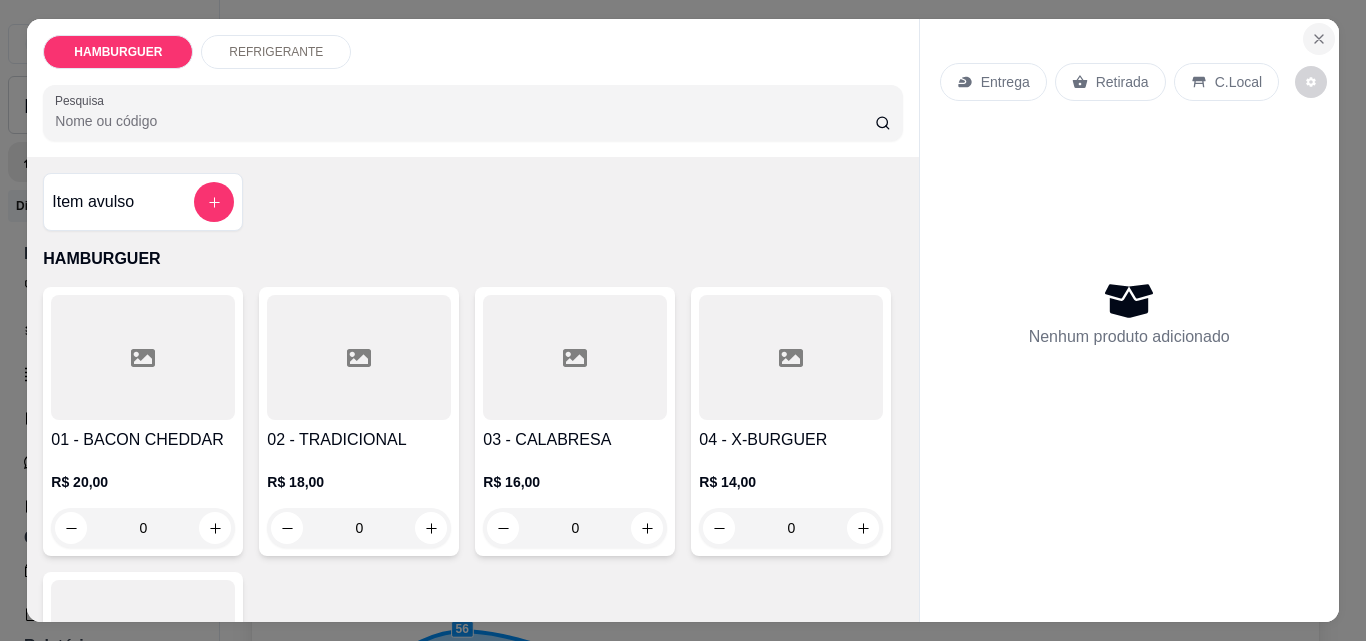 click 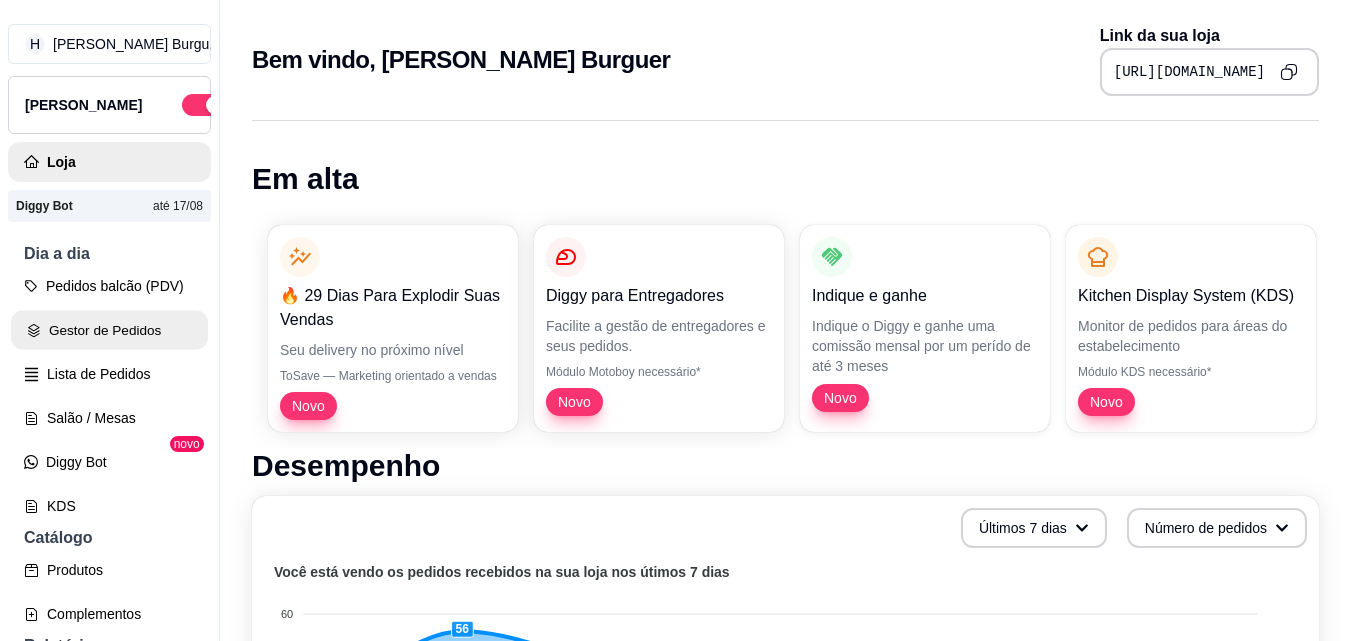 click on "Gestor de Pedidos" at bounding box center (109, 330) 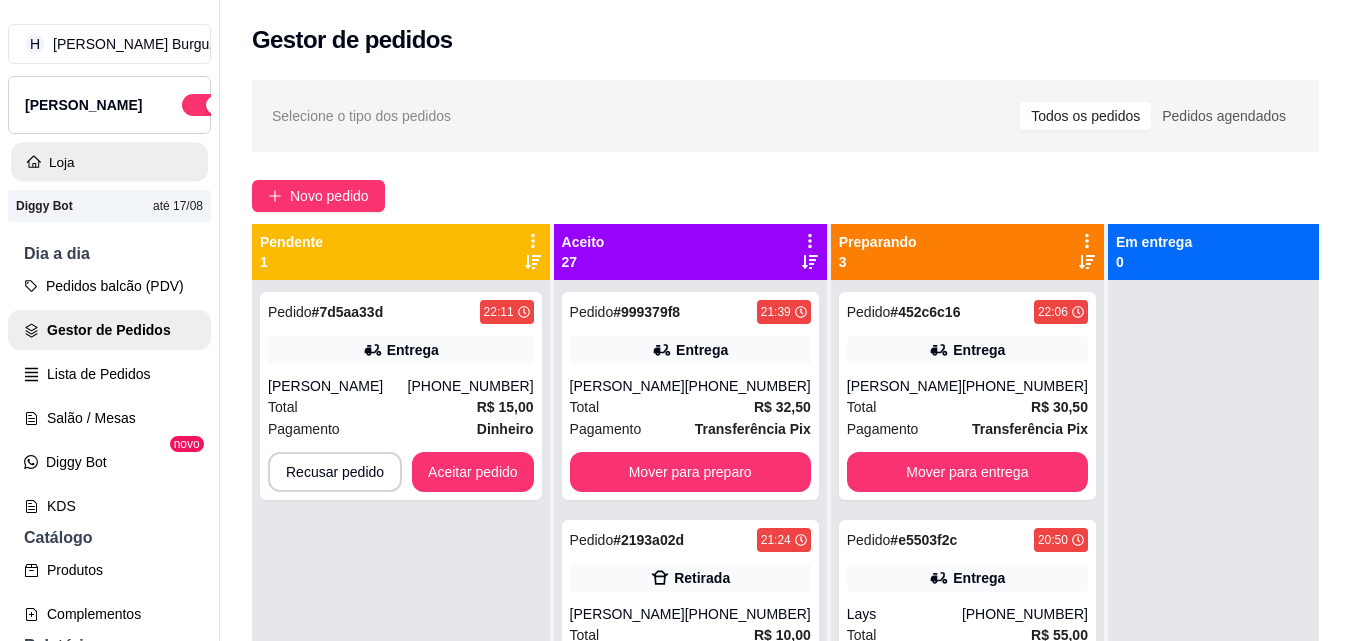 click on "Loja" at bounding box center (109, 162) 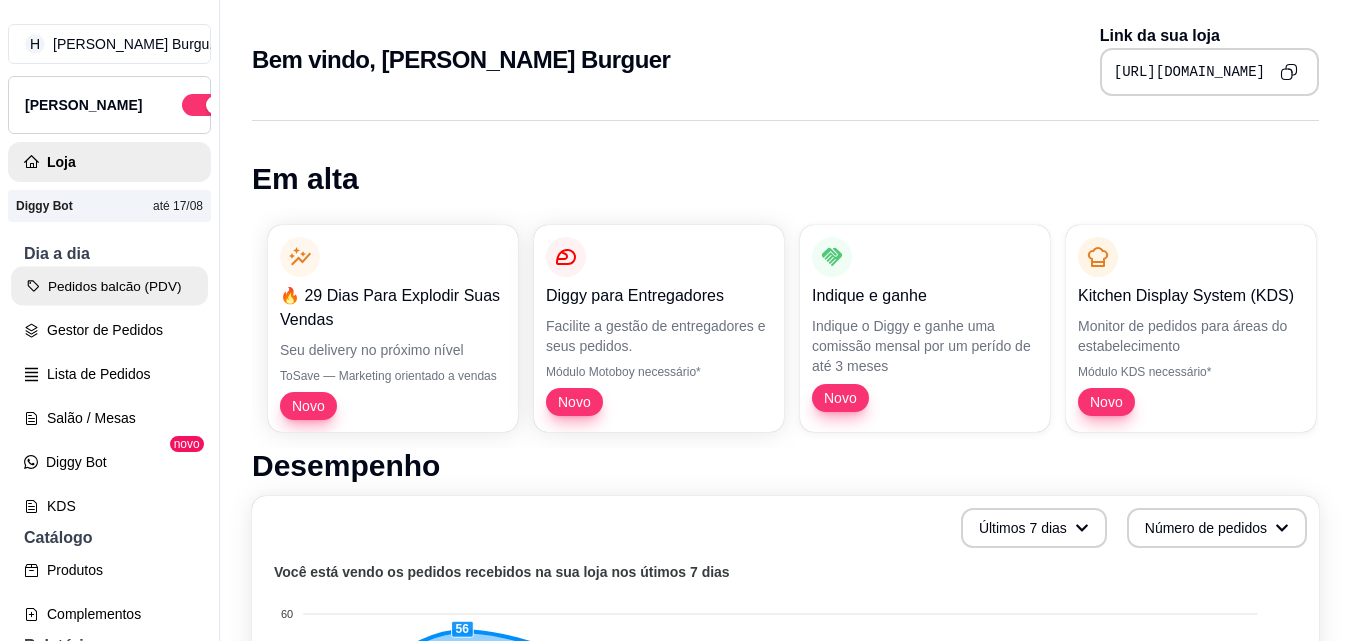 click on "Pedidos balcão (PDV)" at bounding box center [109, 286] 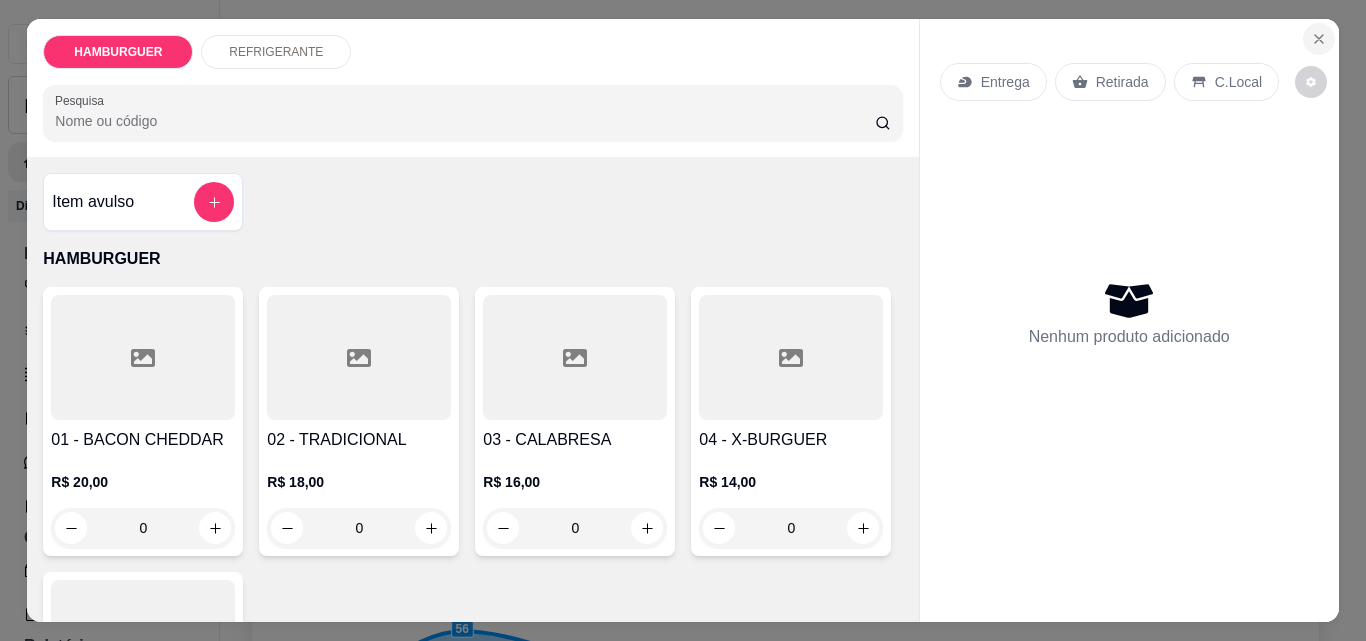 click 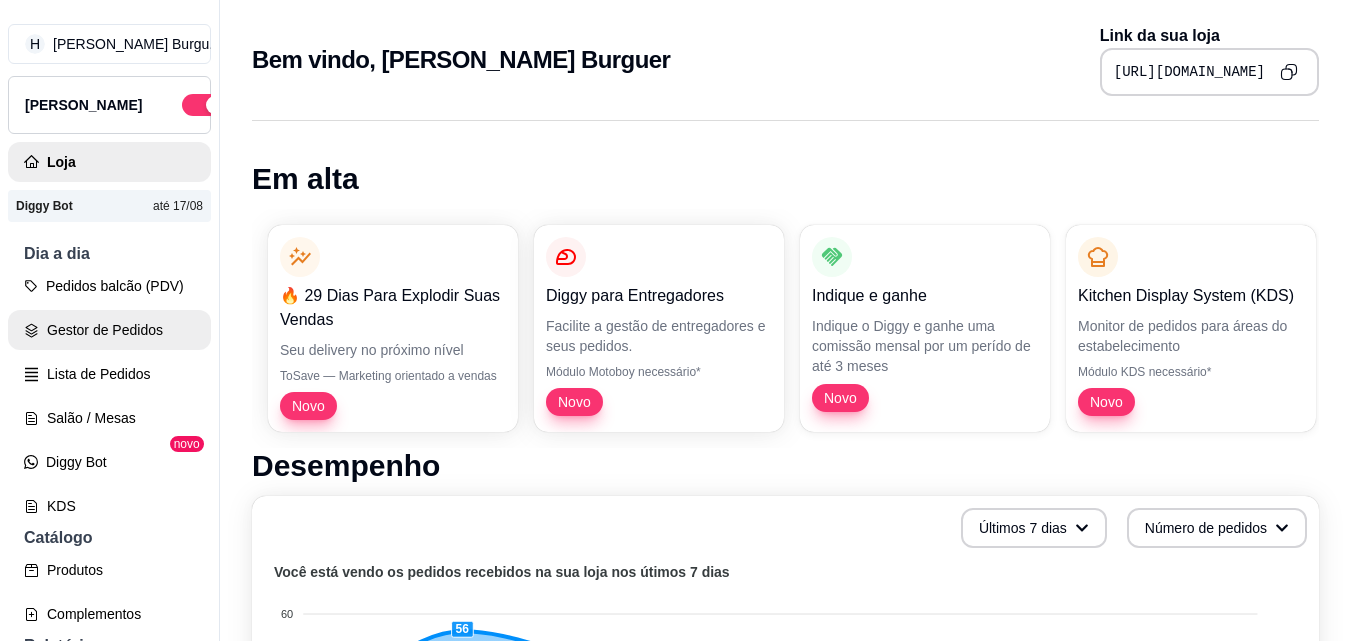 click on "Gestor de Pedidos" at bounding box center (109, 330) 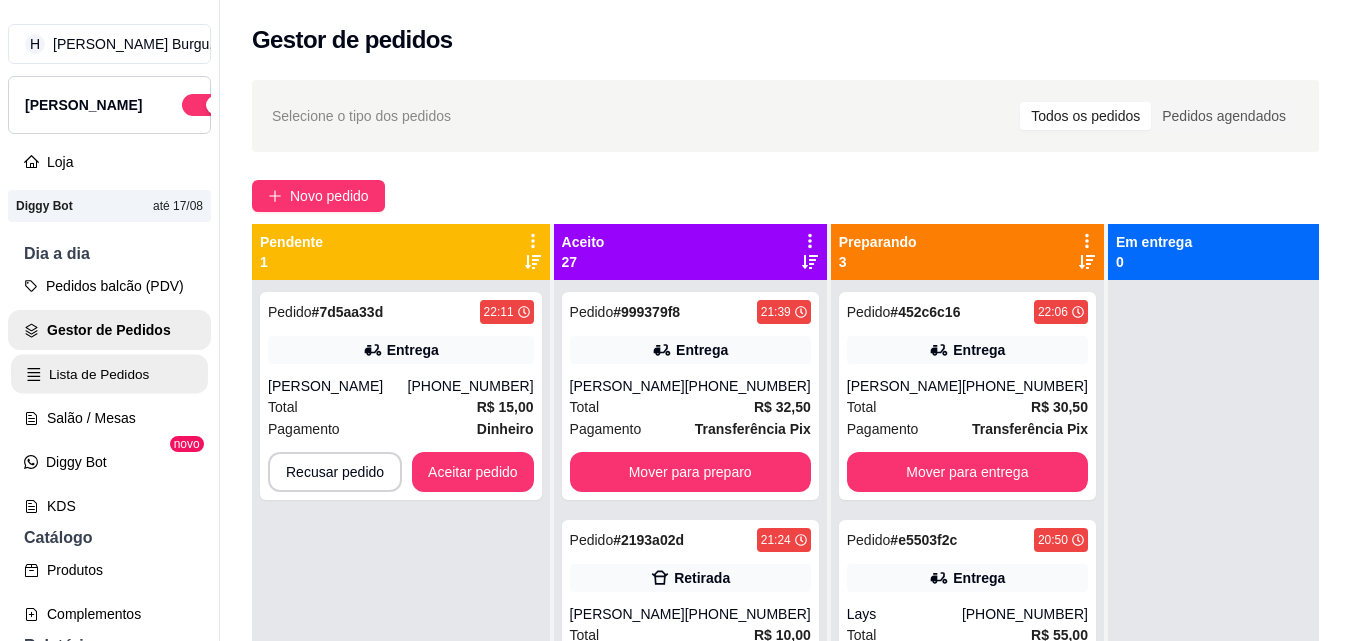 click on "Lista de Pedidos" at bounding box center (109, 374) 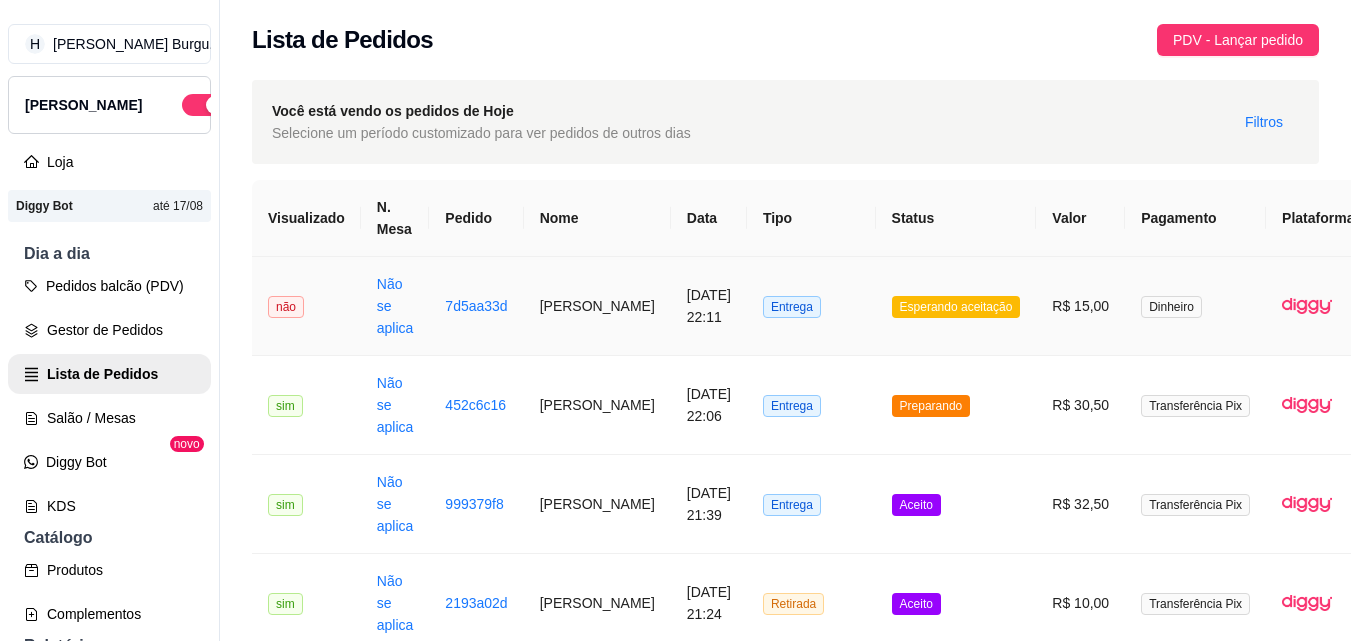 click on "[PERSON_NAME]" at bounding box center (597, 306) 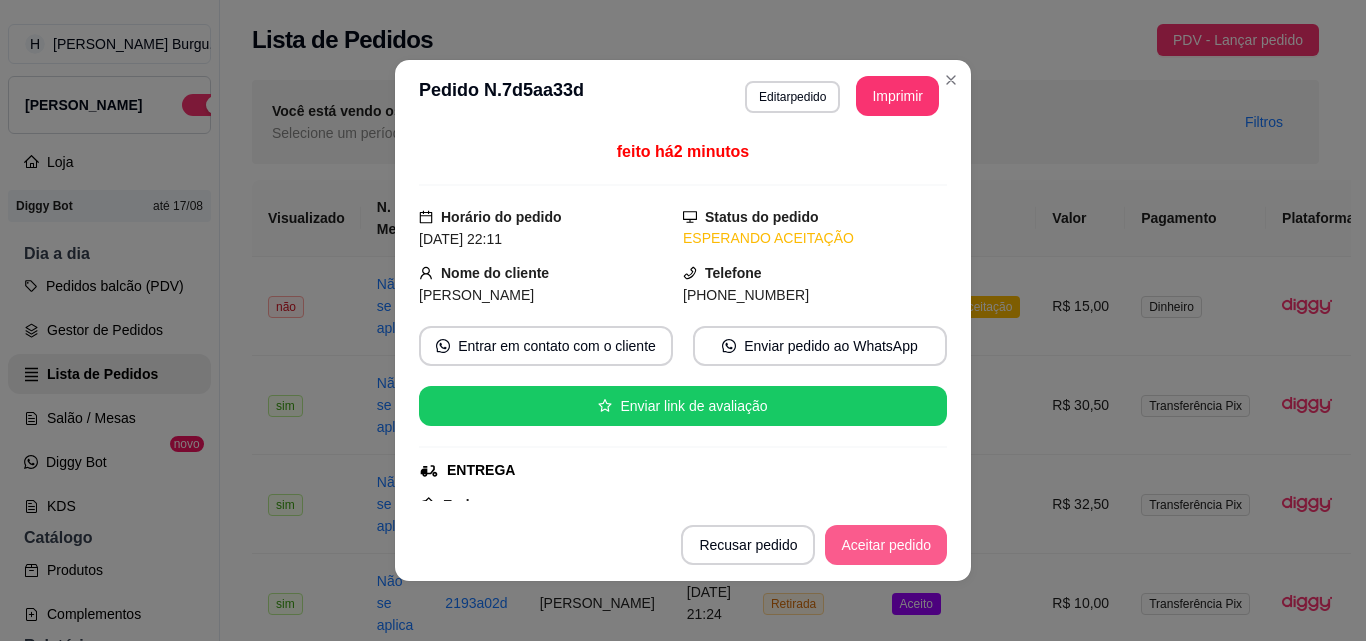 click on "Aceitar pedido" at bounding box center [886, 545] 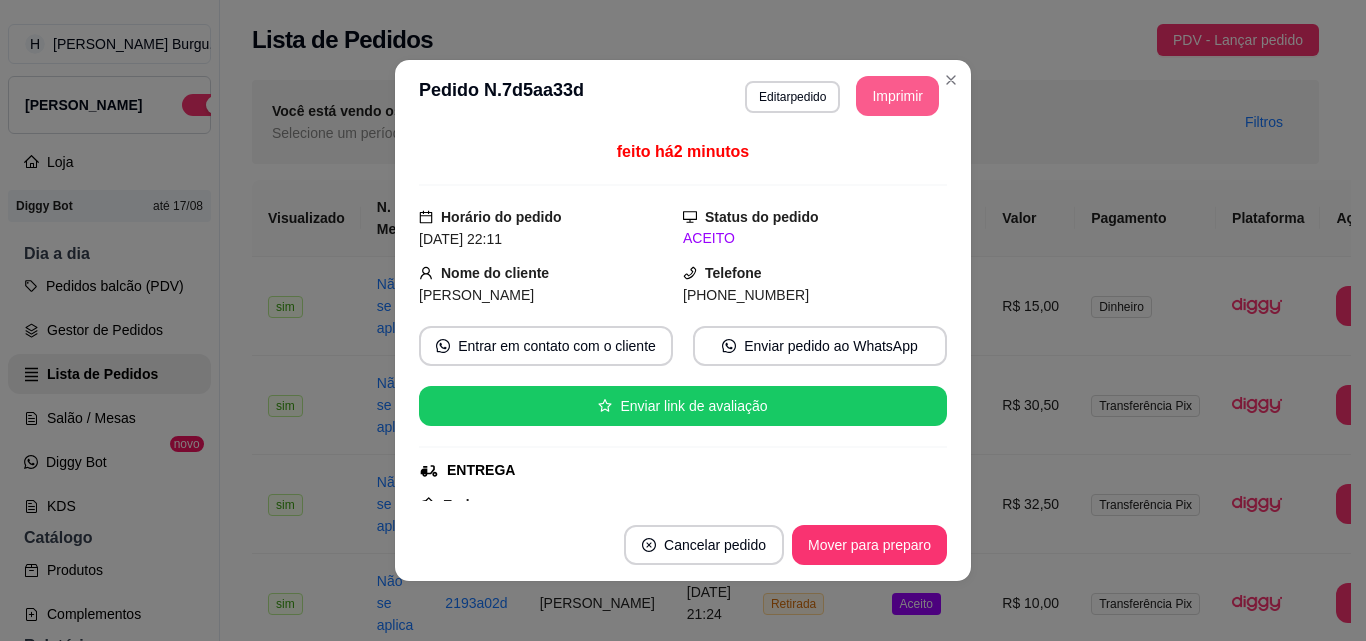 click on "Imprimir" at bounding box center [897, 96] 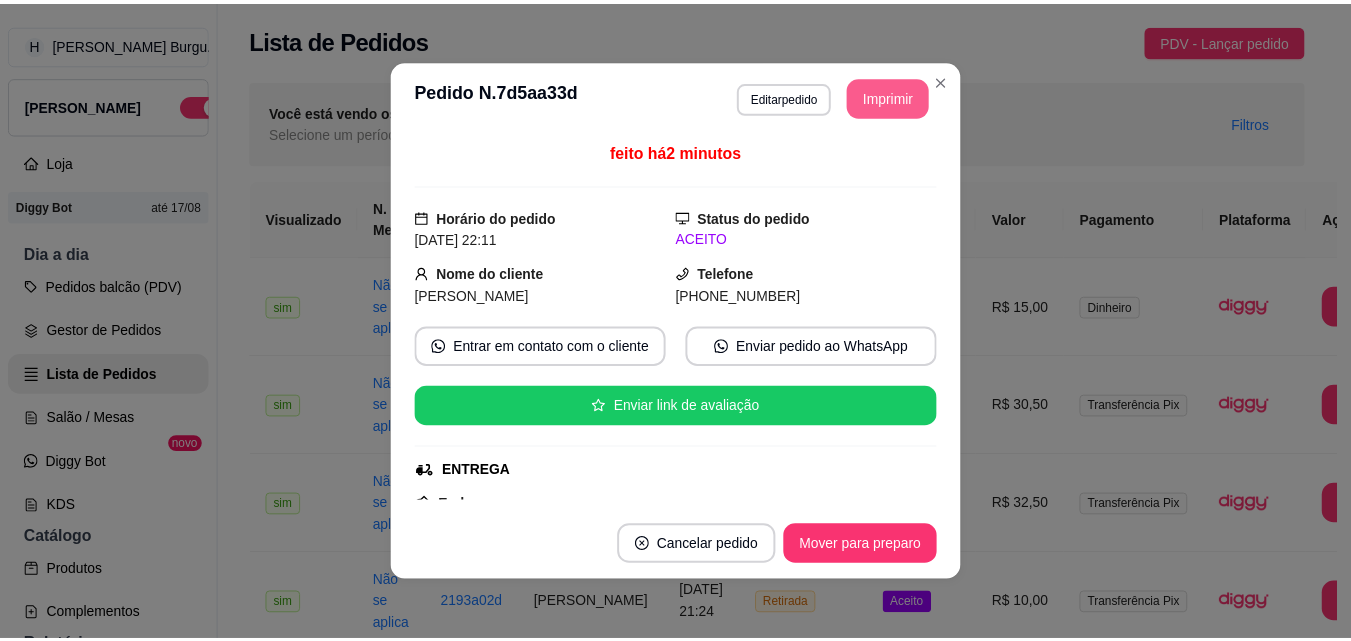 scroll, scrollTop: 0, scrollLeft: 0, axis: both 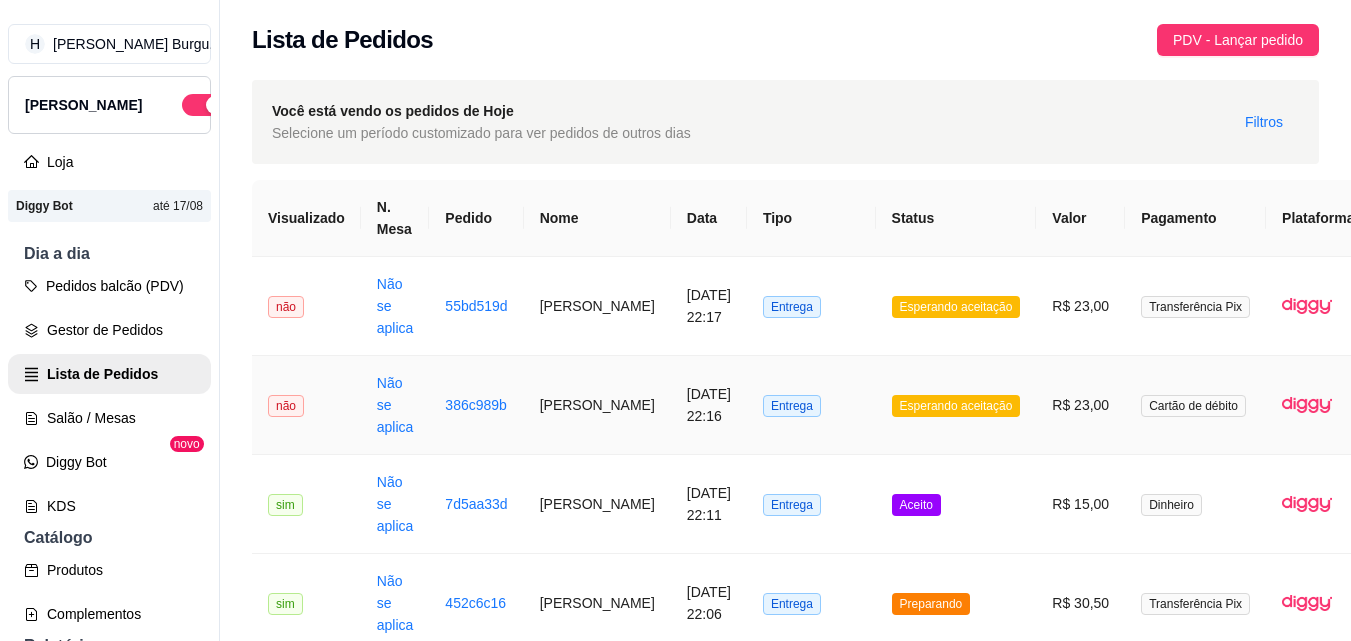 click on "[PERSON_NAME]" at bounding box center [597, 405] 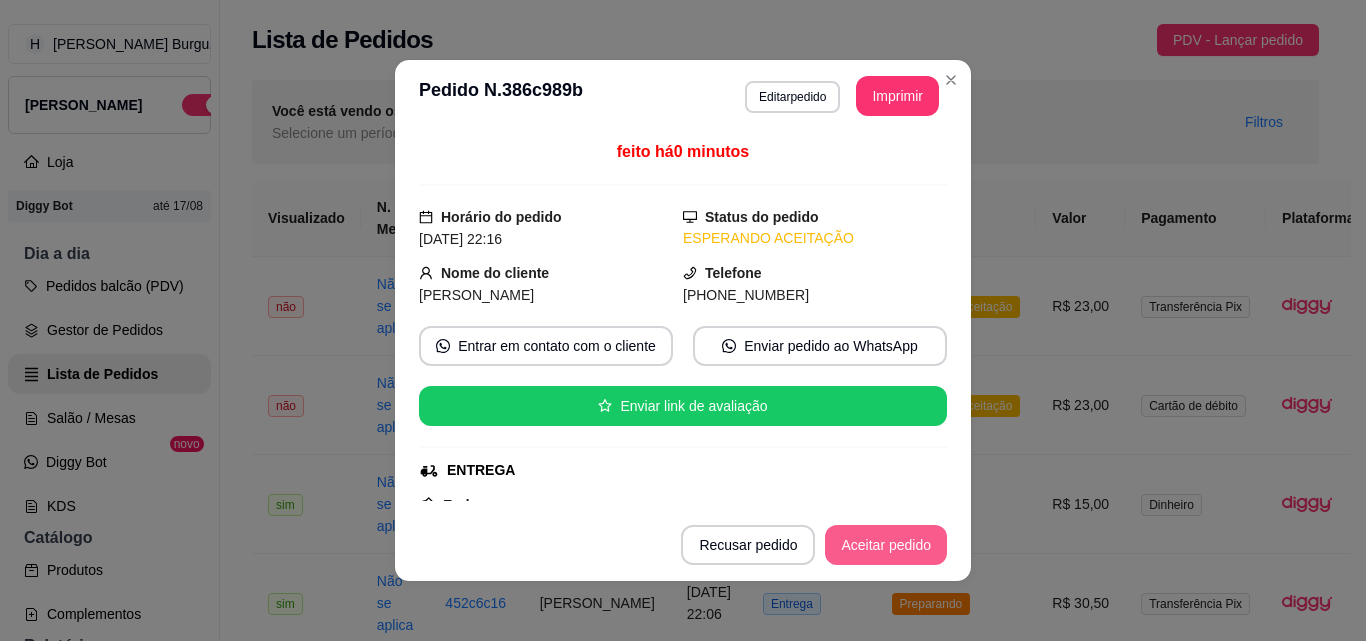 click on "Aceitar pedido" at bounding box center (886, 545) 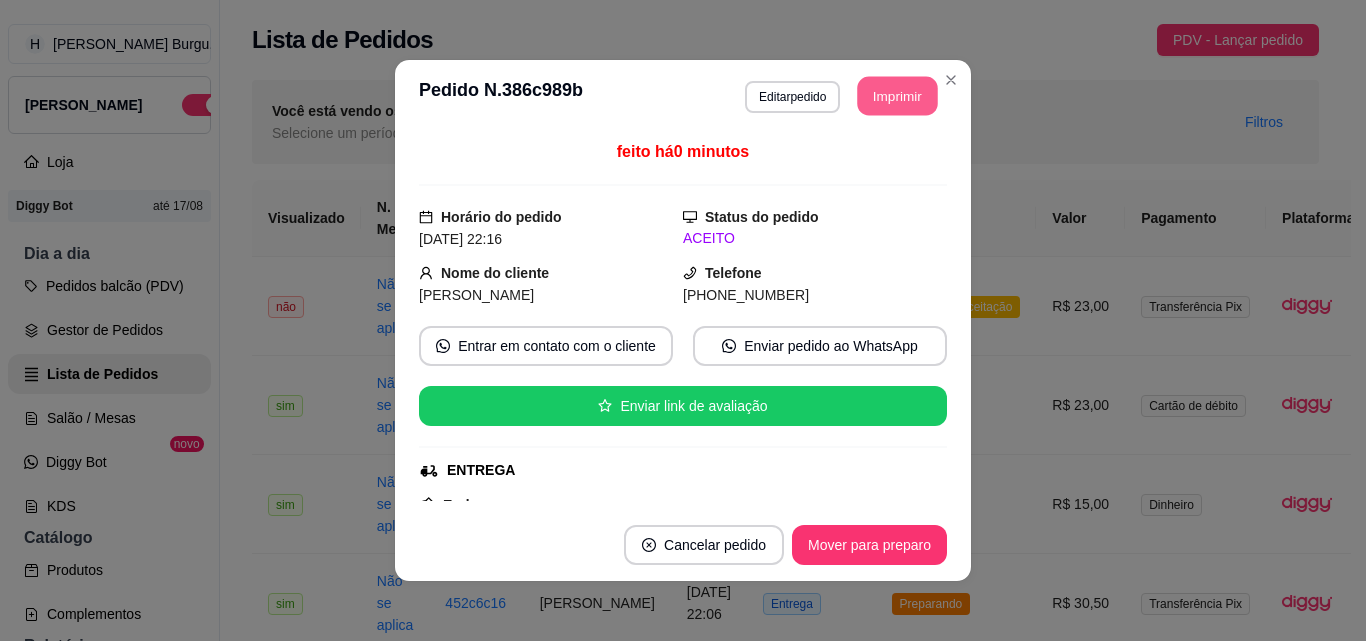 click on "Imprimir" at bounding box center [898, 96] 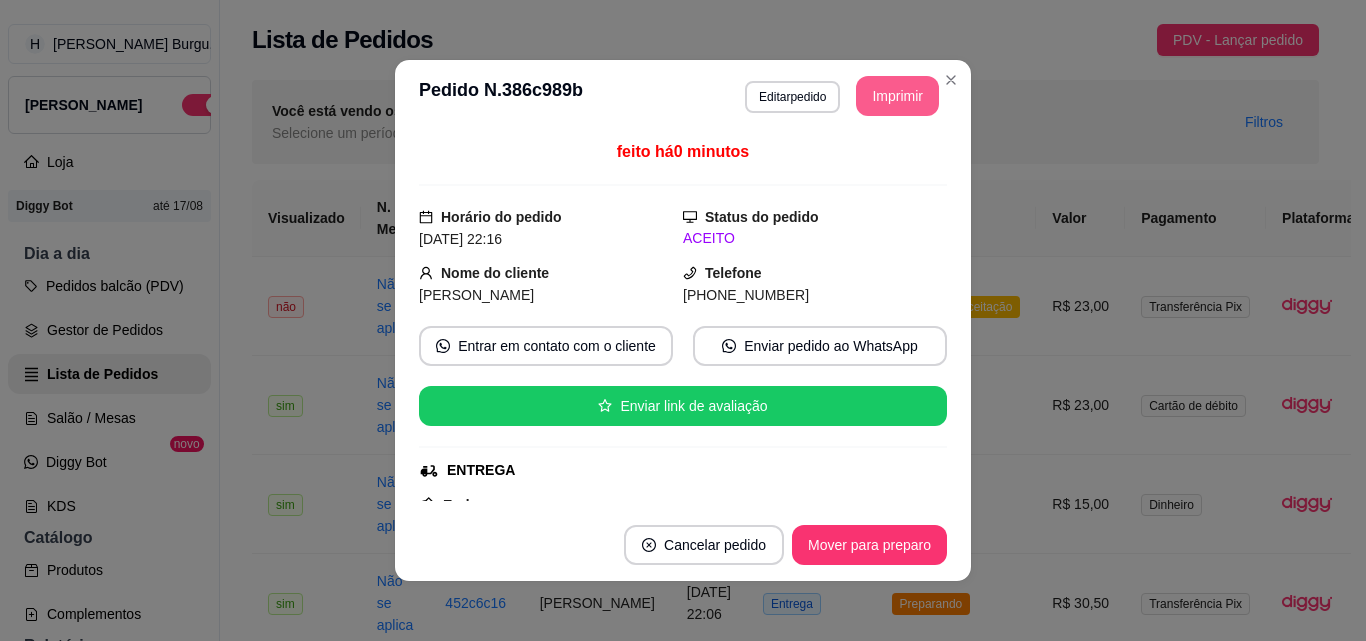 scroll, scrollTop: 0, scrollLeft: 0, axis: both 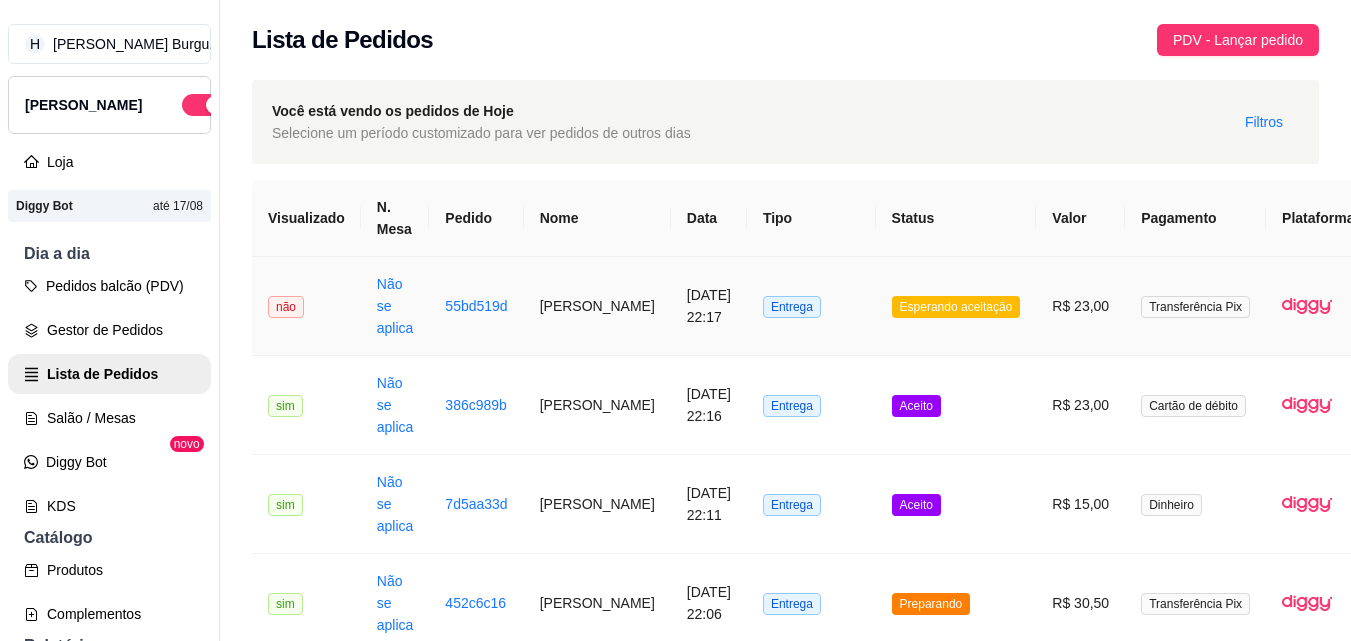 click on "[PERSON_NAME]" at bounding box center (597, 306) 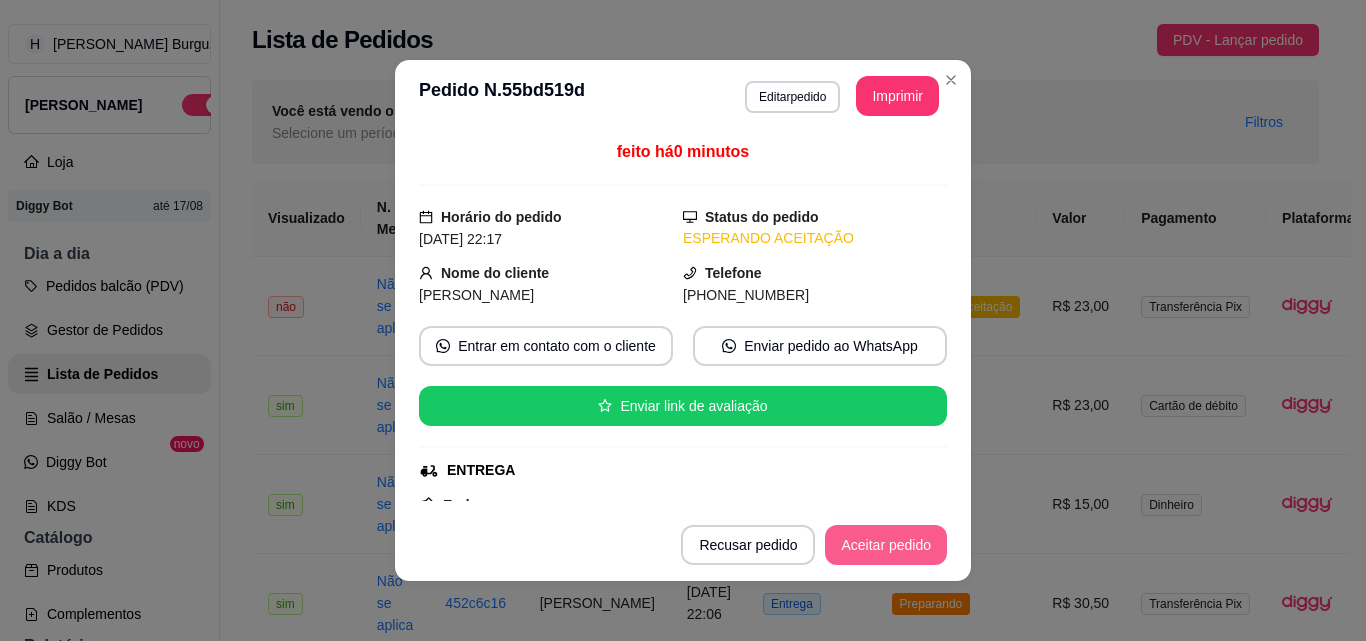 click on "Aceitar pedido" at bounding box center (886, 545) 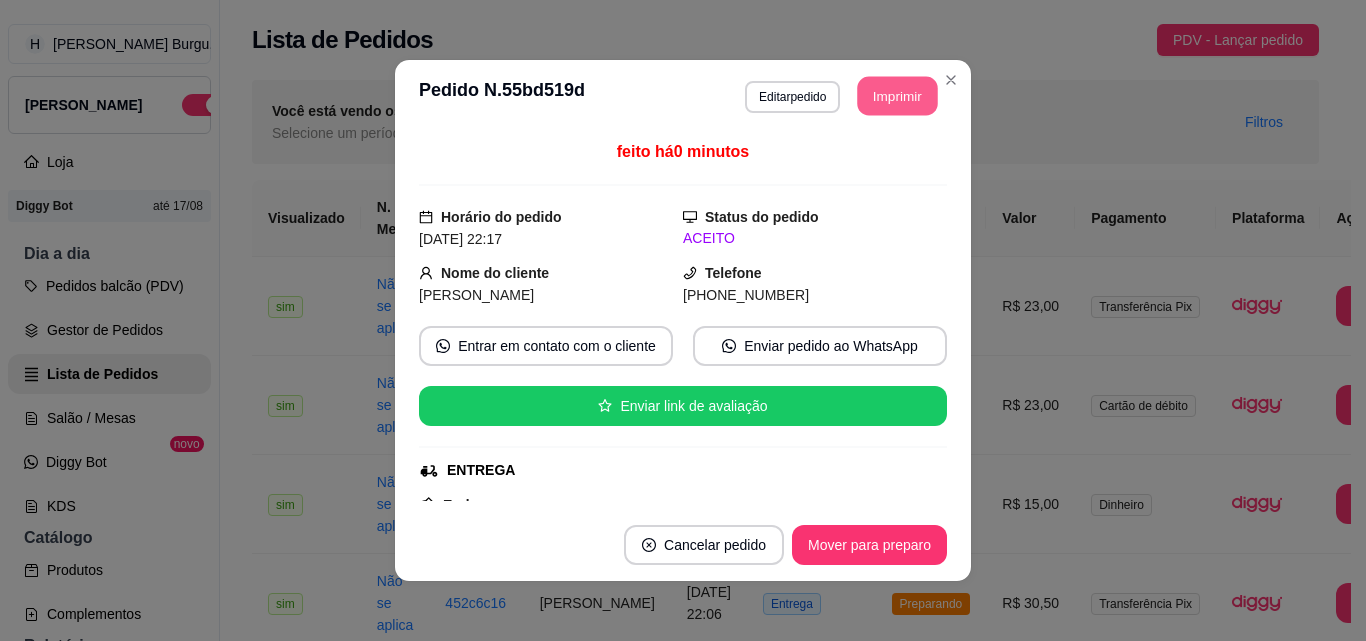 click on "Imprimir" at bounding box center (898, 96) 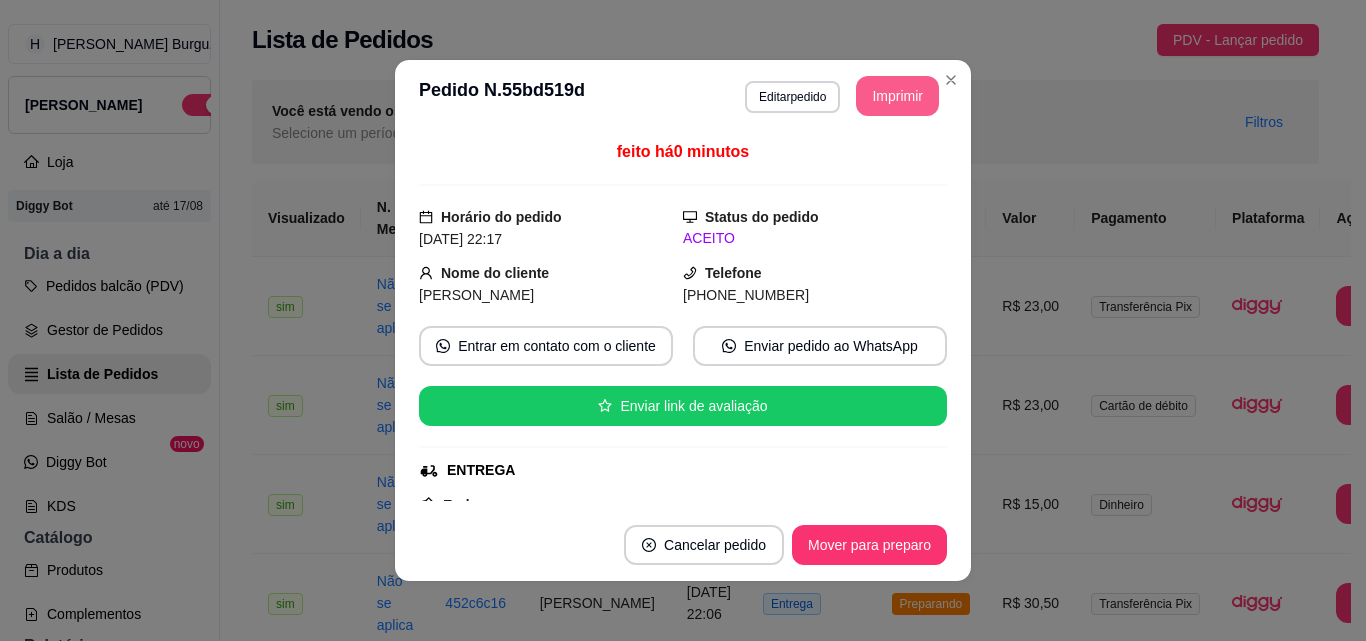 scroll, scrollTop: 0, scrollLeft: 0, axis: both 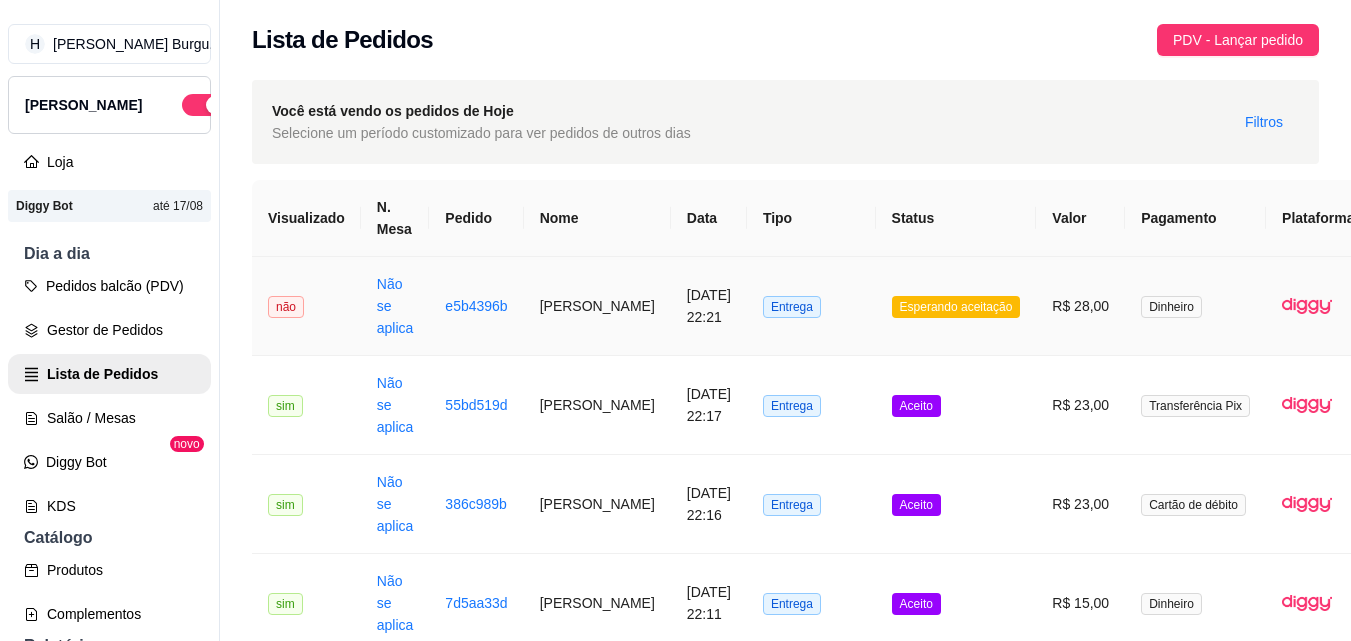 click on "[PERSON_NAME]" at bounding box center (597, 306) 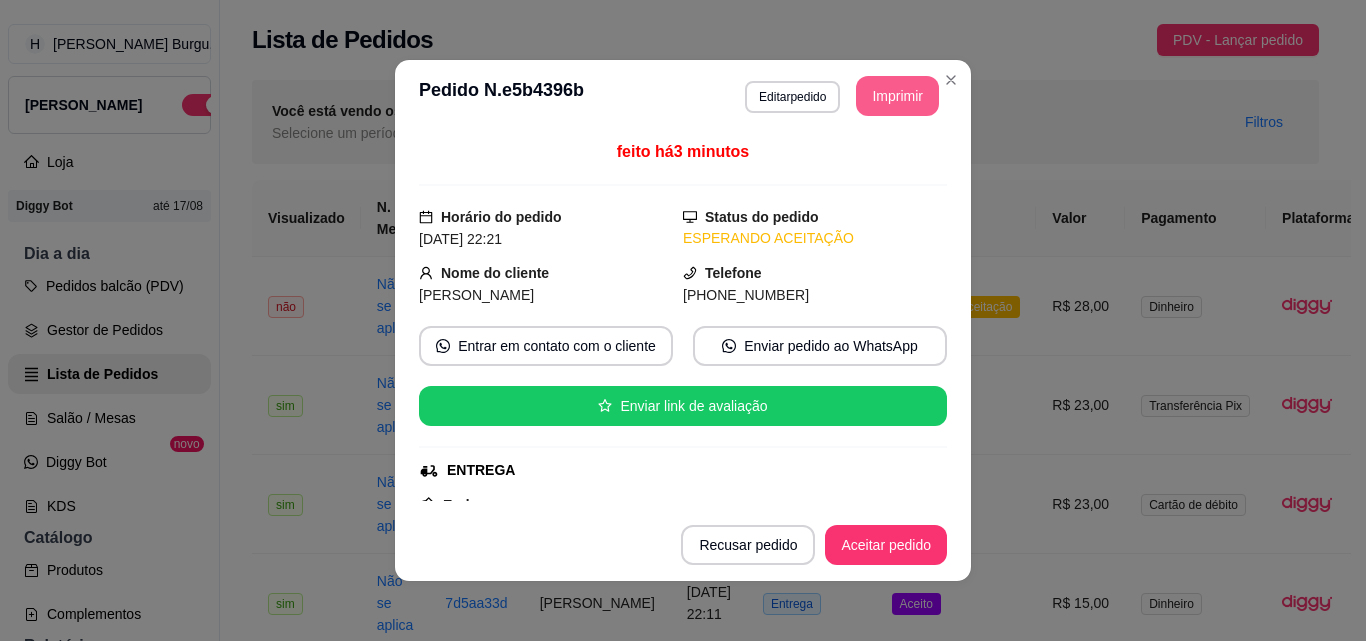 click on "Imprimir" at bounding box center [897, 96] 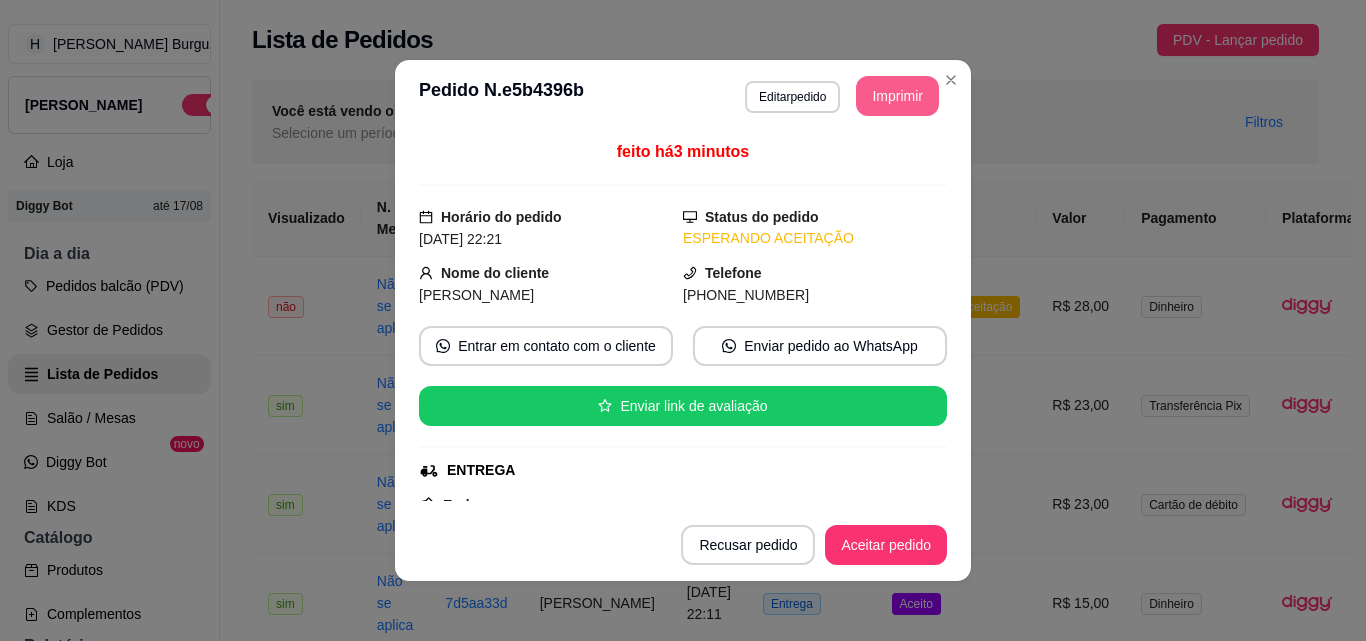 scroll, scrollTop: 0, scrollLeft: 0, axis: both 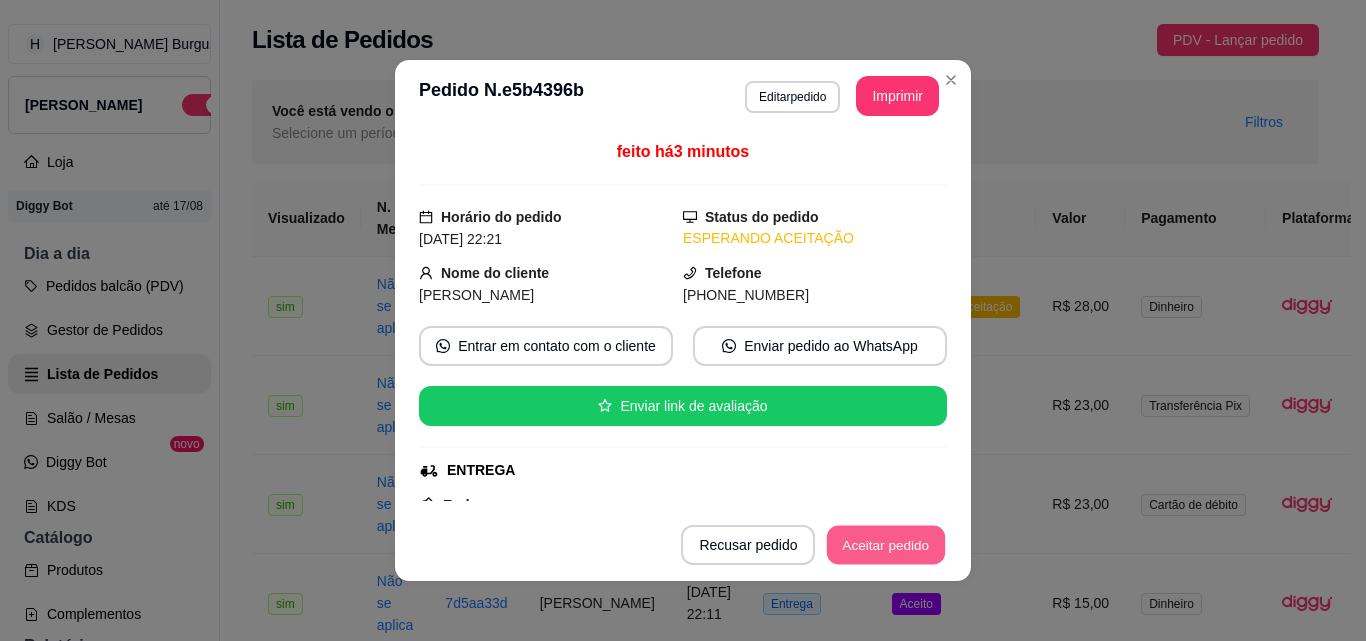 click on "Aceitar pedido" at bounding box center (886, 545) 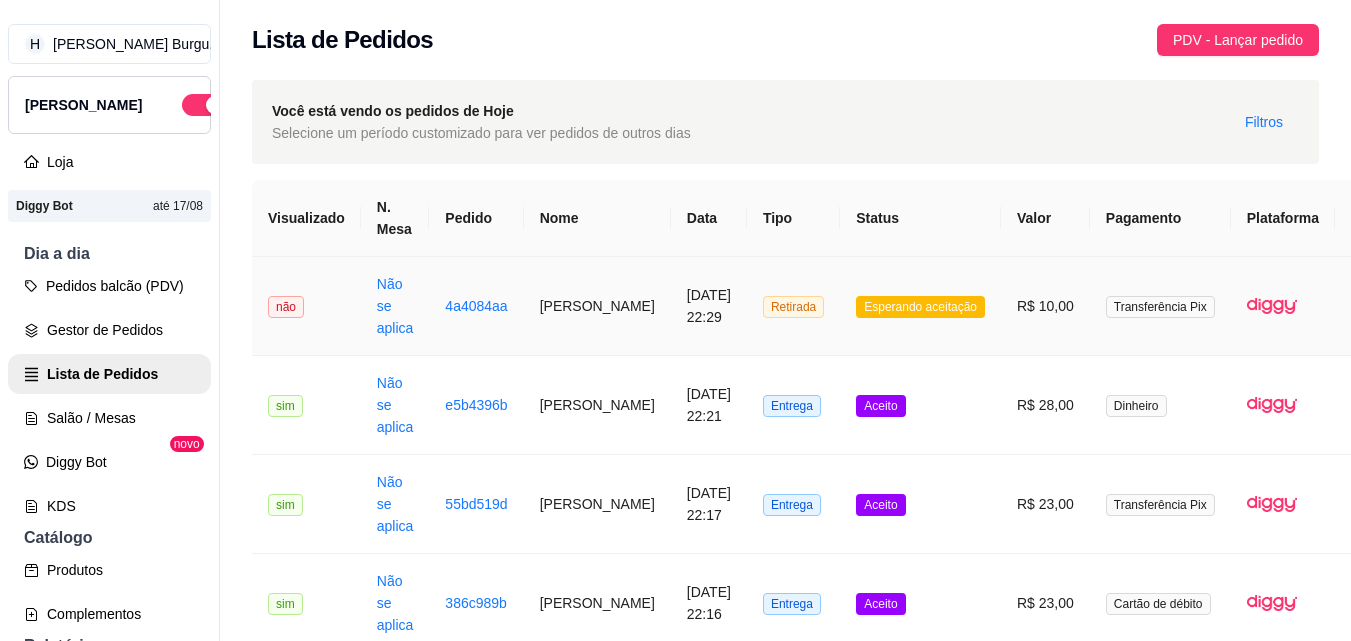 click on "R$ 10,00" at bounding box center [1045, 306] 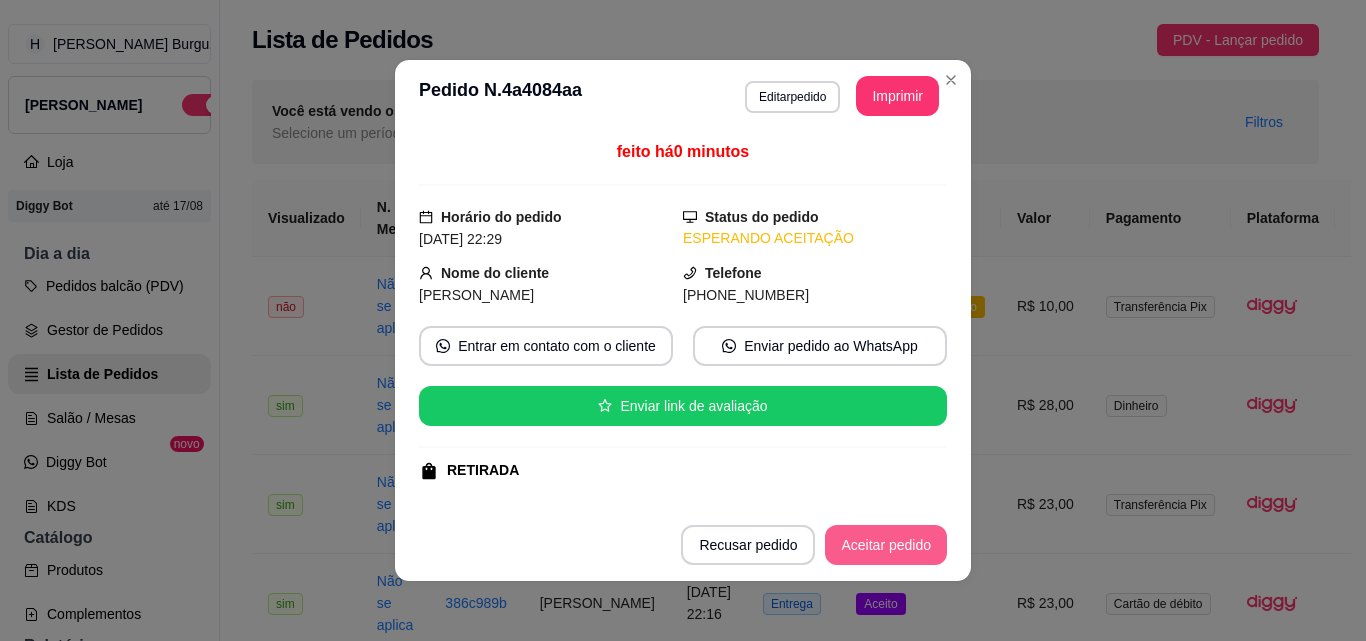 click on "Aceitar pedido" at bounding box center [886, 545] 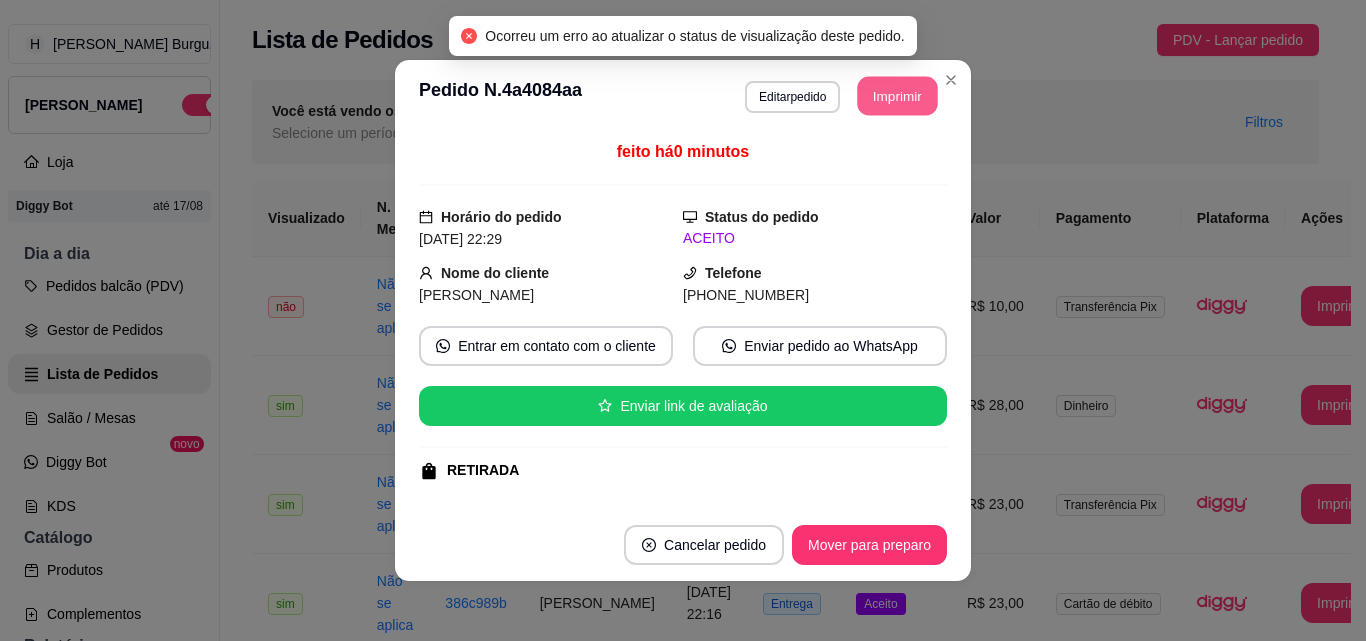 click on "Imprimir" at bounding box center [898, 96] 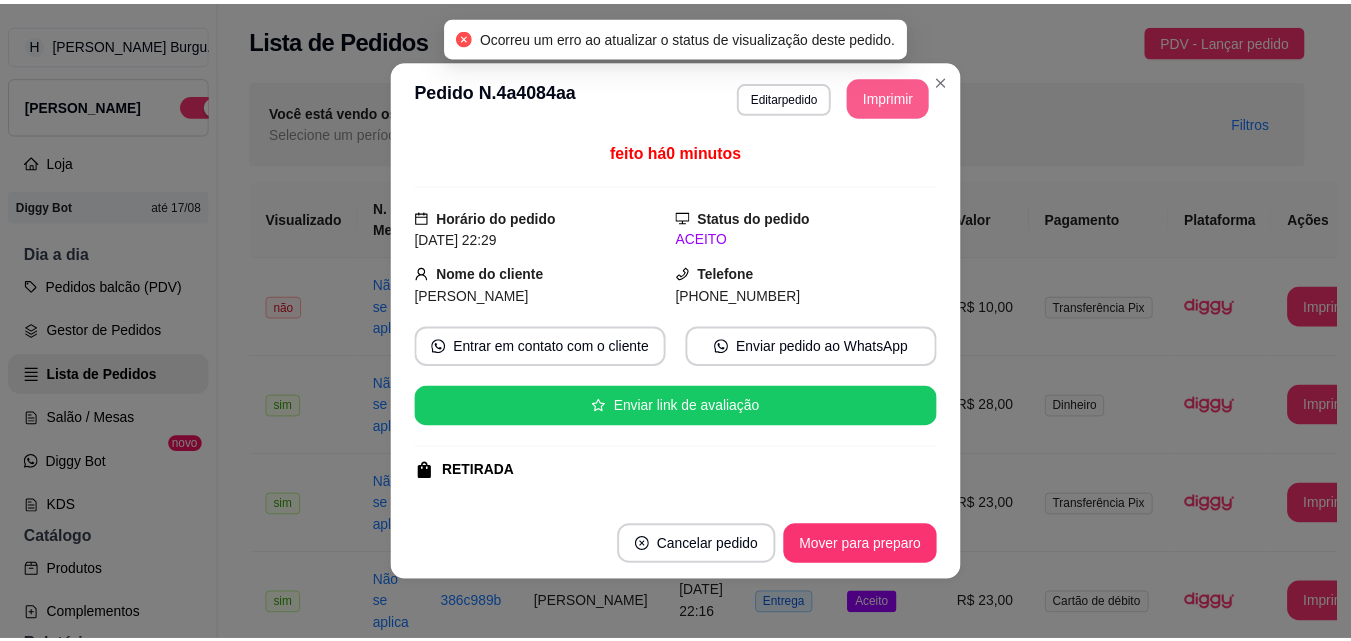 scroll, scrollTop: 0, scrollLeft: 0, axis: both 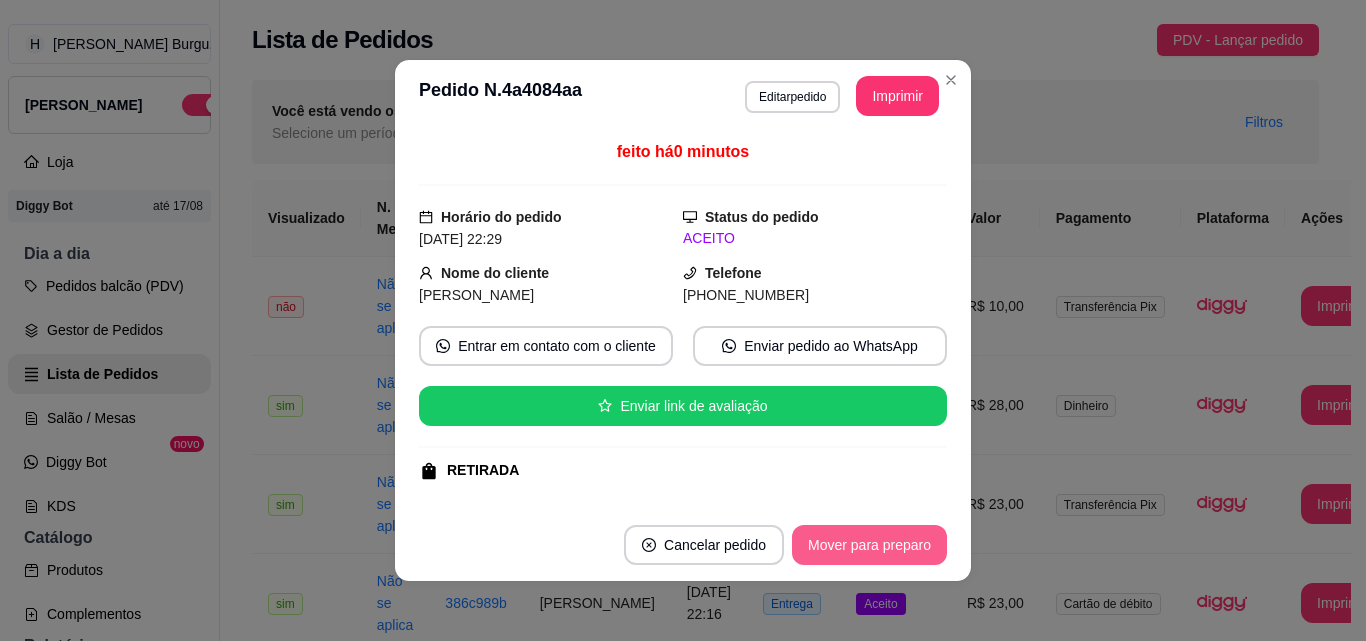 click on "Mover para preparo" at bounding box center (869, 545) 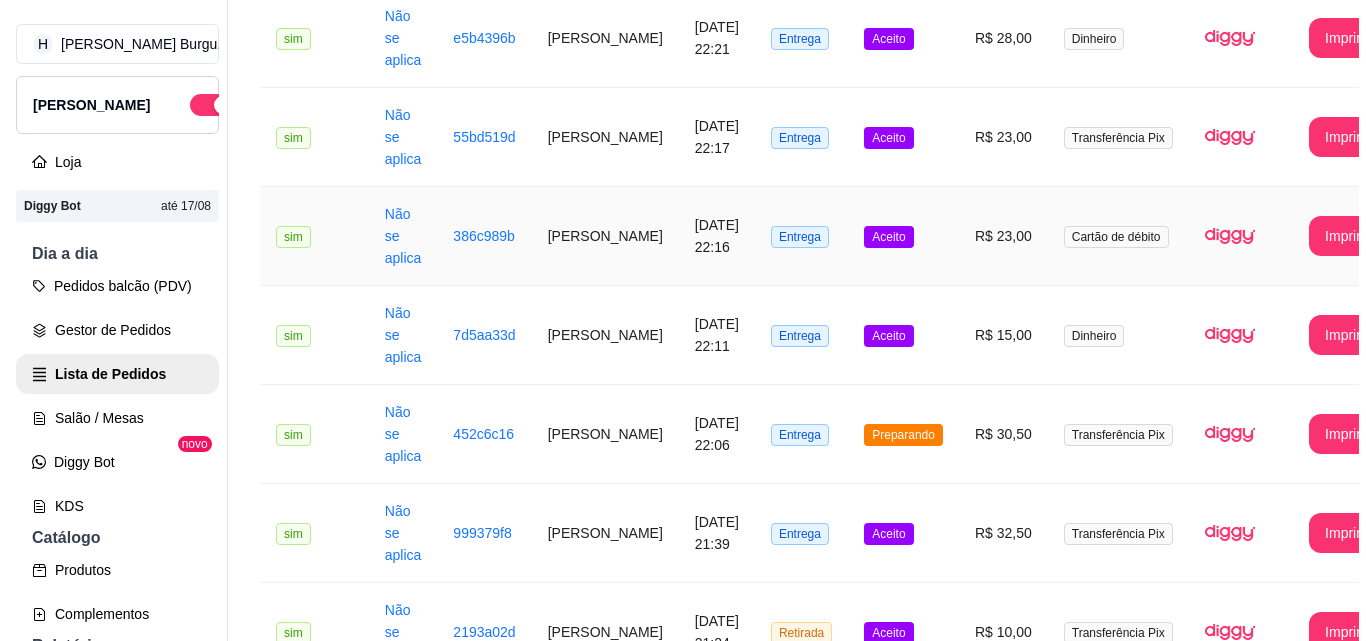 scroll, scrollTop: 400, scrollLeft: 0, axis: vertical 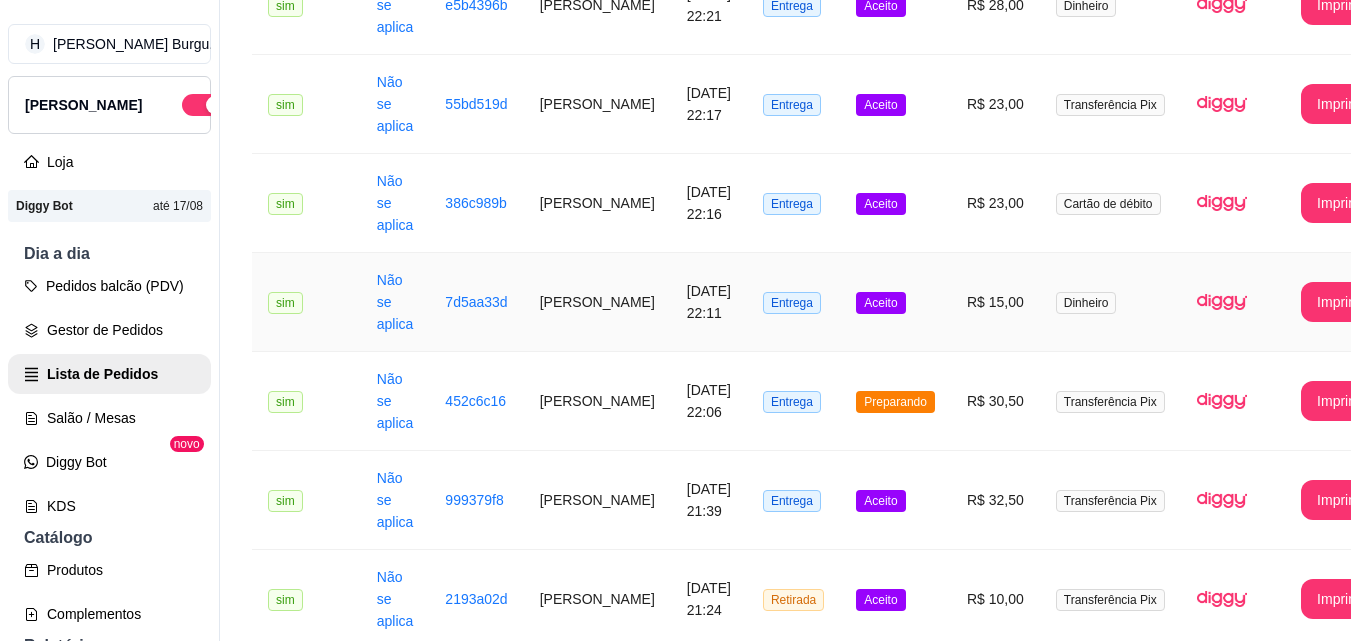 click on "[PERSON_NAME]" at bounding box center [597, 302] 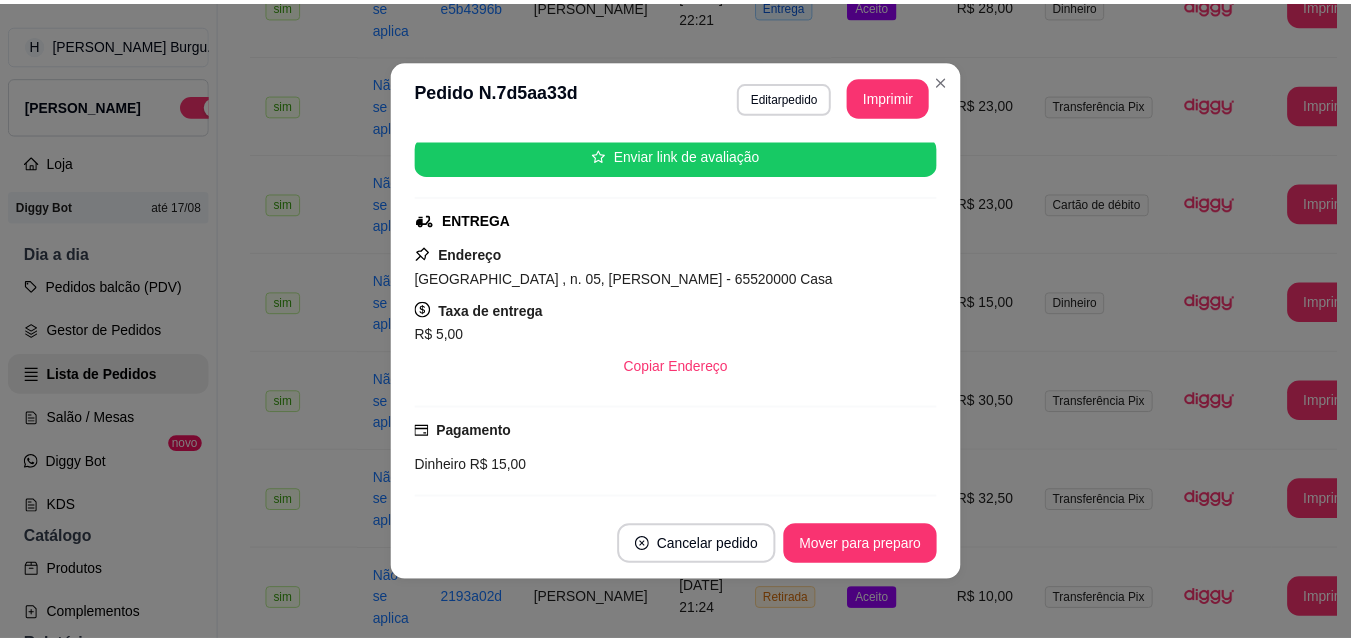 scroll, scrollTop: 216, scrollLeft: 0, axis: vertical 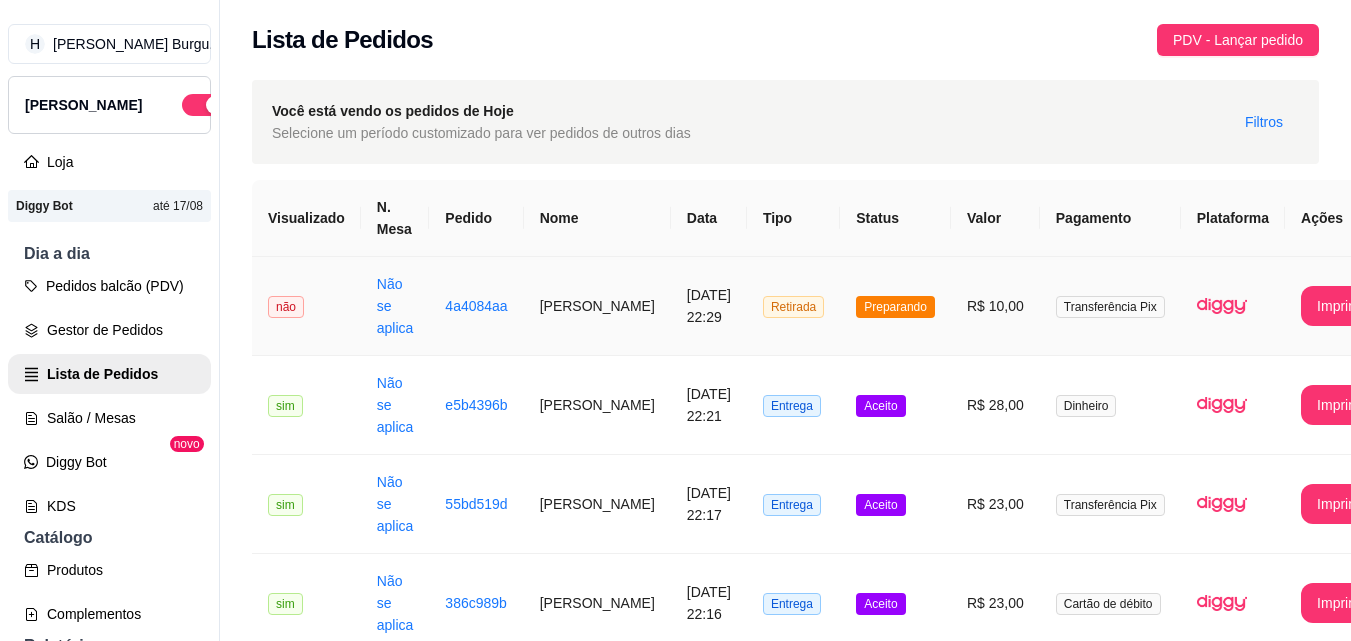 click on "[PERSON_NAME]" at bounding box center [597, 306] 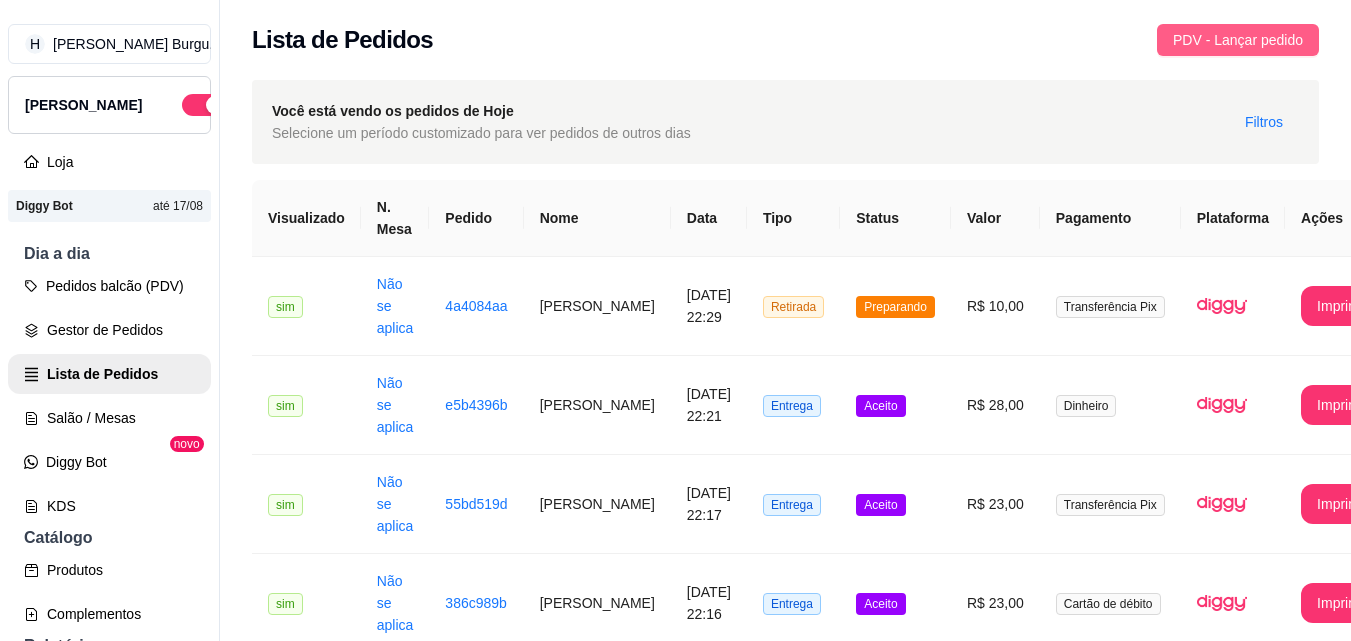 click on "PDV - Lançar pedido" at bounding box center [1238, 40] 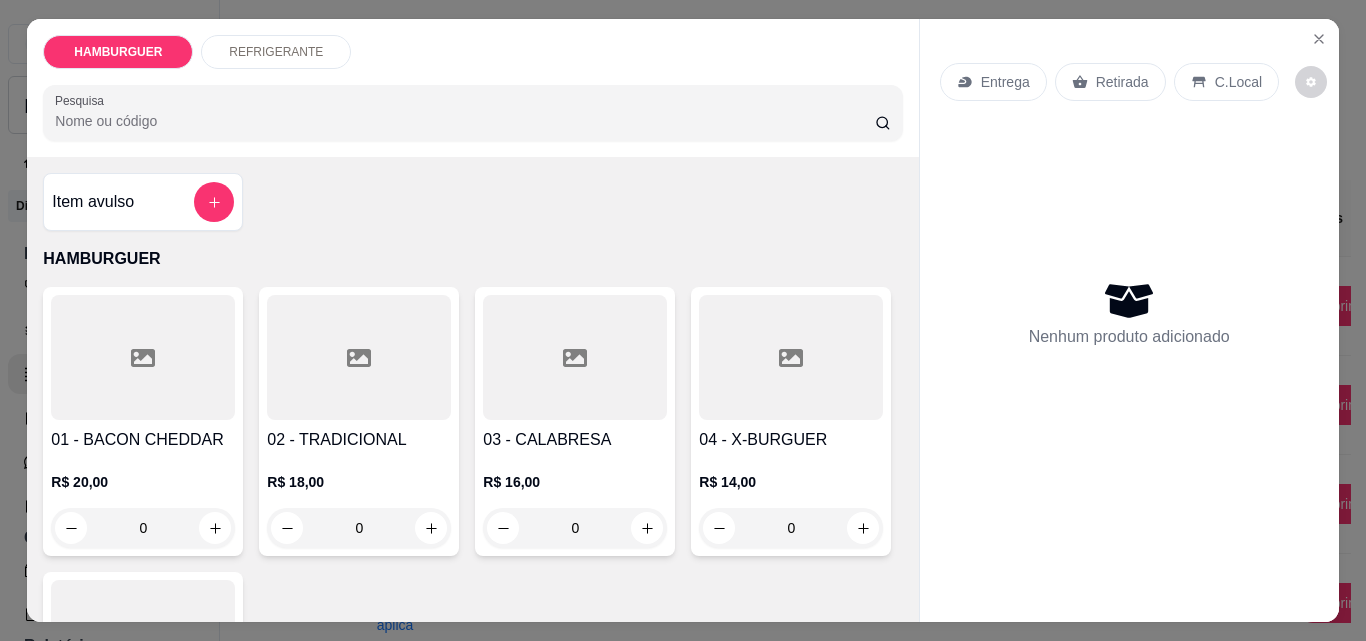 click on "C.Local" at bounding box center [1226, 82] 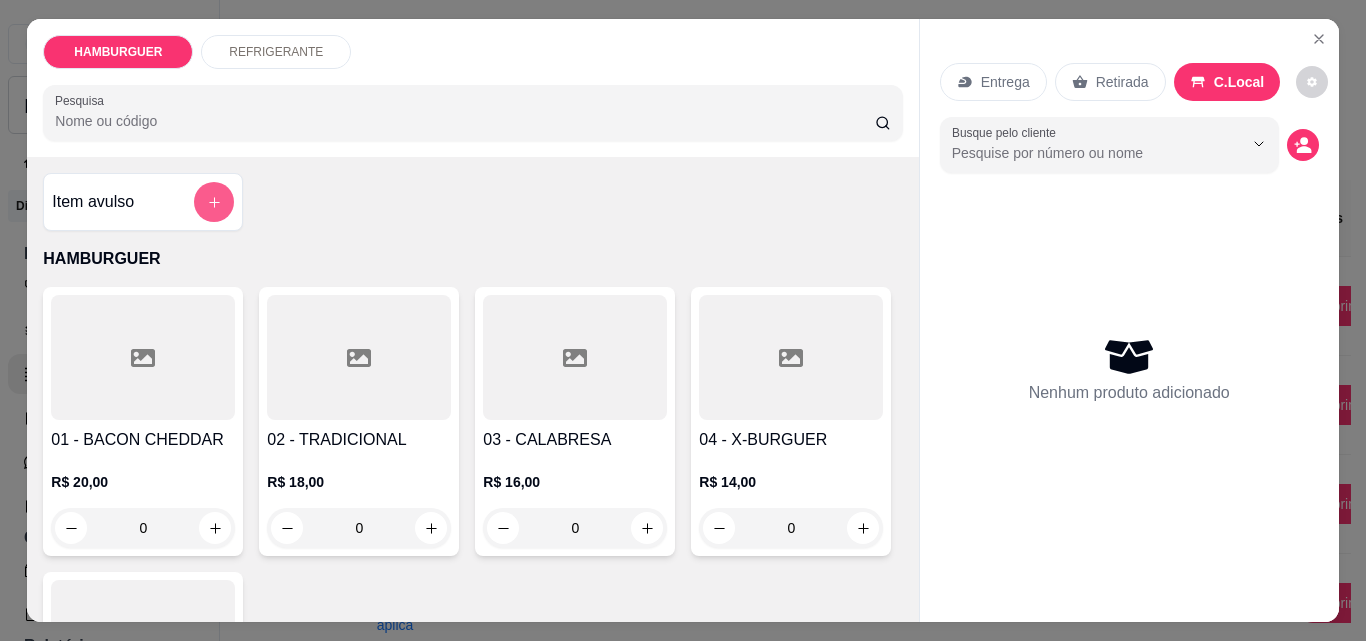 click 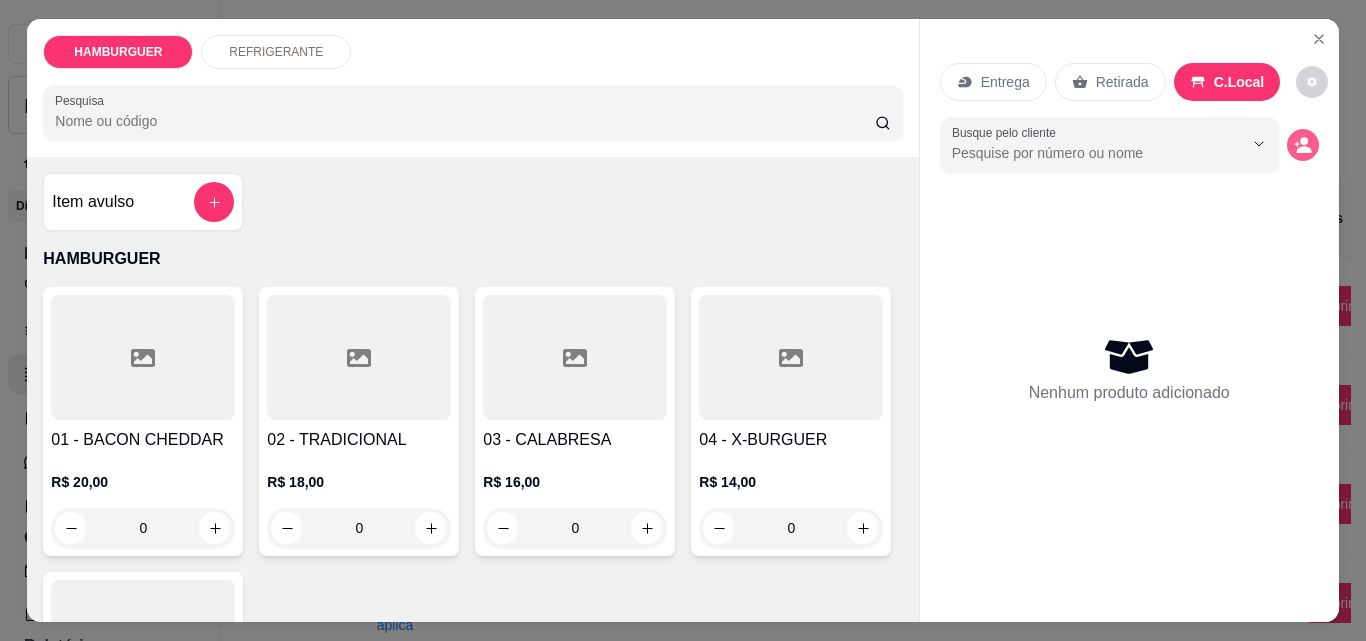 click 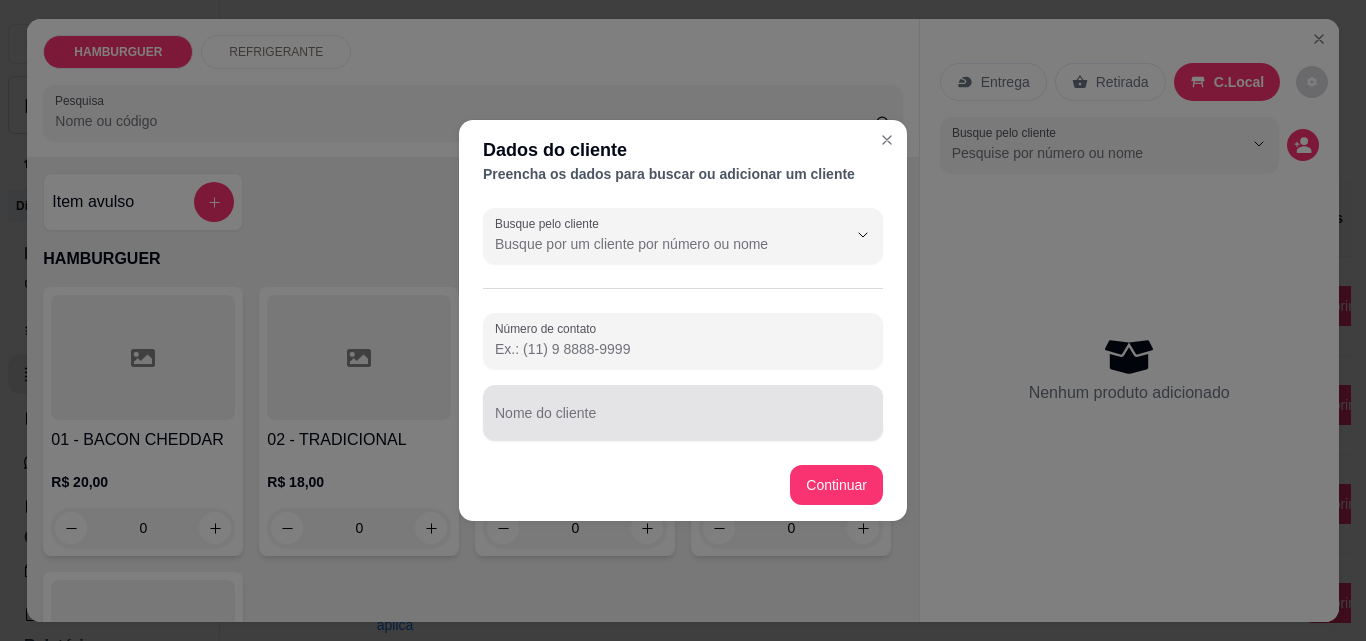 click on "Nome do cliente" at bounding box center [683, 421] 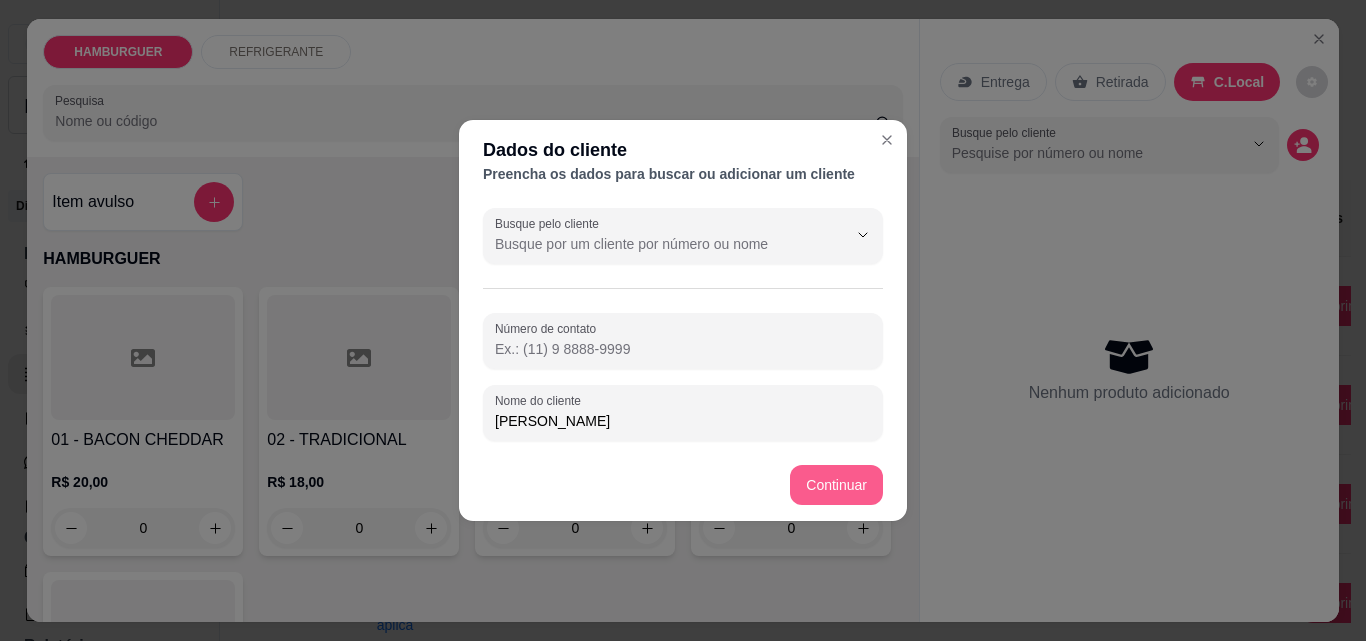 type on "[PERSON_NAME]" 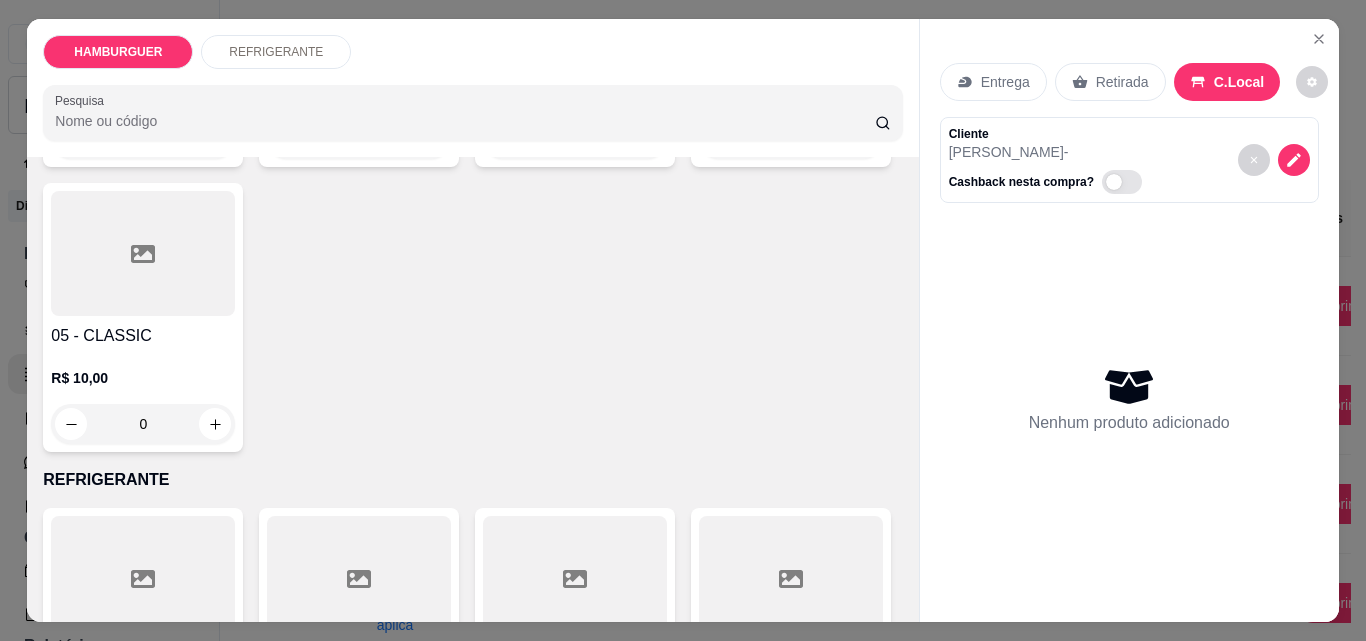 scroll, scrollTop: 400, scrollLeft: 0, axis: vertical 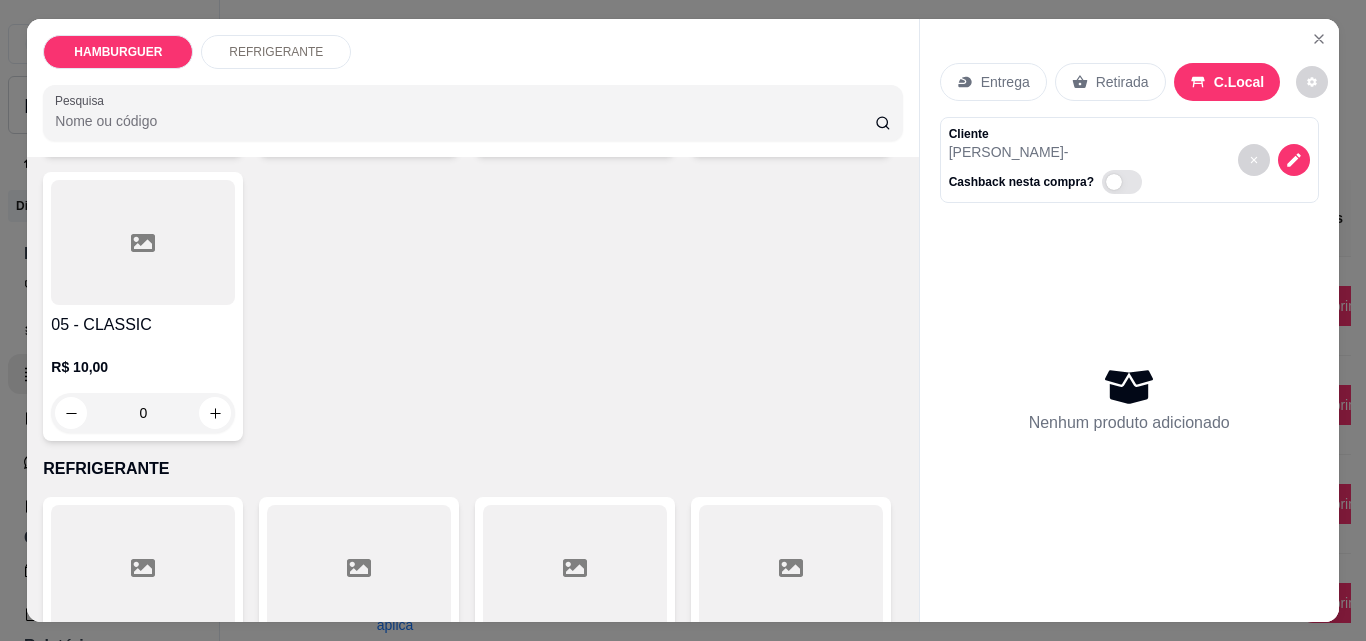 click on "0" at bounding box center [143, 413] 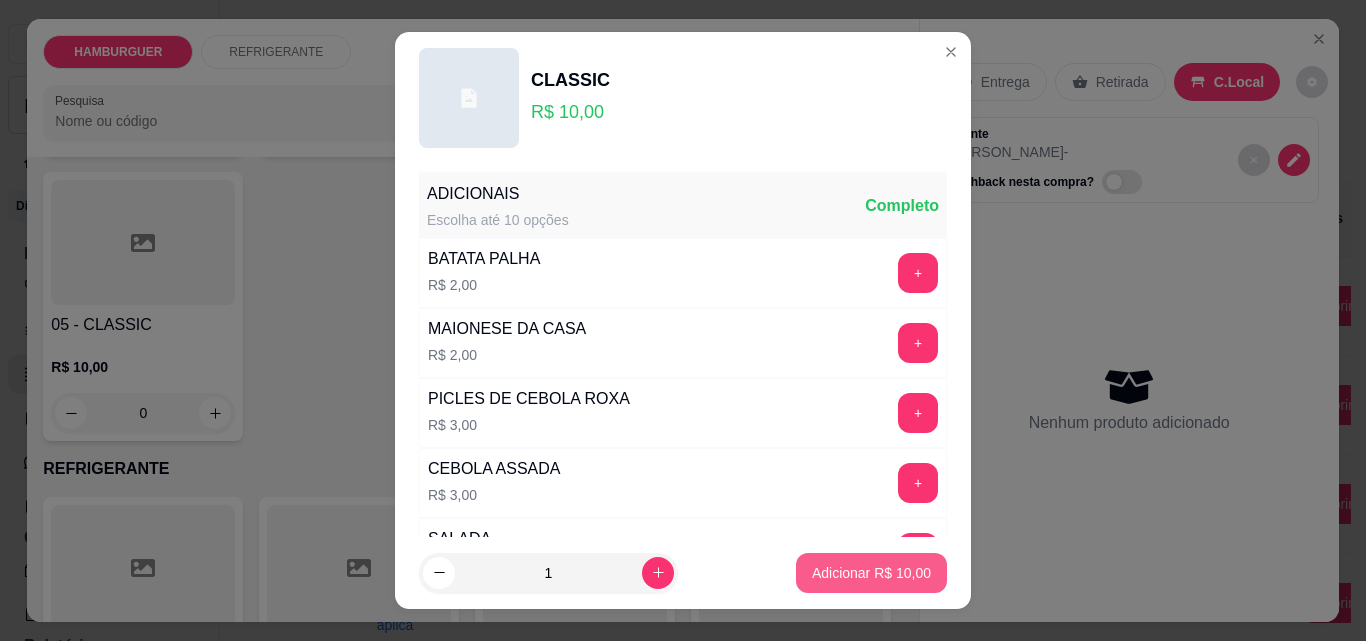 click on "Adicionar   R$ 10,00" at bounding box center [871, 573] 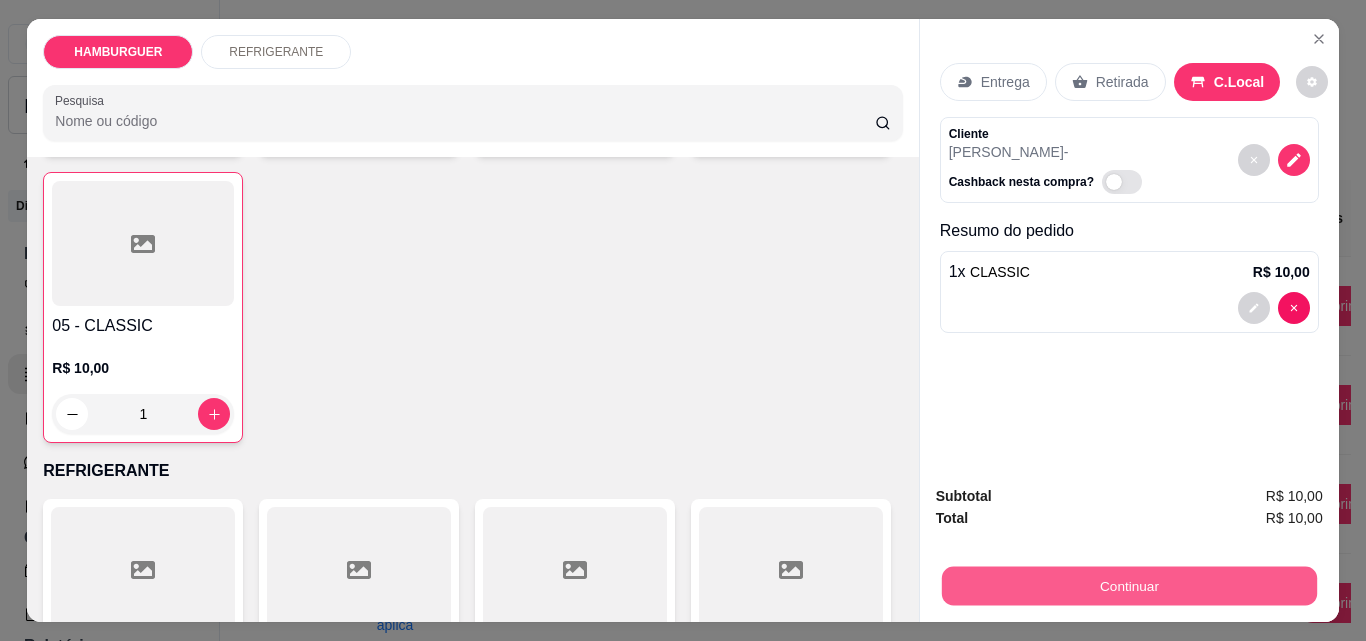 click on "Continuar" at bounding box center (1128, 585) 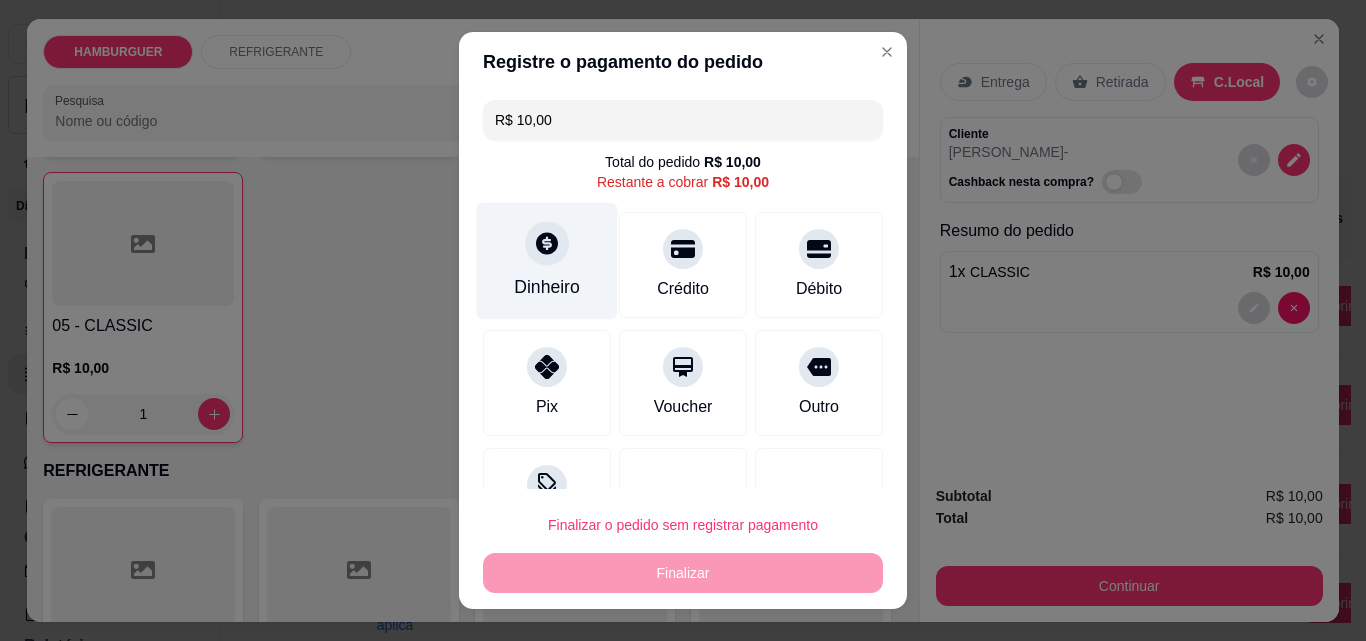 click 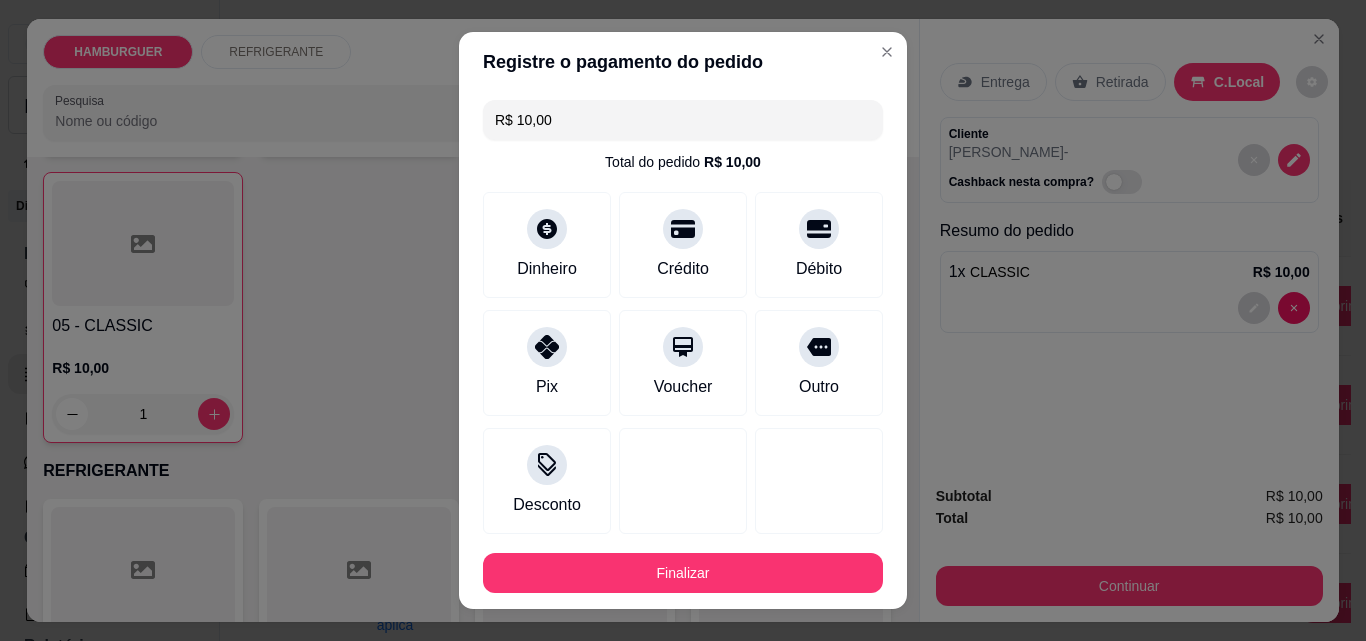 type on "R$ 0,00" 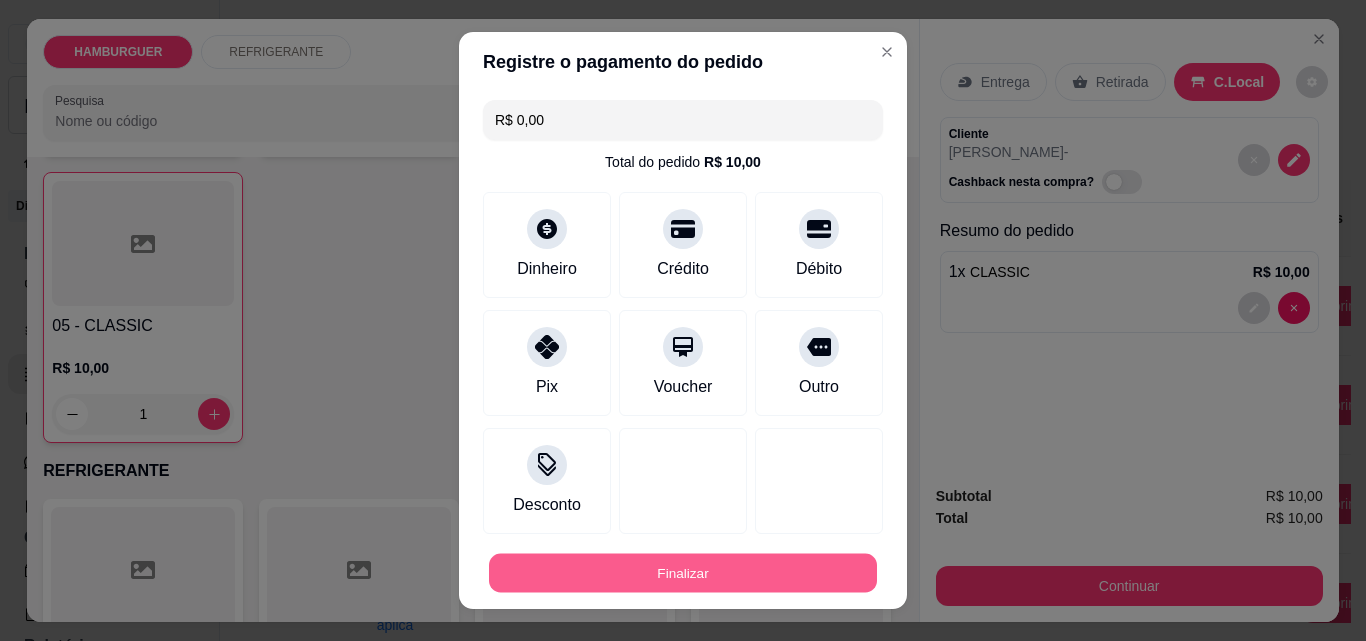 click on "Finalizar" at bounding box center [683, 573] 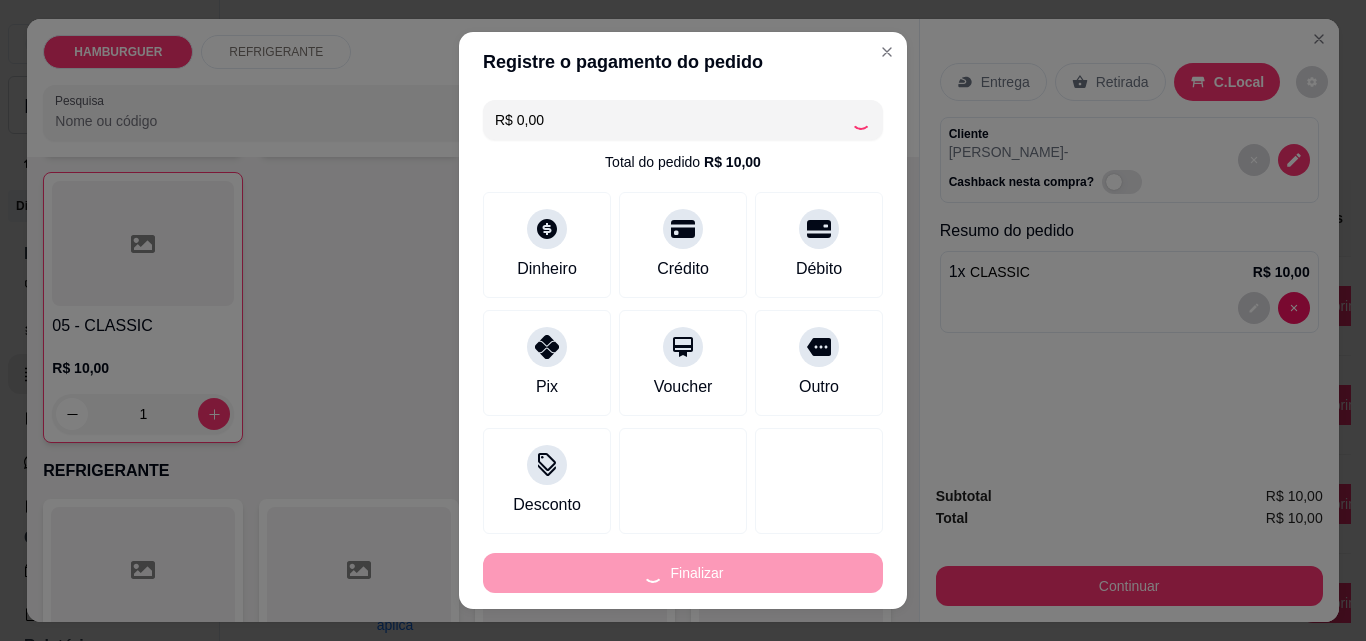 type on "0" 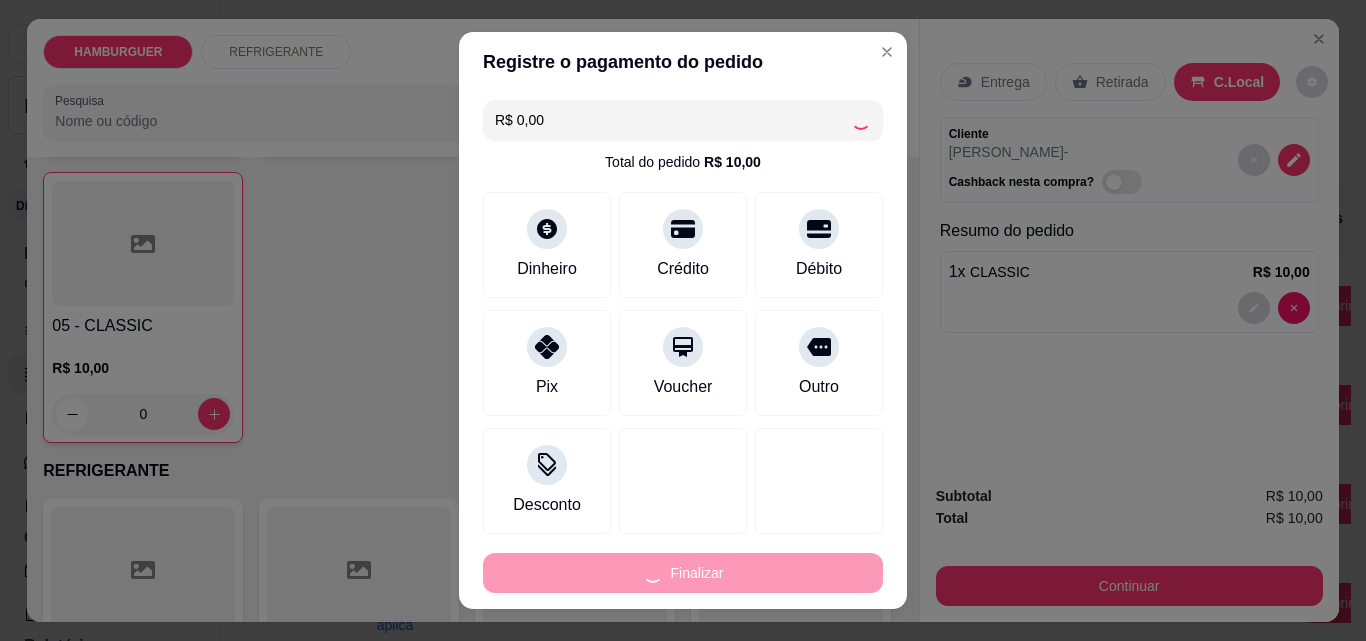 type on "-R$ 10,00" 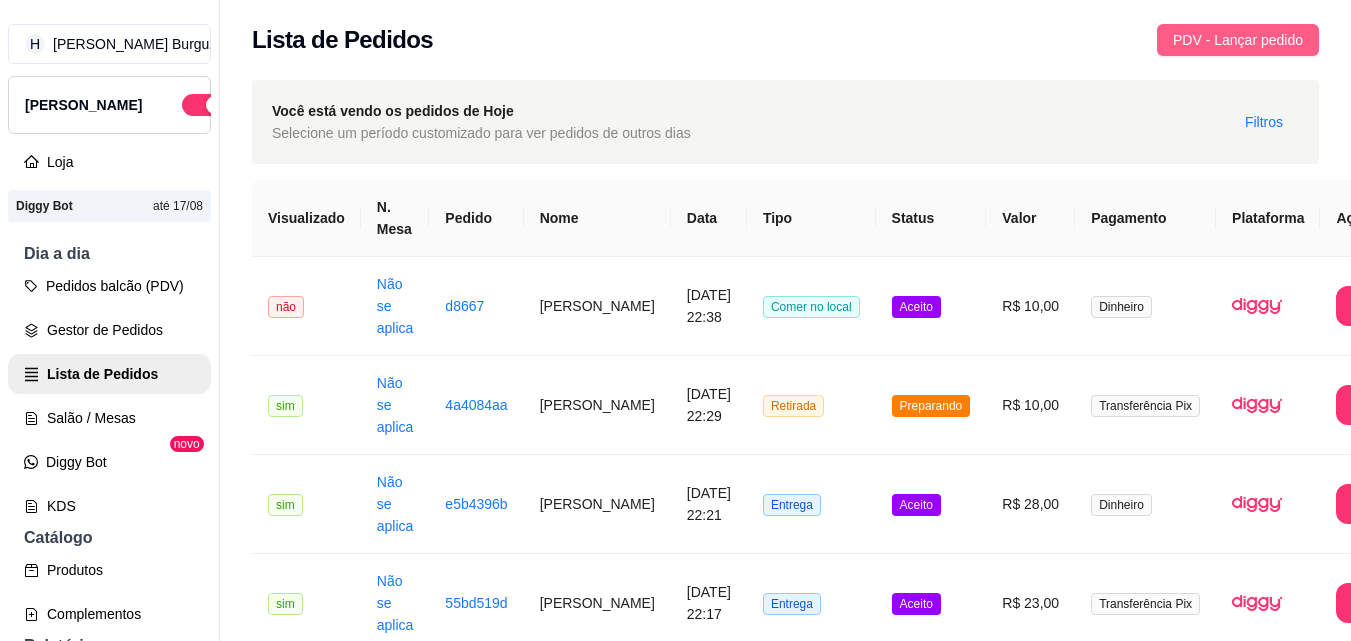 click on "PDV - Lançar pedido" at bounding box center (1238, 40) 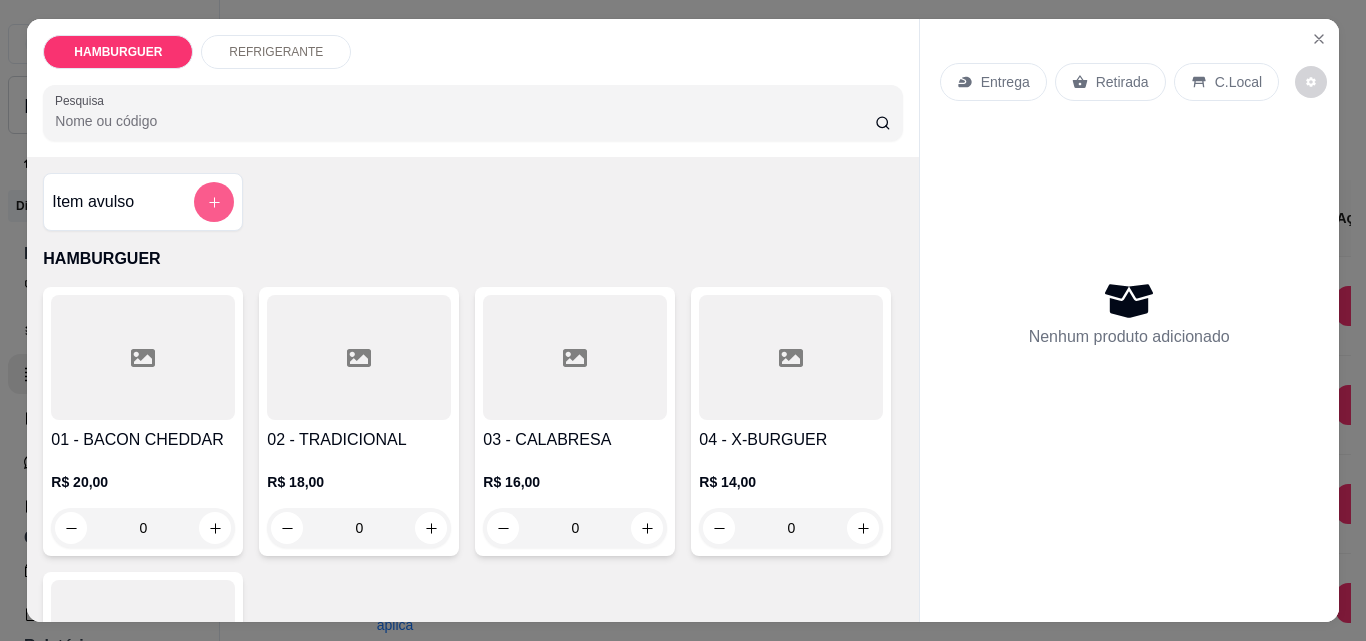 click 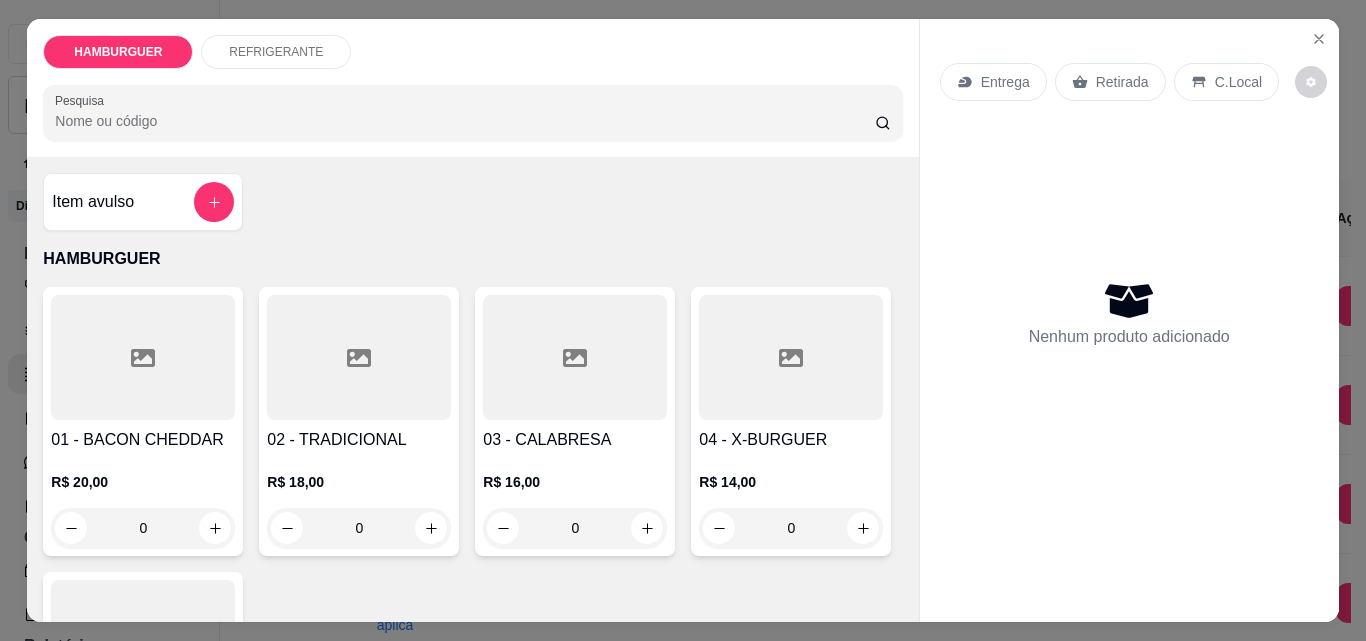 click on "Retirada" at bounding box center [1122, 82] 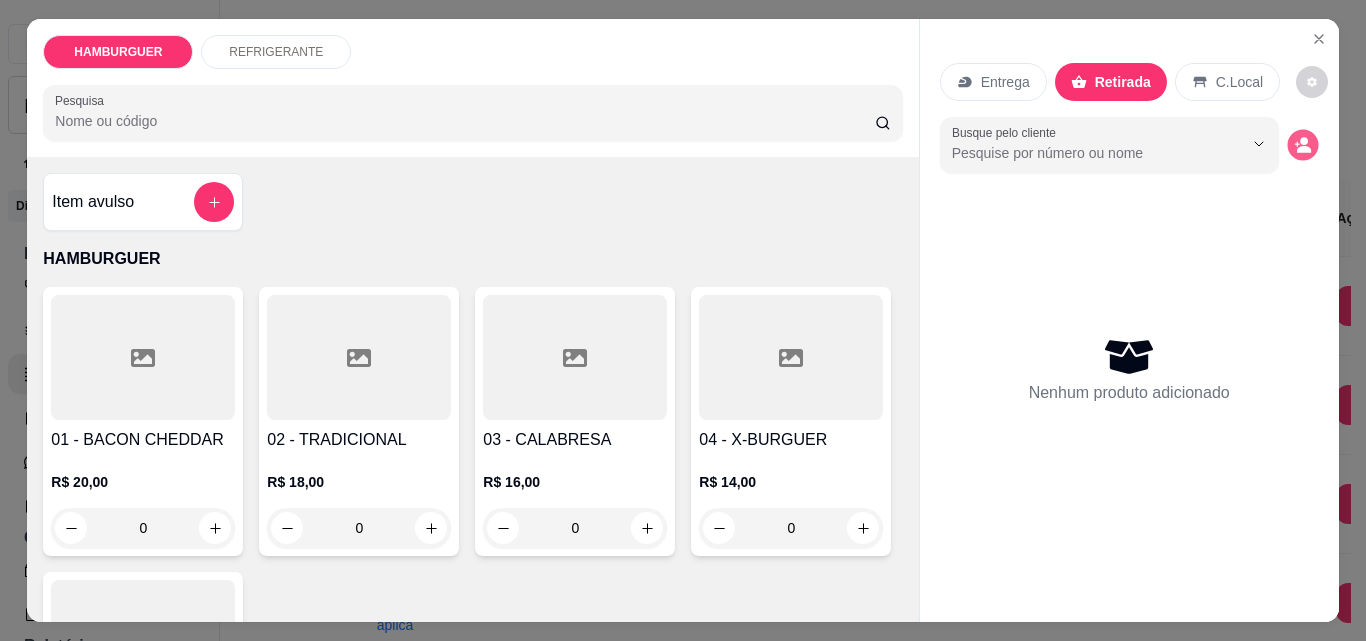 click 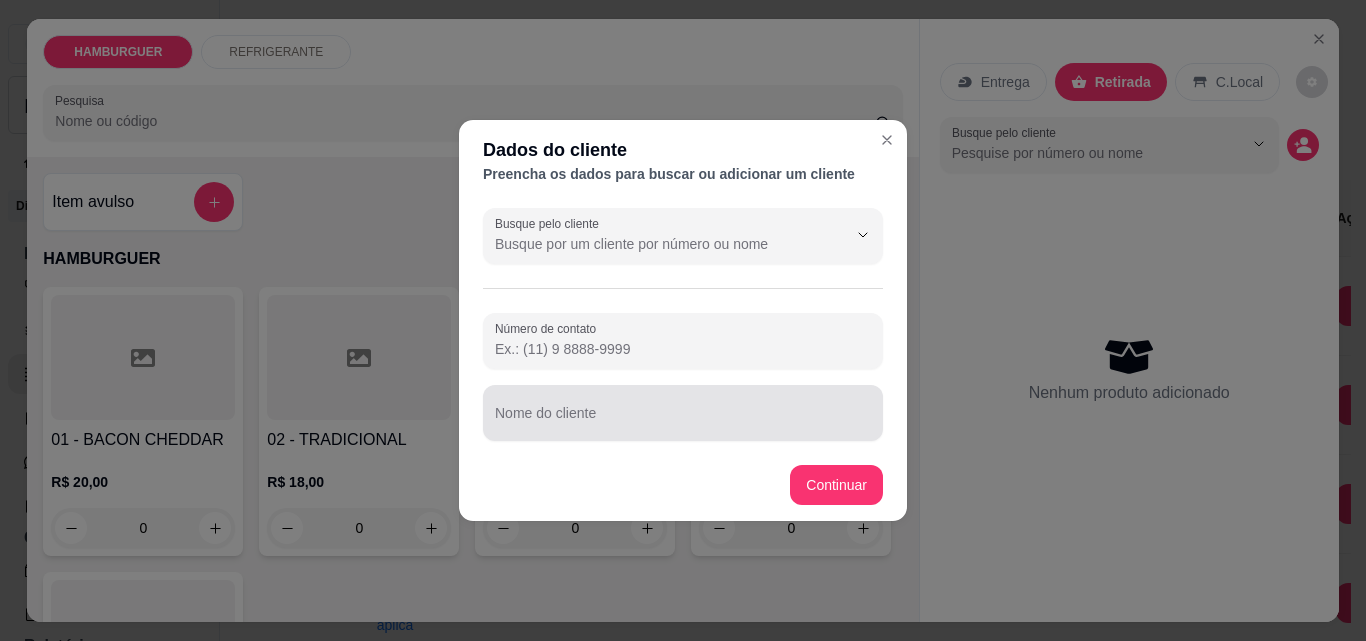 click on "Nome do cliente" at bounding box center [683, 421] 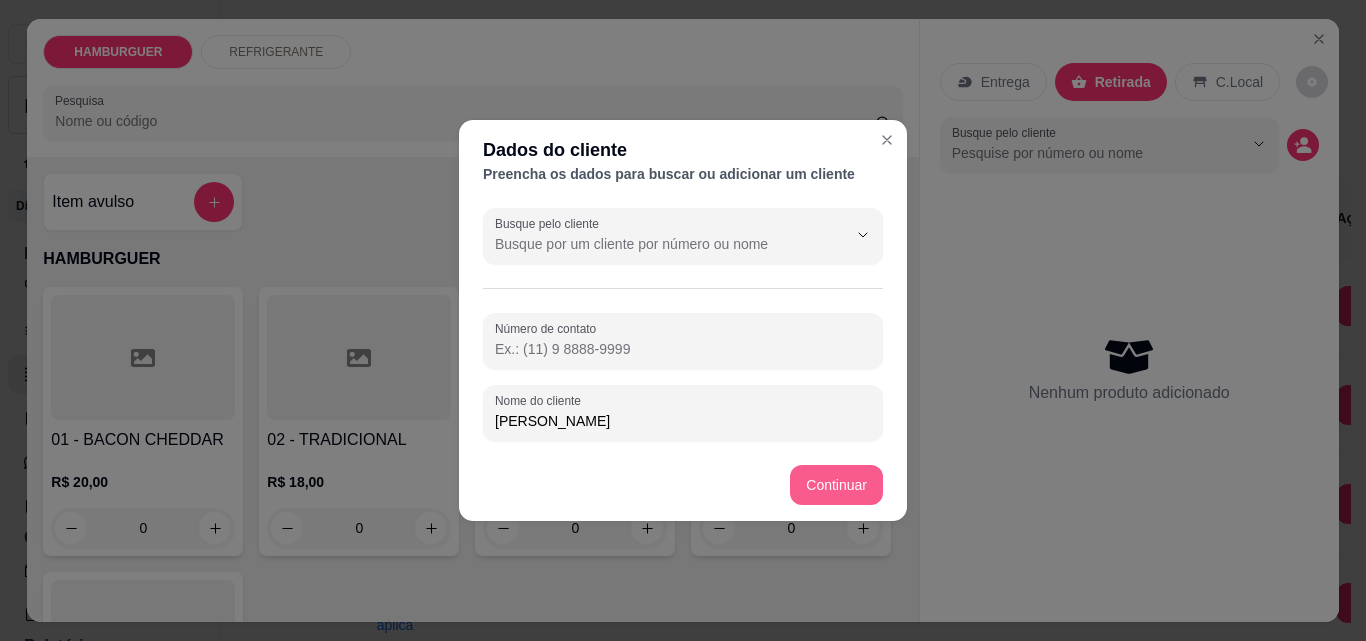 type on "[PERSON_NAME]" 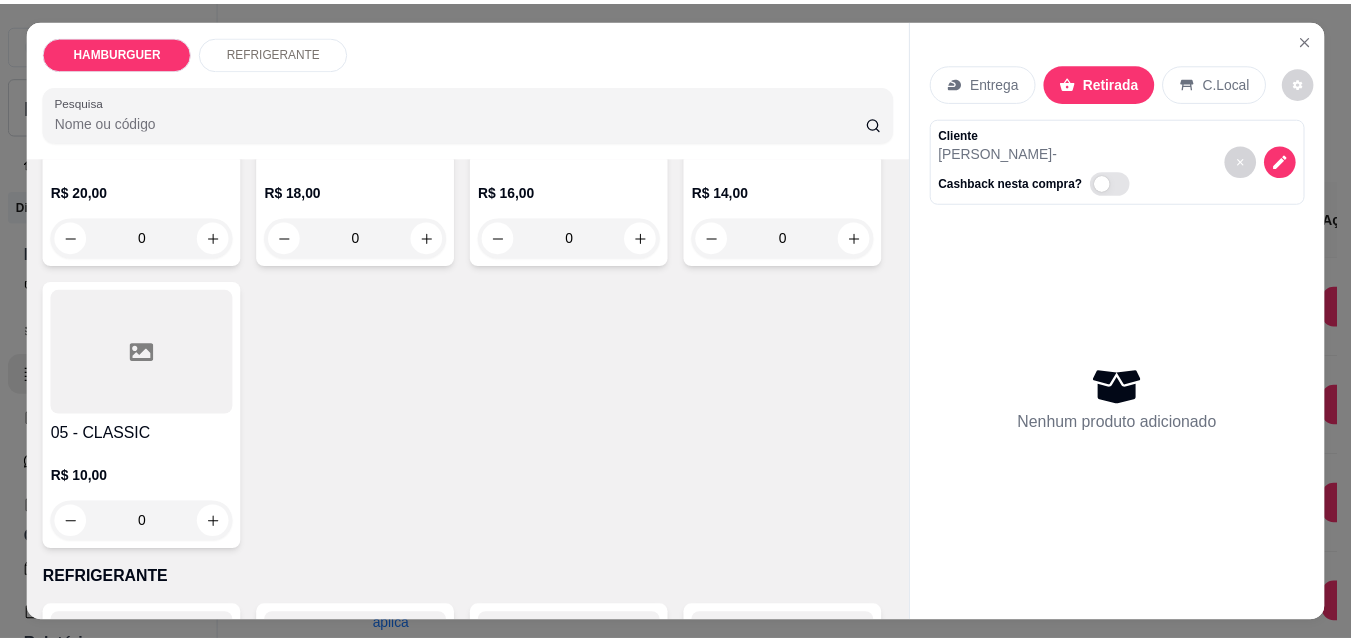 scroll, scrollTop: 300, scrollLeft: 0, axis: vertical 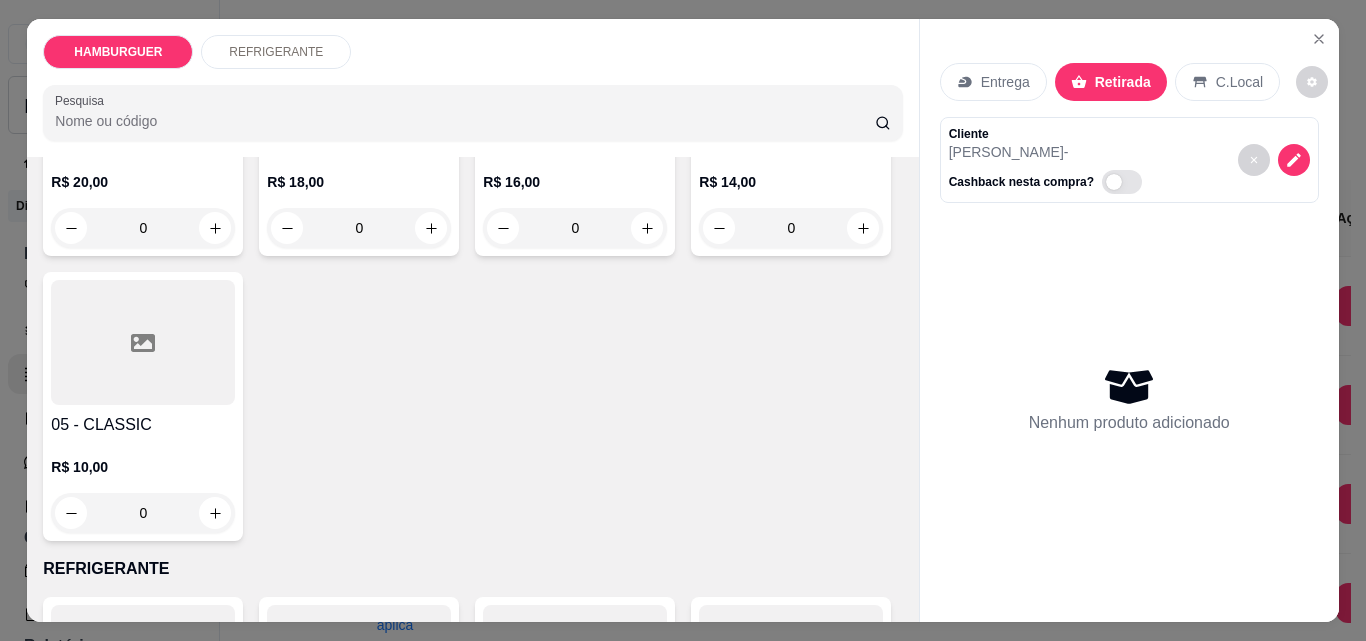 click on "0" at bounding box center [791, 228] 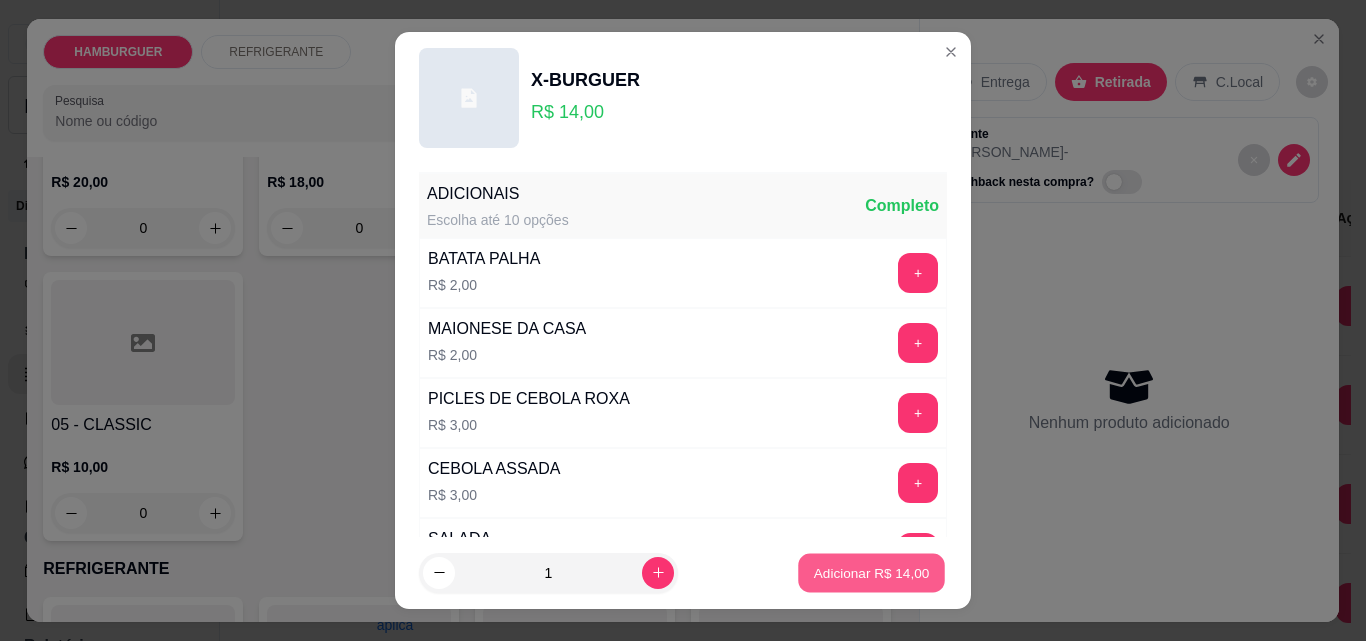 click on "Adicionar   R$ 14,00" at bounding box center (872, 572) 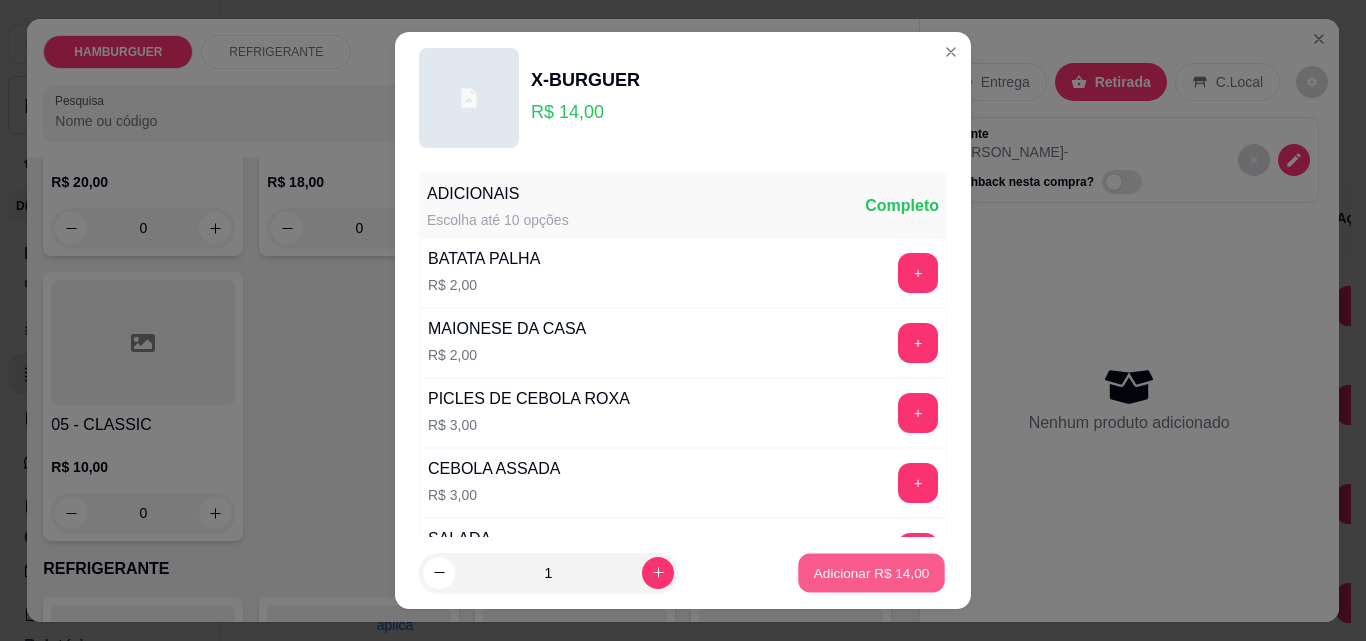 type on "1" 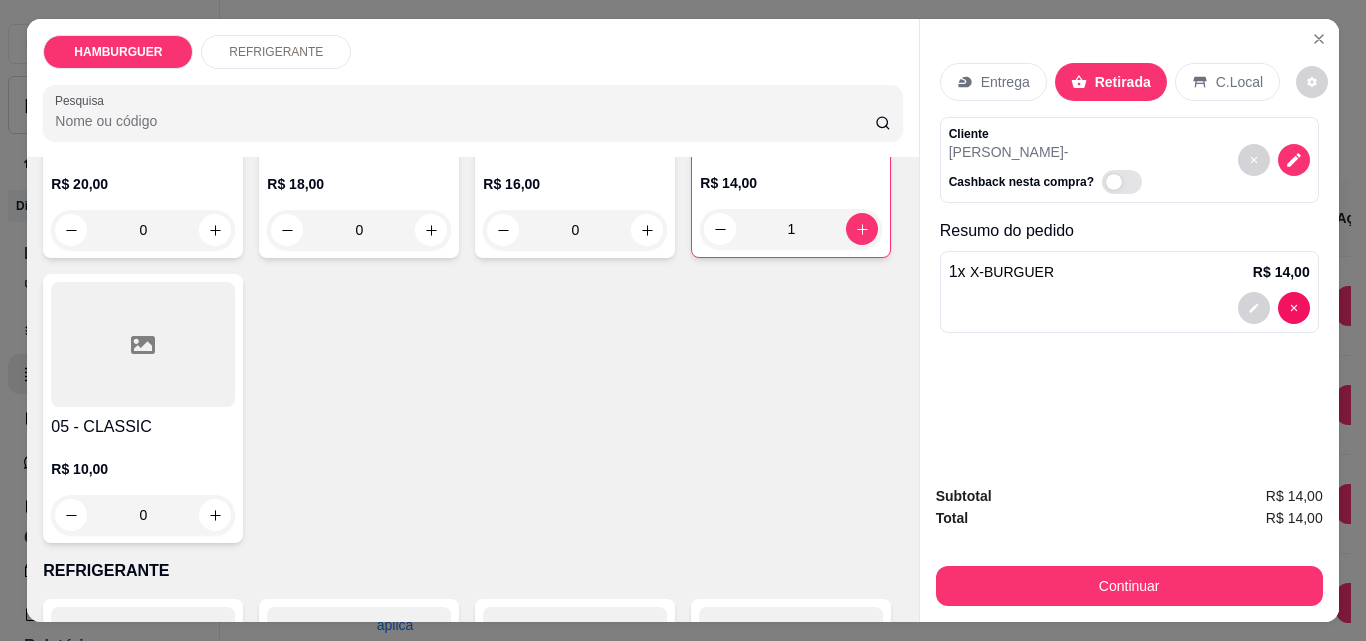 click on "0" at bounding box center (143, 515) 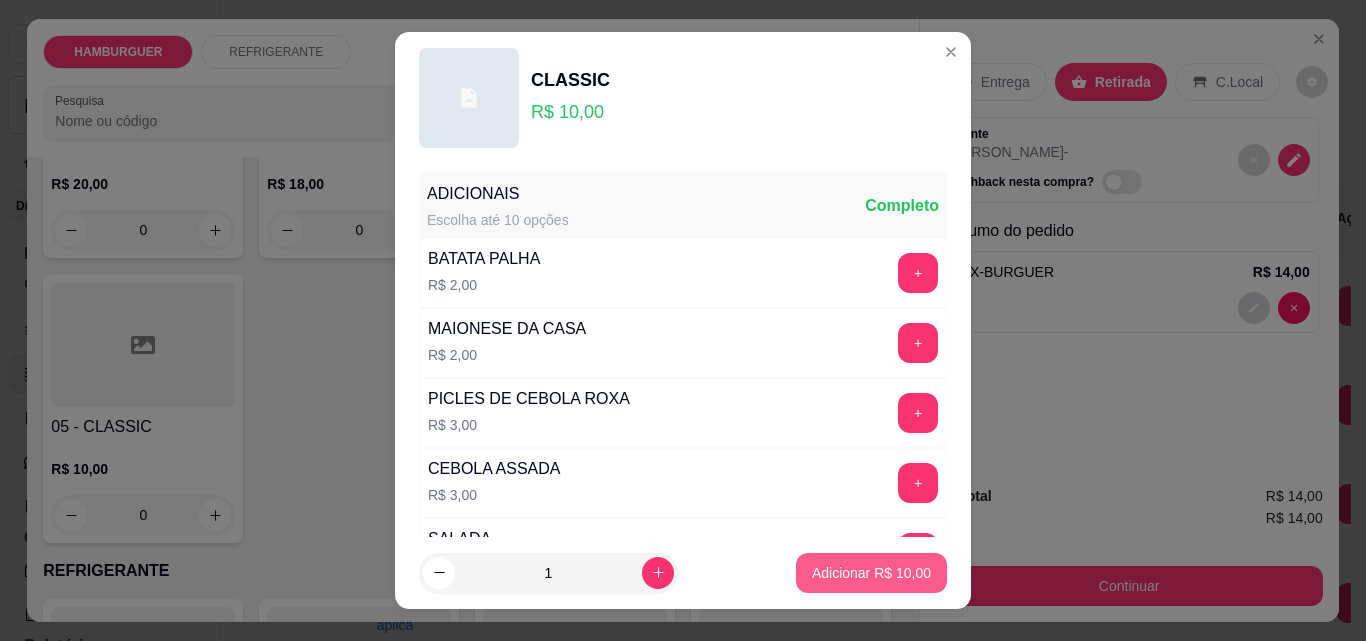 click on "Adicionar   R$ 10,00" at bounding box center (871, 573) 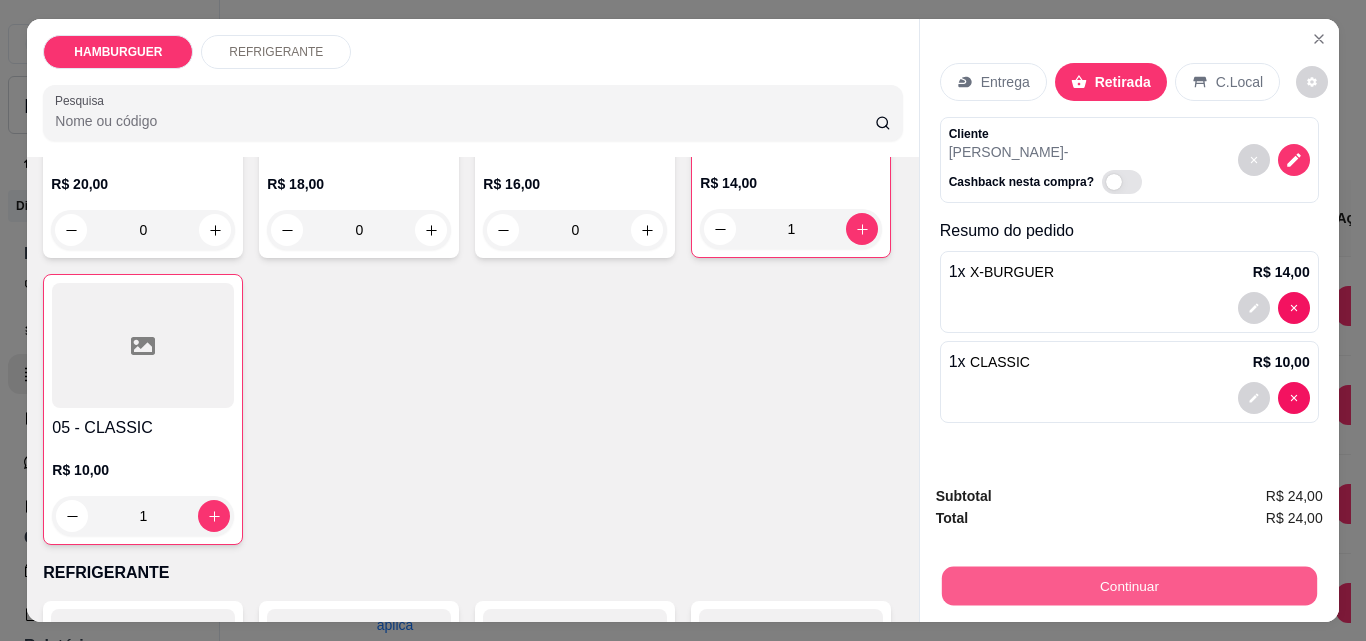 click on "Continuar" at bounding box center (1128, 585) 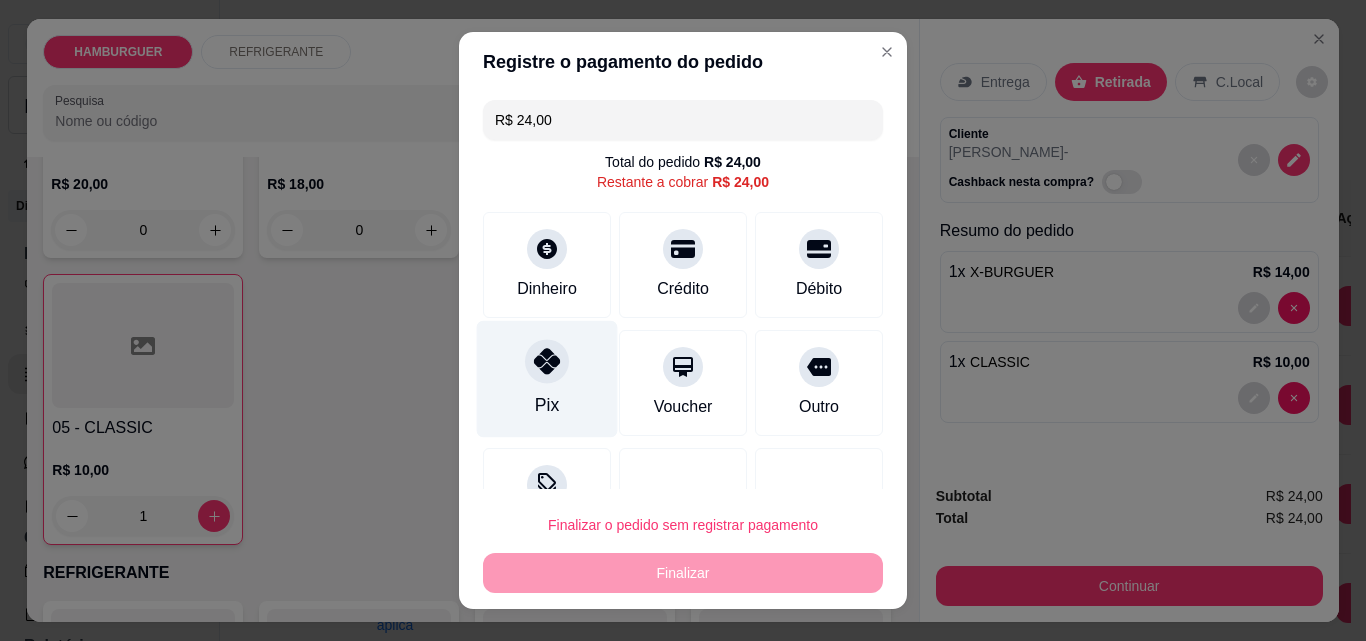 click at bounding box center [547, 361] 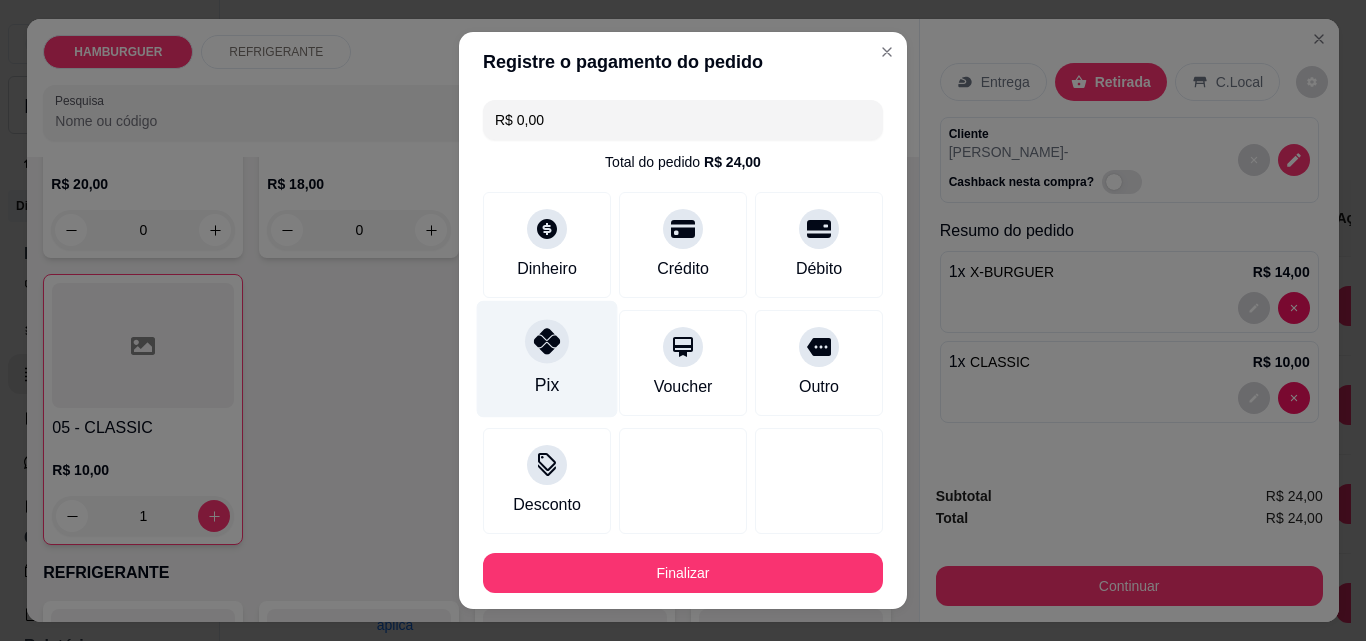 click 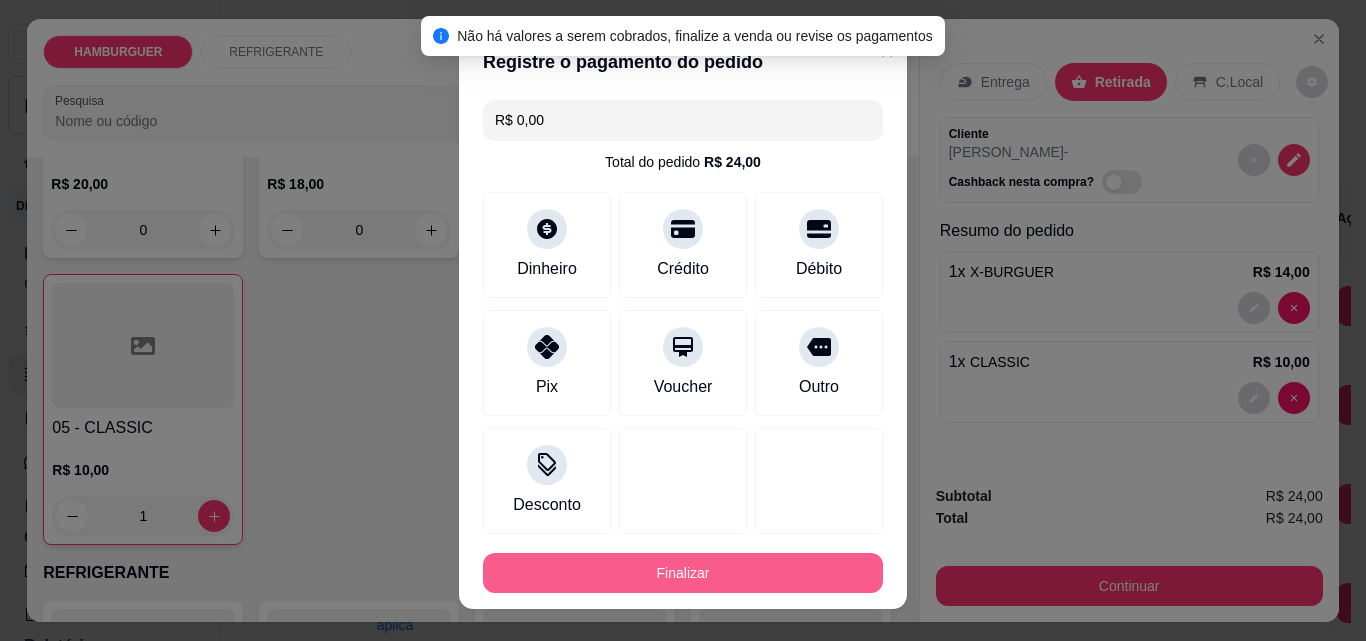 click on "Finalizar" at bounding box center (683, 573) 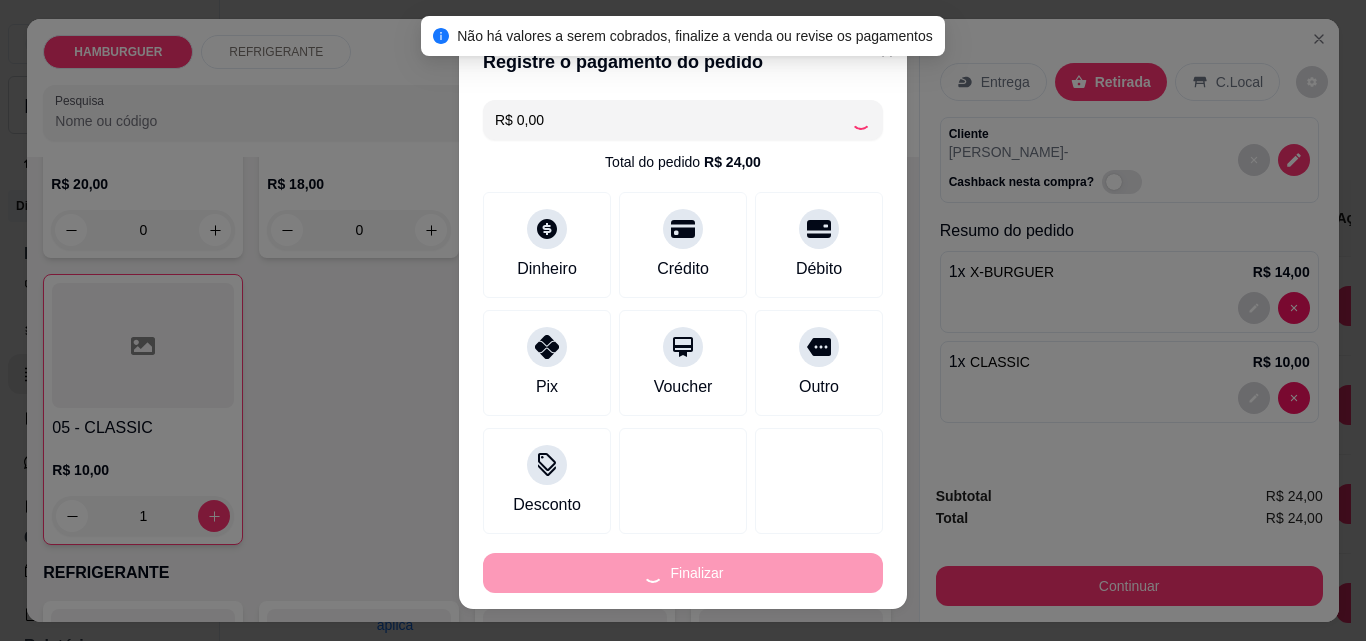 type on "0" 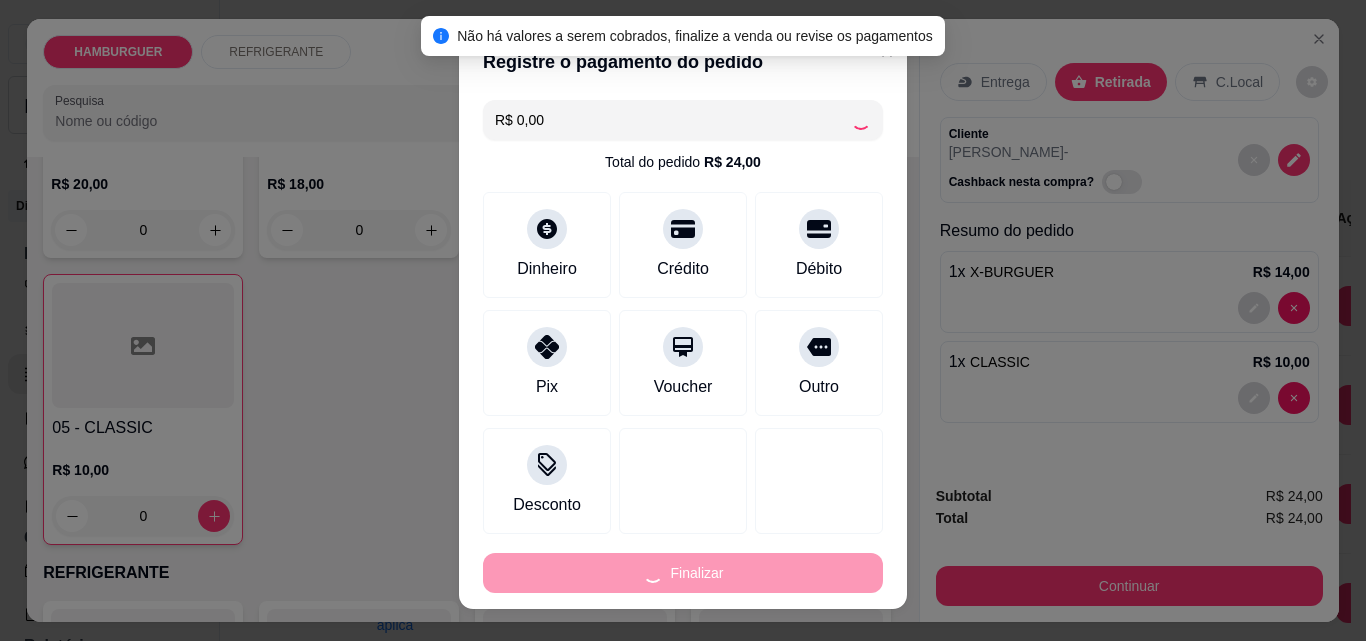 type on "-R$ 24,00" 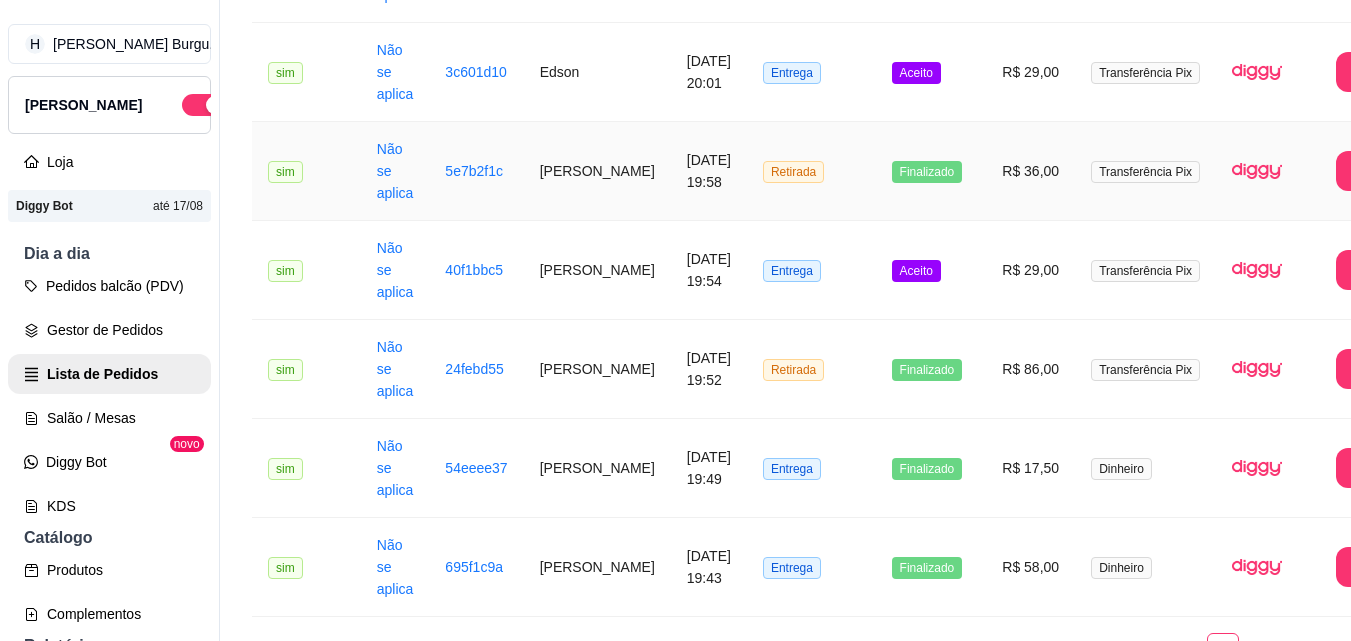 scroll, scrollTop: 2645, scrollLeft: 0, axis: vertical 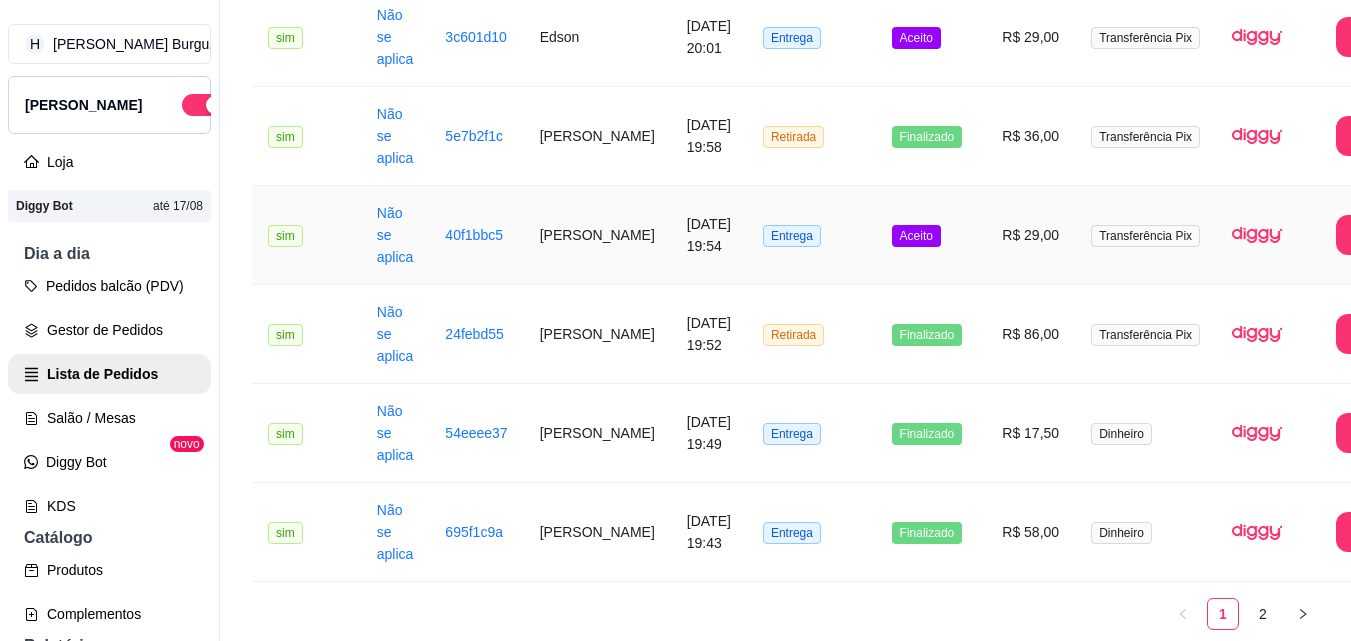 click on "[PERSON_NAME]" at bounding box center [597, 235] 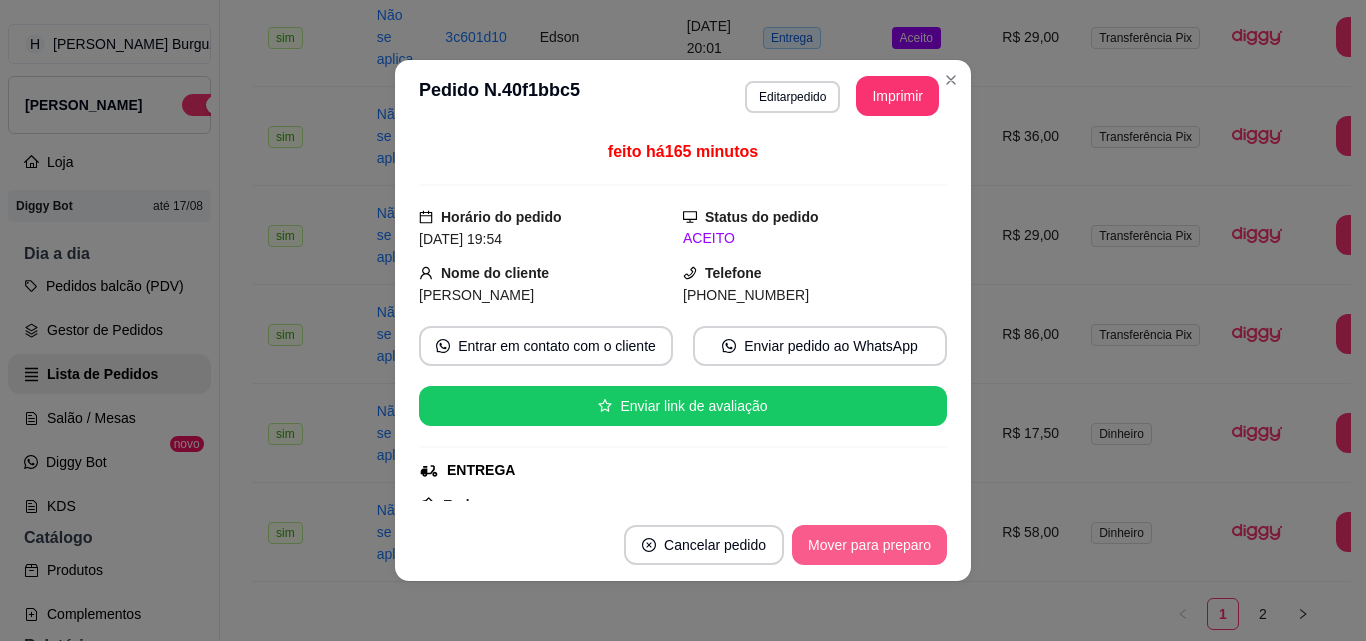 click on "Mover para preparo" at bounding box center (869, 545) 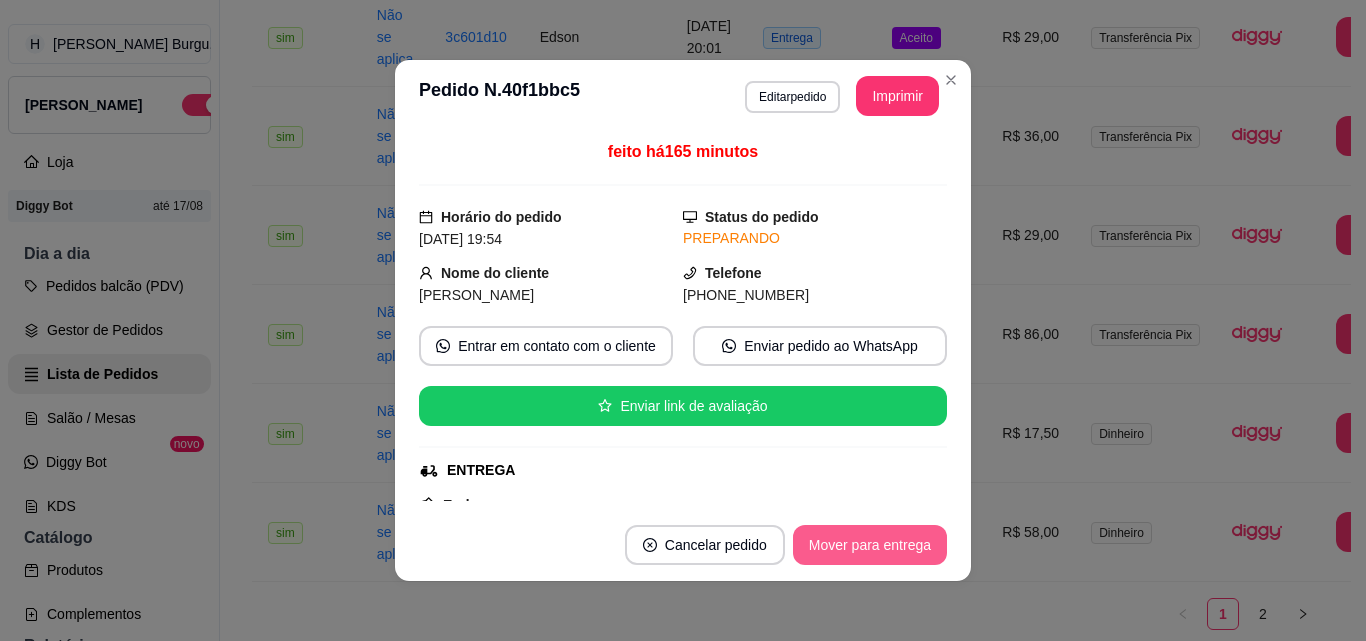 click on "Mover para entrega" at bounding box center [870, 545] 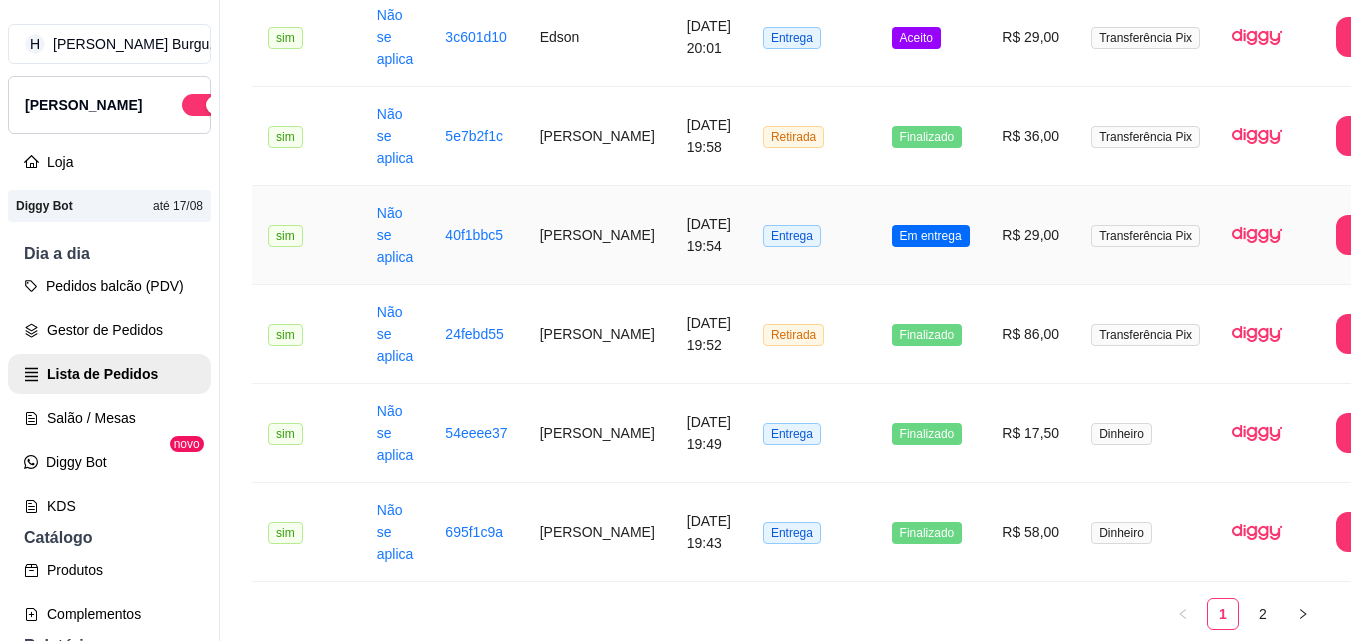 drag, startPoint x: 654, startPoint y: 235, endPoint x: 599, endPoint y: 217, distance: 57.870544 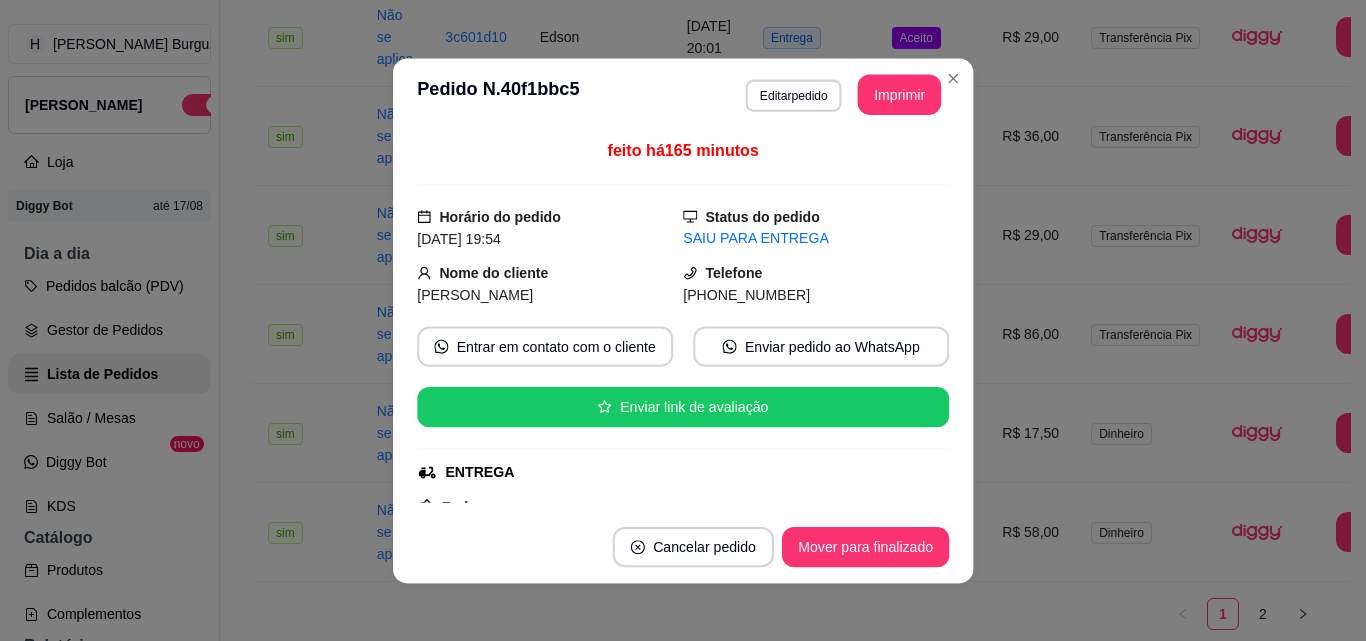 click on "[DATE] 19:54" at bounding box center [550, 238] 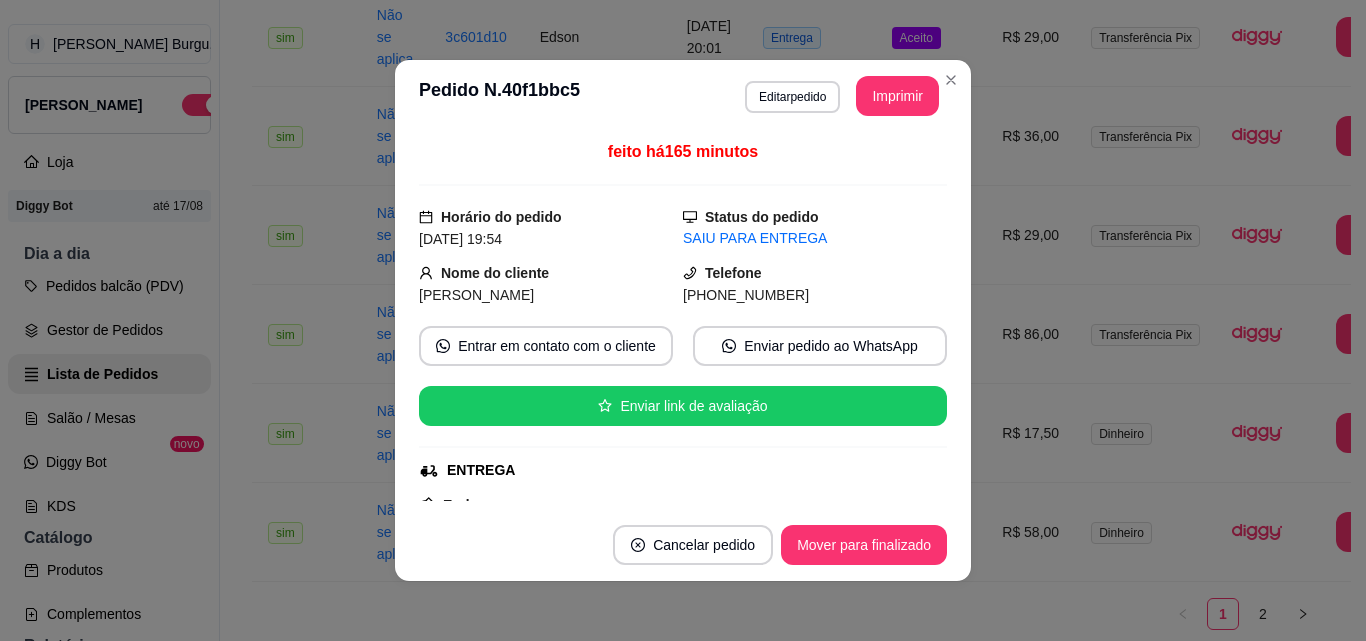 click on "Cancelar pedido Mover para finalizado" at bounding box center [683, 545] 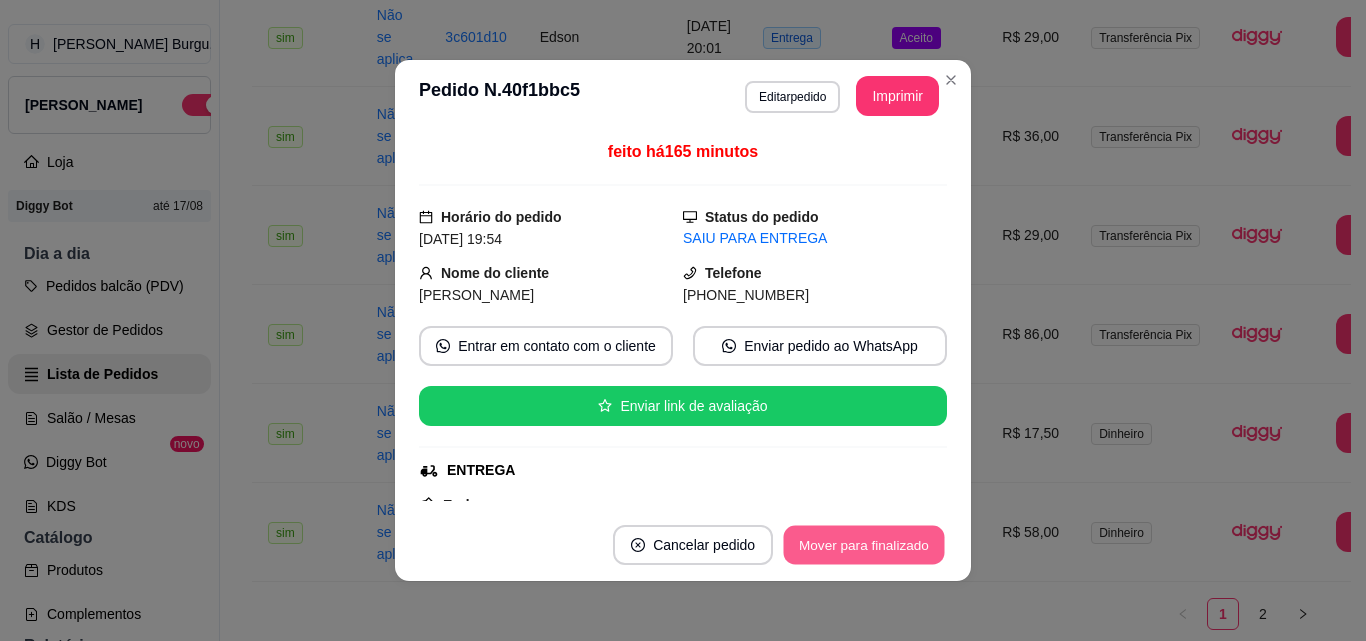 click on "Mover para finalizado" at bounding box center (864, 545) 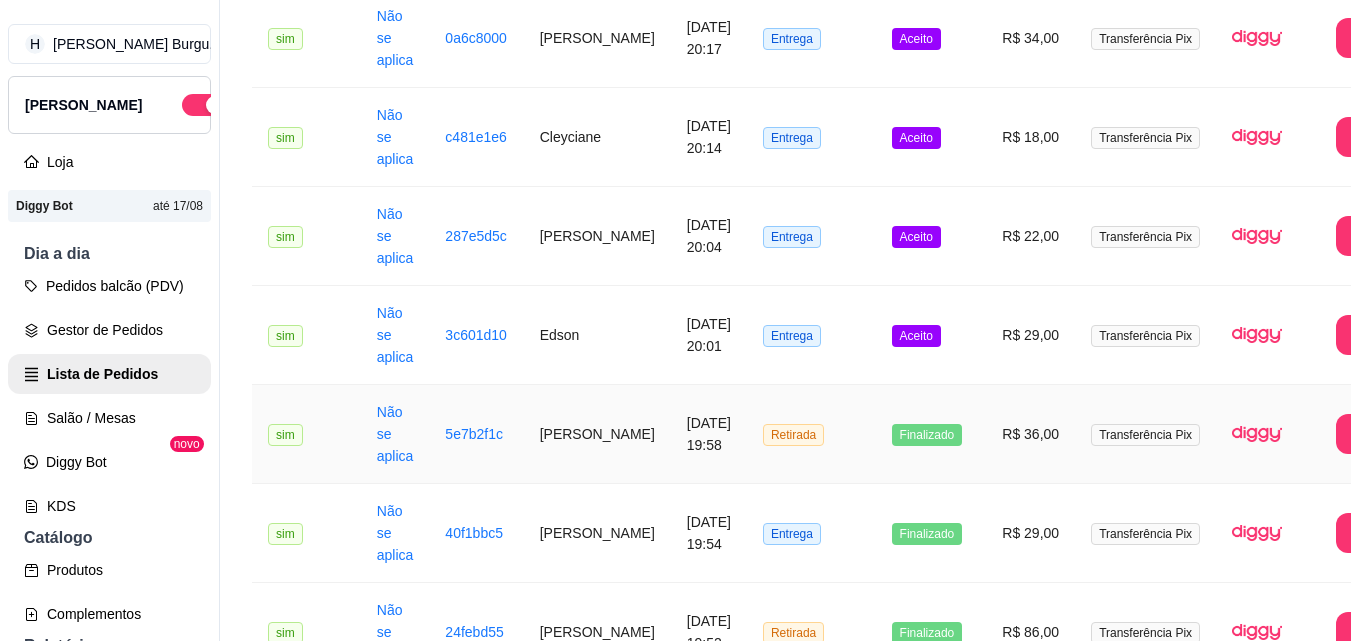 scroll, scrollTop: 2345, scrollLeft: 0, axis: vertical 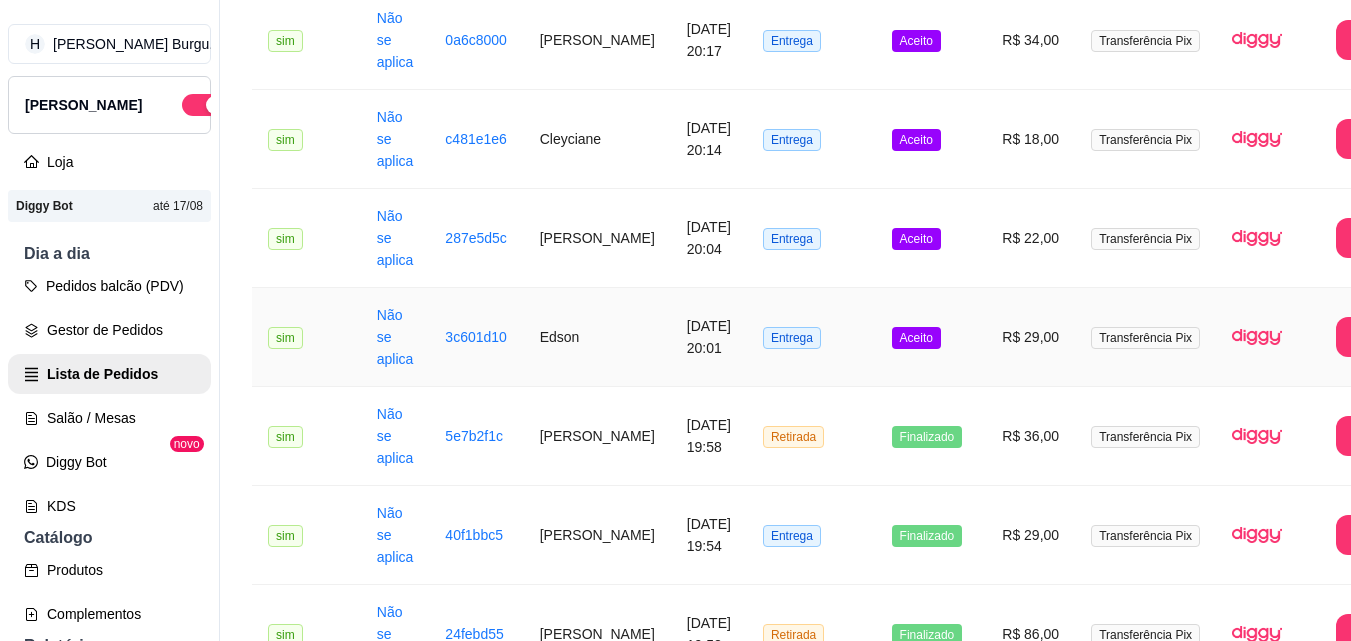 click on "[DATE] 20:01" at bounding box center [709, 337] 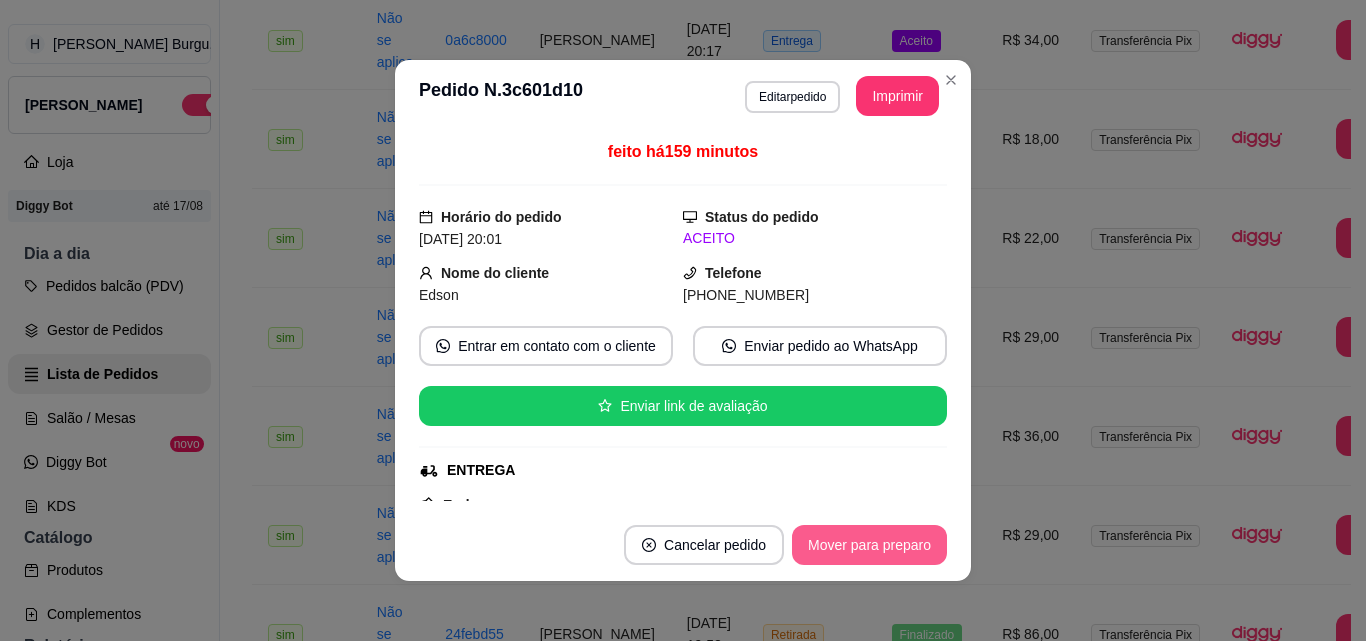click on "Mover para preparo" at bounding box center (869, 545) 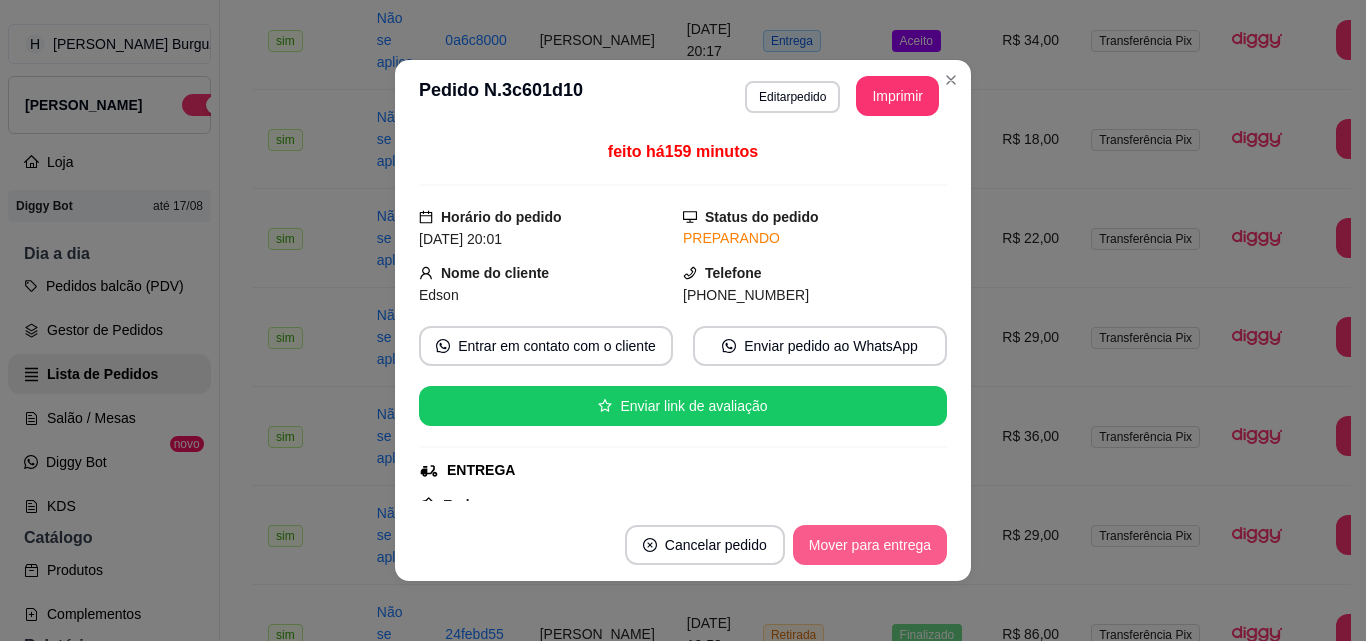 click on "Mover para entrega" at bounding box center [870, 545] 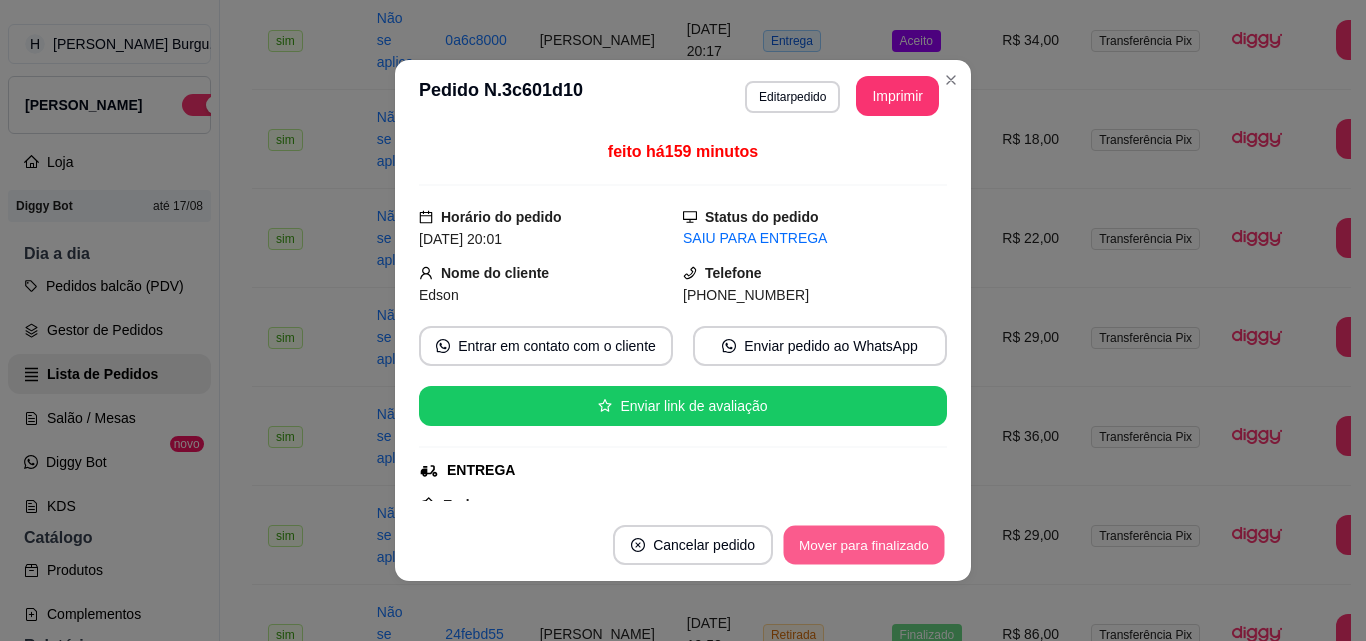 click on "Mover para finalizado" at bounding box center (864, 545) 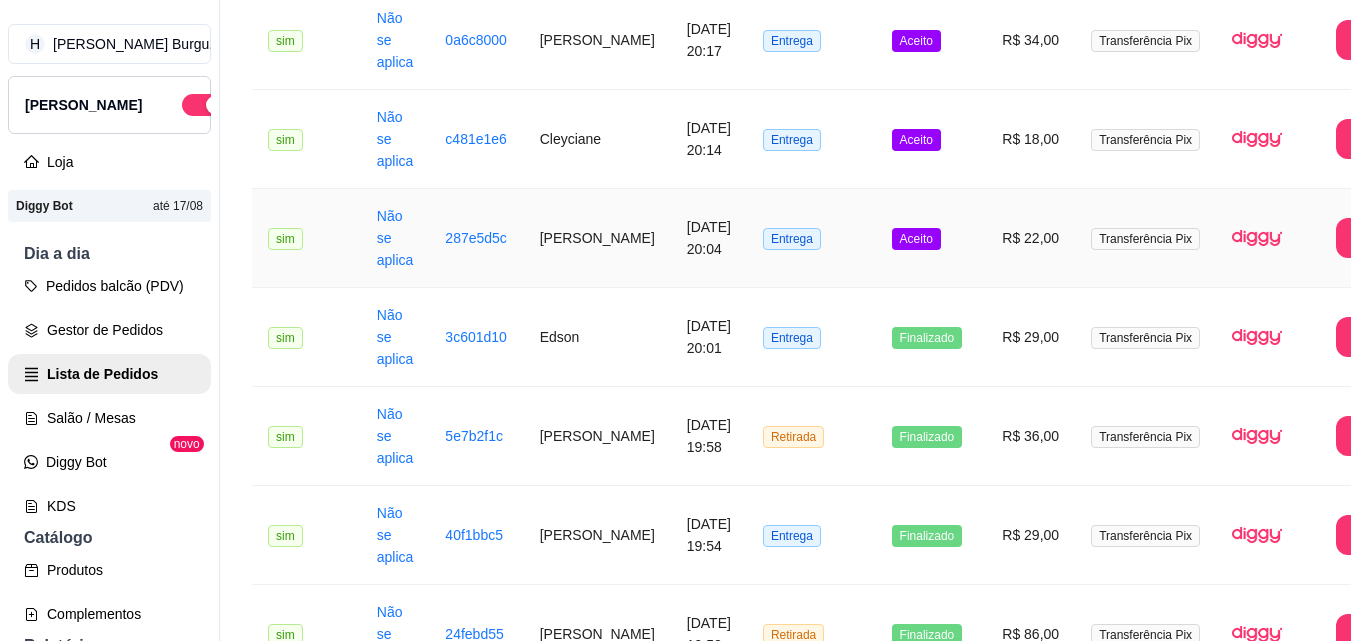 click on "[DATE] 20:04" at bounding box center [709, 238] 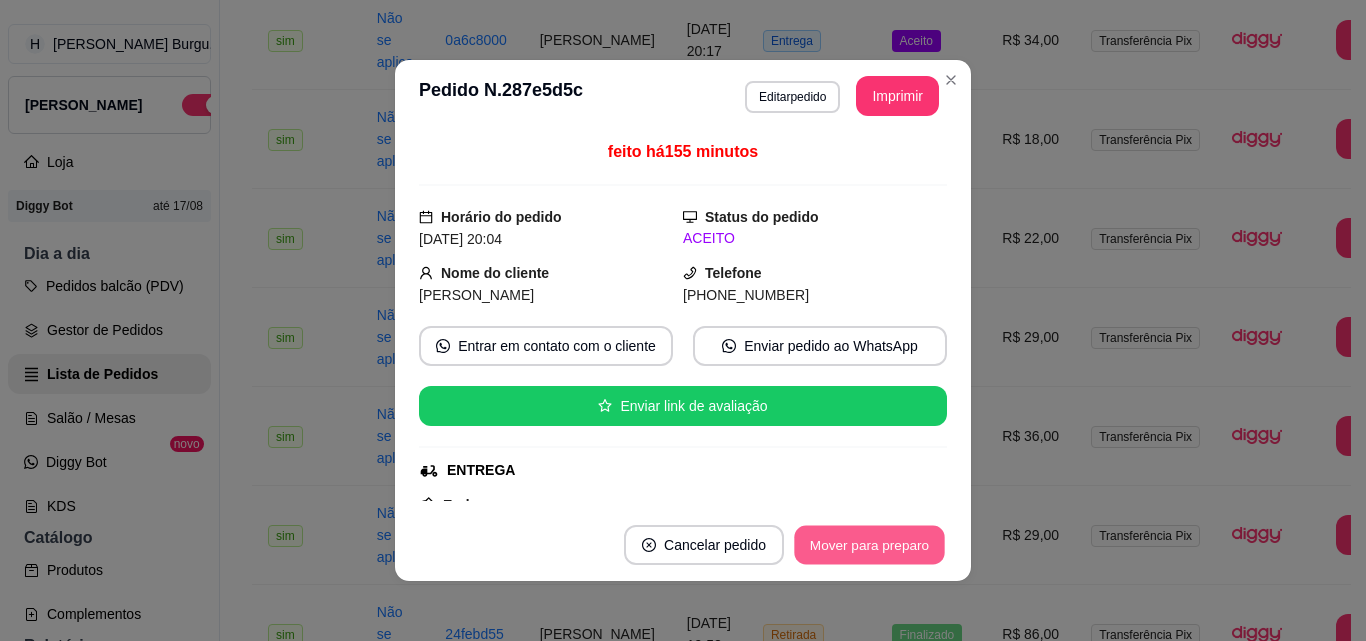 click on "Mover para preparo" at bounding box center (869, 545) 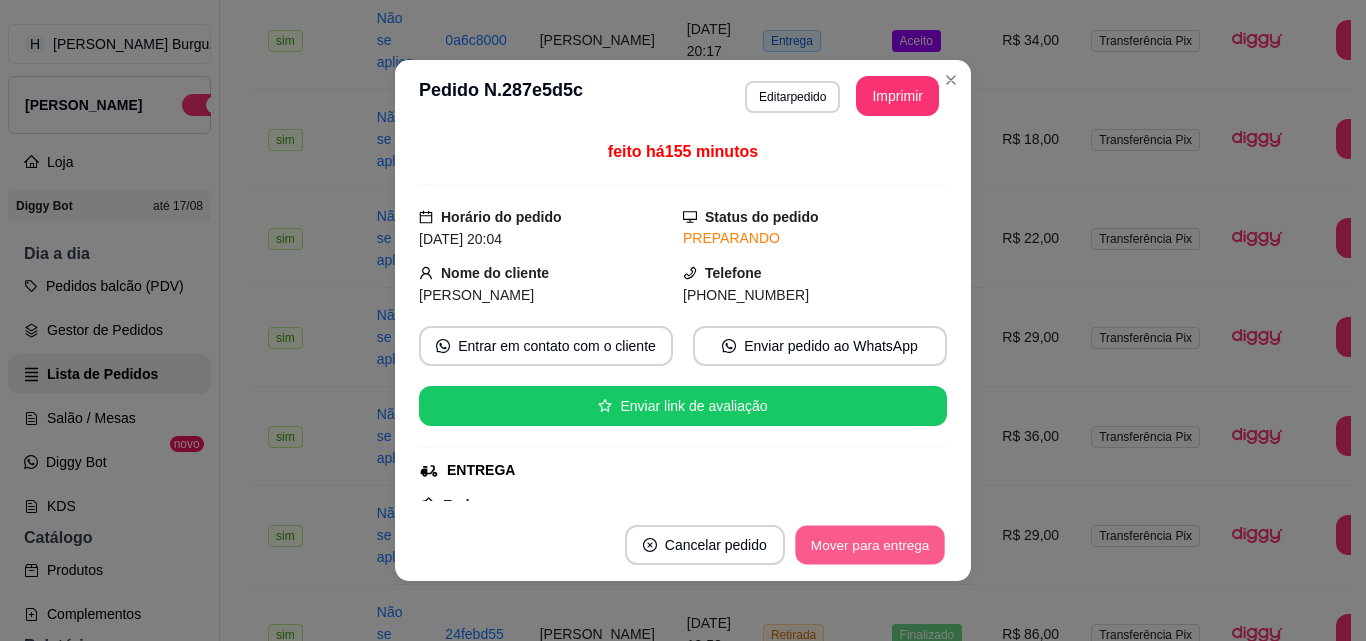 click on "Mover para entrega" at bounding box center (870, 545) 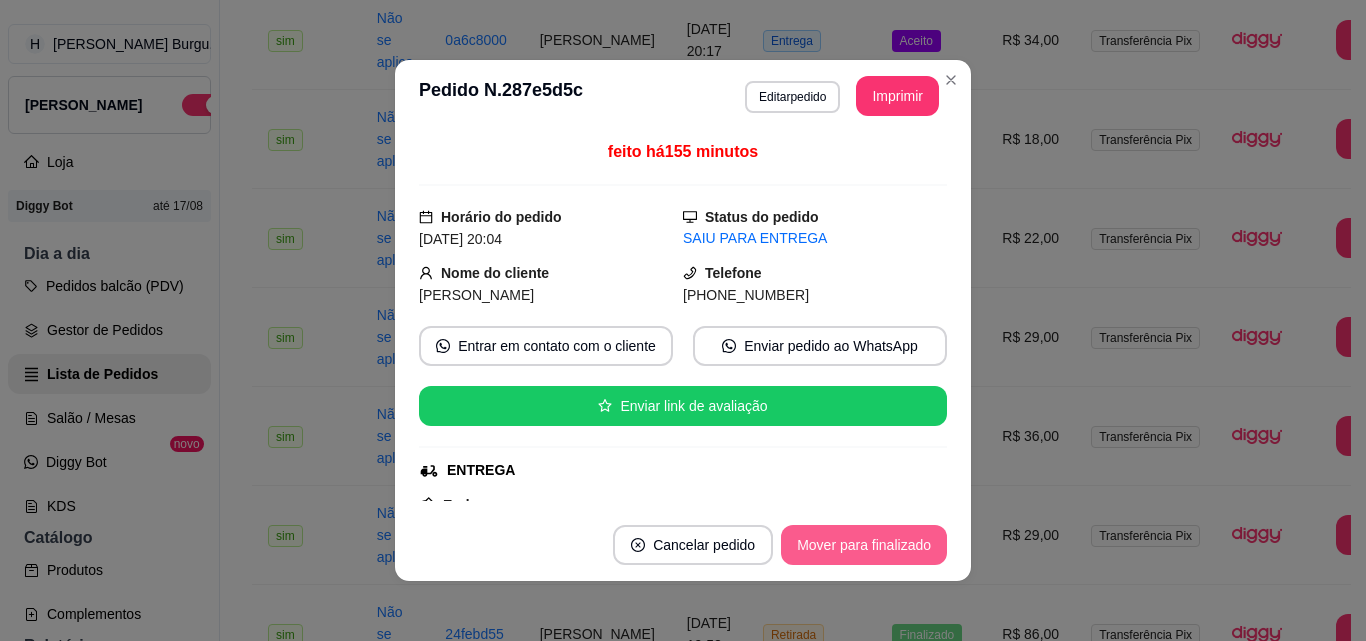 click on "Mover para finalizado" at bounding box center (864, 545) 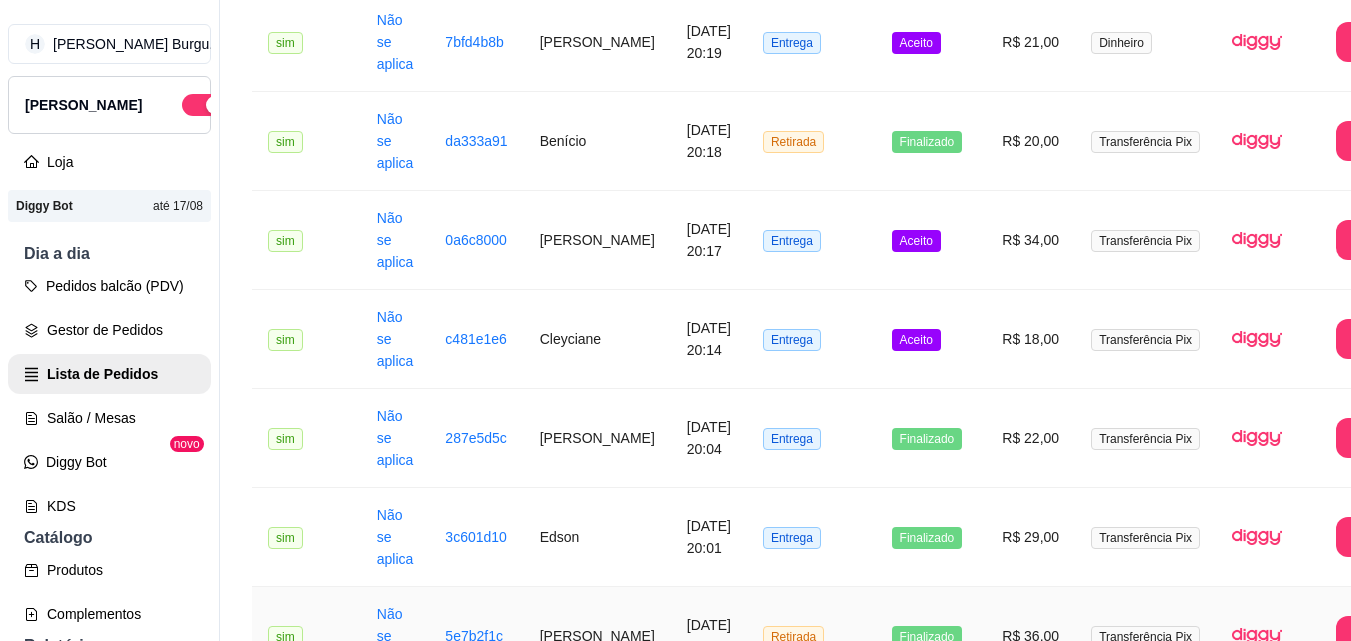 scroll, scrollTop: 2045, scrollLeft: 0, axis: vertical 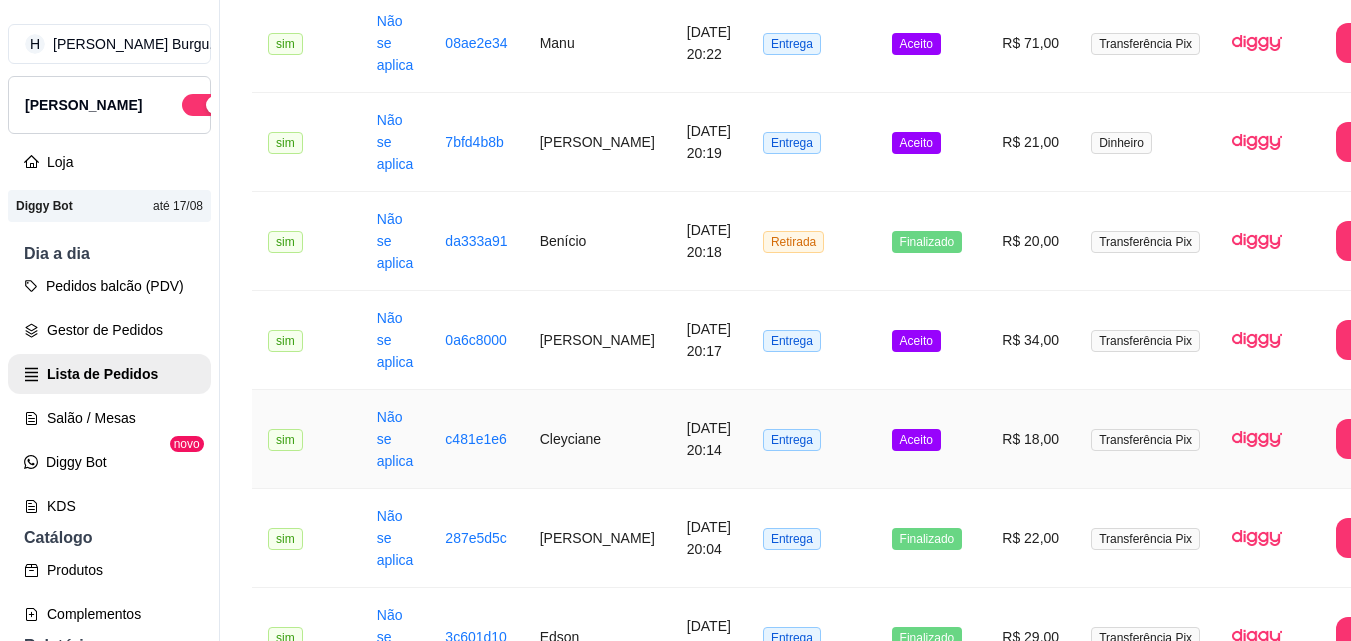 click on "Cleyciane" at bounding box center [597, 439] 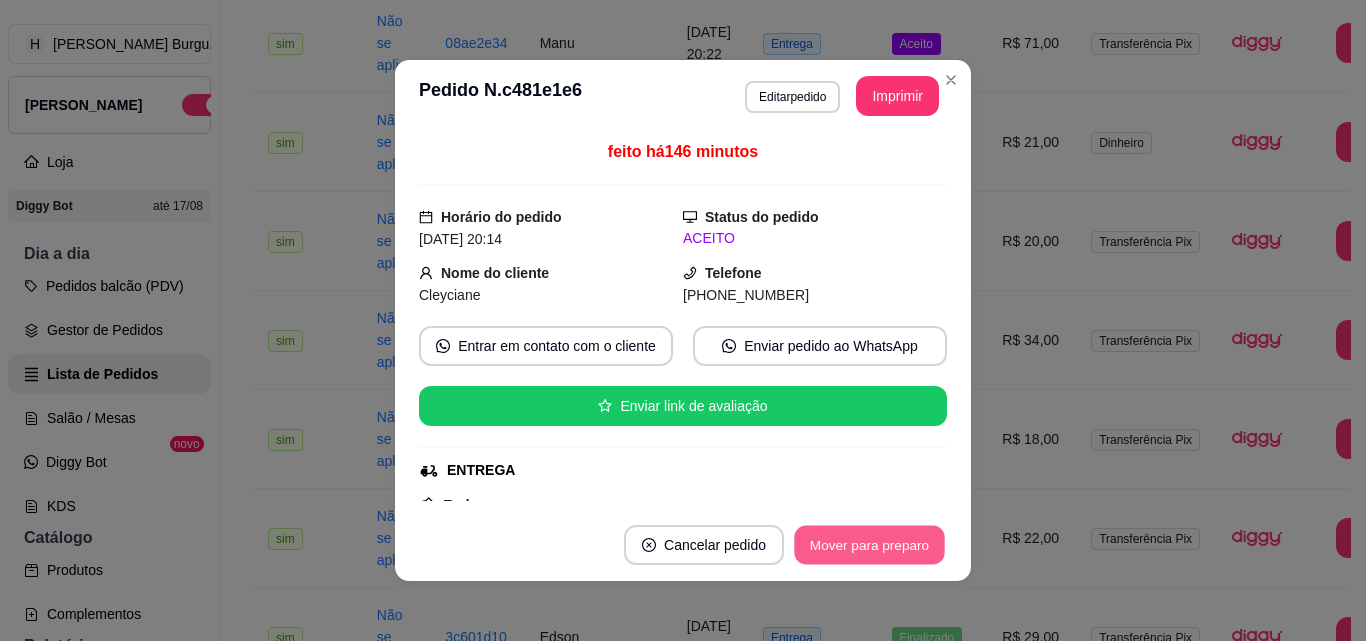click on "Mover para preparo" at bounding box center [869, 545] 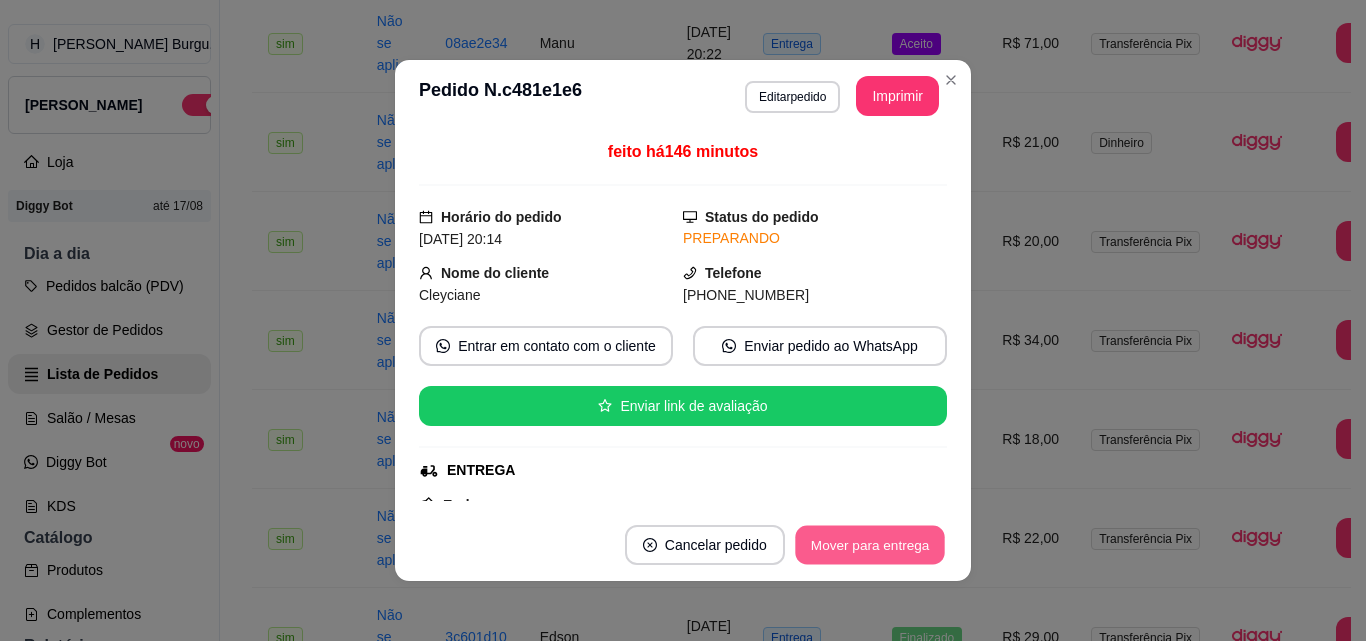 click on "Mover para entrega" at bounding box center (870, 545) 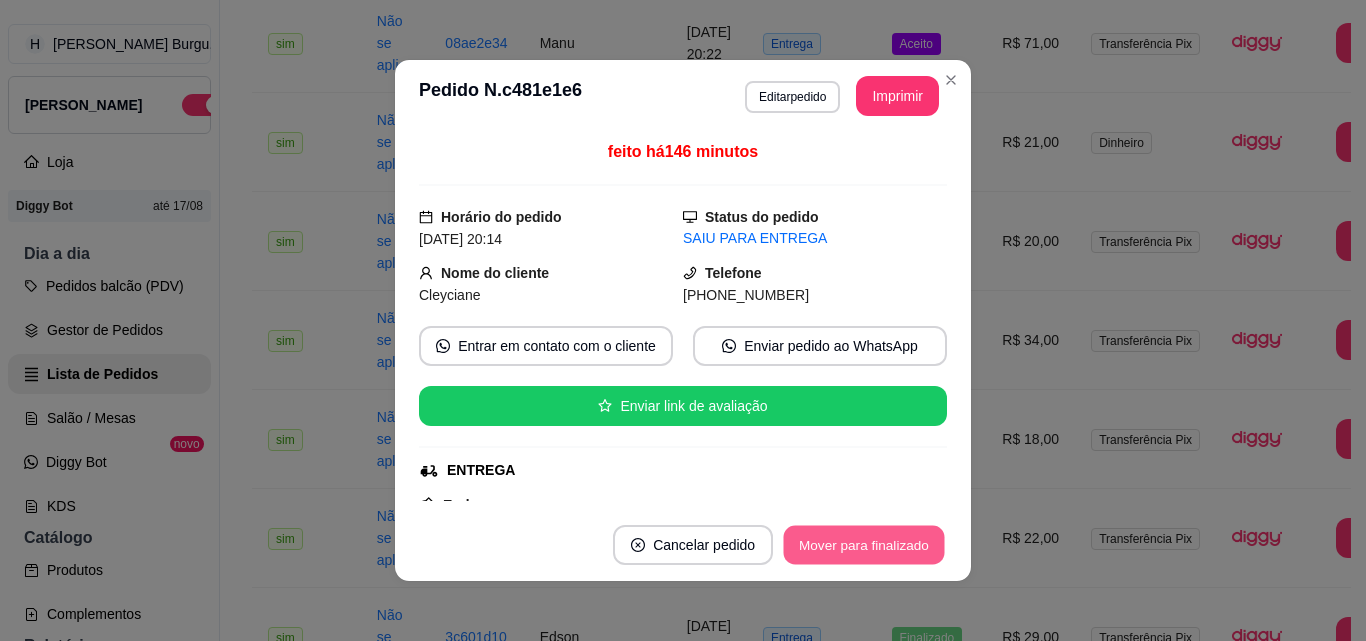 click on "Mover para finalizado" at bounding box center (864, 545) 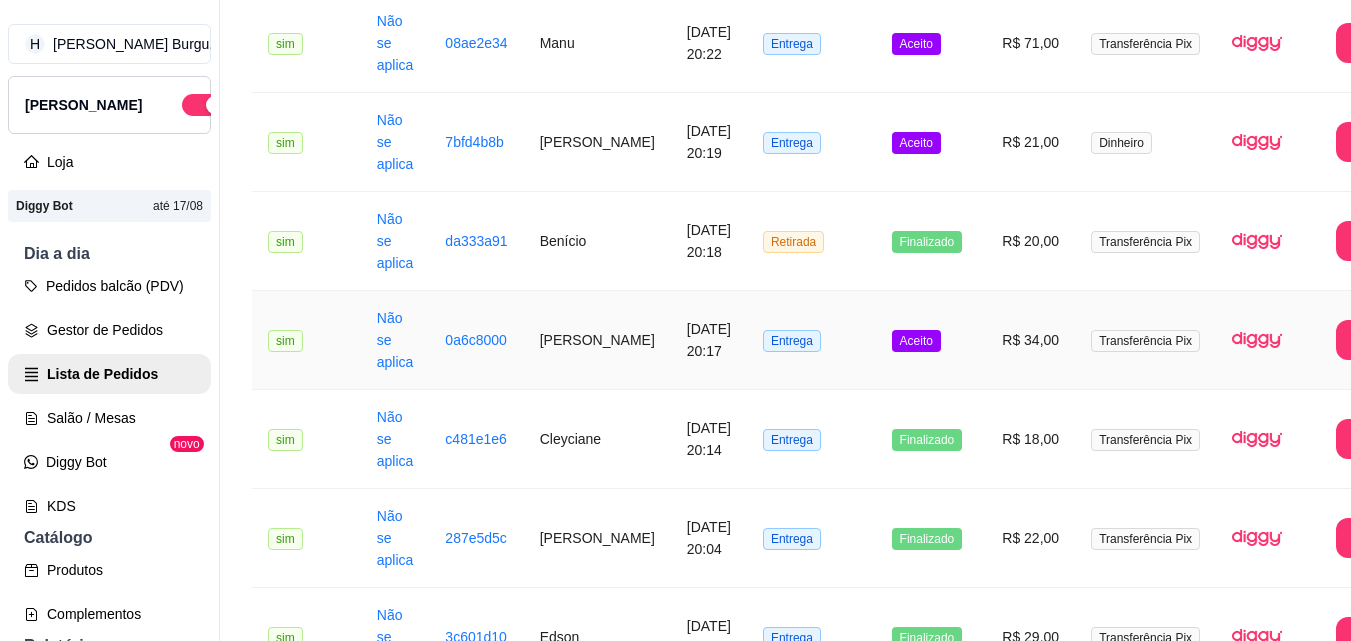 click on "[PERSON_NAME]" at bounding box center (597, 340) 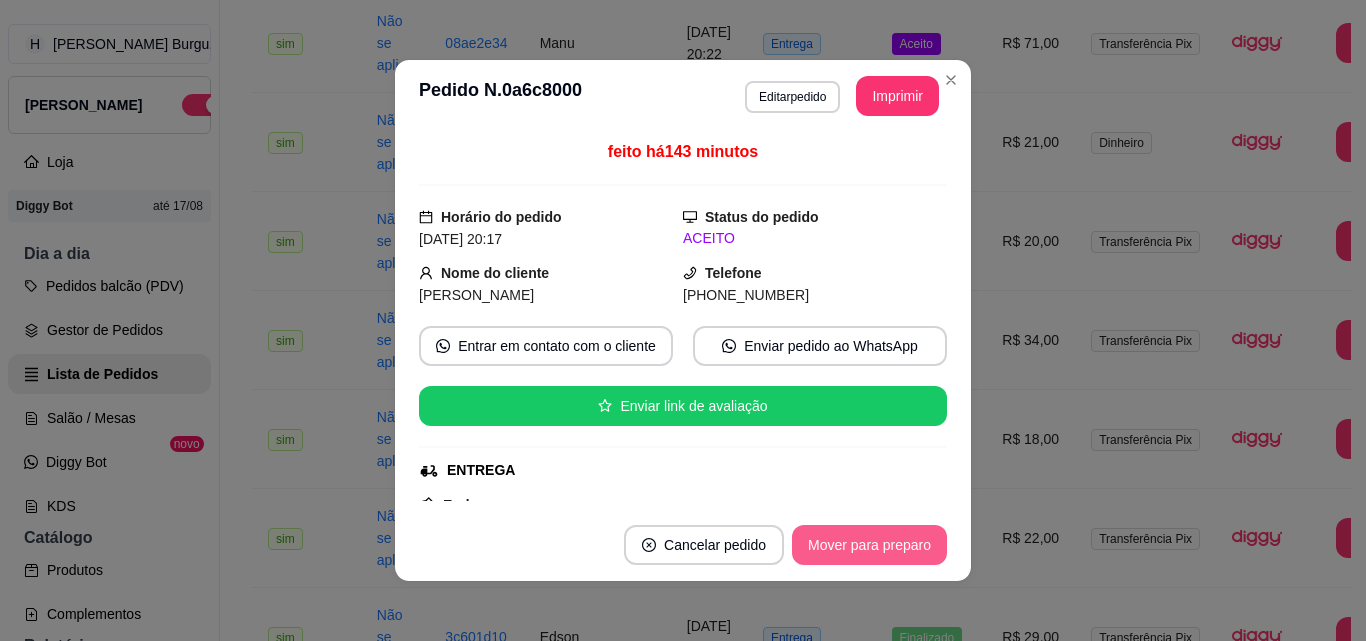 click on "Mover para preparo" at bounding box center [869, 545] 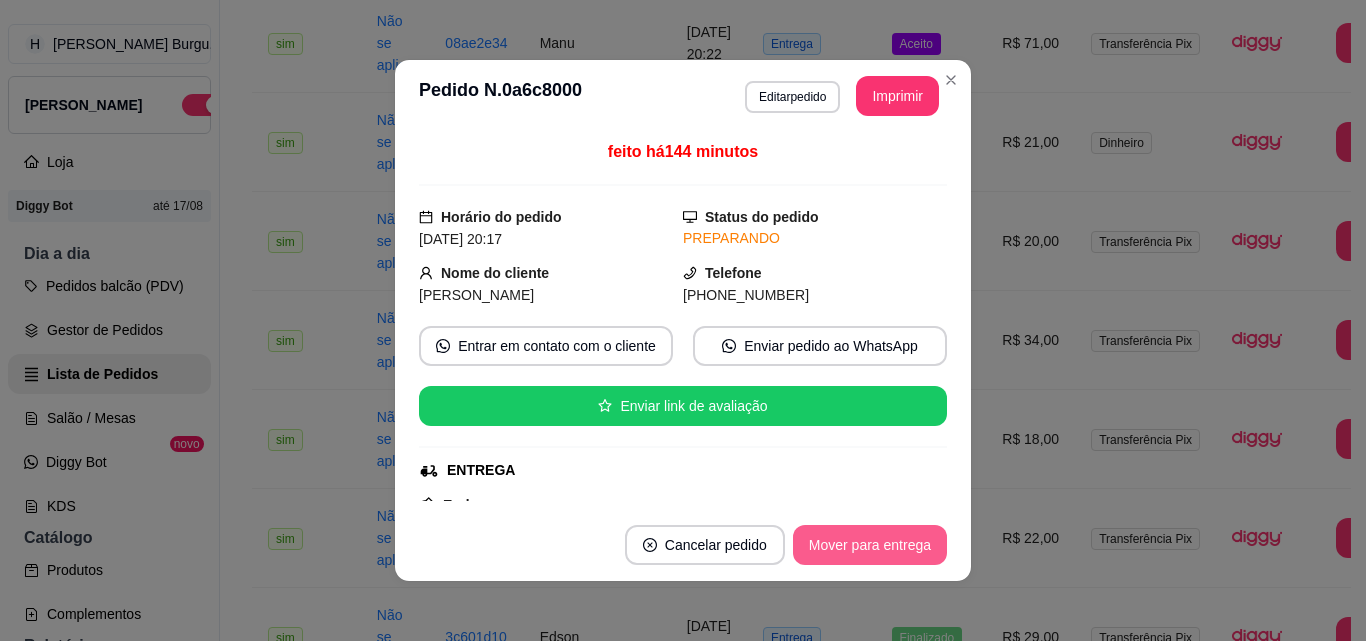 click on "Mover para entrega" at bounding box center (870, 545) 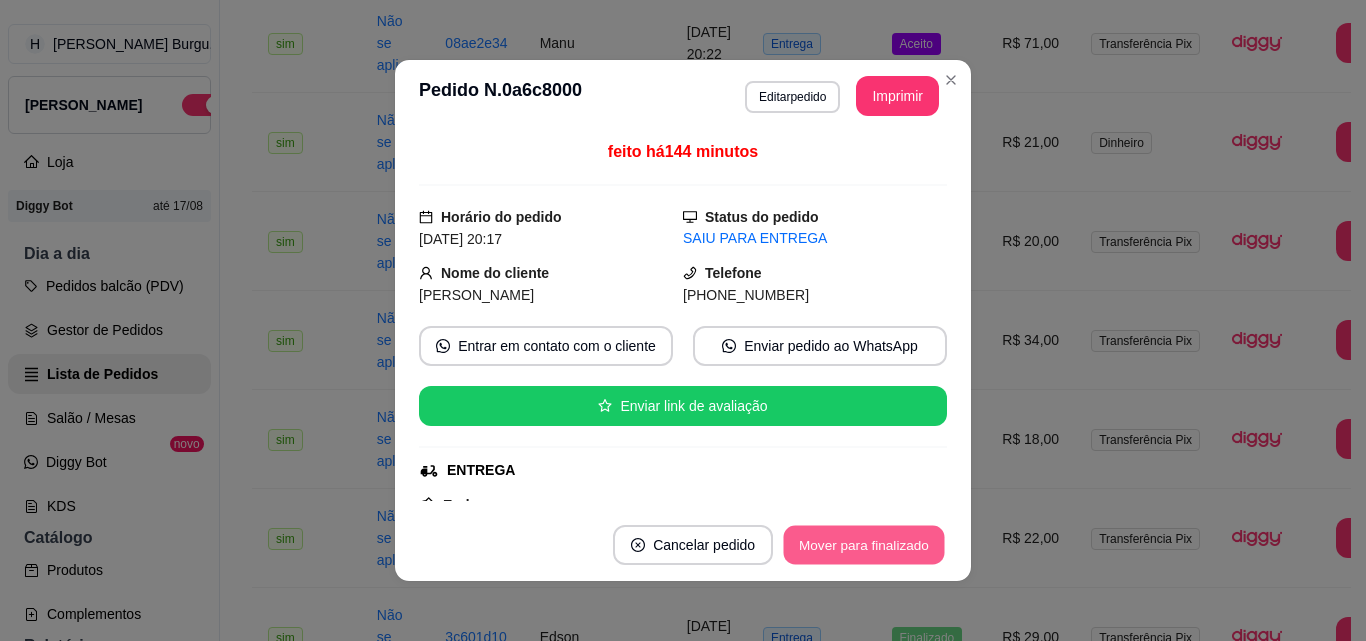 click on "Mover para finalizado" at bounding box center [864, 545] 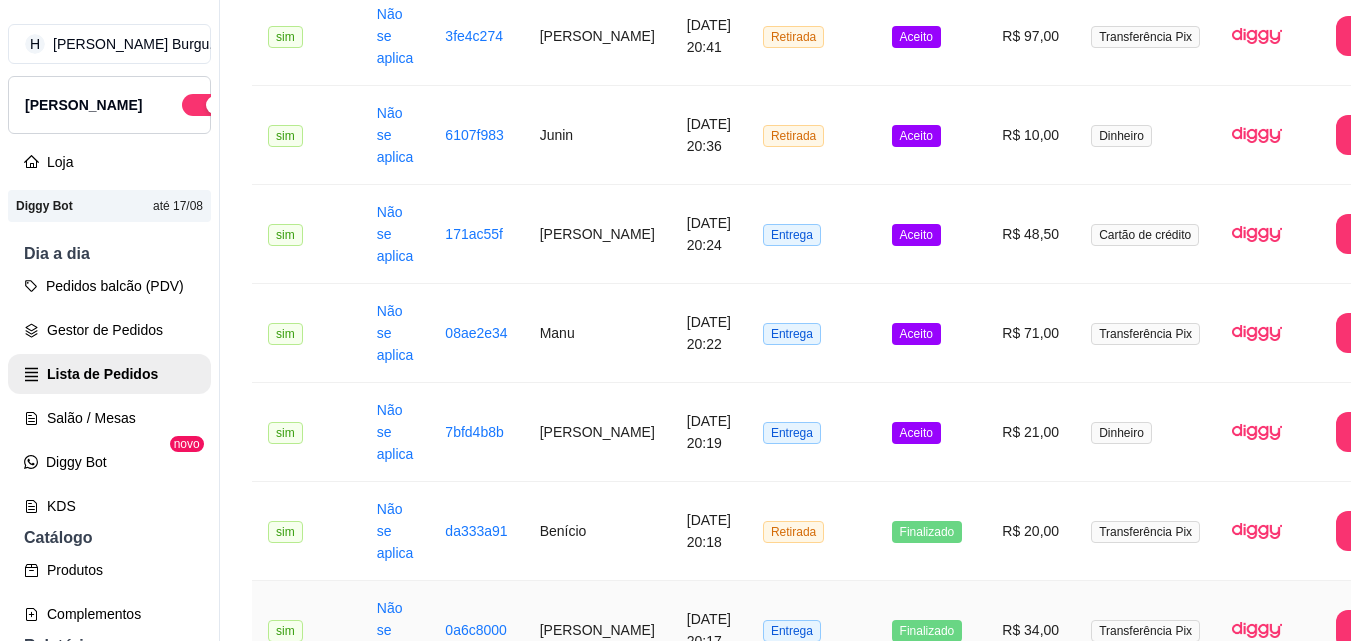 scroll, scrollTop: 1745, scrollLeft: 0, axis: vertical 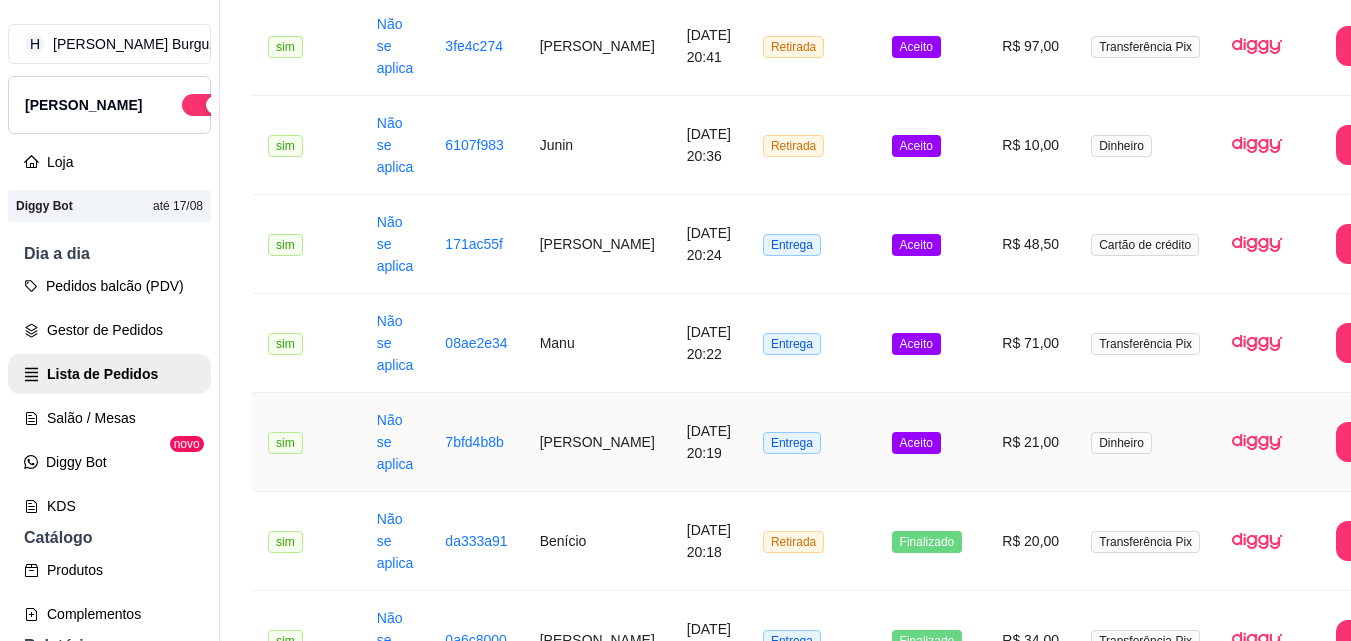 click on "[DATE] 20:19" at bounding box center (709, 442) 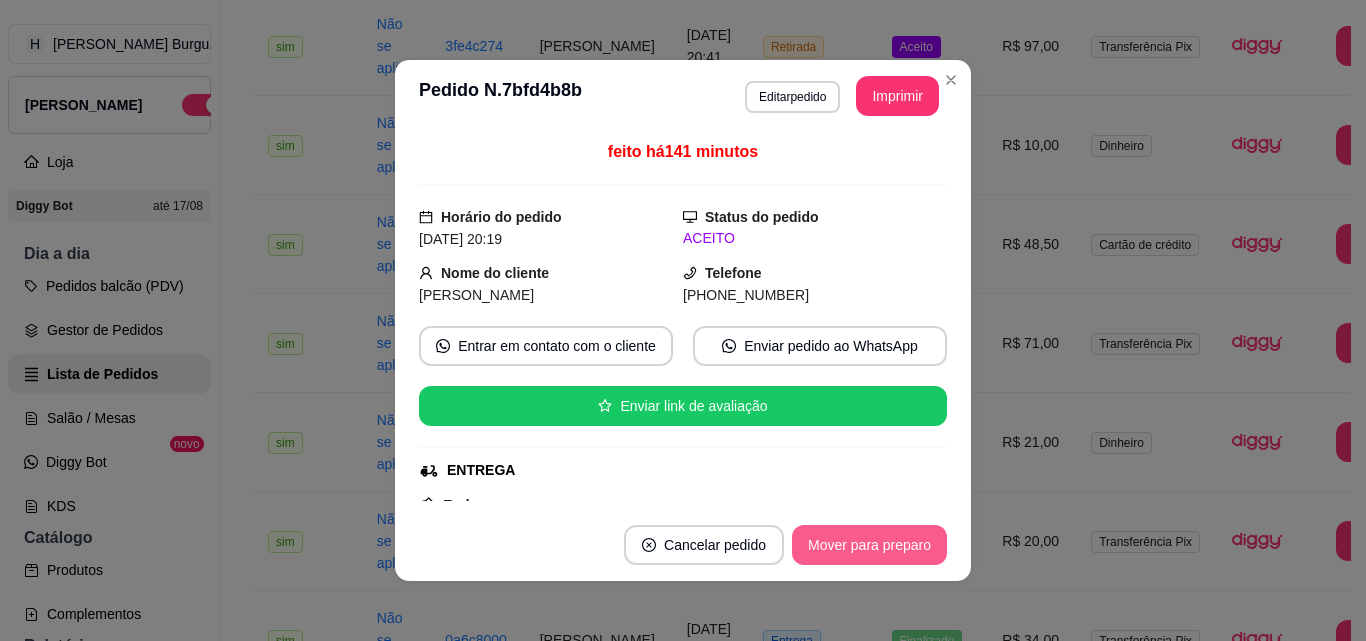click on "Mover para preparo" at bounding box center (869, 545) 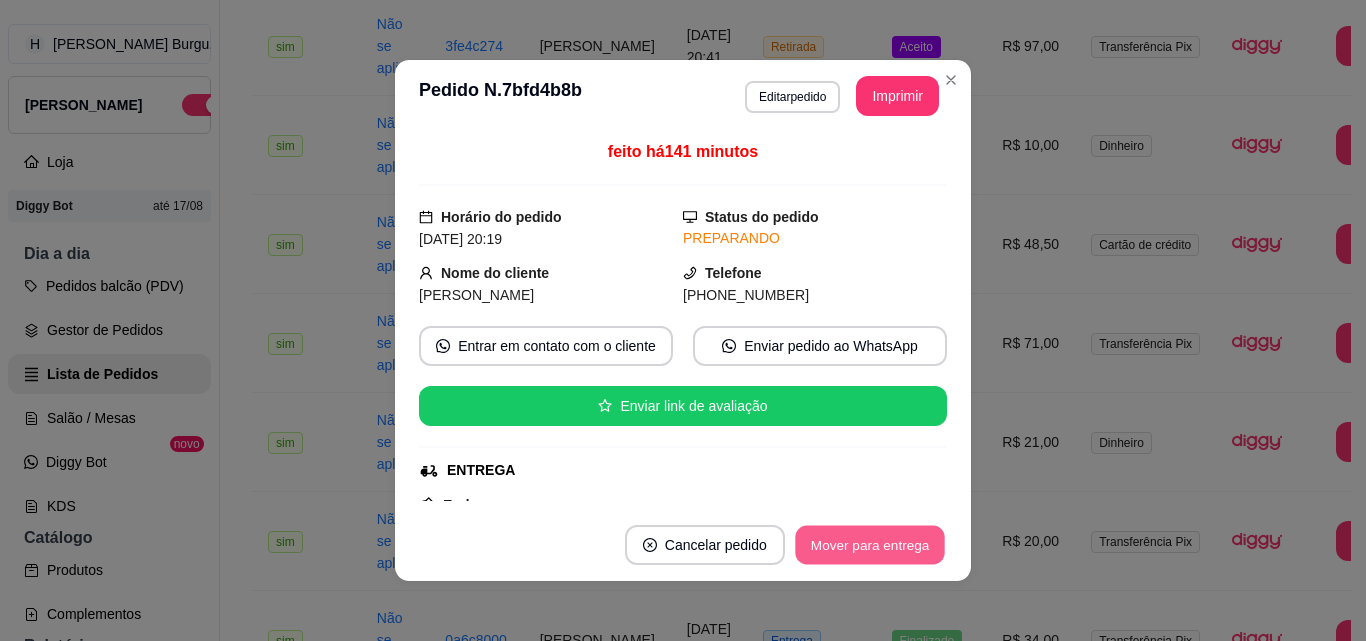 click on "Mover para entrega" at bounding box center (870, 545) 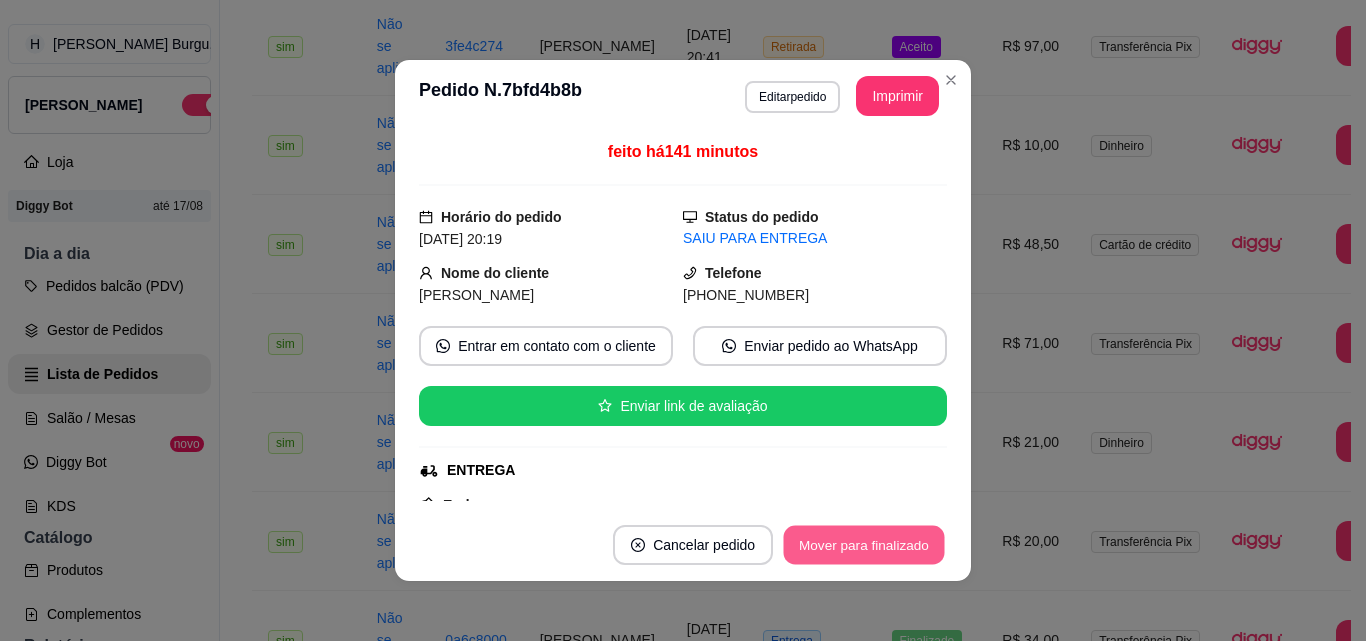 click on "Mover para finalizado" at bounding box center [864, 545] 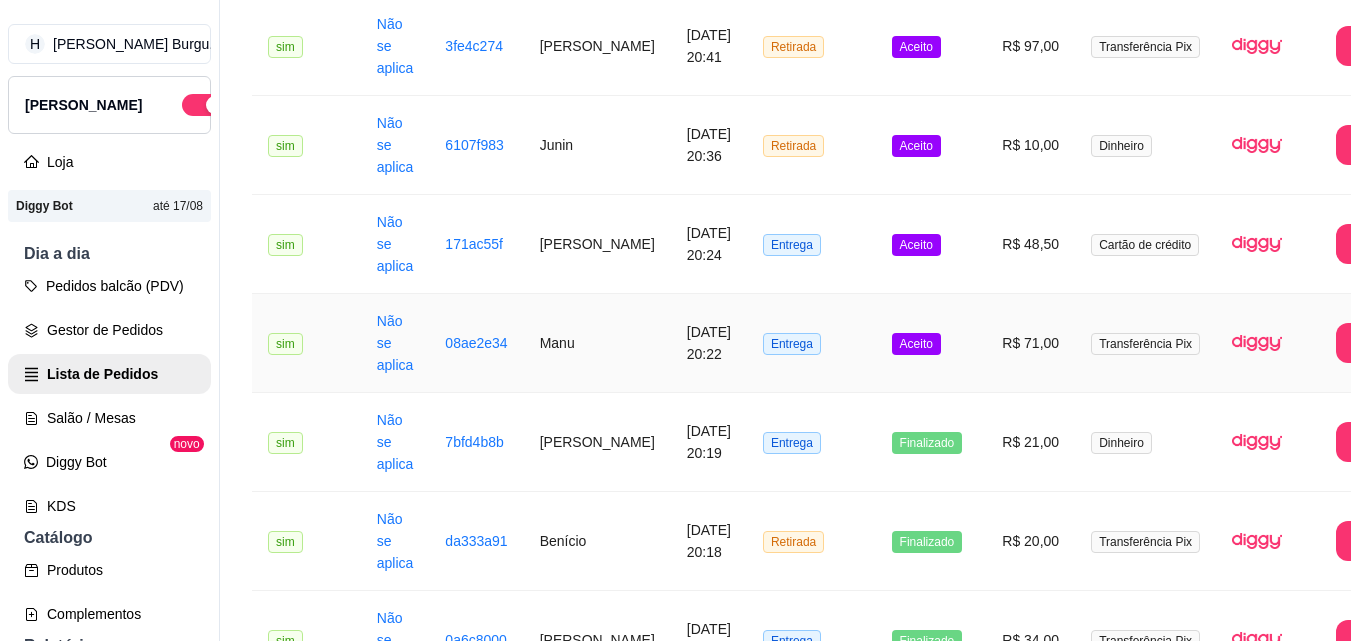 click on "Manu" at bounding box center (597, 343) 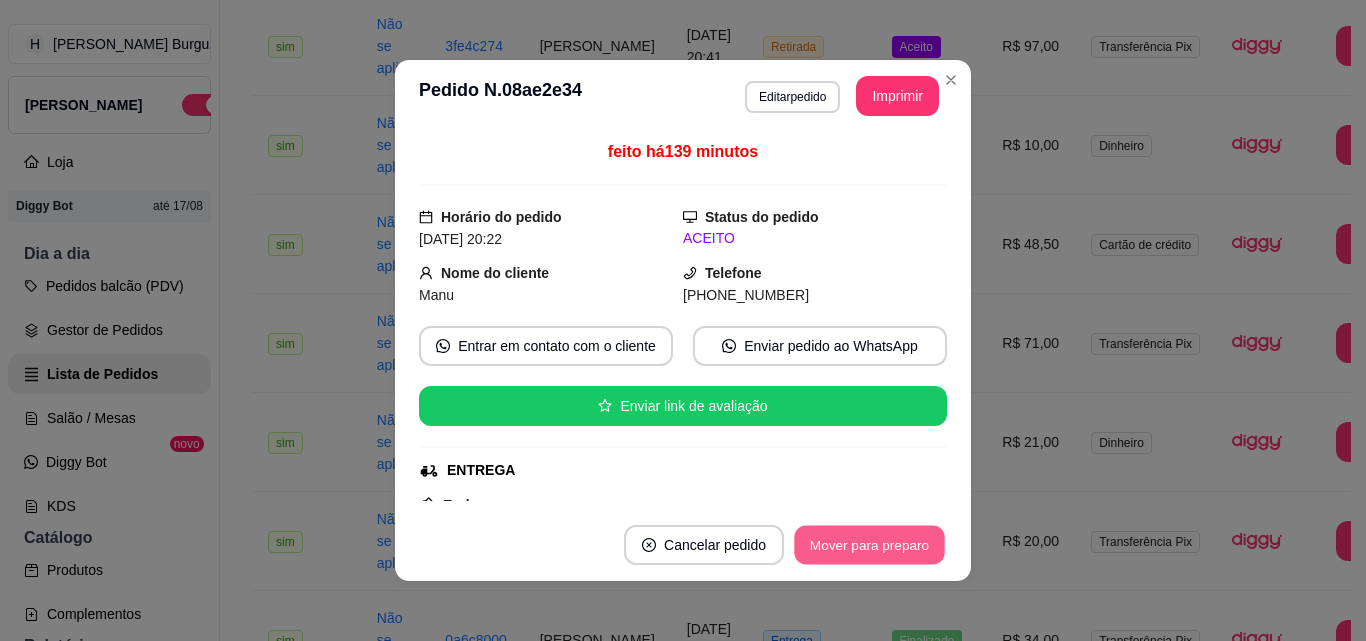 click on "Mover para preparo" at bounding box center [869, 545] 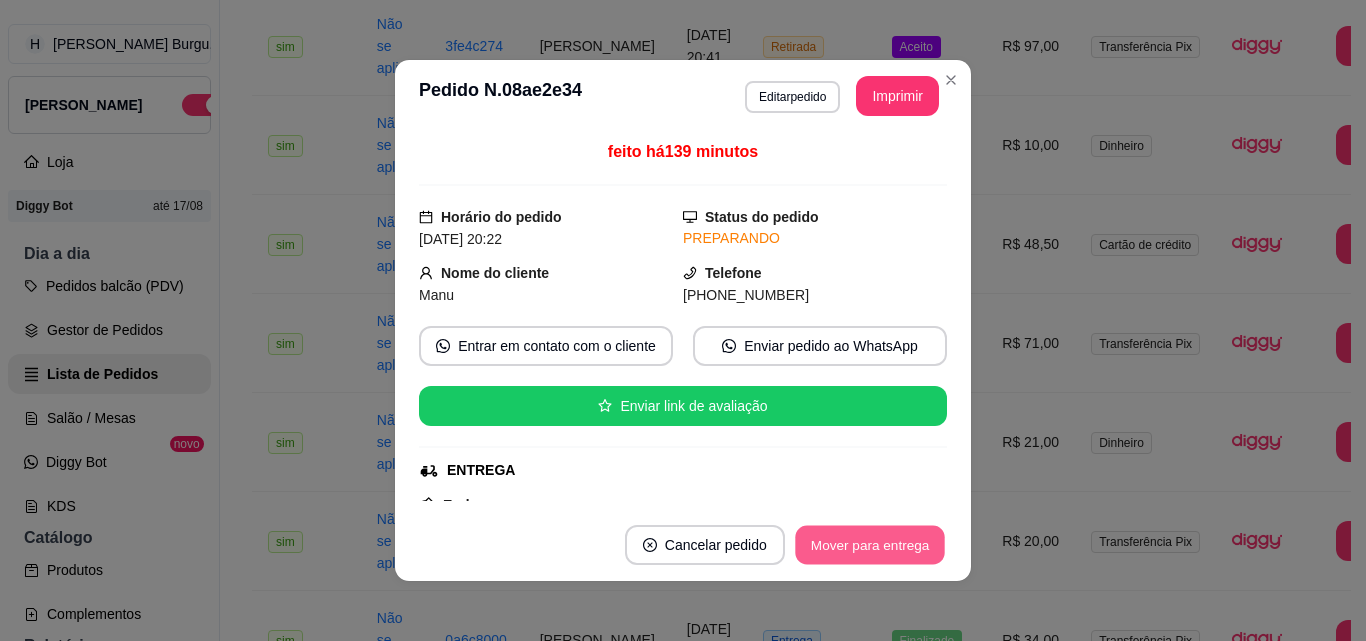 click on "Mover para entrega" at bounding box center (870, 545) 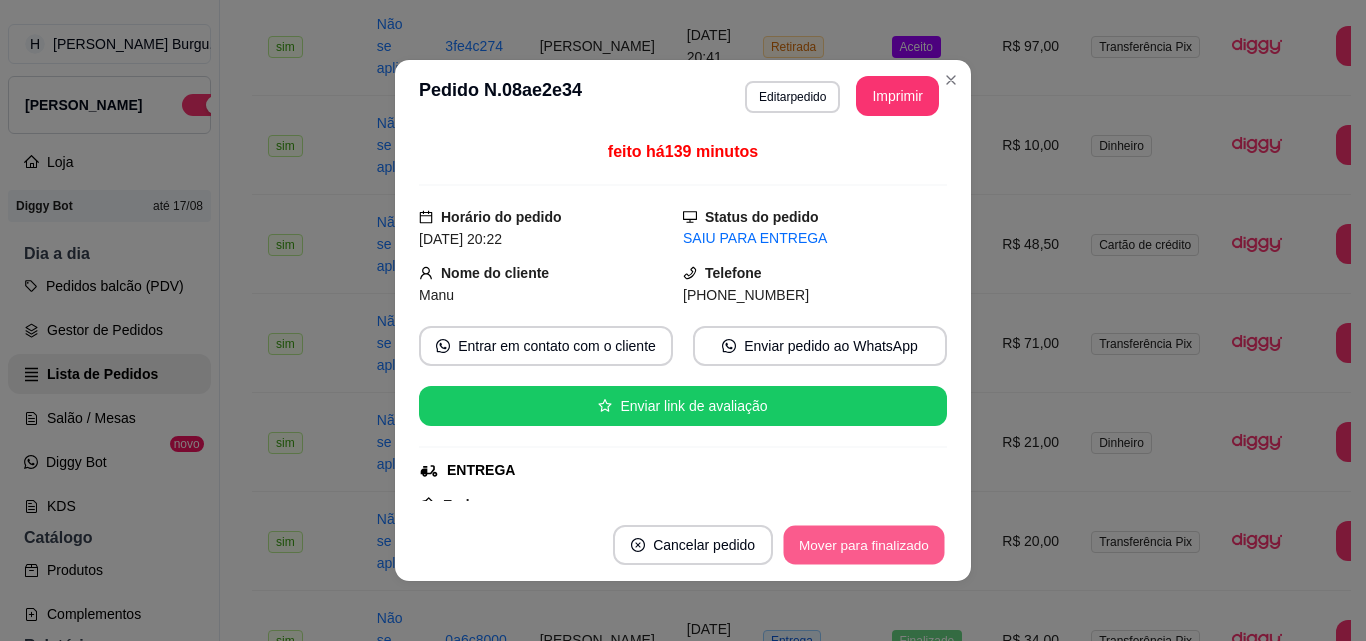 click on "Mover para finalizado" at bounding box center (864, 545) 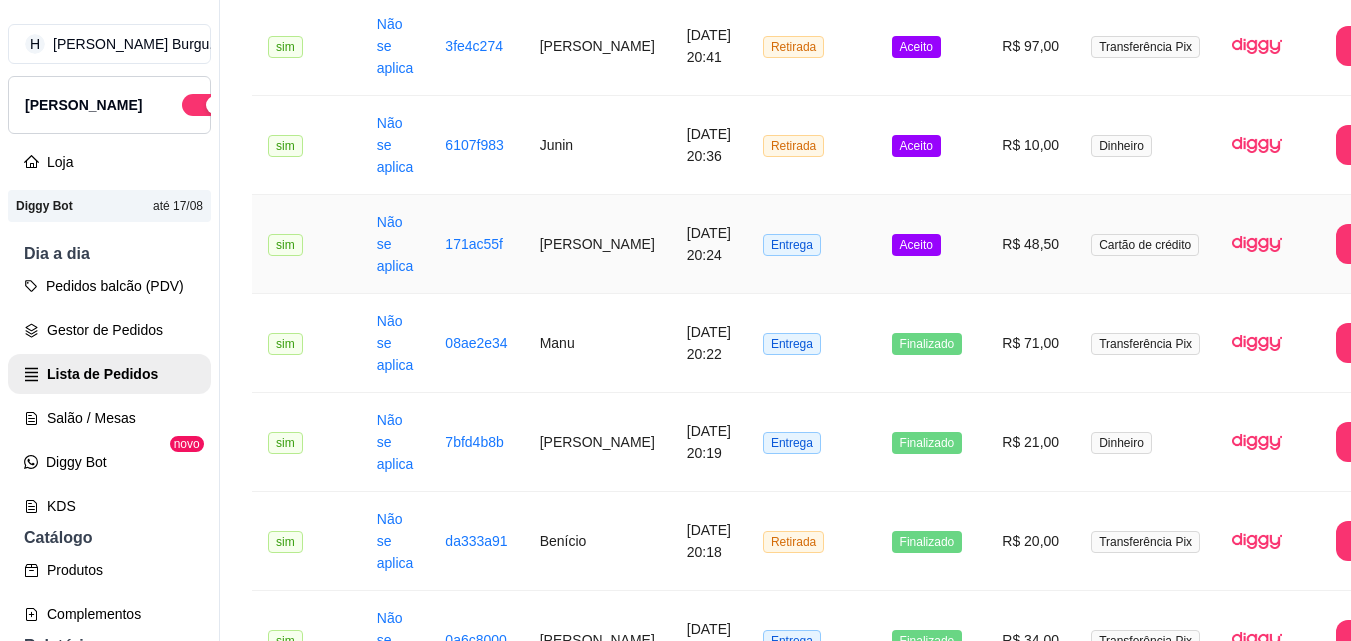 click on "[PERSON_NAME]" at bounding box center (597, 244) 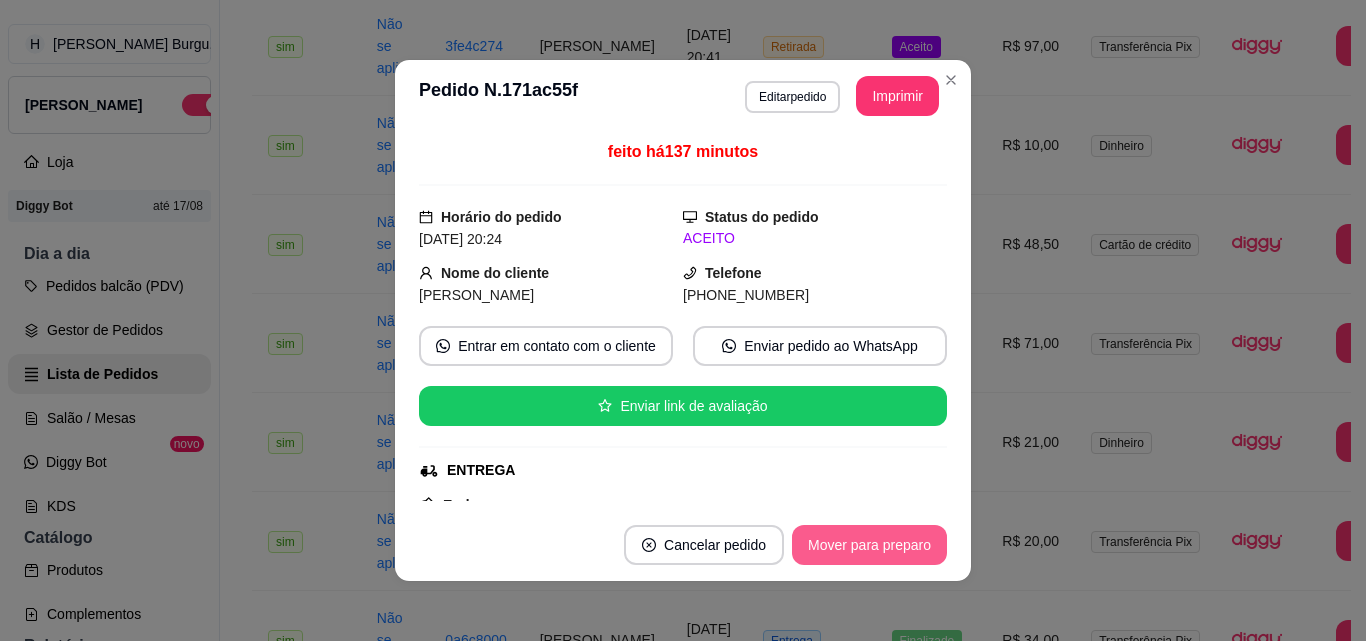 click on "Mover para preparo" at bounding box center (869, 545) 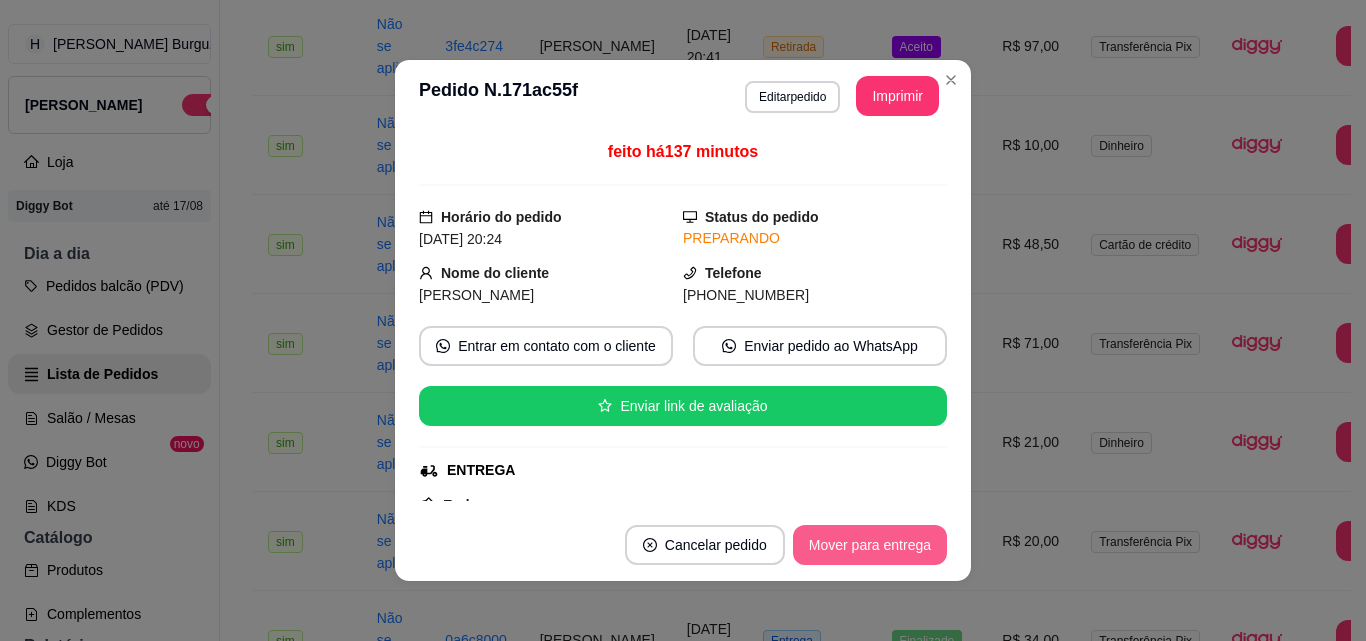 click on "Mover para entrega" at bounding box center (870, 545) 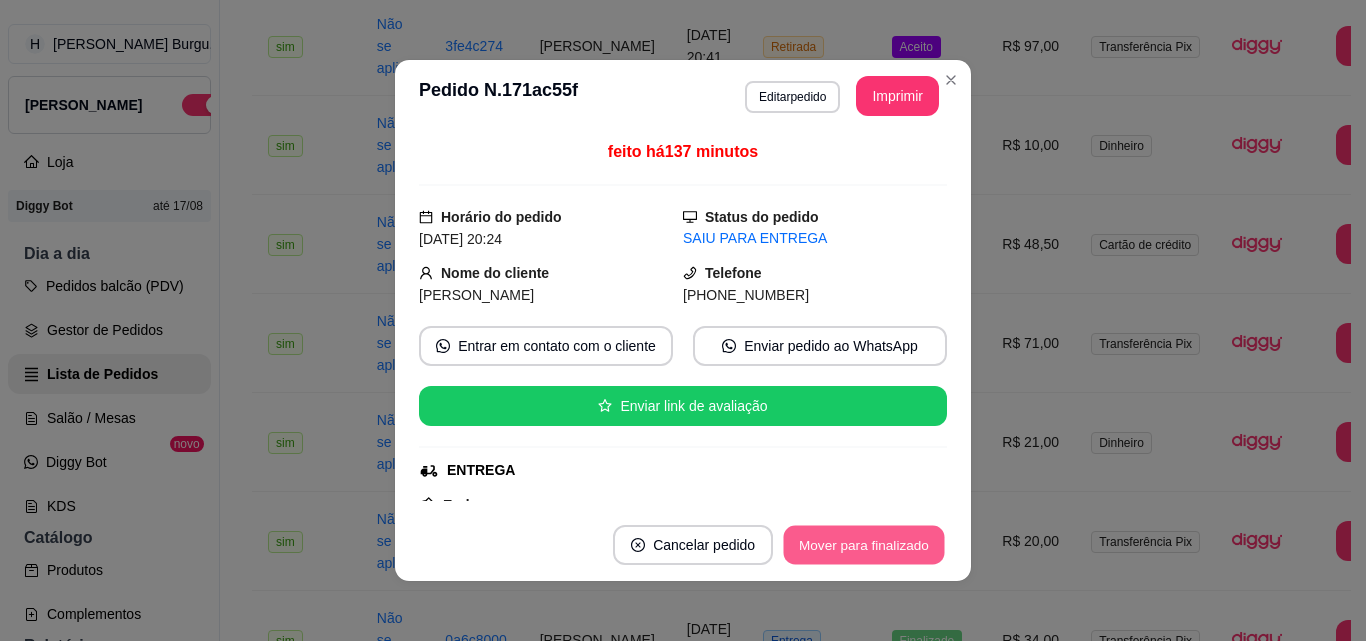click on "Mover para finalizado" at bounding box center [864, 545] 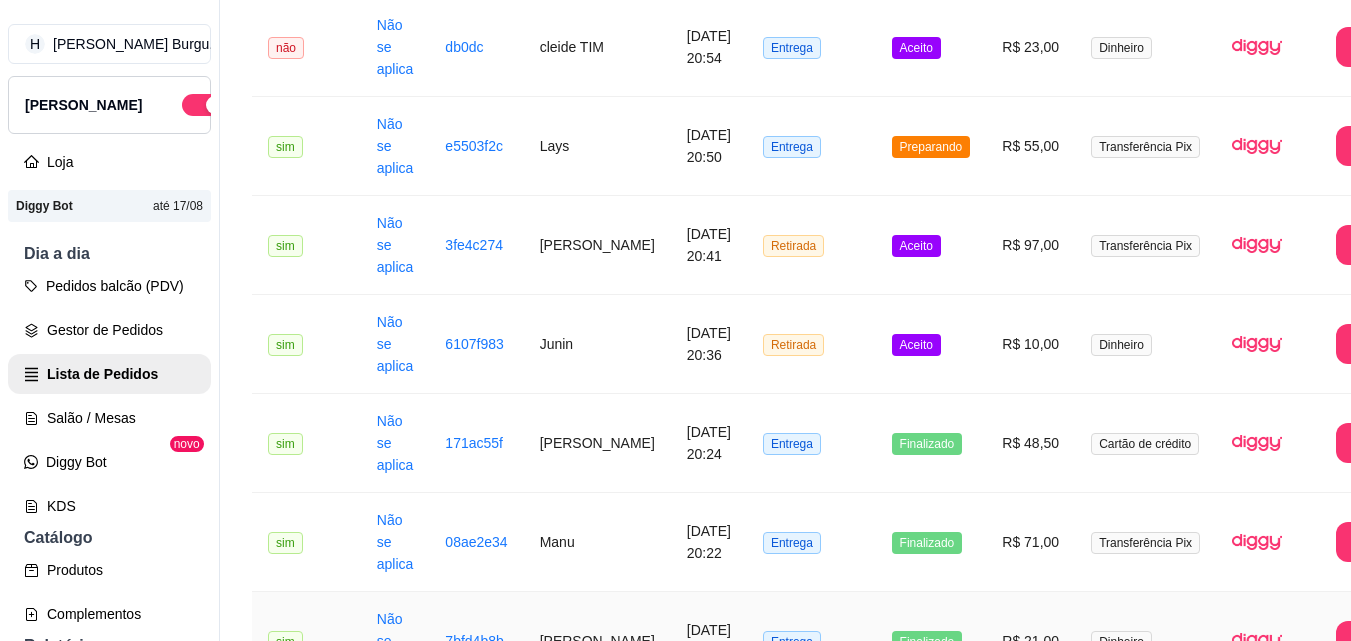 scroll, scrollTop: 1545, scrollLeft: 0, axis: vertical 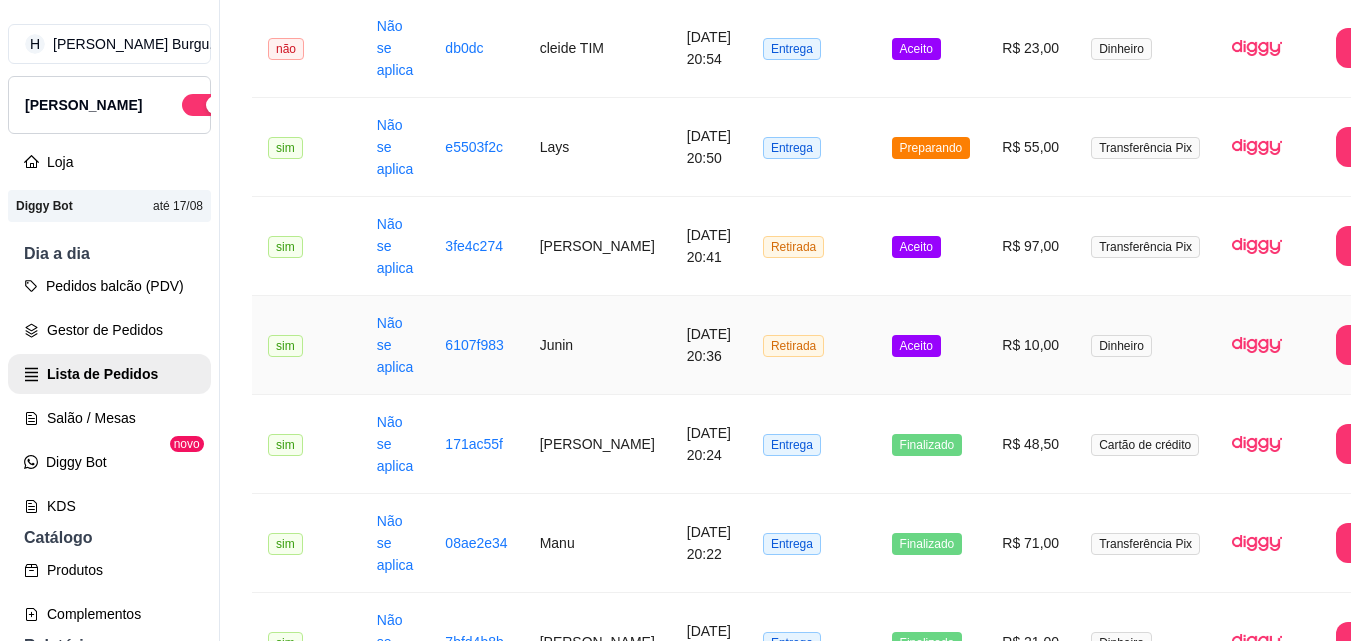 click on "Junin" at bounding box center [597, 345] 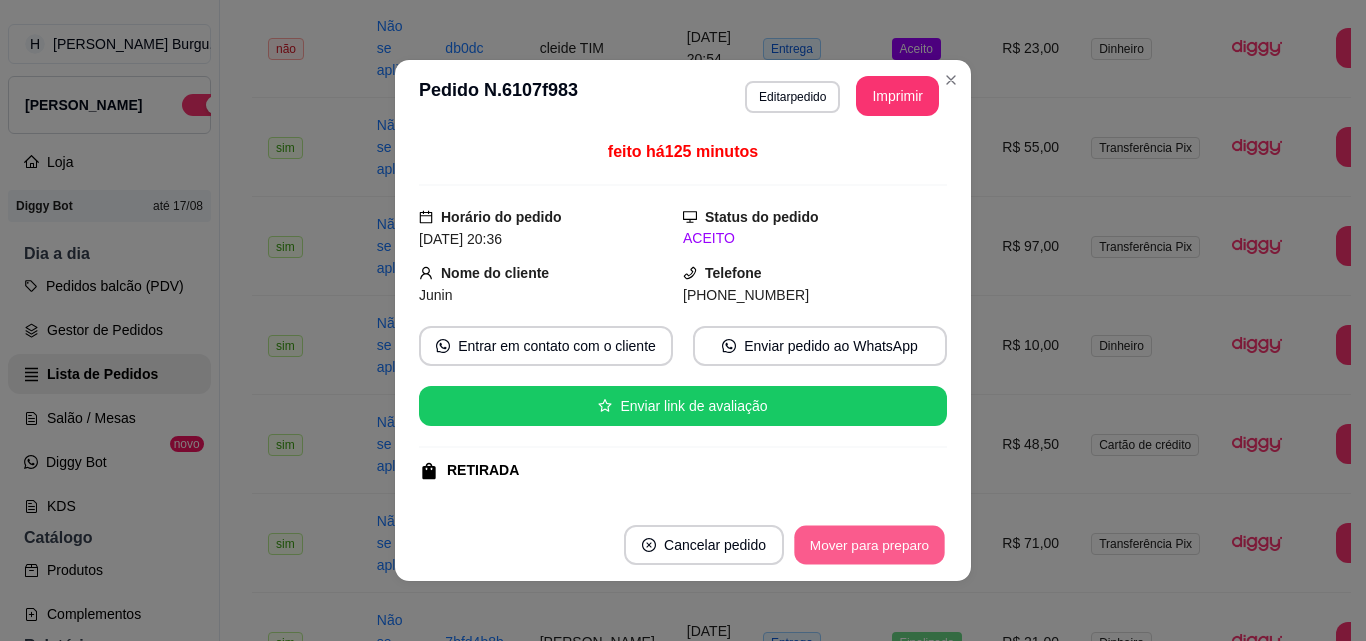 click on "Mover para preparo" at bounding box center [869, 545] 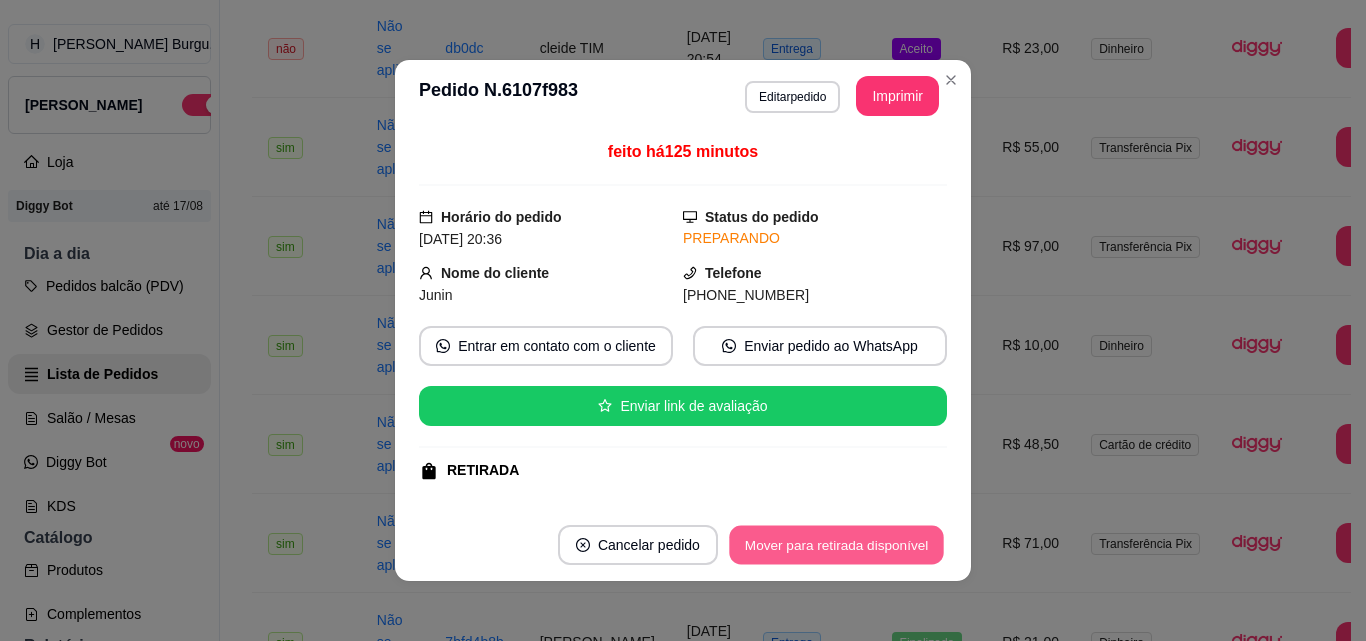 click on "Mover para retirada disponível" at bounding box center (836, 545) 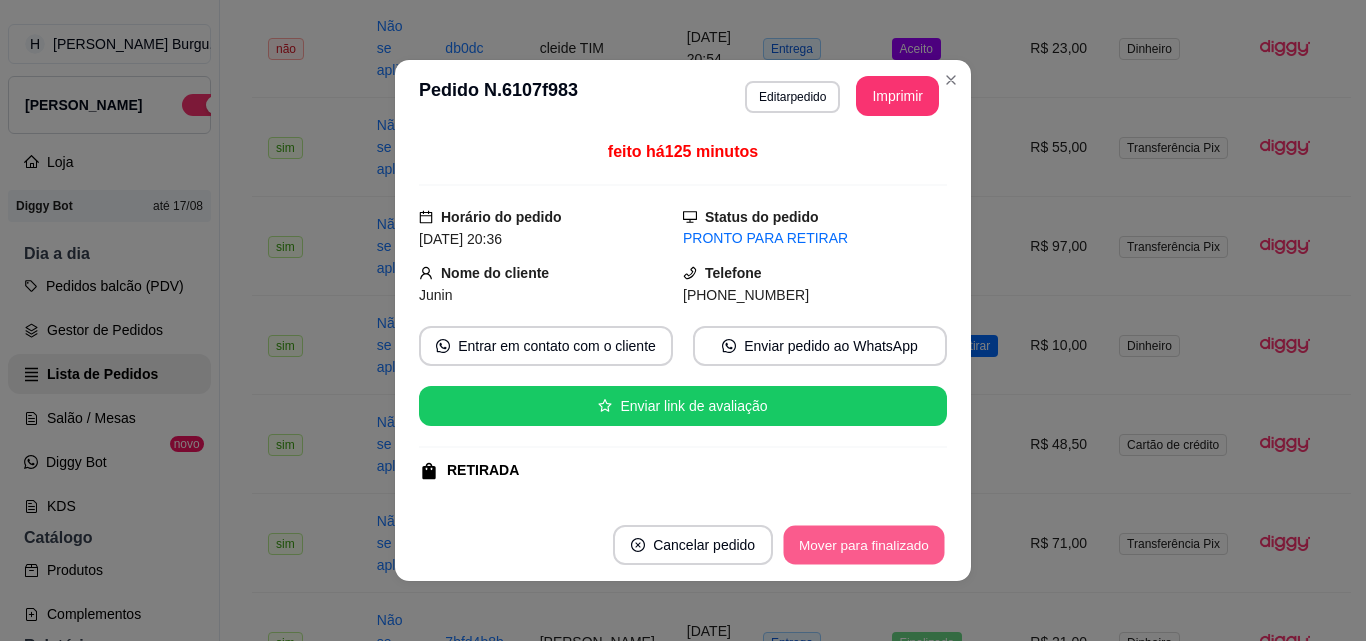click on "Mover para finalizado" at bounding box center (864, 545) 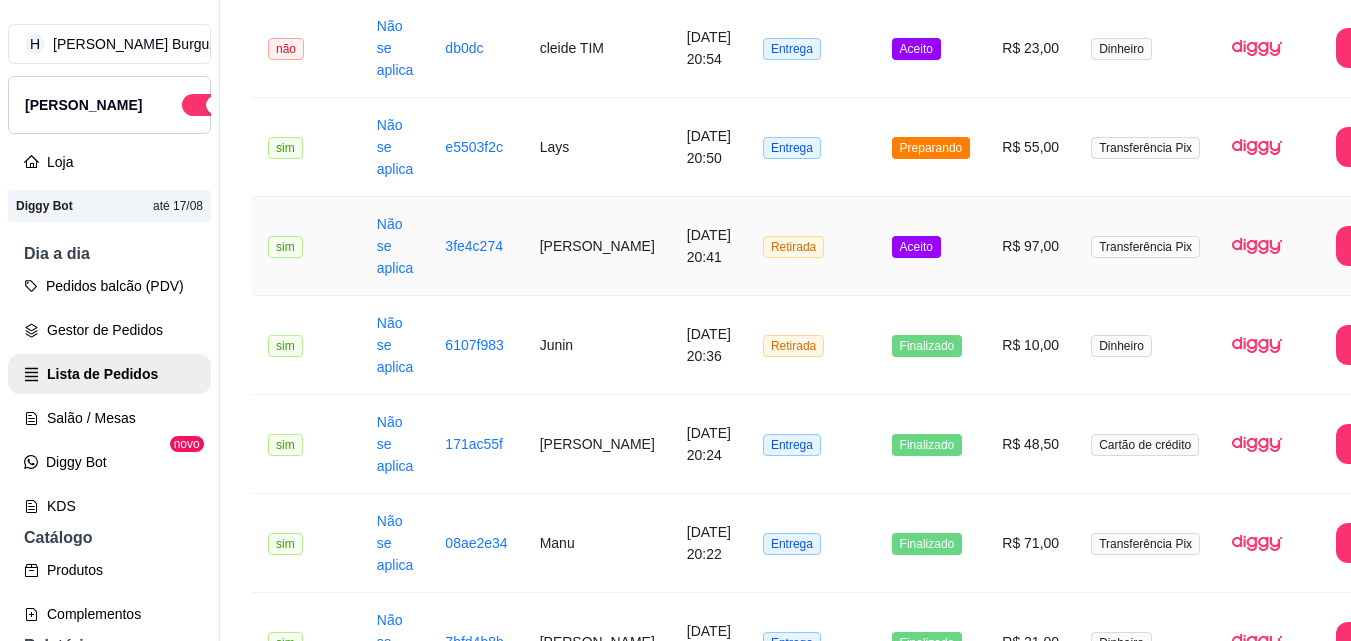 click on "3fe4c274" at bounding box center (476, 246) 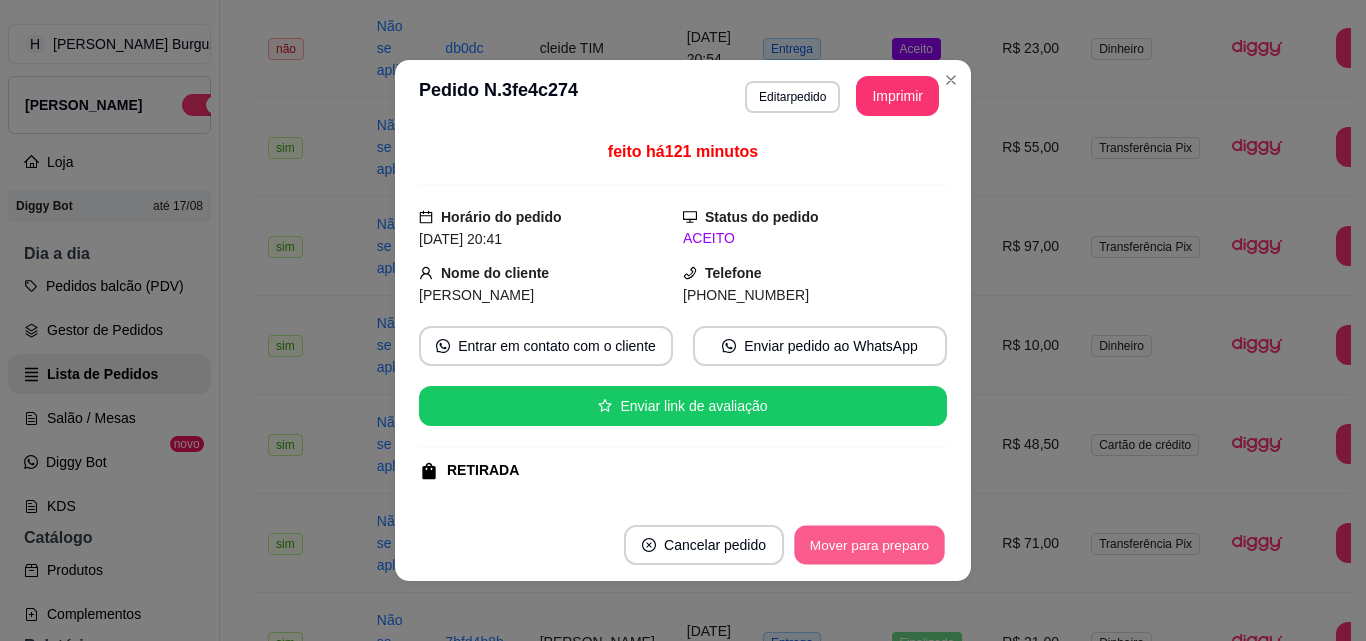 click on "Mover para preparo" at bounding box center [869, 545] 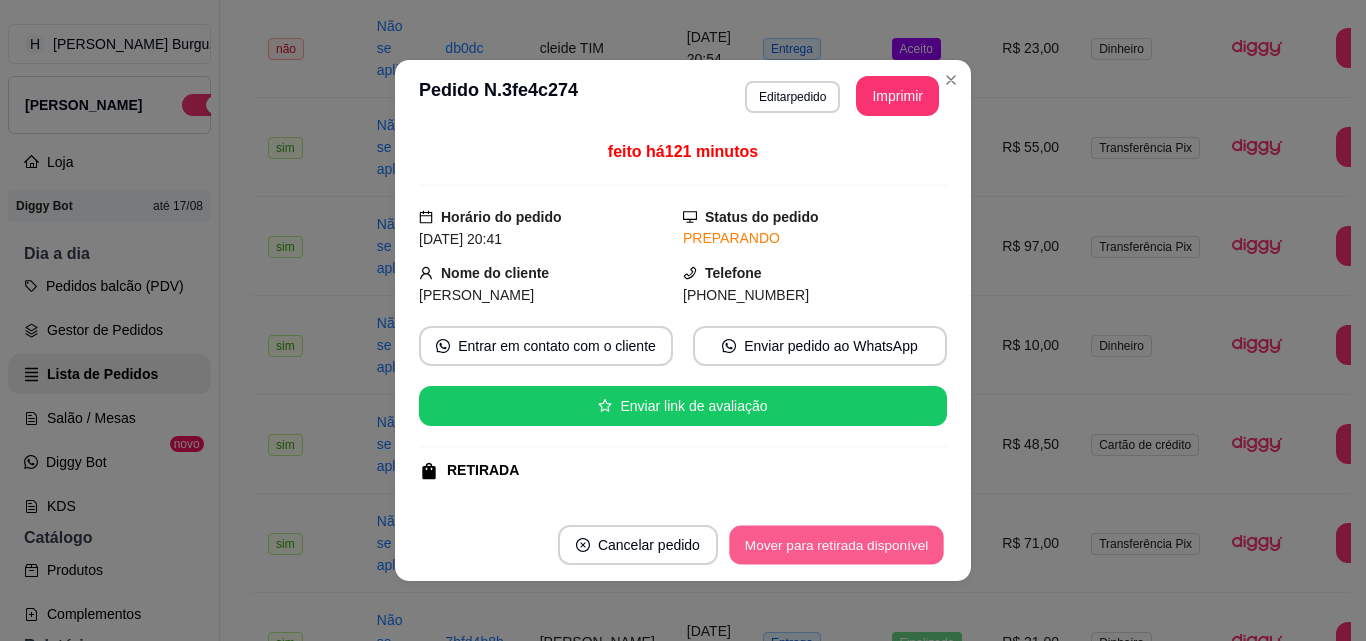 click on "Mover para retirada disponível" at bounding box center [836, 545] 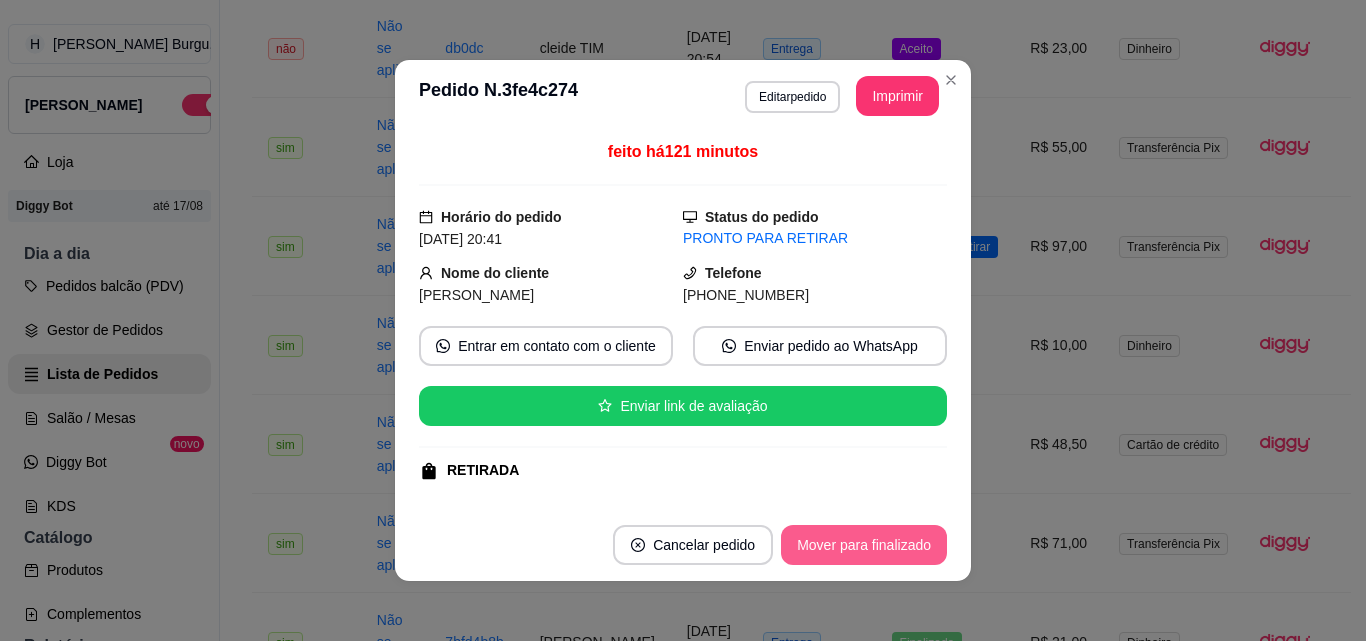 click on "Mover para finalizado" at bounding box center (864, 545) 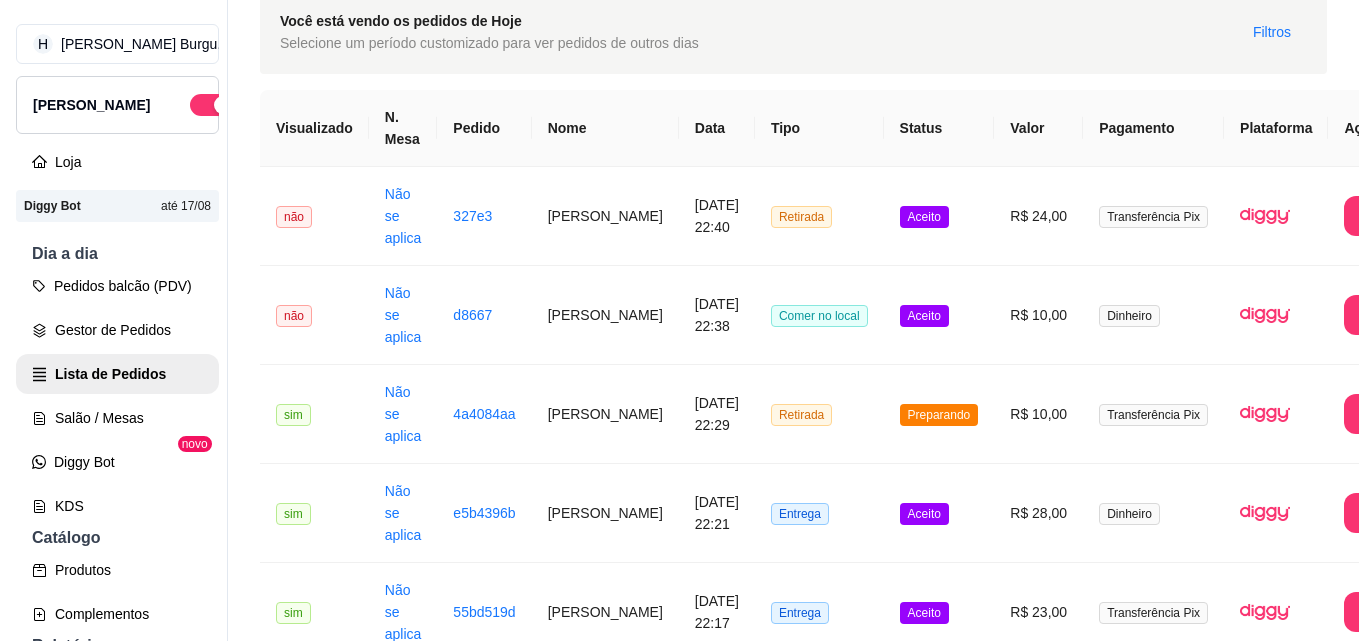 scroll, scrollTop: 200, scrollLeft: 0, axis: vertical 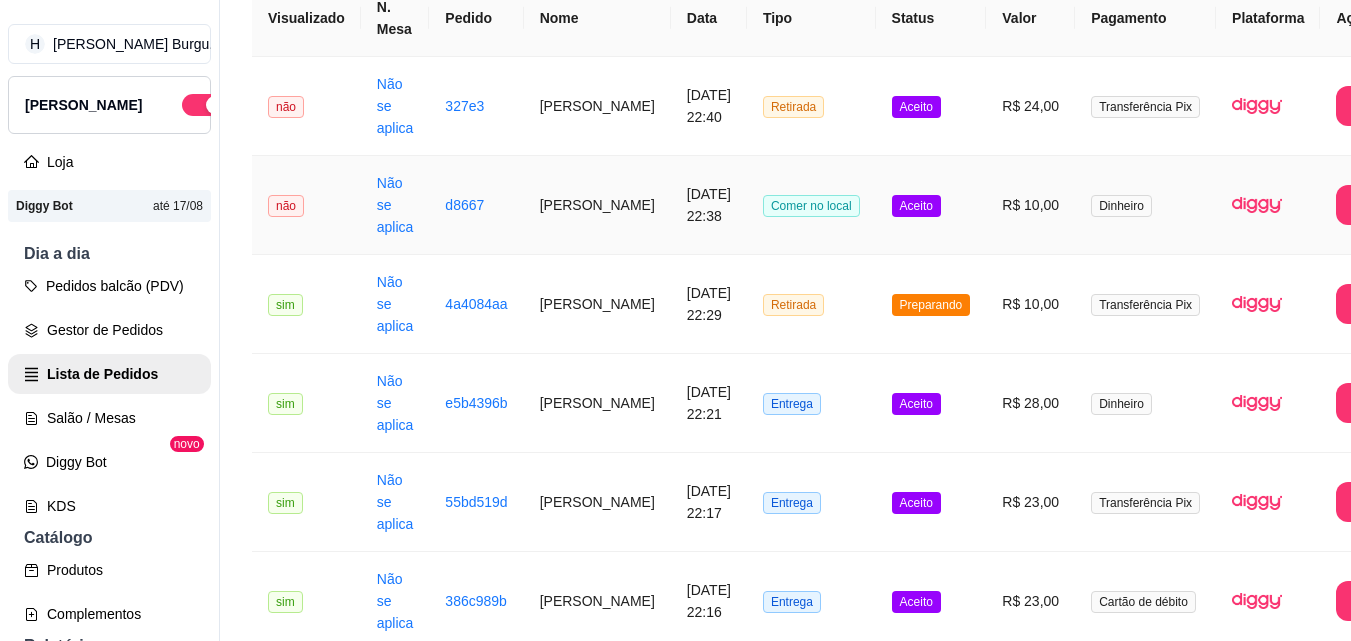 click on "[DATE] 22:38" at bounding box center [709, 205] 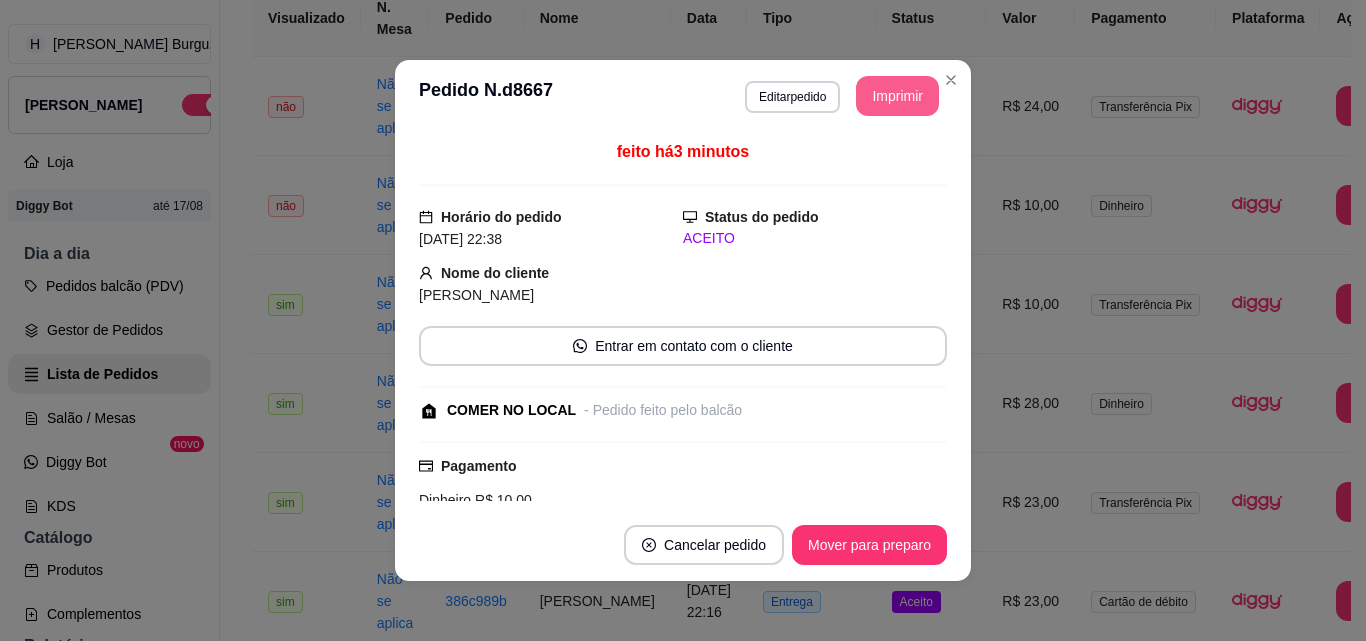 click on "Imprimir" at bounding box center [897, 96] 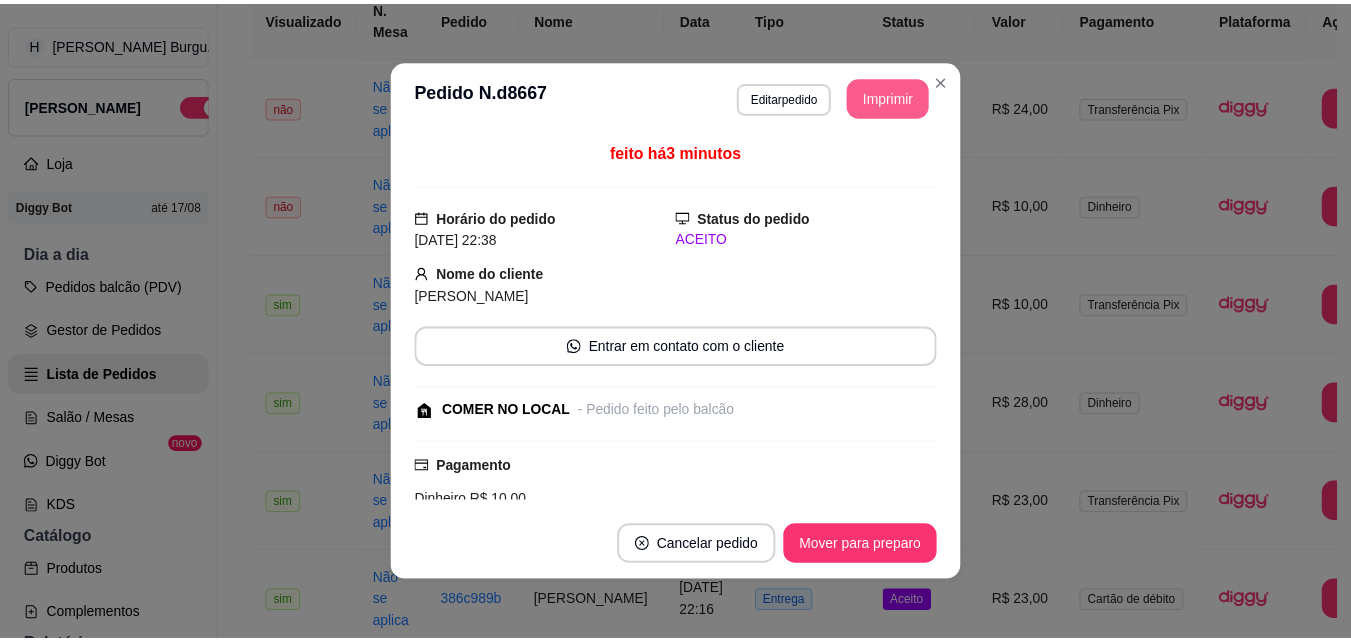 scroll, scrollTop: 0, scrollLeft: 0, axis: both 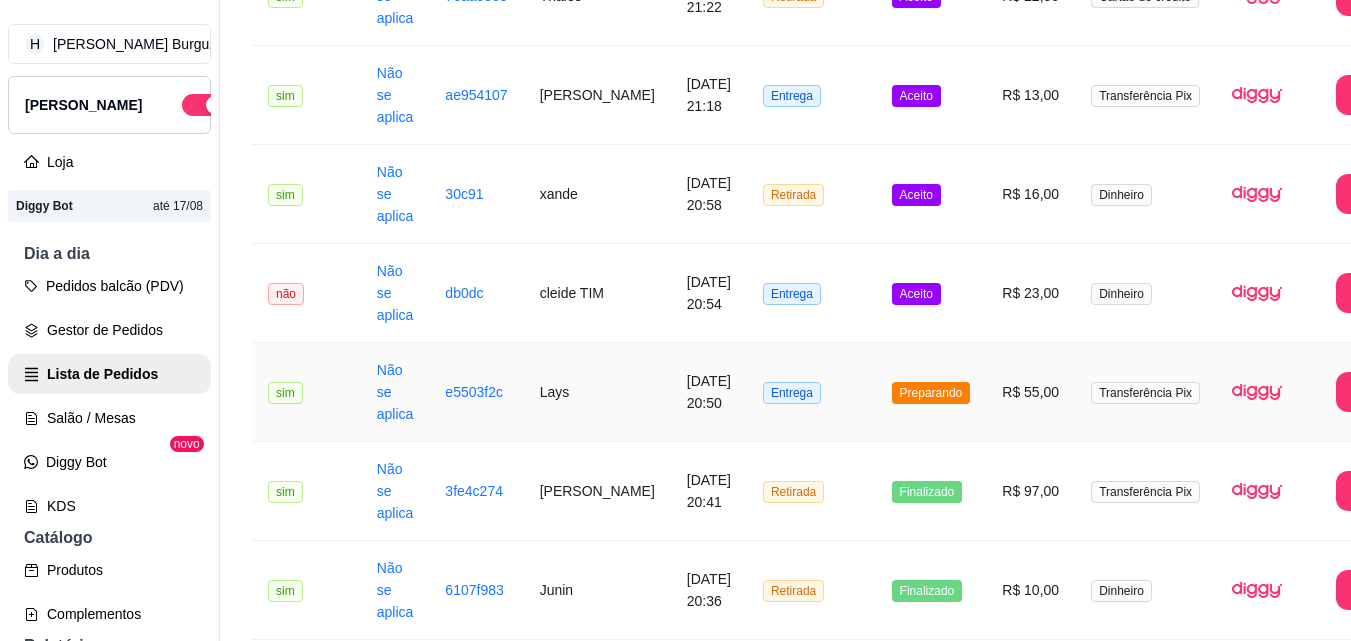 drag, startPoint x: 554, startPoint y: 389, endPoint x: 531, endPoint y: 386, distance: 23.194826 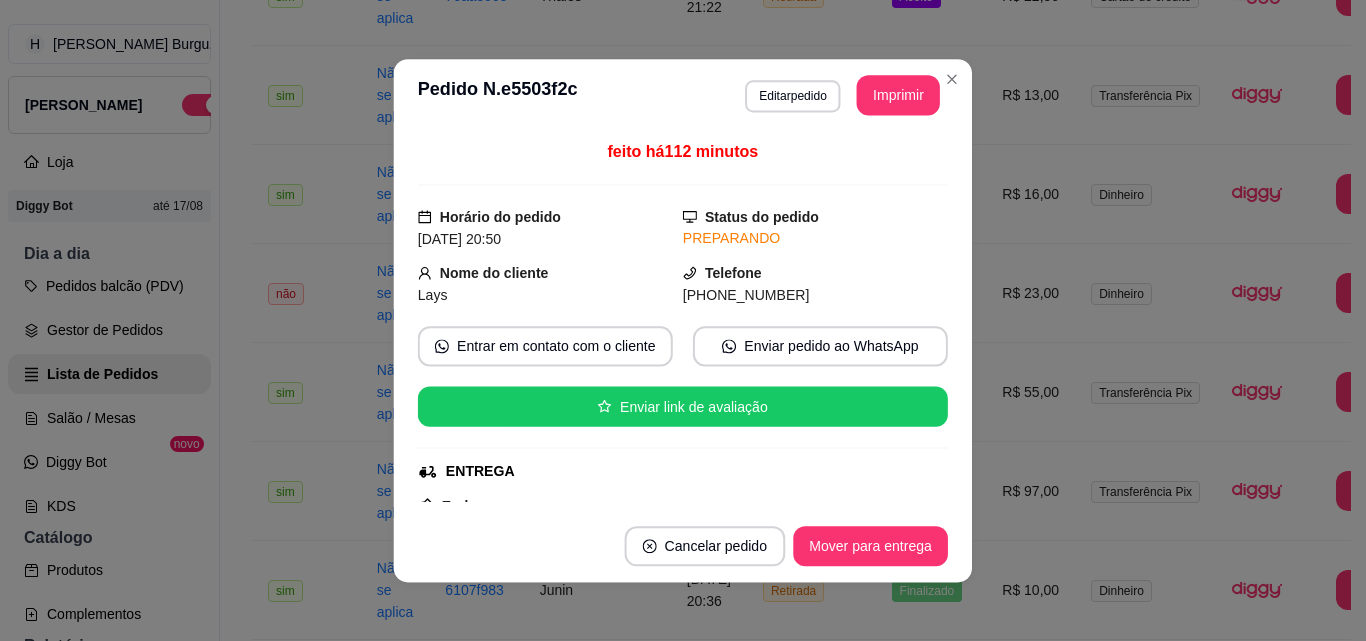 click on "feito há  112   minutos Horário do pedido [DATE] 20:50 Status do pedido PREPARANDO Nome do cliente Lays  Telefone [PHONE_NUMBER] Entrar em contato com o cliente Enviar pedido ao WhatsApp Enviar link de avaliação ENTREGA Endereço  [STREET_ADDRESS] 772, ESCALVADO - 6552000 Ao lado do clube do forró  Taxa de entrega  R$ 3,00 Copiar Endereço Pagamento Transferência Pix   R$ 55,00 Resumo do pedido 2 x     X-BURGUER  R$ 46,00   4 x   BLEND/CARNE  ( R$ 4,50 ) 2 x     FANTA UVA R$ 6,00 Subtotal R$ 52,00 Total R$ 55,00" at bounding box center (683, 320) 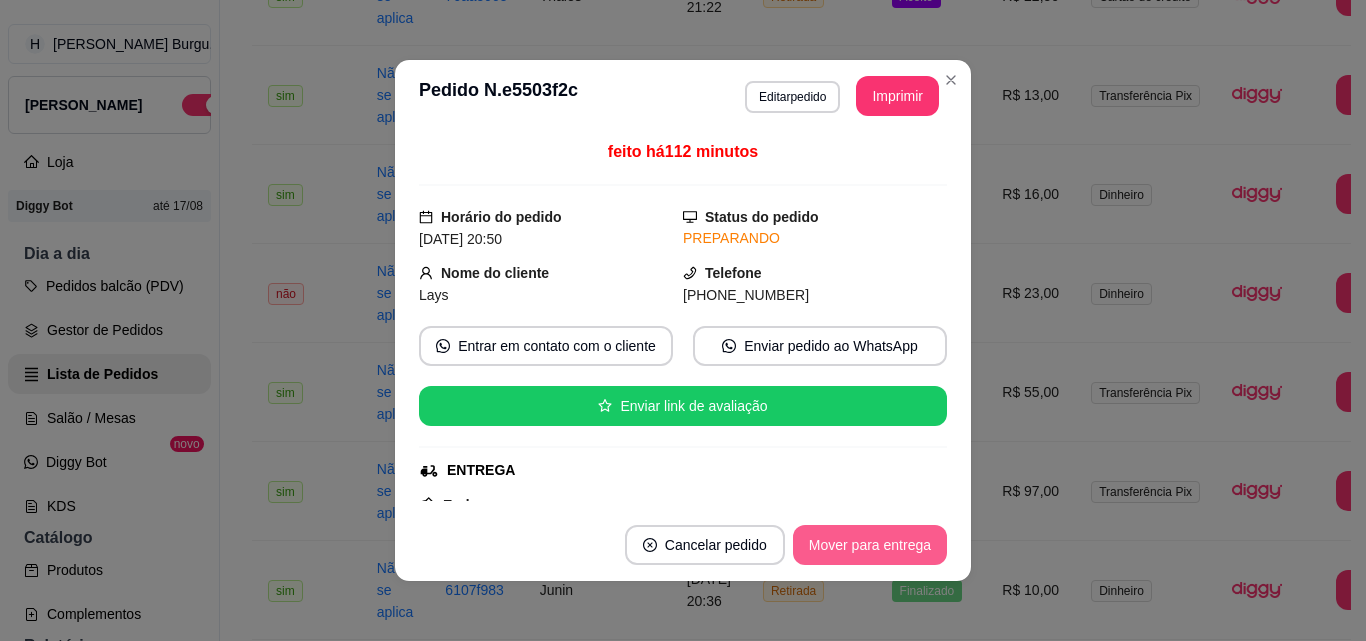 click on "Mover para entrega" at bounding box center [870, 545] 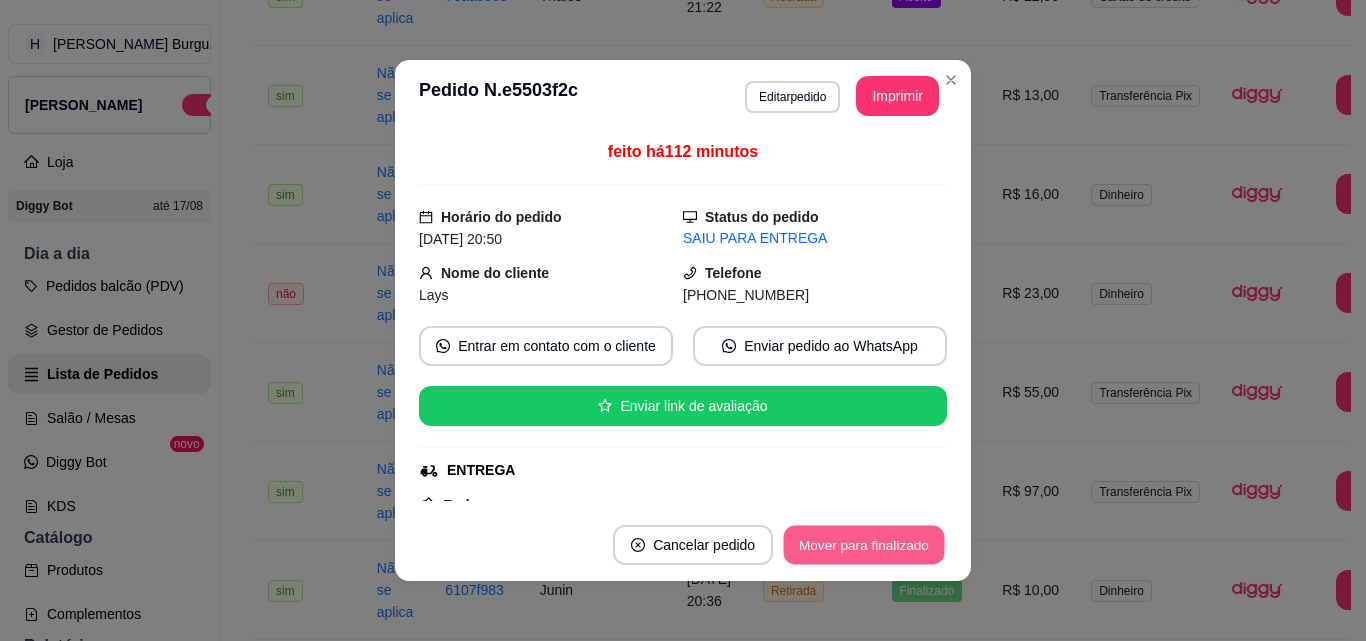 click on "Mover para finalizado" at bounding box center [864, 545] 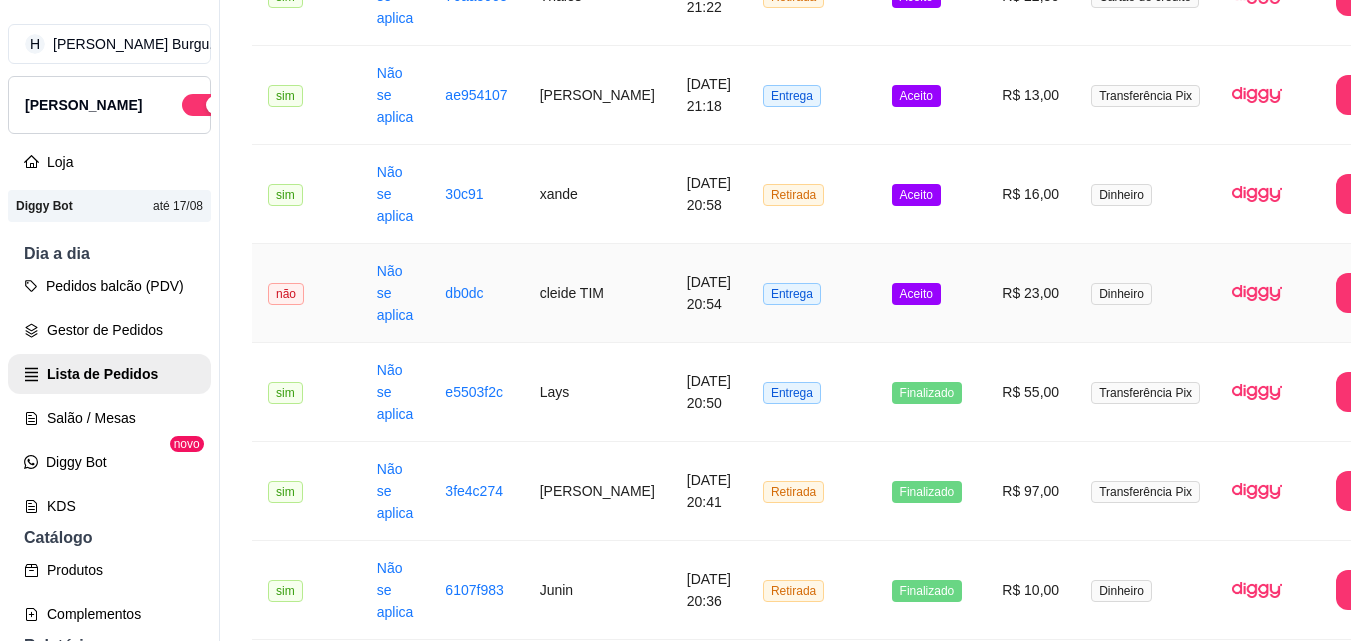 click on "cleide TIM" at bounding box center (597, 293) 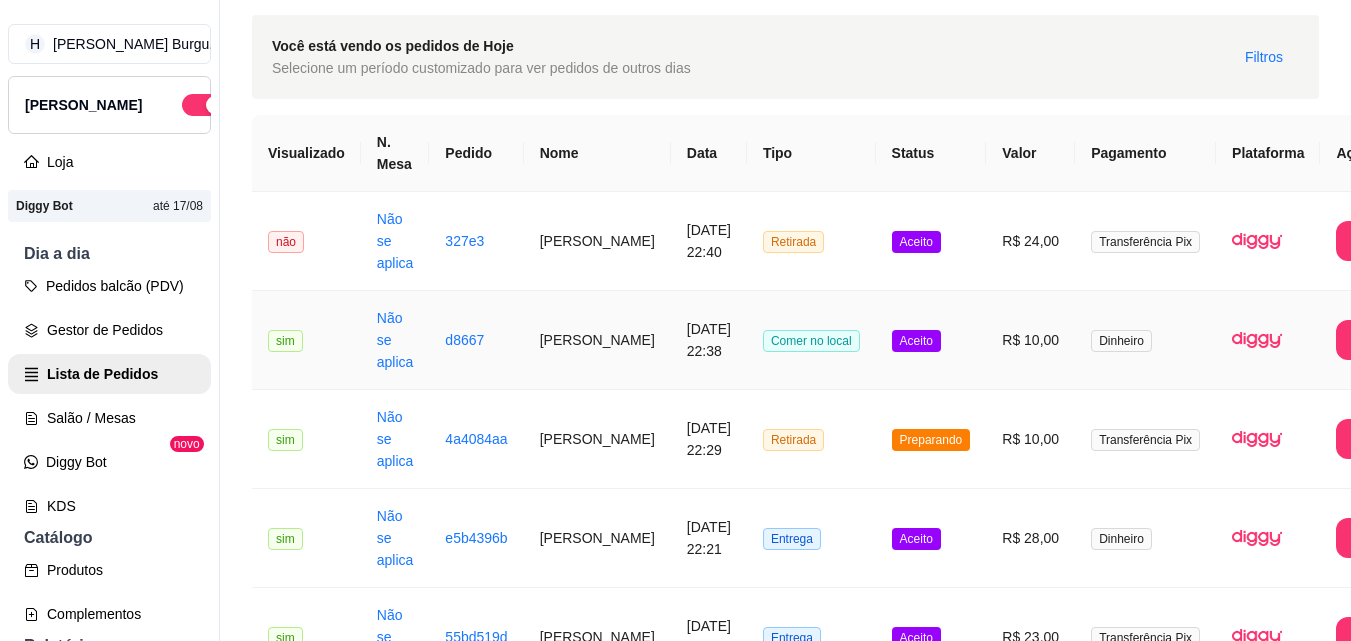 scroll, scrollTop: 100, scrollLeft: 0, axis: vertical 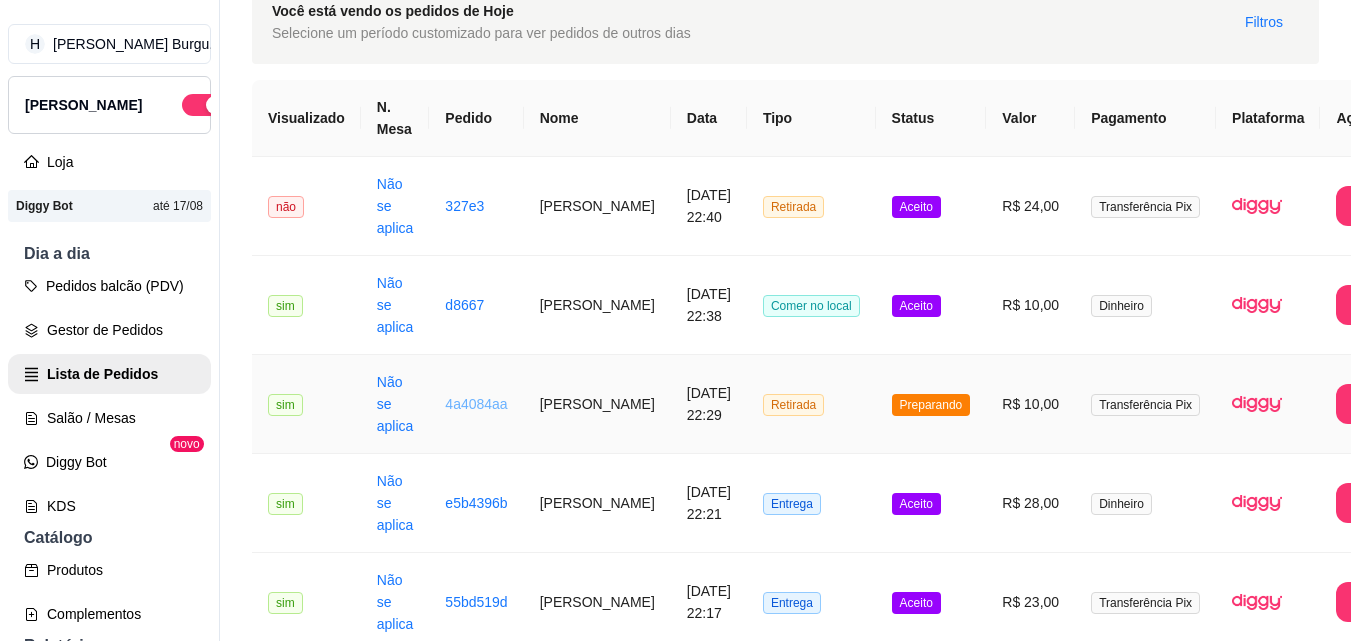 drag, startPoint x: 548, startPoint y: 392, endPoint x: 494, endPoint y: 401, distance: 54.74486 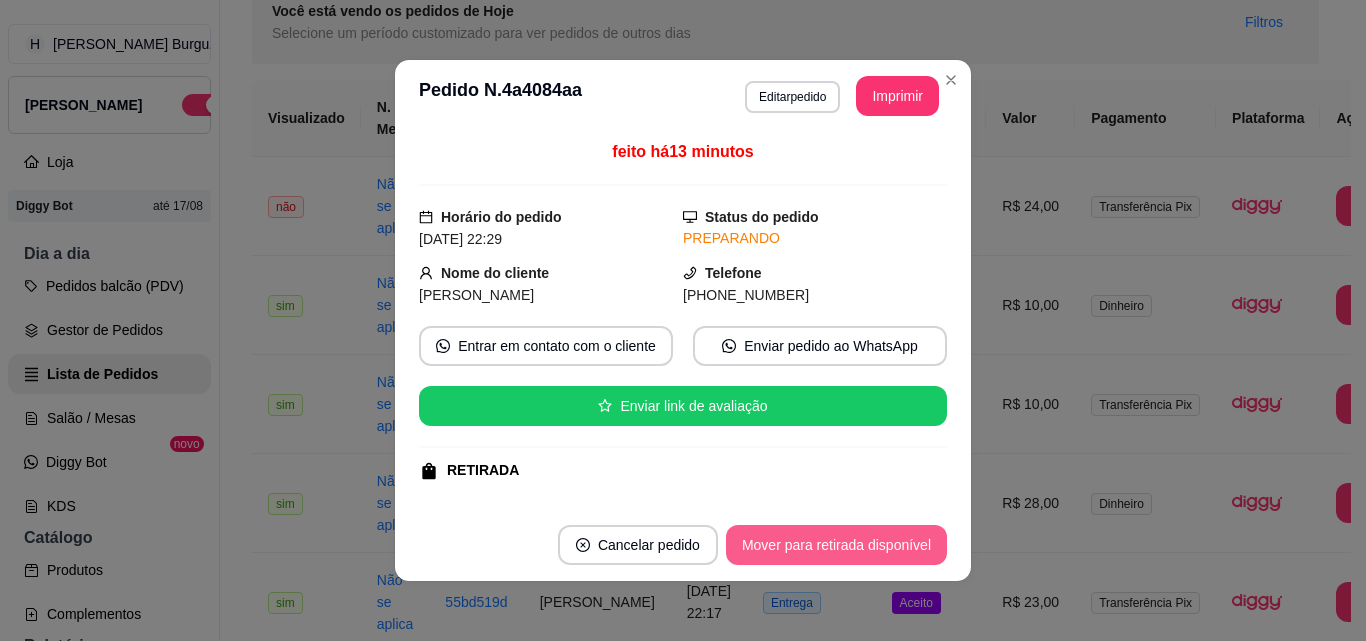 click on "Mover para retirada disponível" at bounding box center [836, 545] 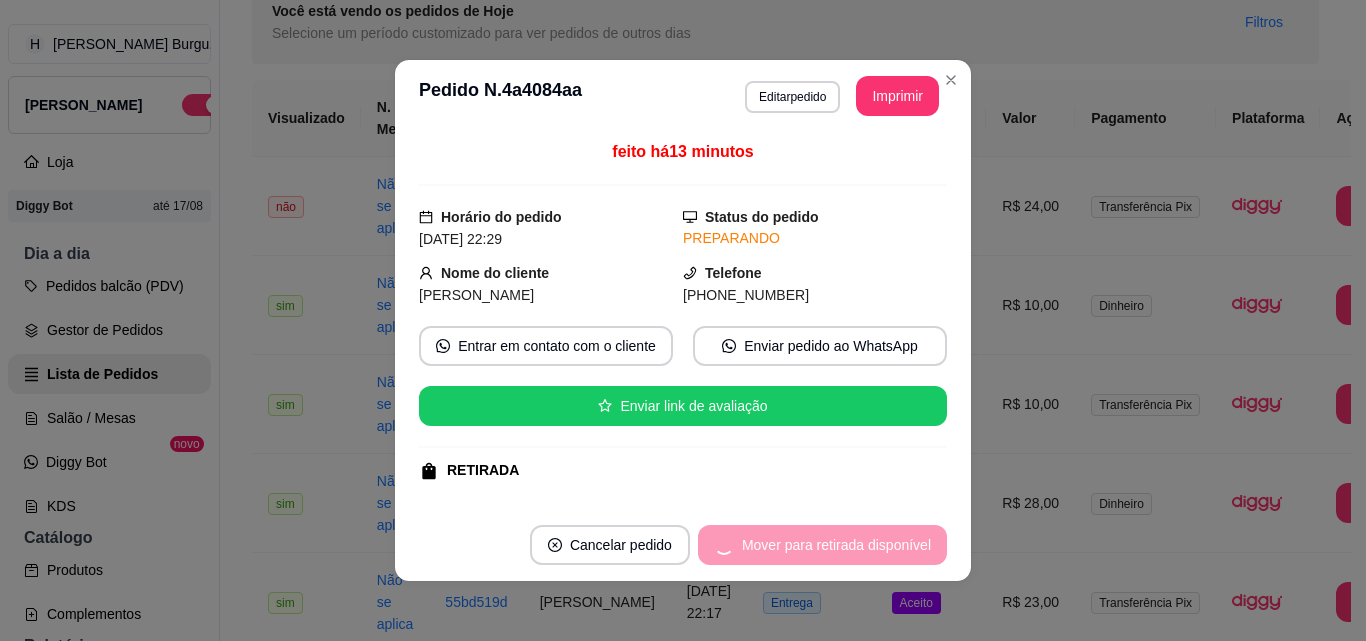 click on "Mover para retirada disponível" at bounding box center (822, 545) 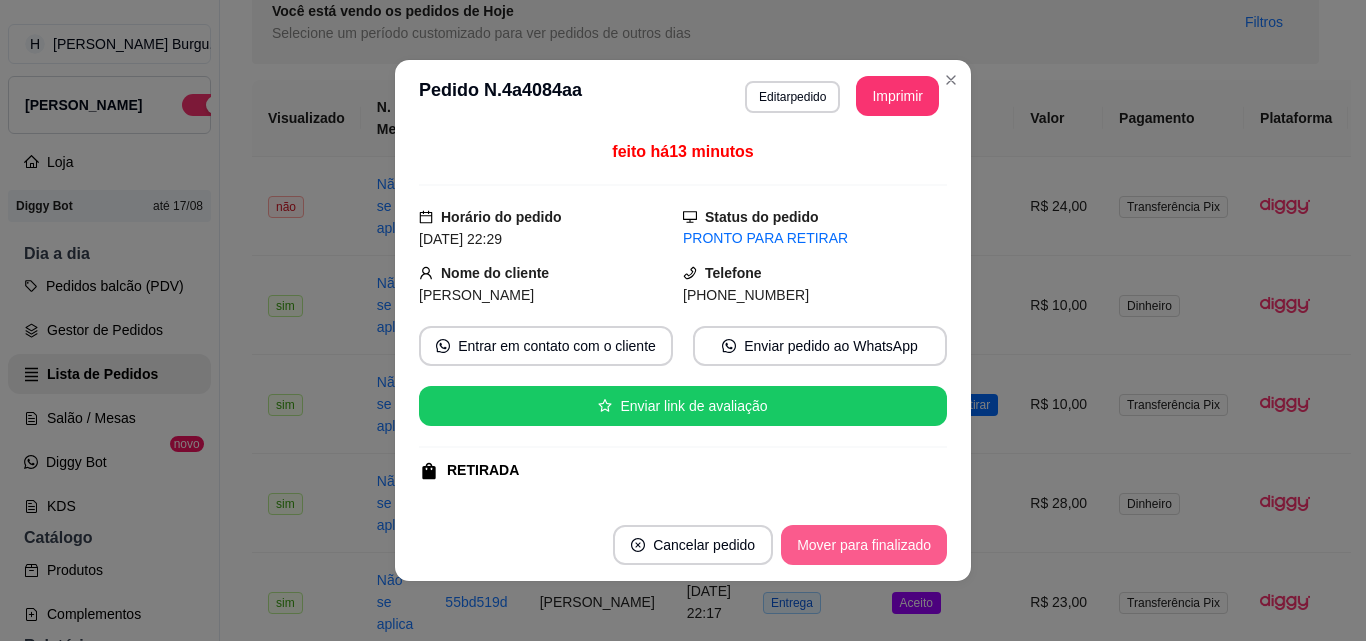 click on "Mover para finalizado" at bounding box center (864, 545) 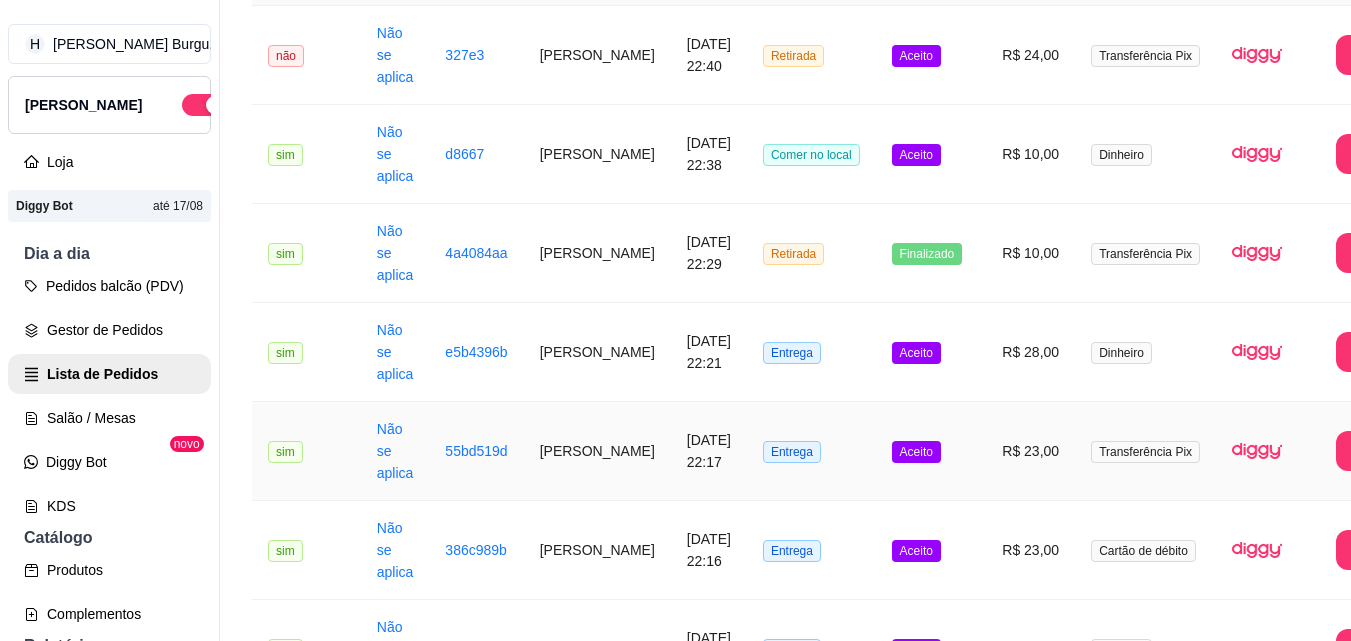scroll, scrollTop: 300, scrollLeft: 0, axis: vertical 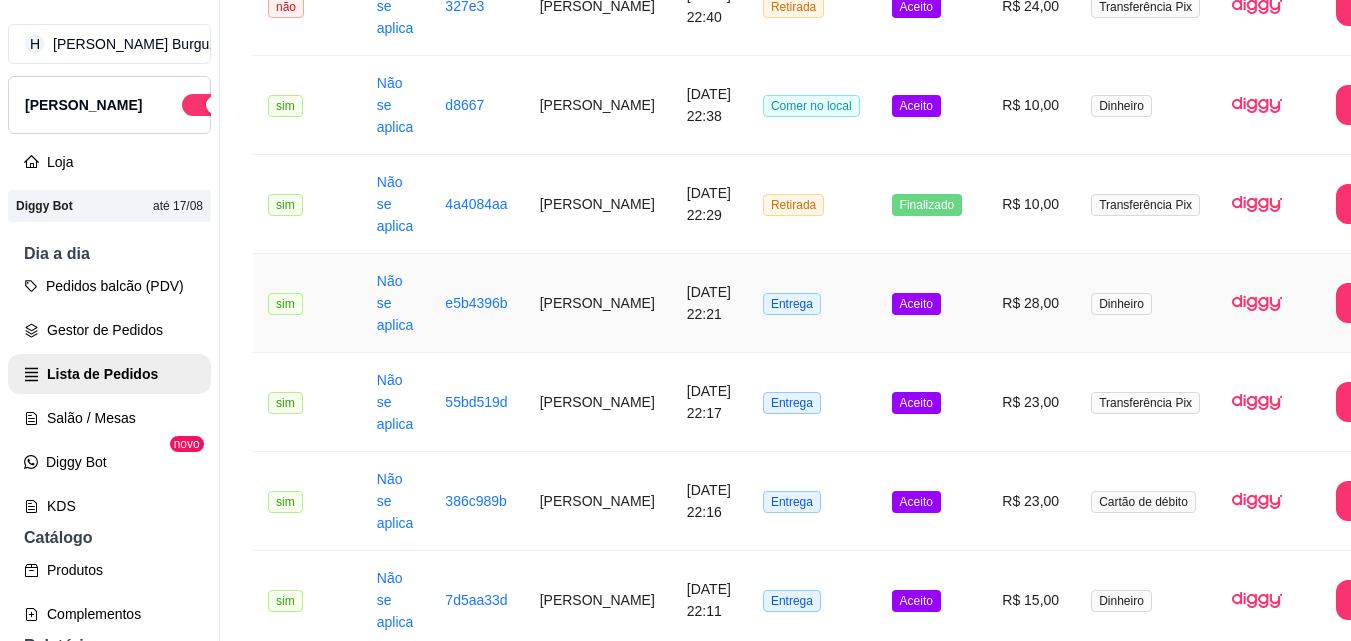 drag, startPoint x: 560, startPoint y: 301, endPoint x: 540, endPoint y: 303, distance: 20.09975 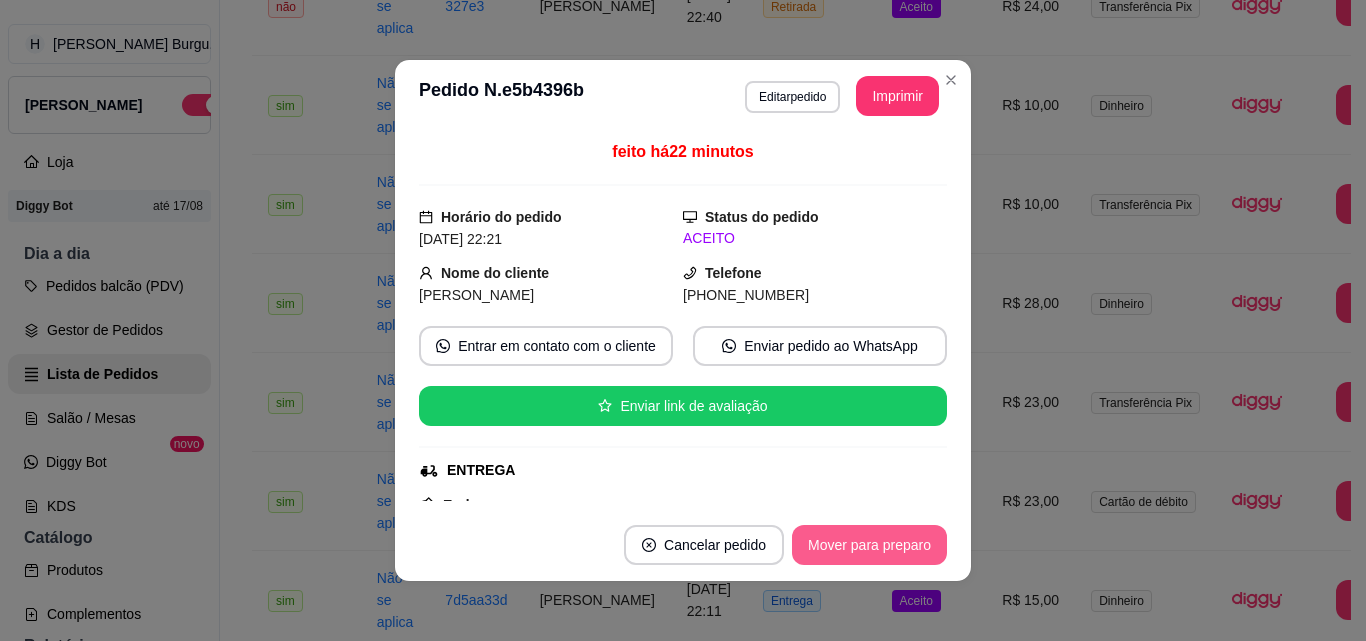 click on "Mover para preparo" at bounding box center [869, 545] 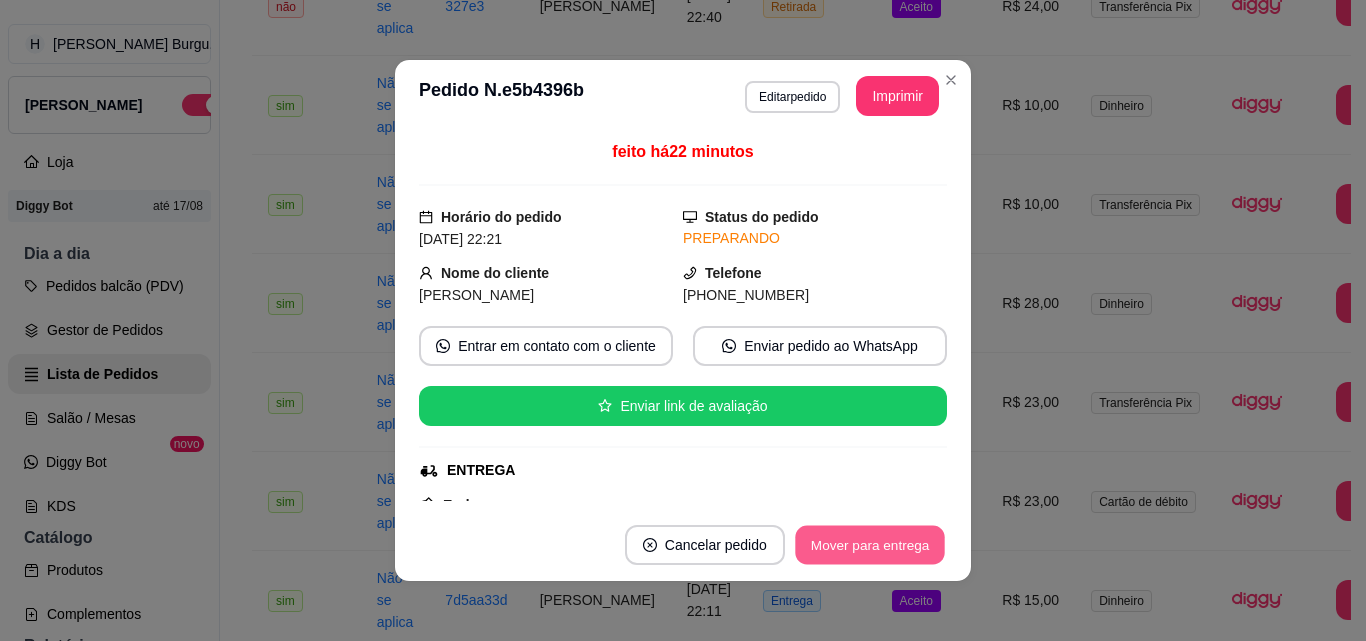 click on "Mover para entrega" at bounding box center [870, 545] 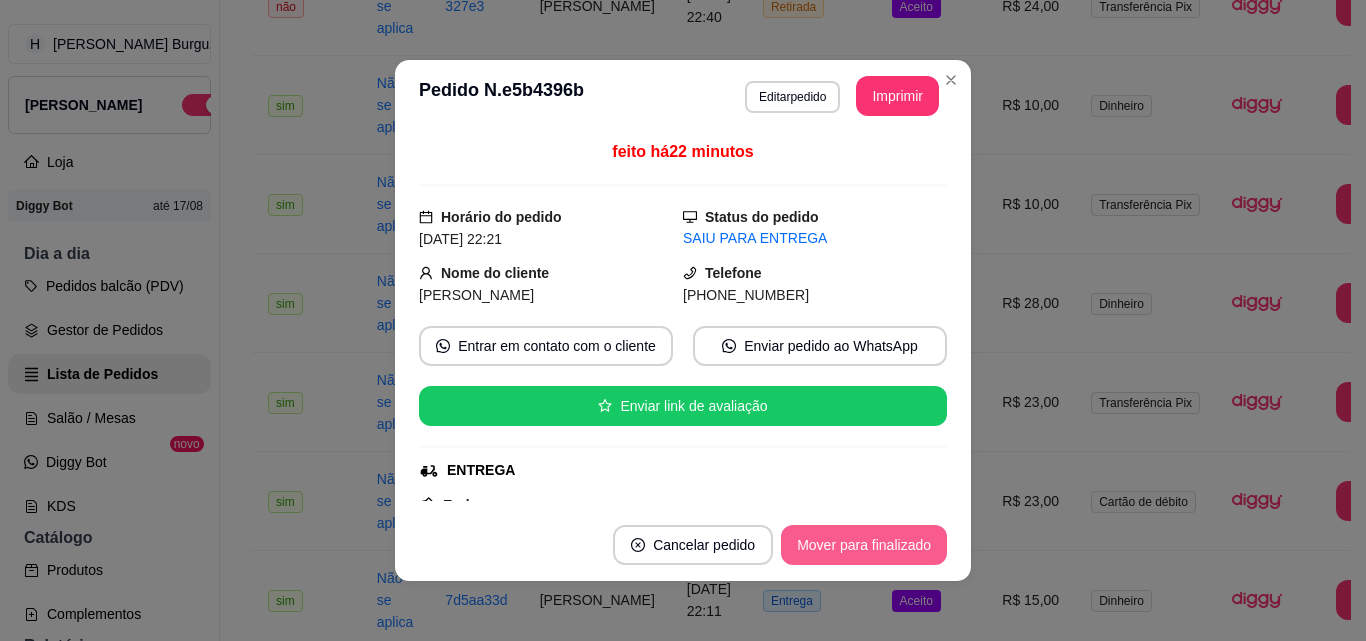 click on "Mover para finalizado" at bounding box center [864, 545] 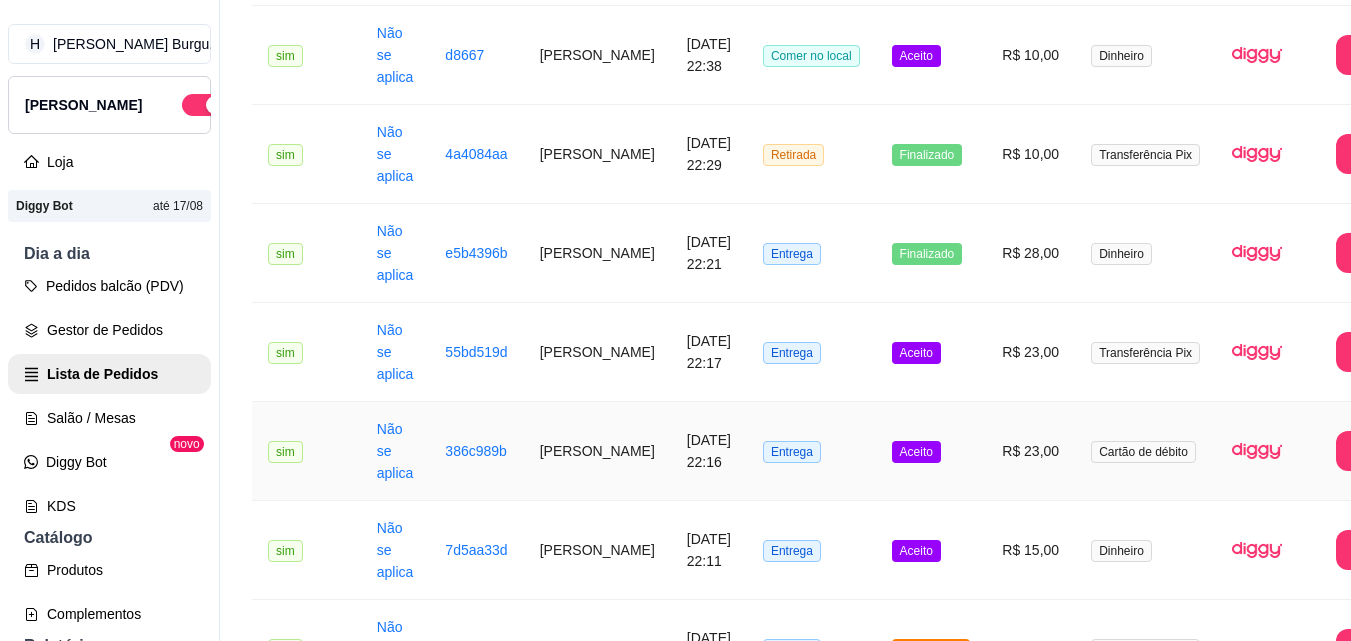 scroll, scrollTop: 400, scrollLeft: 0, axis: vertical 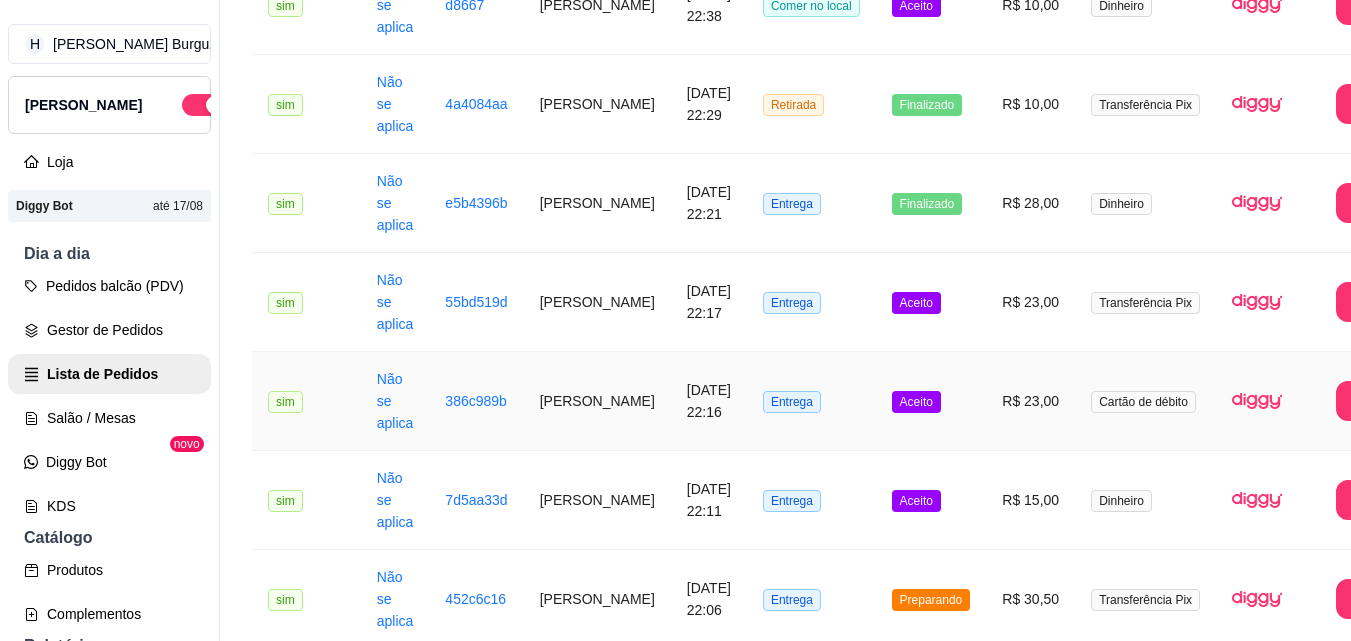 click on "[PERSON_NAME]" at bounding box center [597, 401] 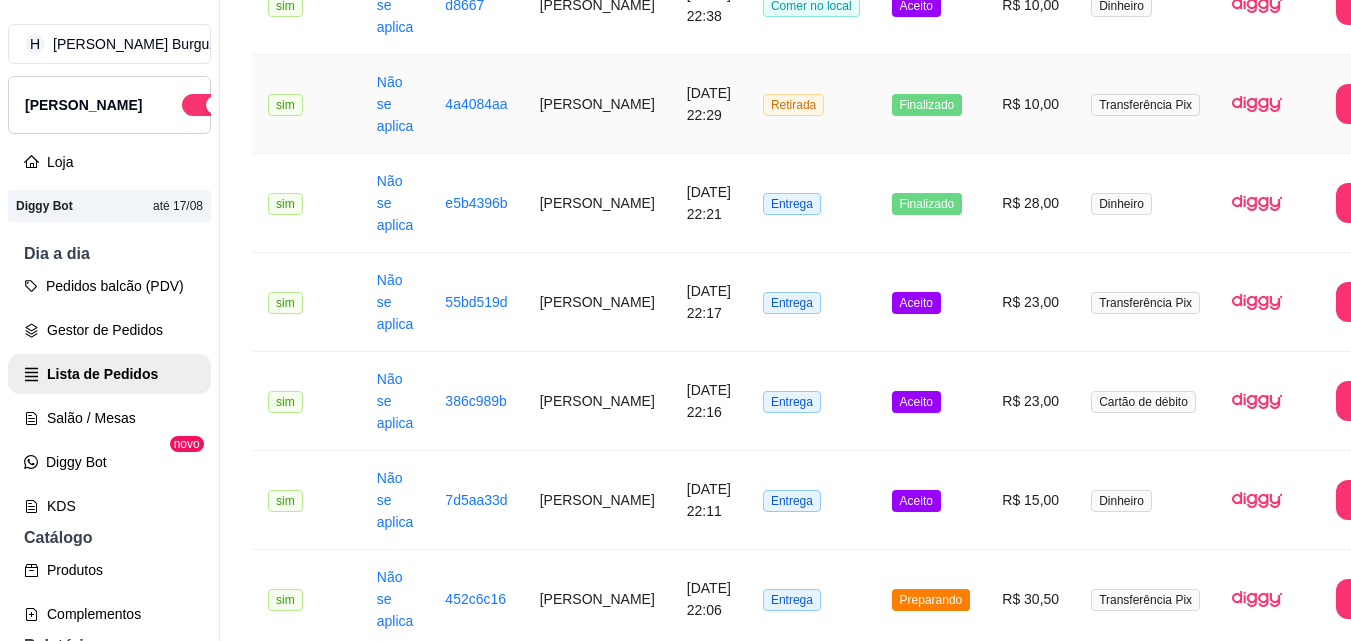 click on "[PERSON_NAME]" at bounding box center [597, 104] 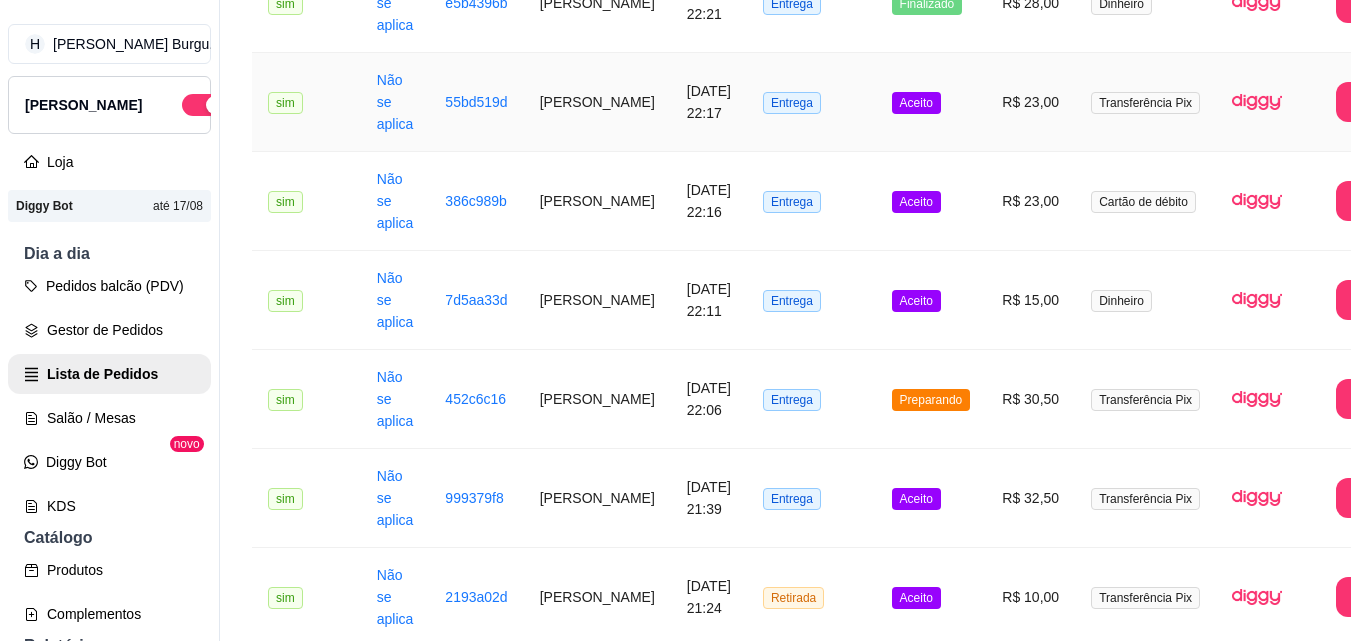 scroll, scrollTop: 700, scrollLeft: 0, axis: vertical 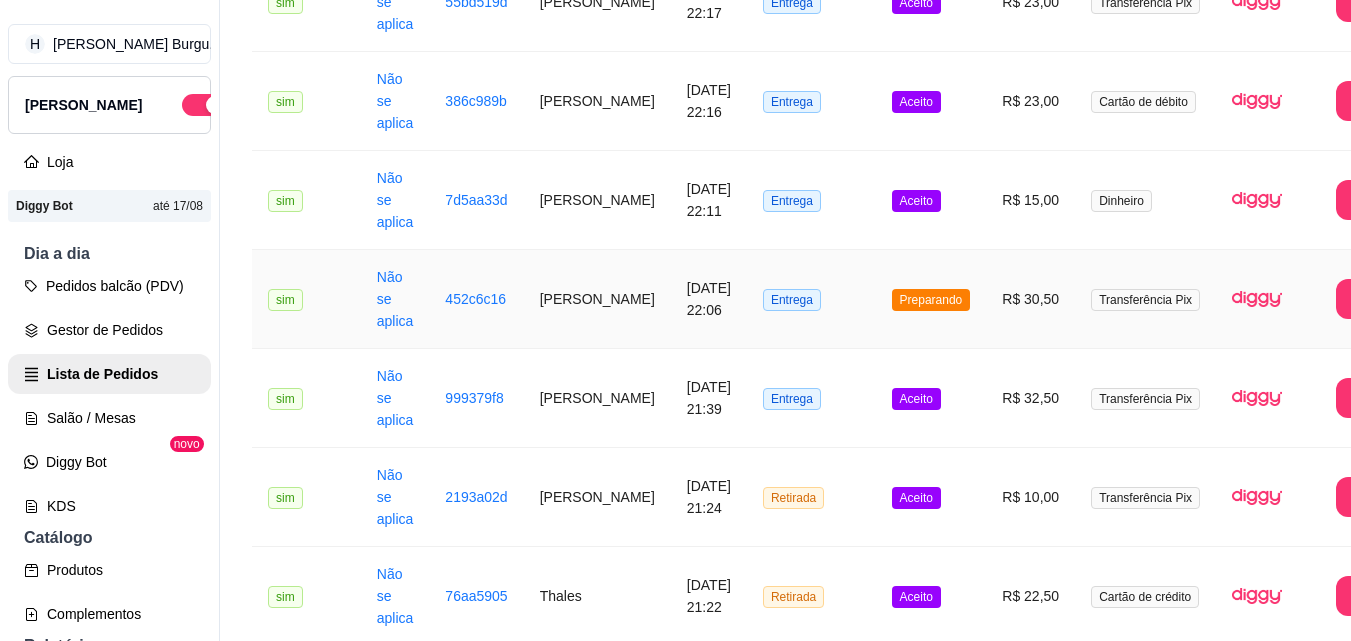 drag, startPoint x: 565, startPoint y: 308, endPoint x: 553, endPoint y: 317, distance: 15 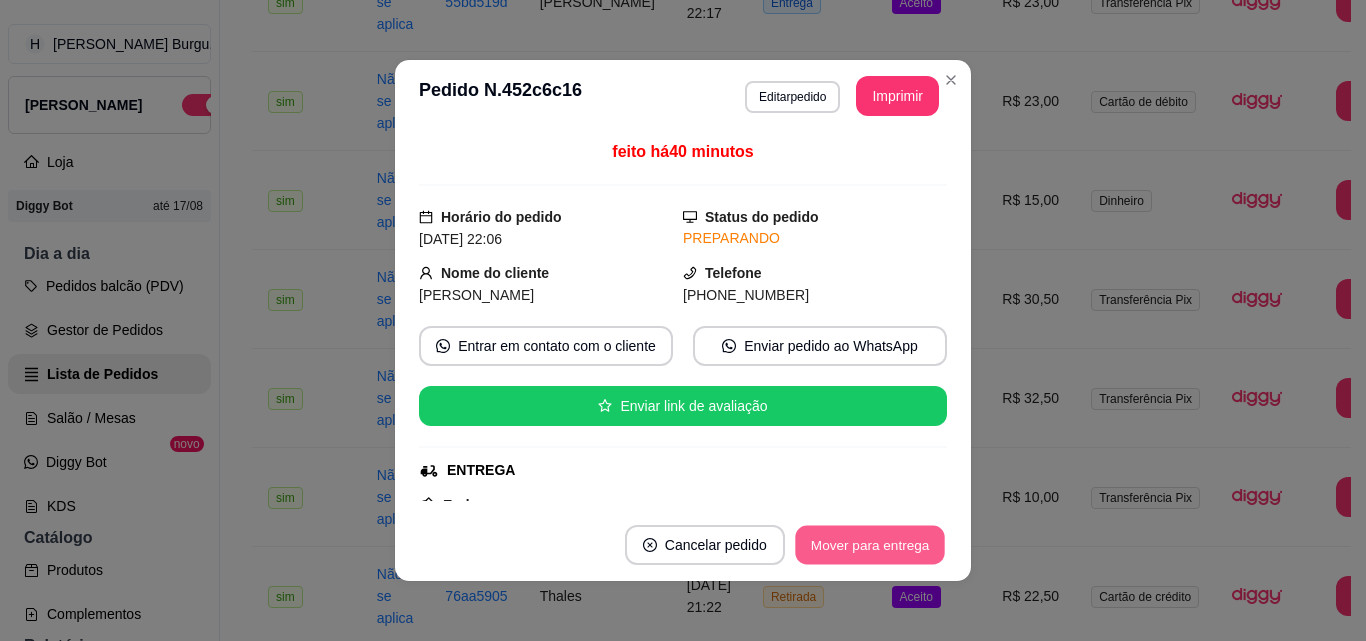 click on "Mover para entrega" at bounding box center (870, 545) 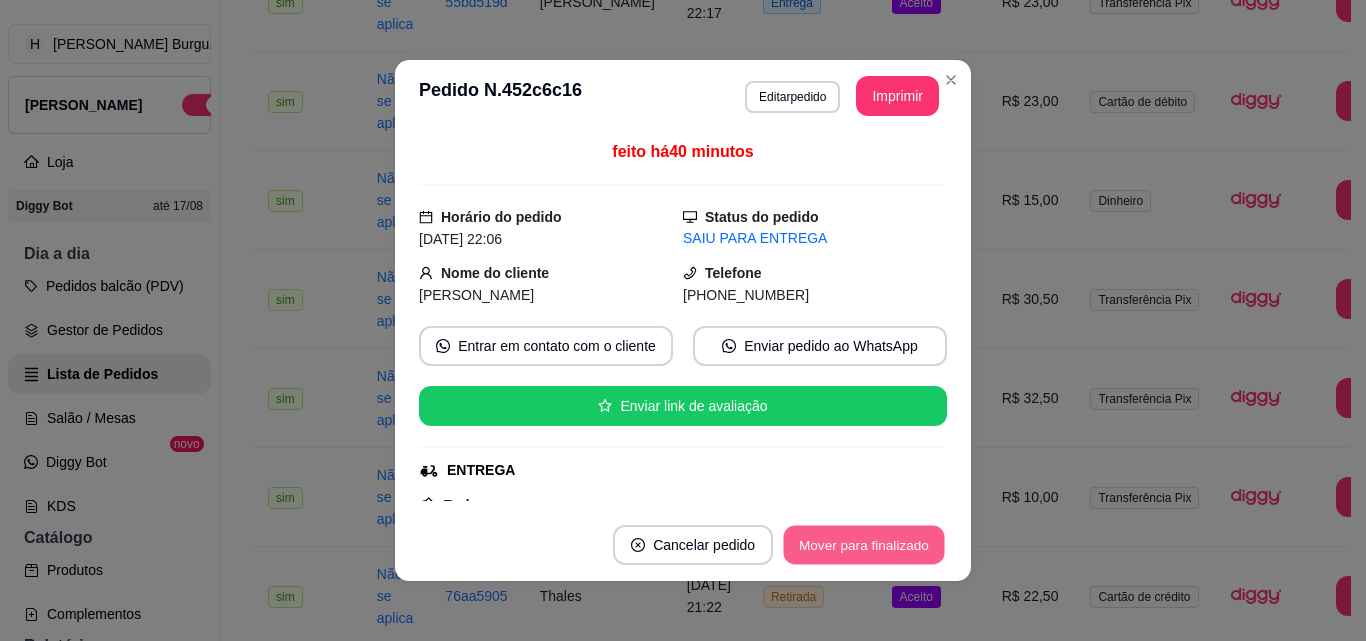 click on "Mover para finalizado" at bounding box center (864, 545) 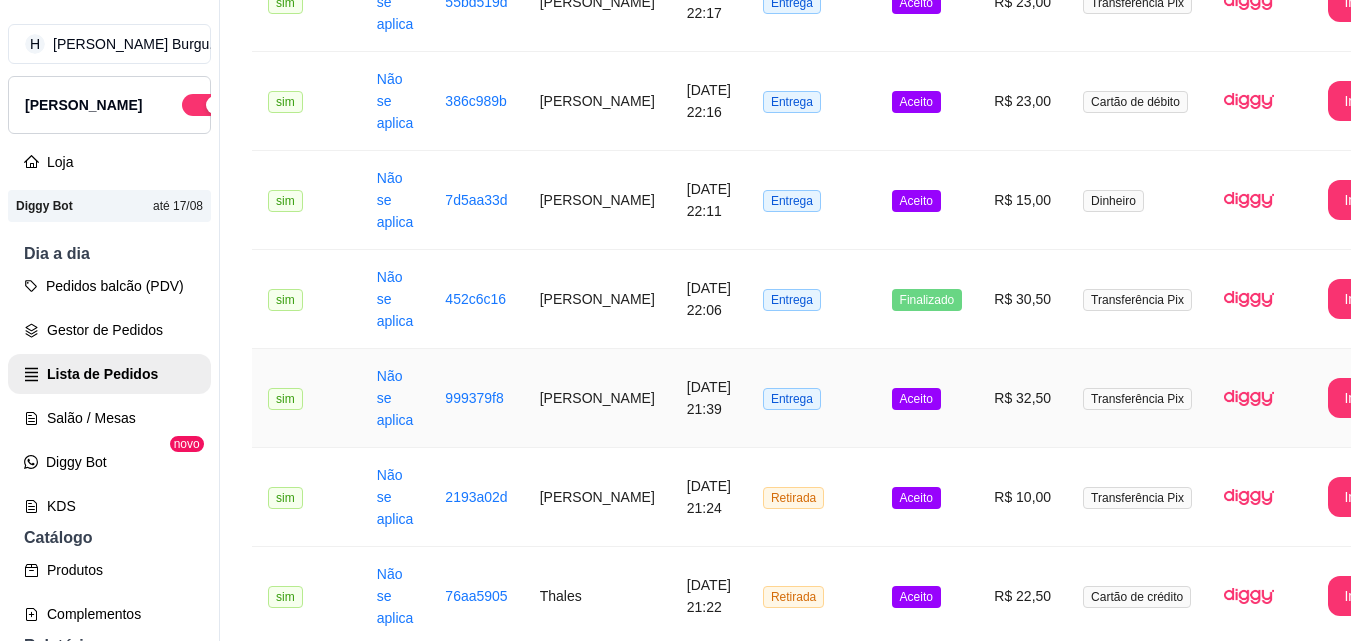 click on "[PERSON_NAME]" at bounding box center (597, 398) 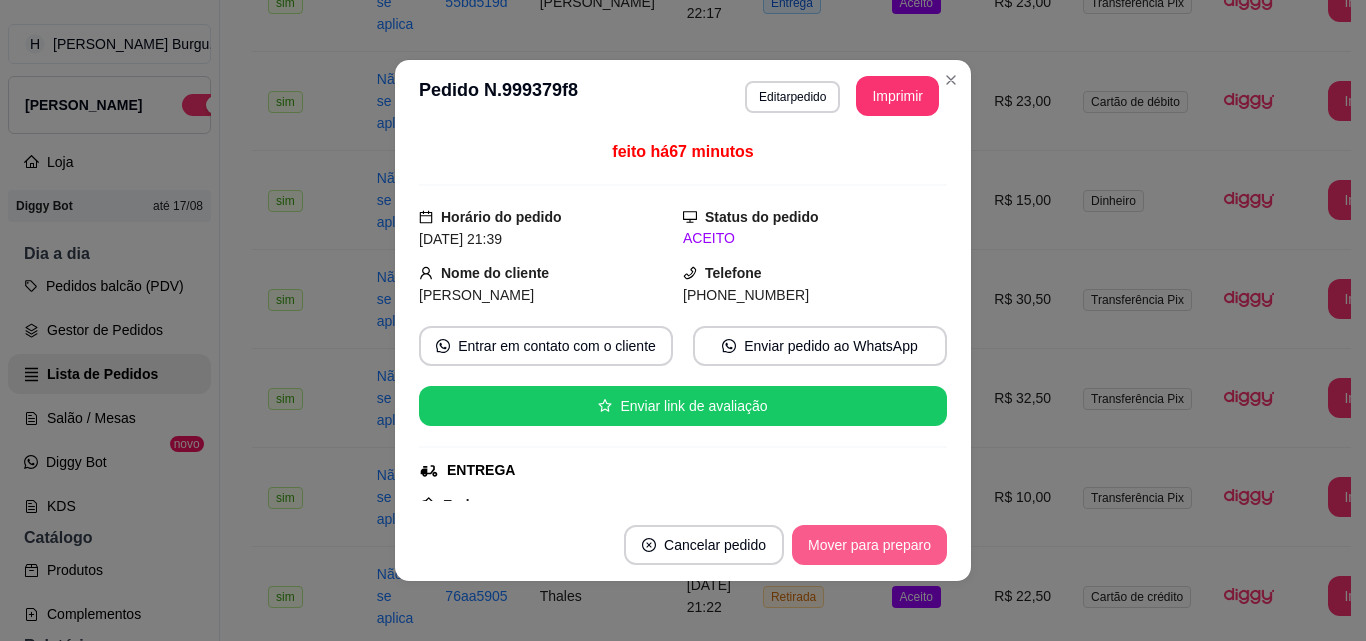 click on "Mover para preparo" at bounding box center [869, 545] 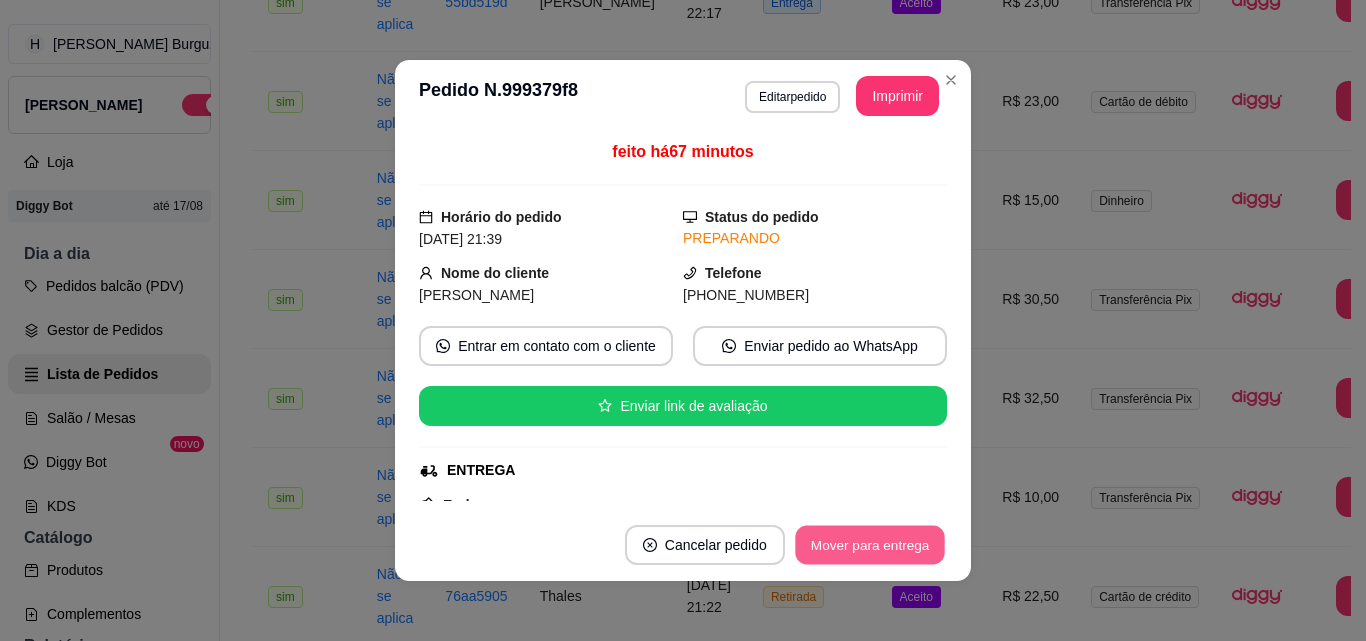 click on "Mover para entrega" at bounding box center [870, 545] 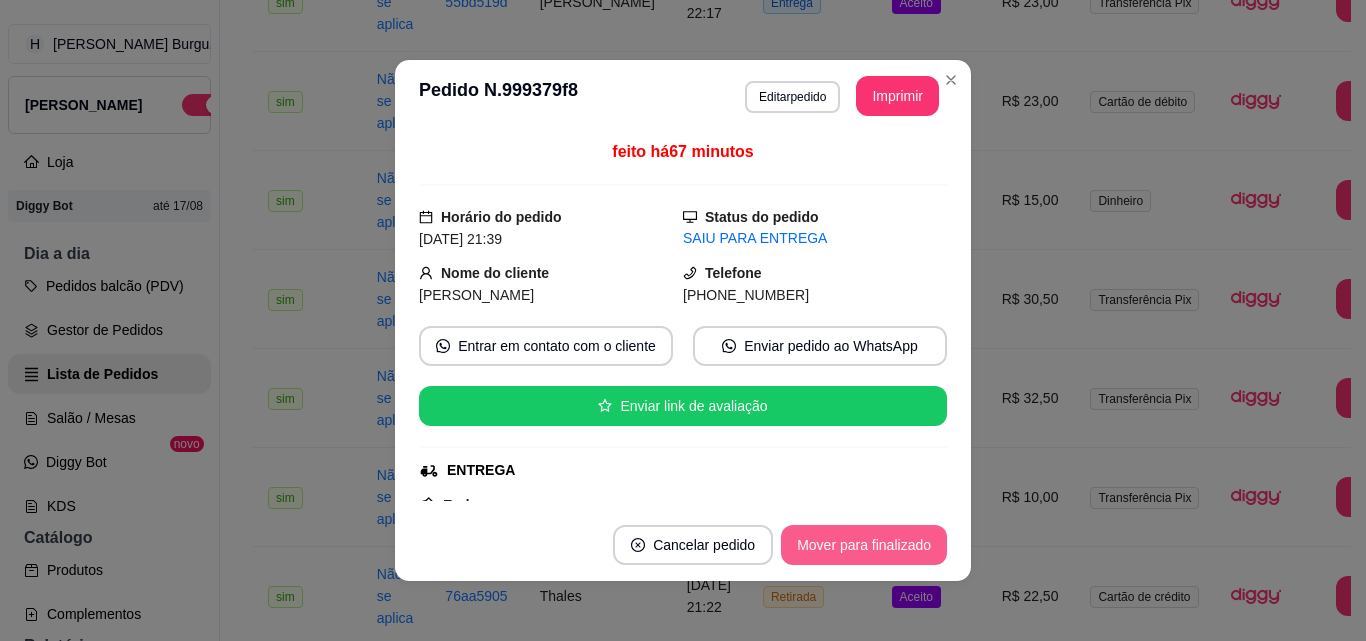 click on "Mover para finalizado" at bounding box center [864, 545] 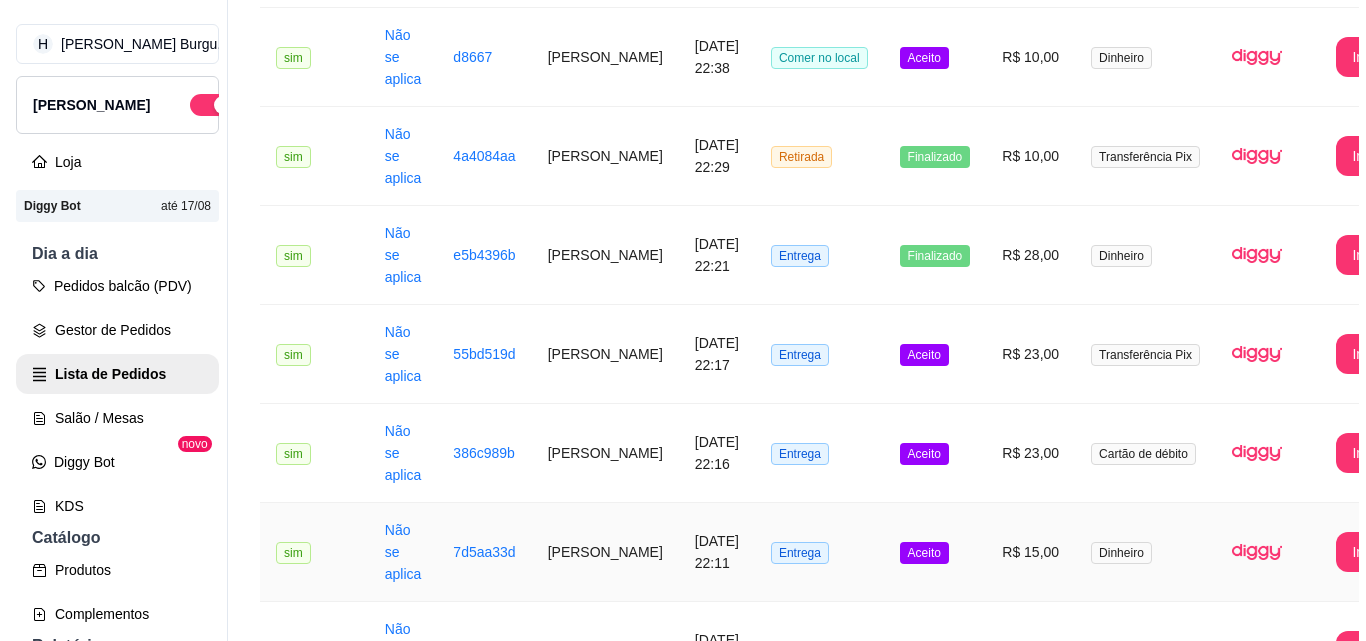 scroll, scrollTop: 300, scrollLeft: 0, axis: vertical 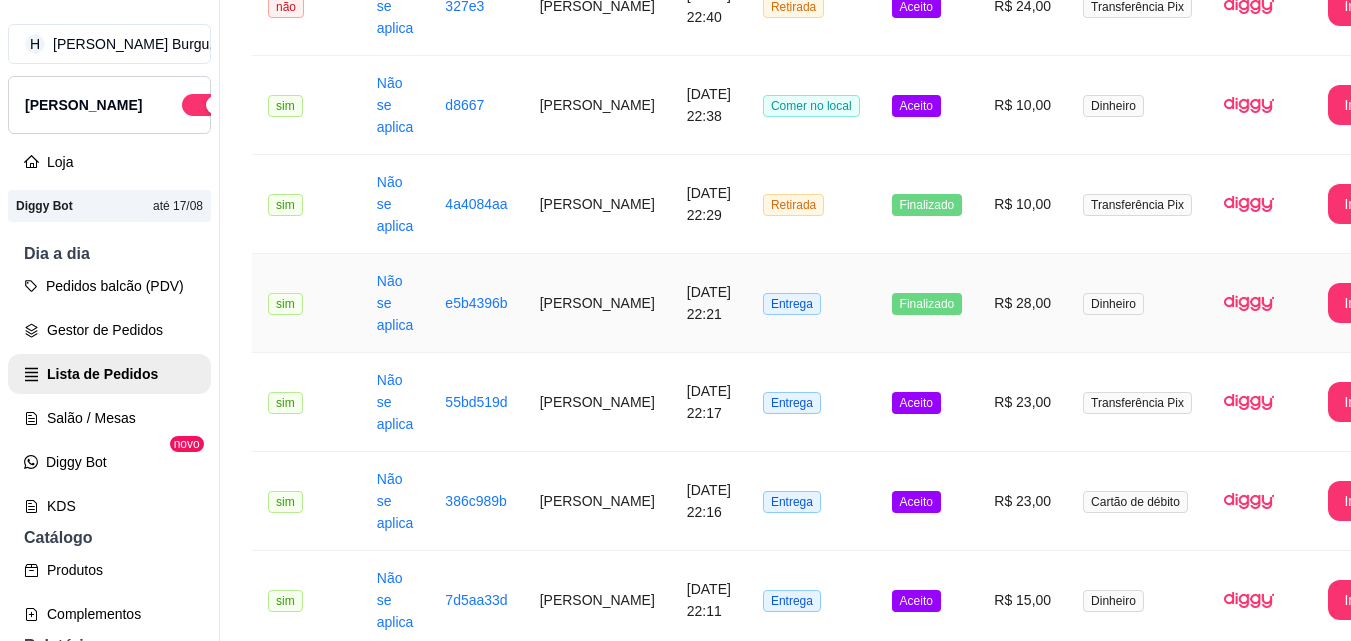 click on "[PERSON_NAME]" at bounding box center (597, 303) 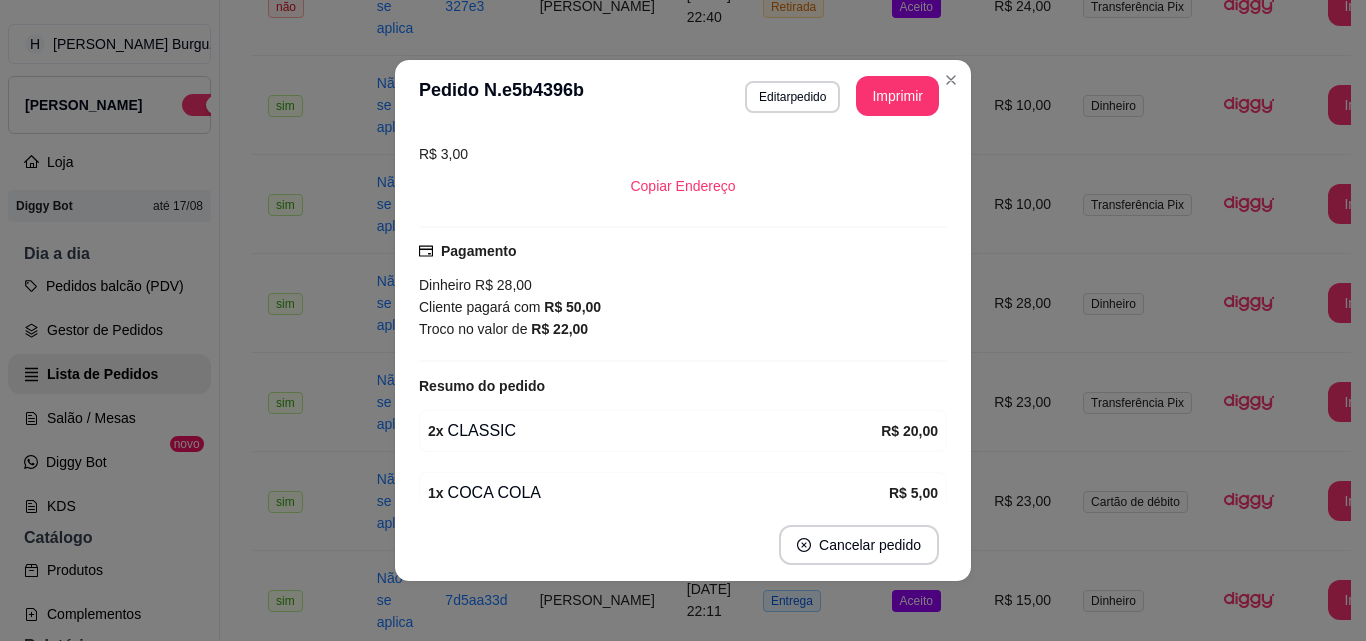 scroll, scrollTop: 476, scrollLeft: 0, axis: vertical 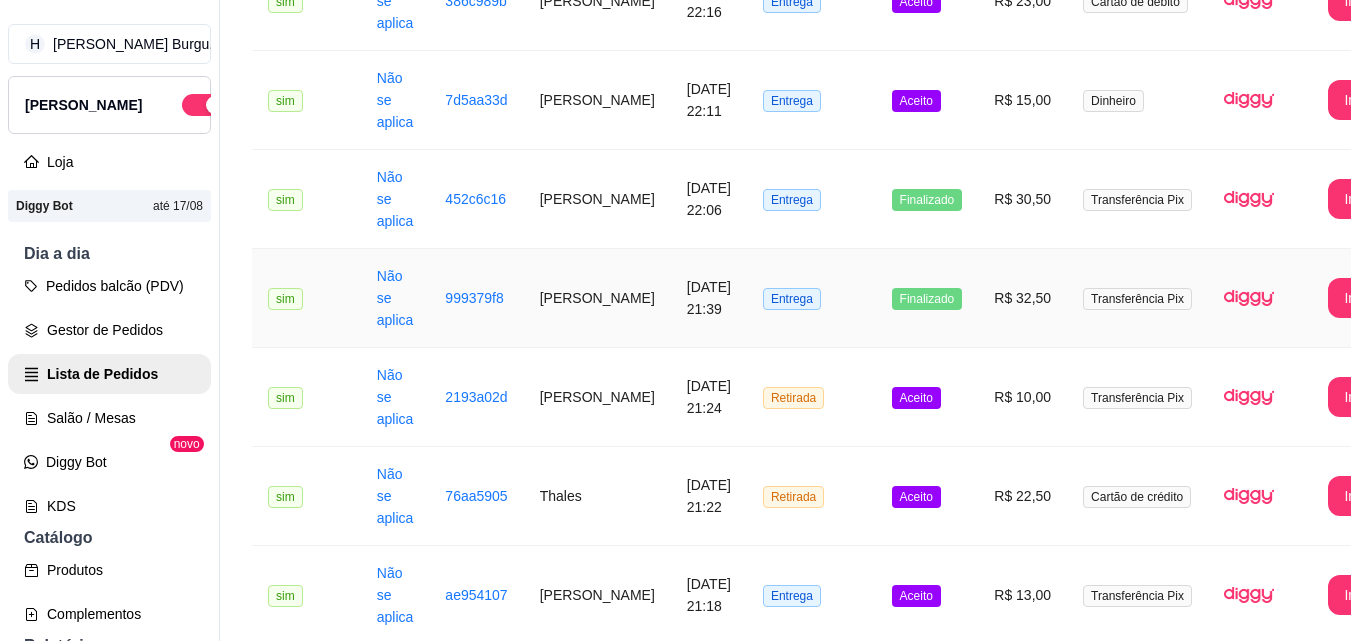click on "[PERSON_NAME]" at bounding box center (597, 298) 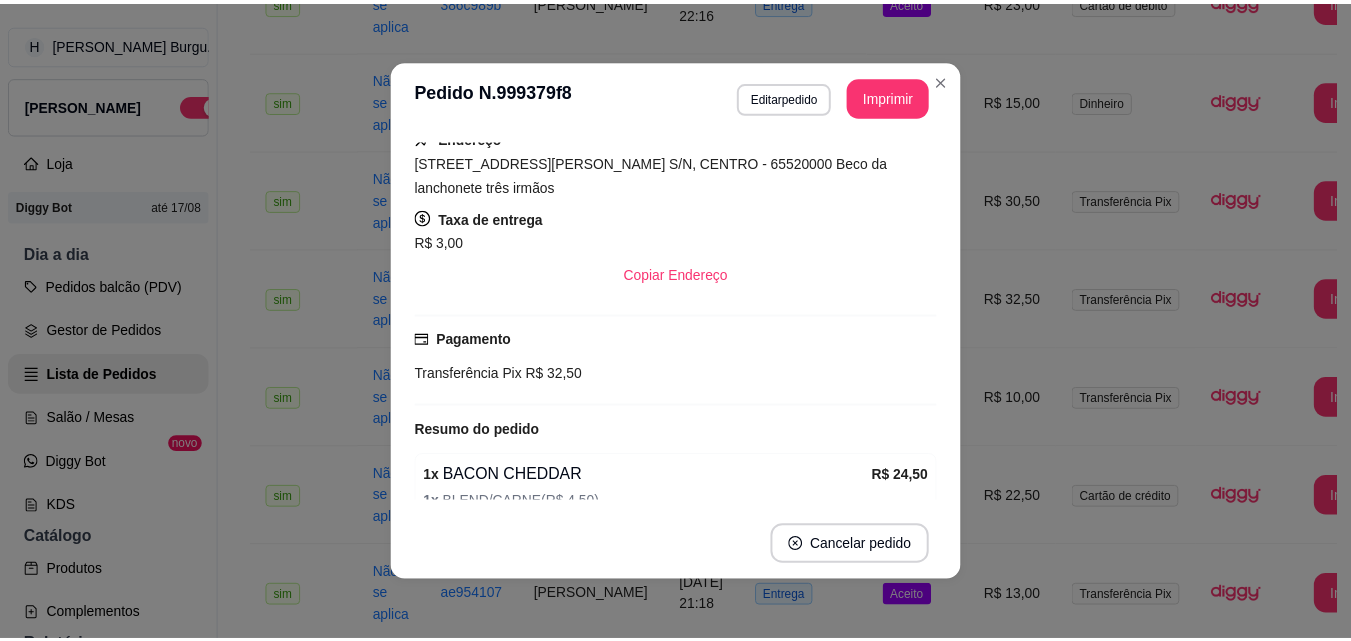 scroll, scrollTop: 0, scrollLeft: 0, axis: both 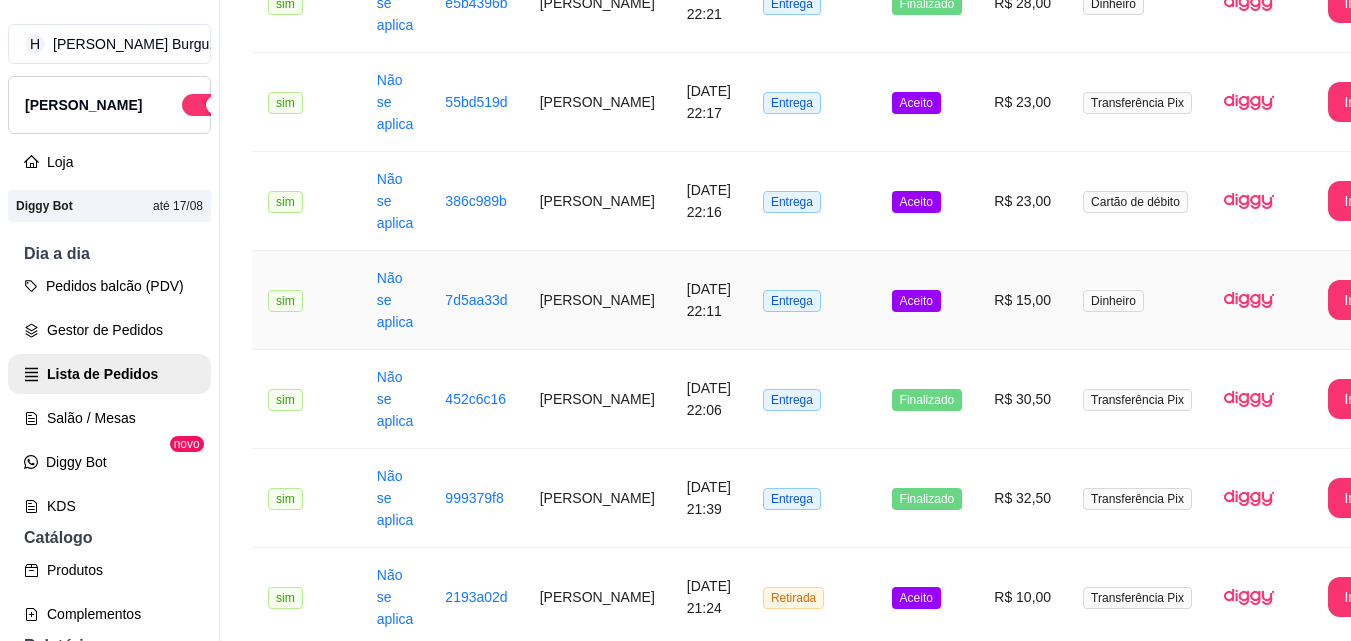 click on "[PERSON_NAME]" at bounding box center [597, 300] 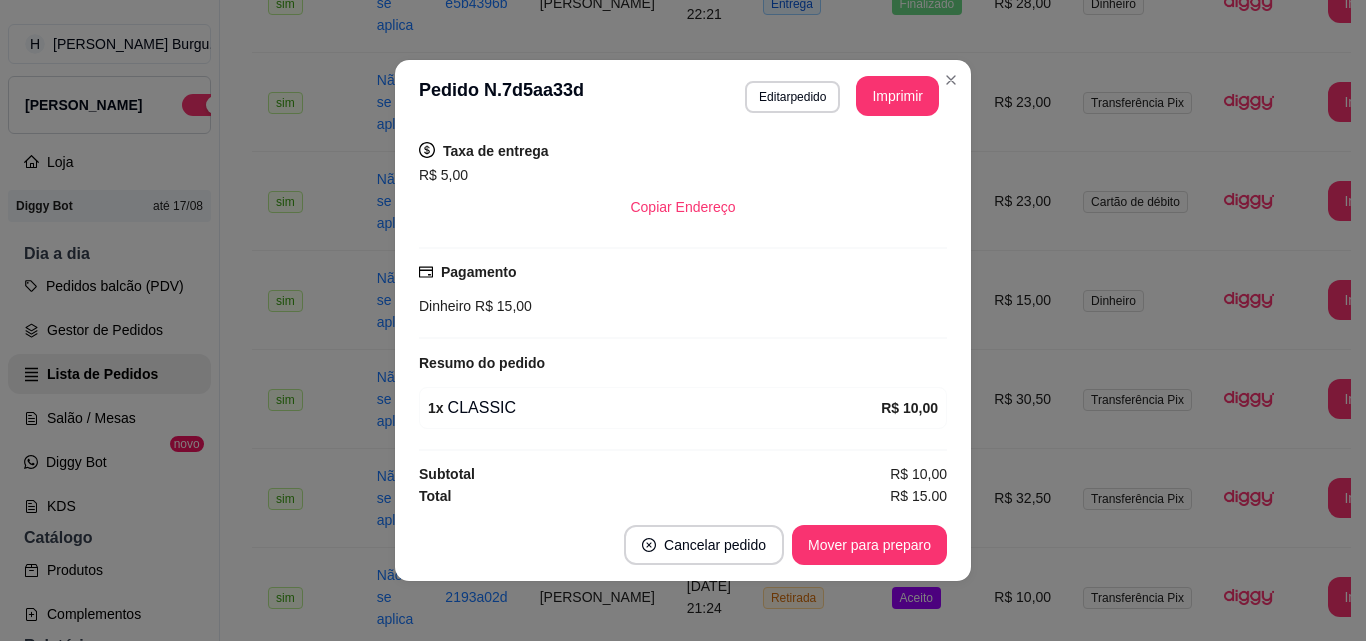 scroll, scrollTop: 416, scrollLeft: 0, axis: vertical 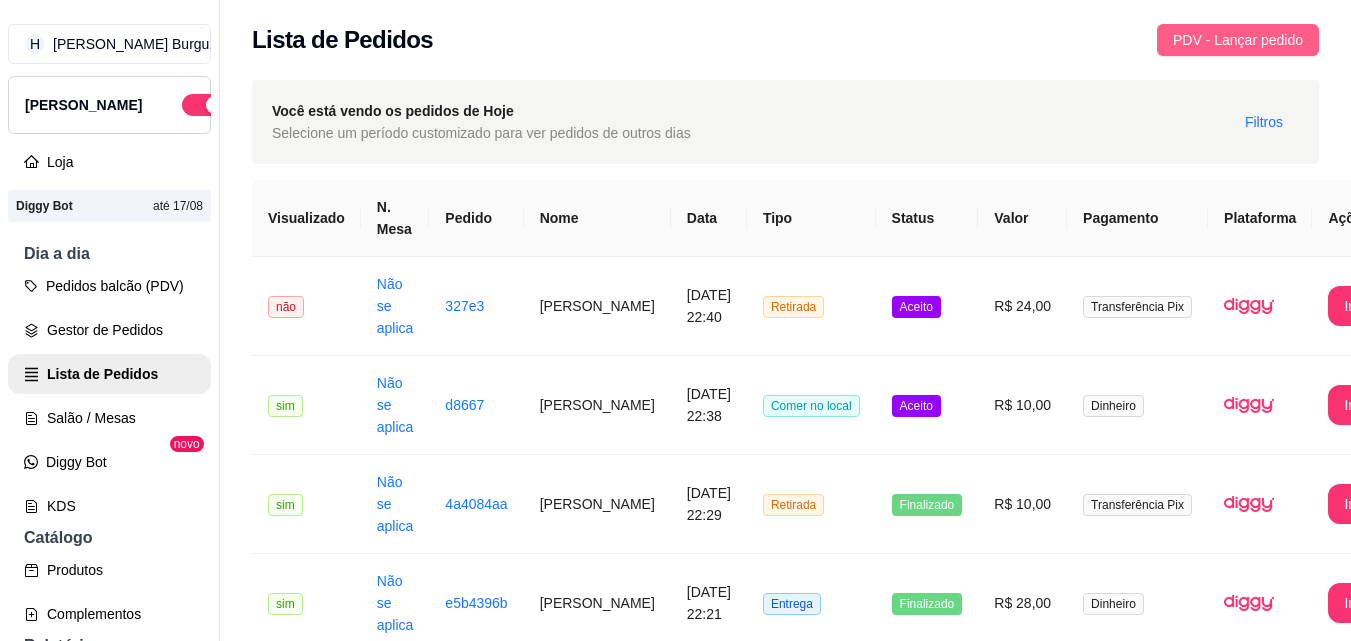 click on "PDV - Lançar pedido" at bounding box center [1238, 40] 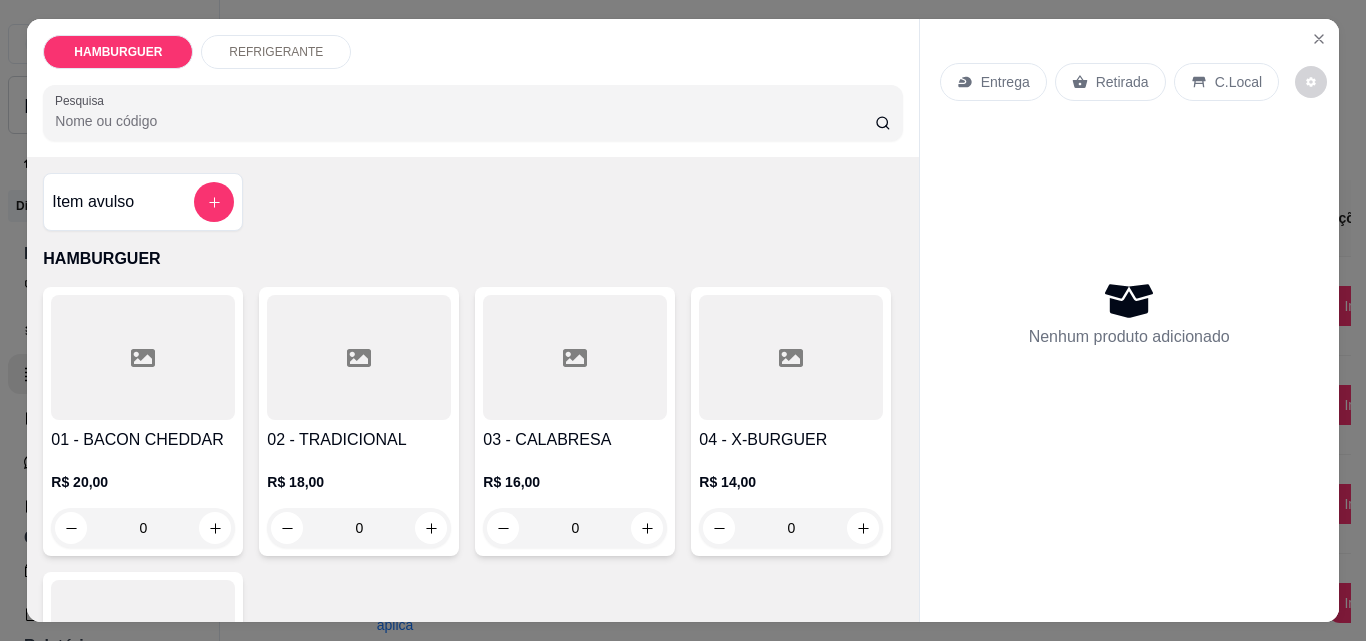 click on "Entrega" at bounding box center (1005, 82) 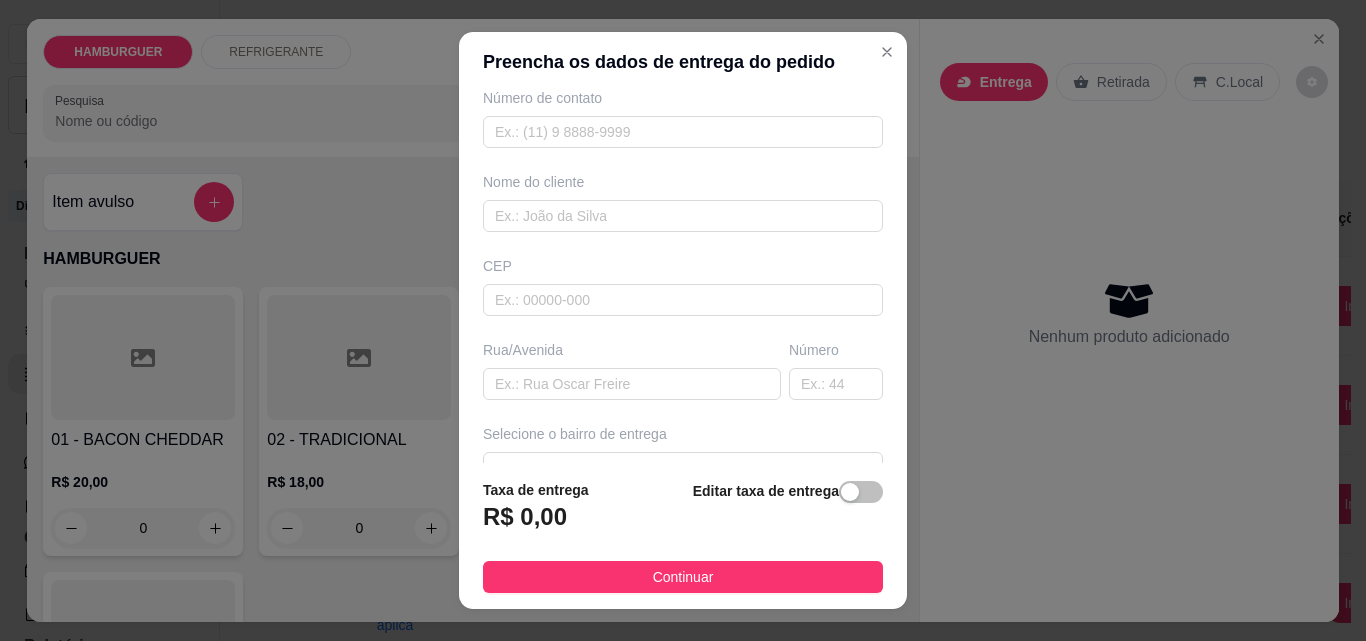 scroll, scrollTop: 0, scrollLeft: 0, axis: both 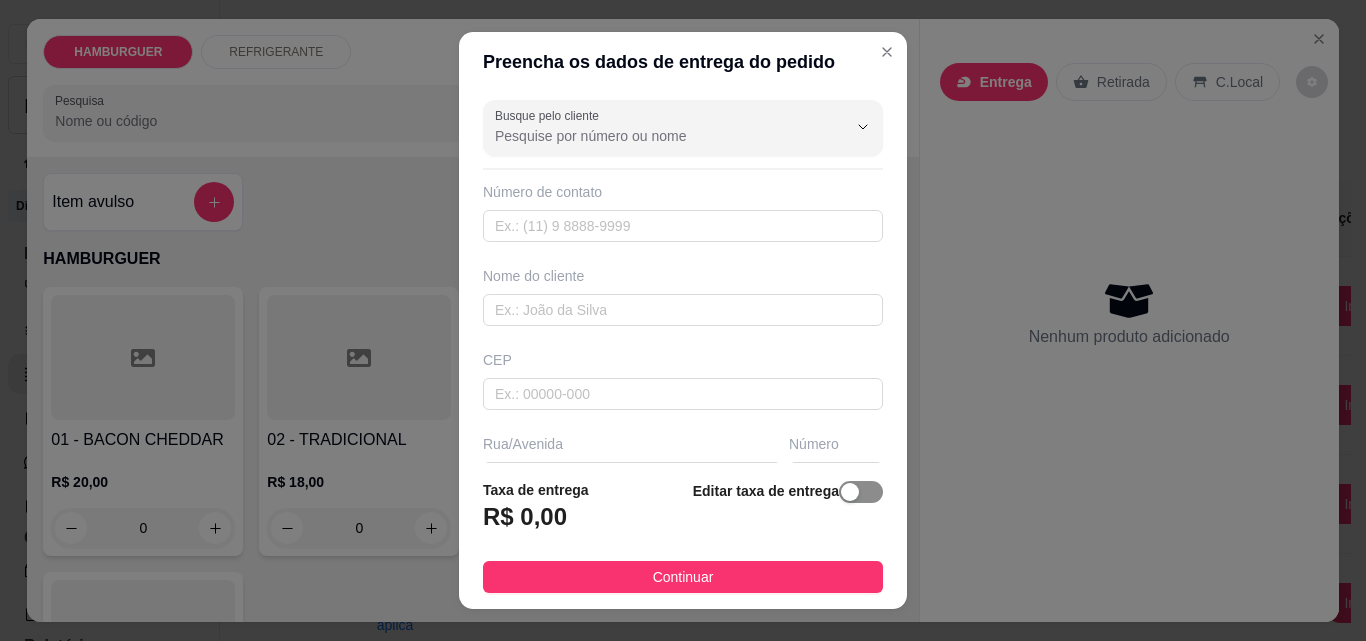 click at bounding box center [861, 492] 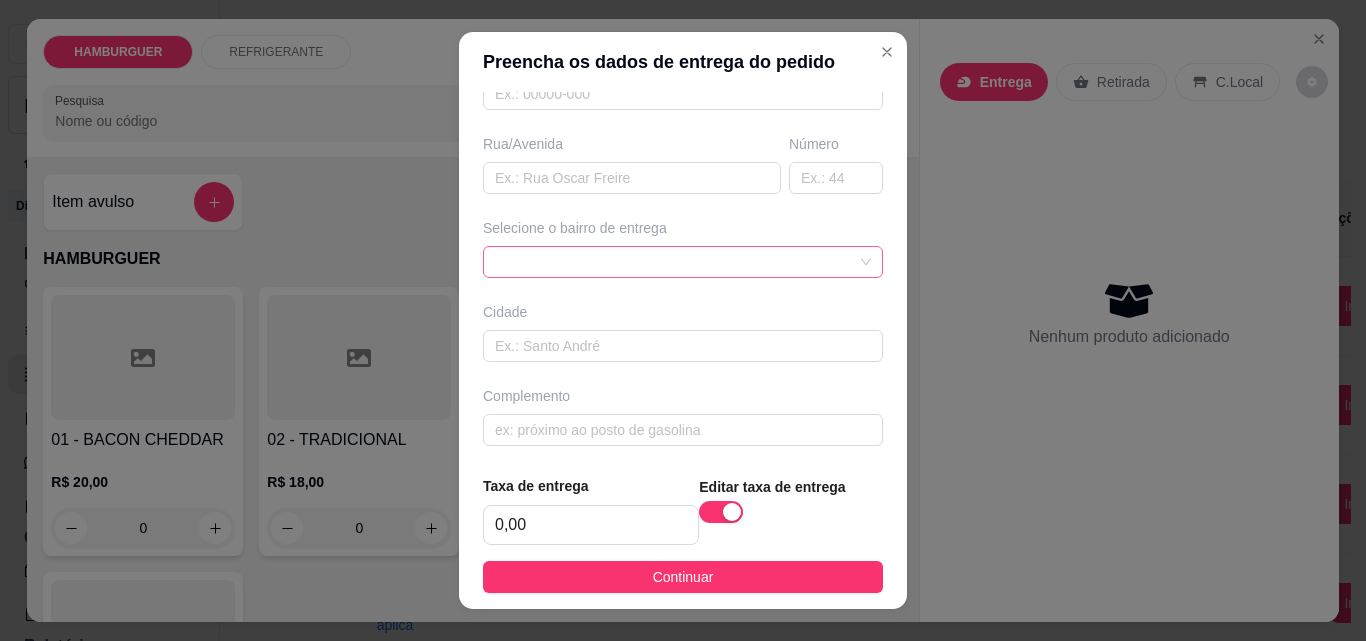scroll, scrollTop: 200, scrollLeft: 0, axis: vertical 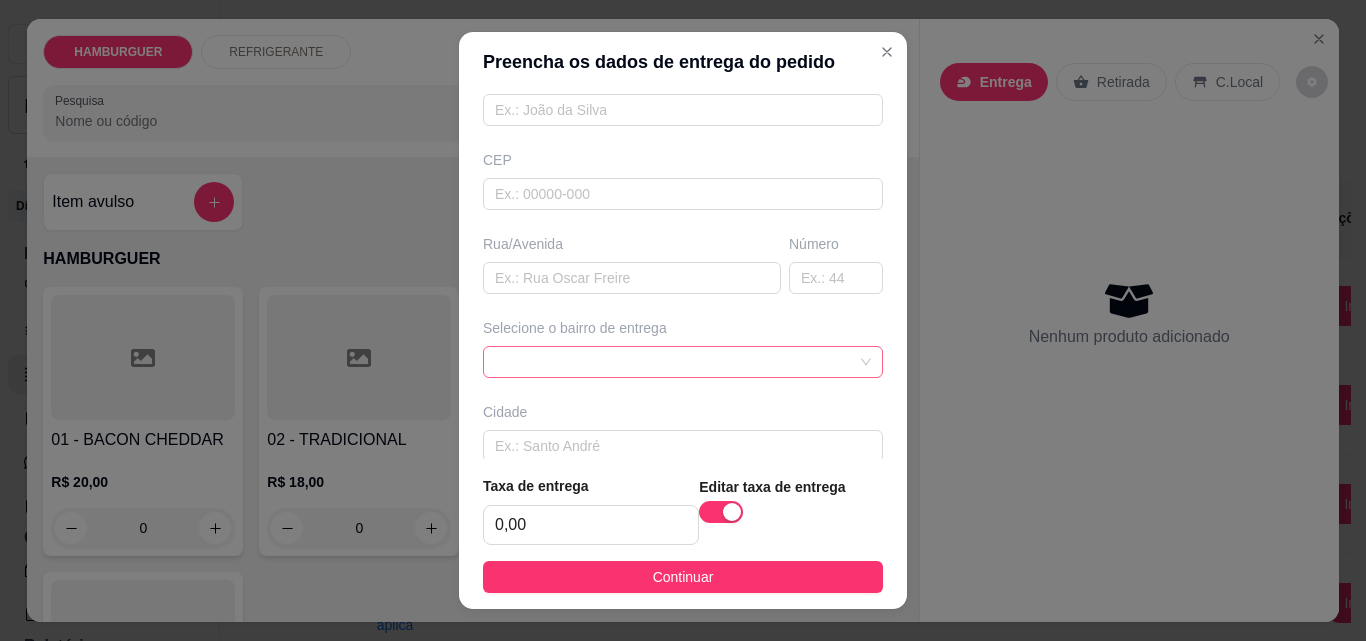 click at bounding box center (683, 362) 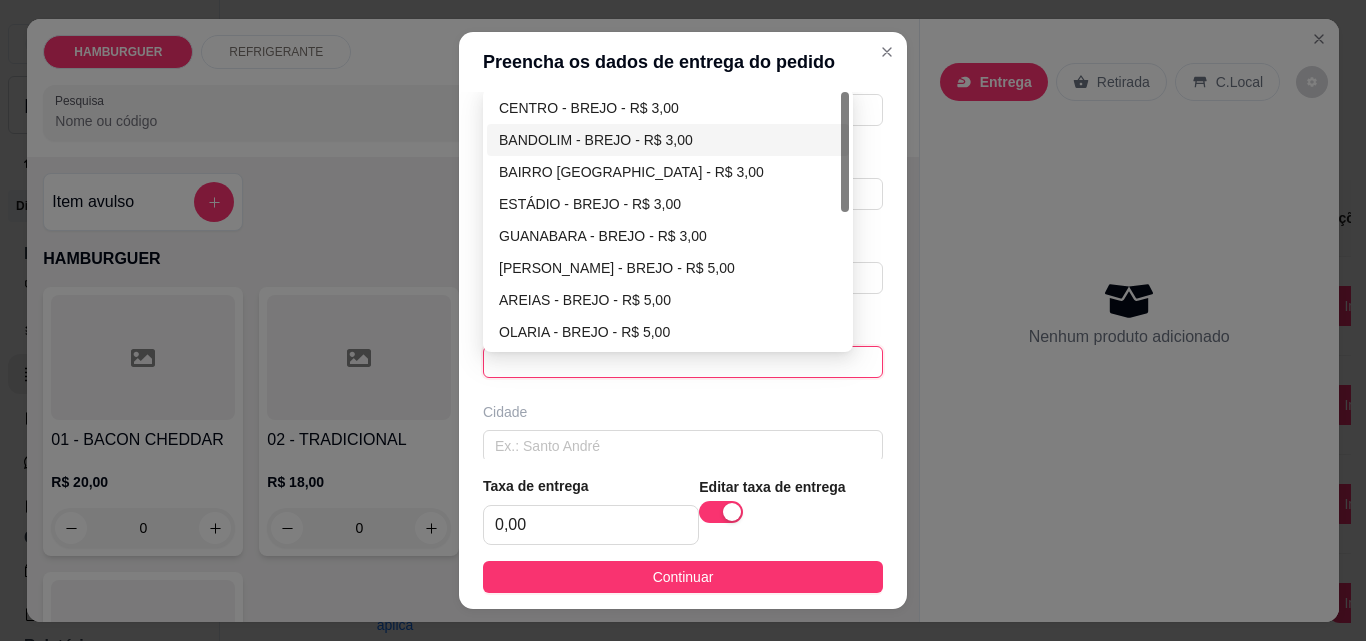 click on "BANDOLIM - BREJO -  R$ 3,00" at bounding box center [668, 140] 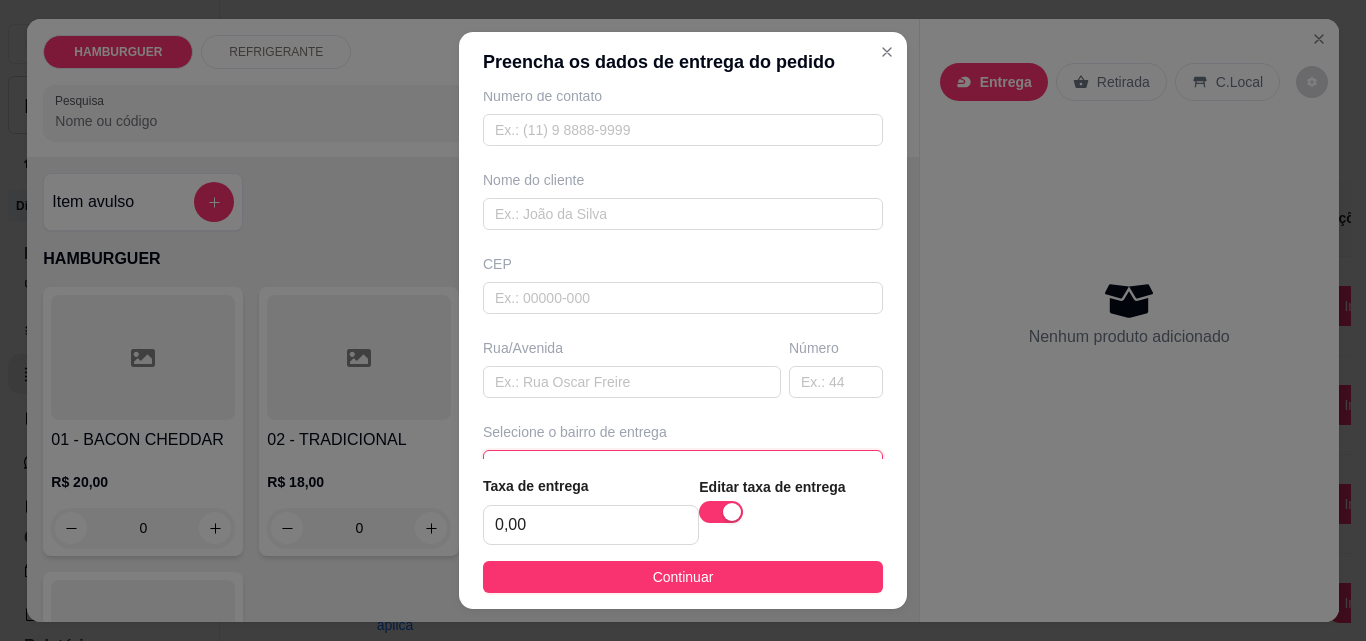scroll, scrollTop: 0, scrollLeft: 0, axis: both 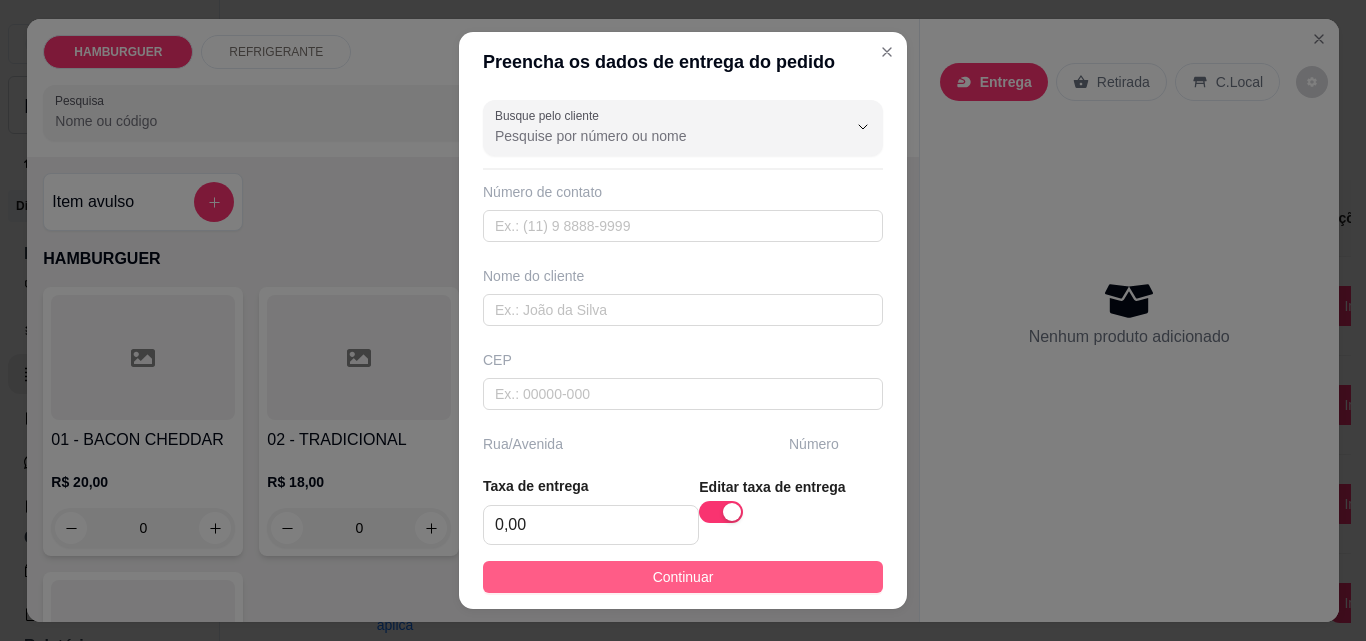 click on "Continuar" at bounding box center [683, 577] 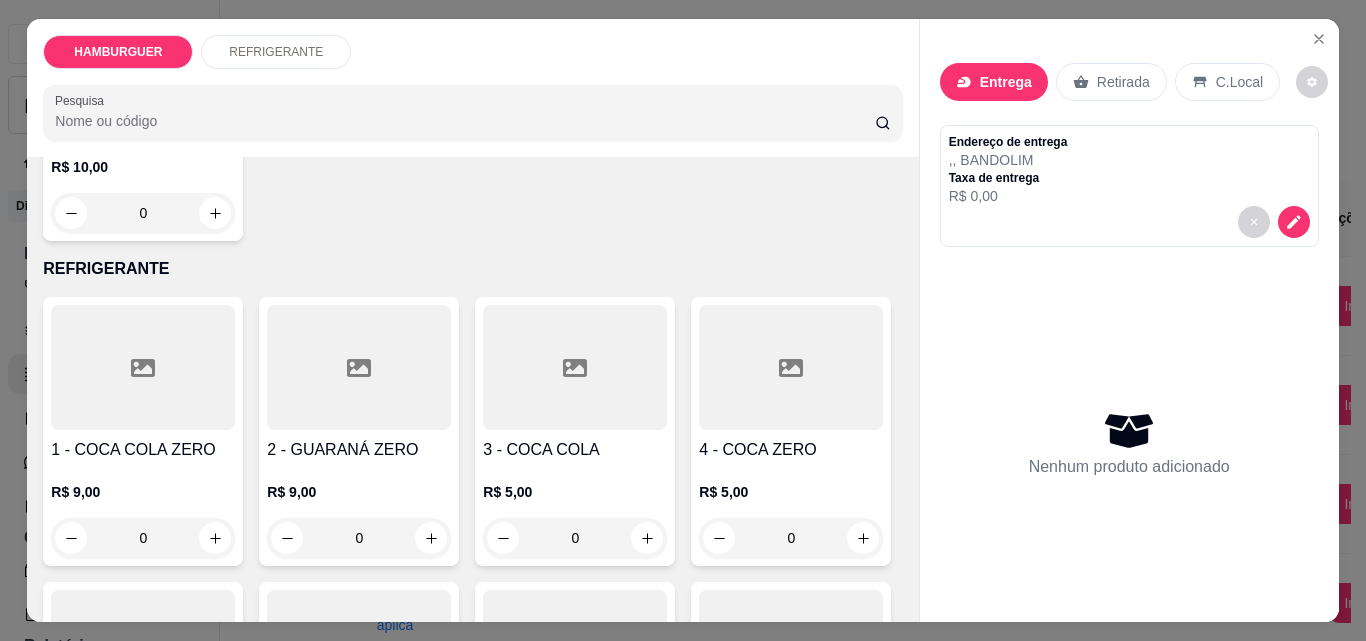 scroll, scrollTop: 500, scrollLeft: 0, axis: vertical 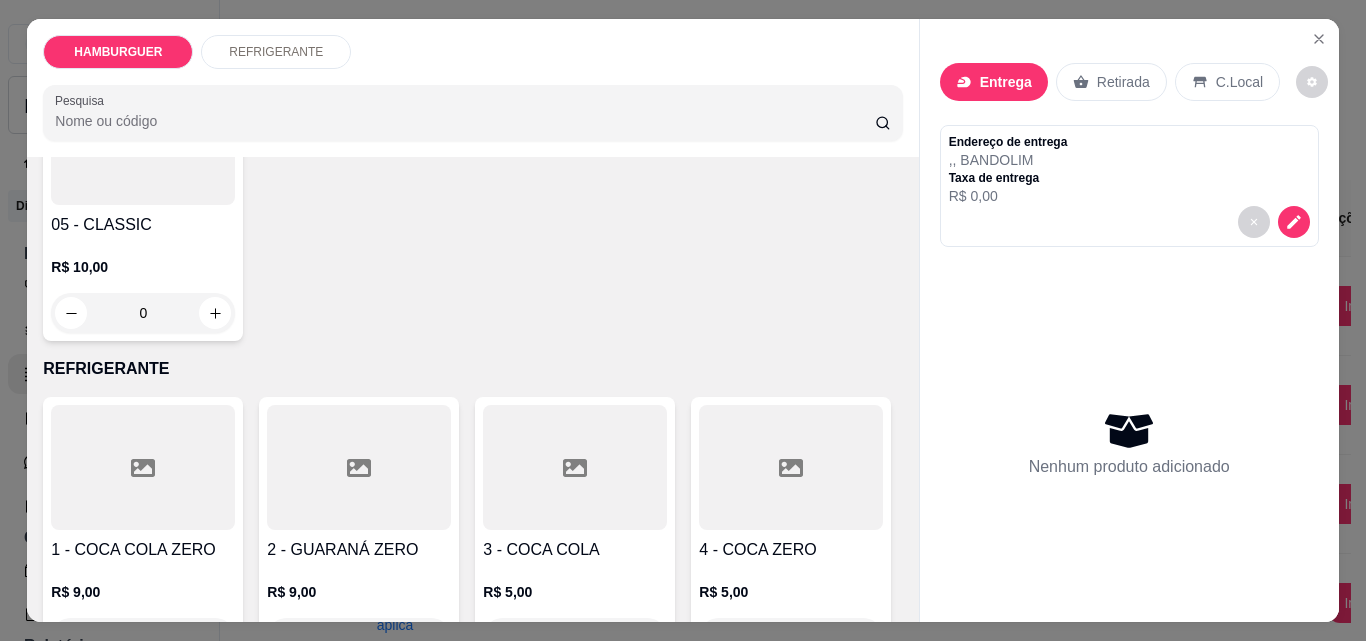 click on "0" at bounding box center (143, 313) 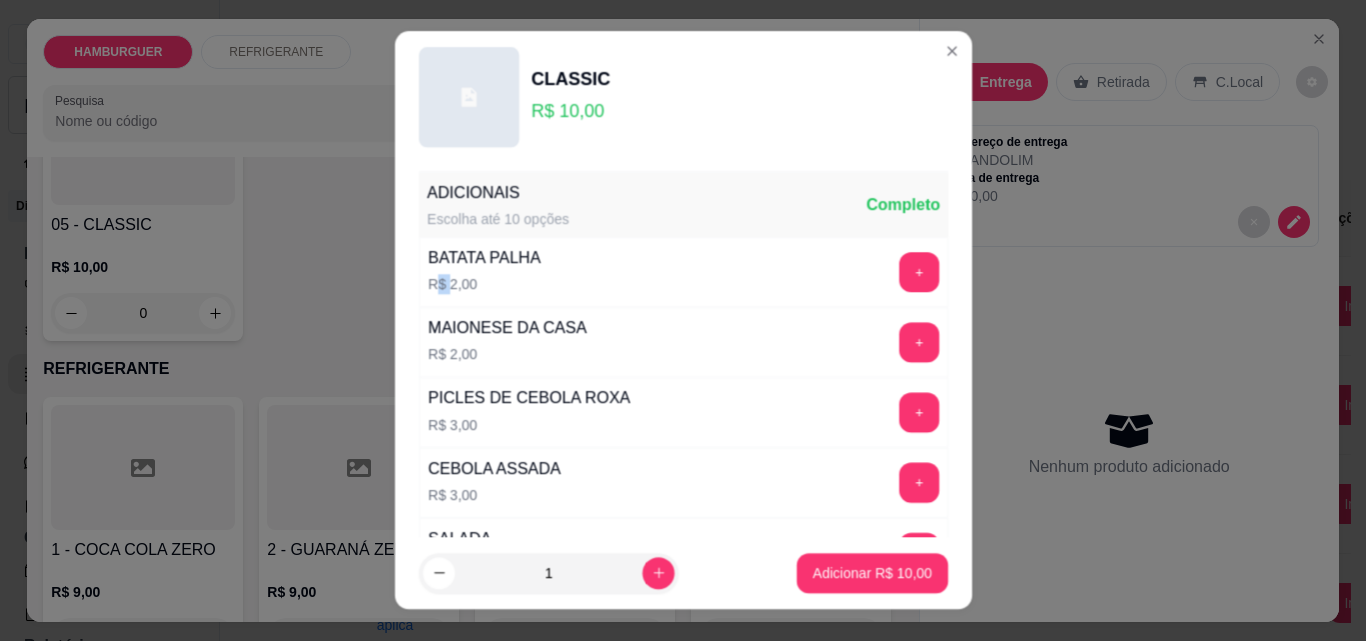 click on "BATATA PALHA  R$ 2,00" at bounding box center [483, 273] 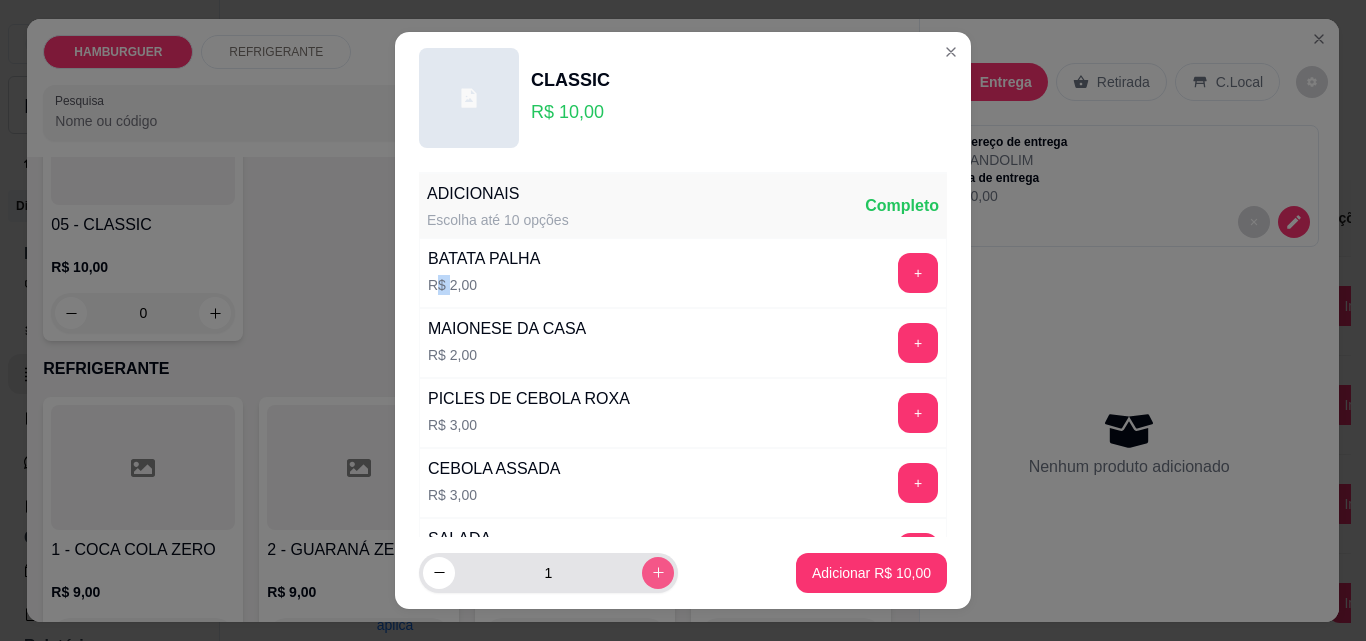 click at bounding box center (658, 573) 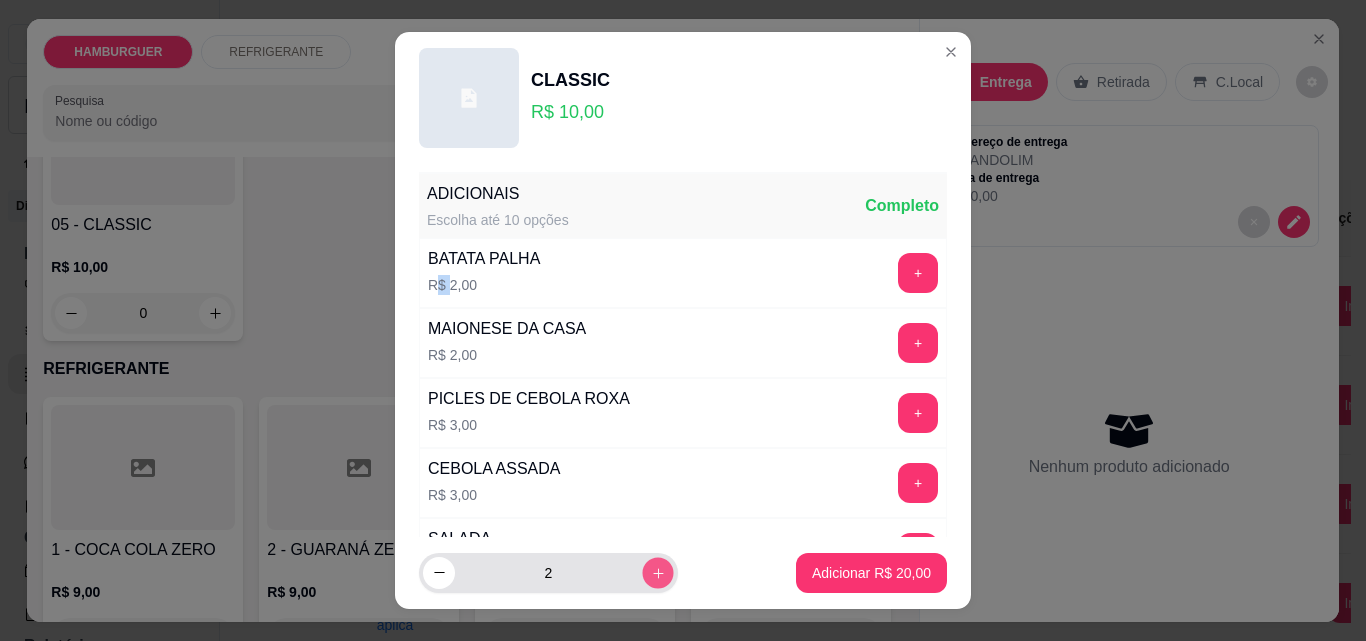 click at bounding box center (657, 572) 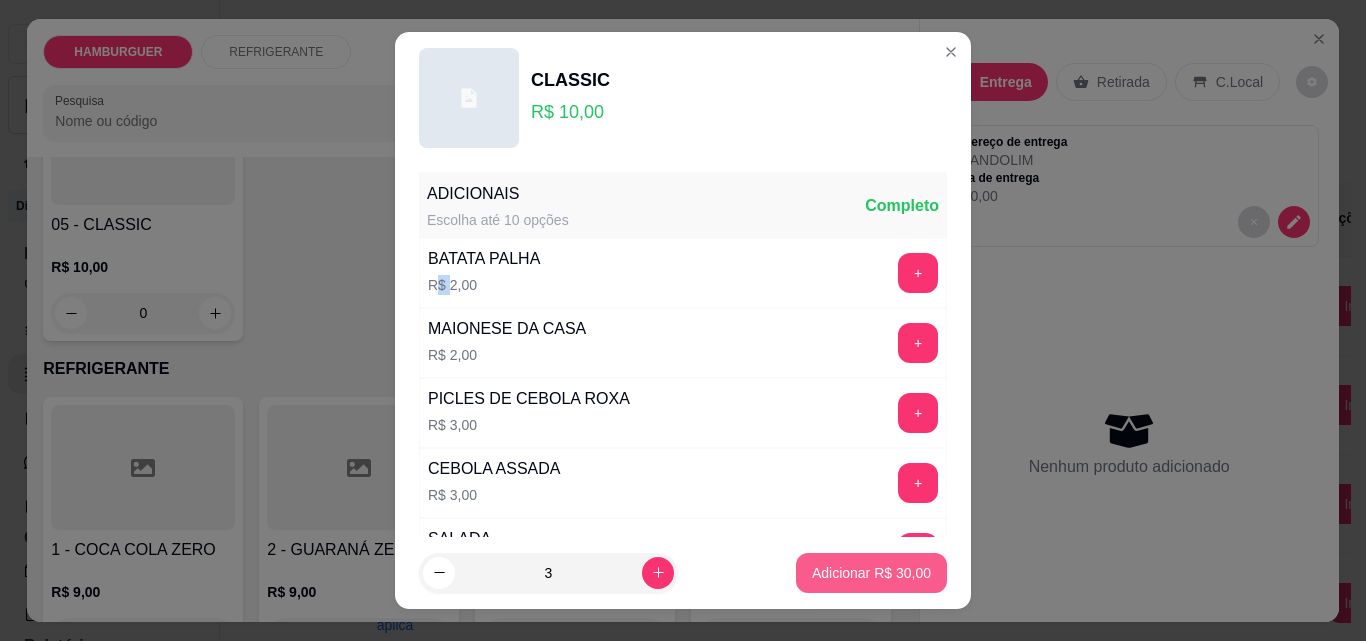 click on "Adicionar   R$ 30,00" at bounding box center (871, 573) 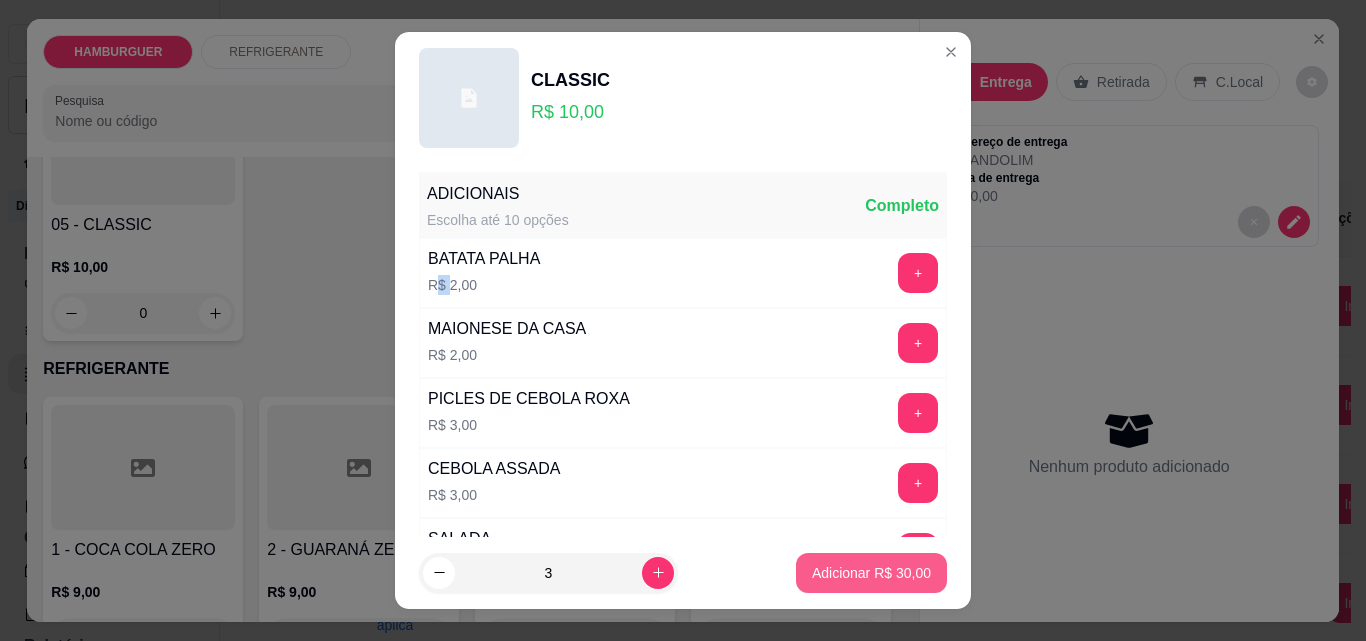 type on "3" 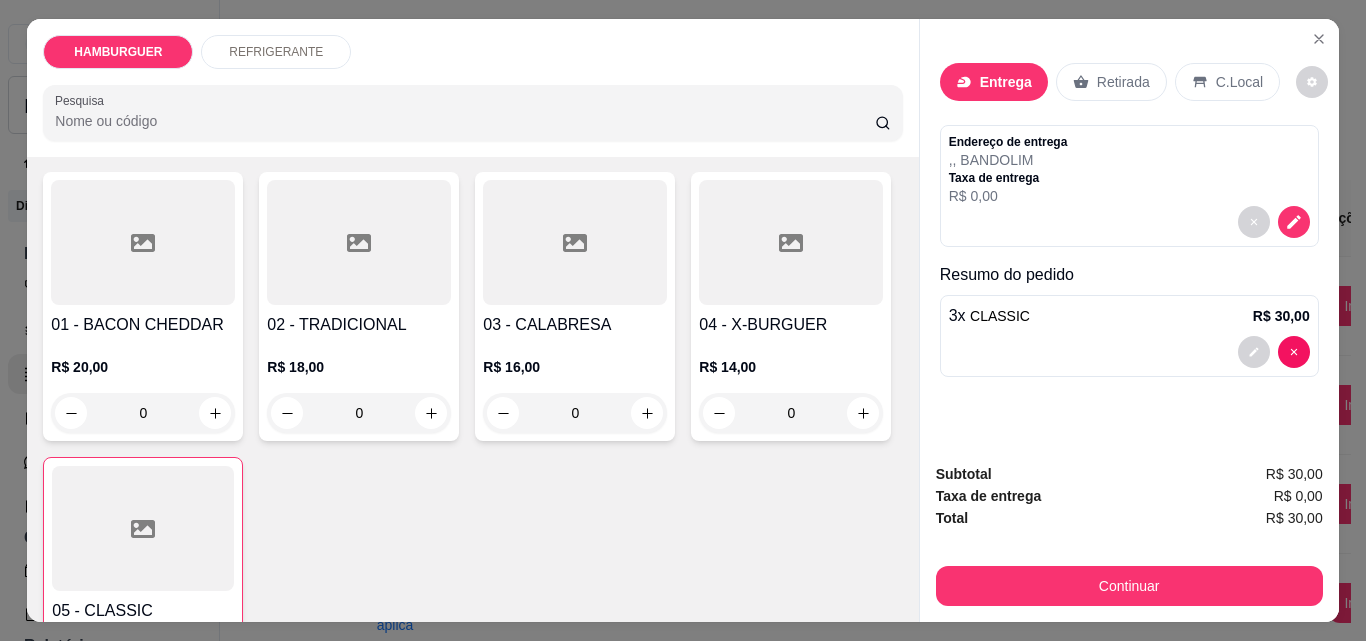 scroll, scrollTop: 0, scrollLeft: 0, axis: both 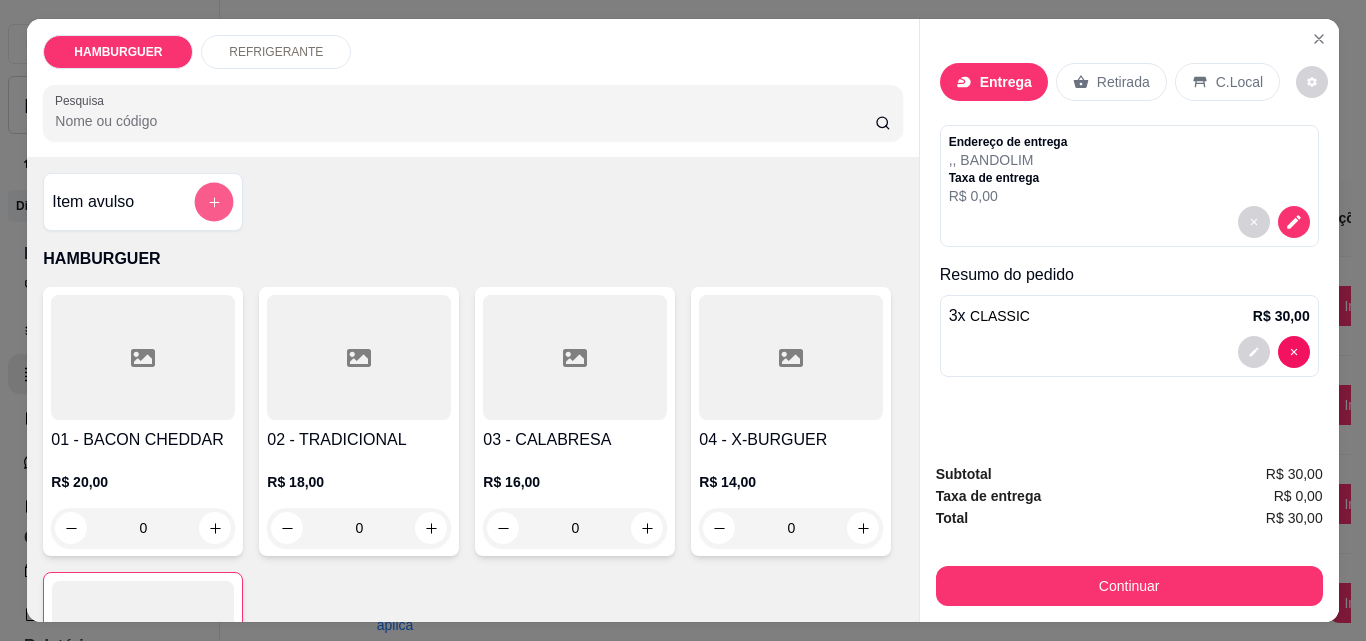 click at bounding box center [214, 202] 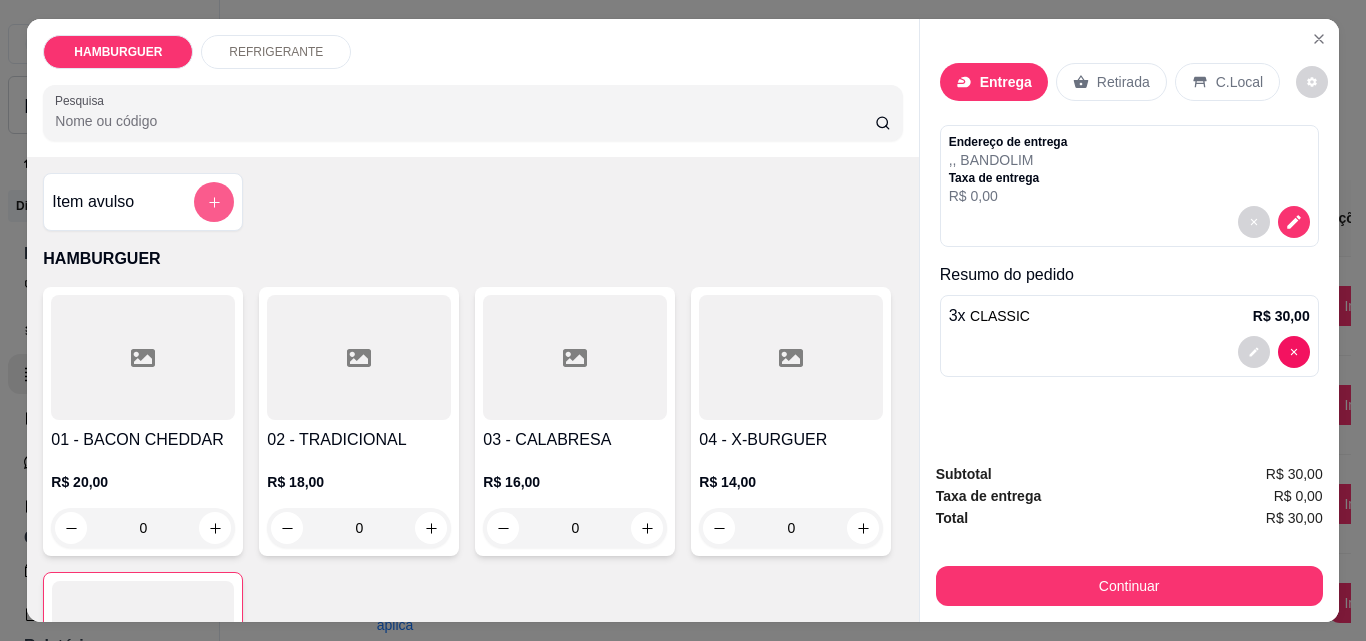 click 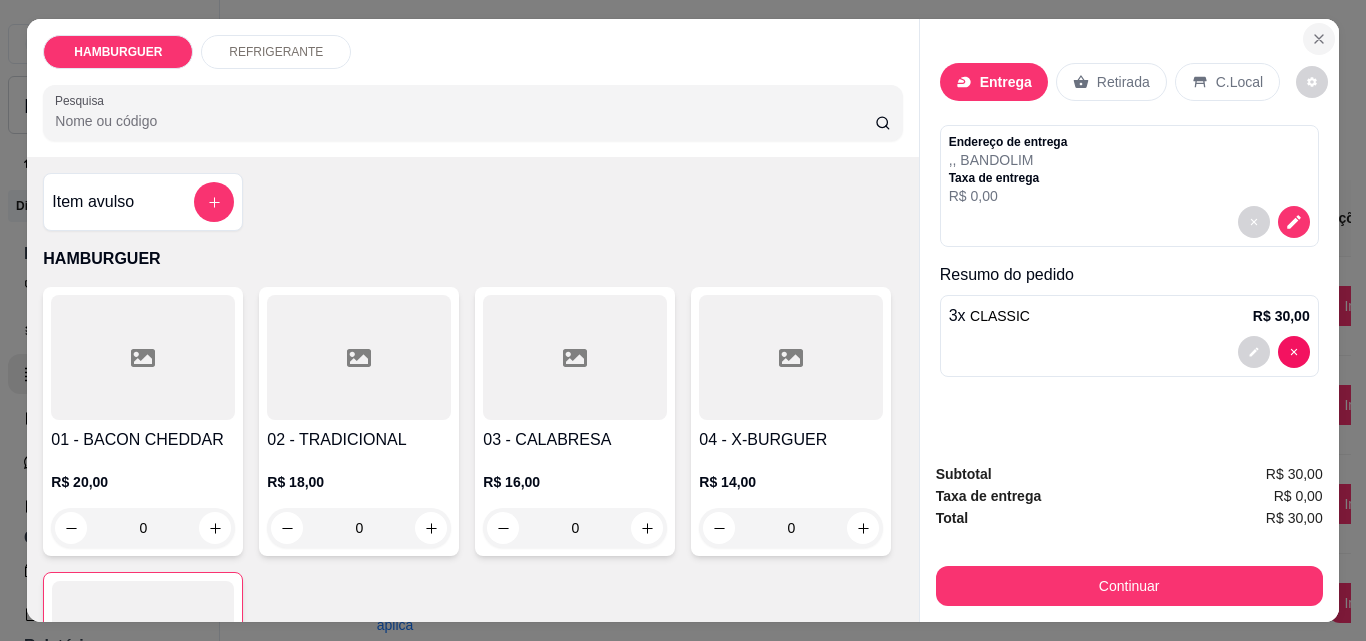 click 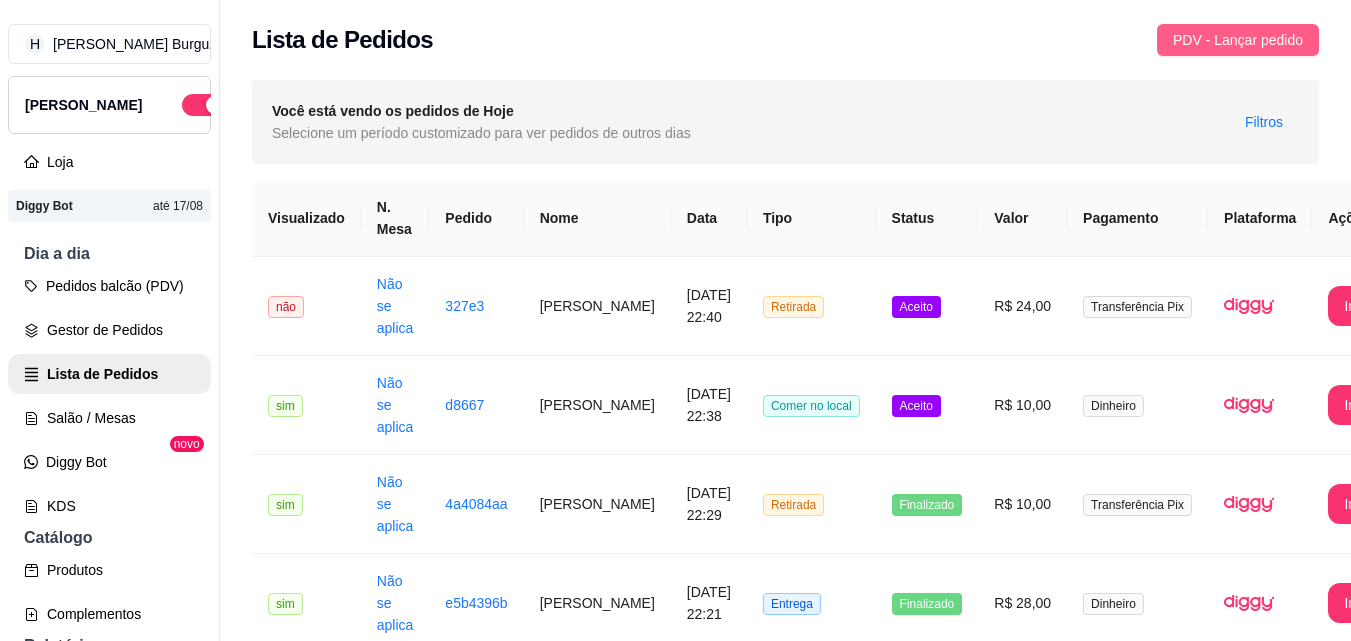 click on "PDV - Lançar pedido" at bounding box center [1238, 40] 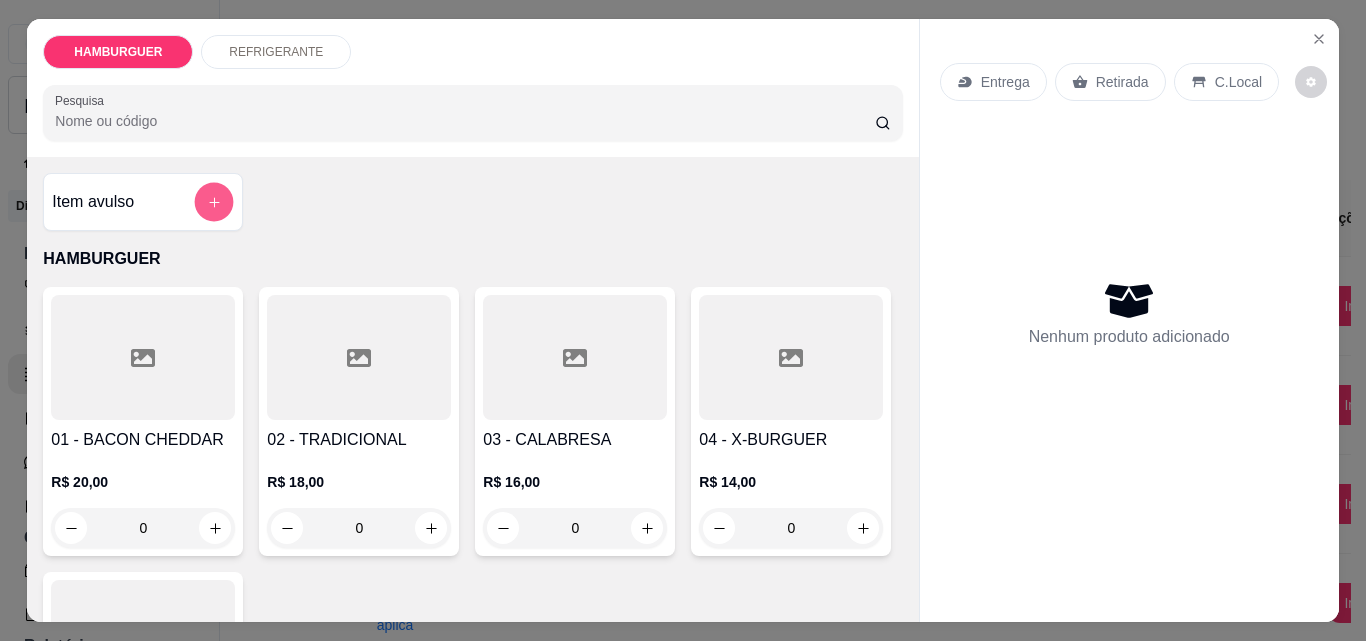 click 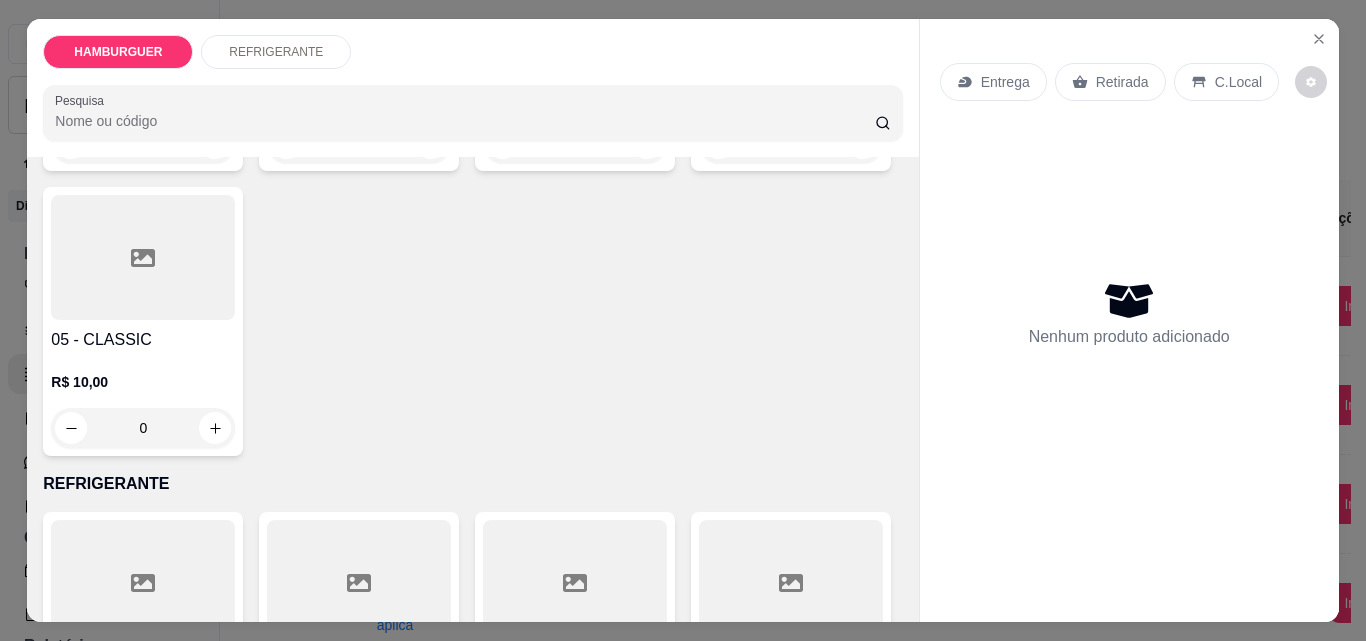 scroll, scrollTop: 400, scrollLeft: 0, axis: vertical 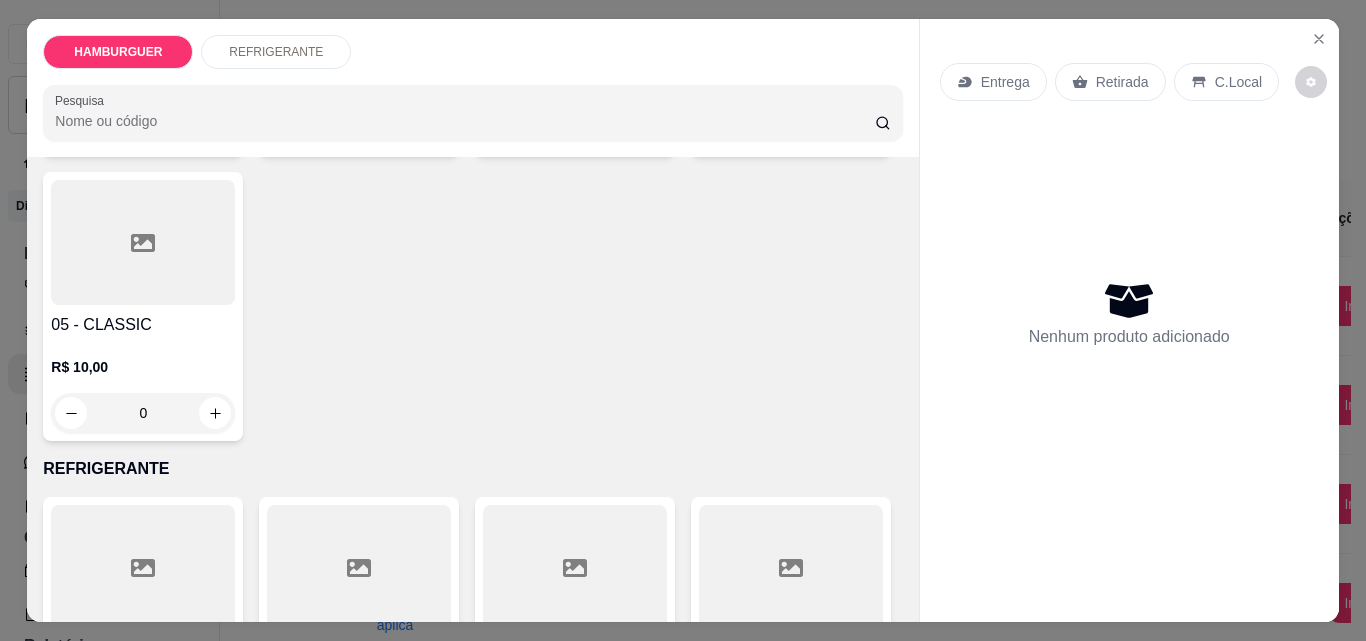 click on "0" at bounding box center (143, 413) 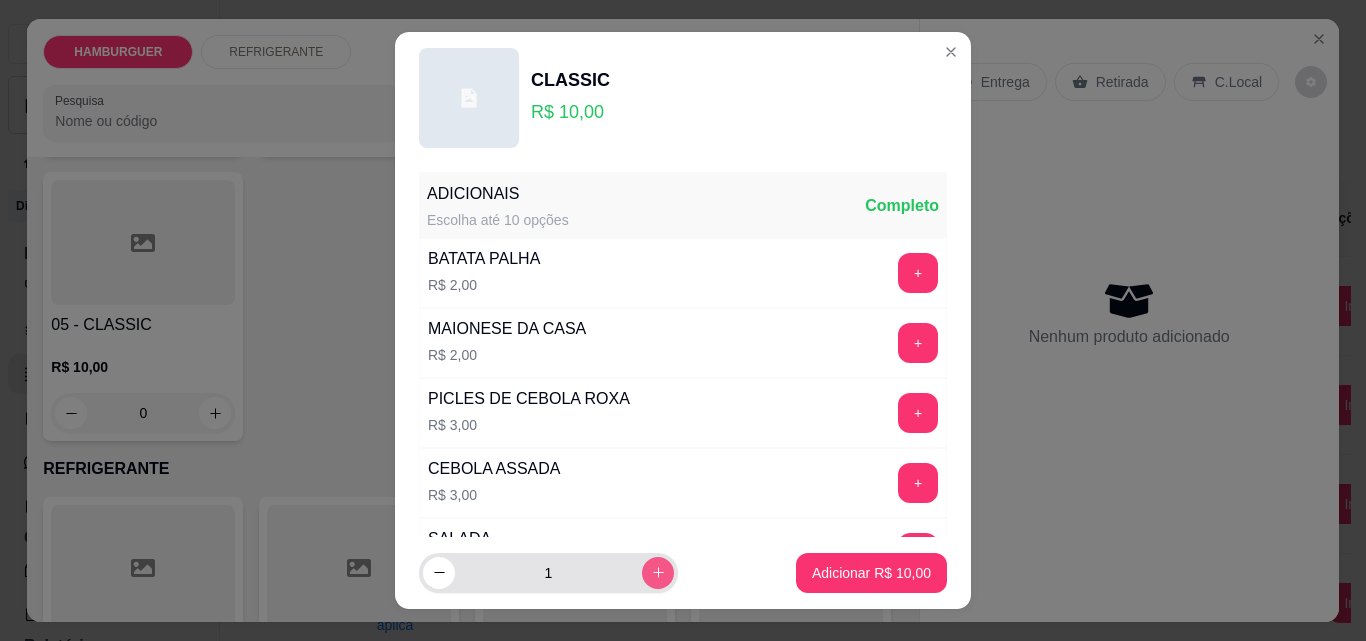 click 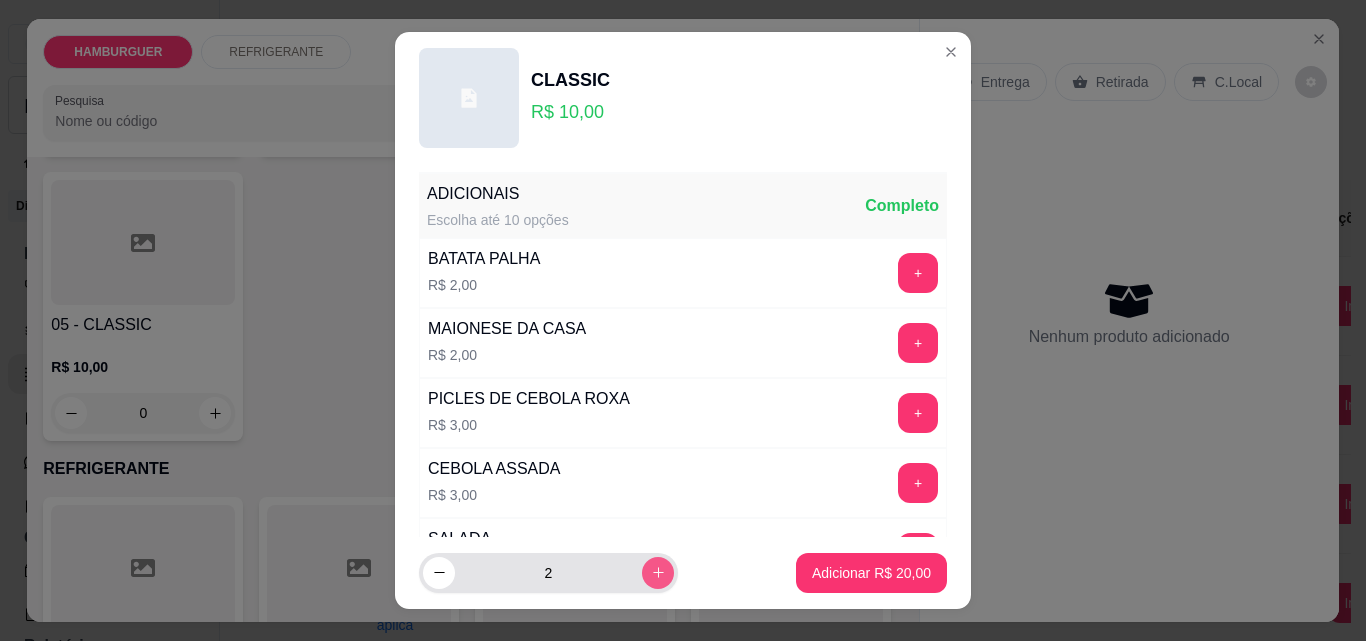 click 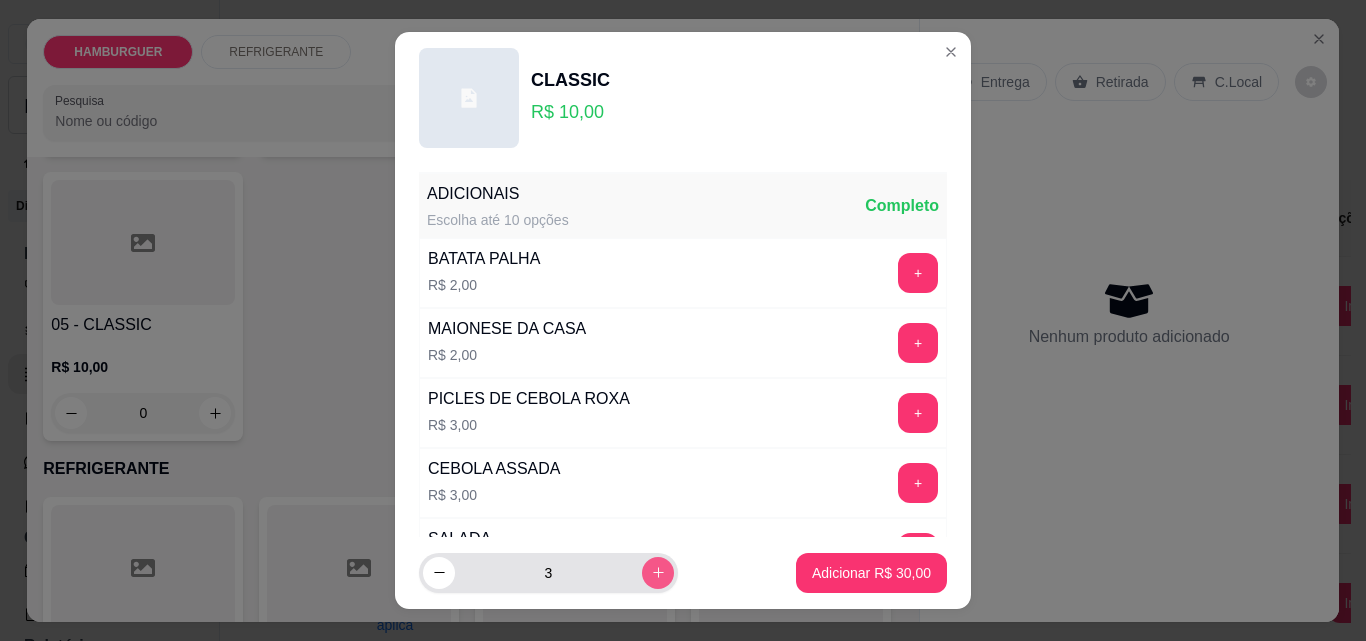 click 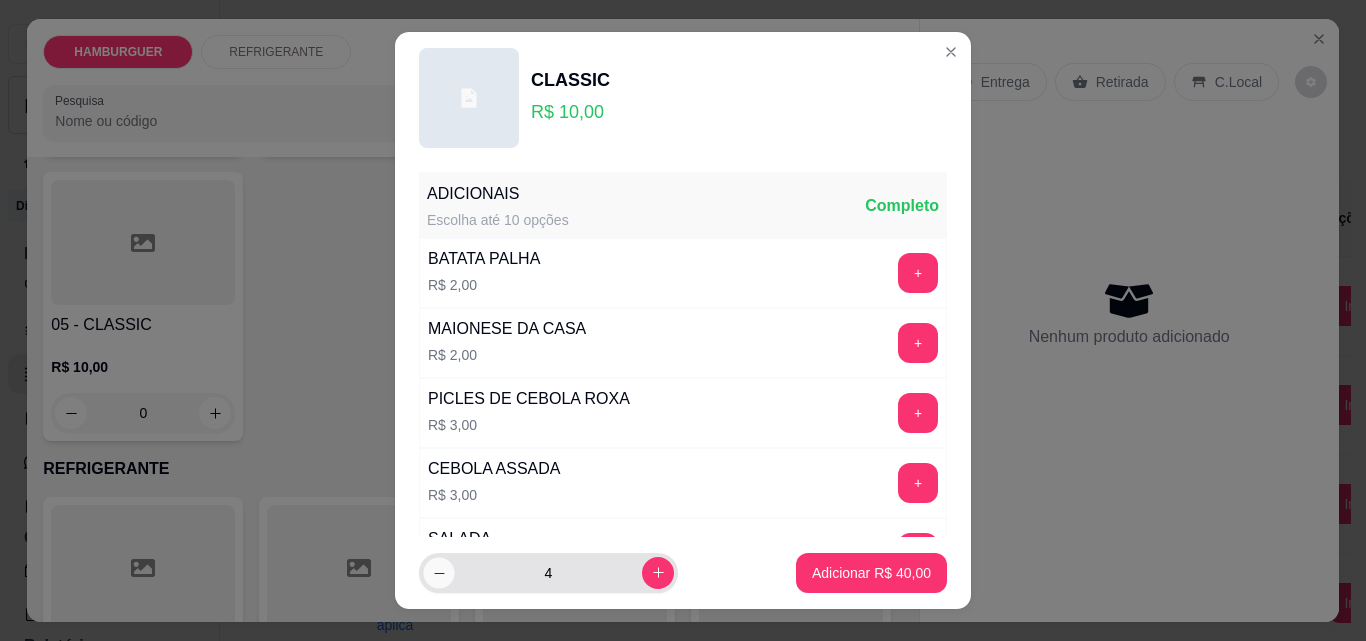 click 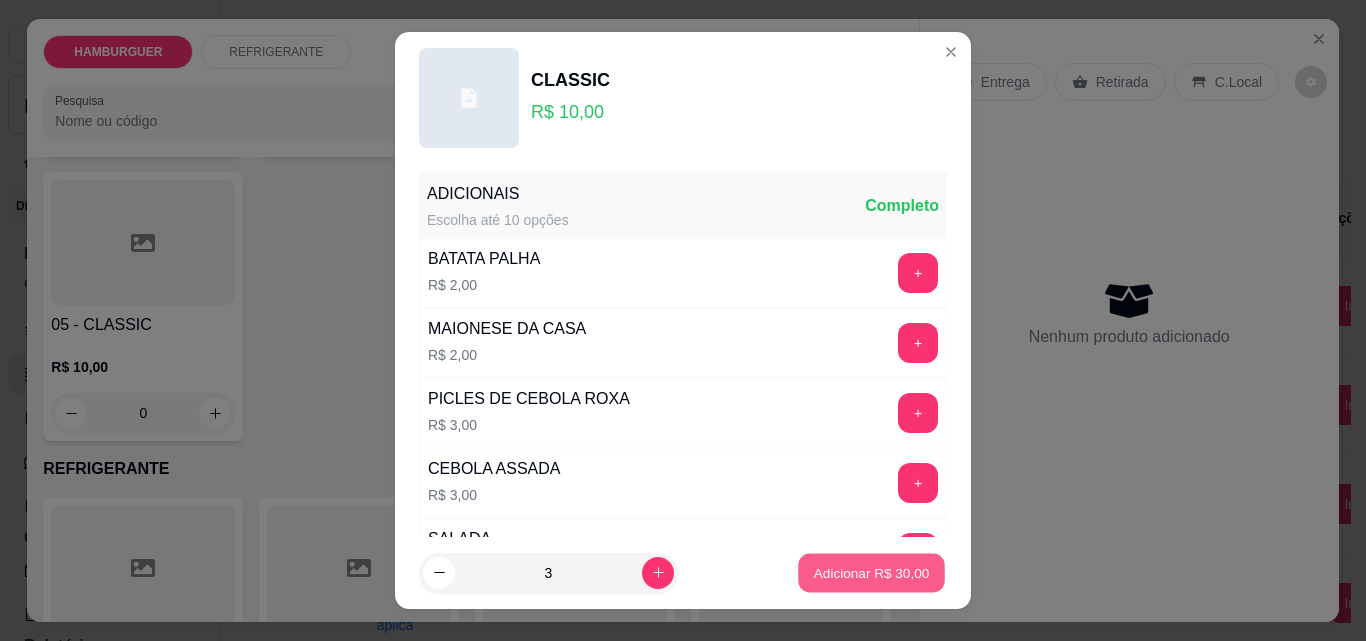 click on "Adicionar   R$ 30,00" at bounding box center [872, 572] 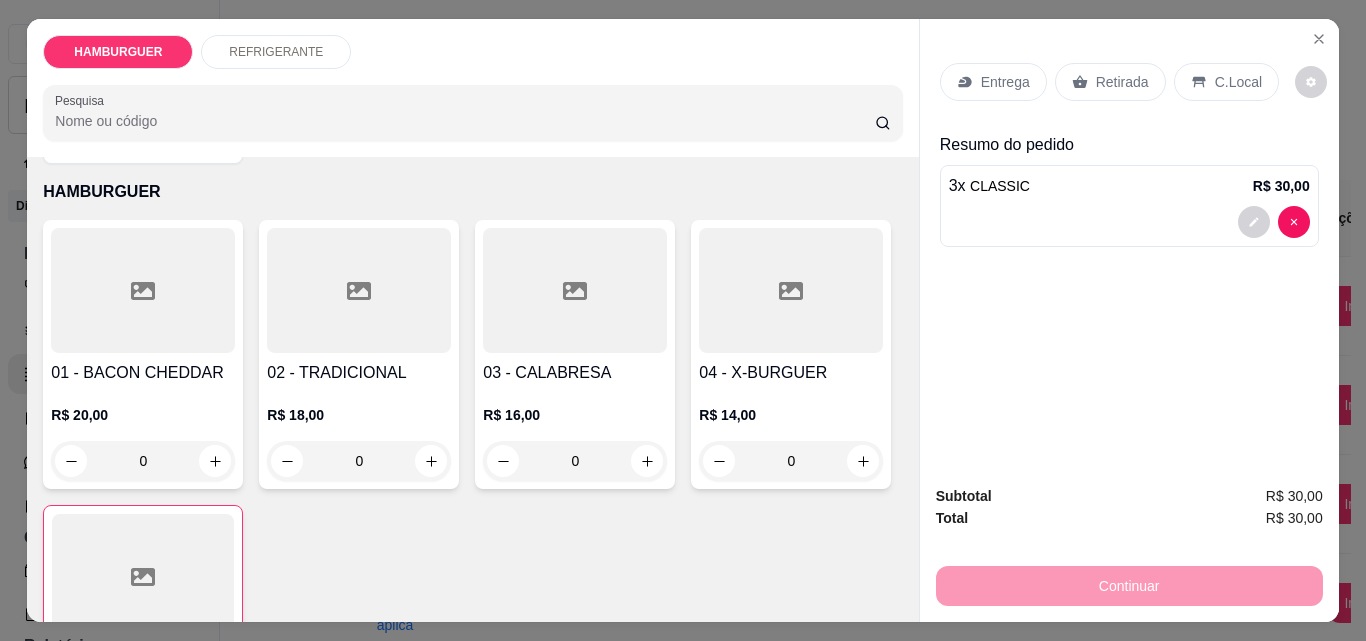 scroll, scrollTop: 0, scrollLeft: 0, axis: both 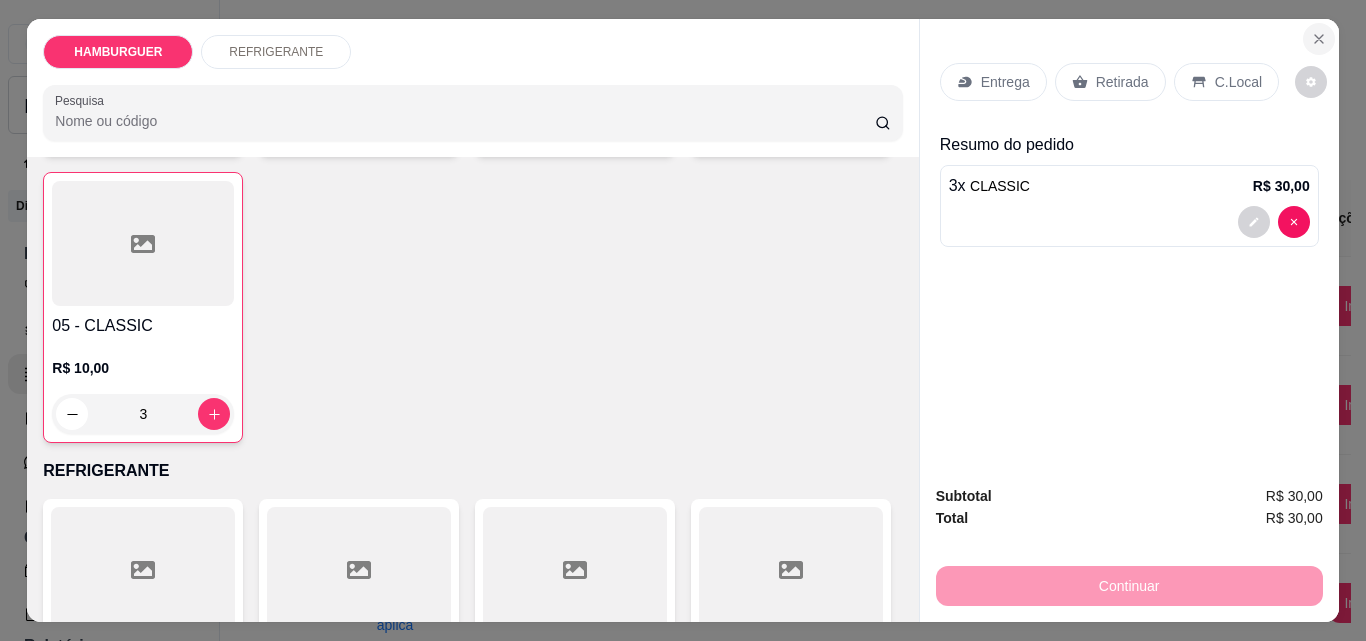 click 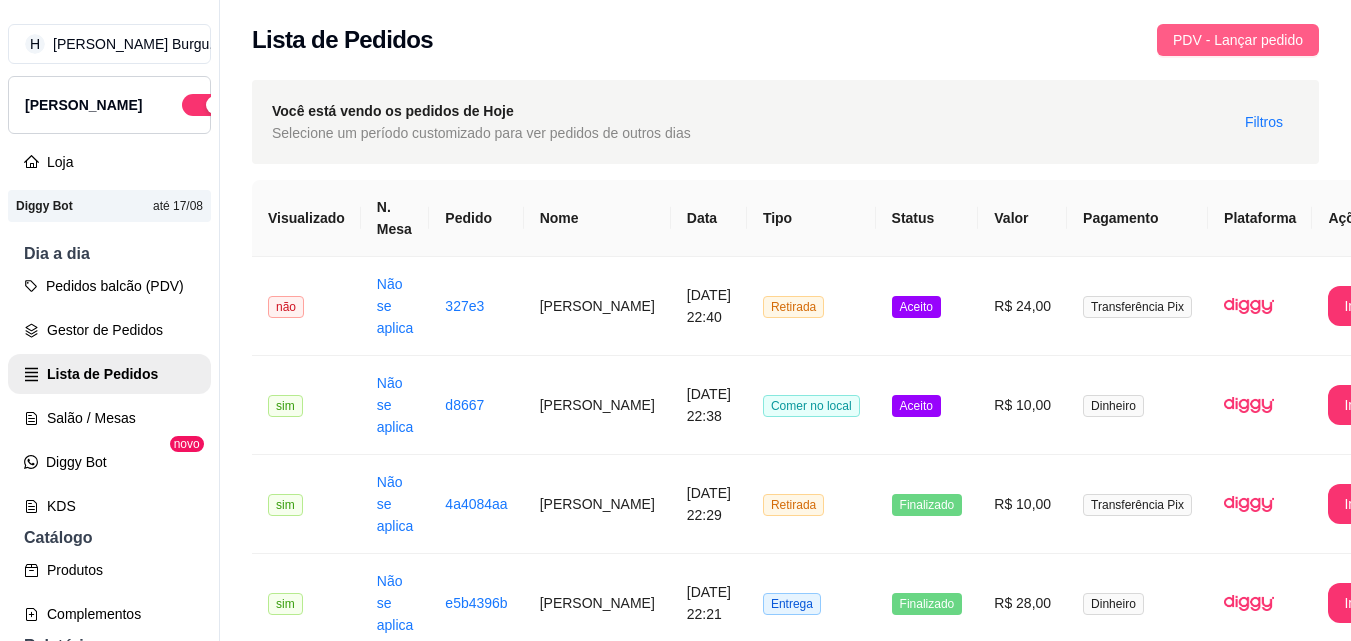 click on "PDV - Lançar pedido" at bounding box center [1238, 40] 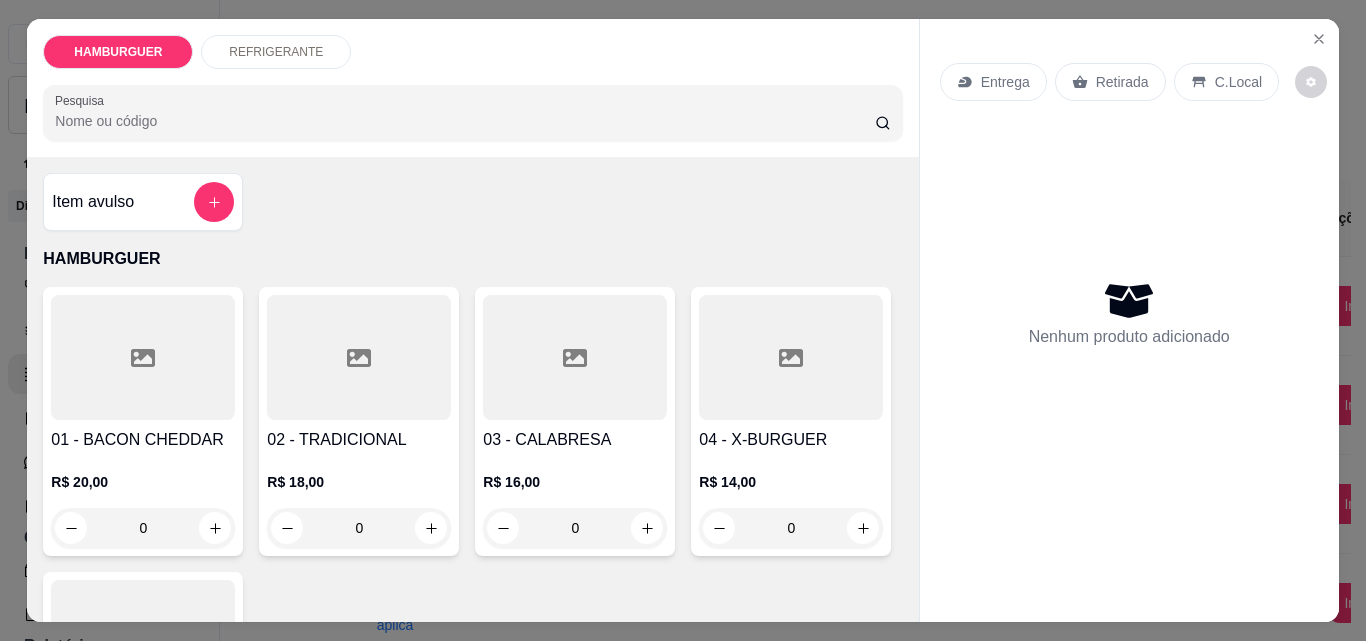 click on "Entrega" at bounding box center [1005, 82] 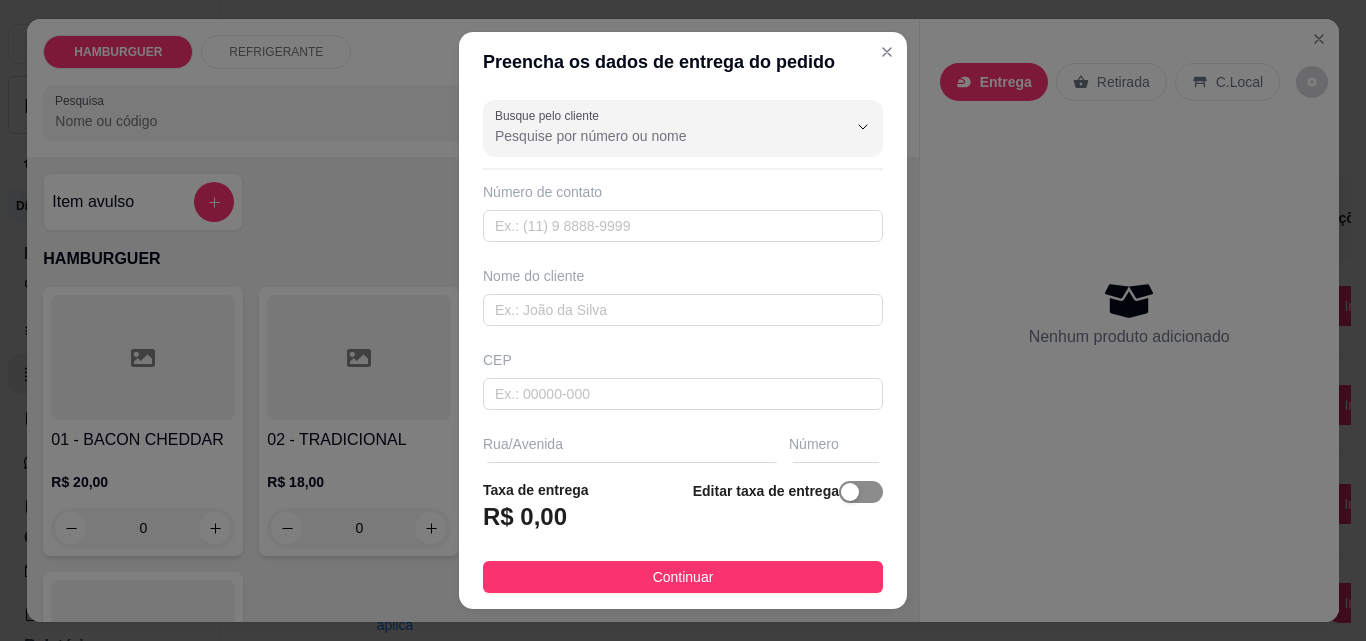 click at bounding box center (861, 492) 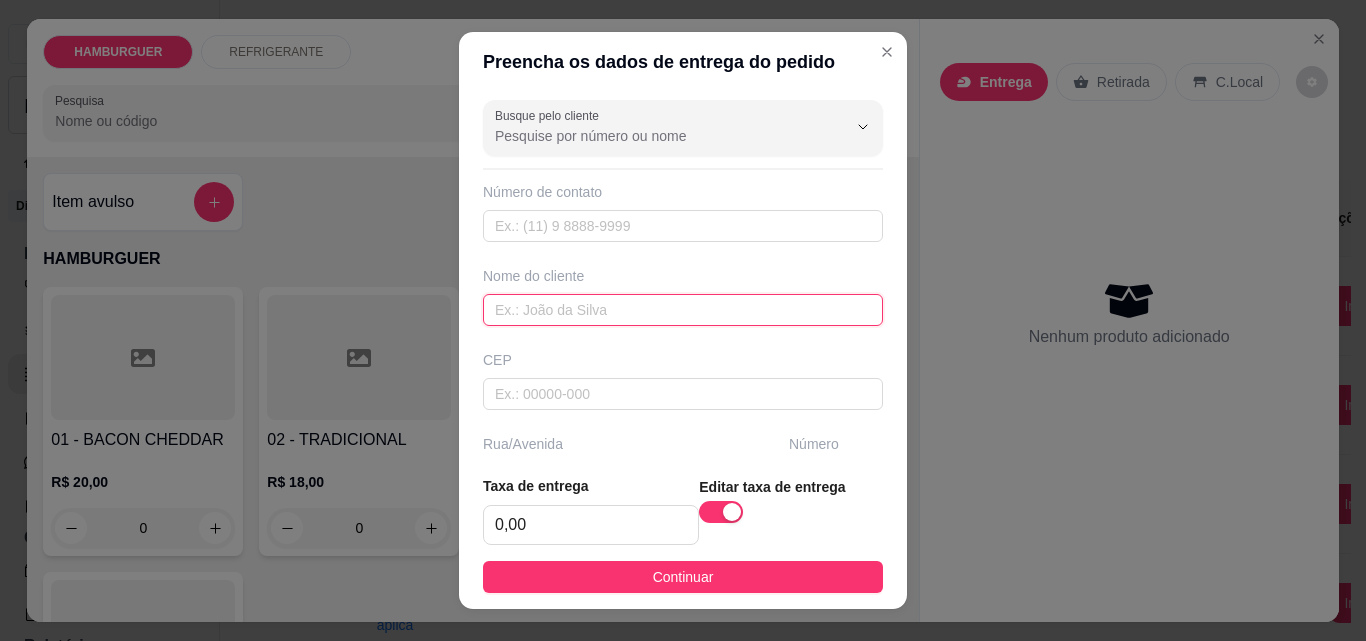 click at bounding box center (683, 310) 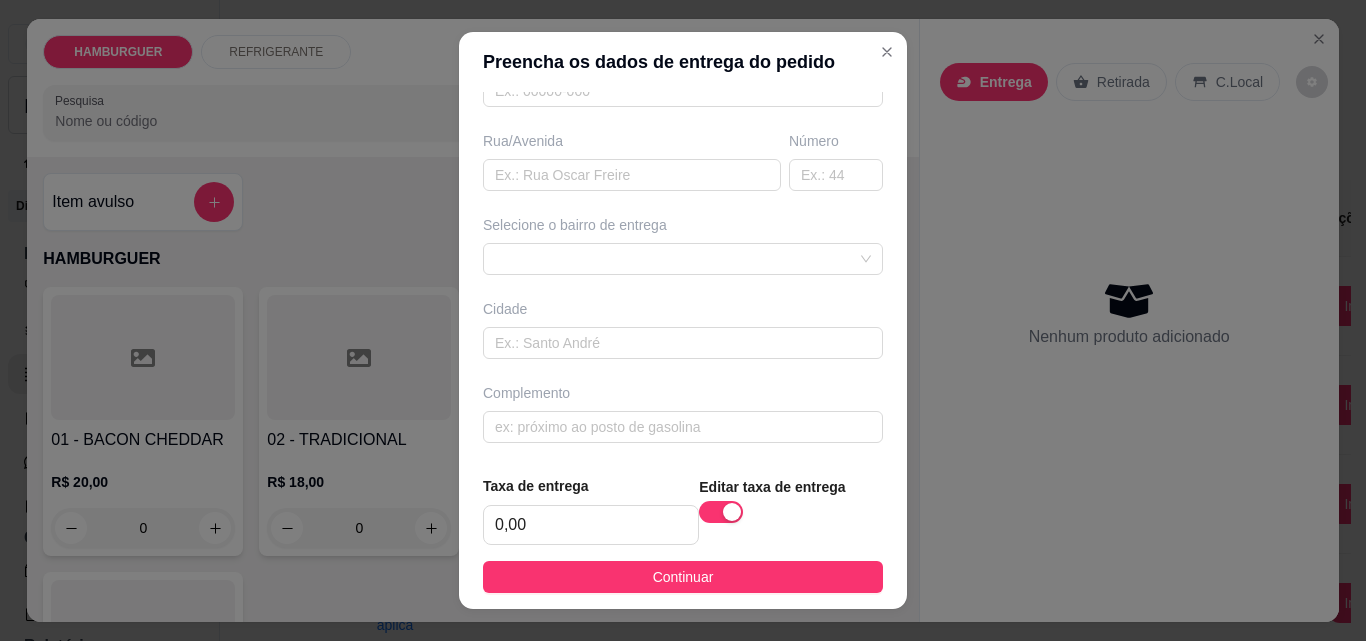 scroll, scrollTop: 307, scrollLeft: 0, axis: vertical 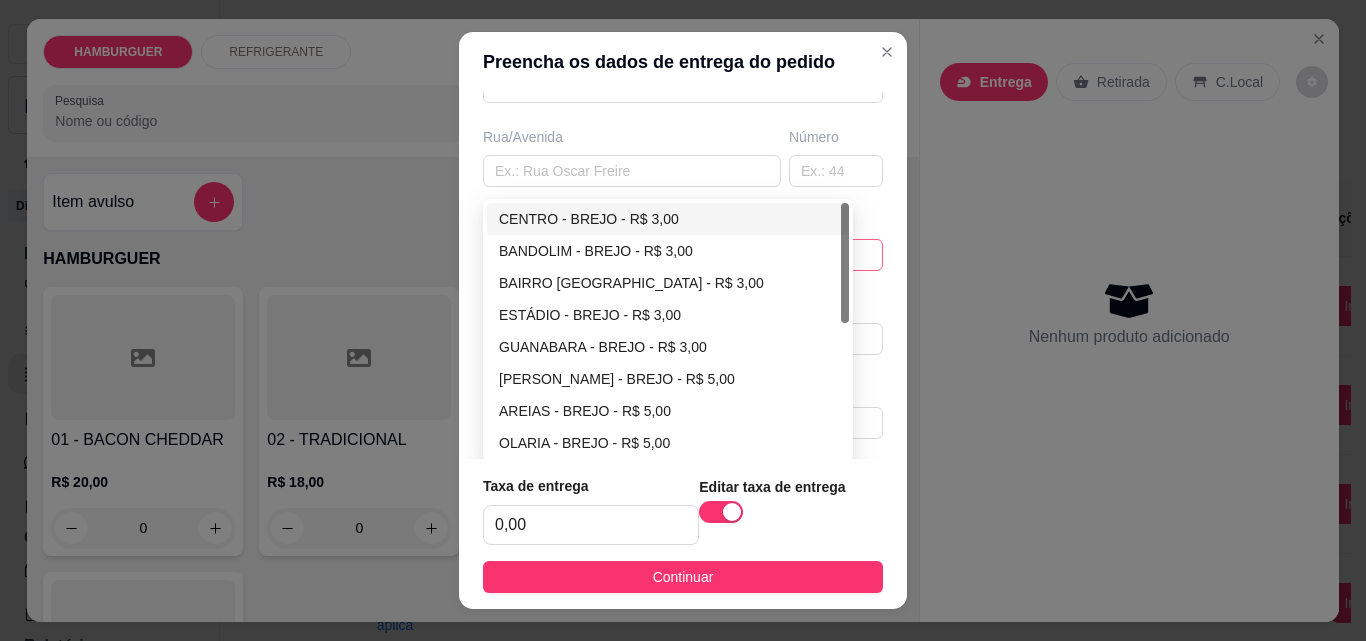 click on "66298c029941de51737f068b 66298db95d55fd10880ad7b6 CENTRO - BREJO -  R$ 3,00 BANDOLIM - [GEOGRAPHIC_DATA] -  R$ 3,00 BAIRRO [GEOGRAPHIC_DATA] -  R$ 3,00 [GEOGRAPHIC_DATA] -  R$ 3,00 [GEOGRAPHIC_DATA] - [GEOGRAPHIC_DATA] -  R$ 3,00 [GEOGRAPHIC_DATA] - BREJO -  R$ 5,00 AREIAS - BREJO -  R$ 5,00 OLARIA - BREJO -  R$ 5,00 ESCALVADO - BREJO -  R$ 3,00 [GEOGRAPHIC_DATA] - BREJO -  R$ 3,00" at bounding box center (683, 255) 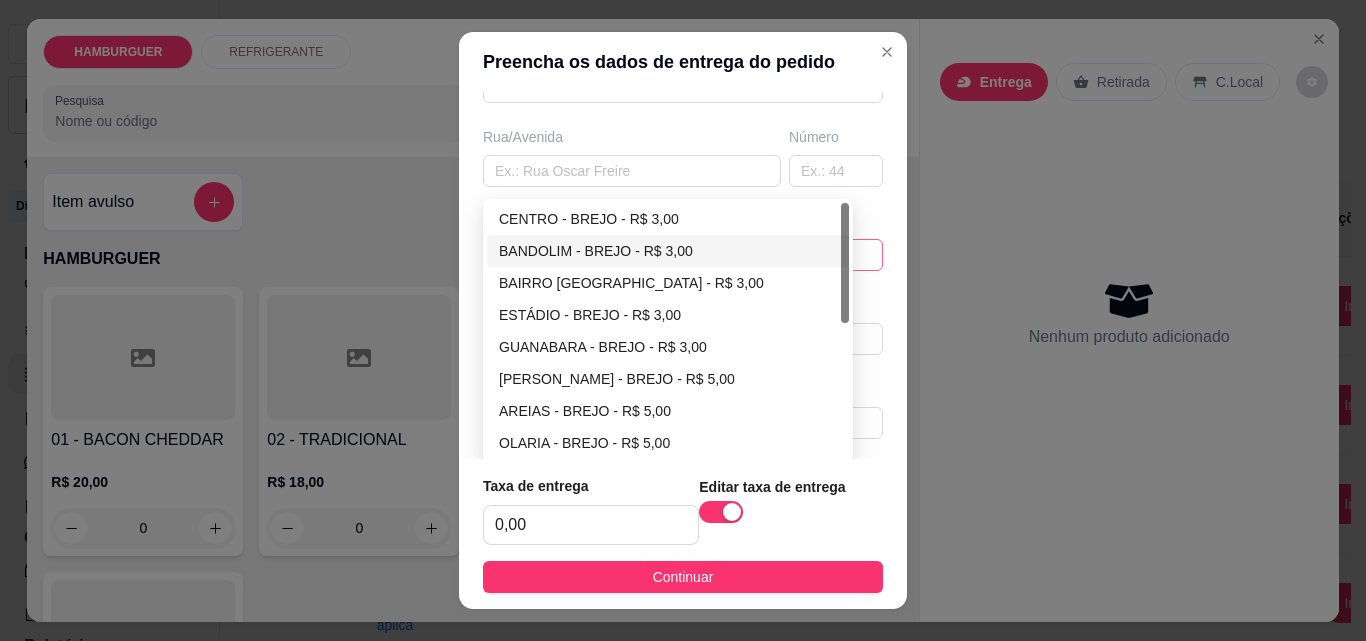 type on "[PERSON_NAME]" 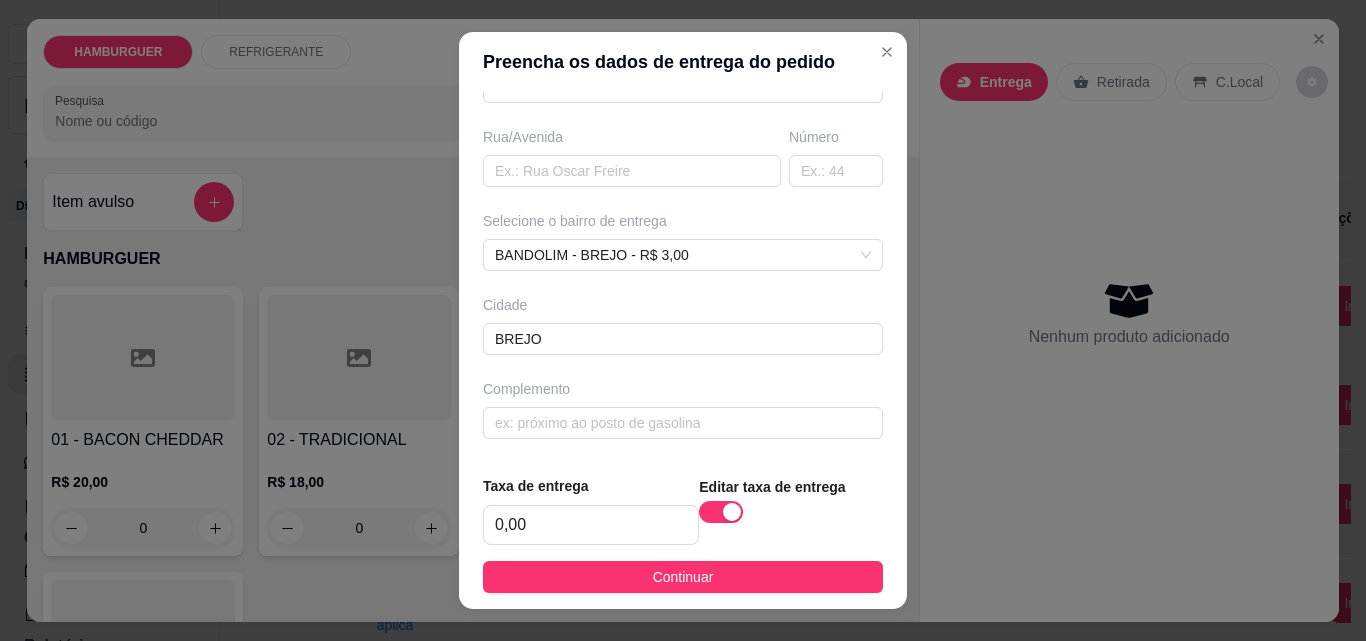 click on "Continuar" at bounding box center (683, 577) 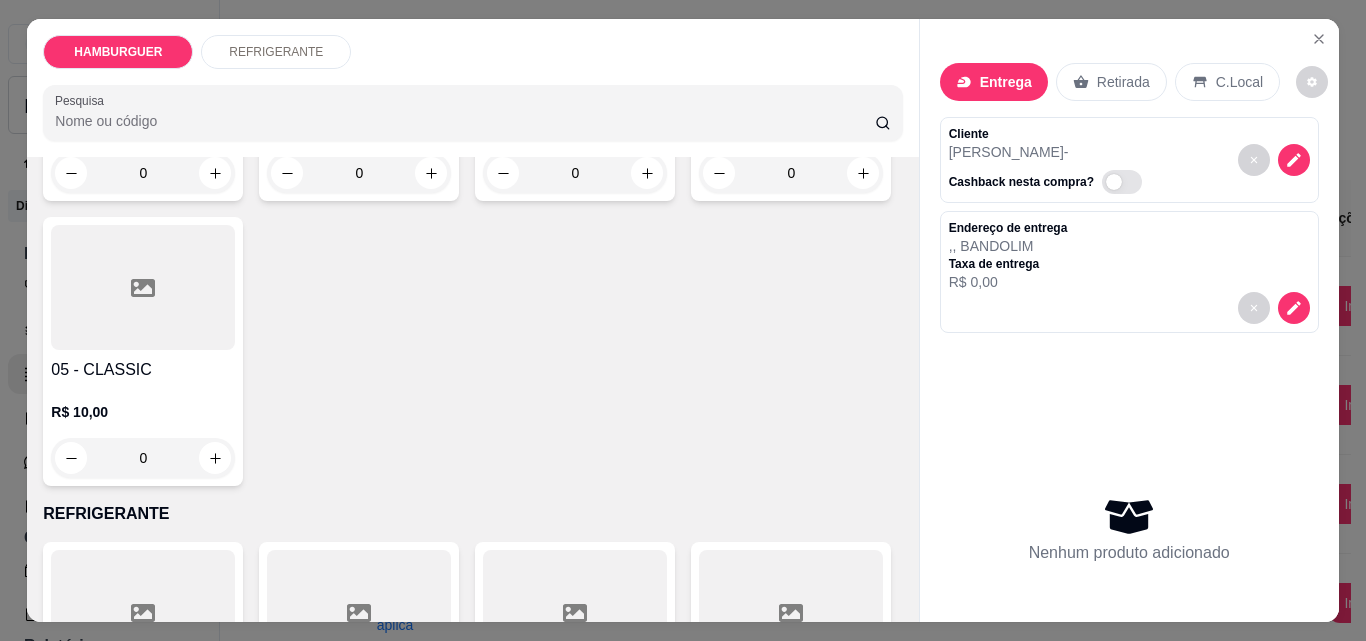 scroll, scrollTop: 400, scrollLeft: 0, axis: vertical 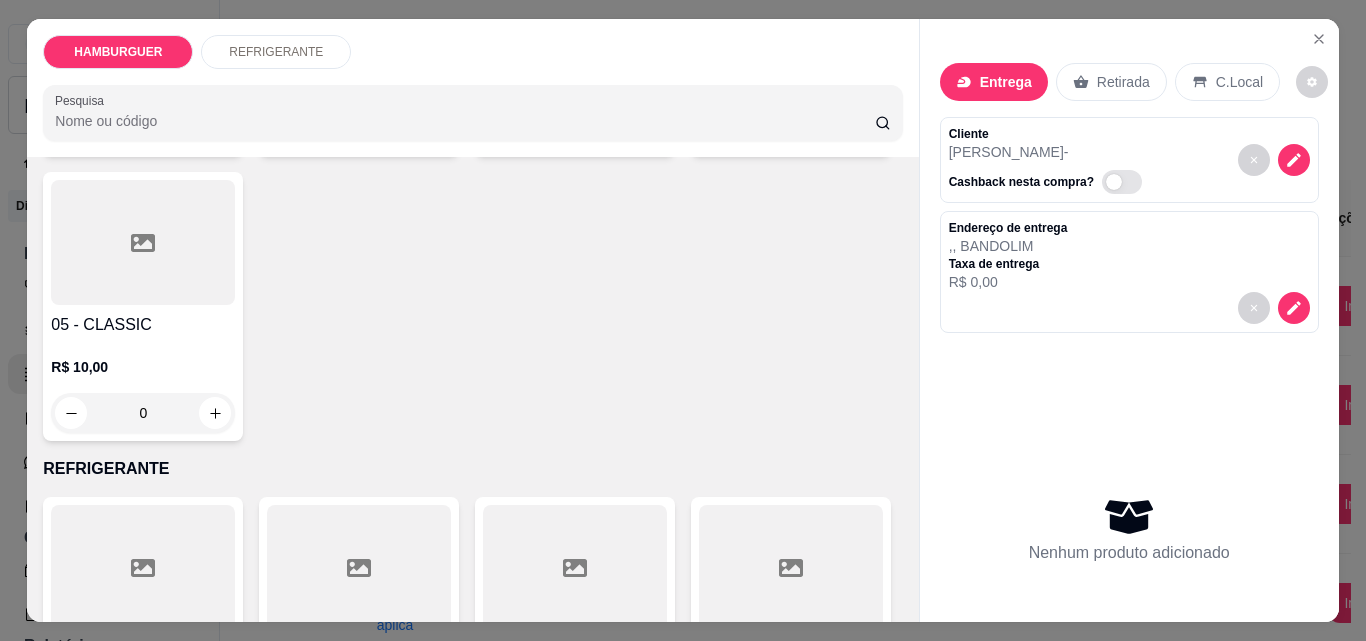 click on "0" at bounding box center [143, 413] 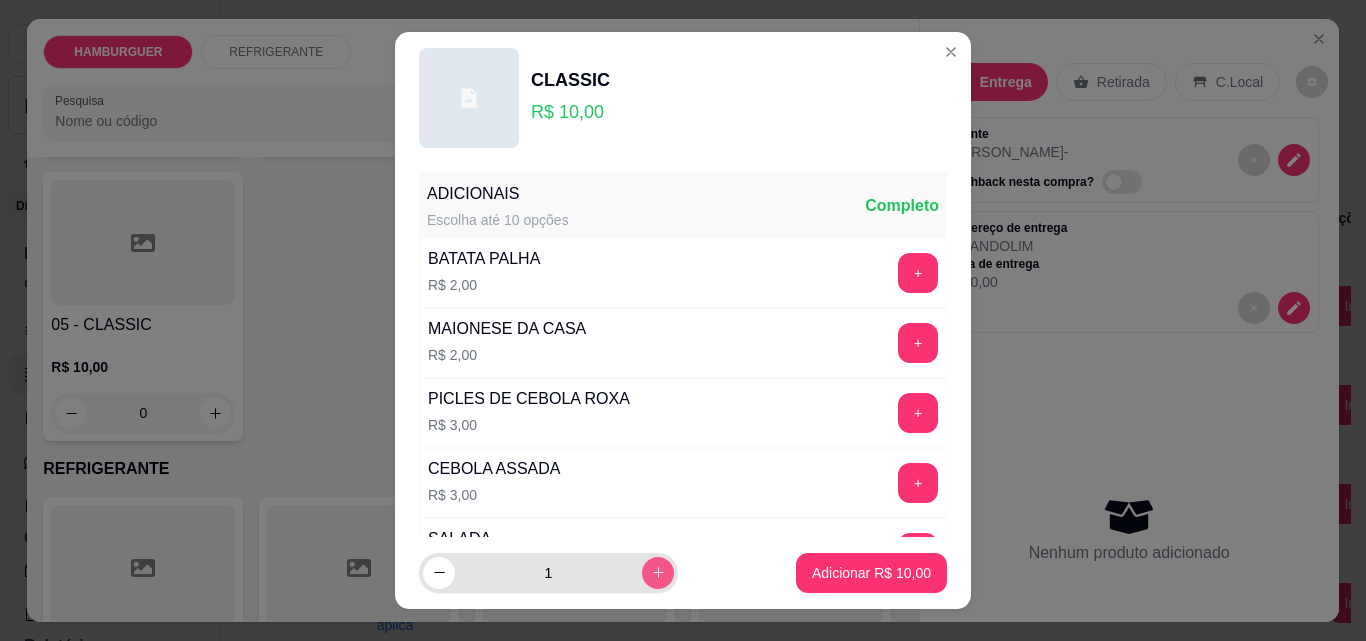click at bounding box center (658, 573) 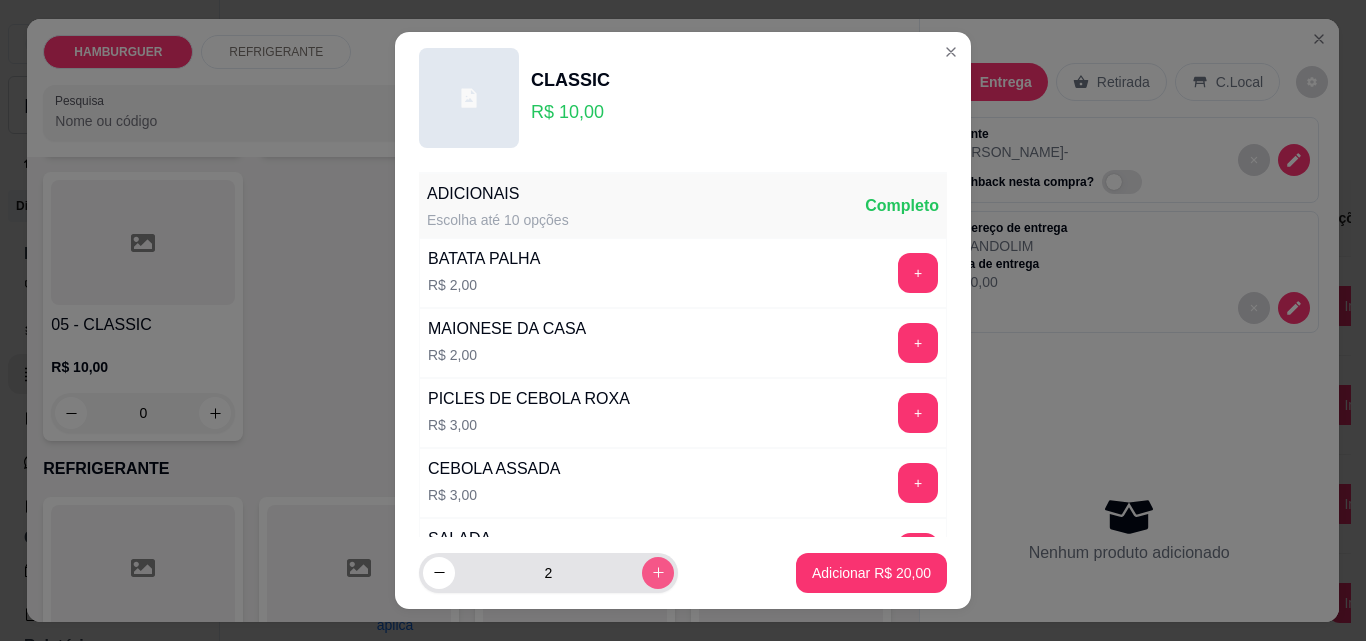 click at bounding box center (658, 573) 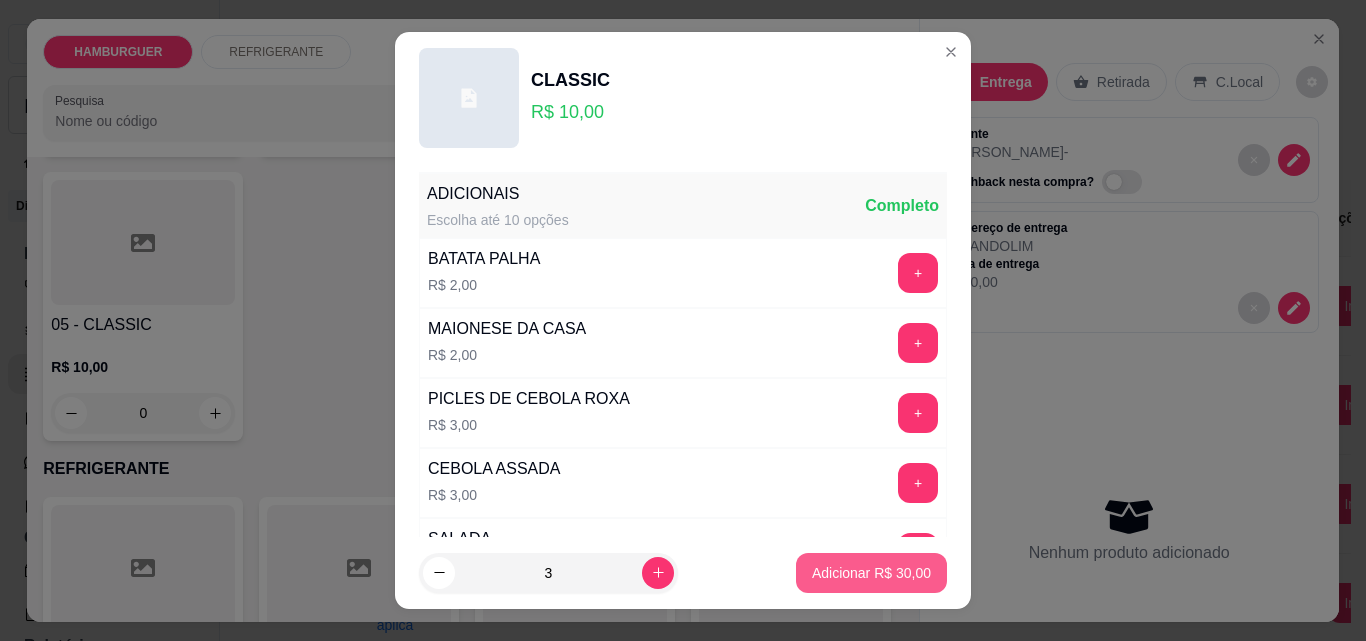 click on "Adicionar   R$ 30,00" at bounding box center [871, 573] 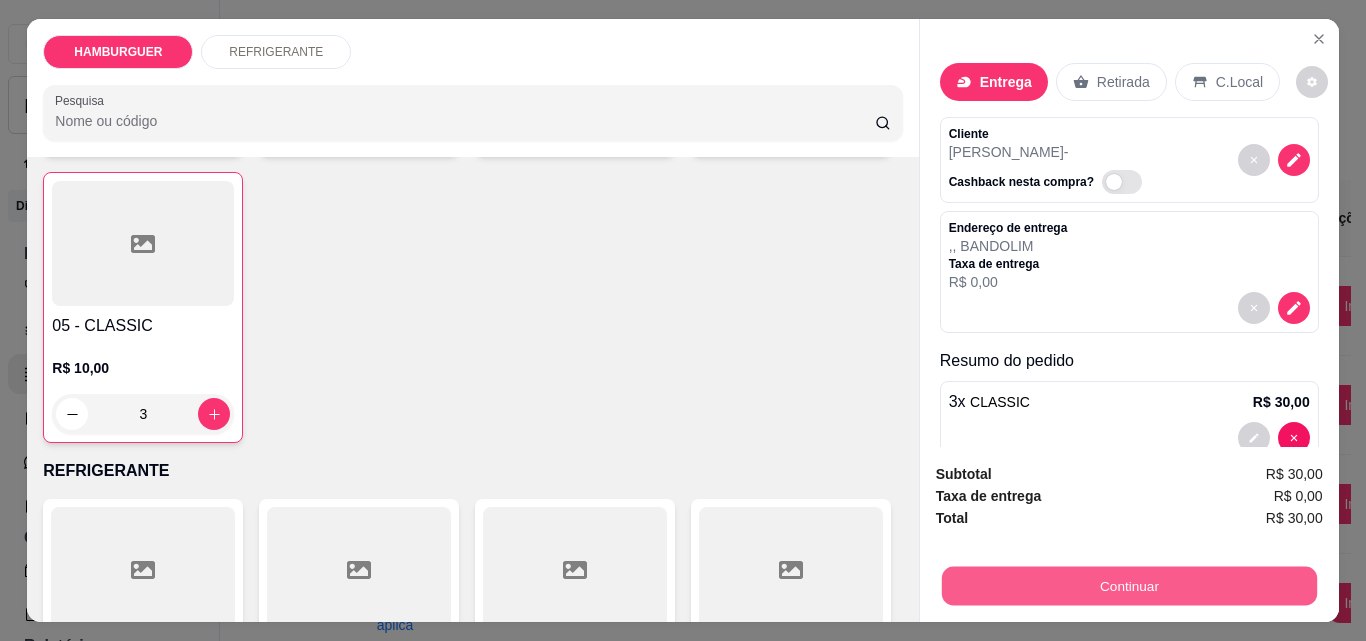 click on "Continuar" at bounding box center (1128, 585) 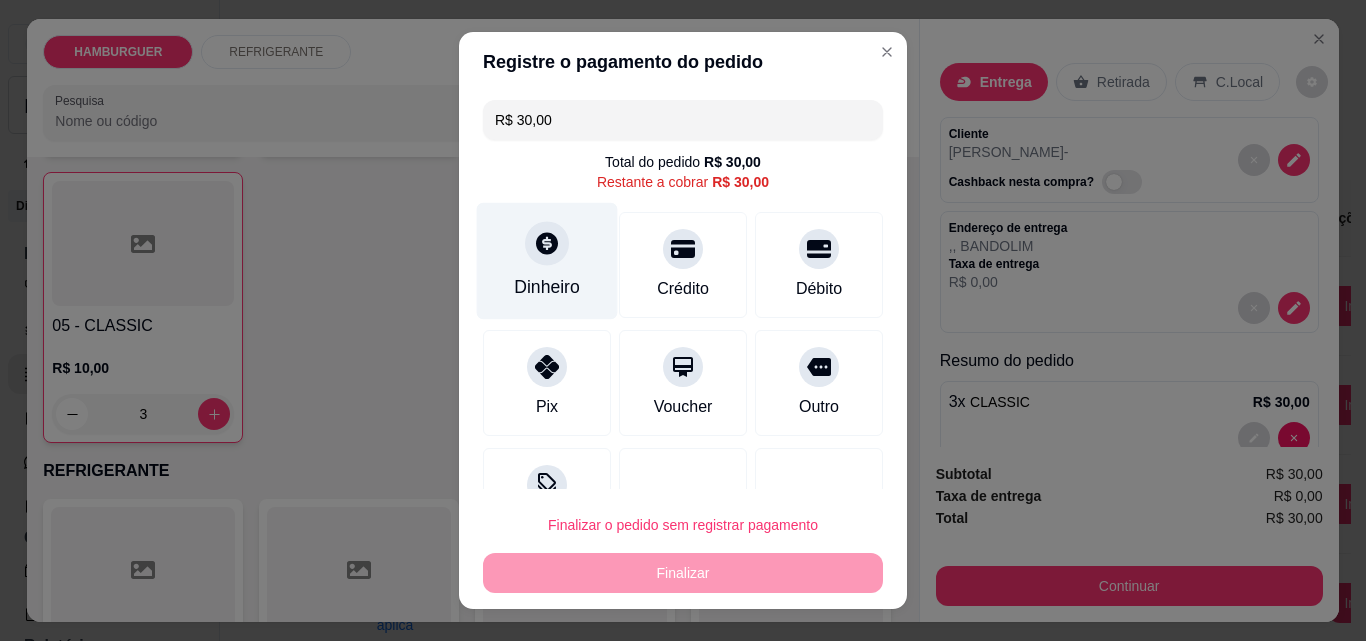 click at bounding box center [547, 243] 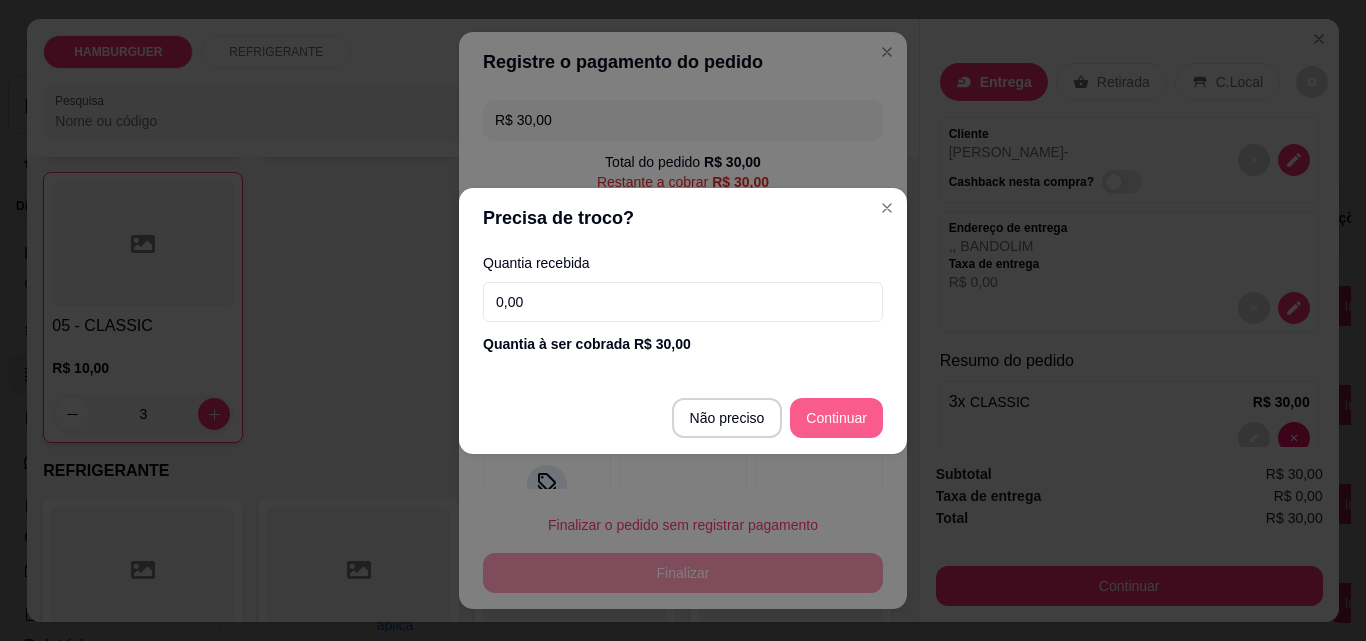 type on "R$ 0,00" 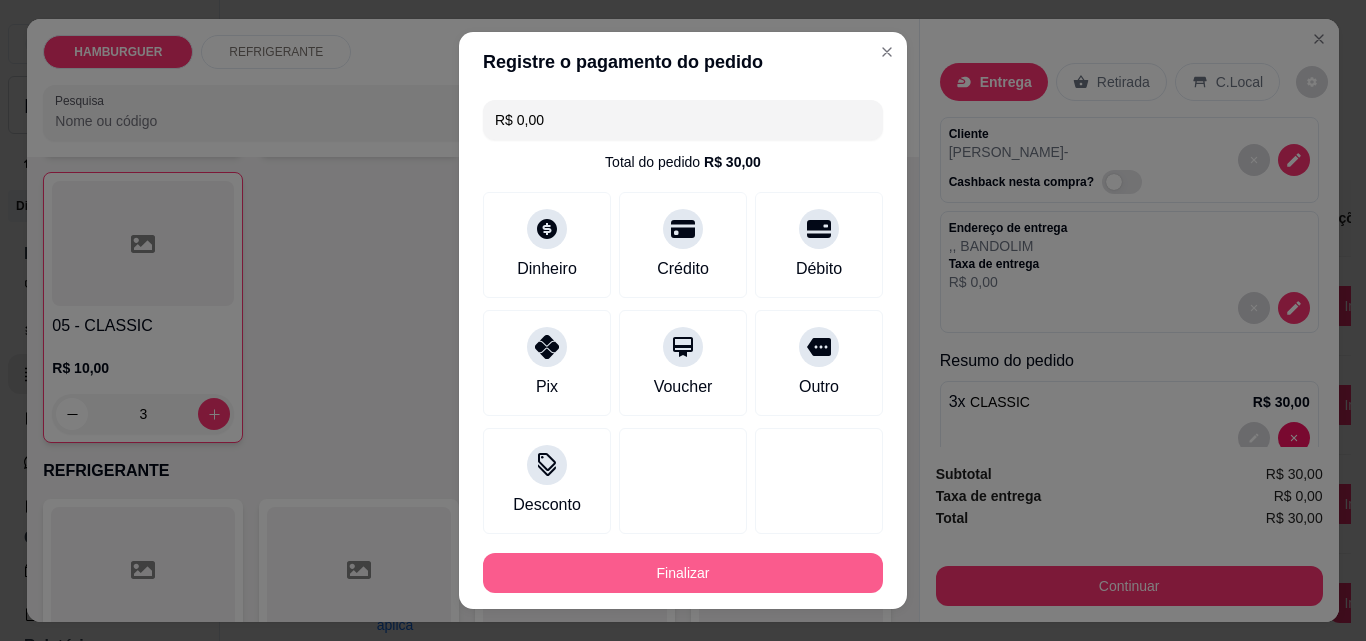 click on "Finalizar" at bounding box center [683, 573] 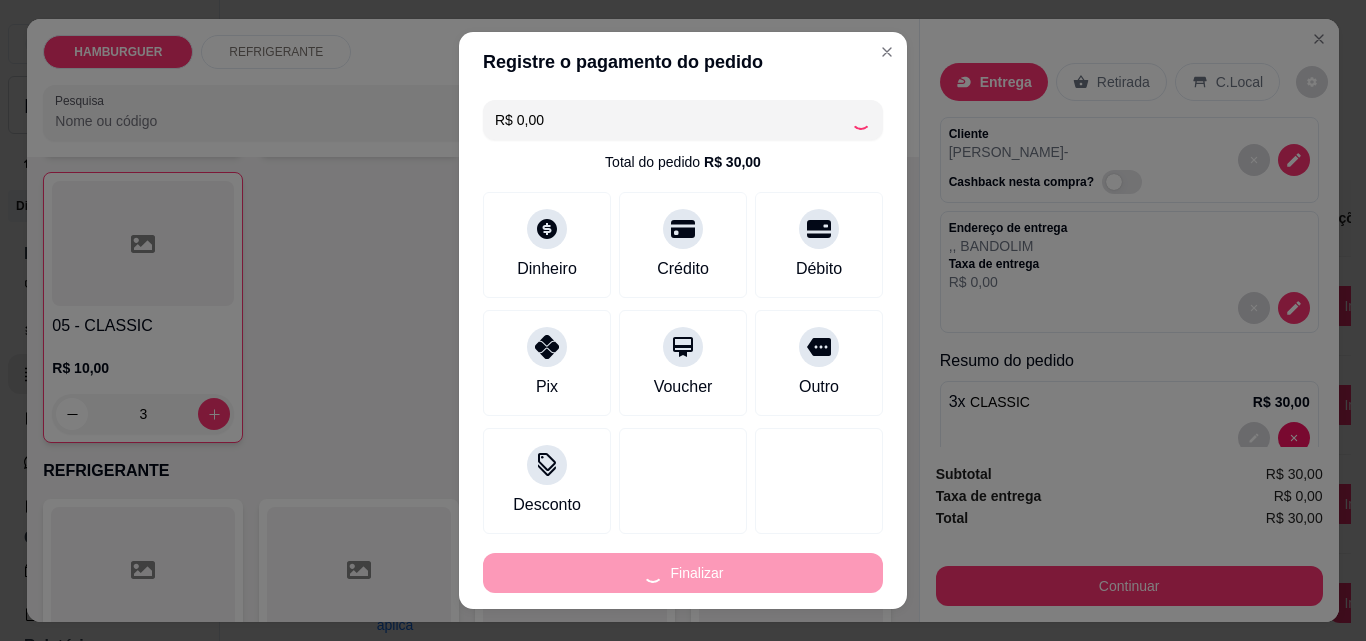 type on "0" 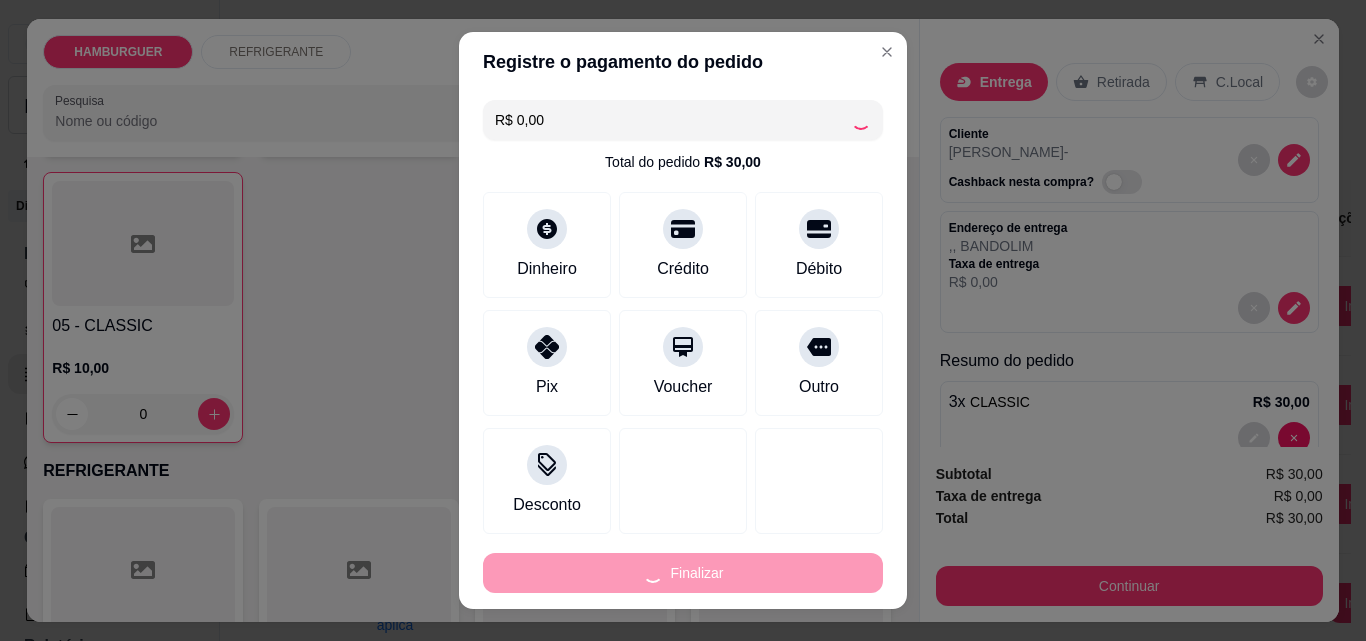 type on "-R$ 30,00" 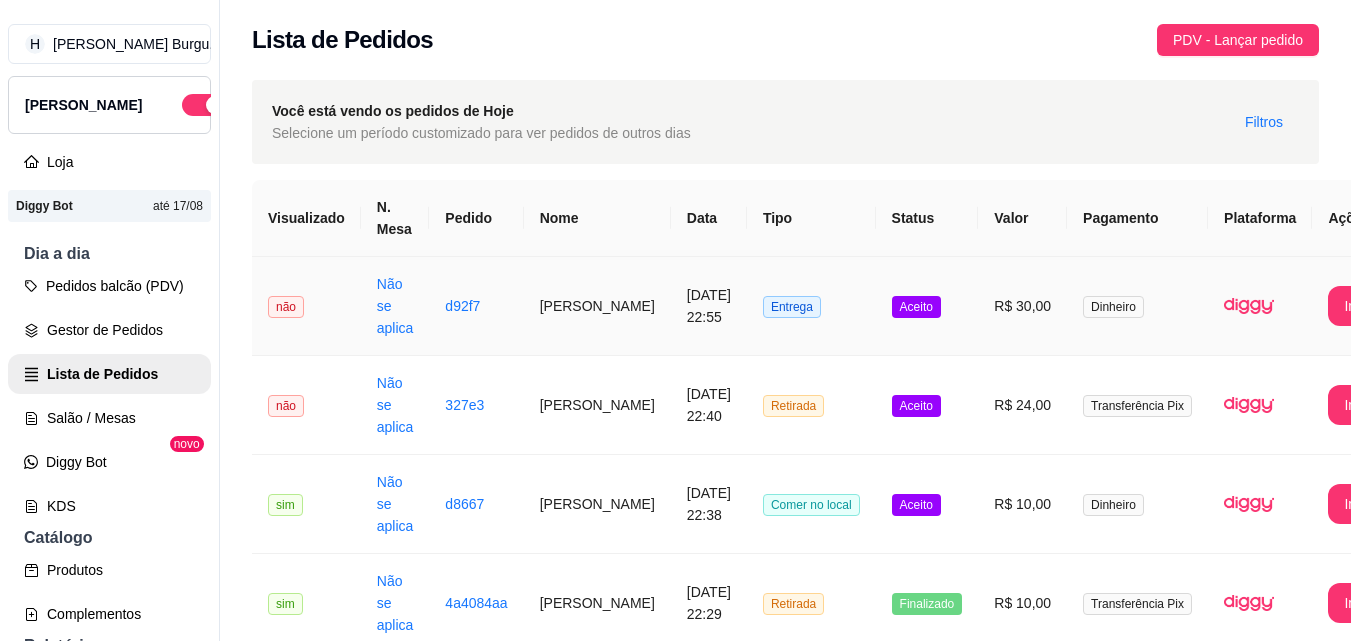 click on "[PERSON_NAME]" at bounding box center (597, 306) 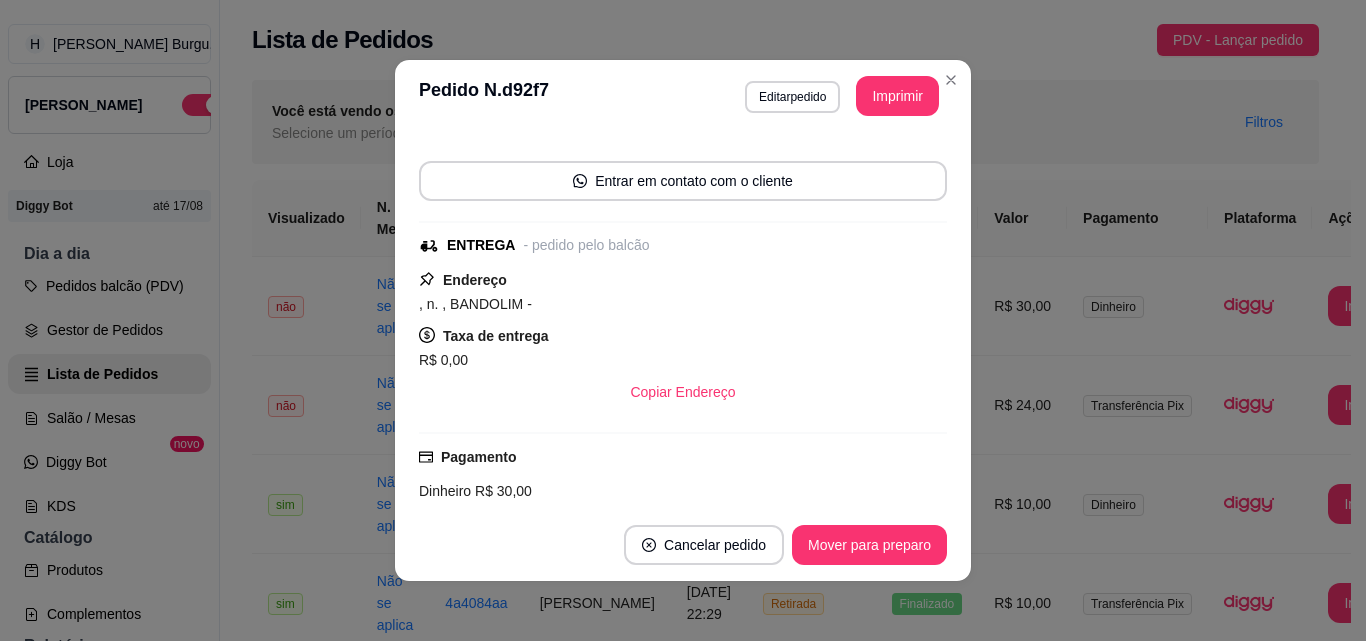 scroll, scrollTop: 356, scrollLeft: 0, axis: vertical 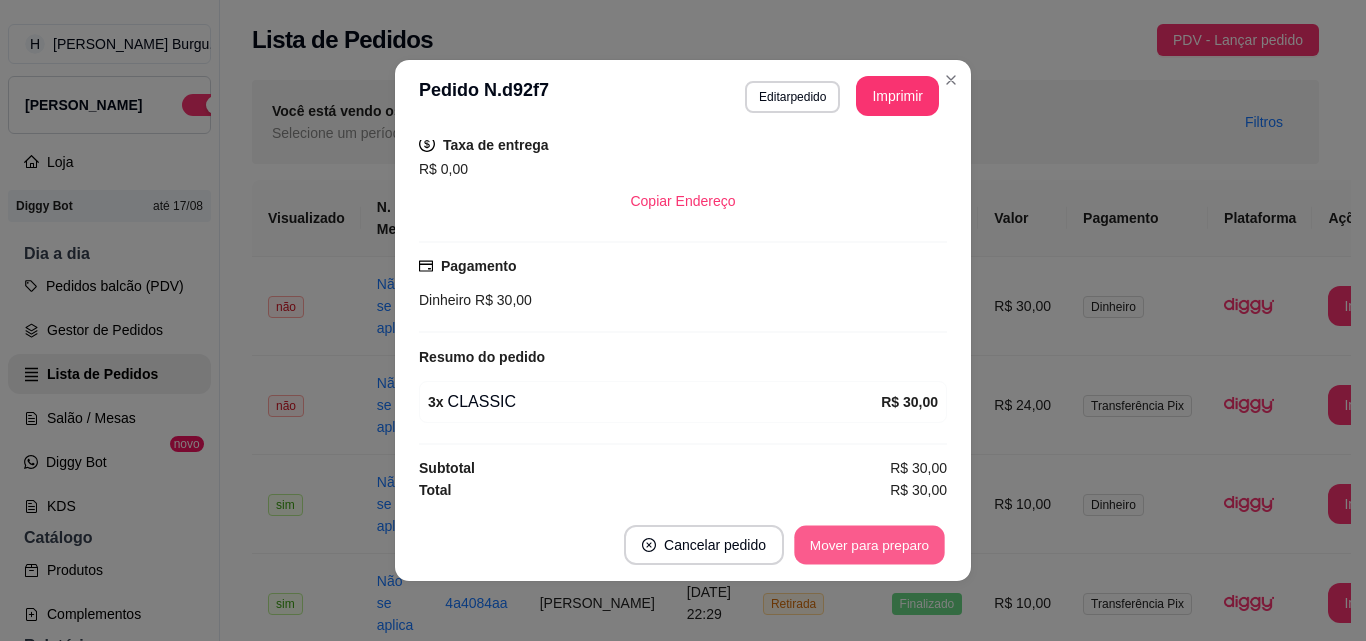 click on "Mover para preparo" at bounding box center (869, 545) 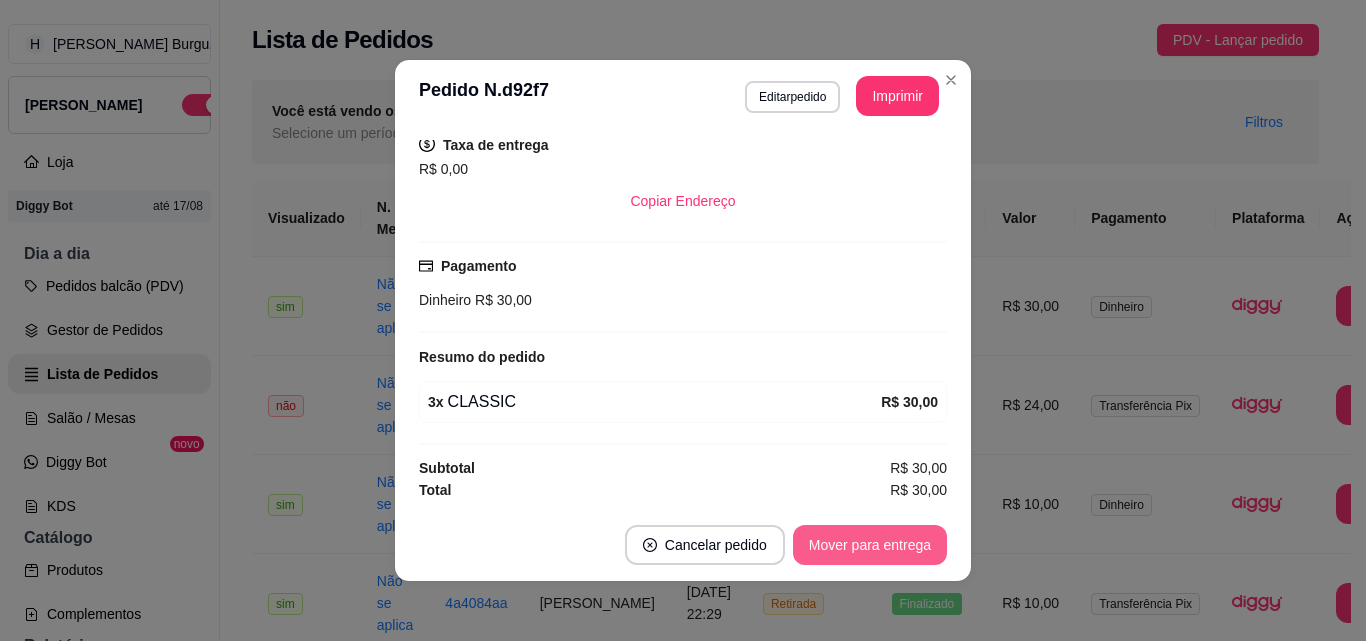 click on "Mover para entrega" at bounding box center [870, 545] 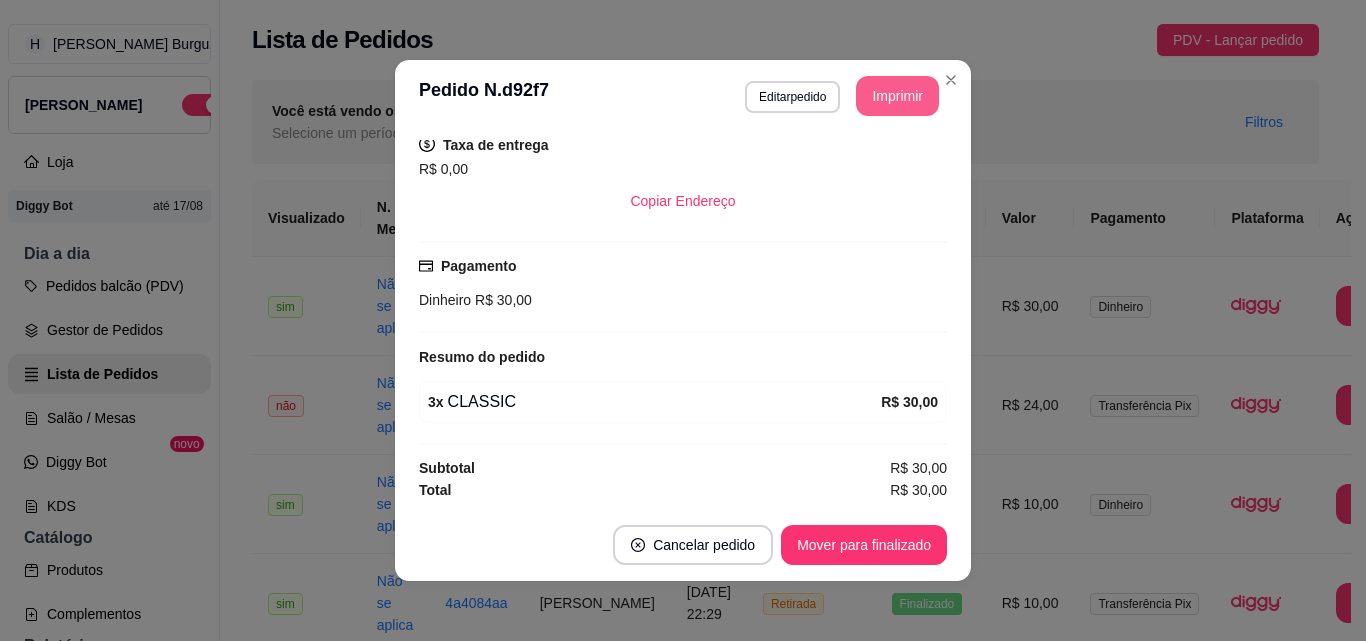 click on "Imprimir" at bounding box center (897, 96) 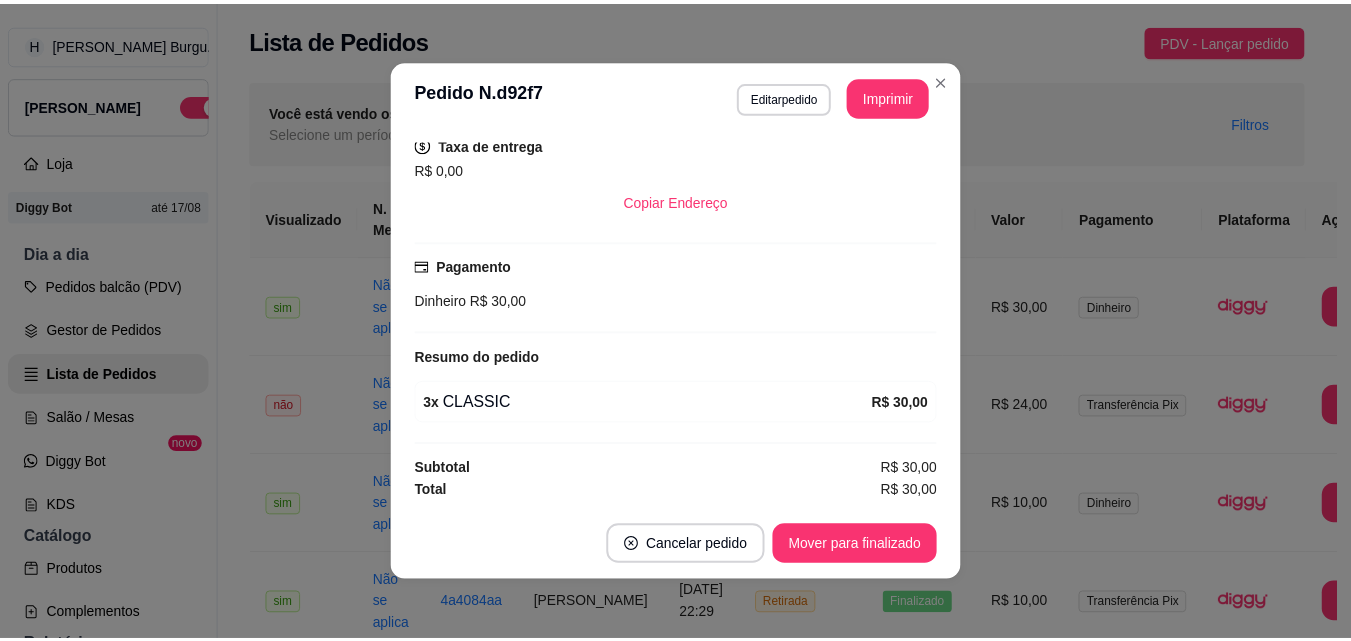 scroll, scrollTop: 0, scrollLeft: 0, axis: both 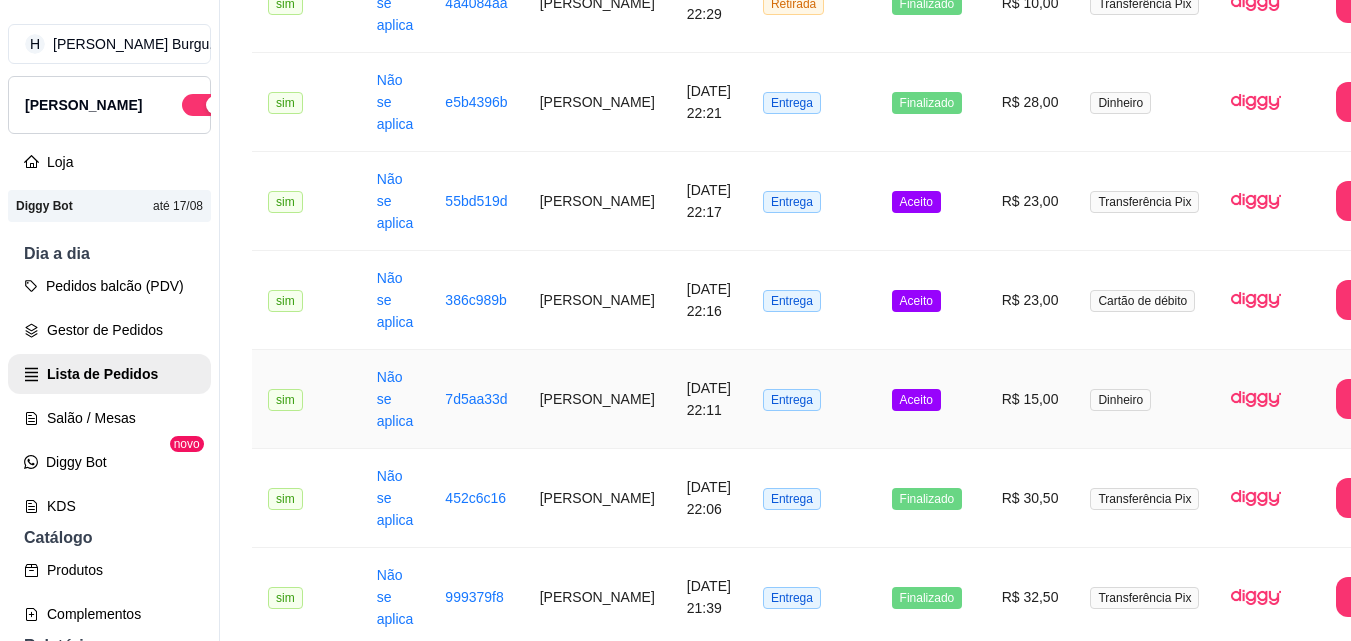 drag, startPoint x: 544, startPoint y: 387, endPoint x: 469, endPoint y: 409, distance: 78.160095 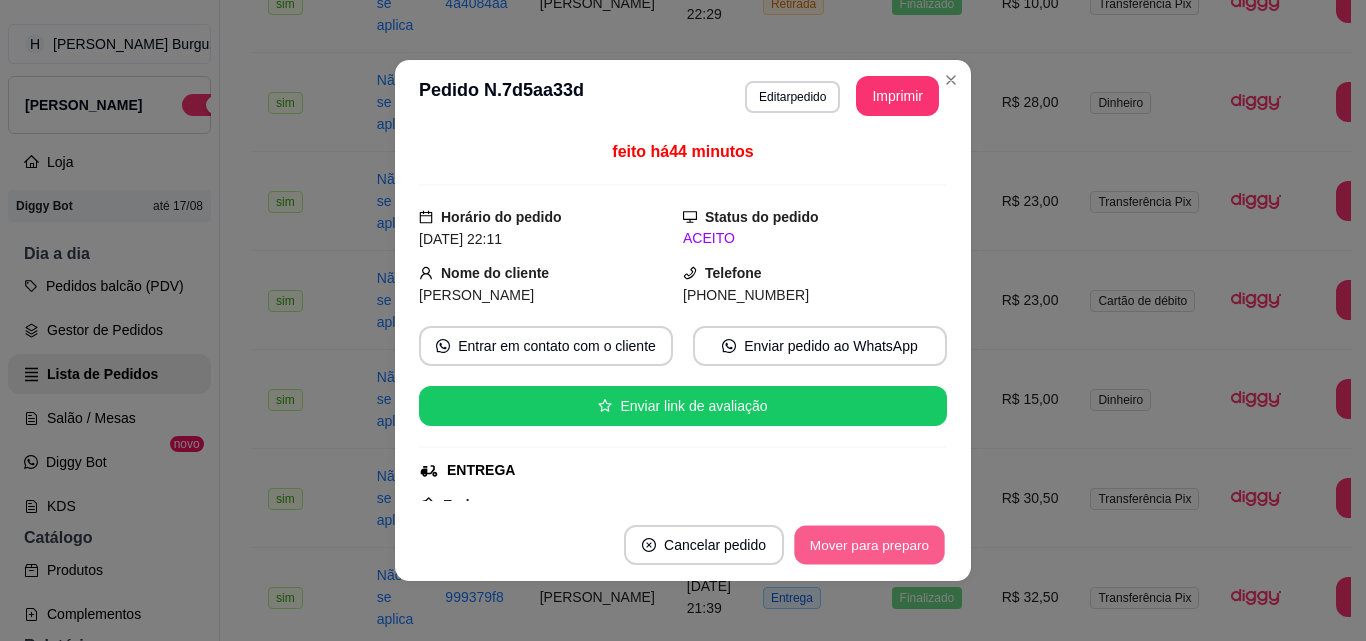 click on "Mover para preparo" at bounding box center (869, 545) 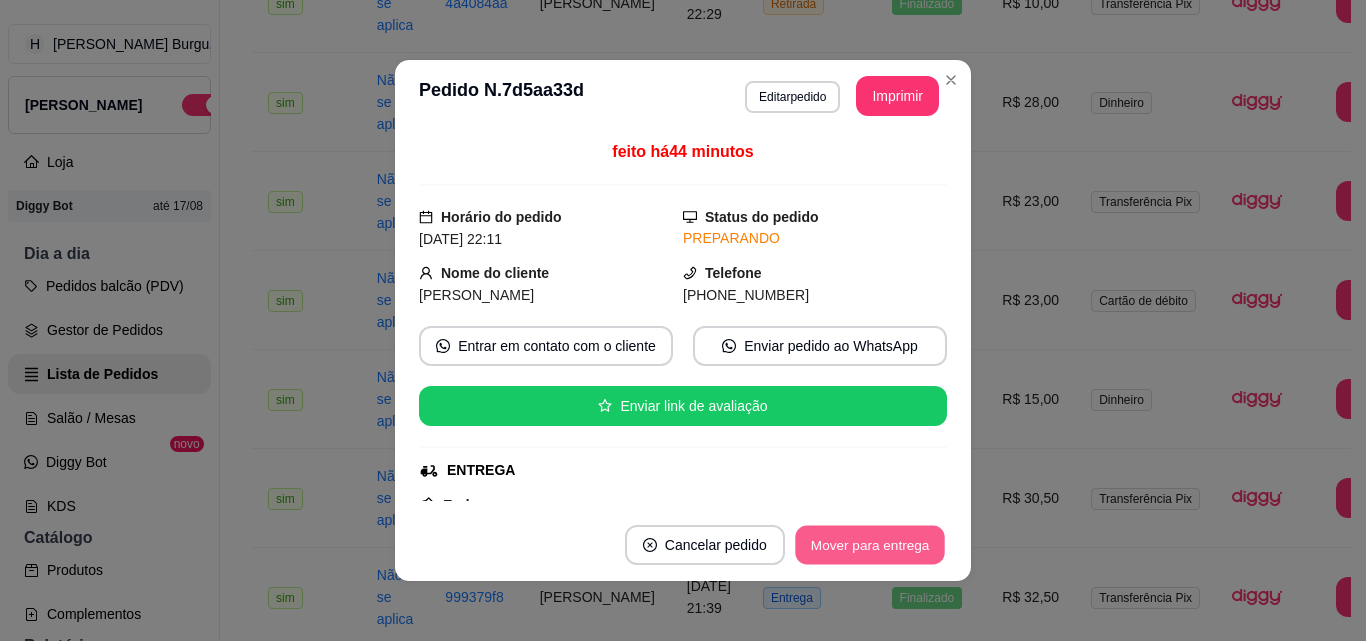 click on "Mover para entrega" at bounding box center [870, 545] 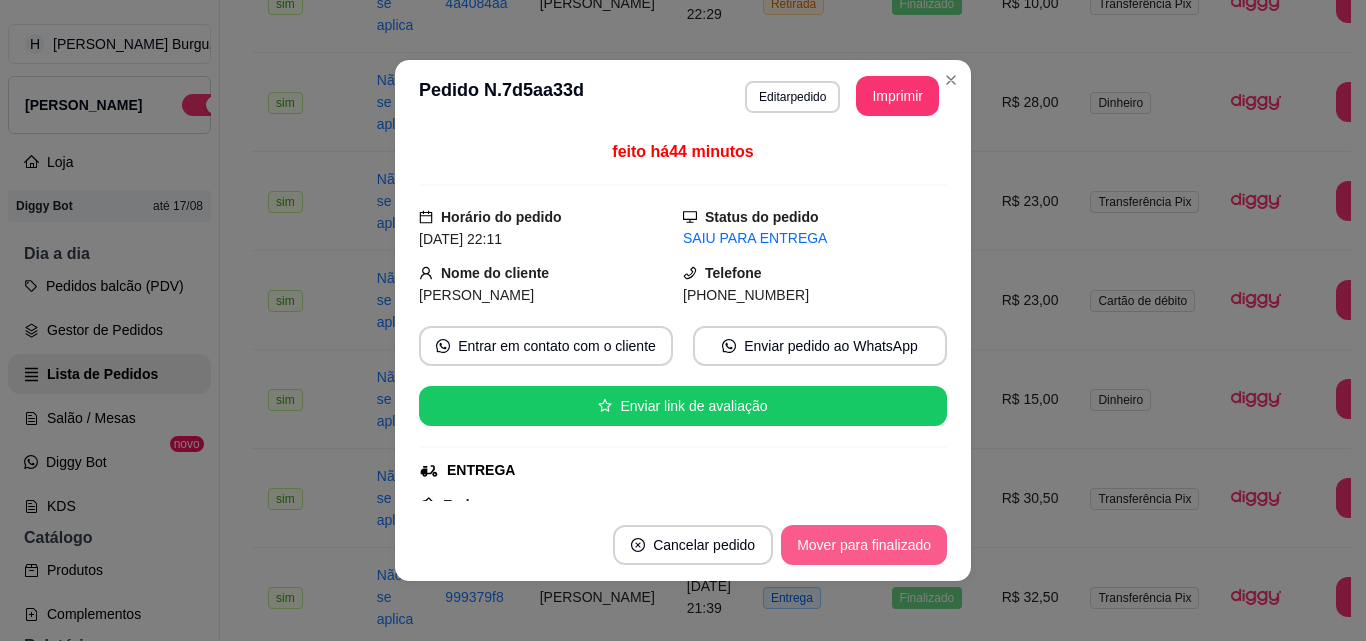 click on "Mover para finalizado" at bounding box center [864, 545] 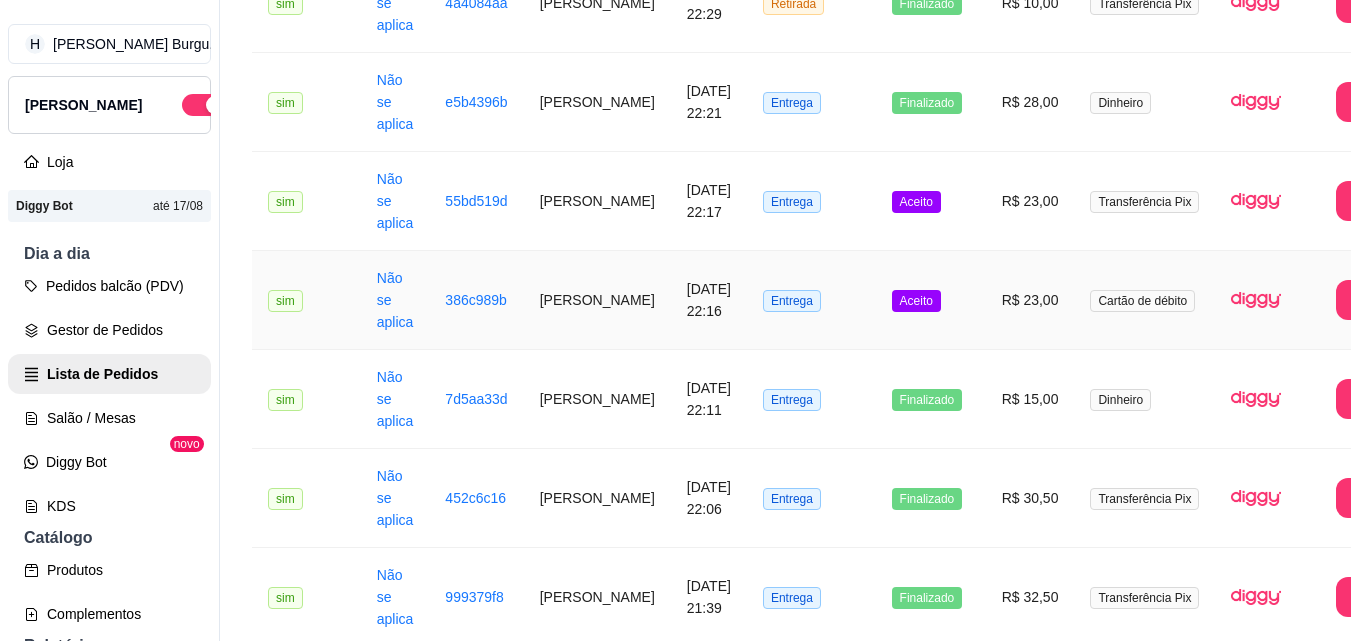 click on "[PERSON_NAME]" at bounding box center (597, 300) 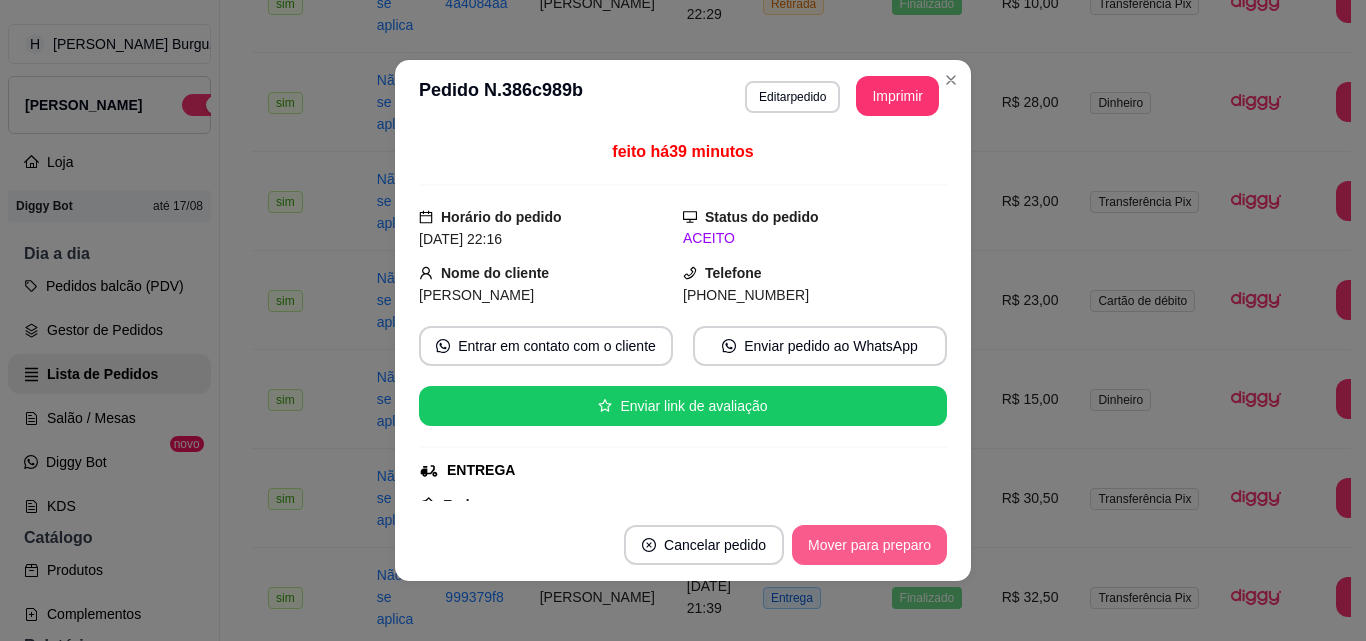 click on "Mover para preparo" at bounding box center (869, 545) 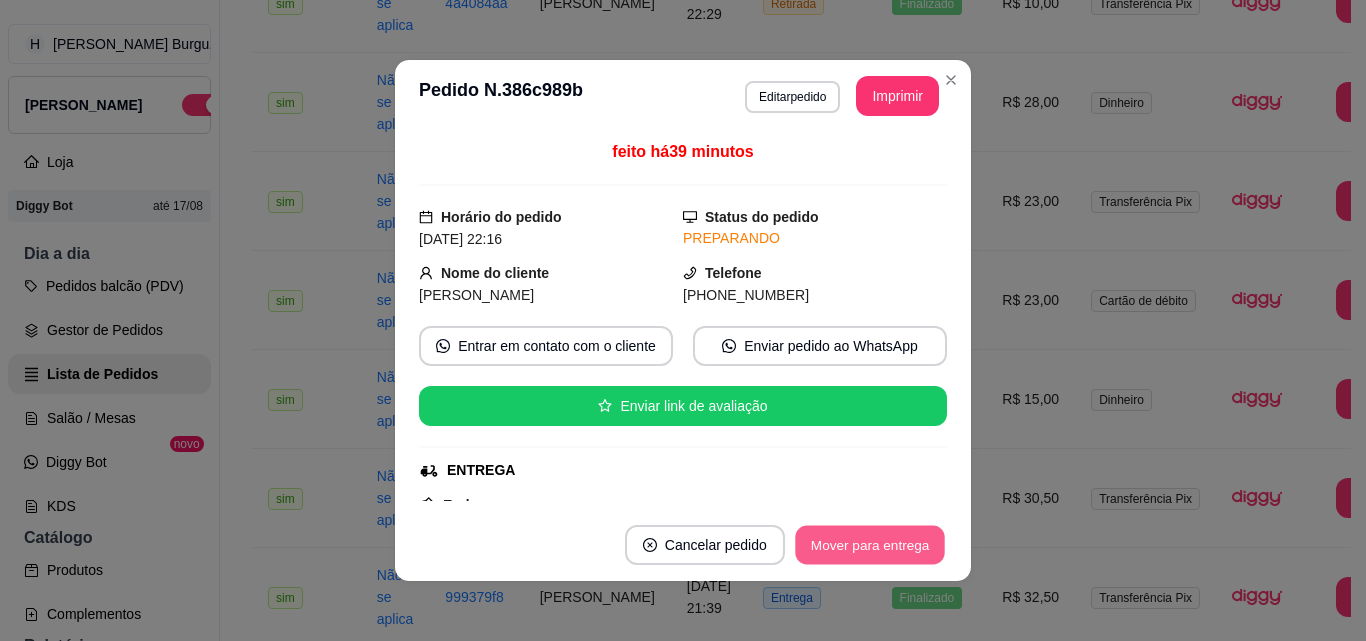 click on "Mover para entrega" at bounding box center (870, 545) 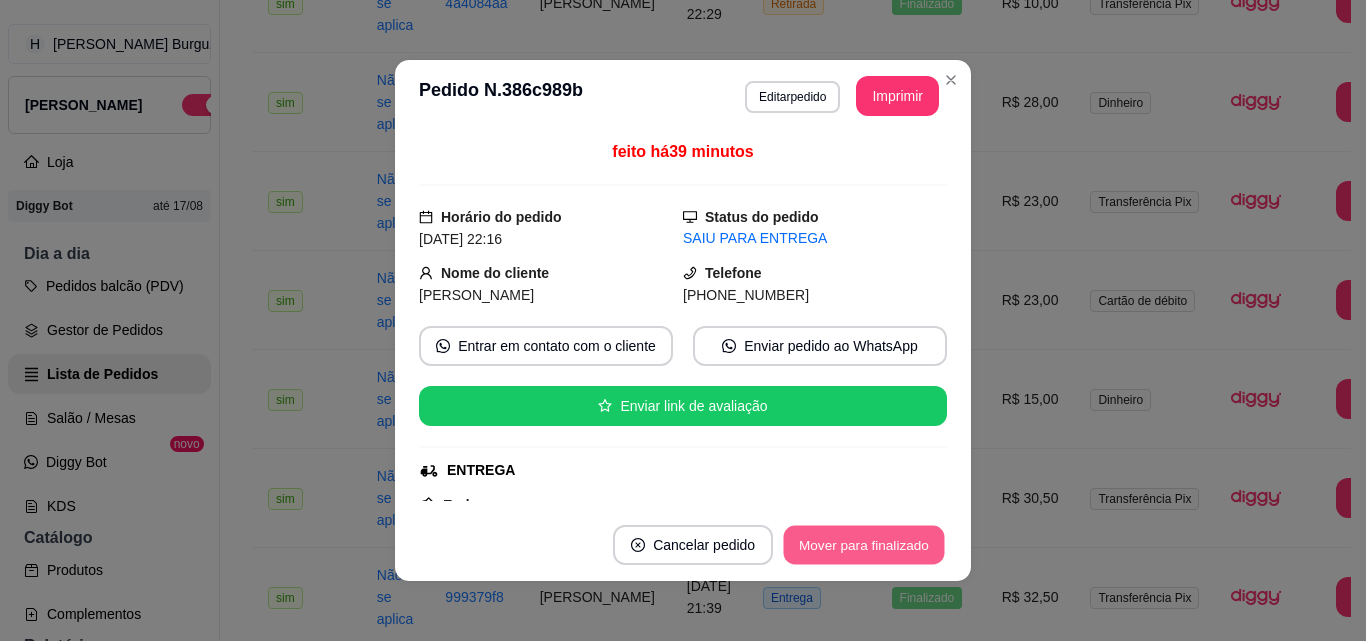 click on "Mover para finalizado" at bounding box center (864, 545) 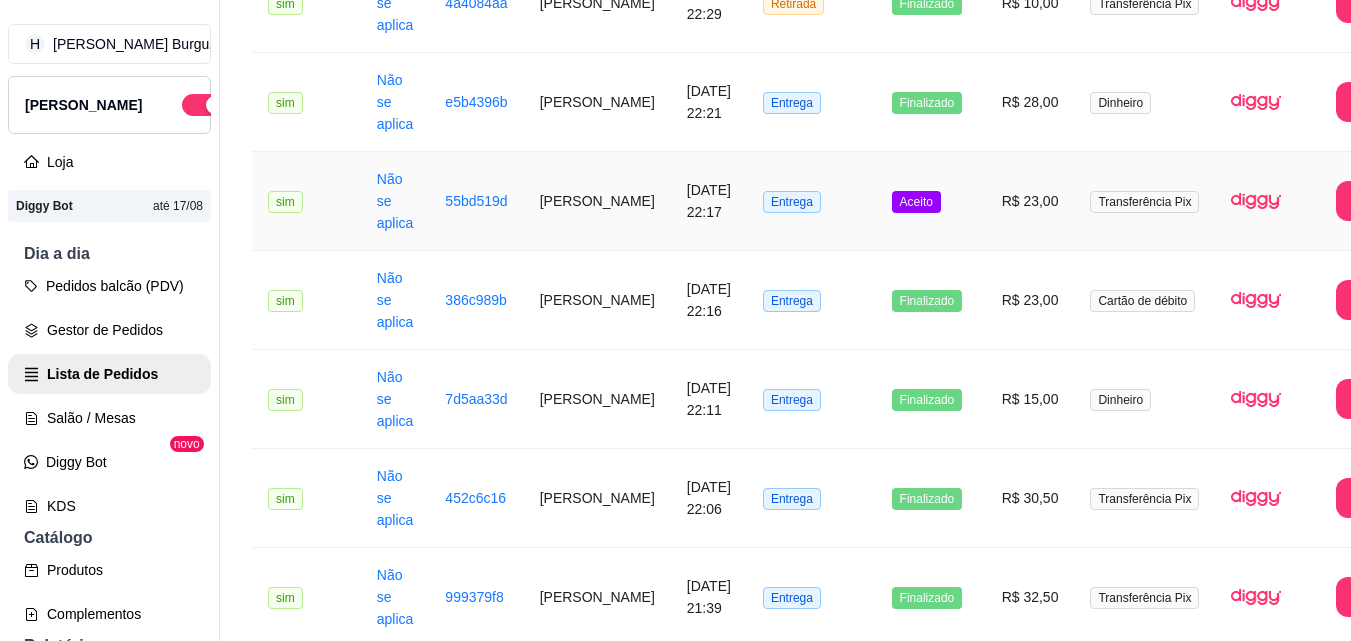 click on "[PERSON_NAME]" at bounding box center [597, 201] 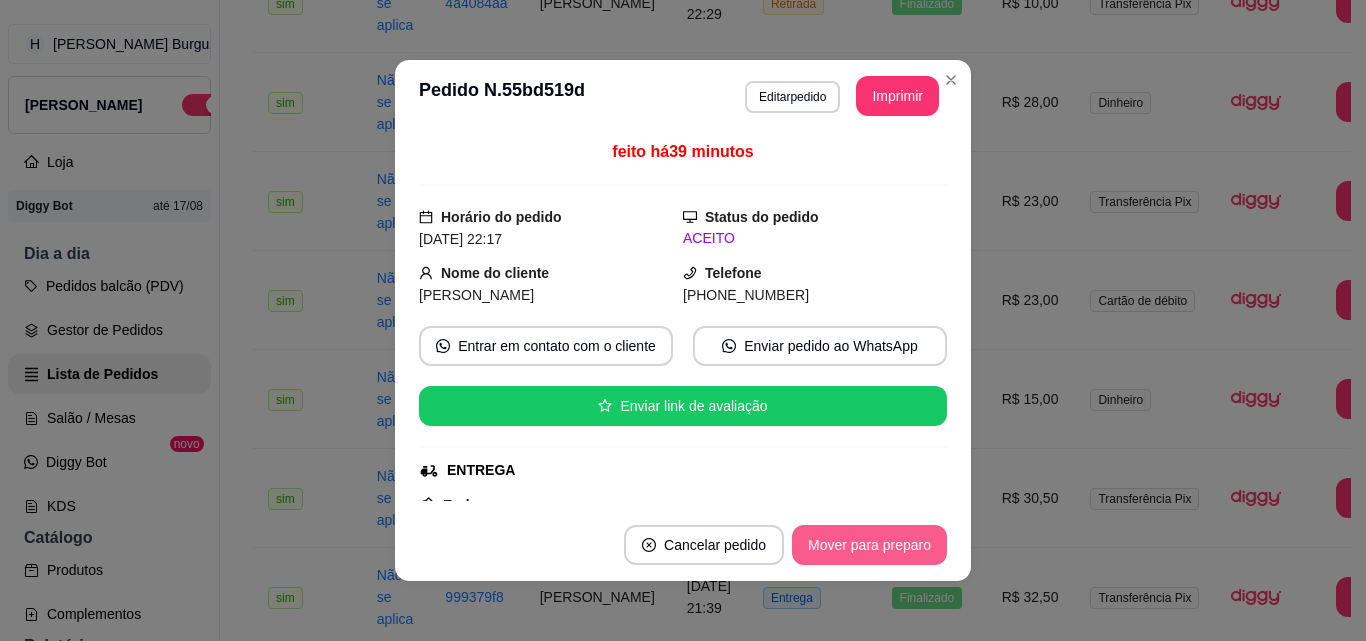 click on "Mover para preparo" at bounding box center [869, 545] 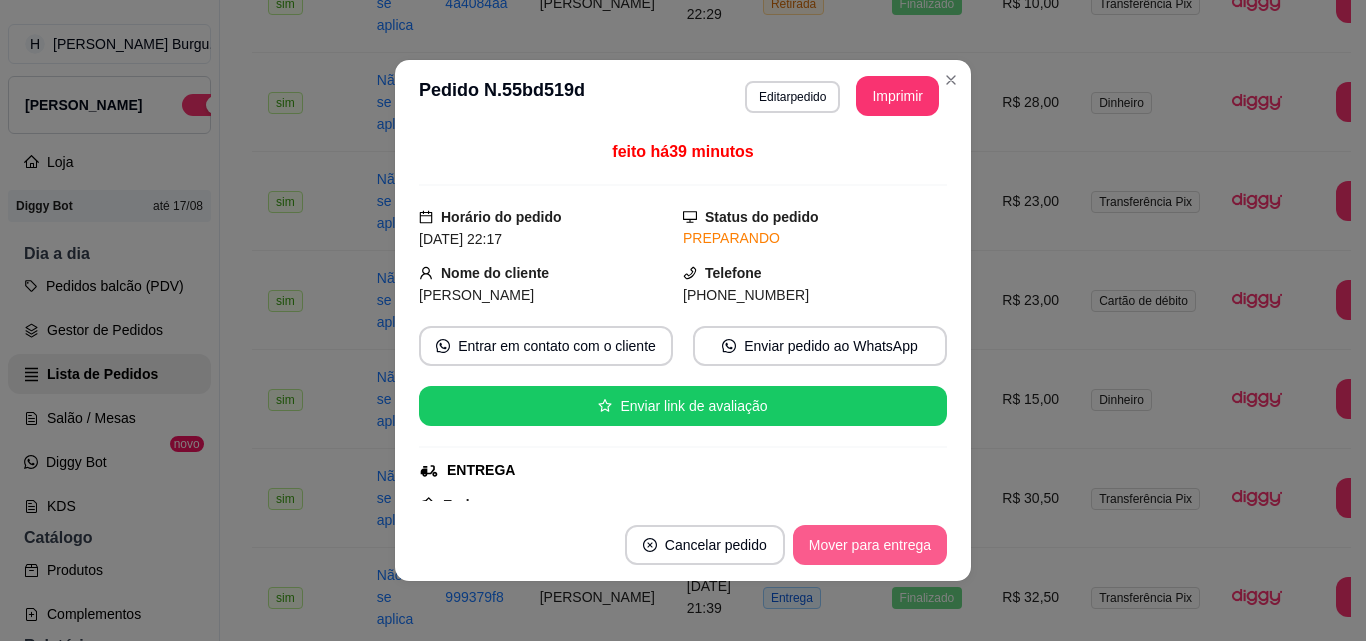click on "Mover para entrega" at bounding box center [870, 545] 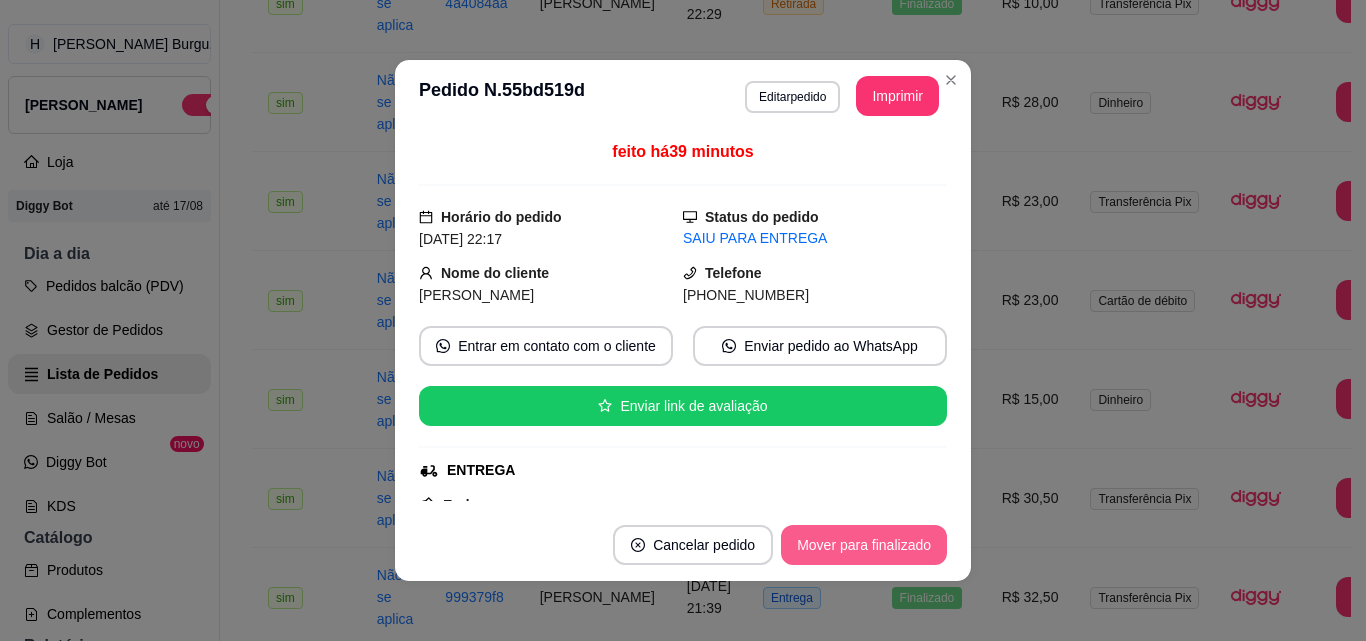 click on "Mover para finalizado" at bounding box center [864, 545] 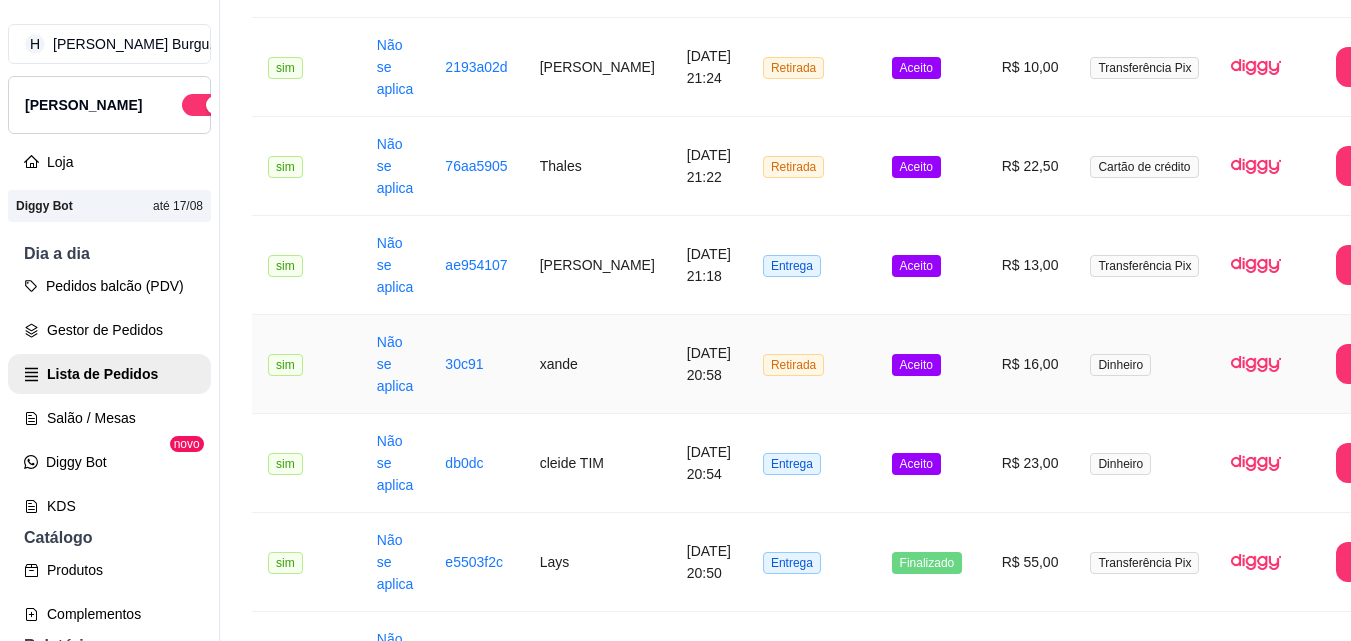 scroll, scrollTop: 1200, scrollLeft: 0, axis: vertical 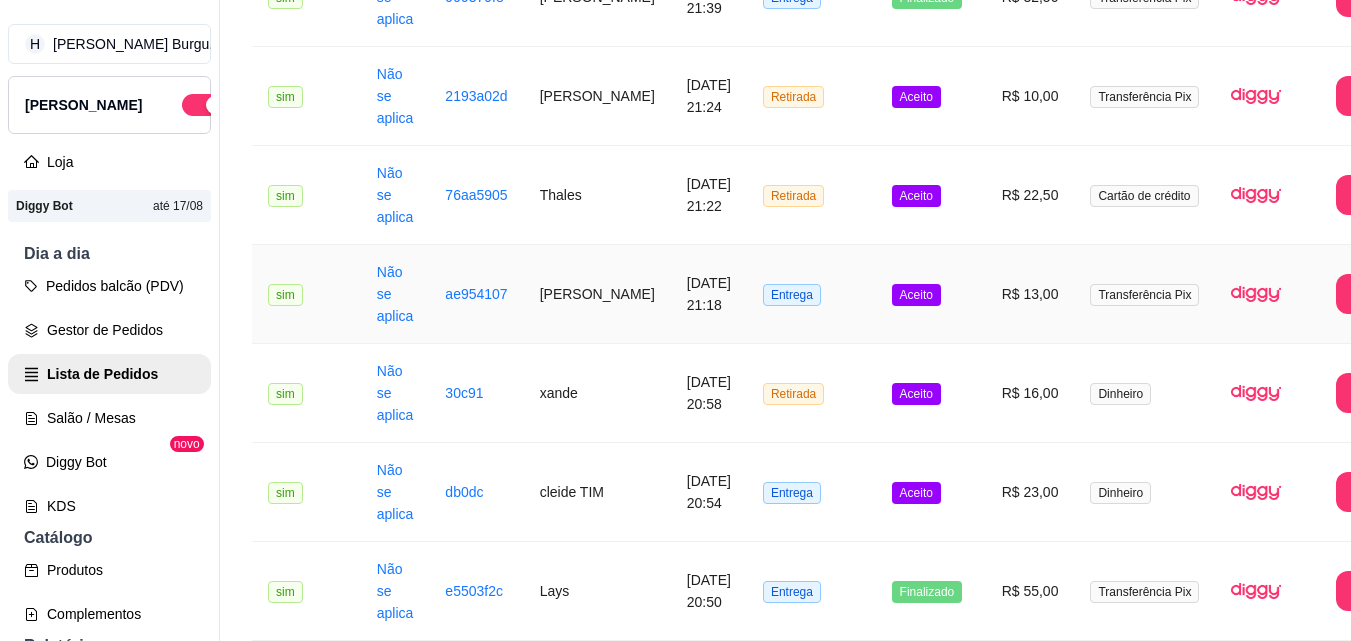 click on "[PERSON_NAME]" at bounding box center [597, 294] 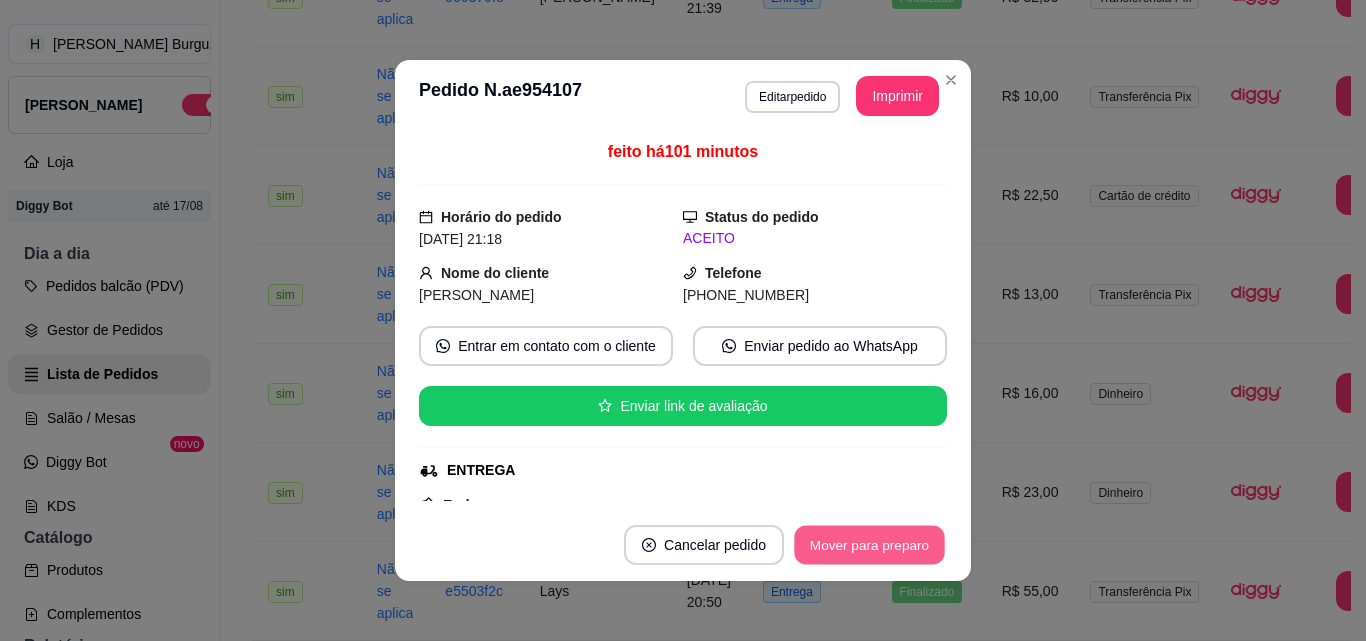 click on "Mover para preparo" at bounding box center [869, 545] 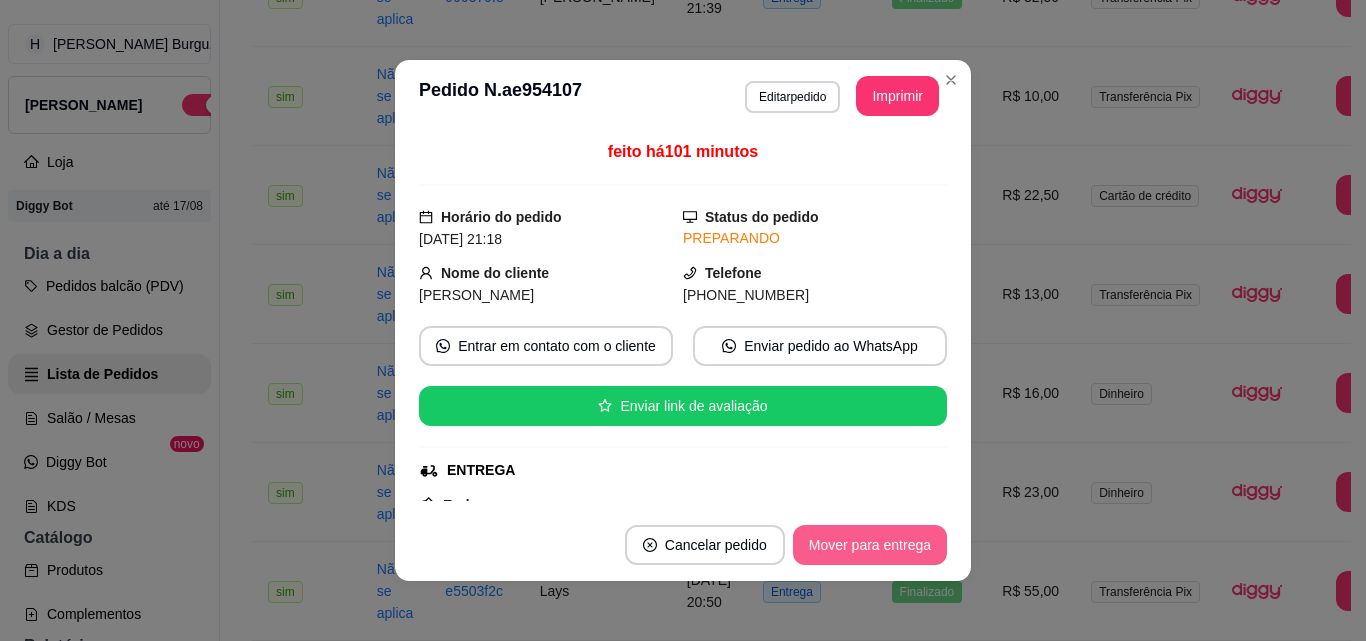 click on "Mover para entrega" at bounding box center [870, 545] 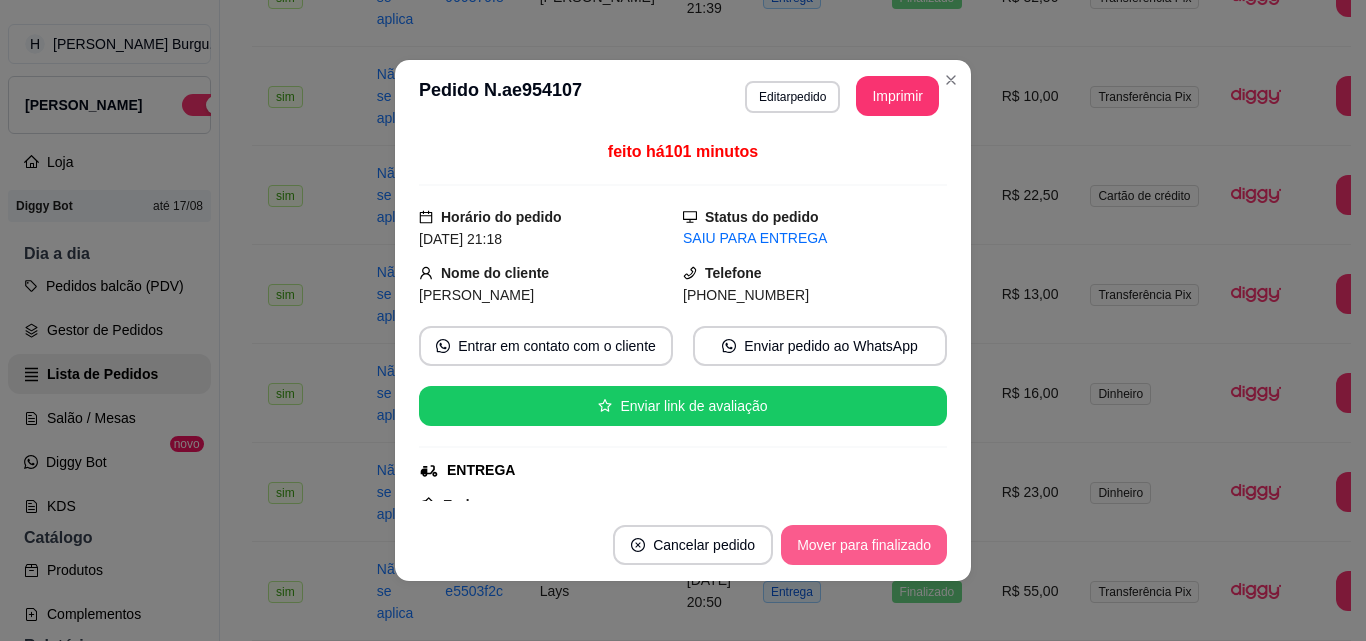 click on "Mover para finalizado" at bounding box center [864, 545] 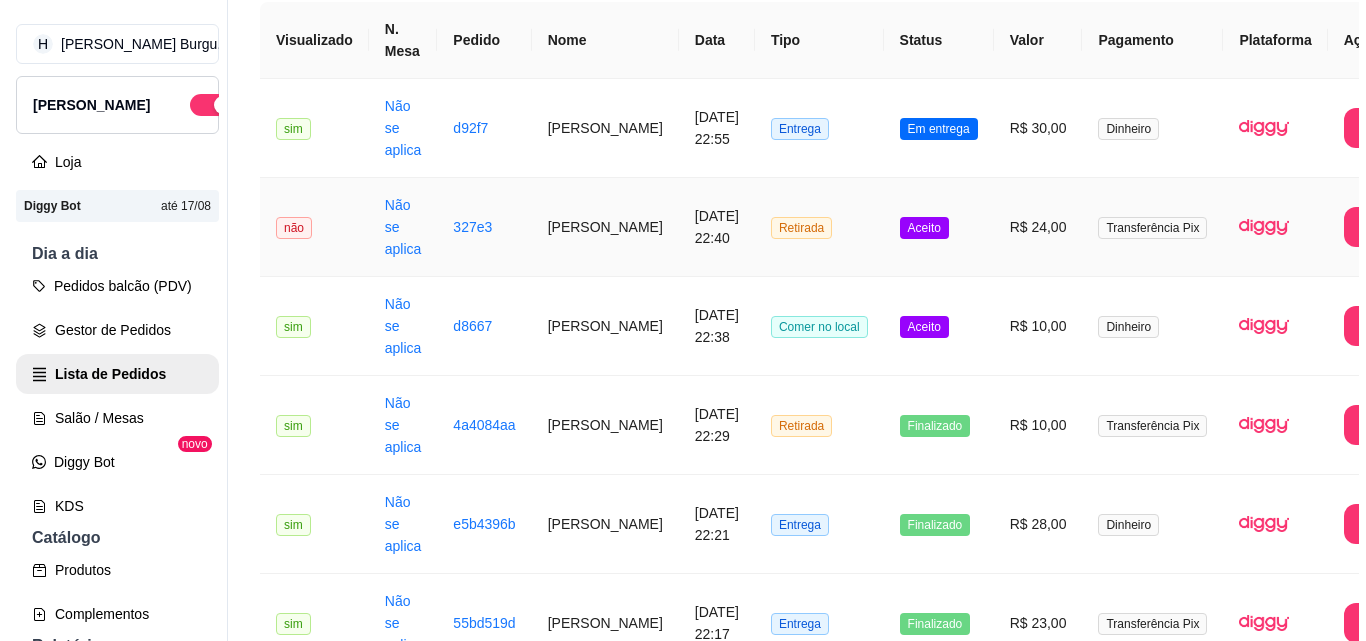 scroll, scrollTop: 200, scrollLeft: 0, axis: vertical 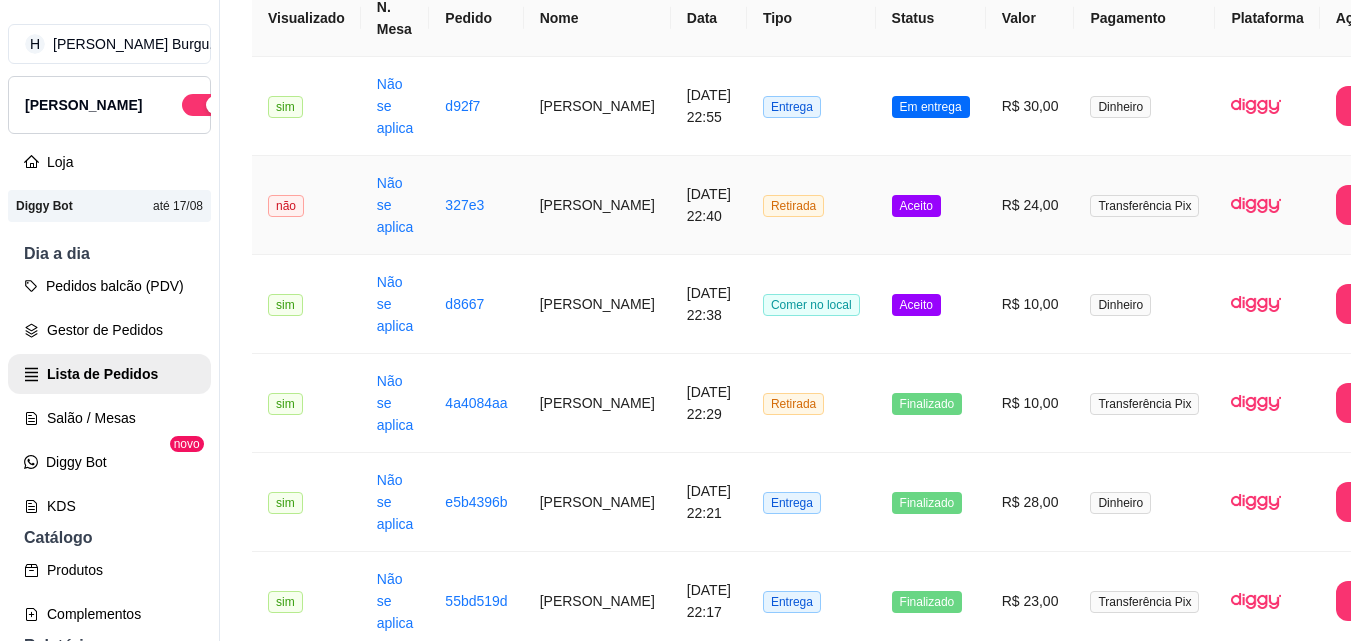 click on "[PERSON_NAME]" at bounding box center (597, 205) 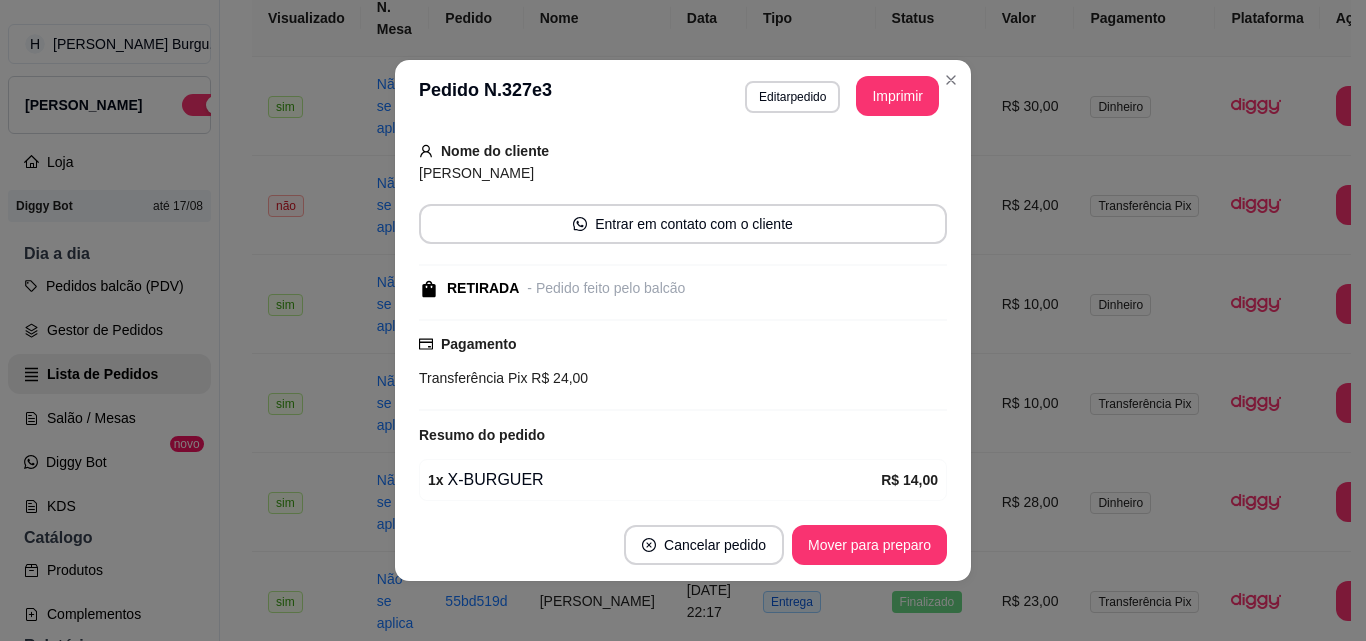 scroll, scrollTop: 262, scrollLeft: 0, axis: vertical 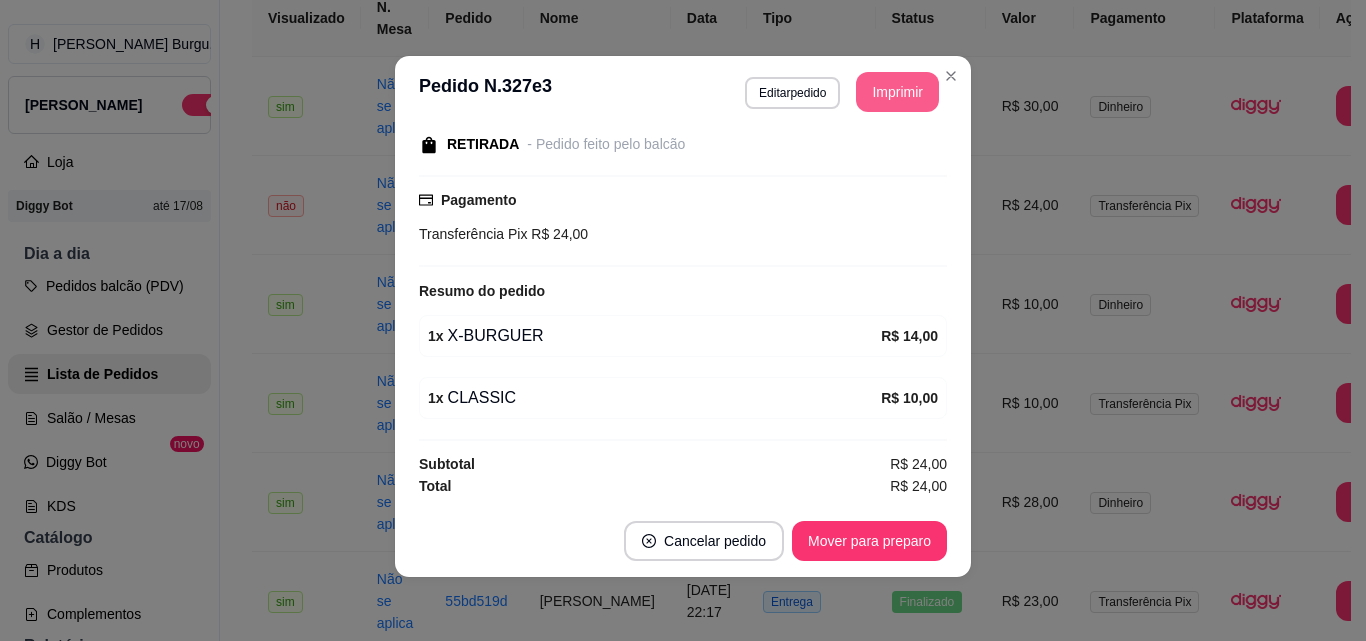 click on "Imprimir" at bounding box center [897, 92] 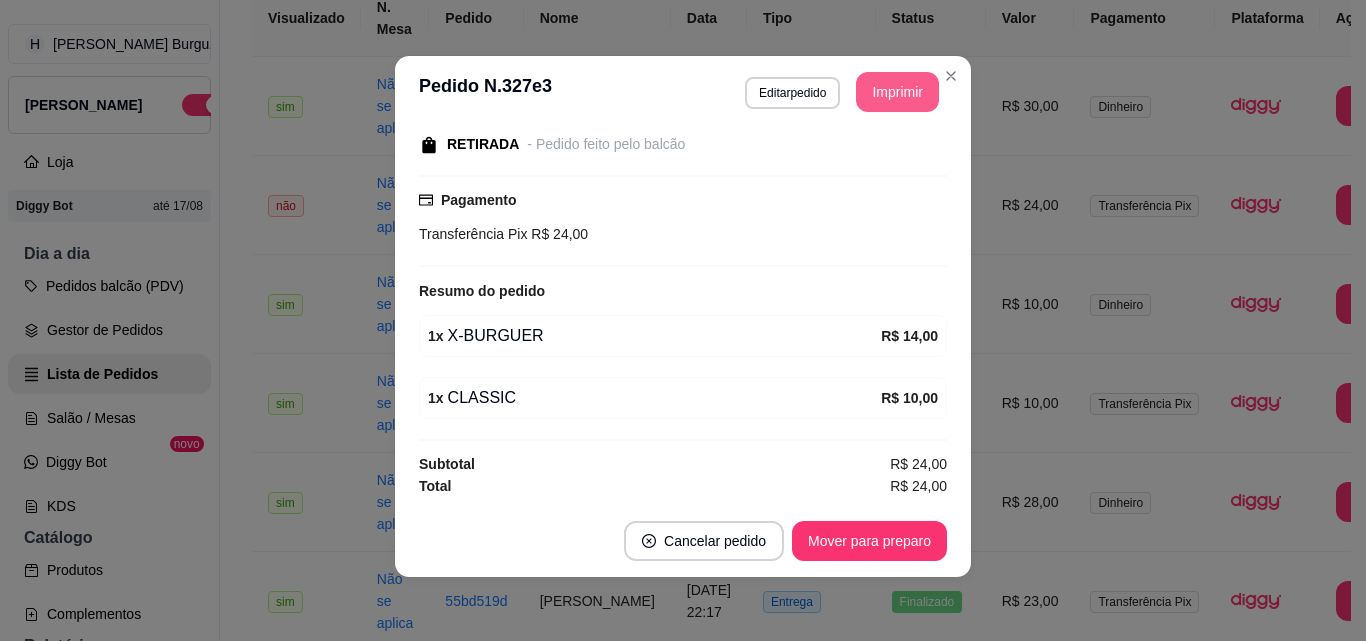 scroll, scrollTop: 0, scrollLeft: 0, axis: both 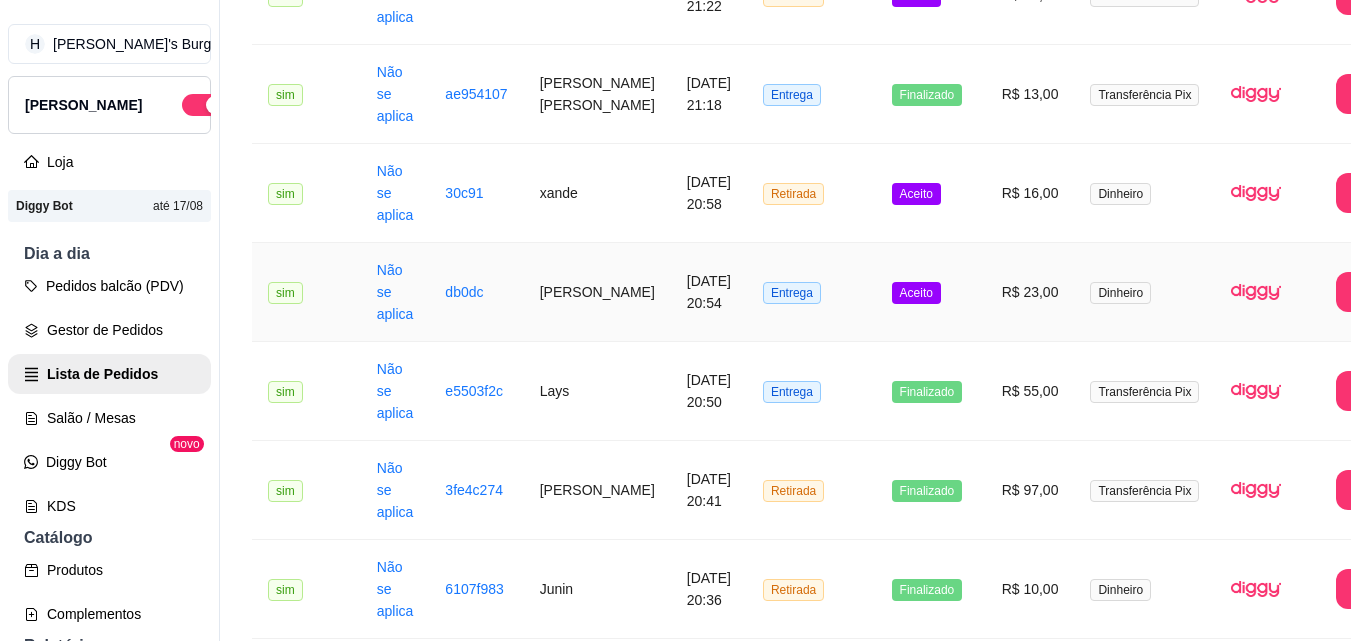 drag, startPoint x: 589, startPoint y: 283, endPoint x: 545, endPoint y: 294, distance: 45.35416 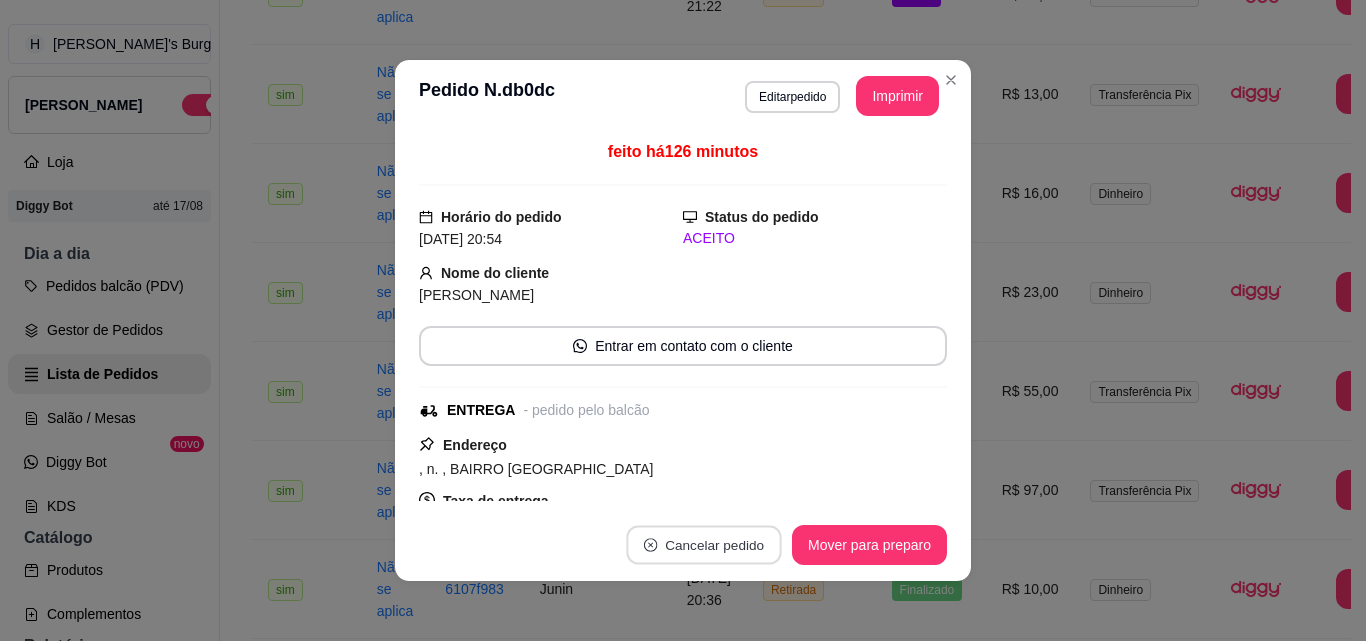 click on "Cancelar pedido" at bounding box center (703, 545) 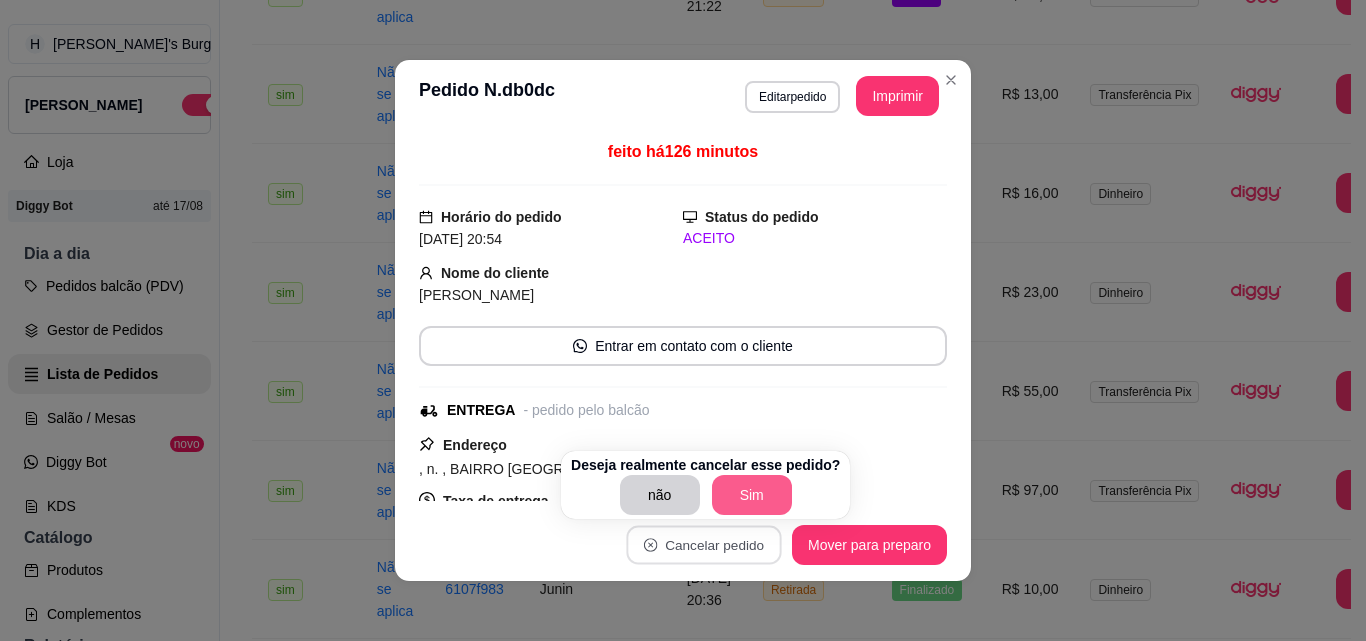 click on "Sim" at bounding box center (752, 495) 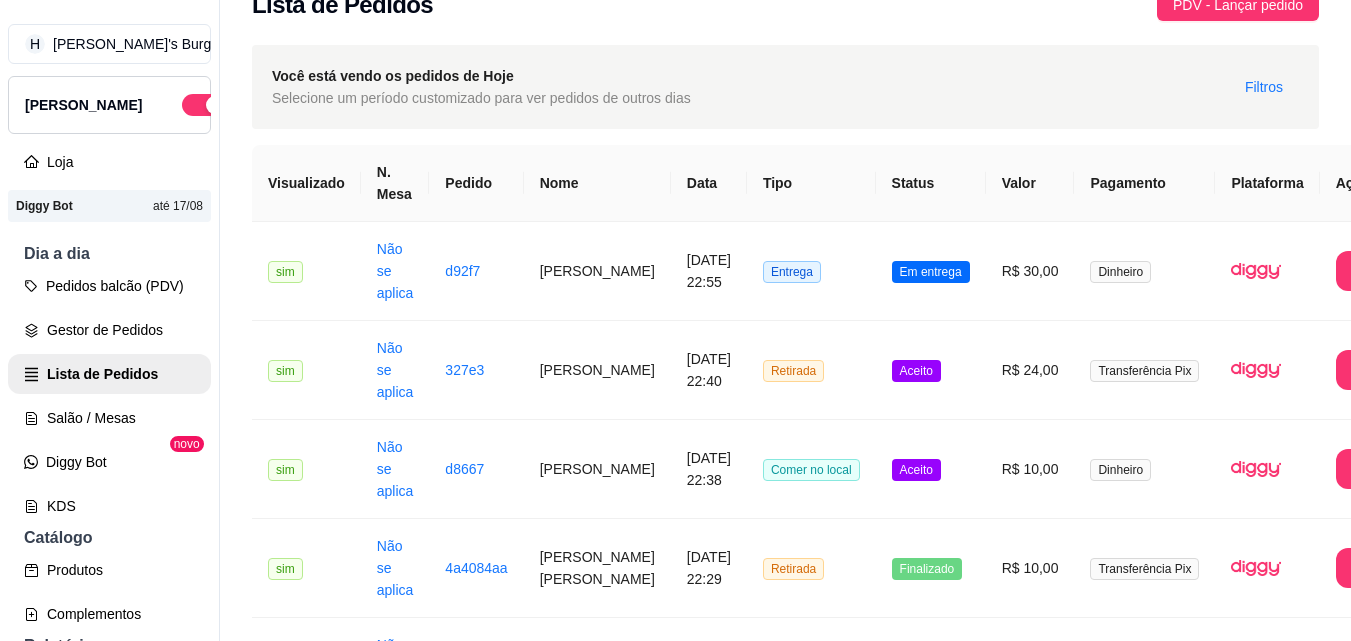 scroll, scrollTop: 0, scrollLeft: 0, axis: both 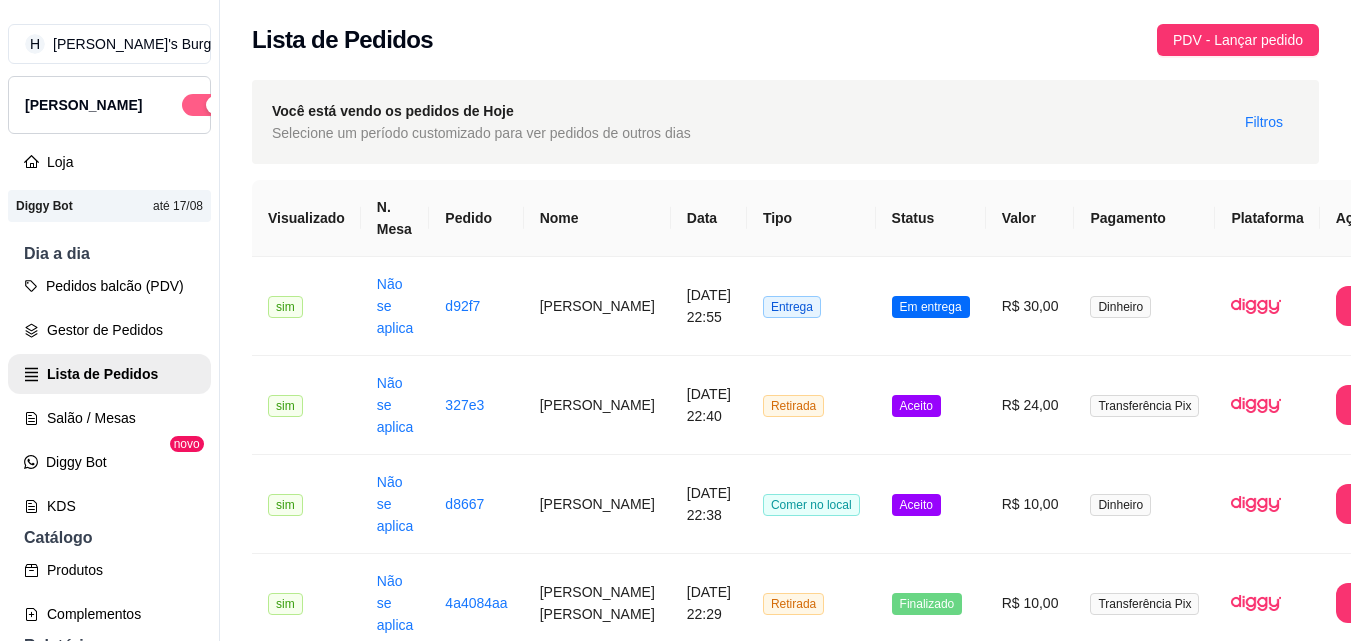 click at bounding box center (204, 105) 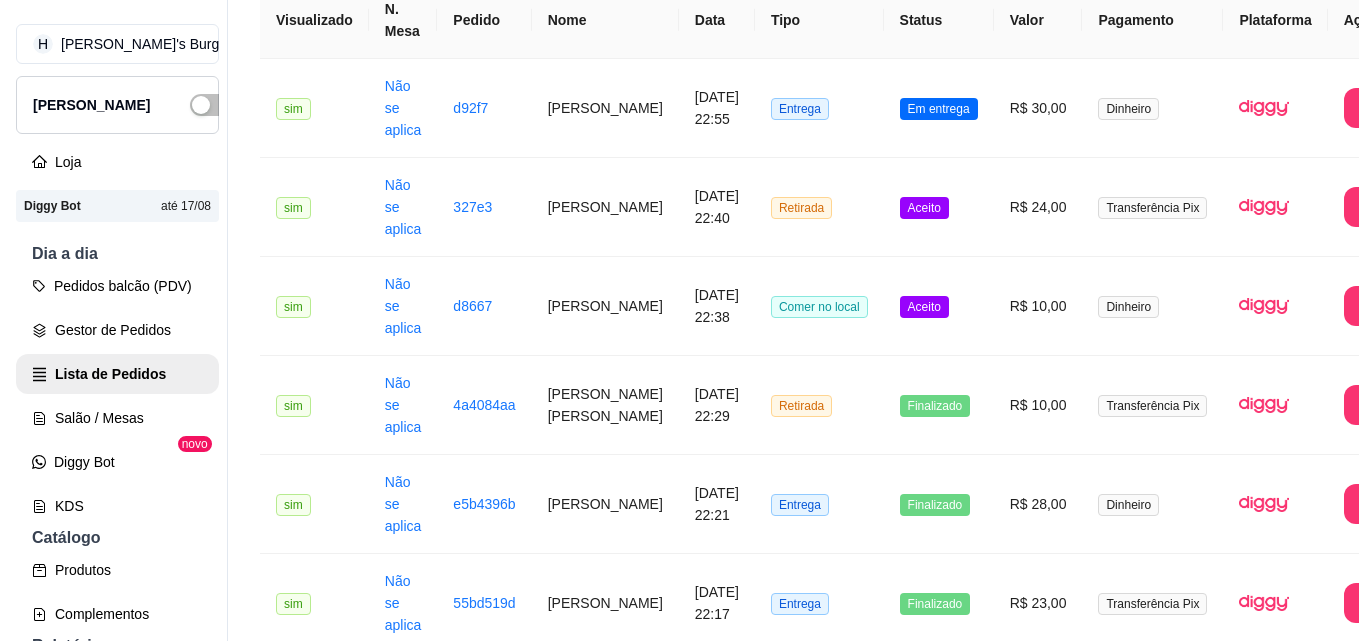 scroll, scrollTop: 200, scrollLeft: 0, axis: vertical 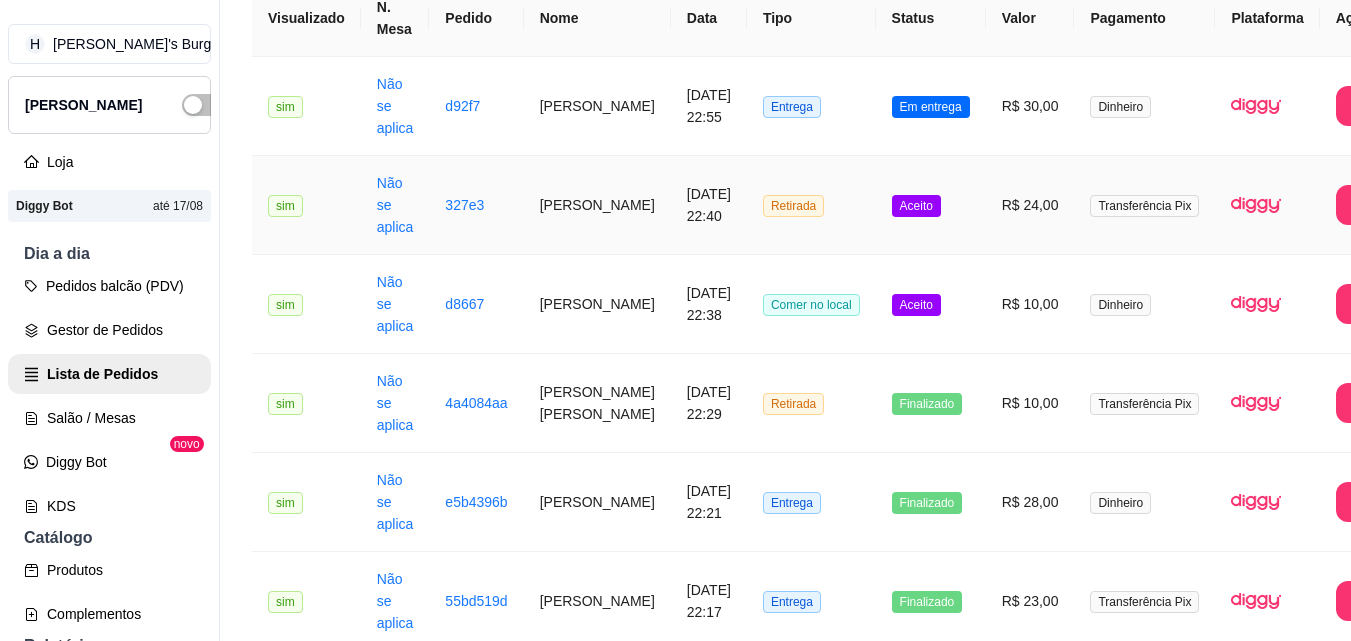 click on "[PERSON_NAME]" at bounding box center [597, 205] 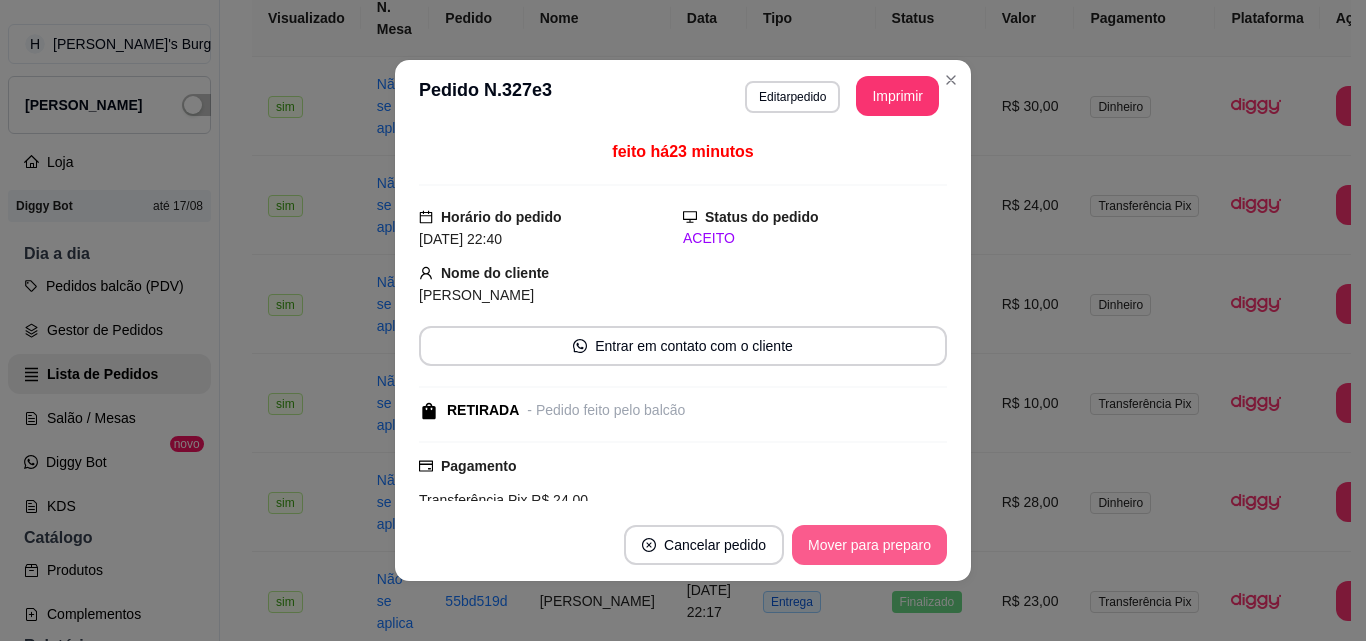 click on "Mover para preparo" at bounding box center (869, 545) 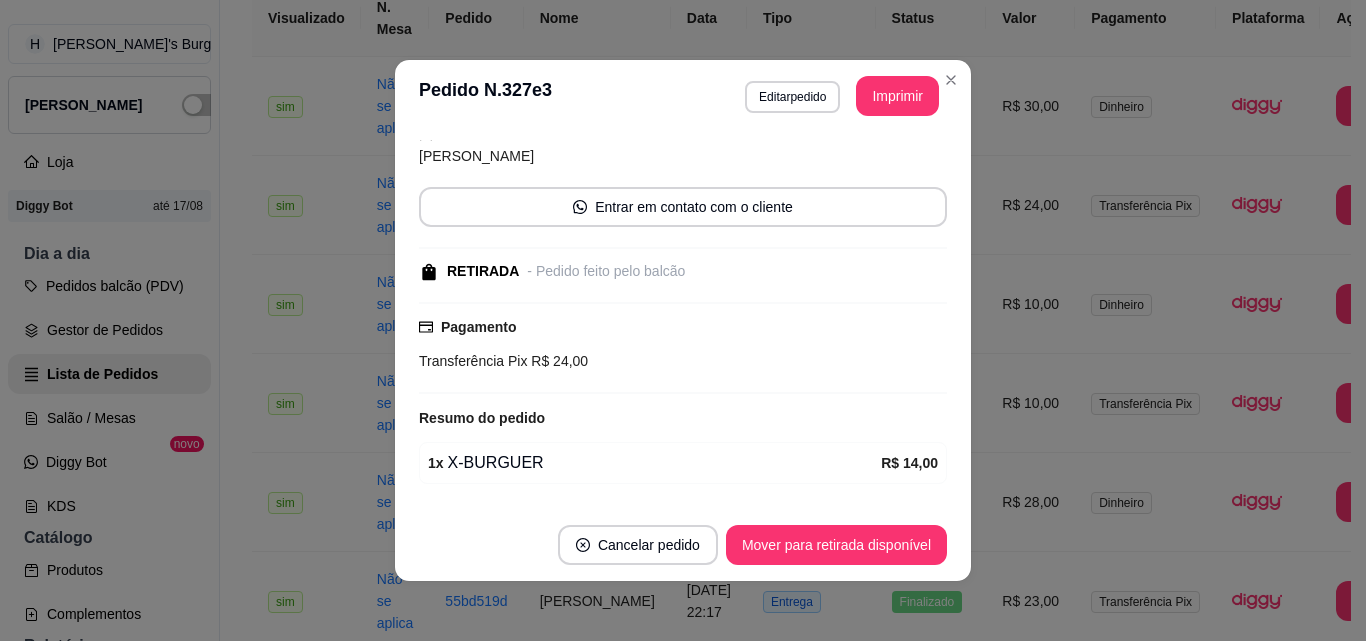scroll, scrollTop: 262, scrollLeft: 0, axis: vertical 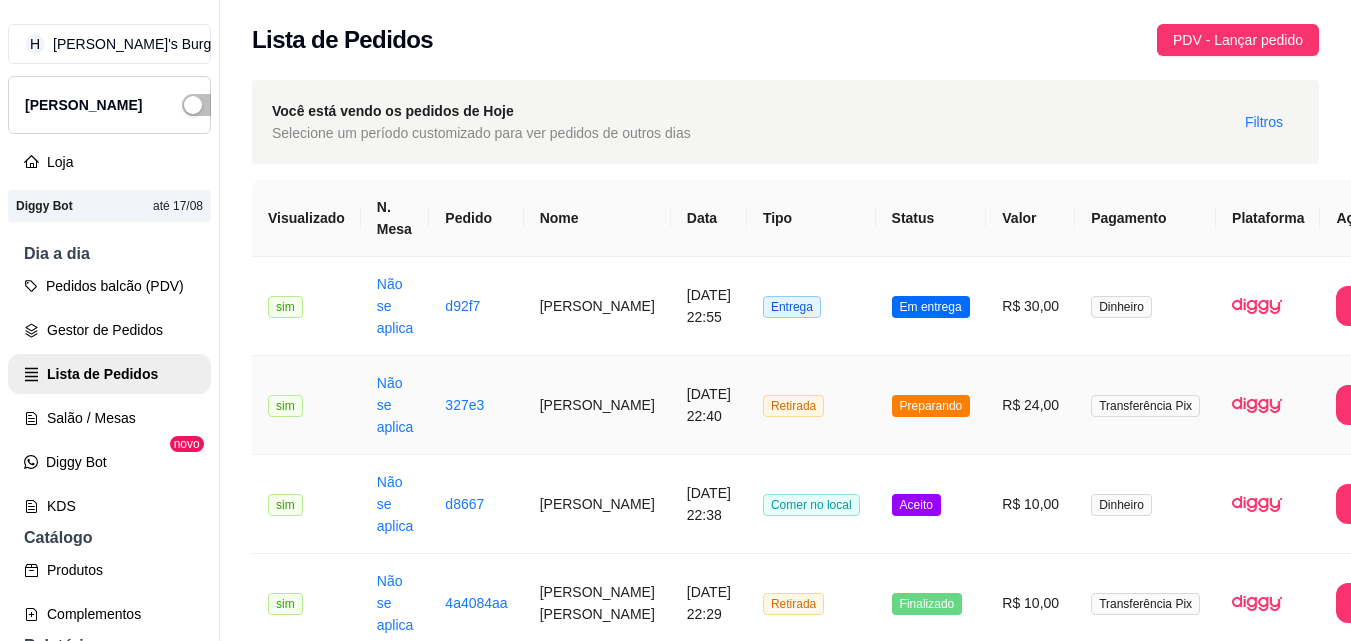 click on "[PERSON_NAME]" at bounding box center [597, 405] 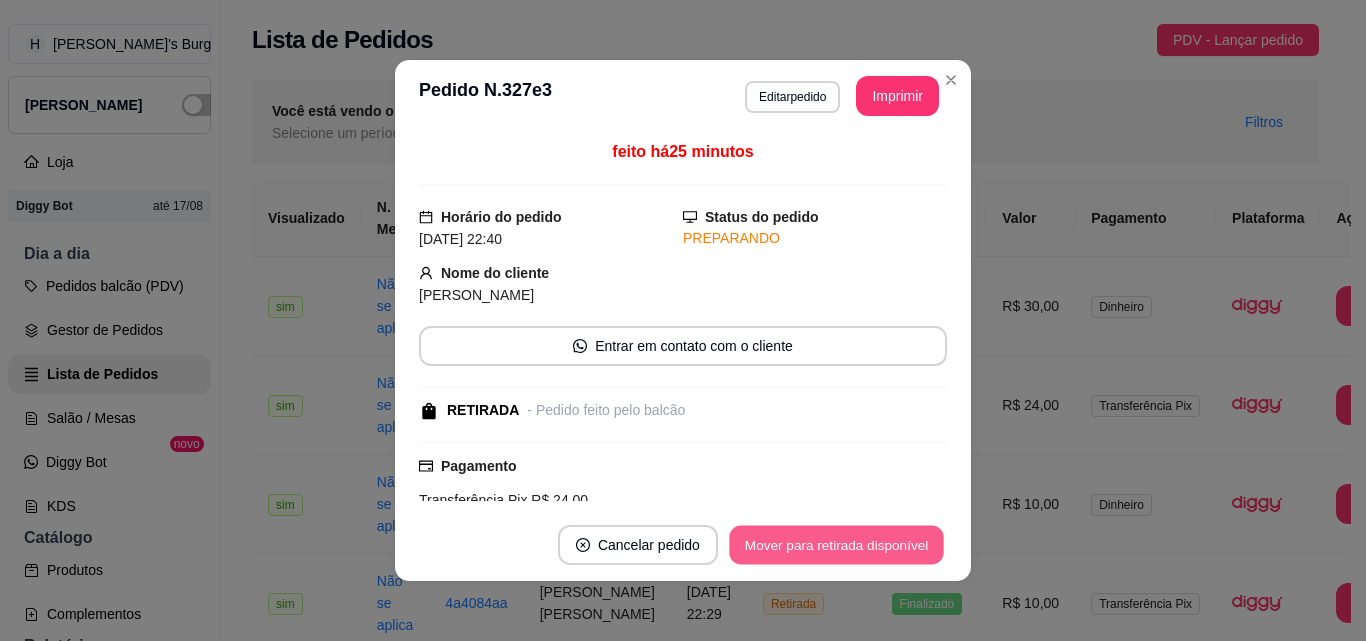 click on "Mover para retirada disponível" at bounding box center [836, 545] 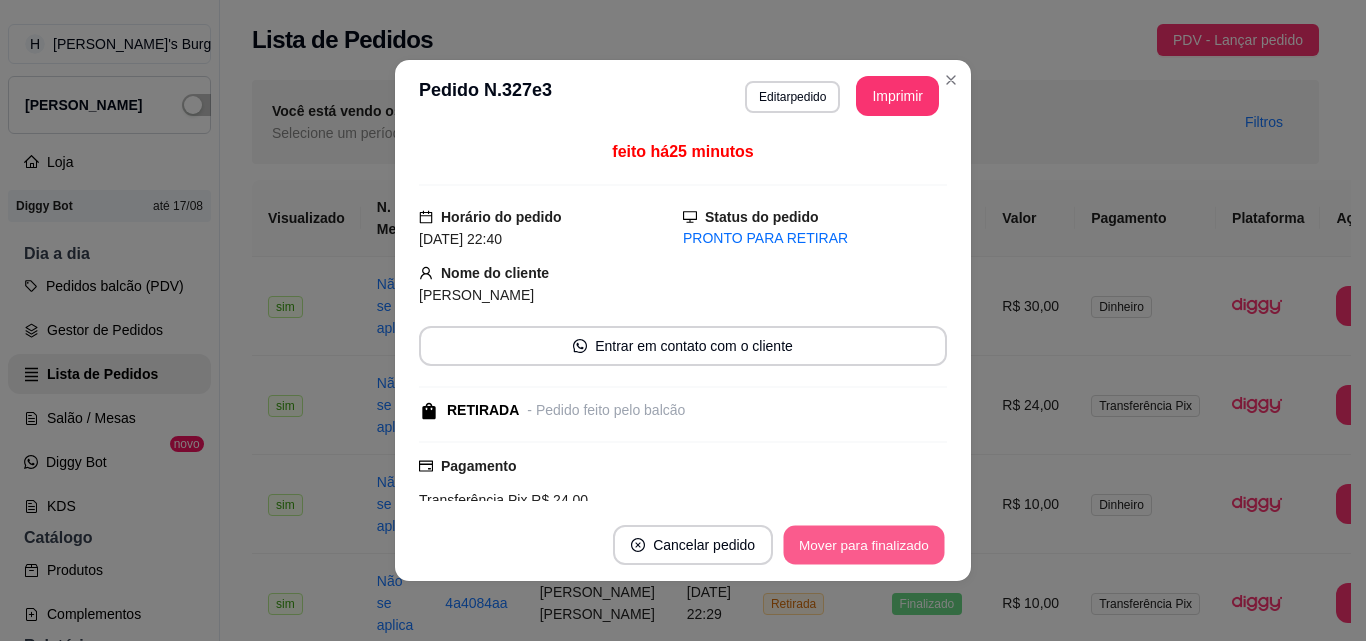 click on "Mover para finalizado" at bounding box center [864, 545] 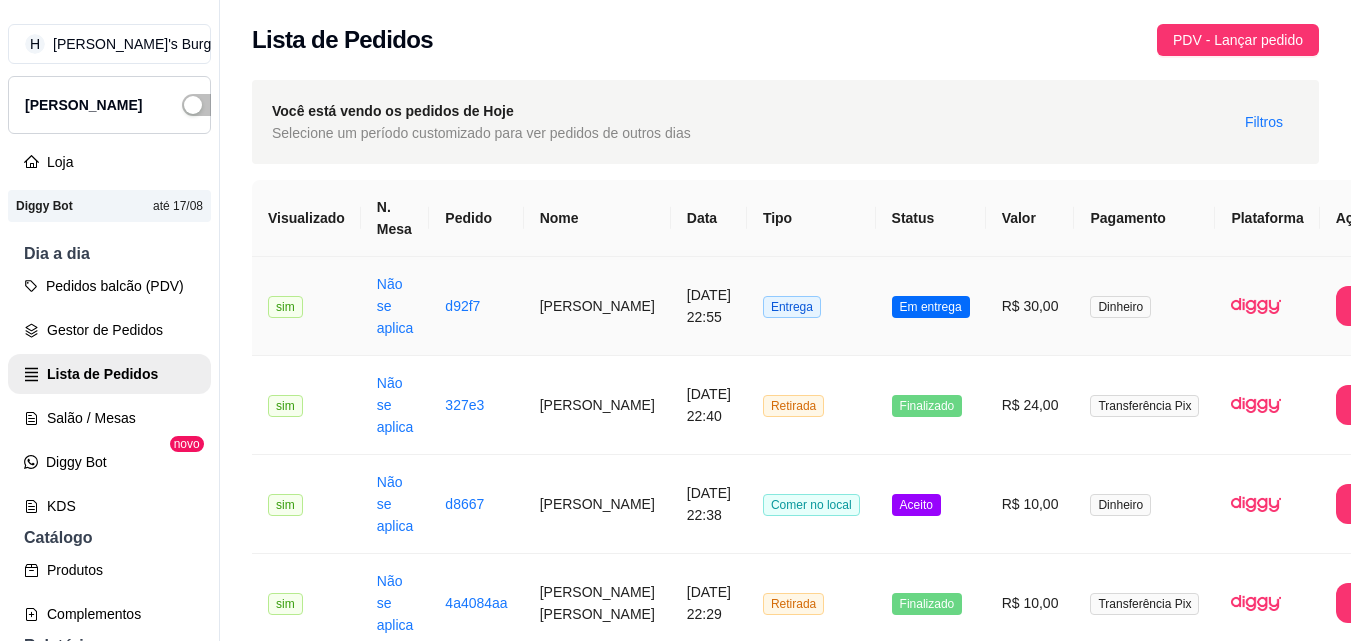 scroll, scrollTop: 100, scrollLeft: 0, axis: vertical 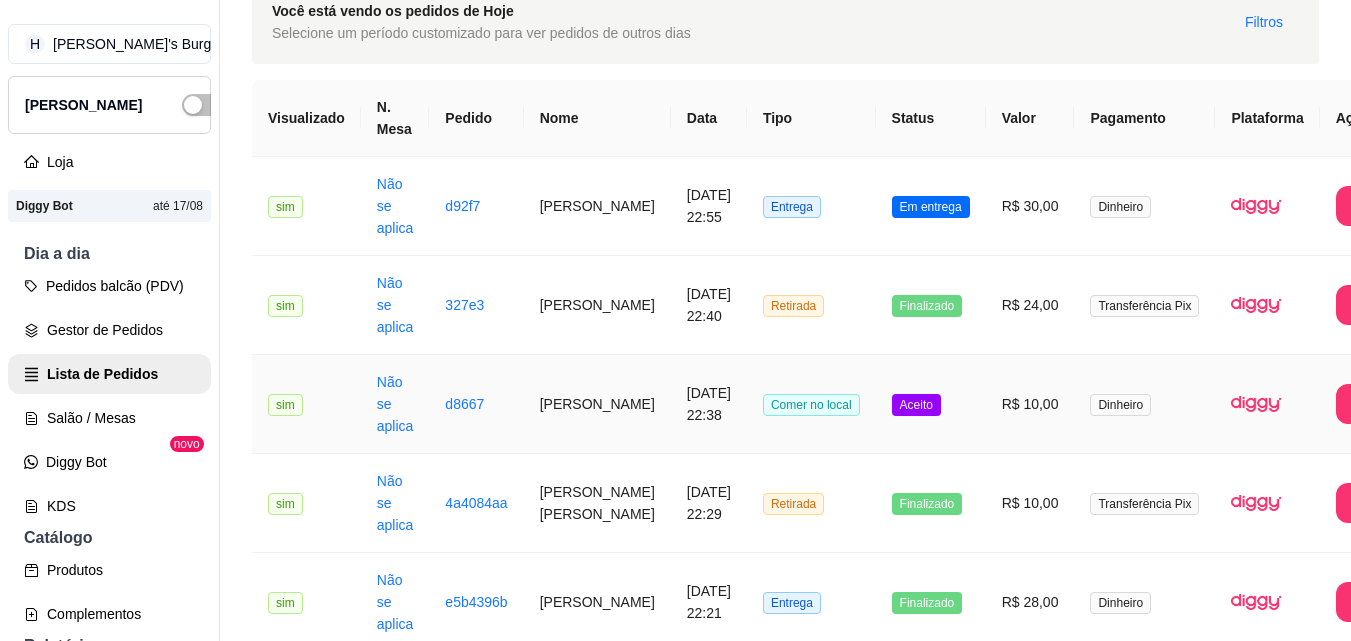 click on "[PERSON_NAME]" at bounding box center [597, 404] 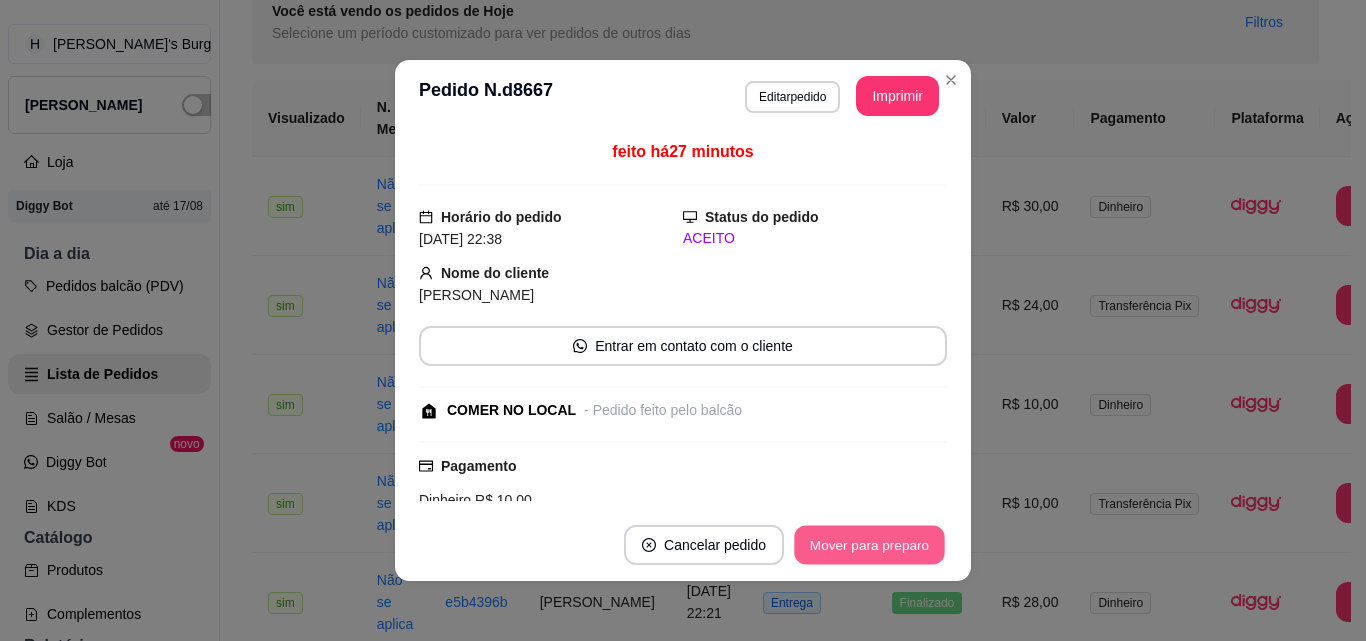 click on "Mover para preparo" at bounding box center (869, 545) 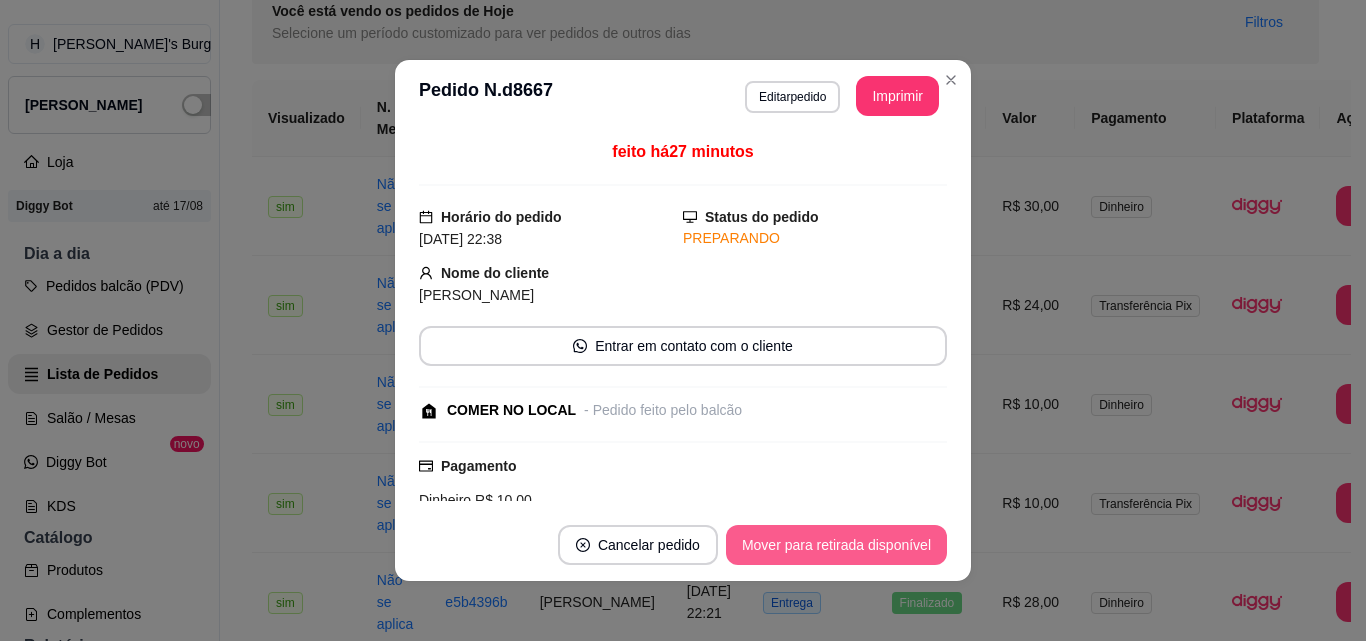 click on "Mover para retirada disponível" at bounding box center [836, 545] 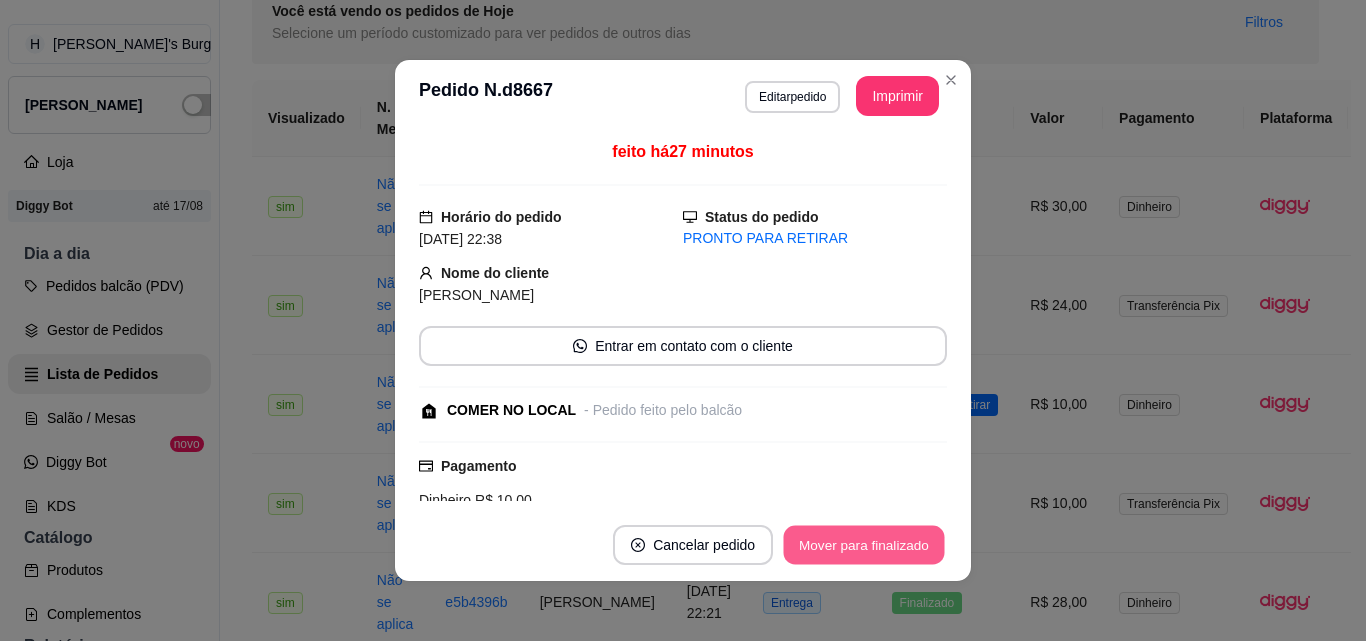 click on "Mover para finalizado" at bounding box center [864, 545] 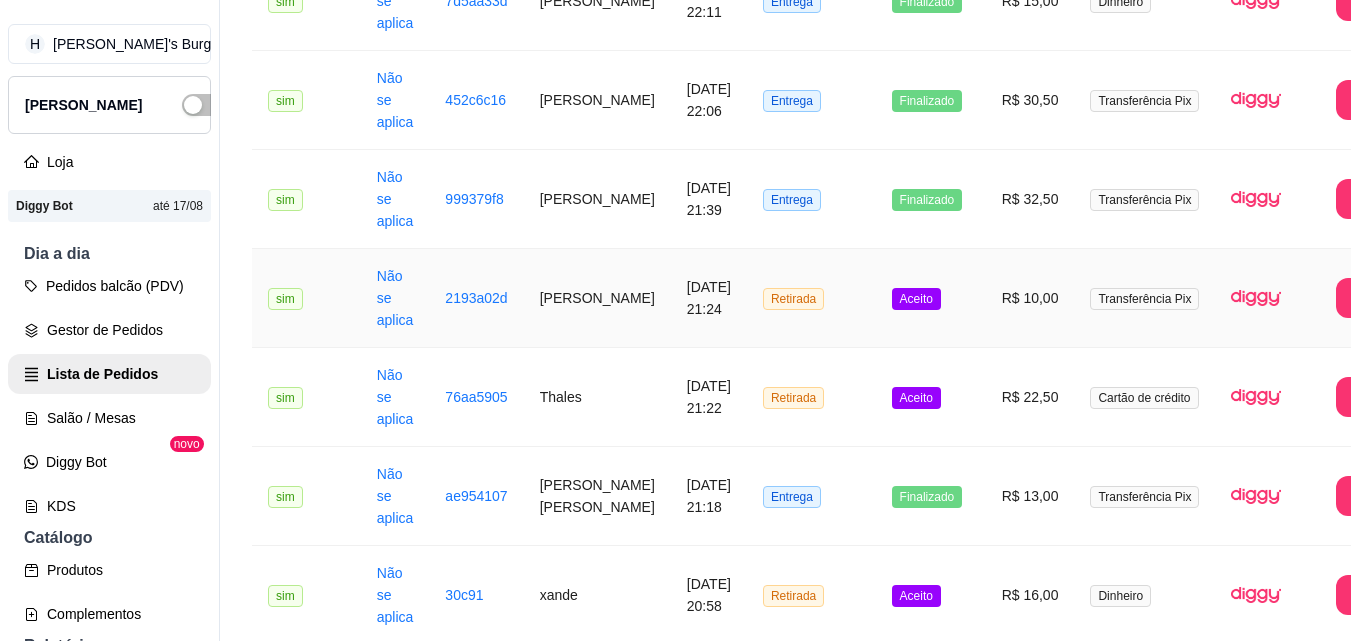 scroll, scrollTop: 1000, scrollLeft: 0, axis: vertical 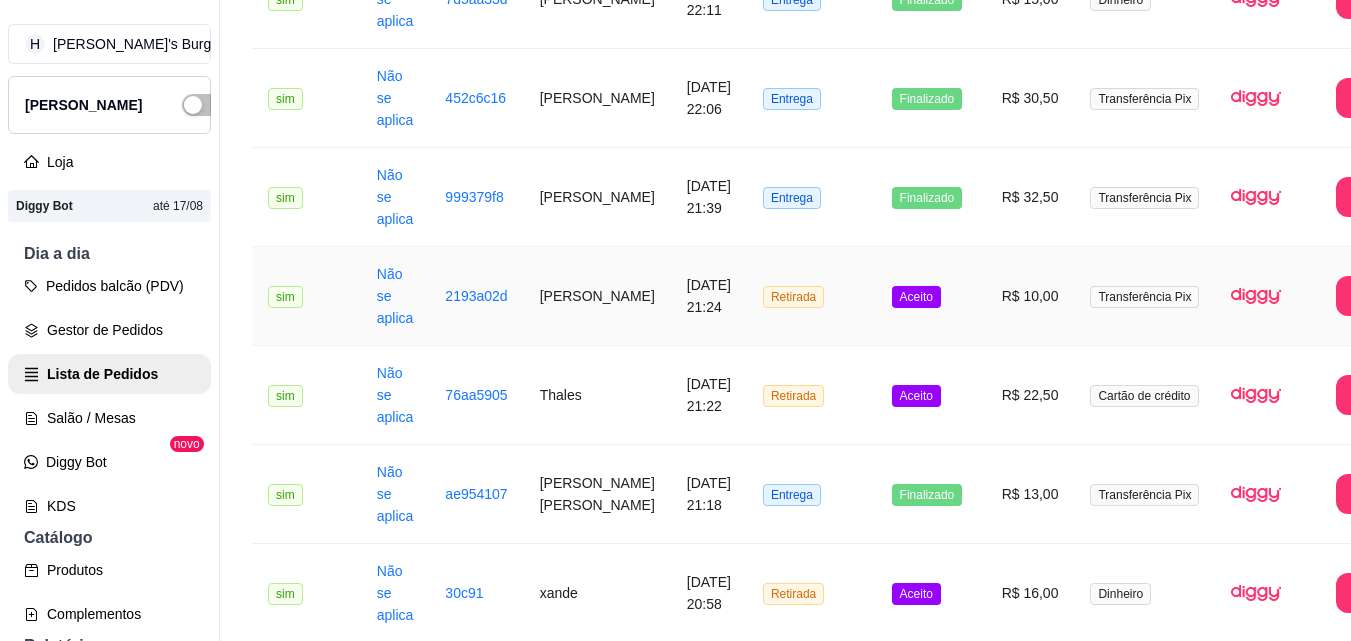 click on "[PERSON_NAME]" at bounding box center [597, 296] 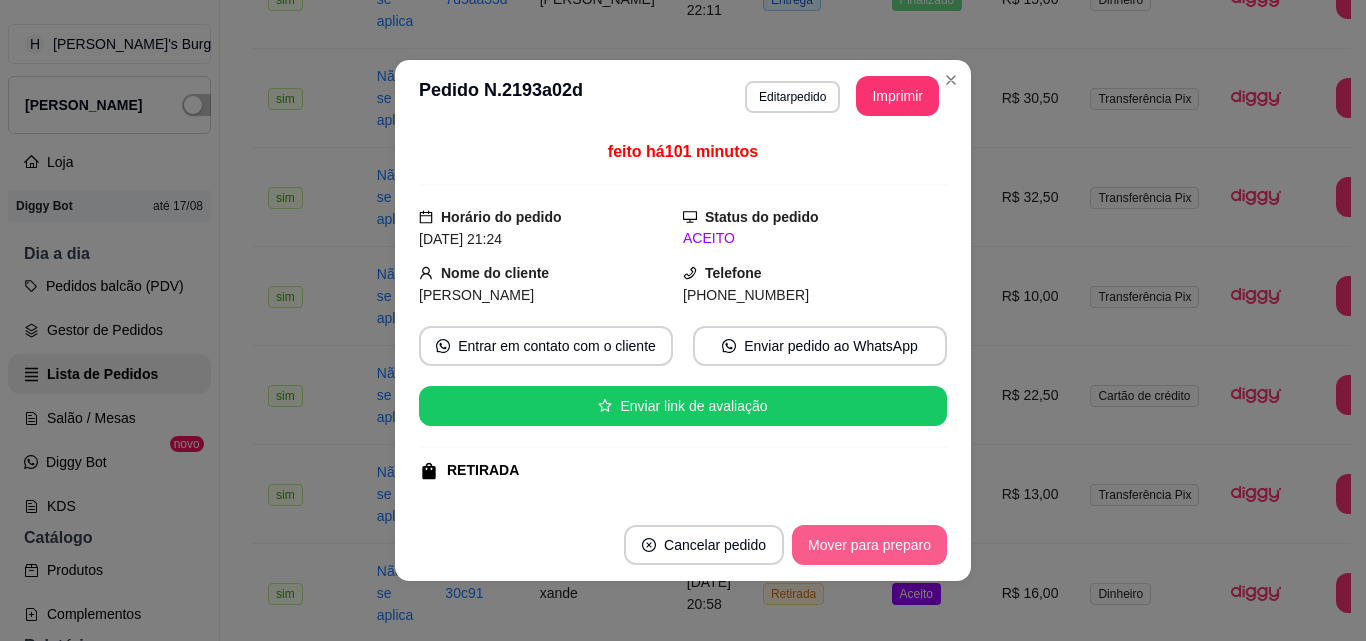 click on "Mover para preparo" at bounding box center (869, 545) 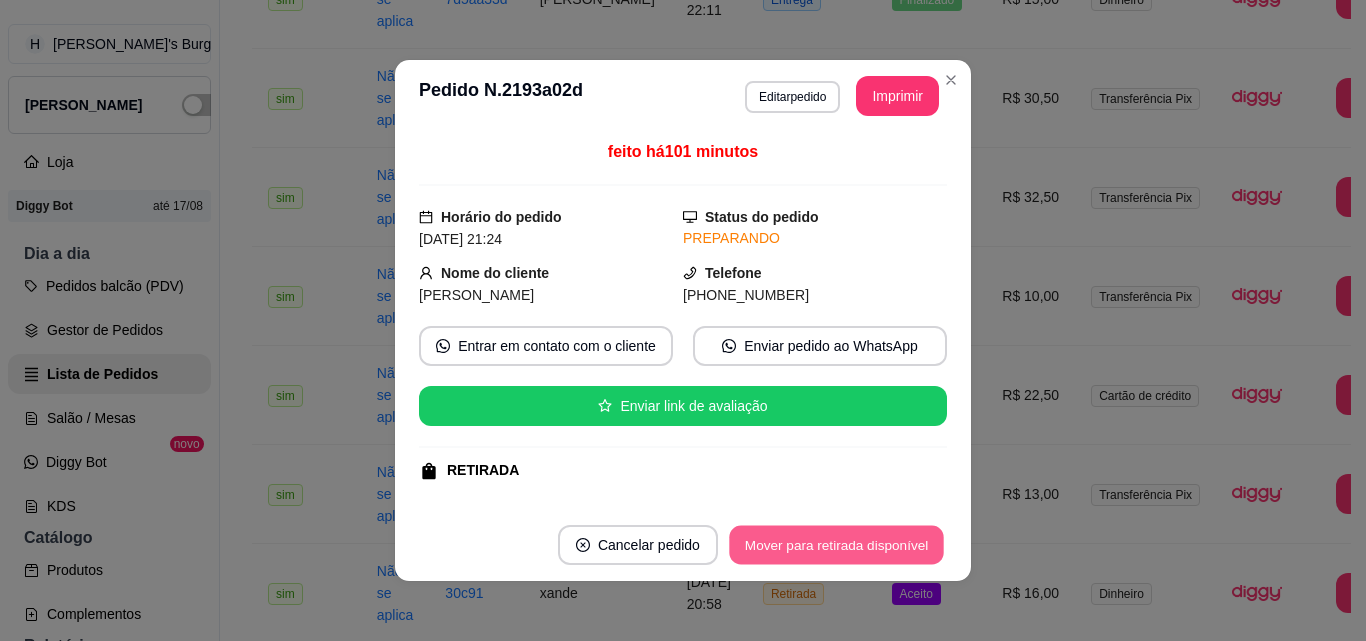 click on "Mover para retirada disponível" at bounding box center (836, 545) 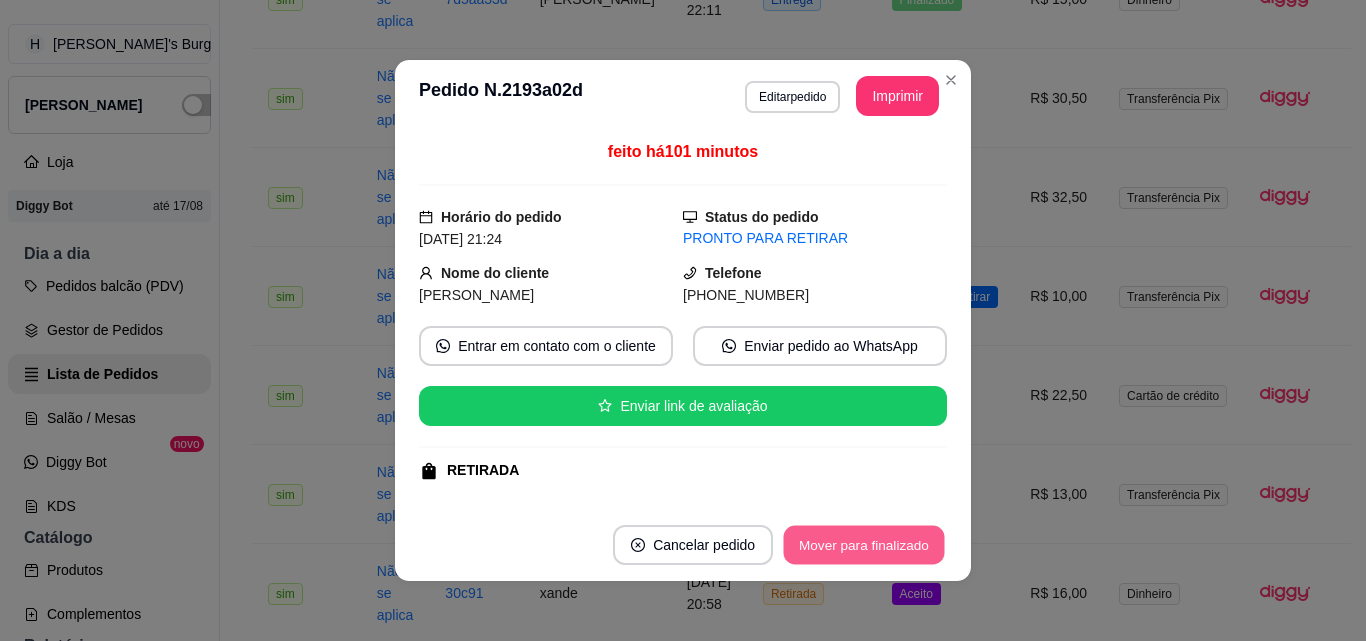 click on "Mover para finalizado" at bounding box center [864, 545] 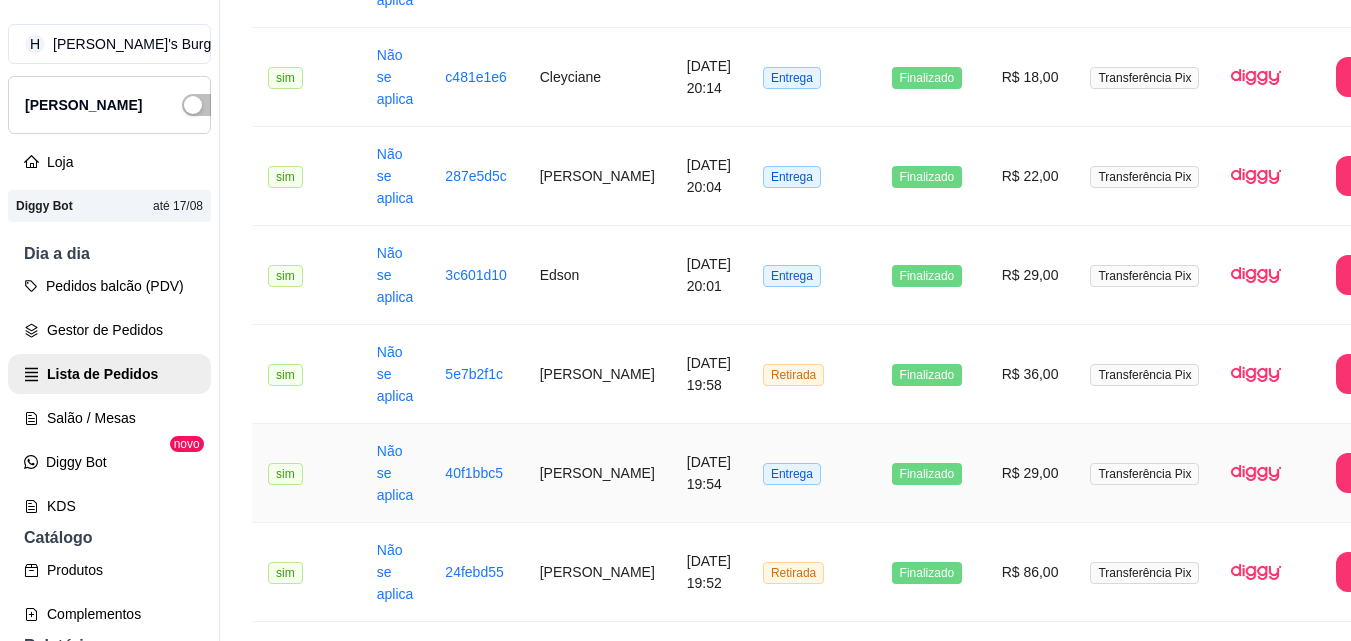 scroll, scrollTop: 2745, scrollLeft: 0, axis: vertical 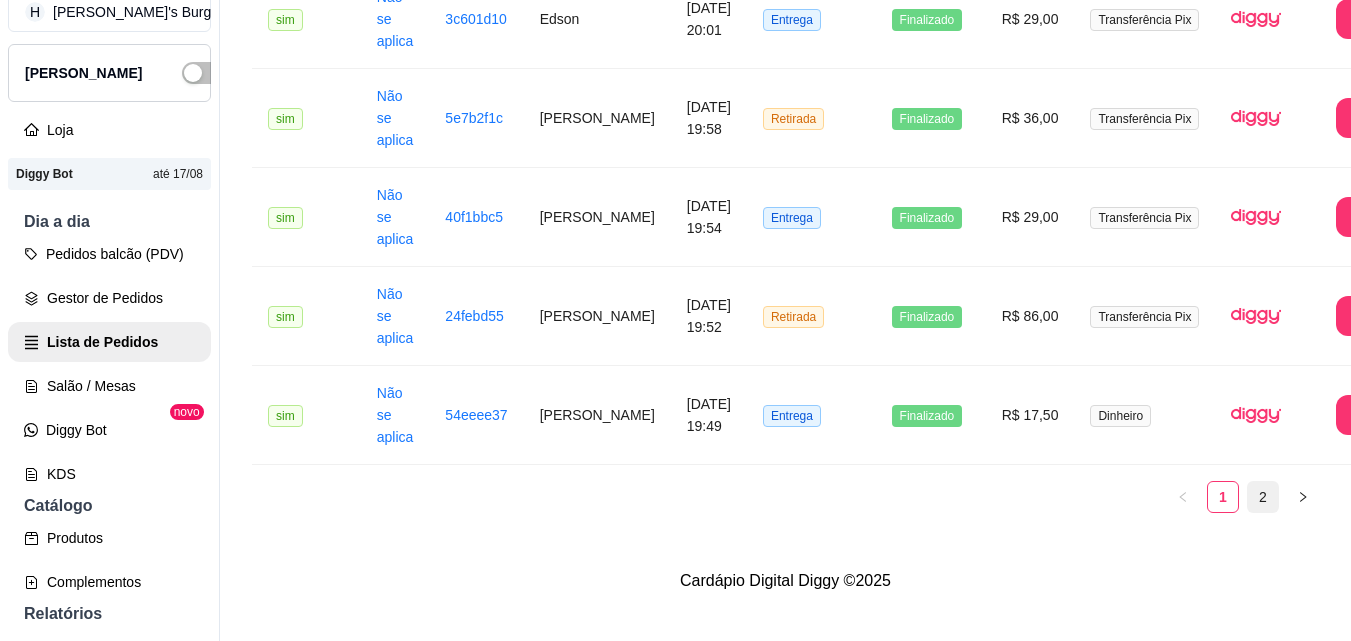 click on "2" at bounding box center (1263, 497) 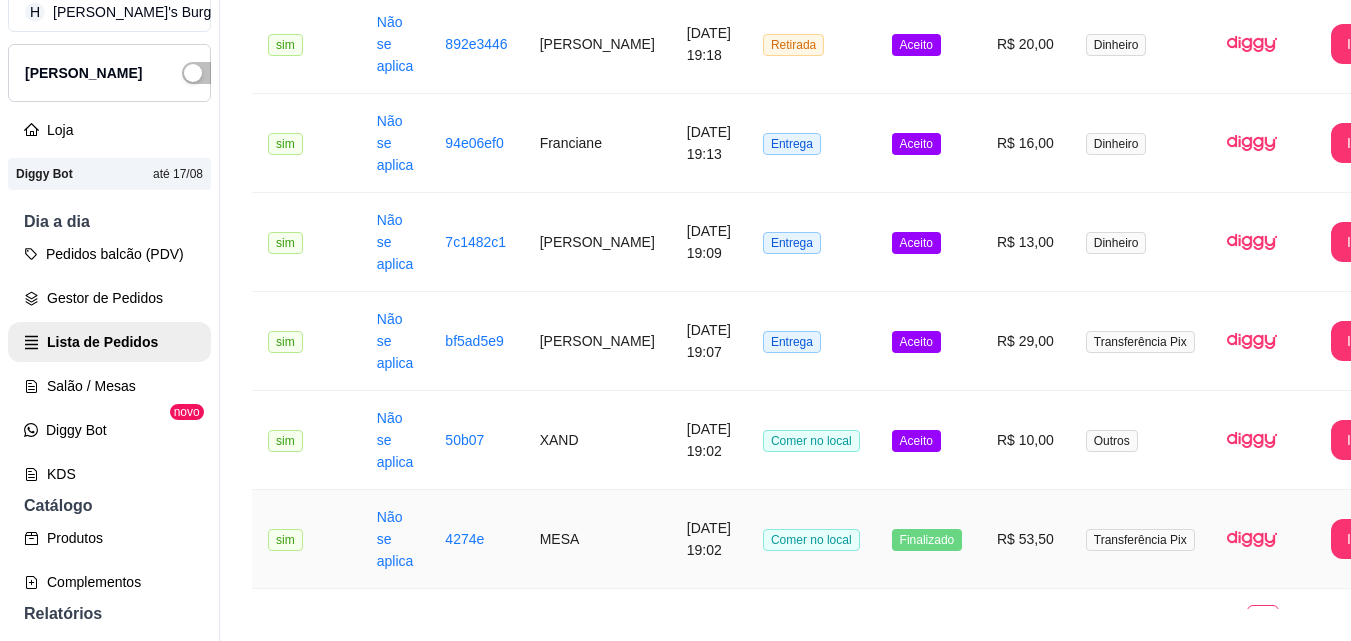 scroll, scrollTop: 1258, scrollLeft: 0, axis: vertical 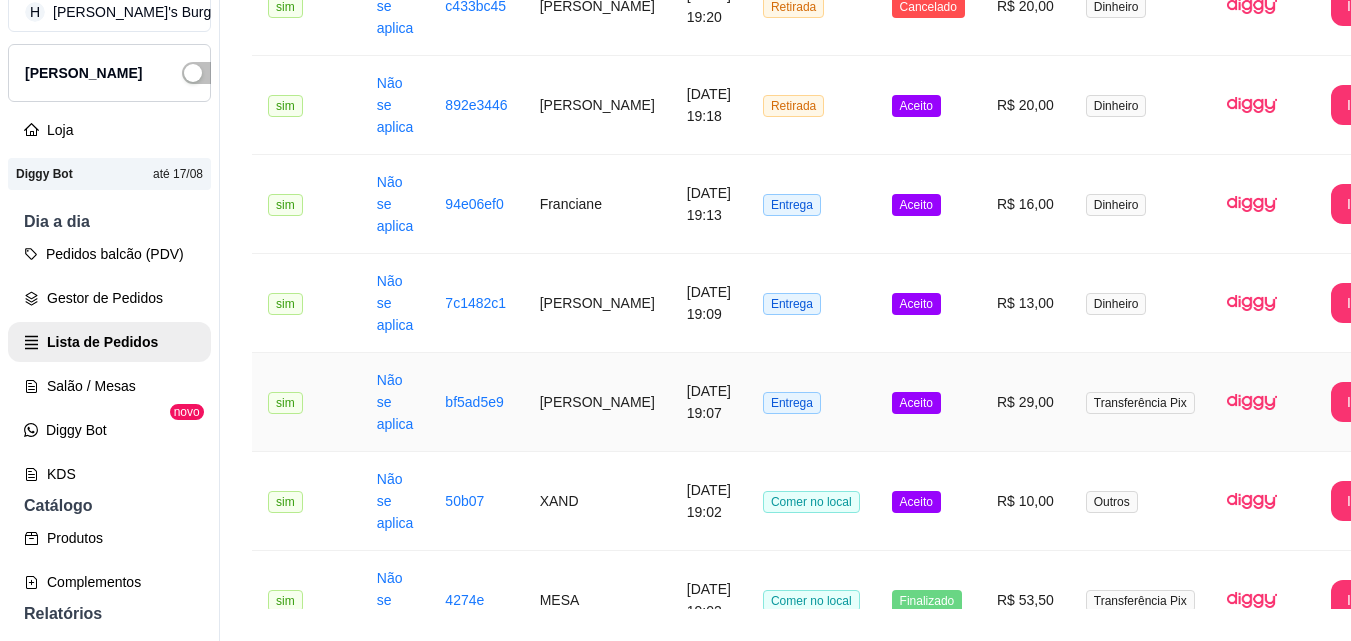click on "[PERSON_NAME]" at bounding box center (597, 402) 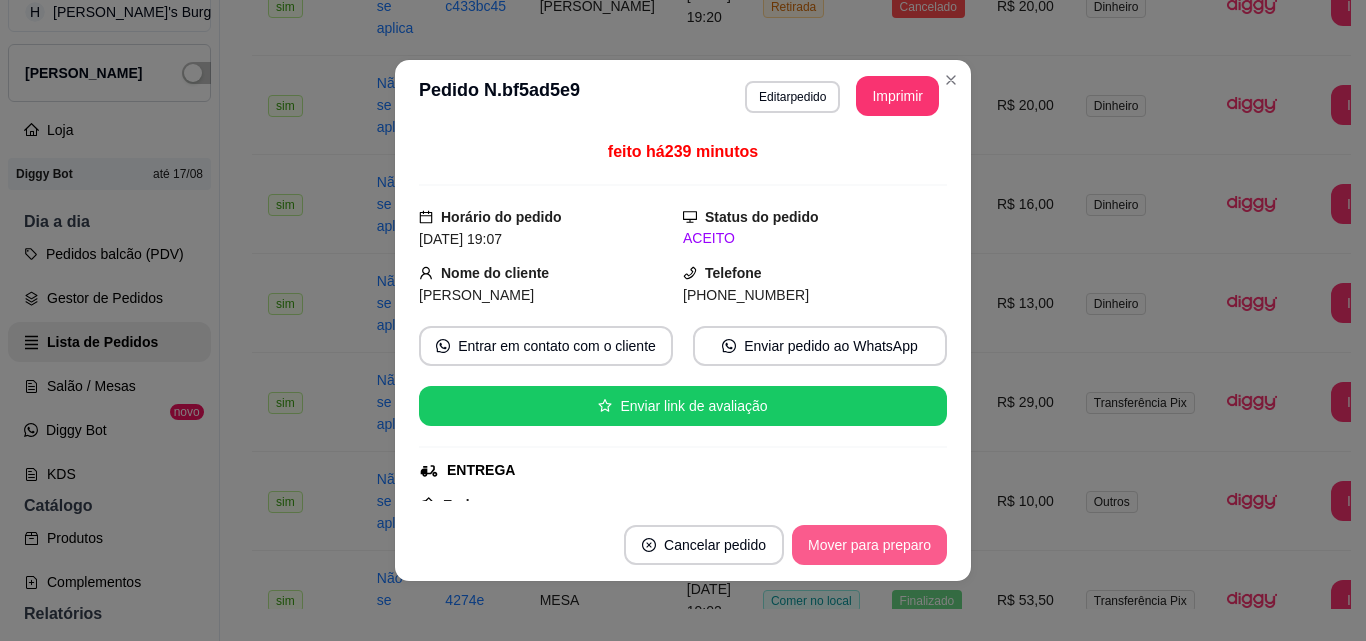 click on "Mover para preparo" at bounding box center (869, 545) 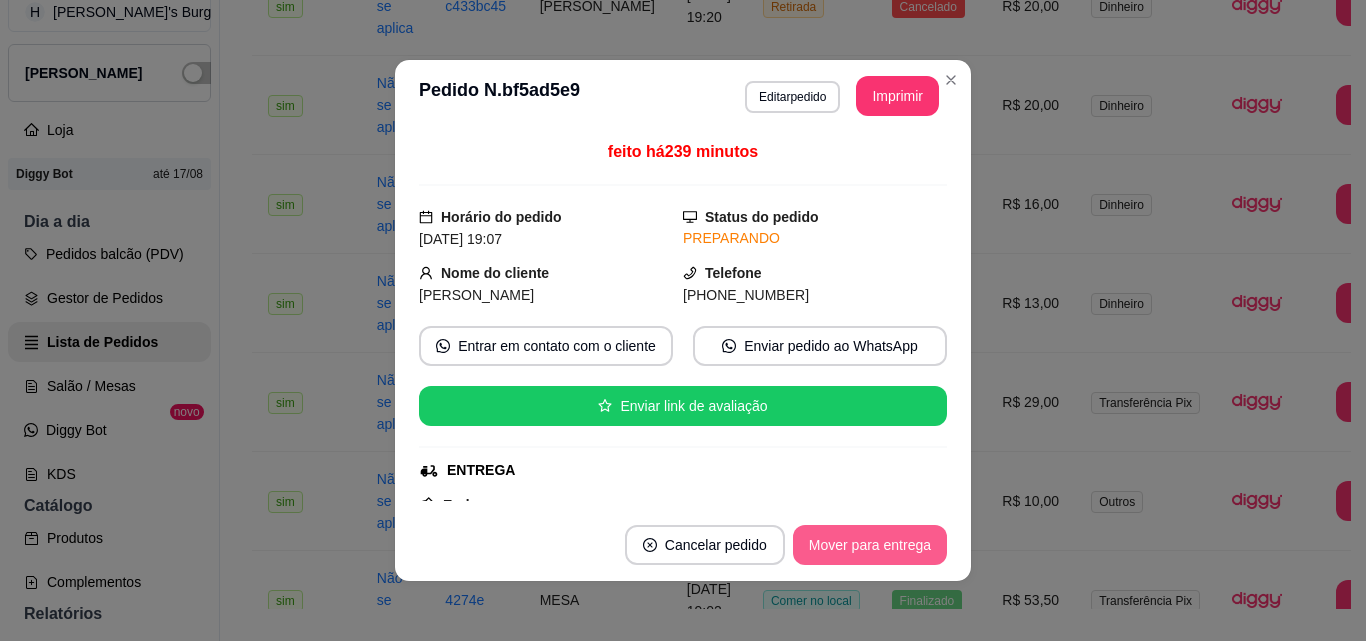 click on "Mover para entrega" at bounding box center [870, 545] 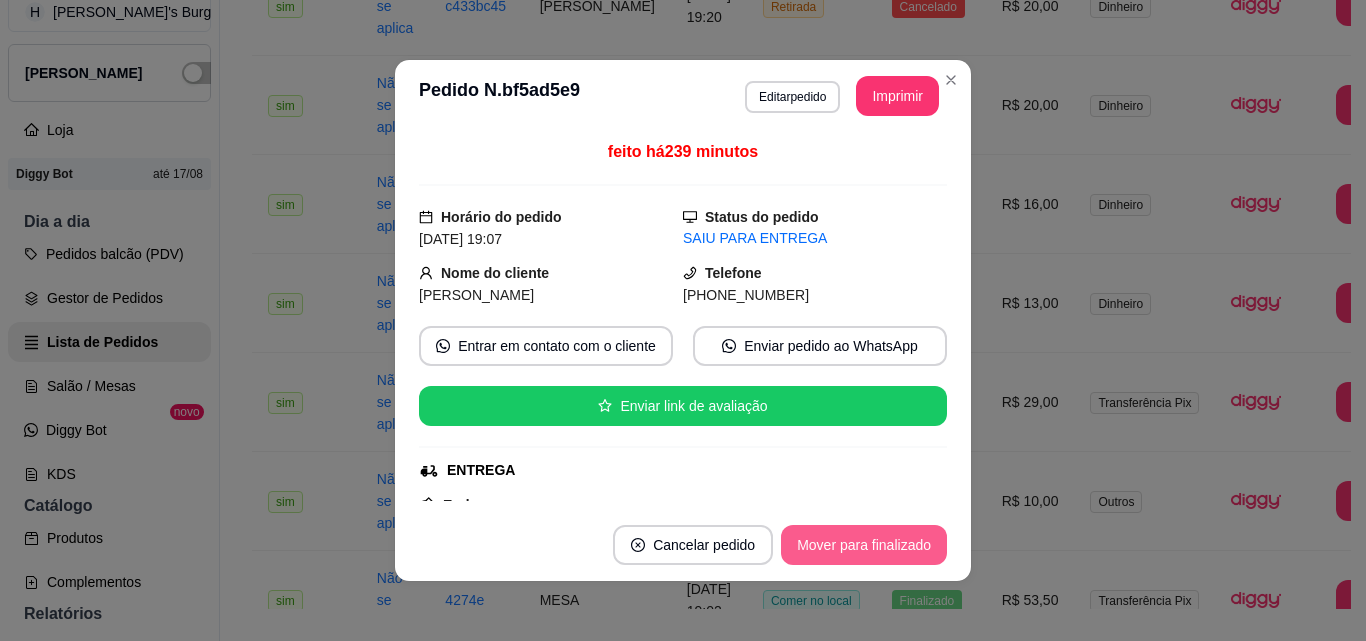 click on "Mover para finalizado" at bounding box center (864, 545) 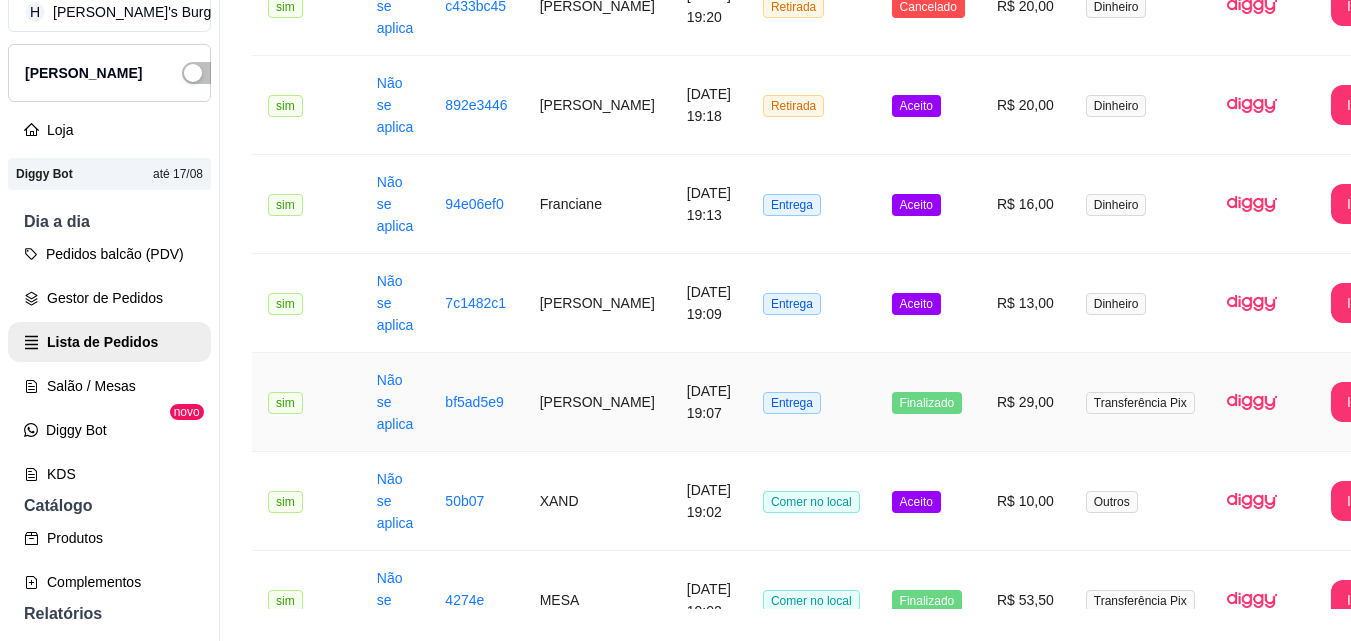 scroll, scrollTop: 1158, scrollLeft: 0, axis: vertical 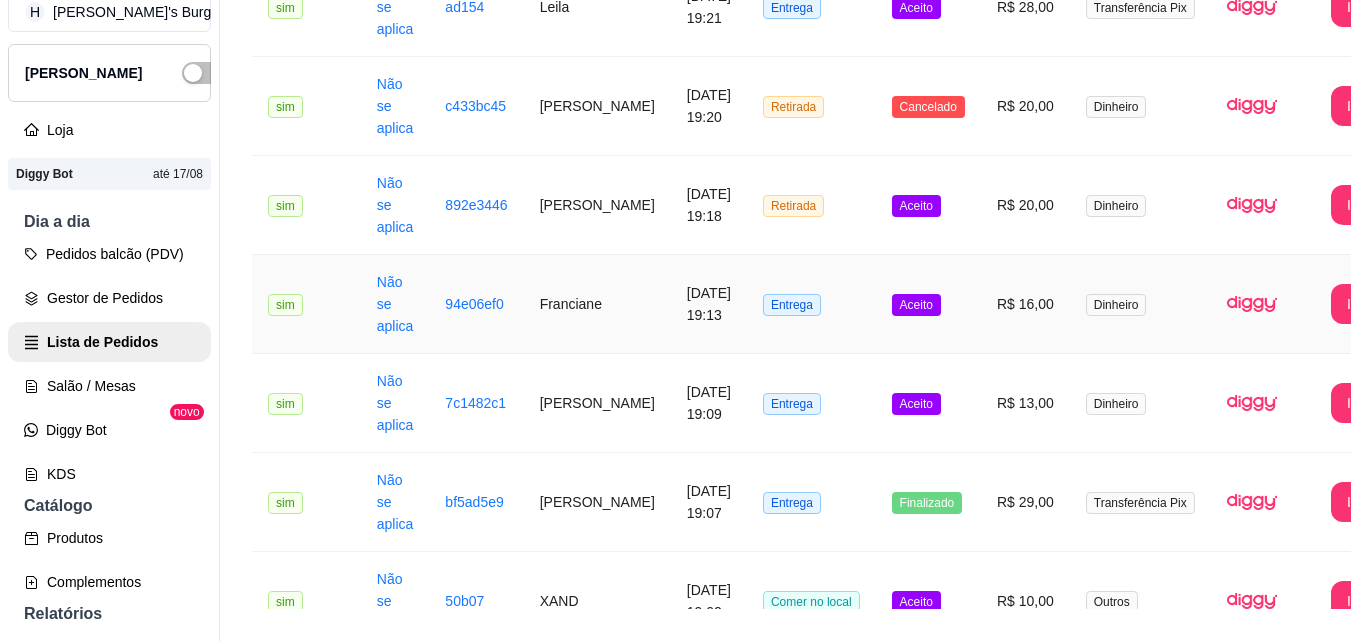click on "Franciane" at bounding box center [597, 304] 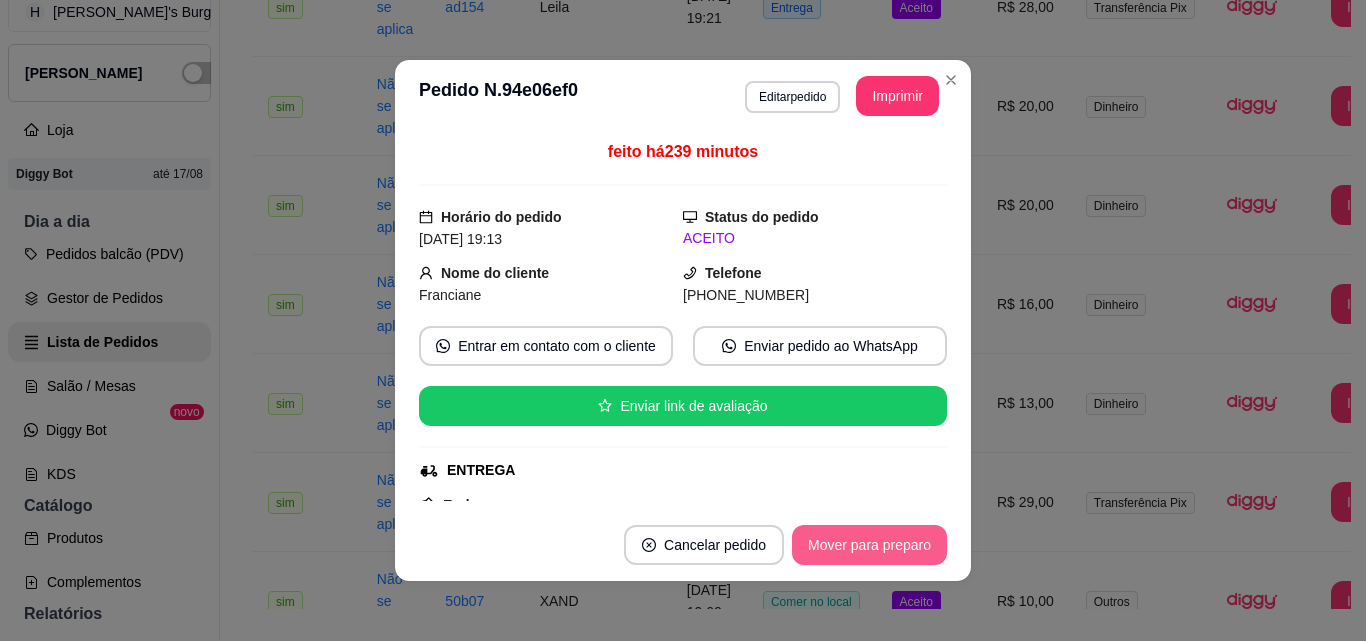 click on "Mover para preparo" at bounding box center [869, 545] 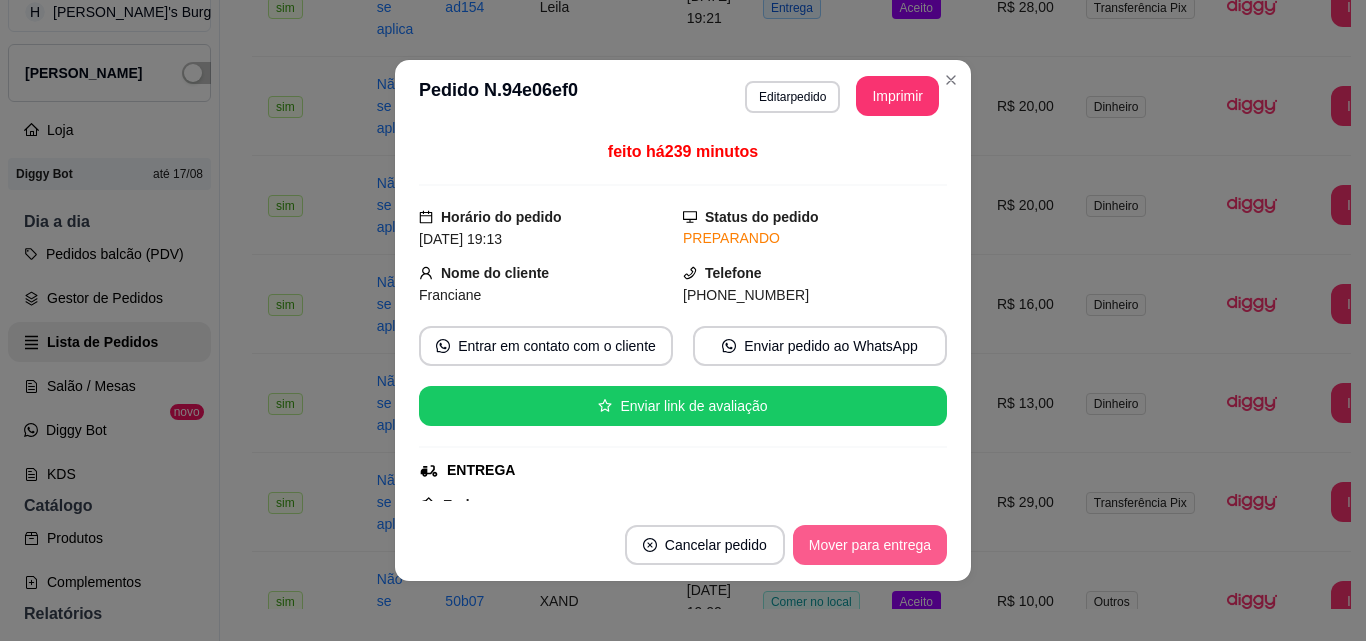click on "Mover para entrega" at bounding box center (870, 545) 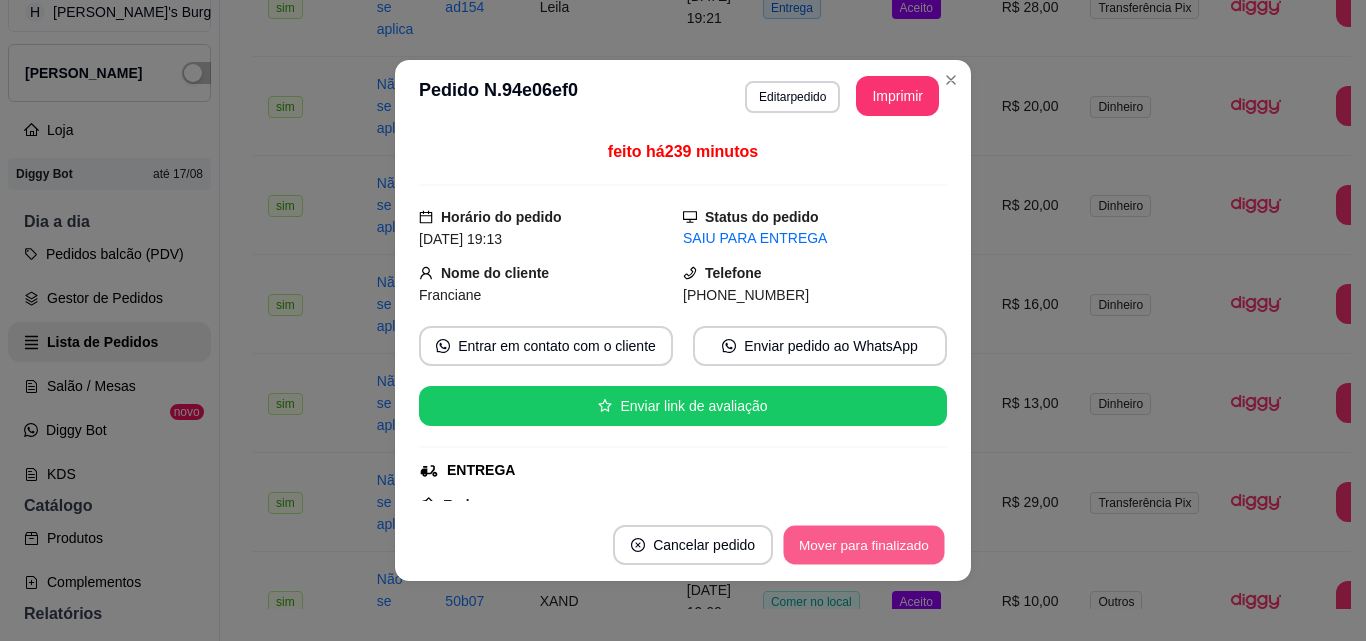 click on "Mover para finalizado" at bounding box center [864, 545] 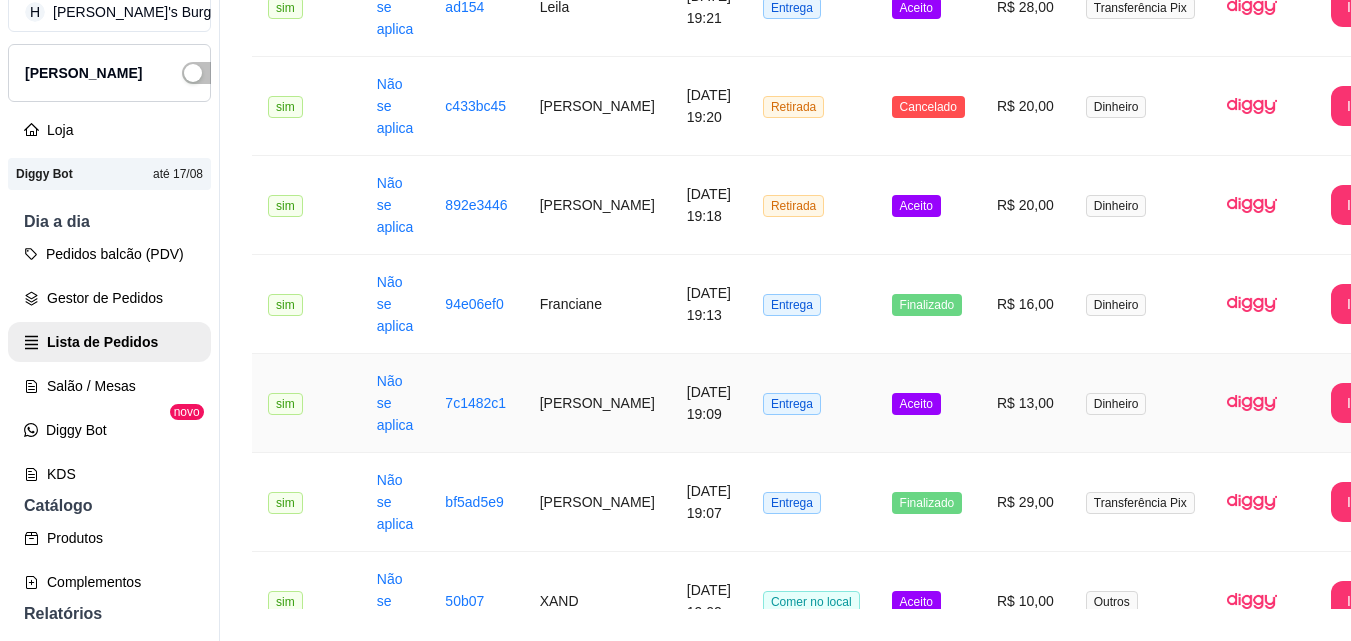 click on "Terena" at bounding box center [597, 403] 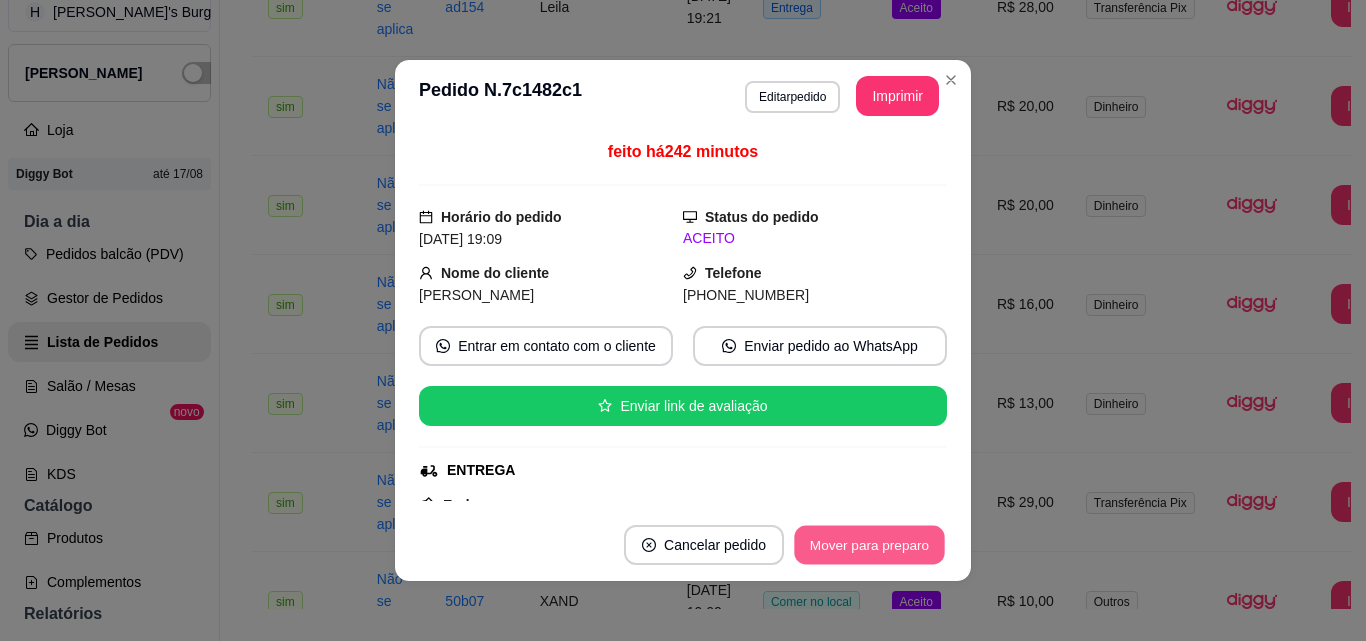 click on "Mover para preparo" at bounding box center (869, 545) 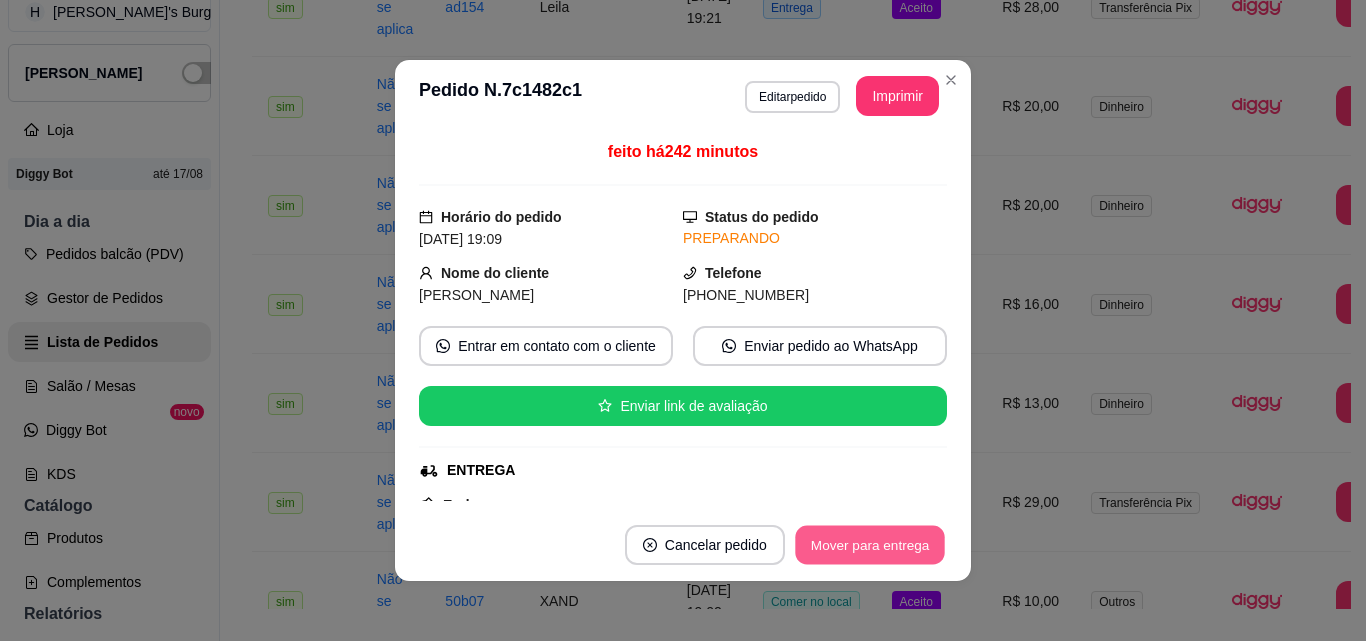 click on "Mover para entrega" at bounding box center (870, 545) 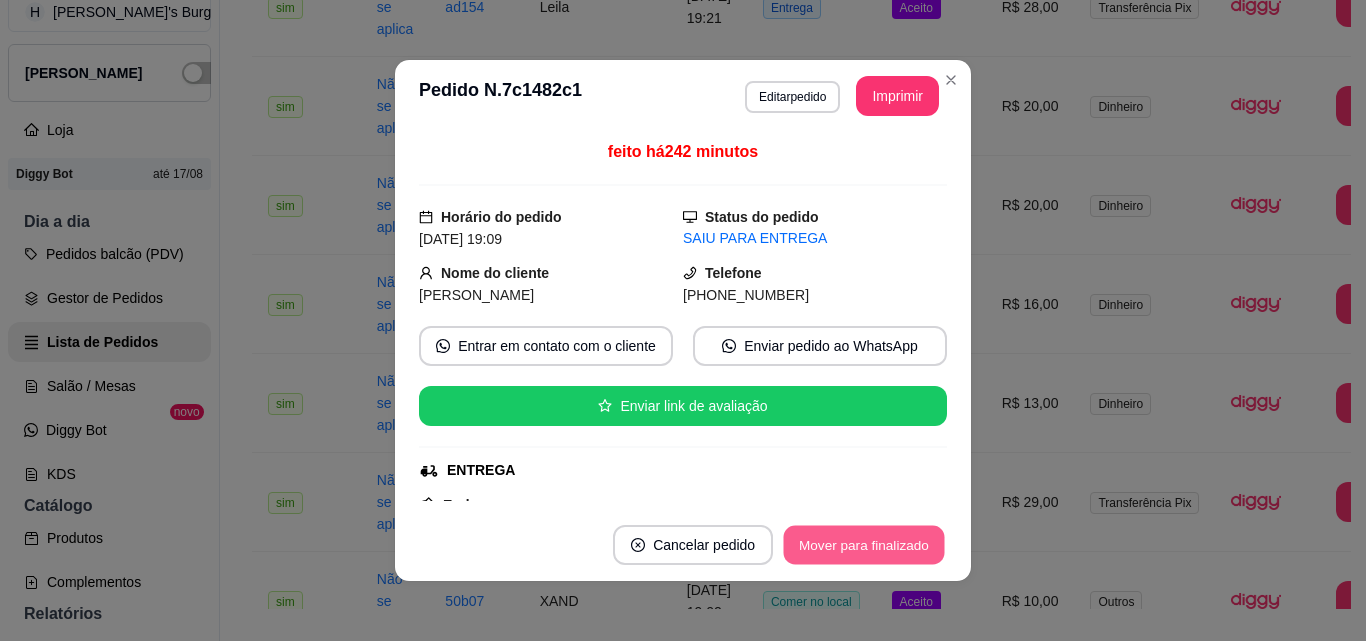 click on "Mover para finalizado" at bounding box center [864, 545] 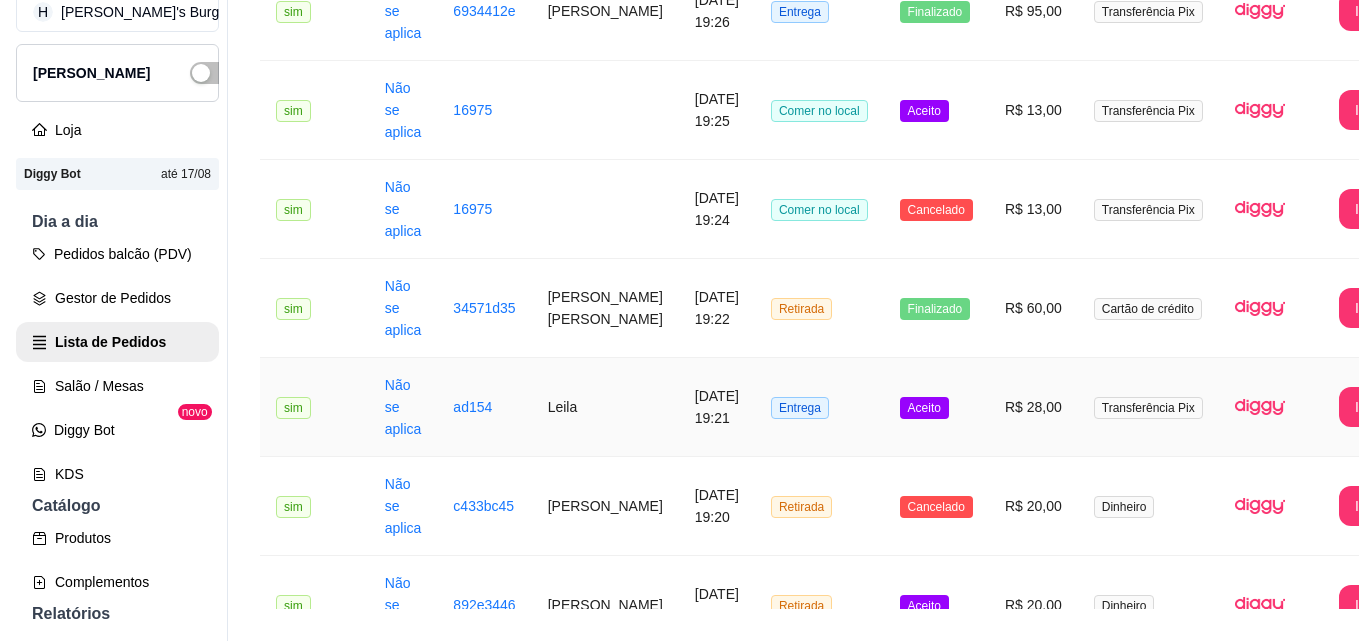 scroll, scrollTop: 658, scrollLeft: 0, axis: vertical 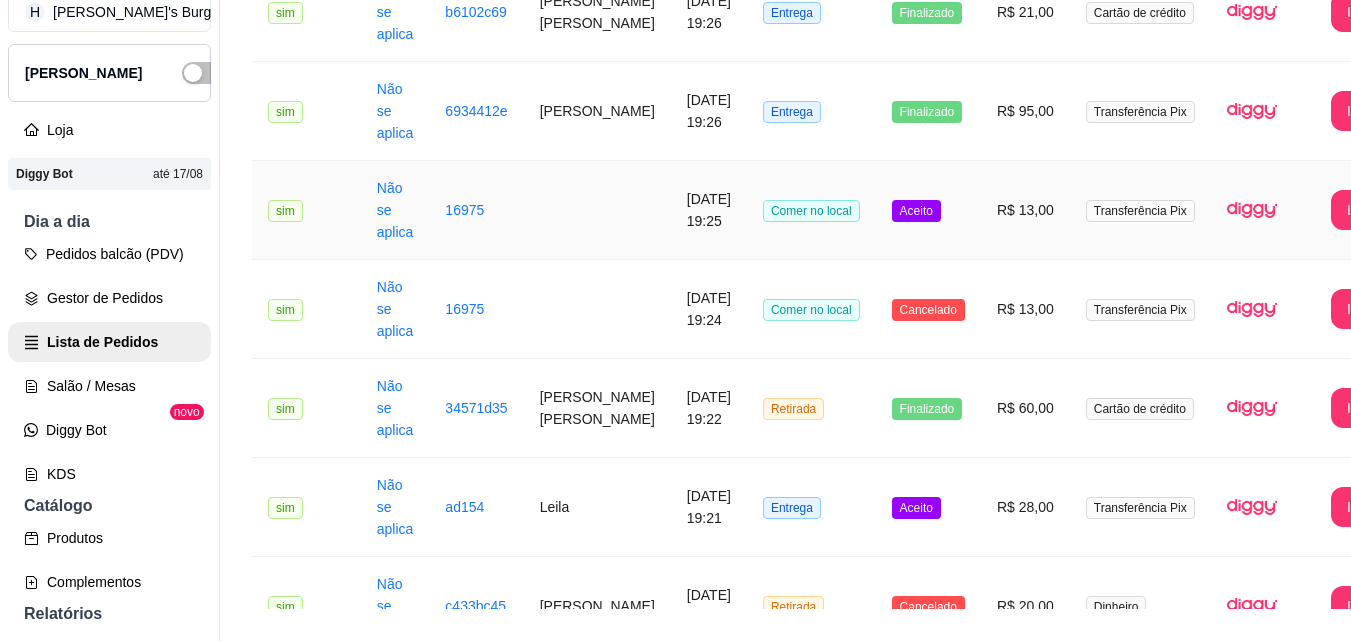 drag, startPoint x: 595, startPoint y: 218, endPoint x: 552, endPoint y: 213, distance: 43.289722 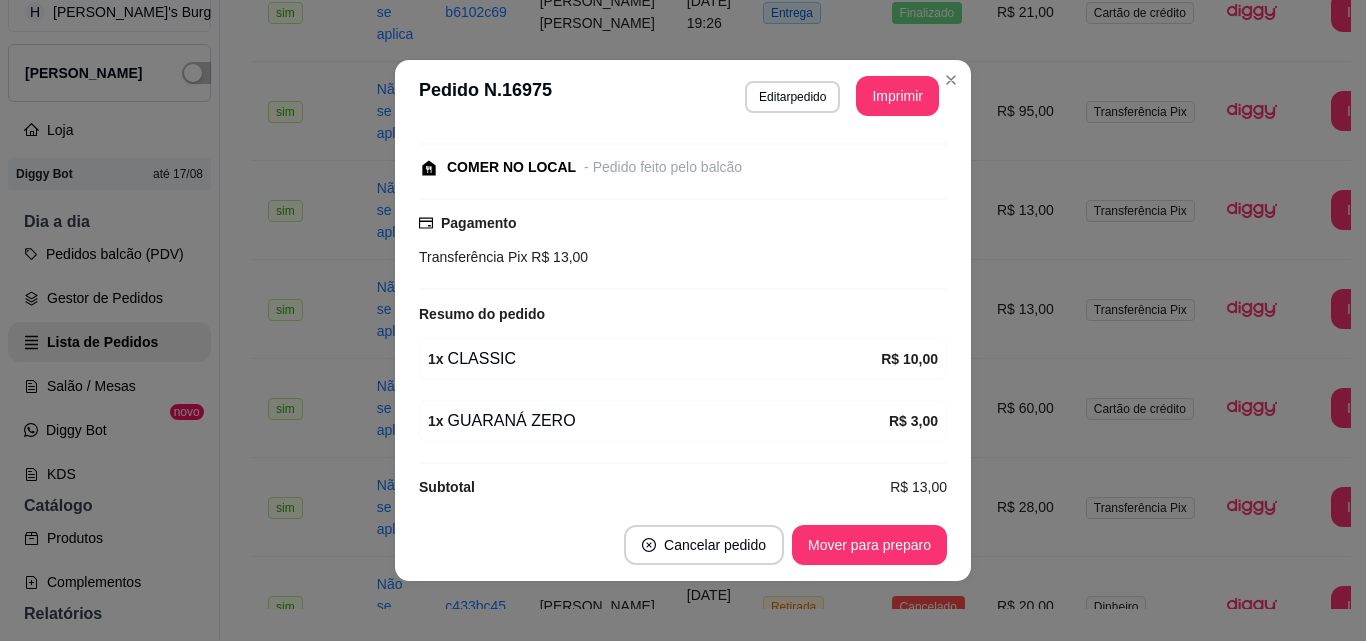 scroll, scrollTop: 262, scrollLeft: 0, axis: vertical 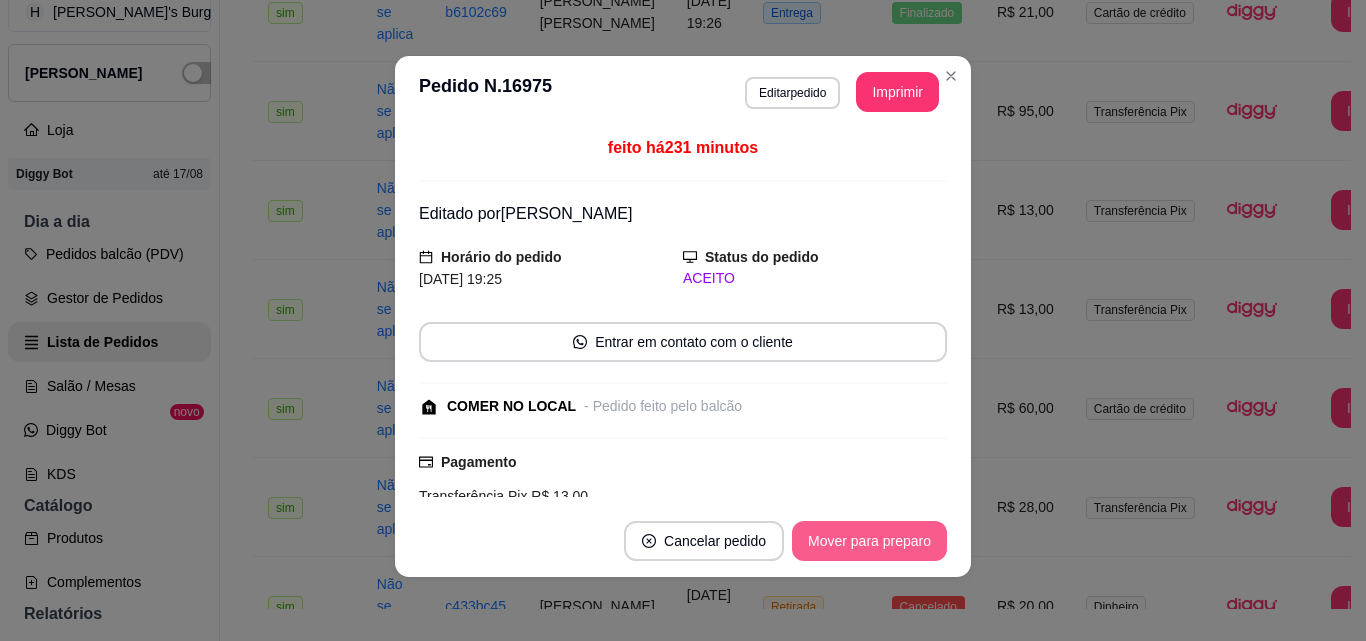 click on "Mover para preparo" at bounding box center (869, 541) 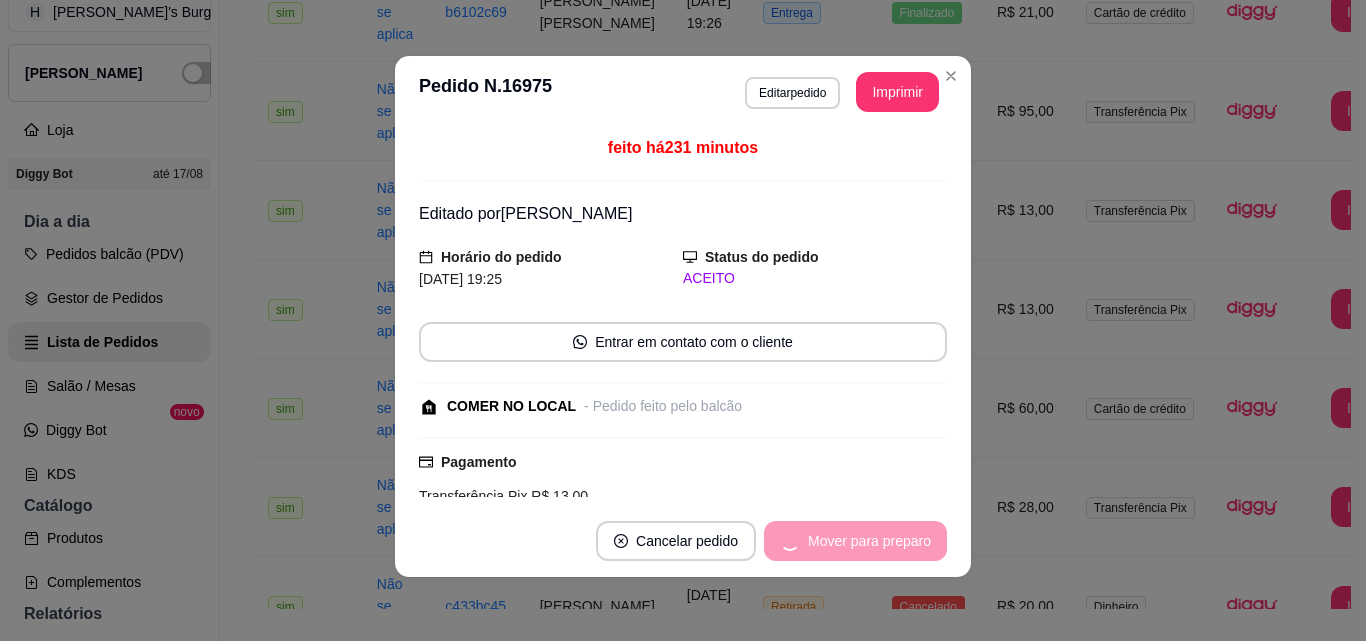 click on "Mover para preparo" at bounding box center (855, 541) 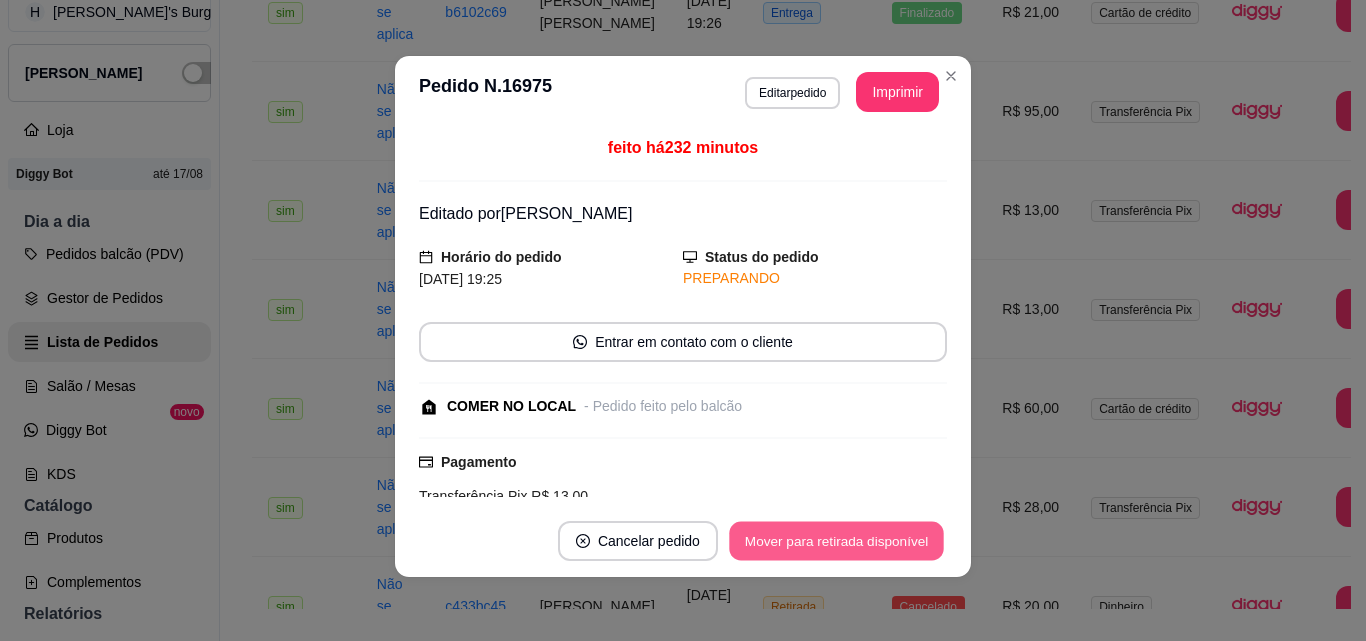 click on "Mover para retirada disponível" at bounding box center (836, 541) 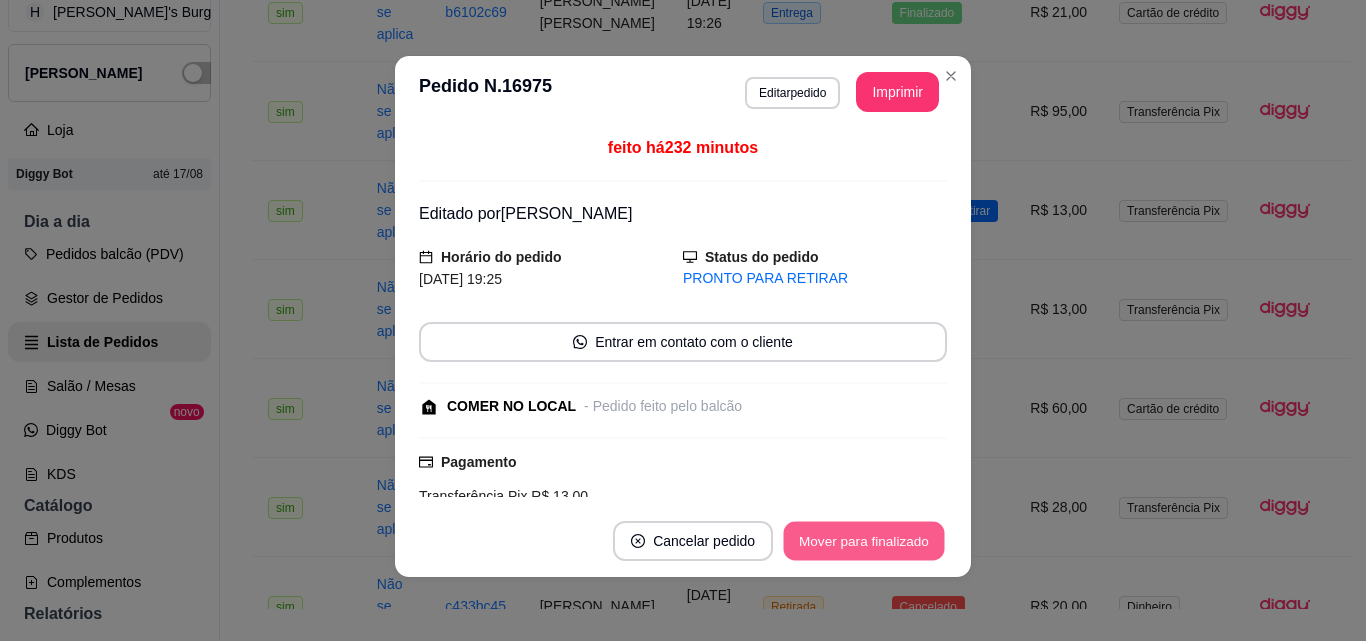 click on "Mover para finalizado" at bounding box center [864, 541] 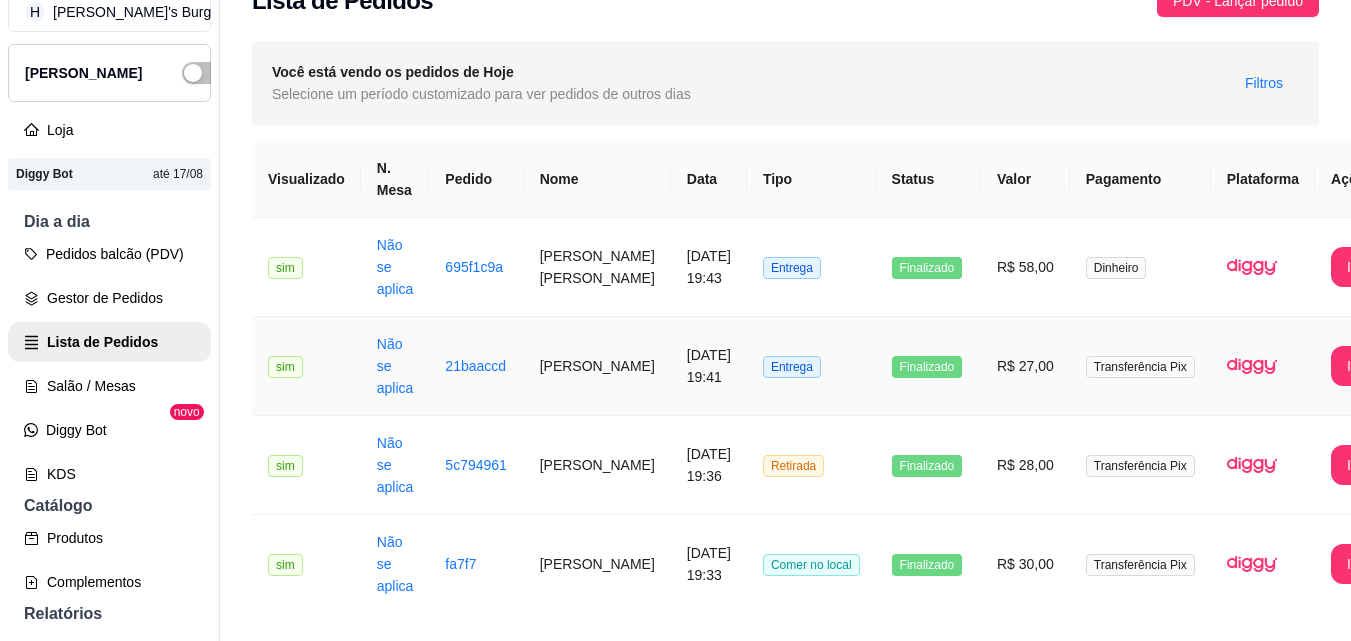 scroll, scrollTop: 0, scrollLeft: 0, axis: both 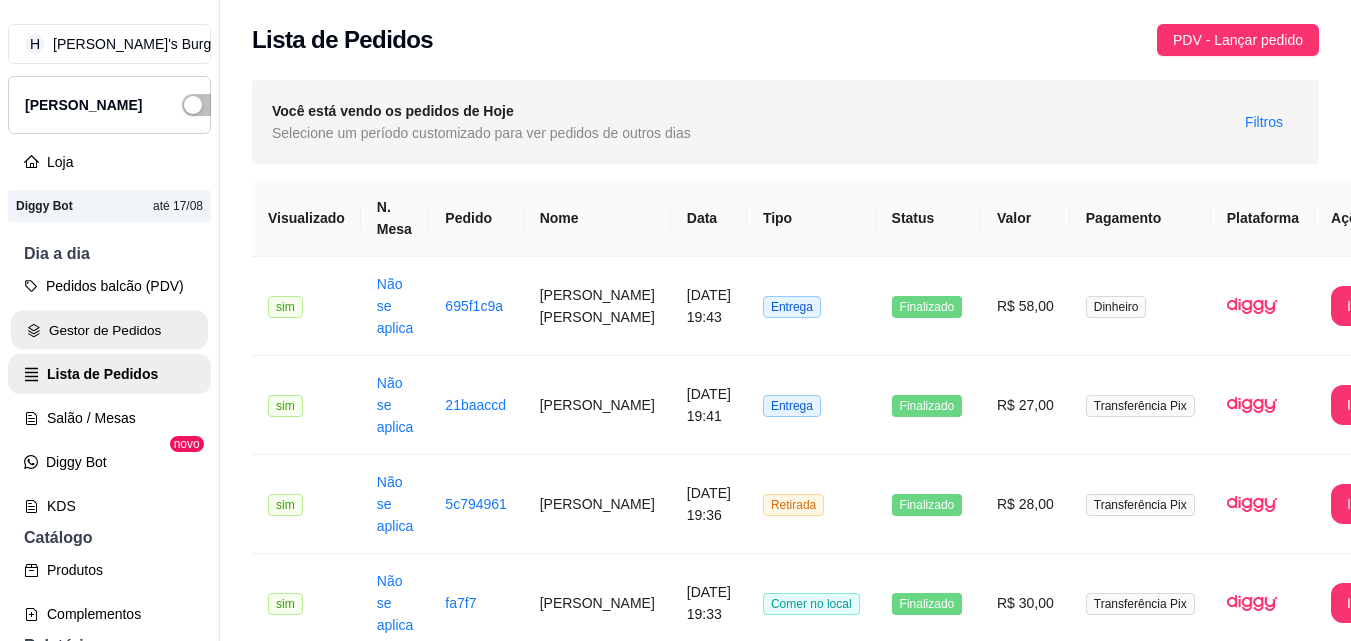 click on "Gestor de Pedidos" at bounding box center [109, 330] 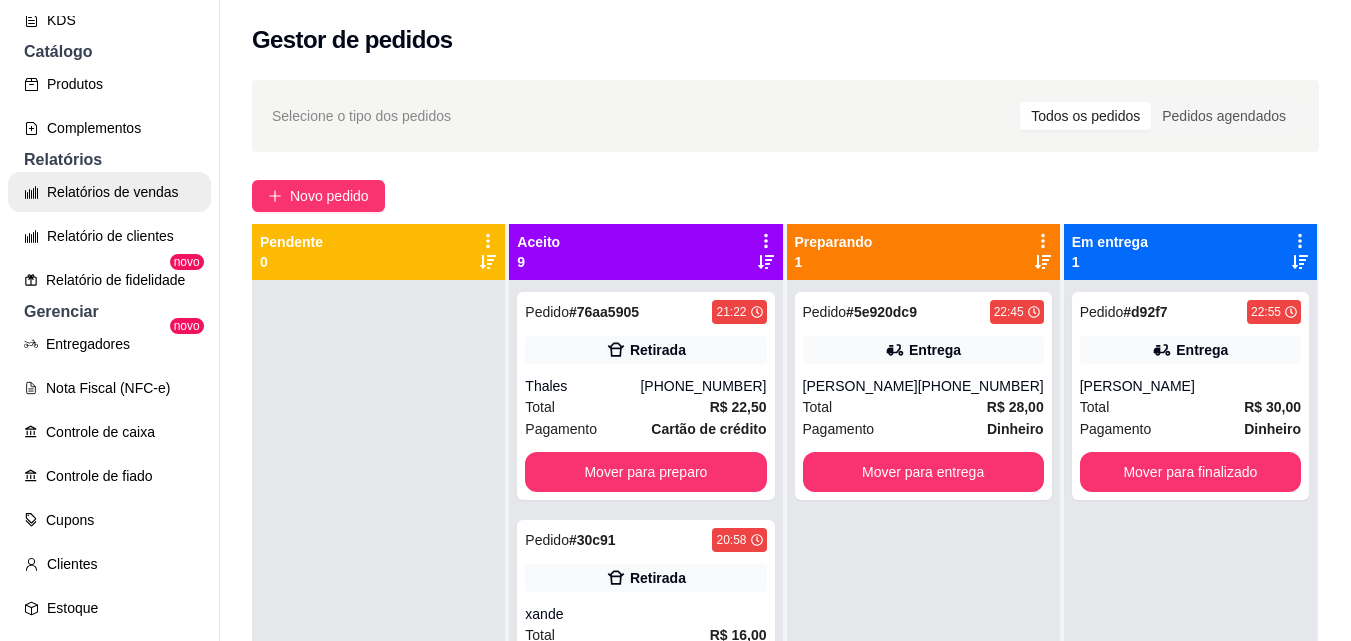 scroll, scrollTop: 500, scrollLeft: 0, axis: vertical 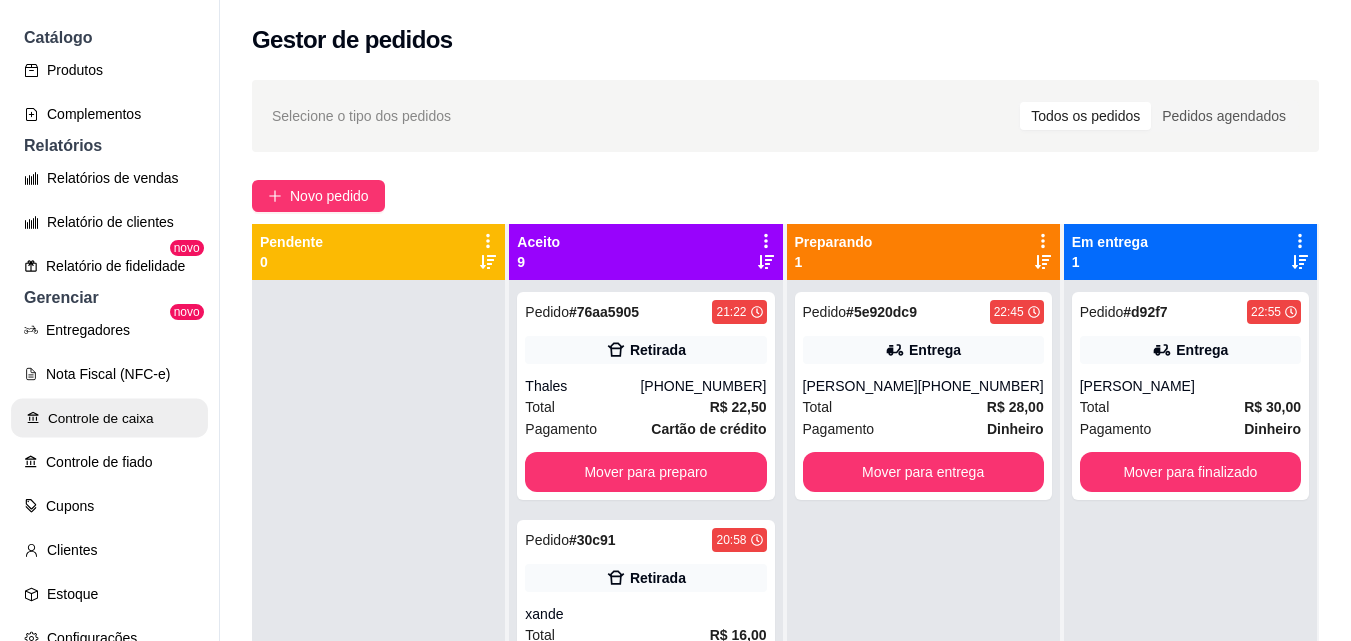 click on "Controle de caixa" at bounding box center [109, 418] 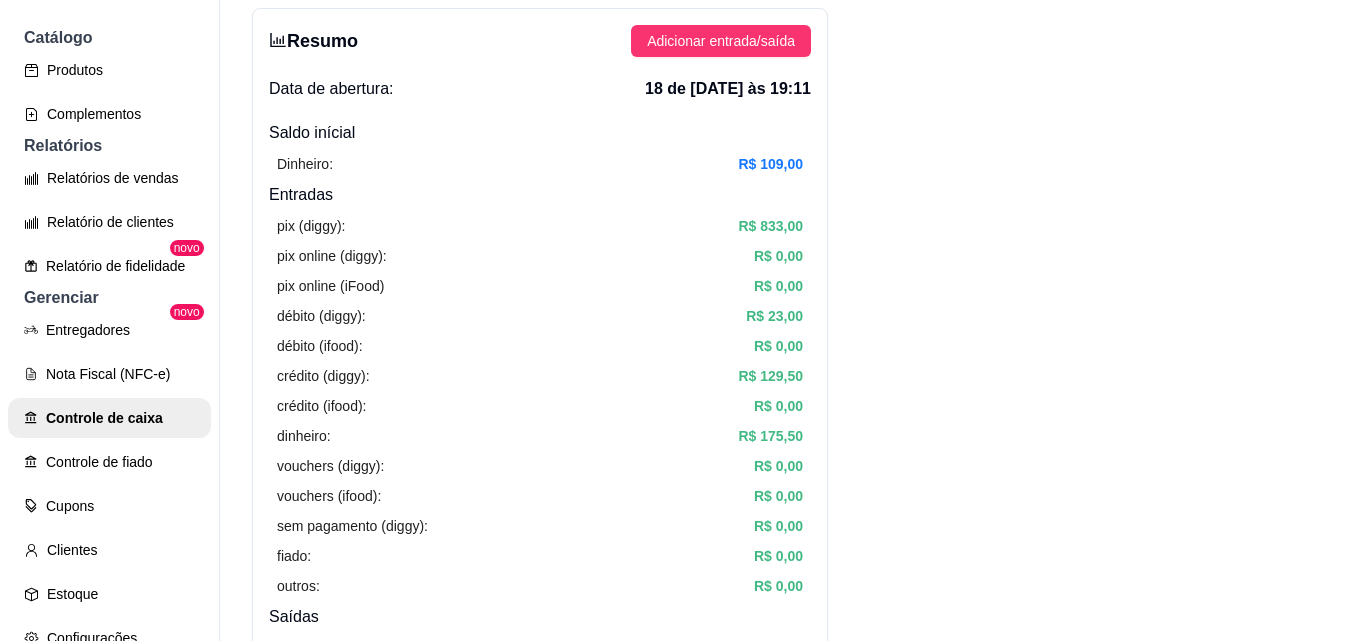 scroll, scrollTop: 0, scrollLeft: 0, axis: both 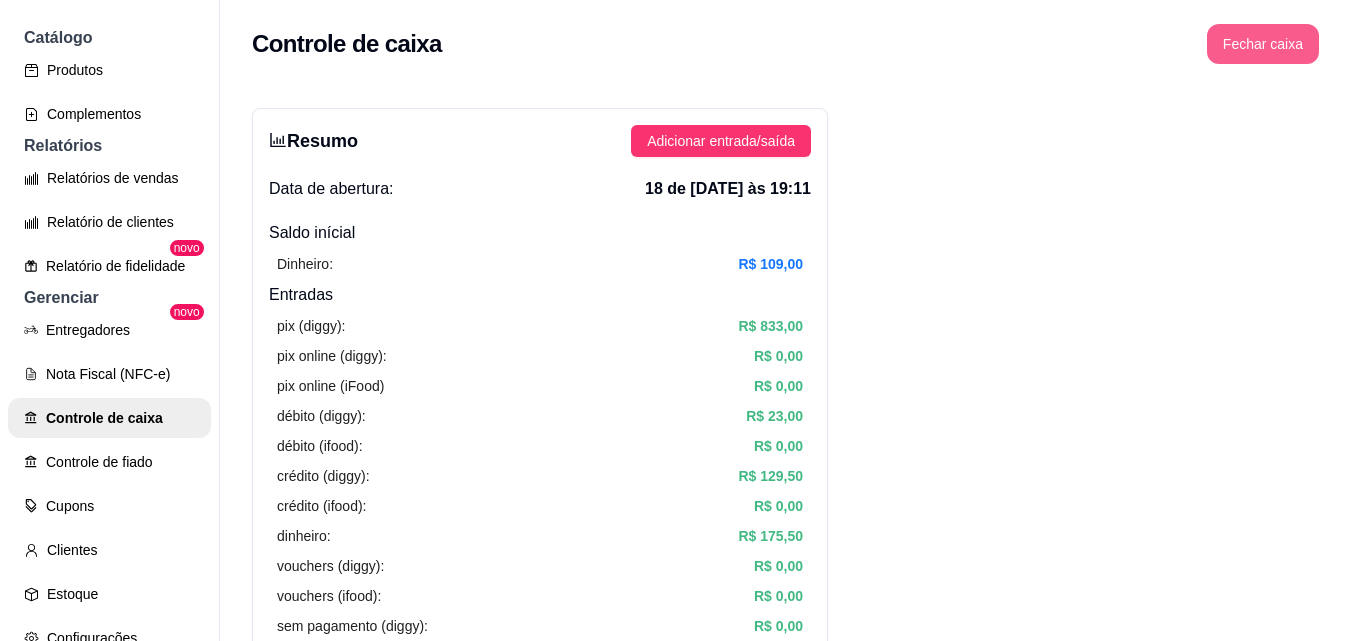 click on "Fechar caixa" at bounding box center [1263, 44] 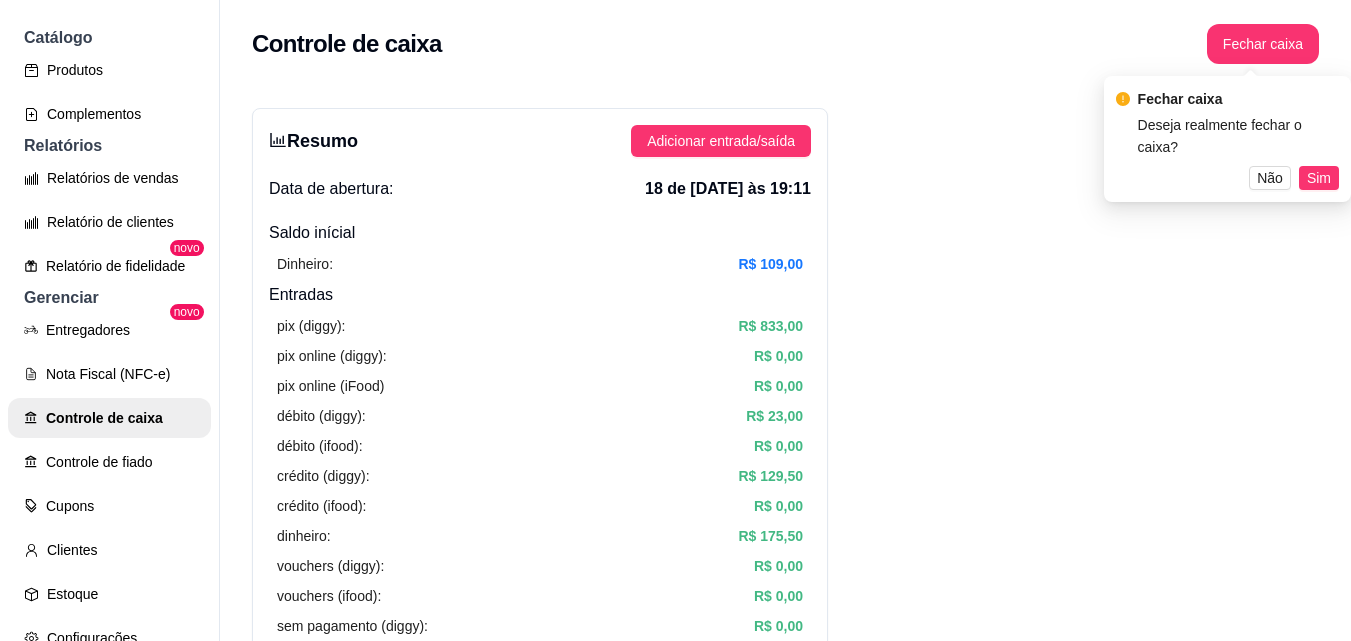 click on "Sim" at bounding box center [1319, 178] 